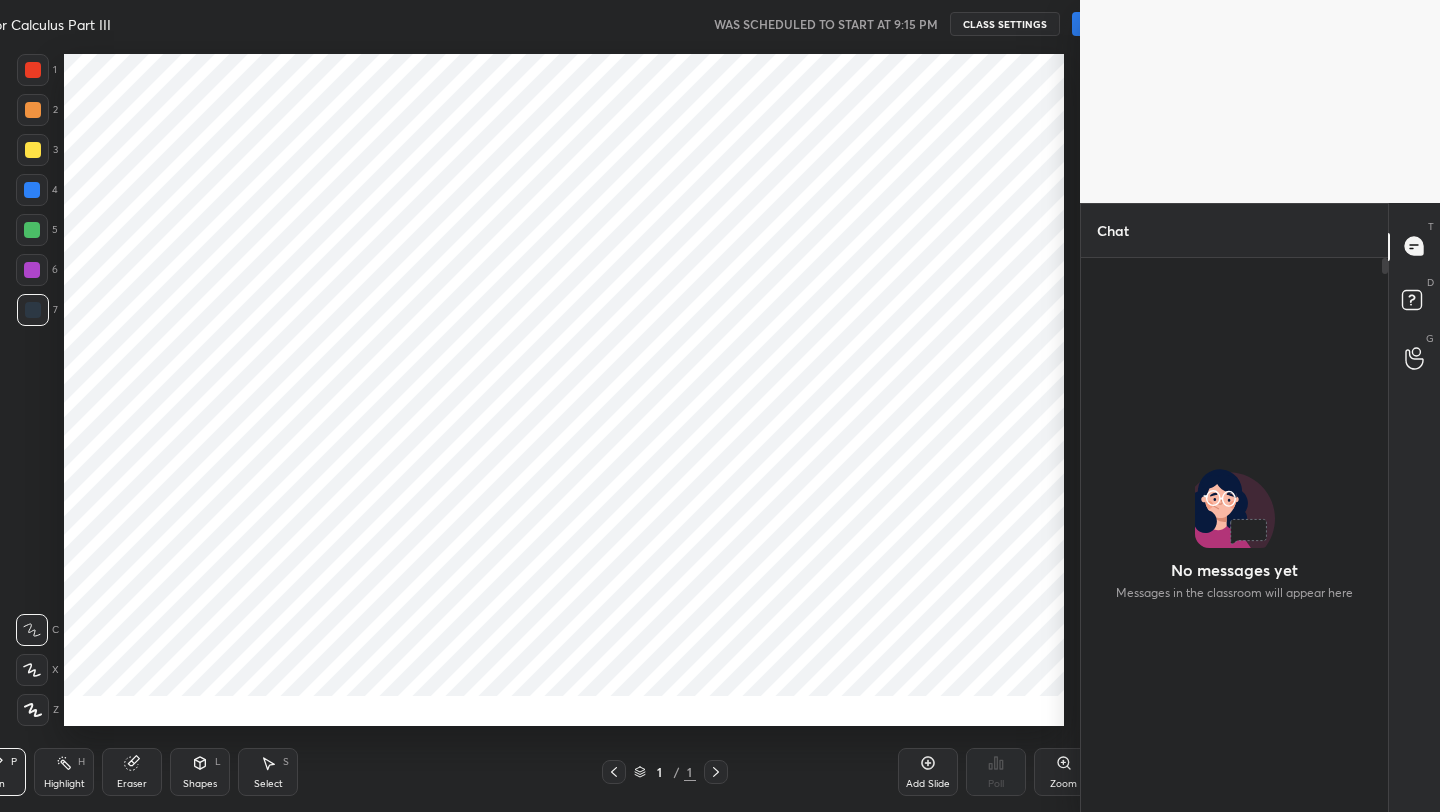 scroll, scrollTop: 0, scrollLeft: 0, axis: both 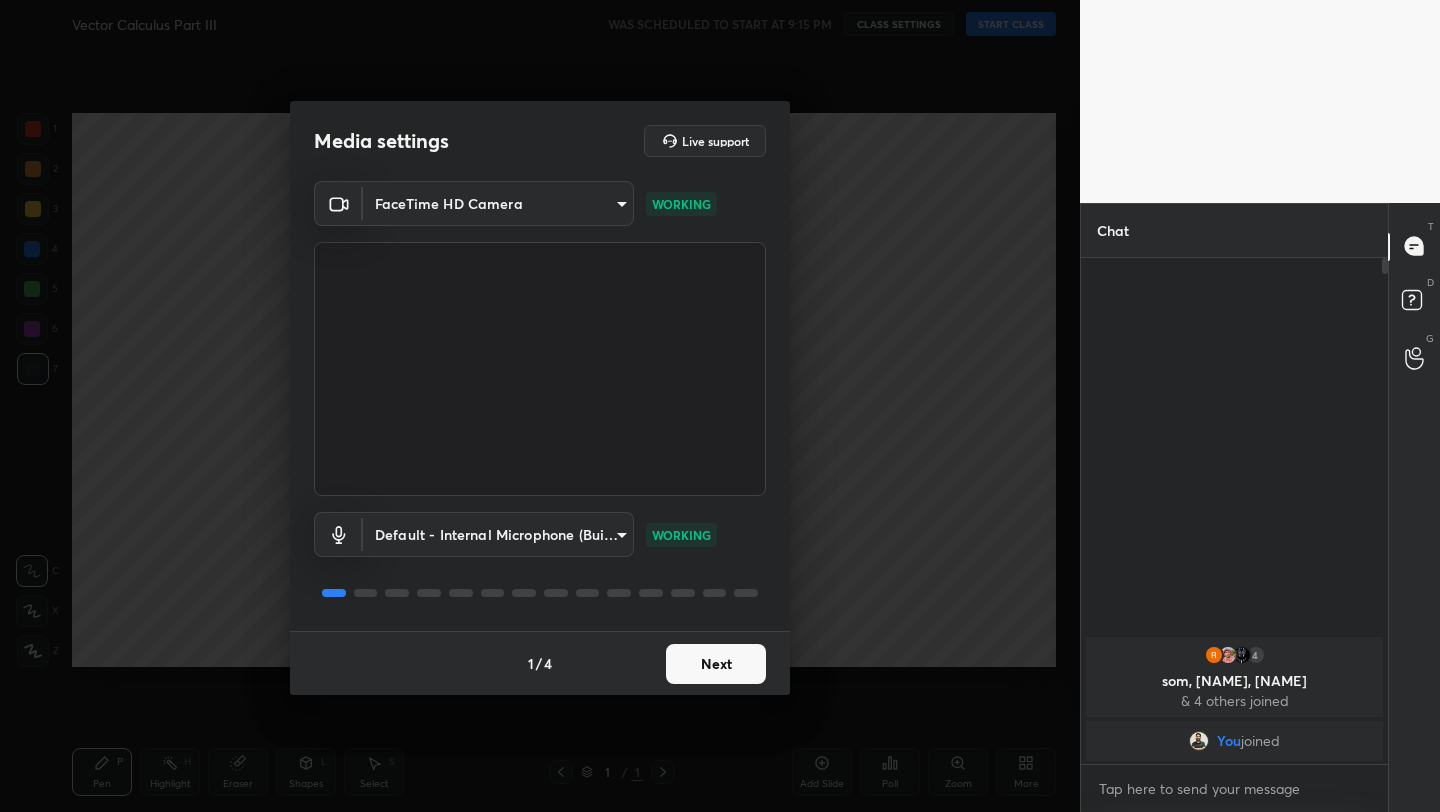 click on "1 / 4 Next" at bounding box center [540, 663] 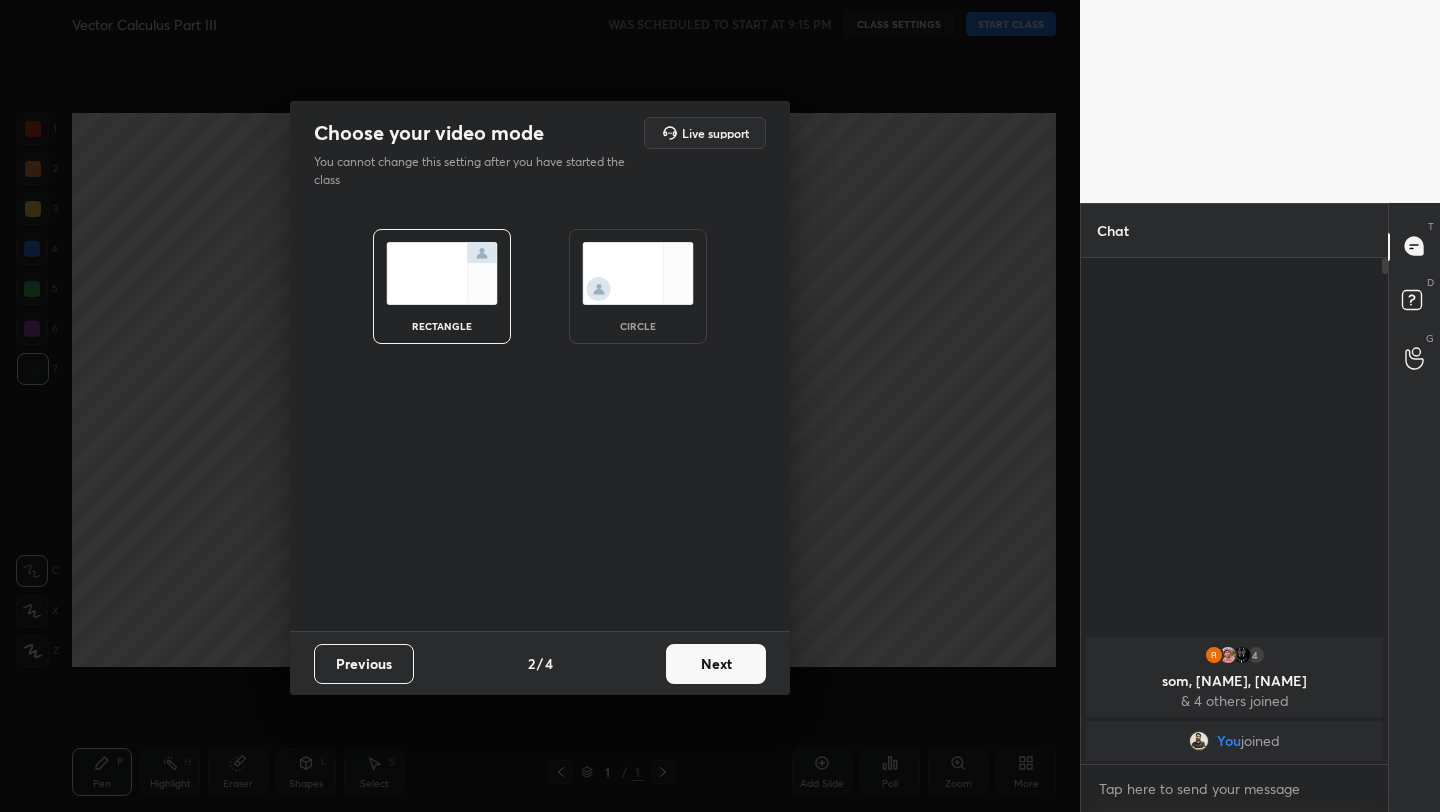 click on "Next" at bounding box center (716, 664) 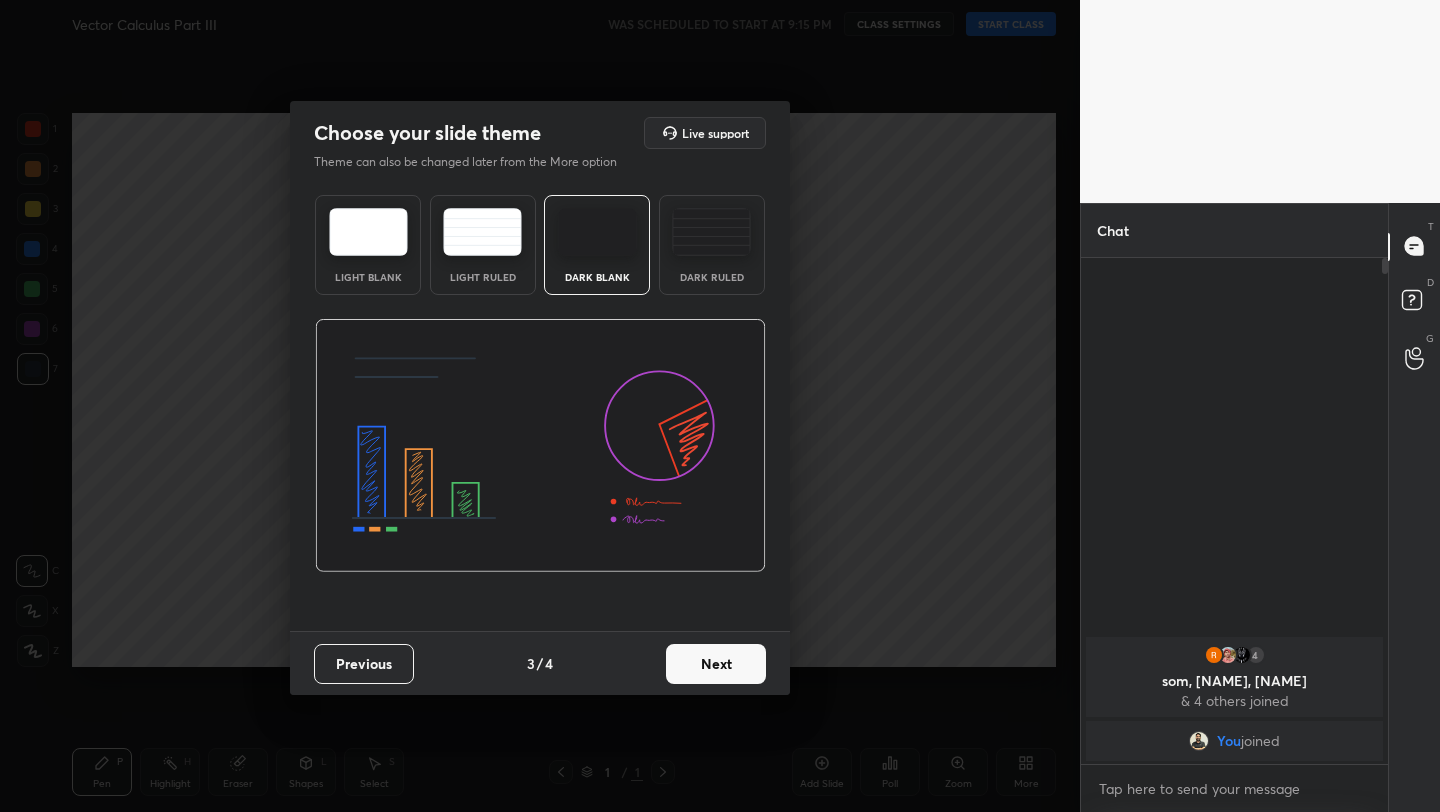 click on "Next" at bounding box center (716, 664) 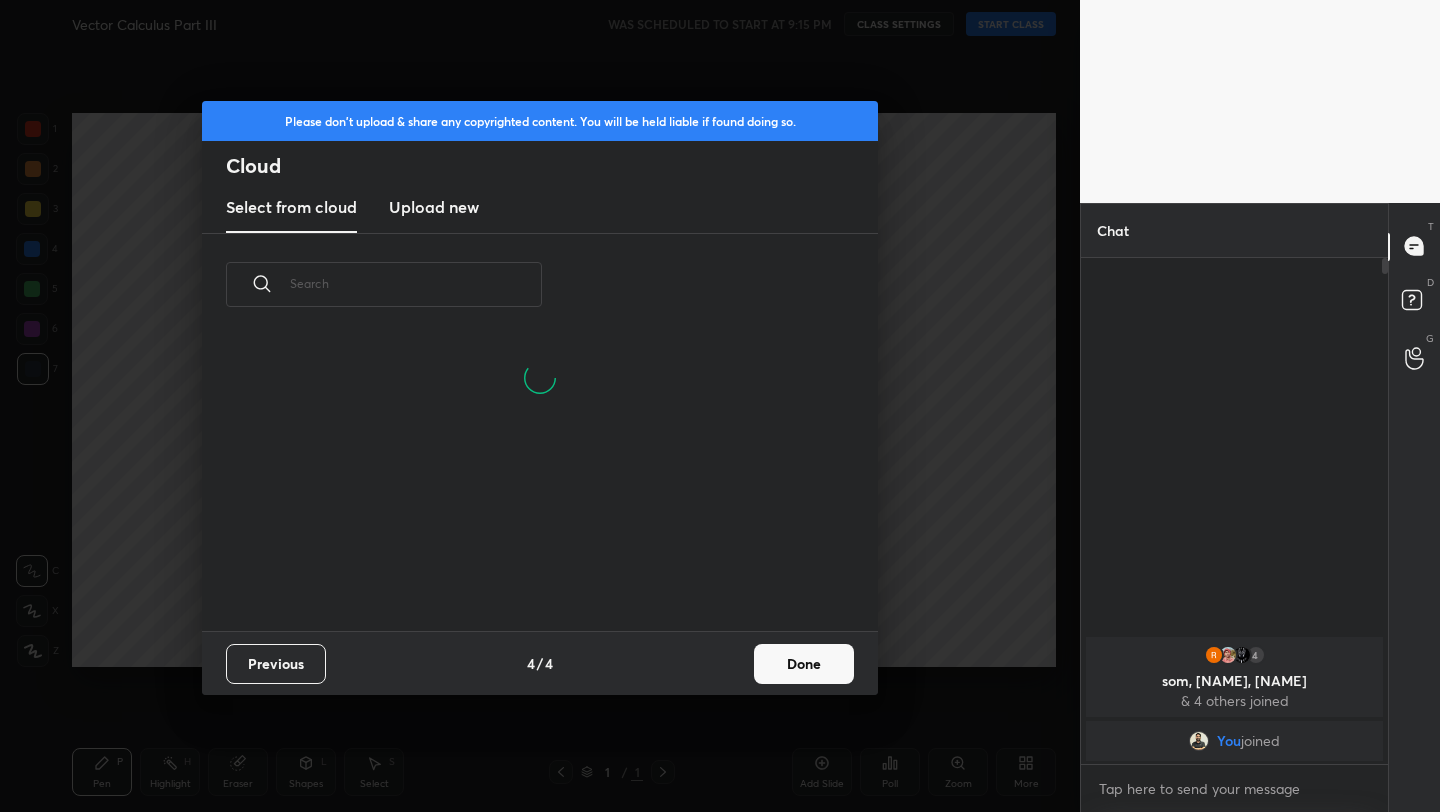 click on "Done" at bounding box center [804, 664] 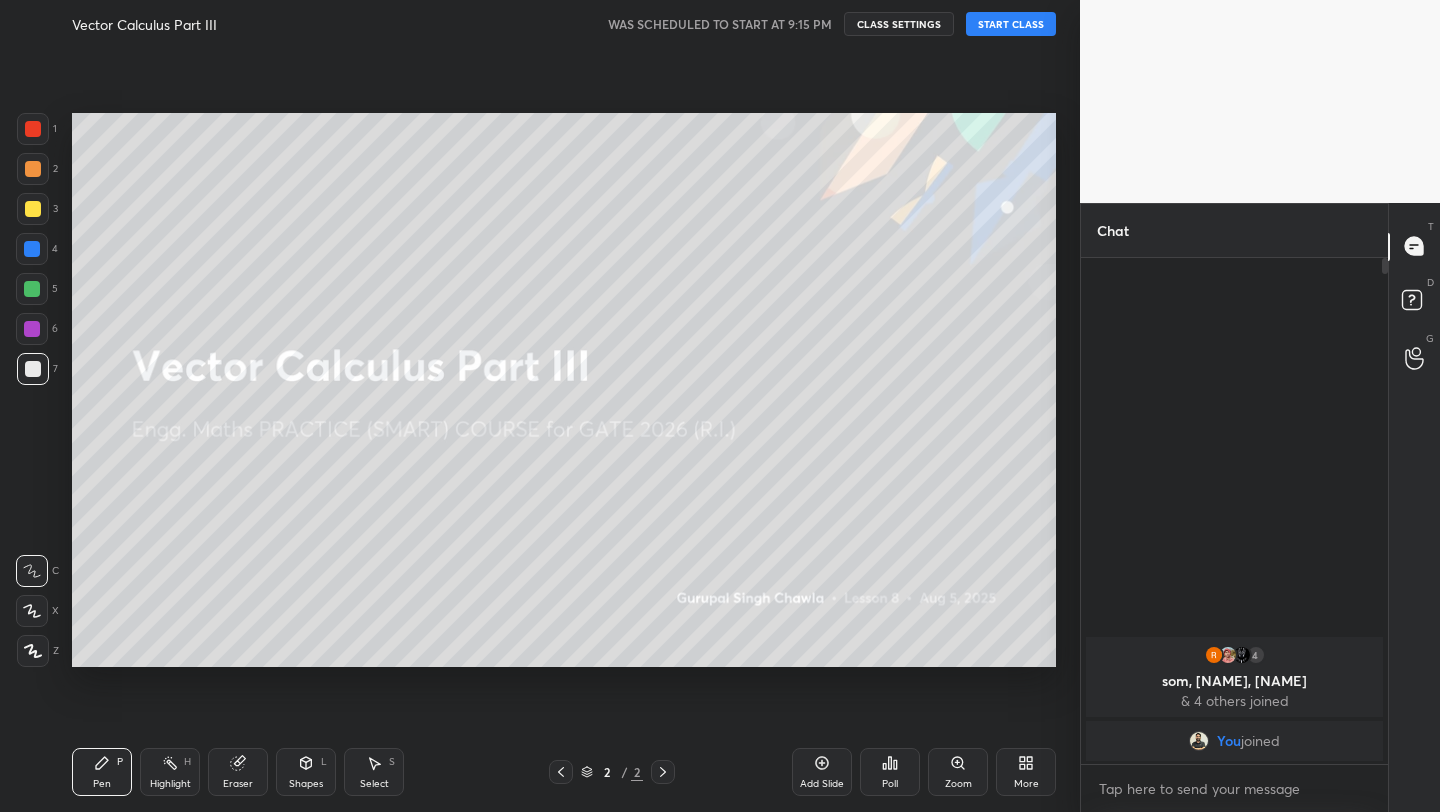click on "START CLASS" at bounding box center [1011, 24] 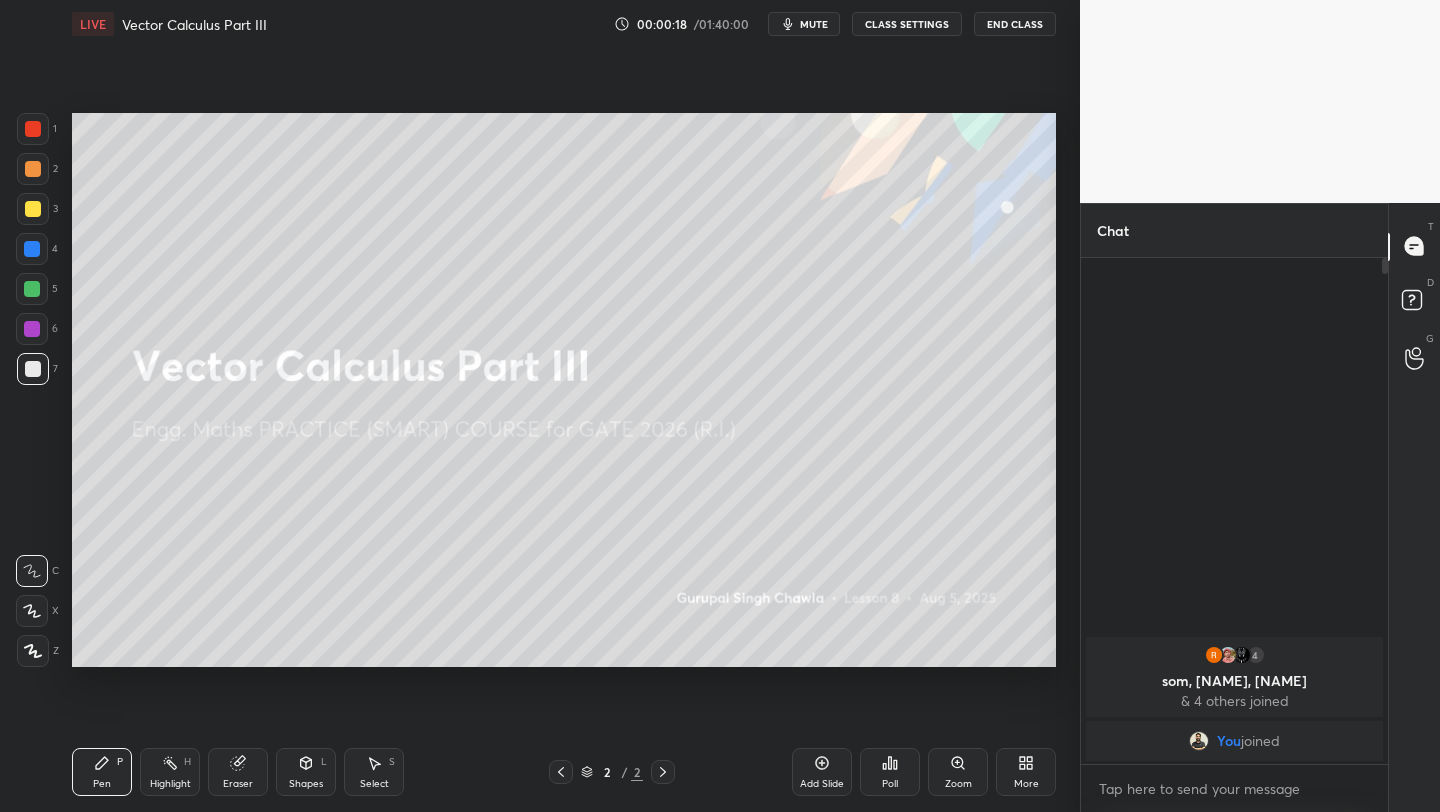 click on "More" at bounding box center [1026, 772] 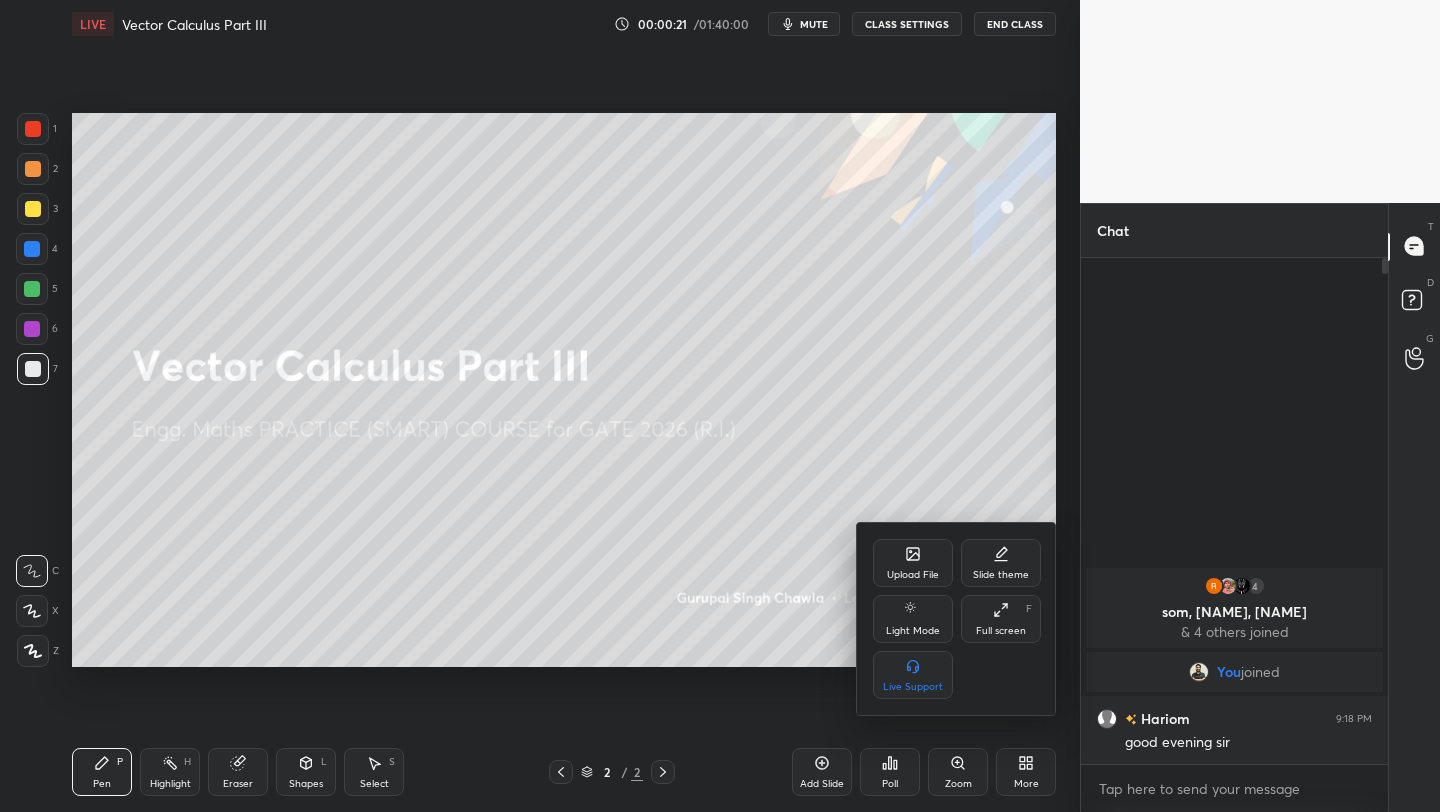 click on "Full screen F" at bounding box center [1001, 619] 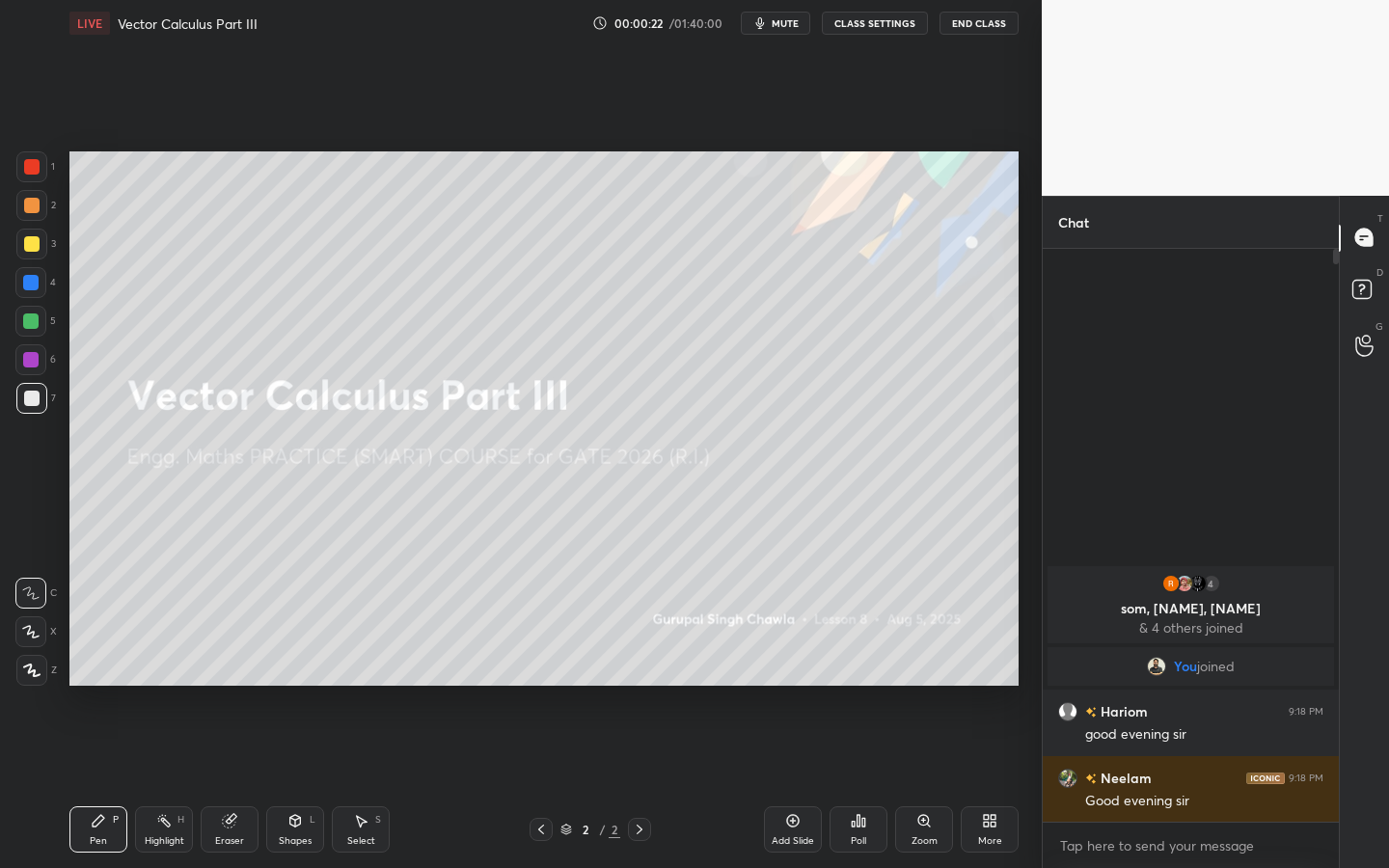 scroll, scrollTop: 95700, scrollLeft: 95494, axis: both 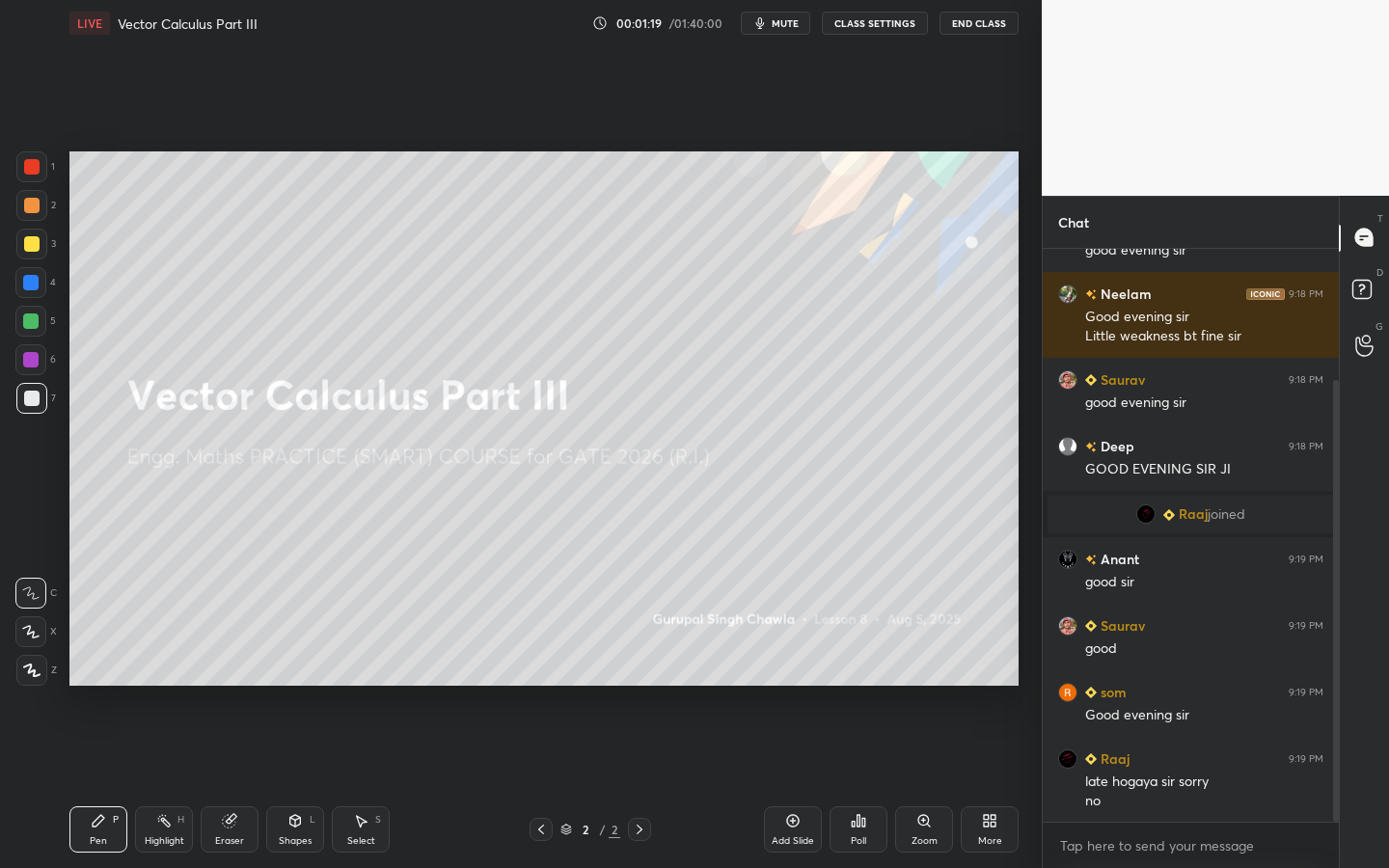 drag, startPoint x: 1334, startPoint y: 591, endPoint x: 1329, endPoint y: 615, distance: 24.515301 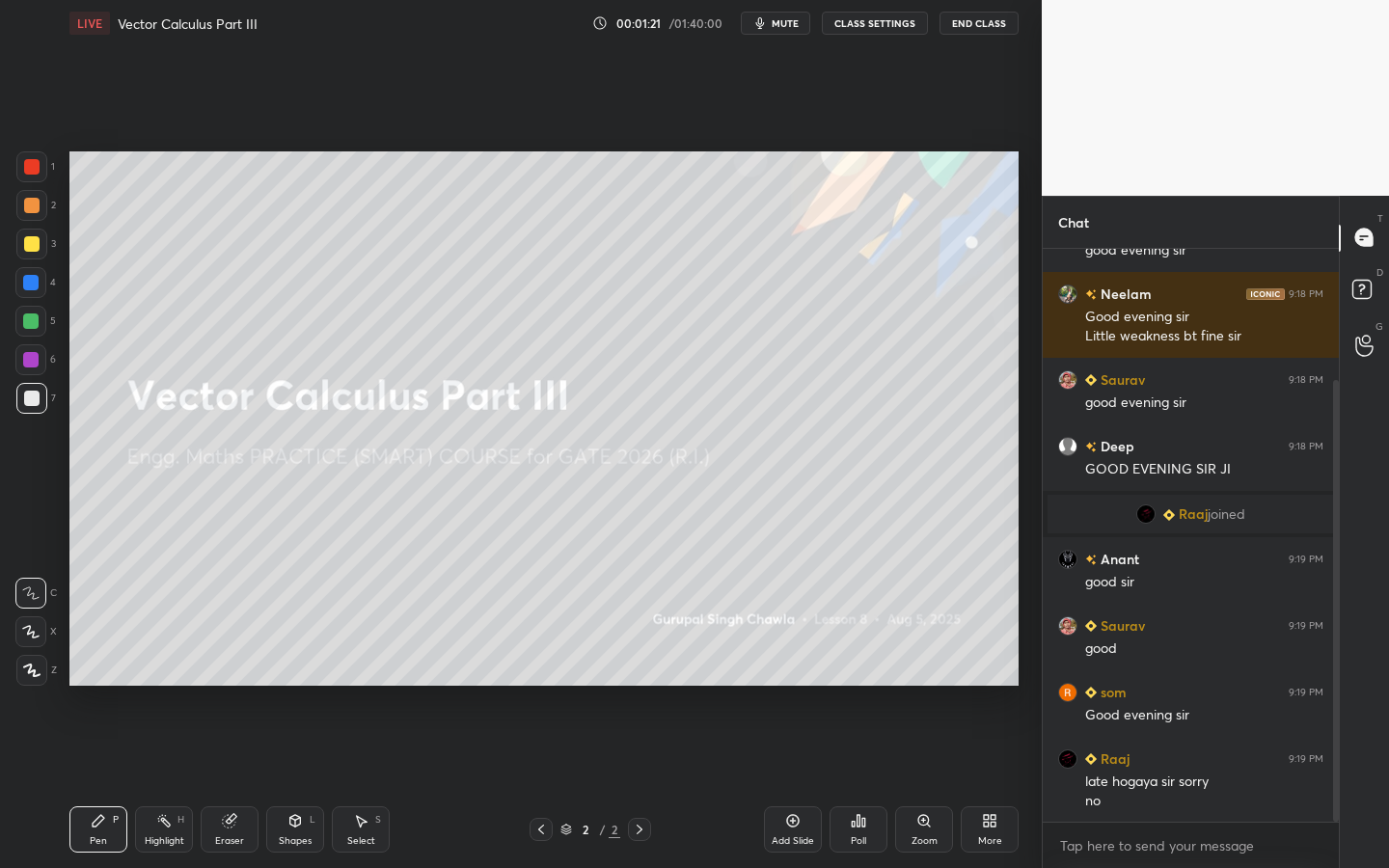 click 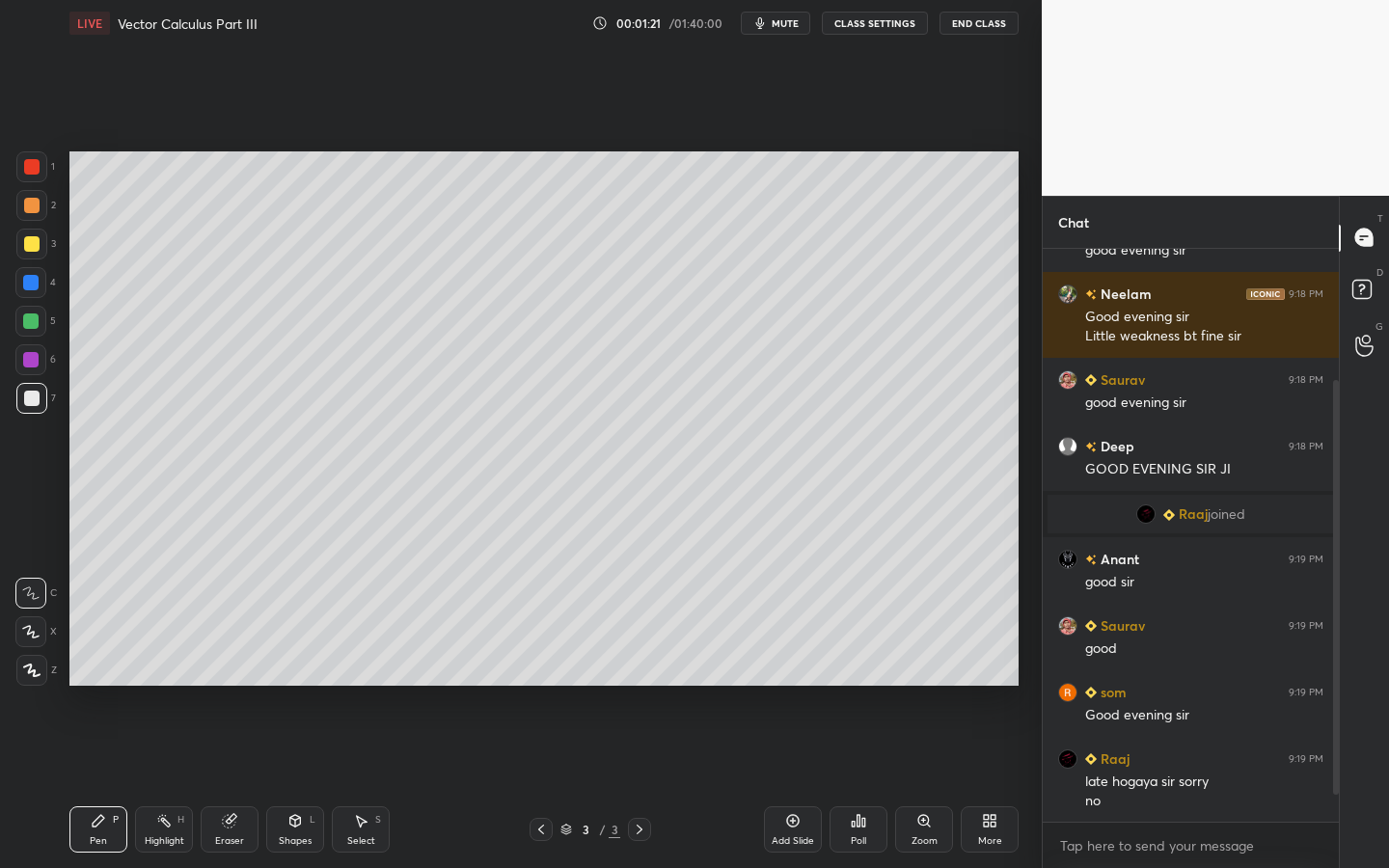 scroll, scrollTop: 237, scrollLeft: 0, axis: vertical 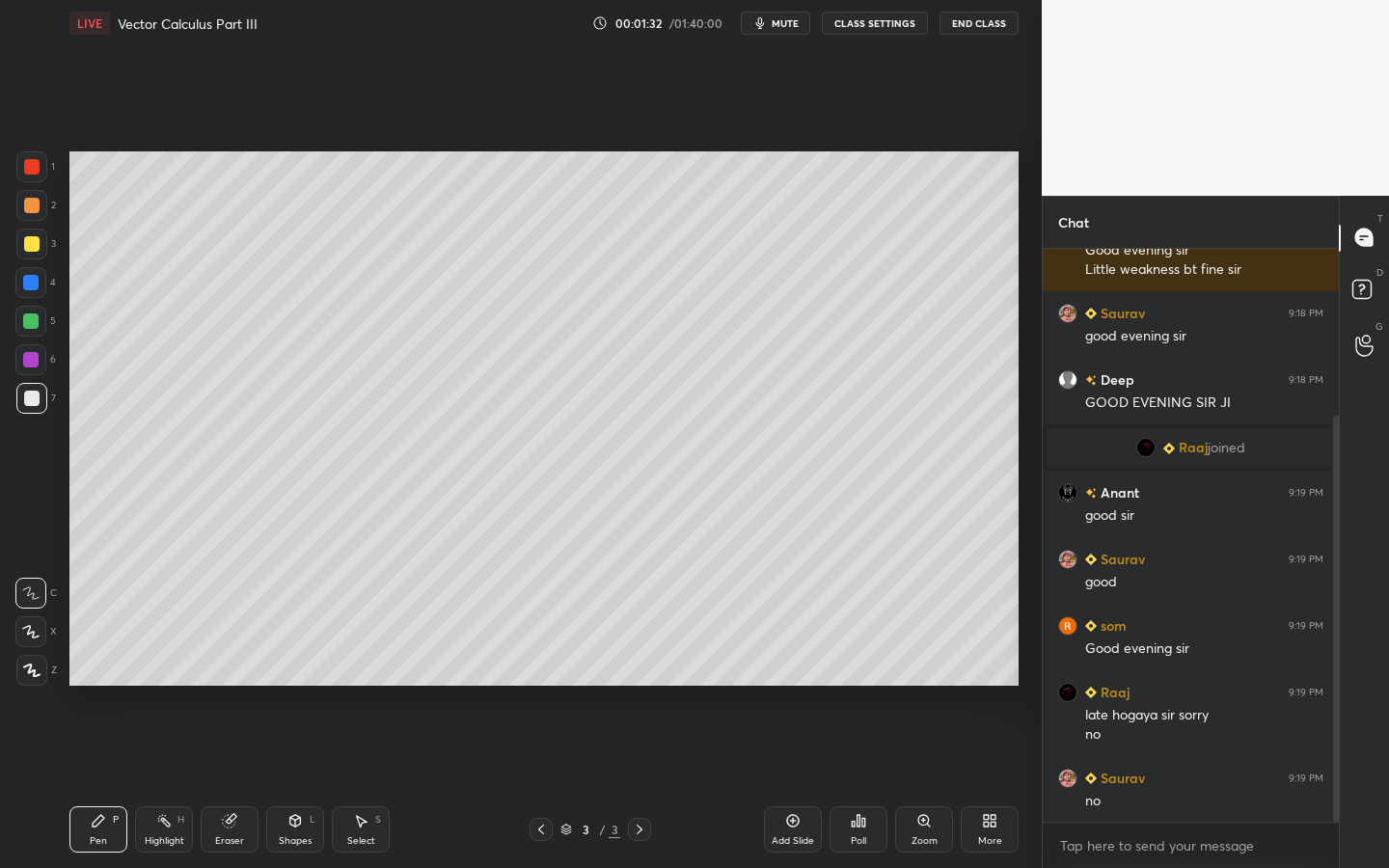 click at bounding box center (32, 398) 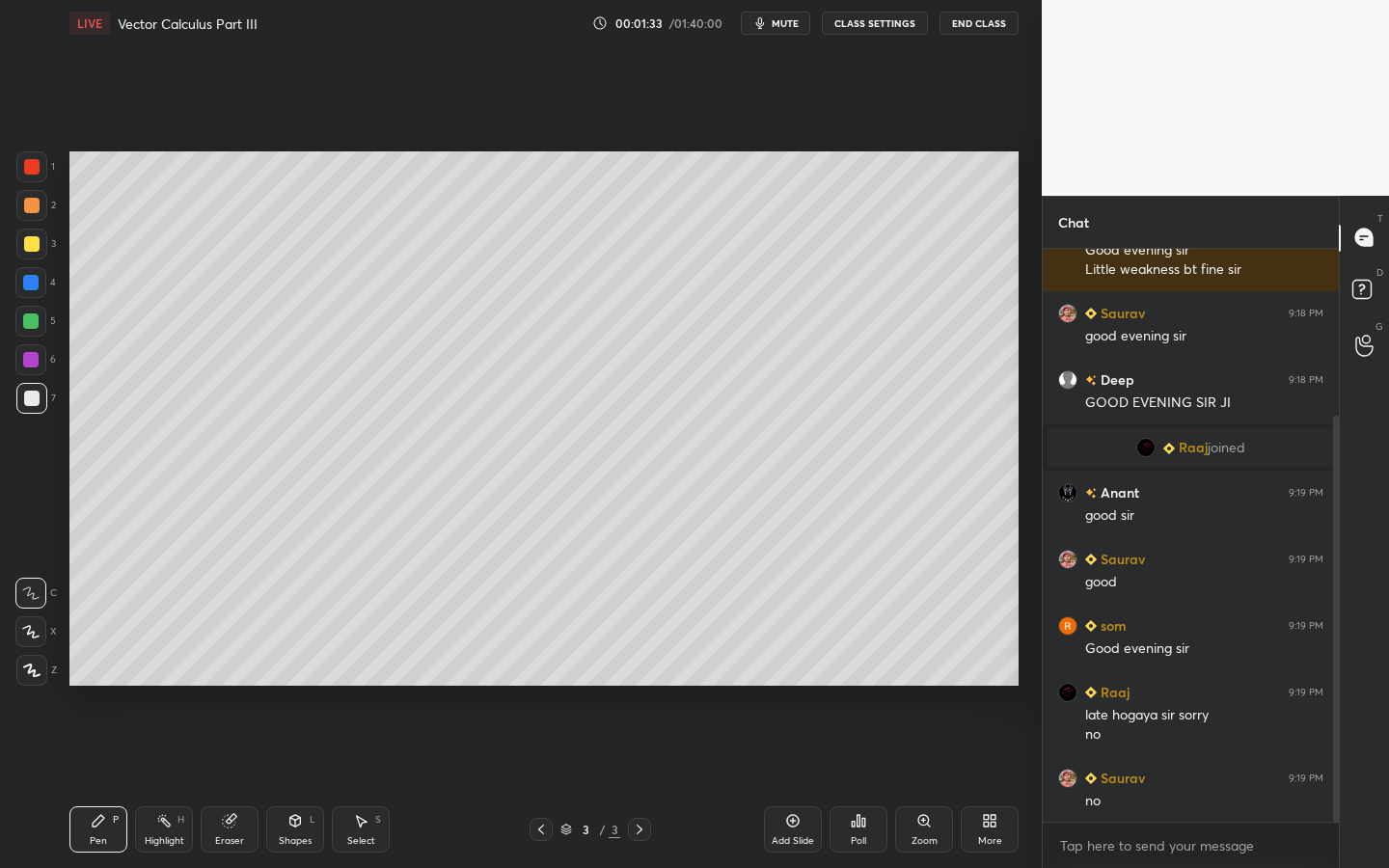 click on "3" at bounding box center [36, 244] 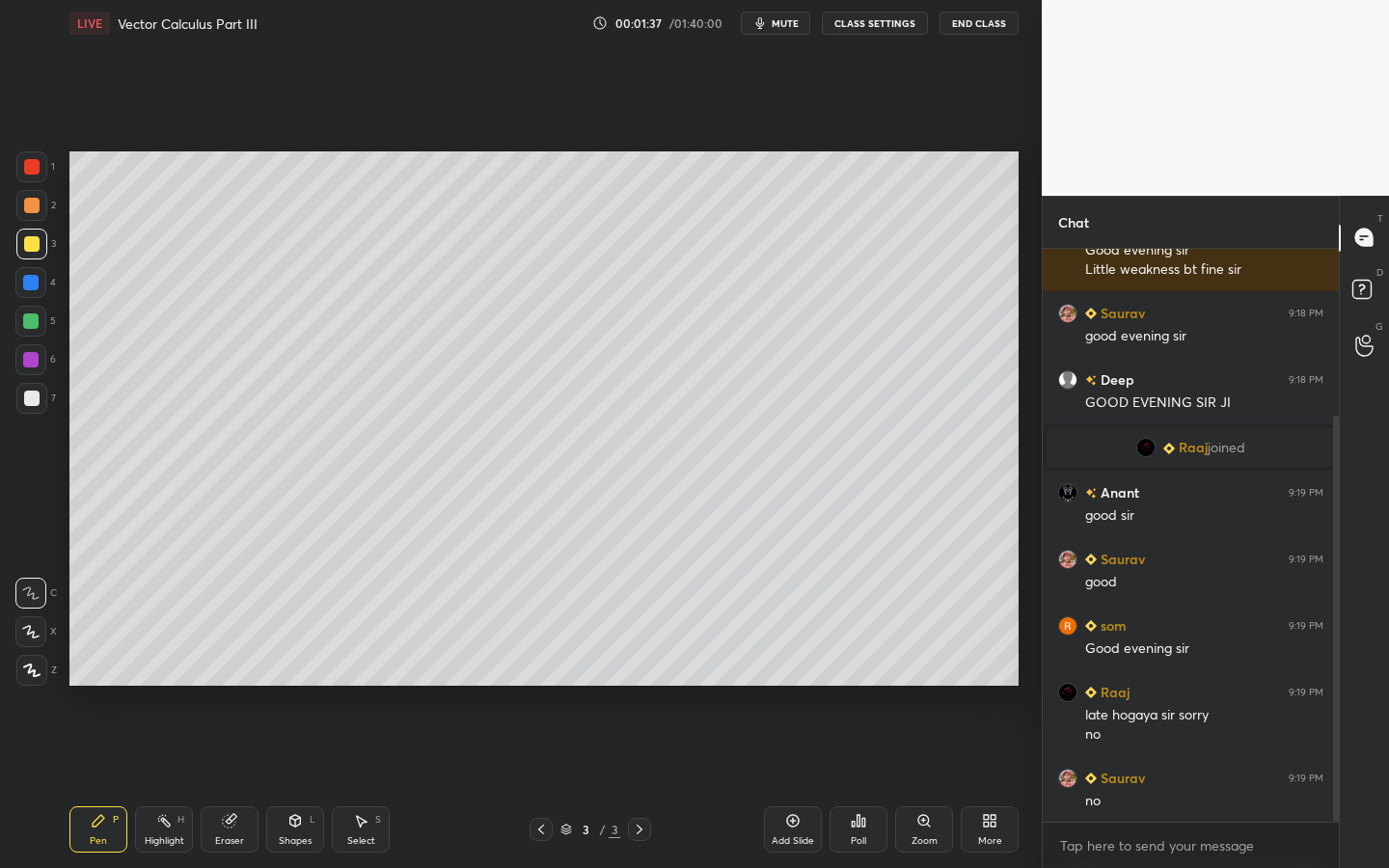 click at bounding box center (32, 205) 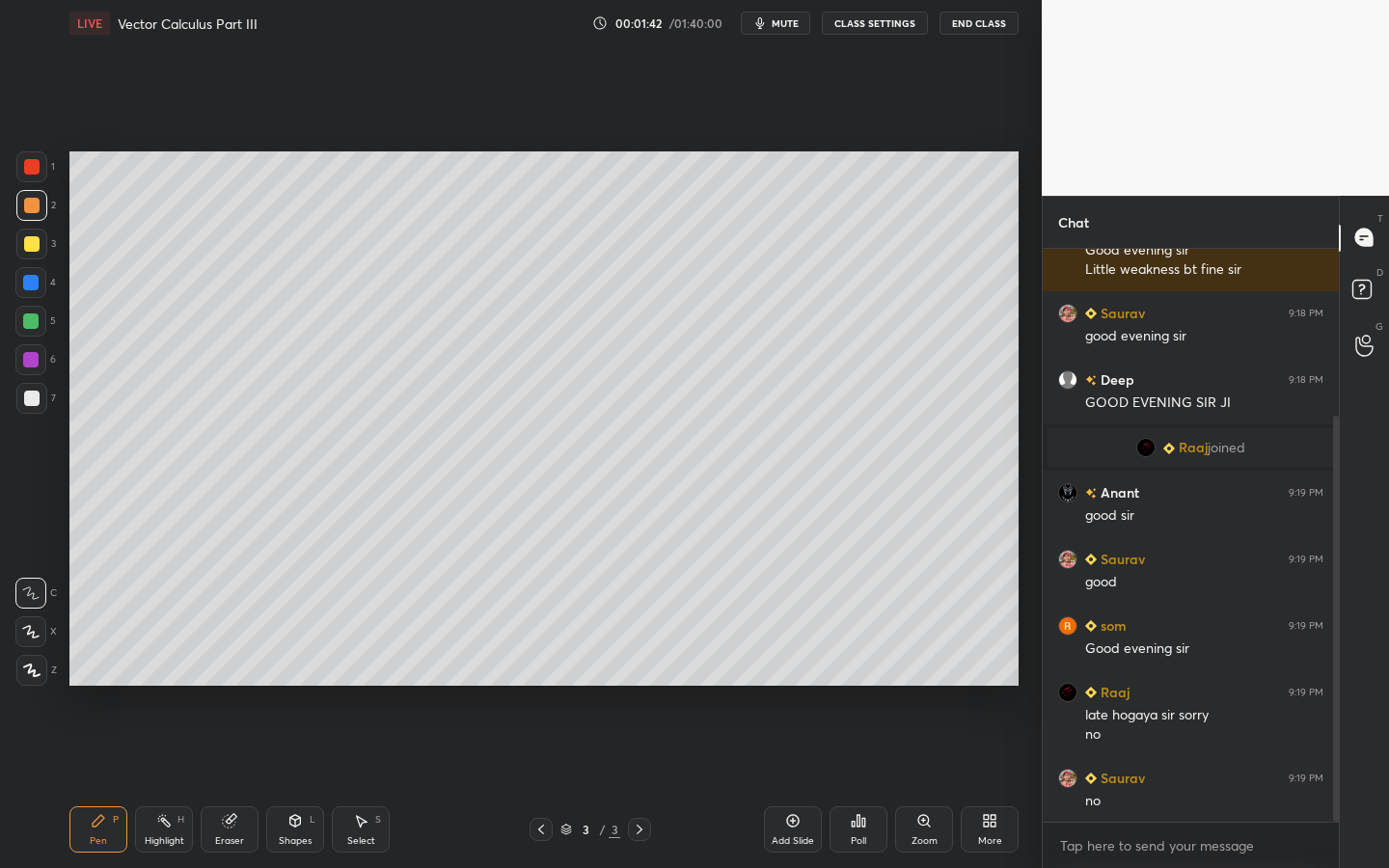 click at bounding box center [31, 632] 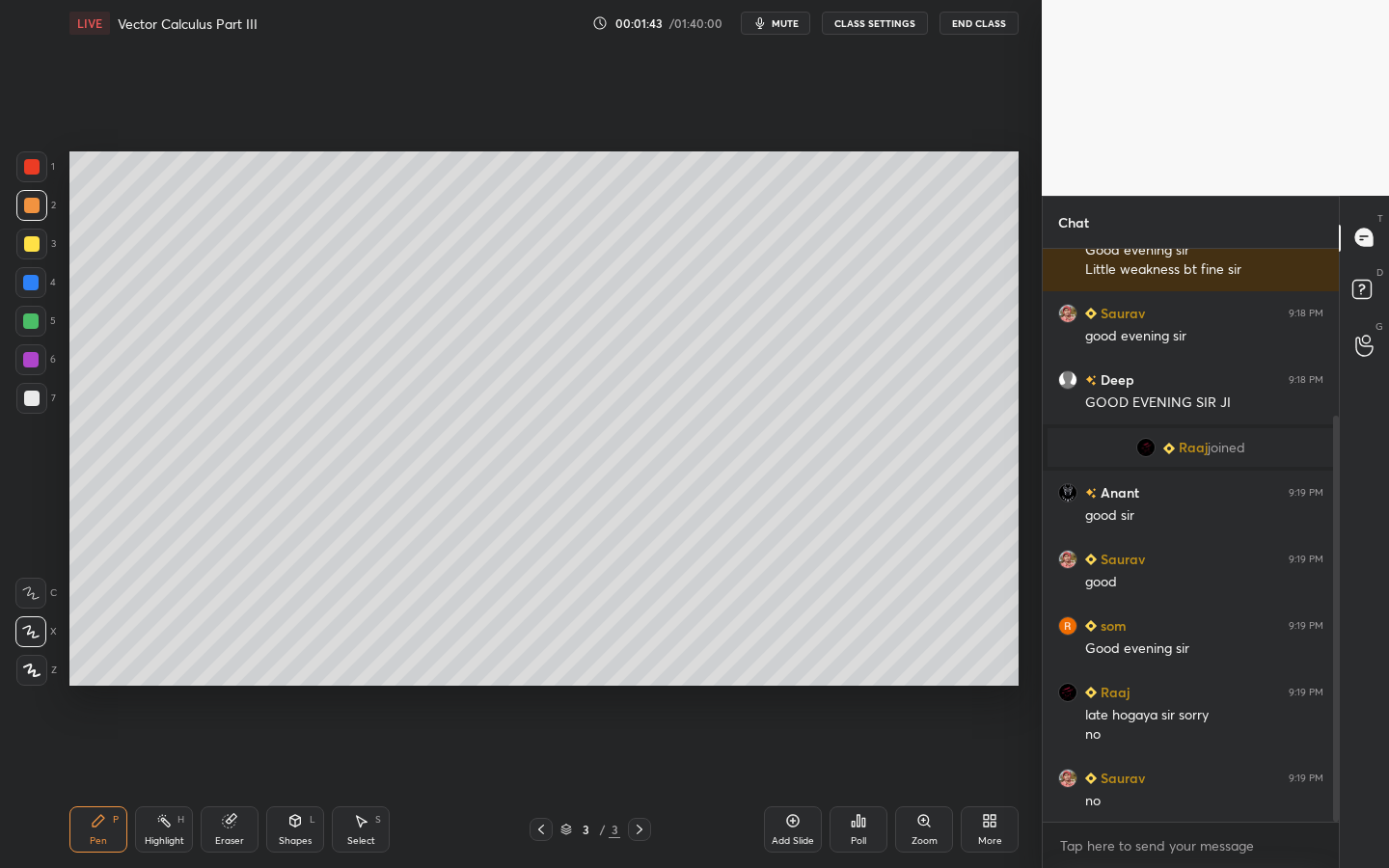drag, startPoint x: 36, startPoint y: 250, endPoint x: 58, endPoint y: 237, distance: 25.55386 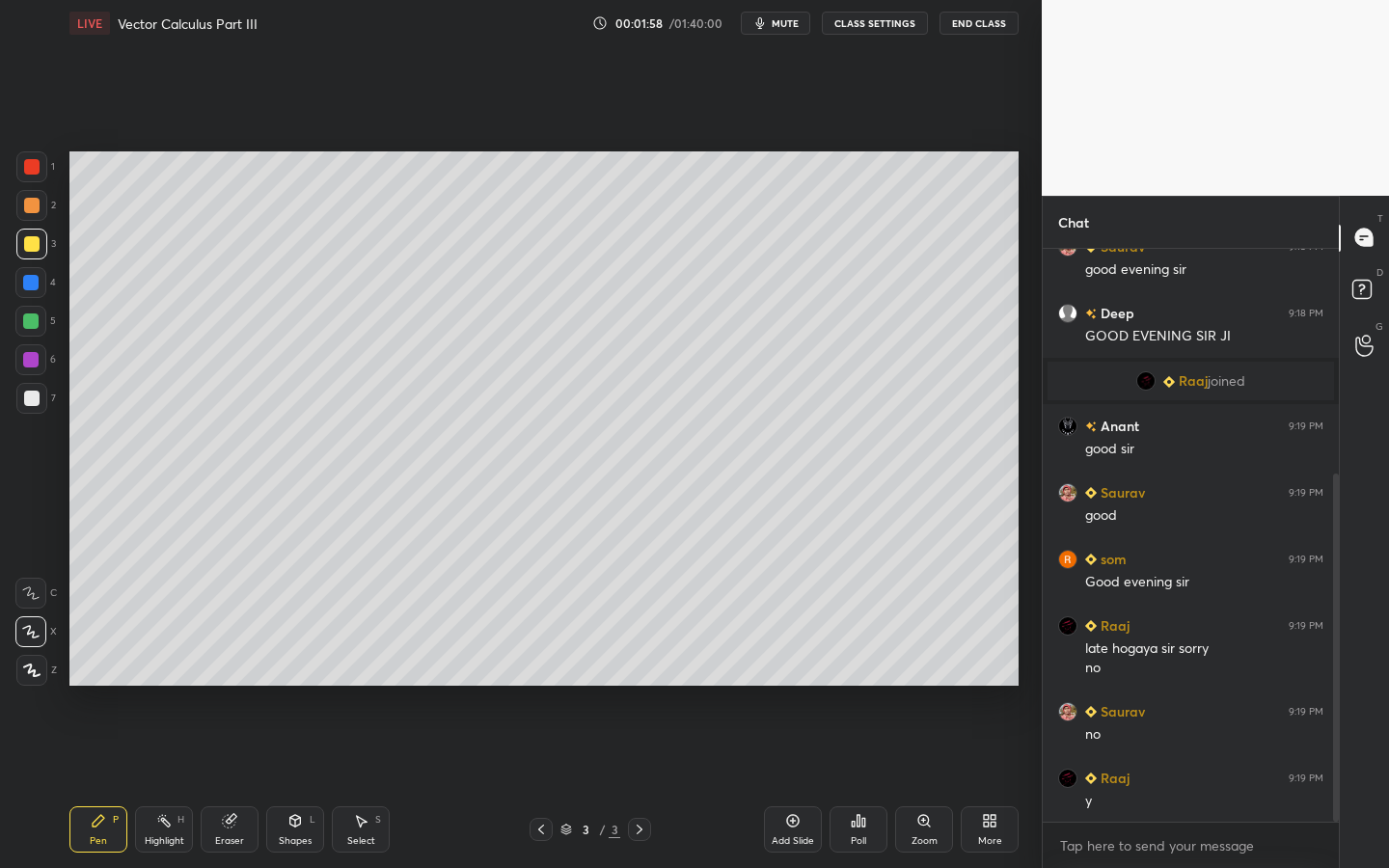 scroll, scrollTop: 370, scrollLeft: 0, axis: vertical 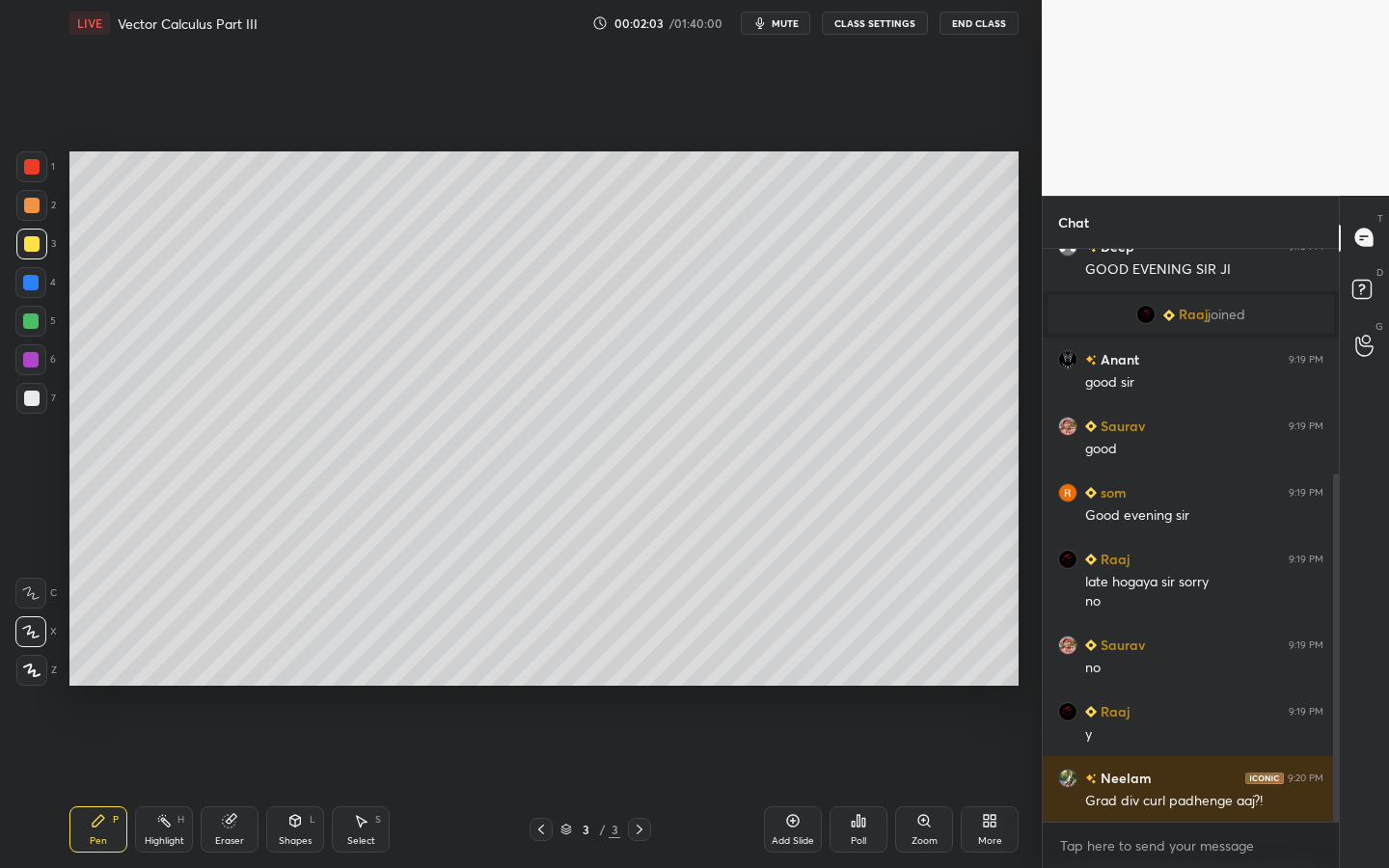drag, startPoint x: 276, startPoint y: 829, endPoint x: 281, endPoint y: 819, distance: 11.18034 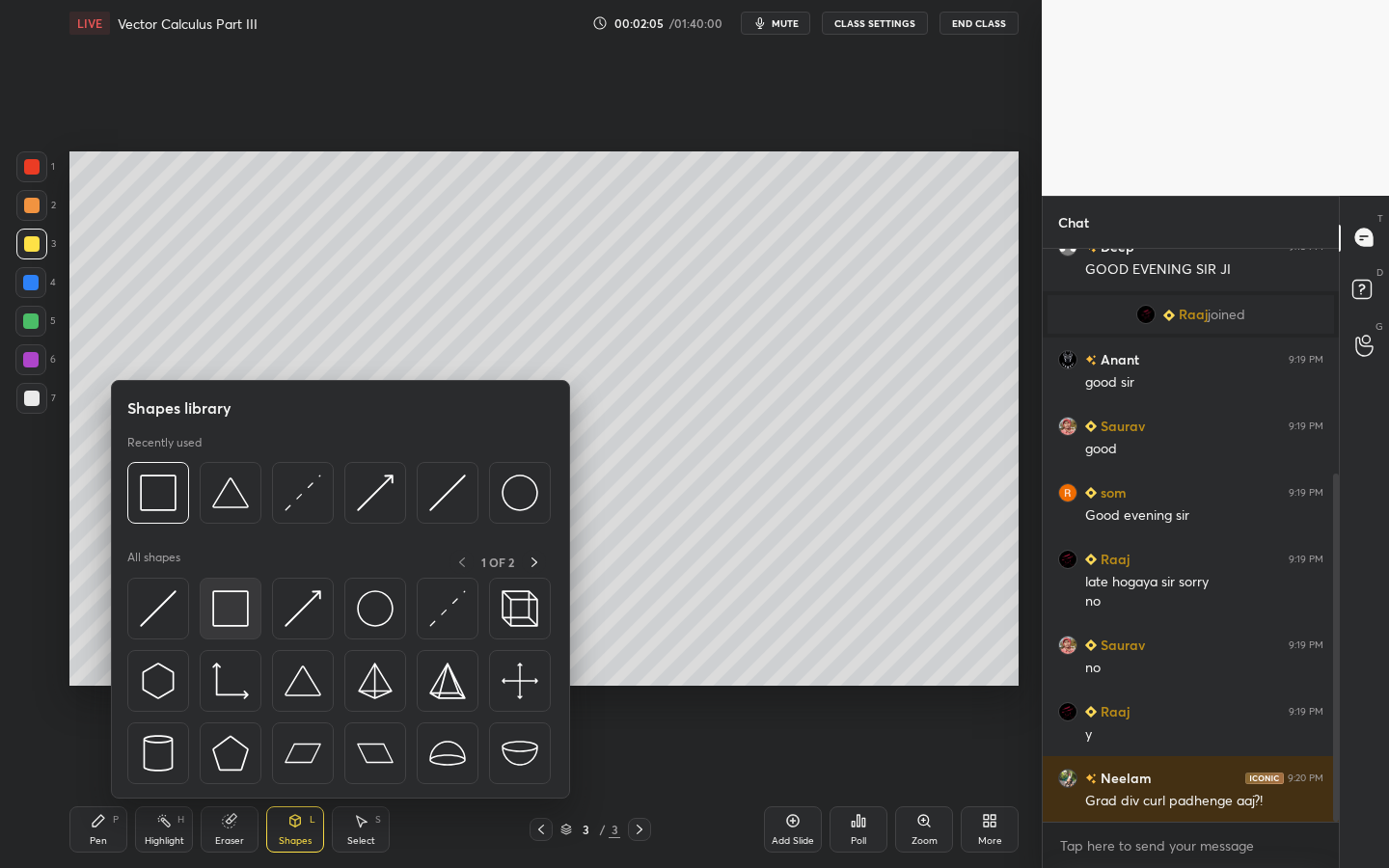 click at bounding box center [231, 609] 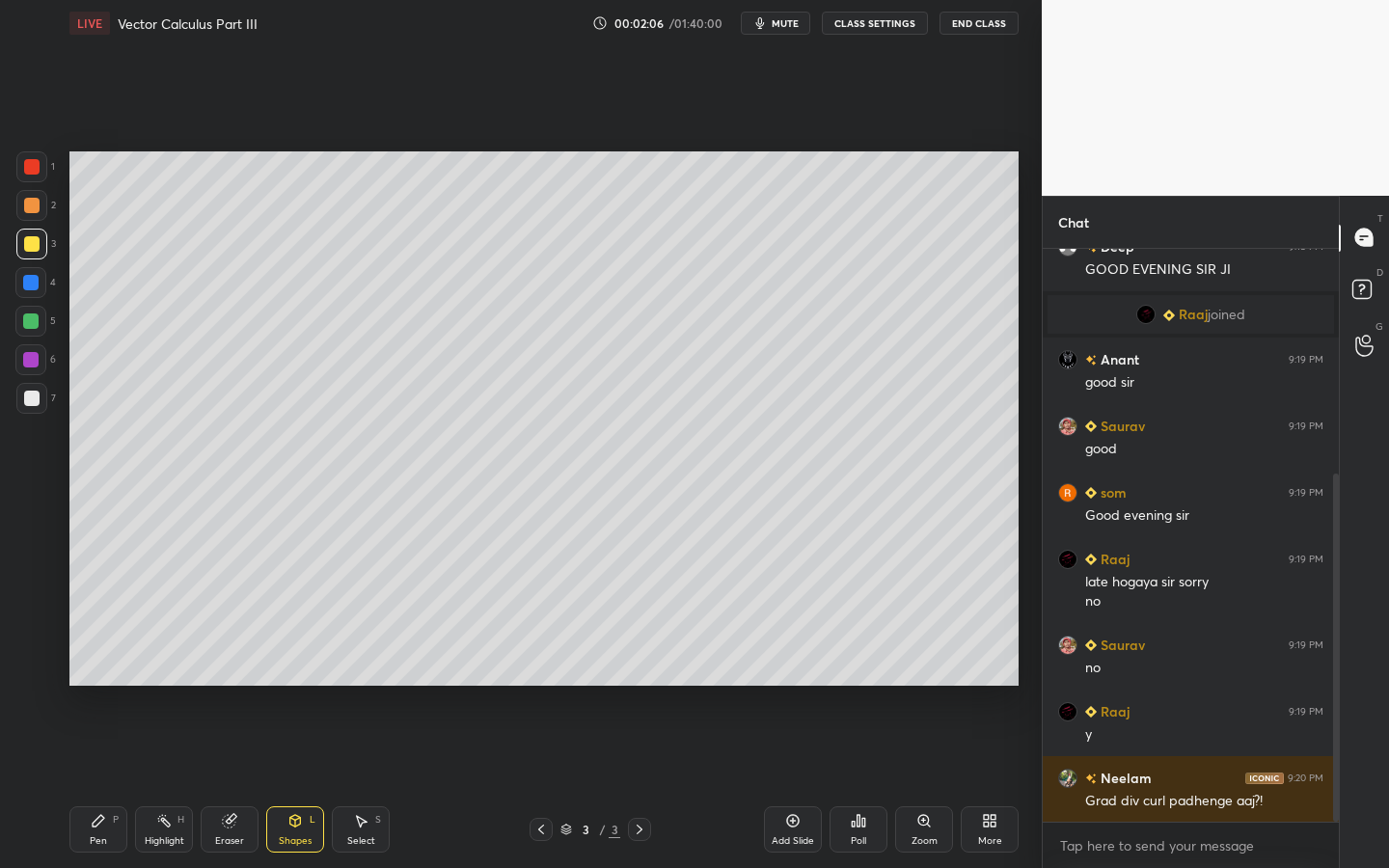 drag, startPoint x: 32, startPoint y: 320, endPoint x: 50, endPoint y: 310, distance: 20.59126 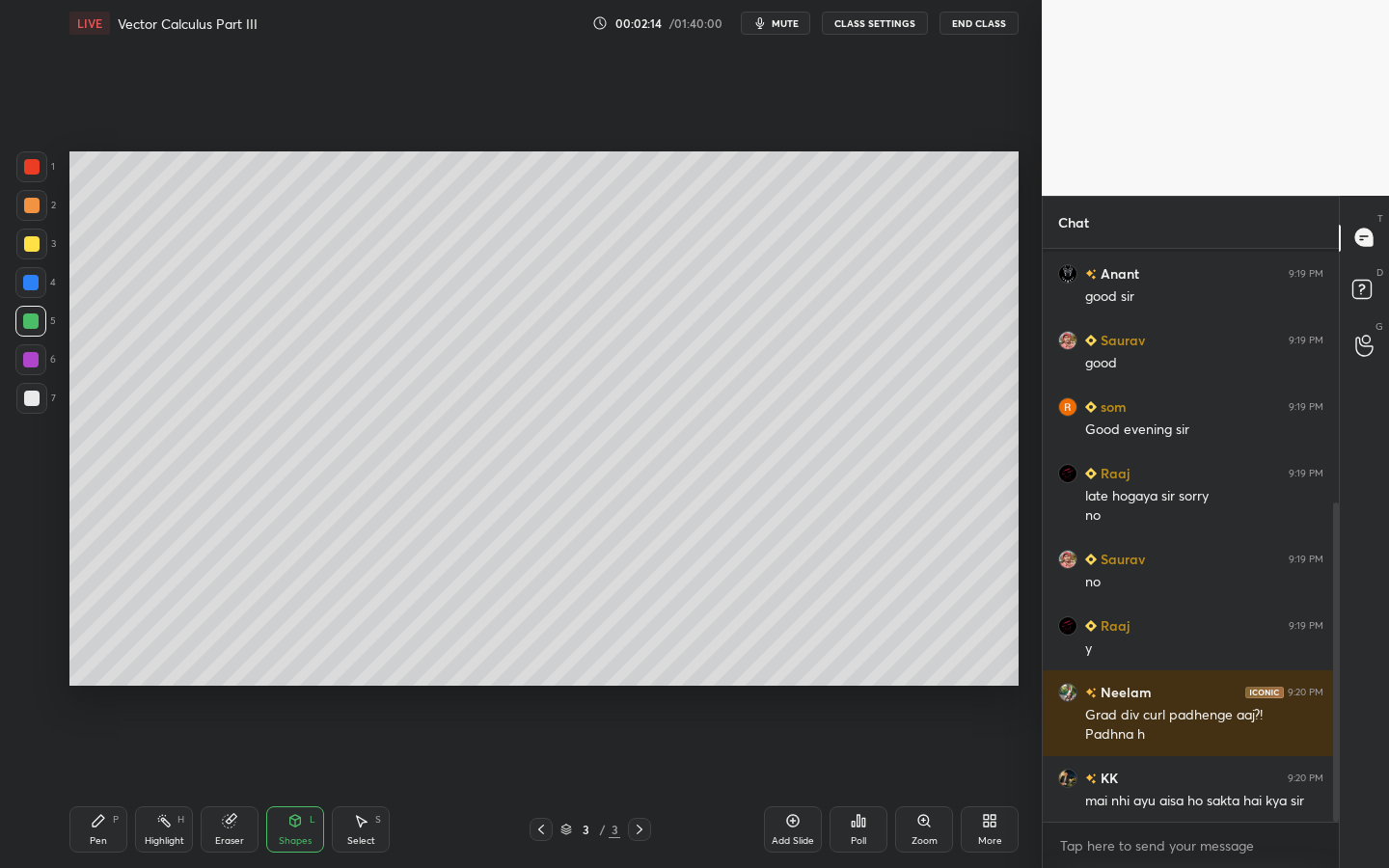 scroll, scrollTop: 502, scrollLeft: 0, axis: vertical 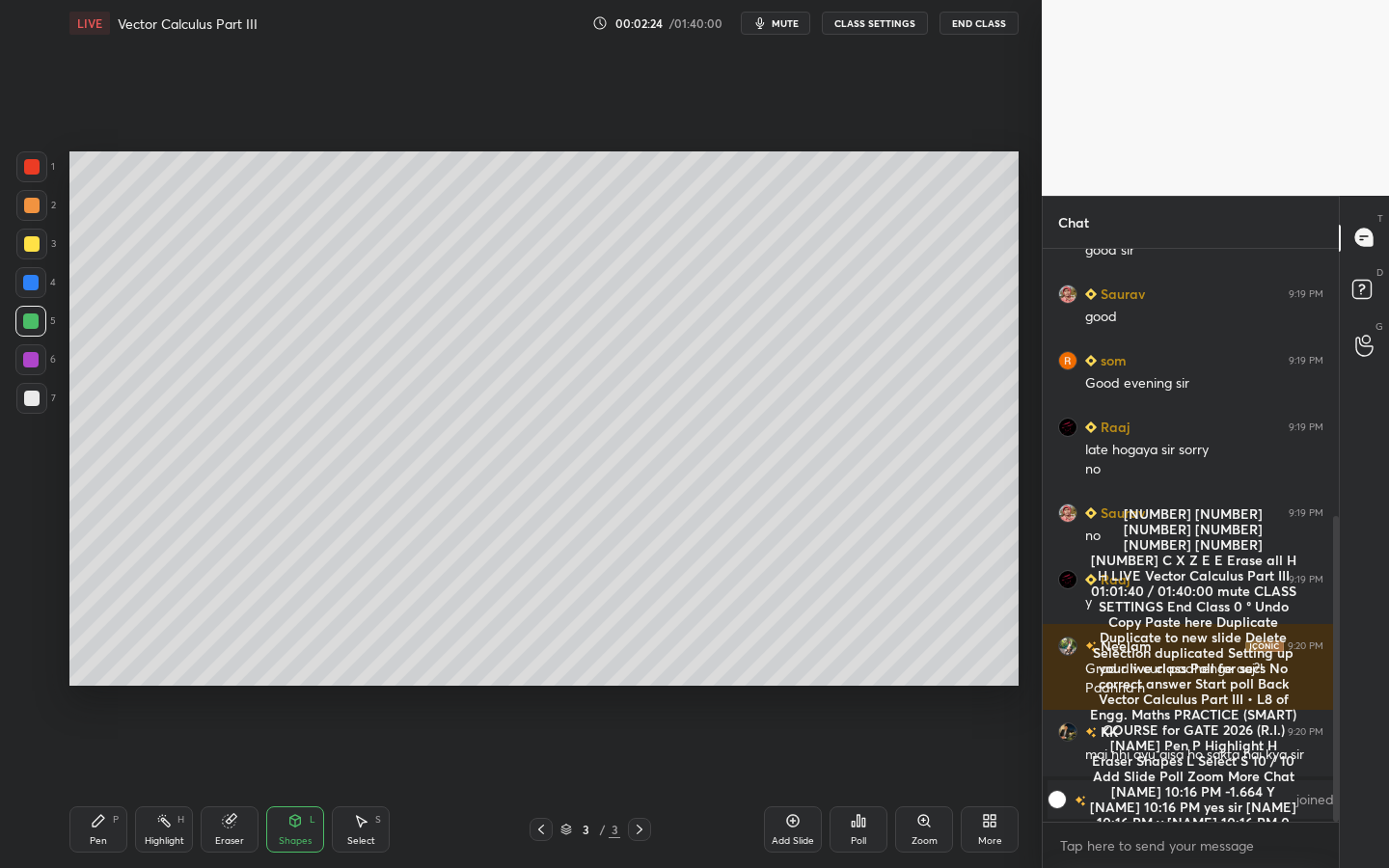 drag, startPoint x: 92, startPoint y: 811, endPoint x: 112, endPoint y: 821, distance: 22.36068 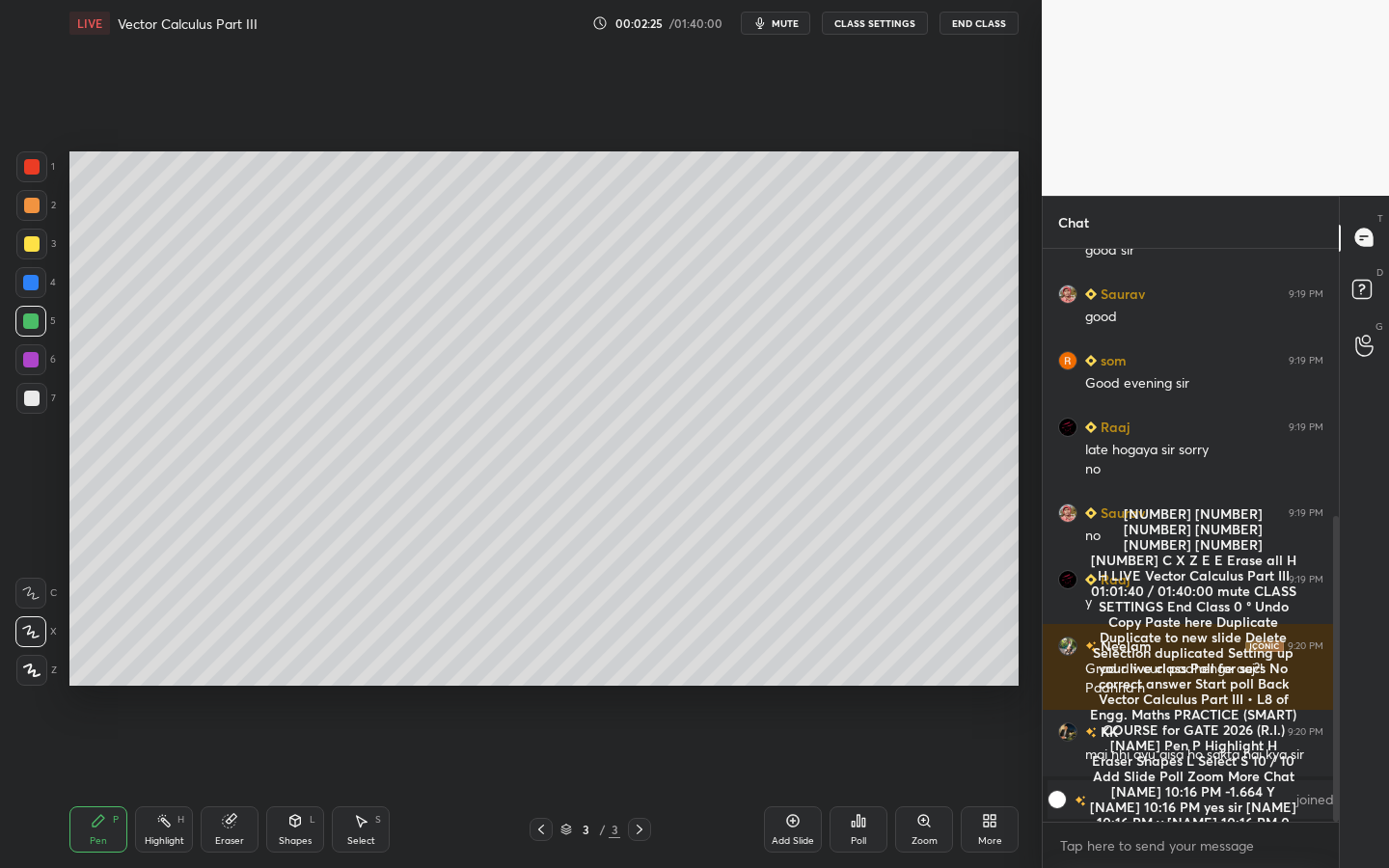 click 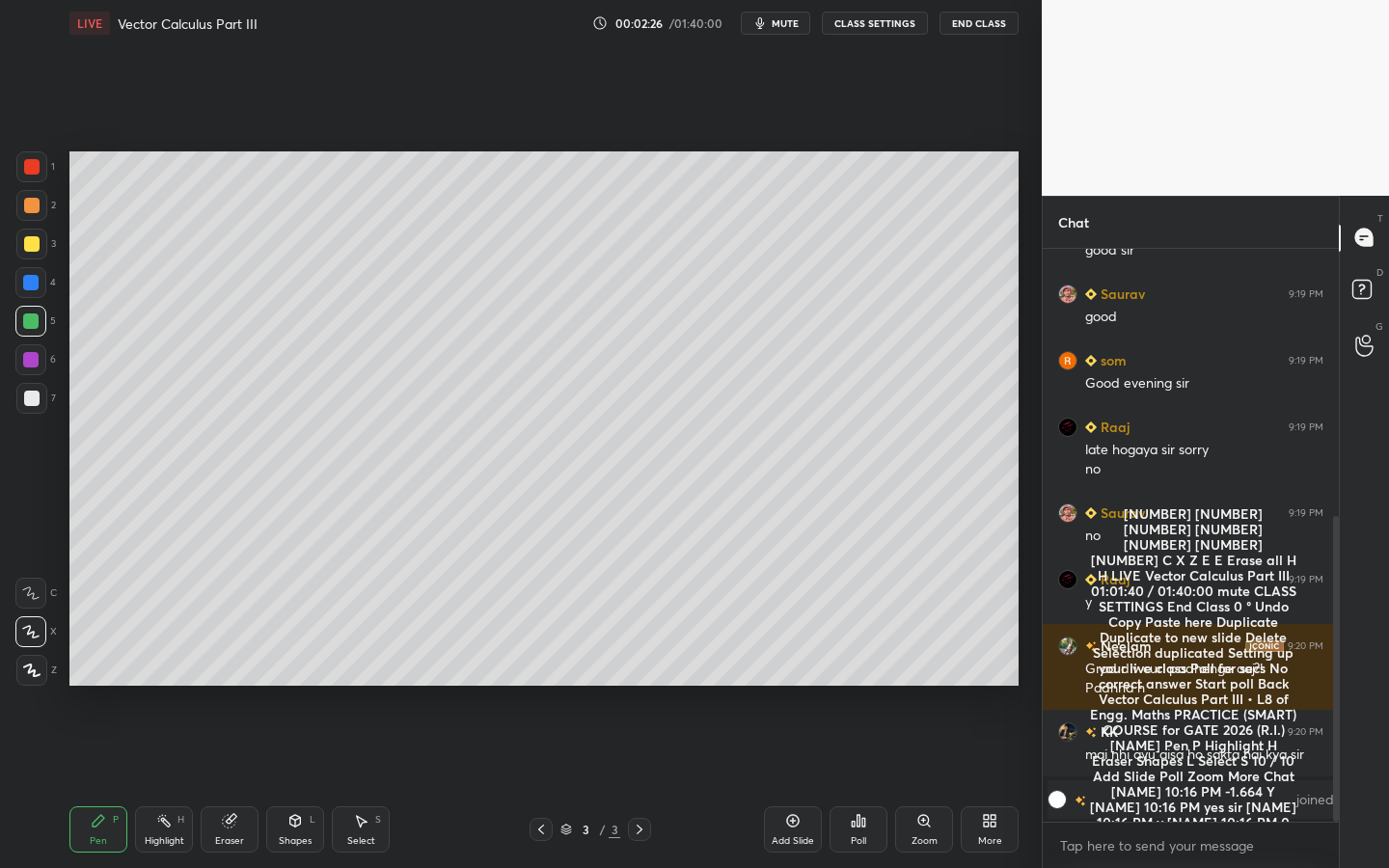 drag, startPoint x: 30, startPoint y: 319, endPoint x: 63, endPoint y: 300, distance: 38.078866 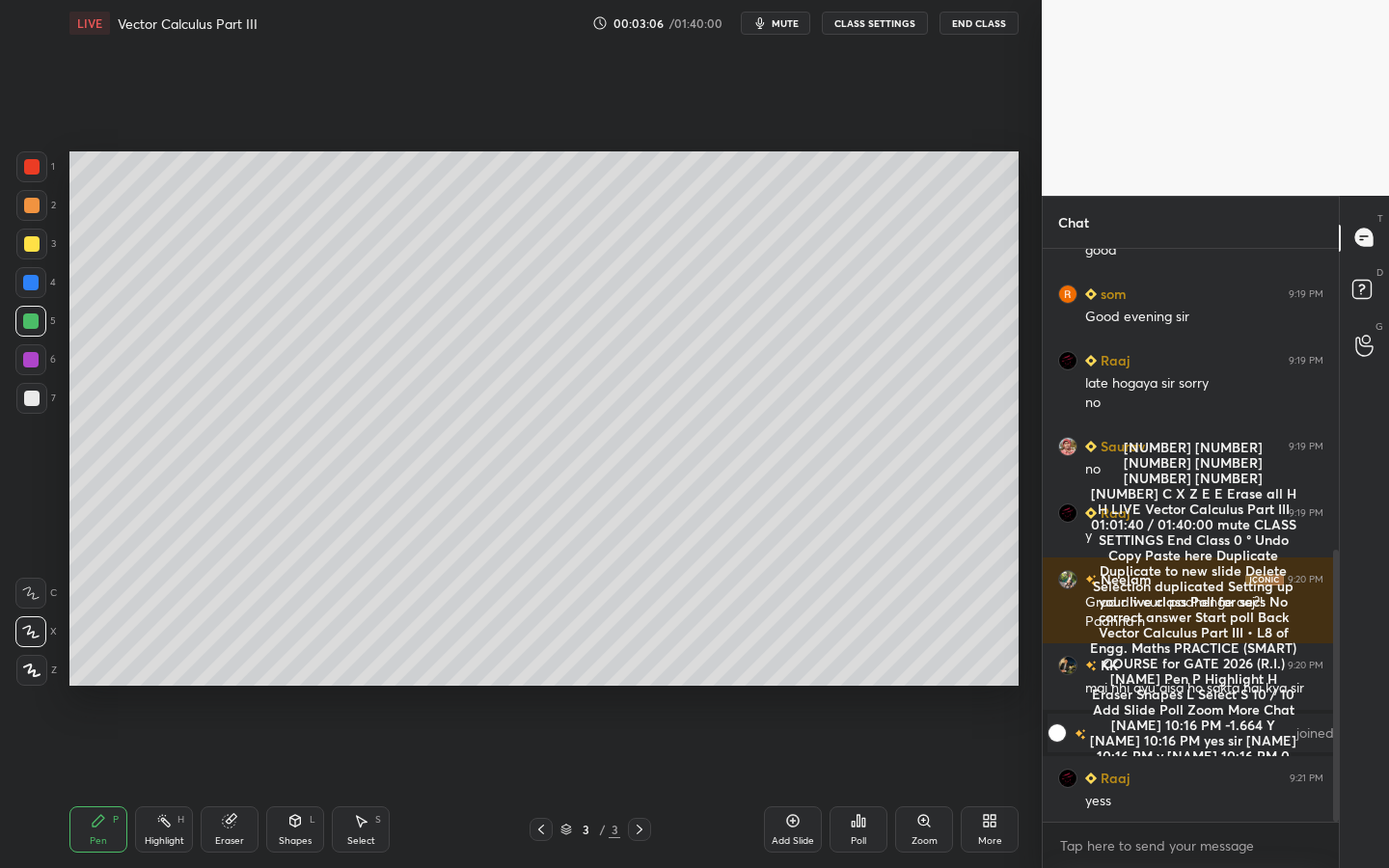 scroll, scrollTop: 636, scrollLeft: 0, axis: vertical 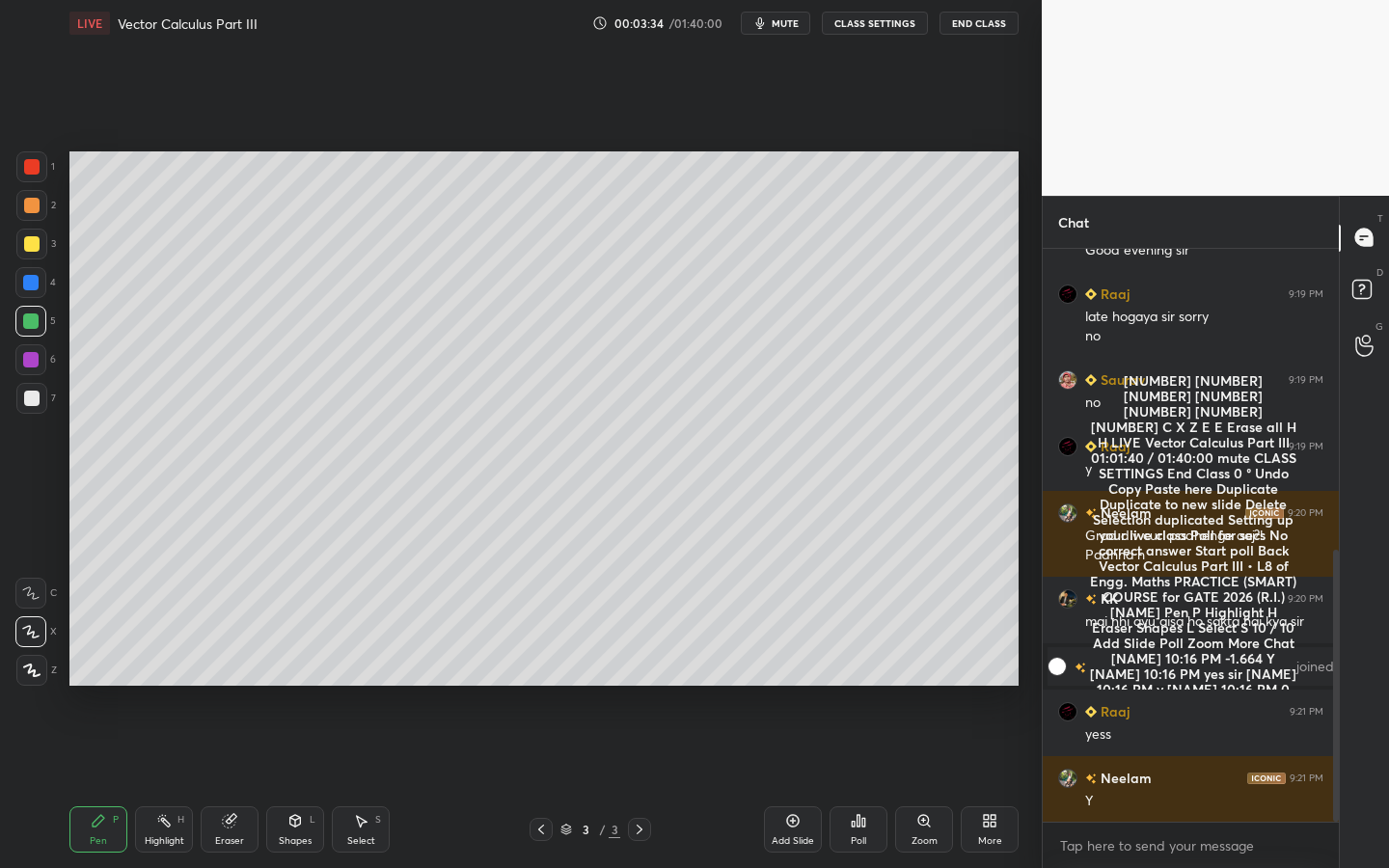 click at bounding box center (32, 398) 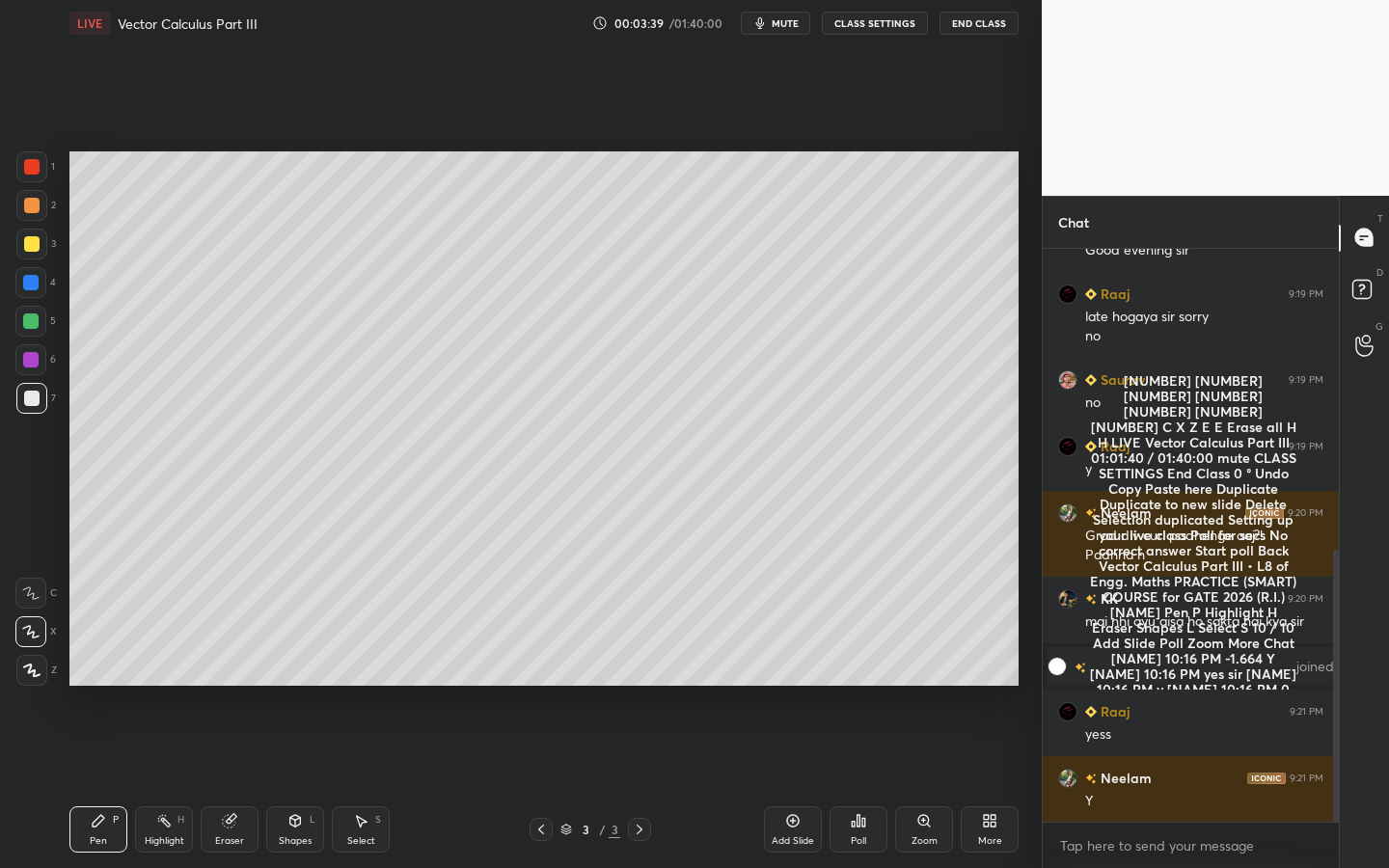 click at bounding box center (32, 398) 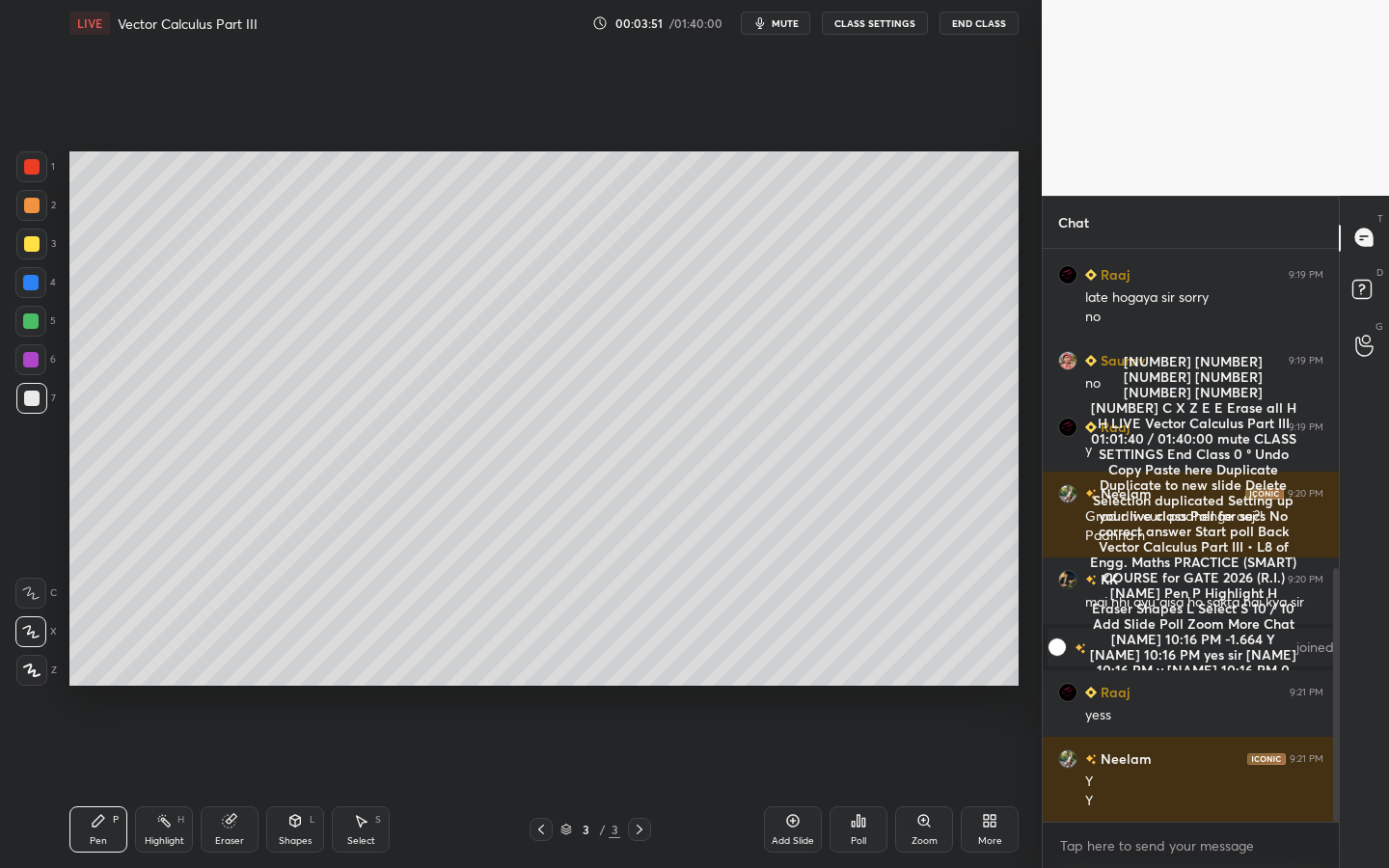 scroll, scrollTop: 721, scrollLeft: 0, axis: vertical 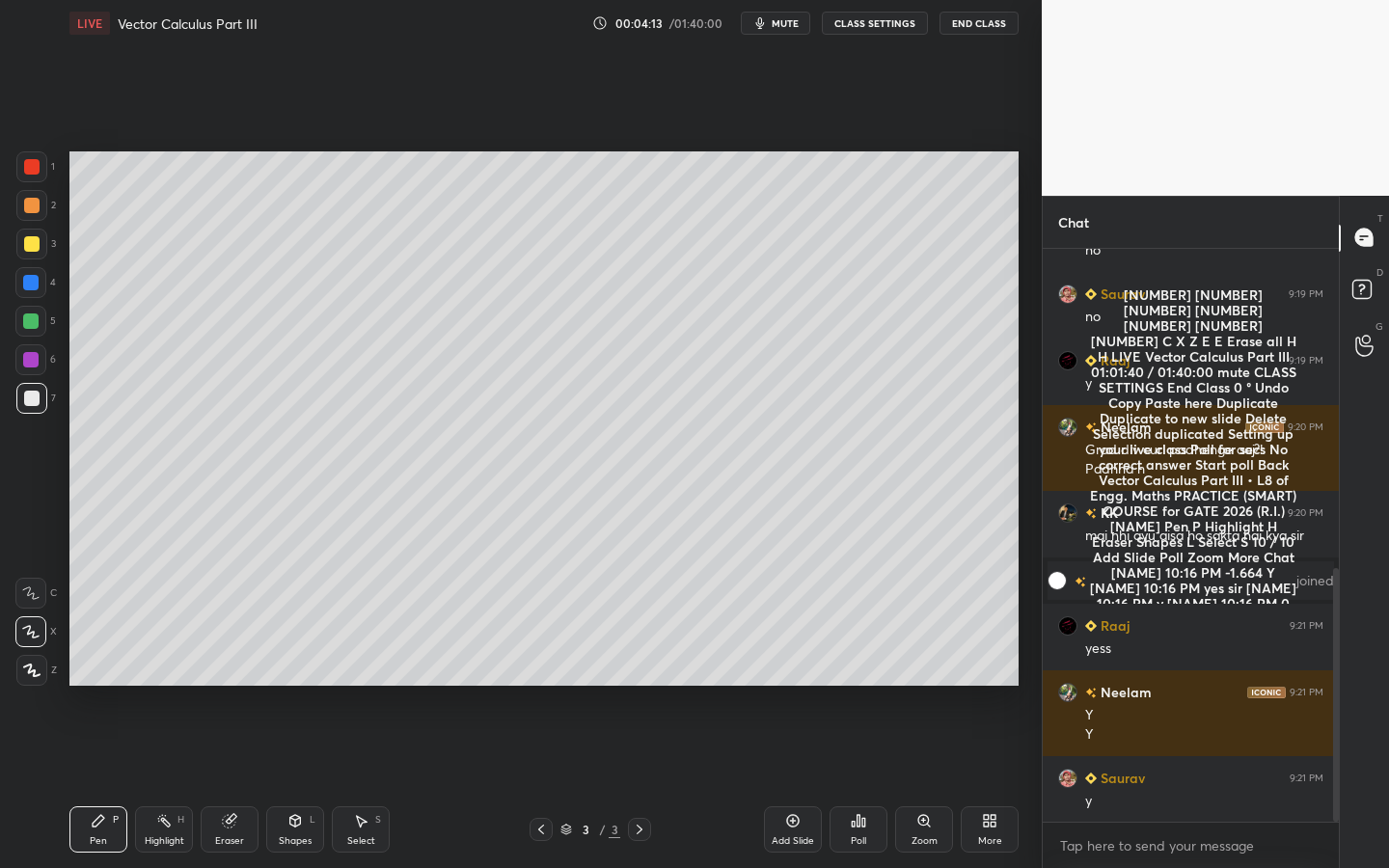 click at bounding box center [32, 398] 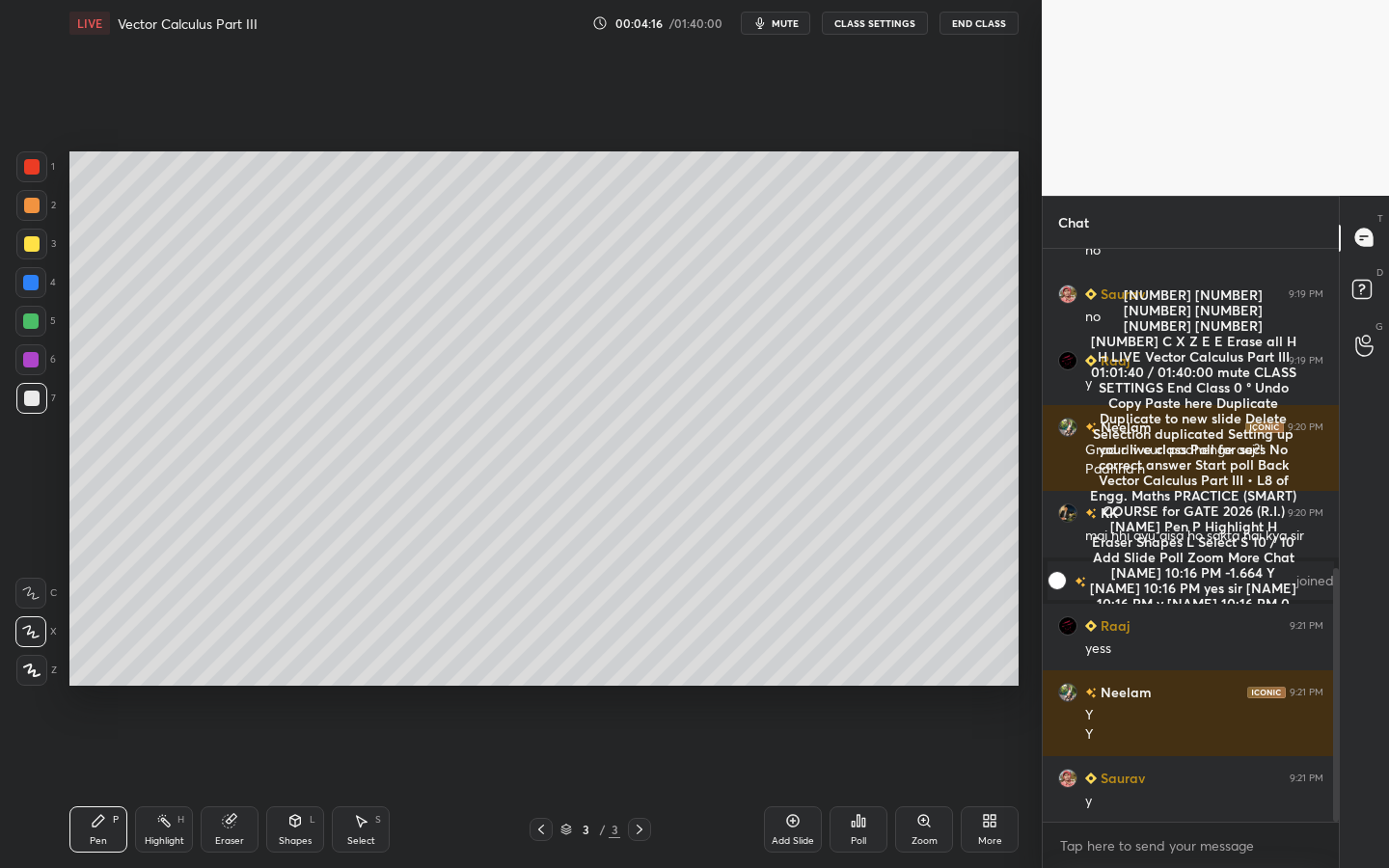 scroll, scrollTop: 788, scrollLeft: 0, axis: vertical 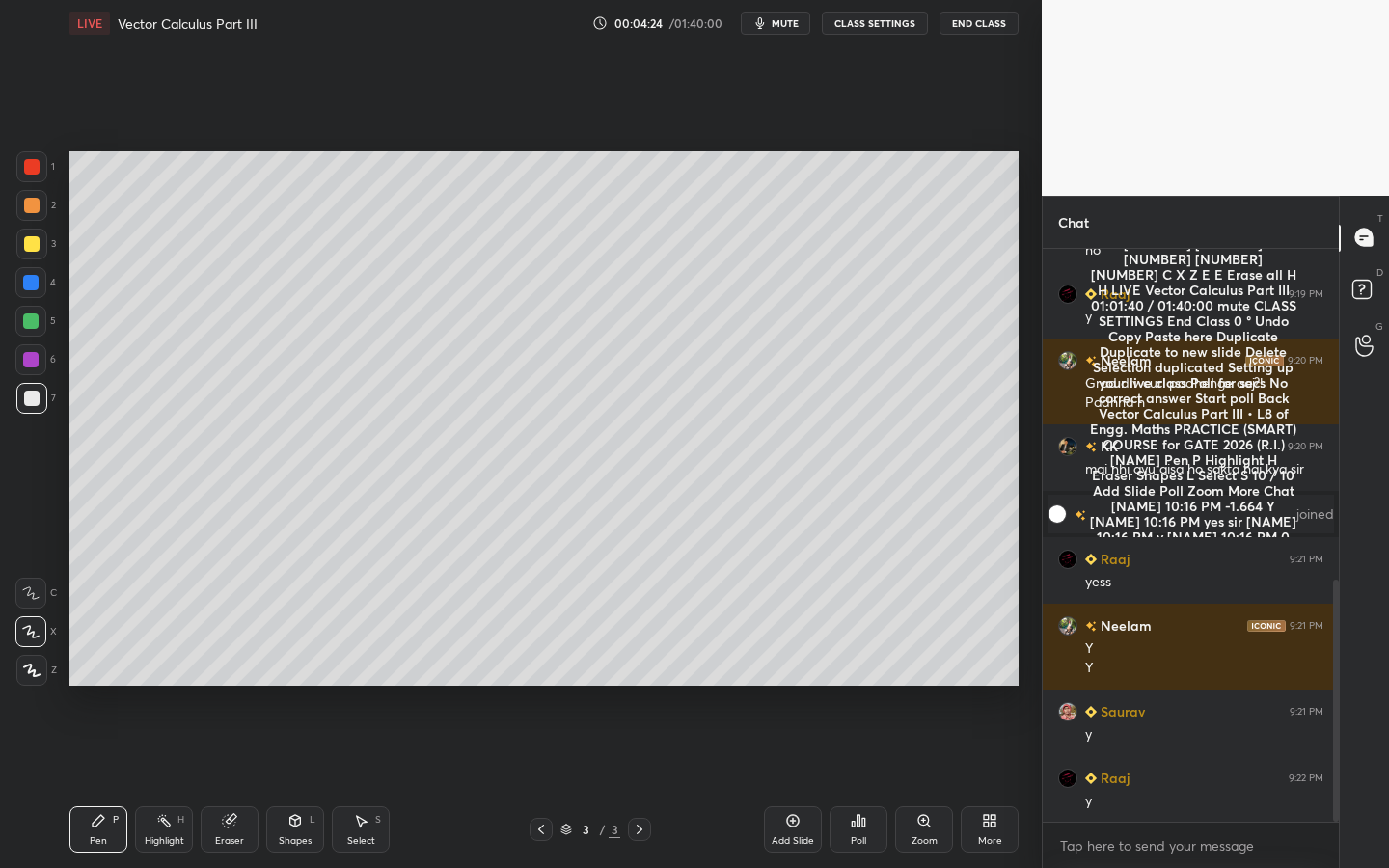 drag, startPoint x: 291, startPoint y: 820, endPoint x: 288, endPoint y: 832, distance: 12.369317 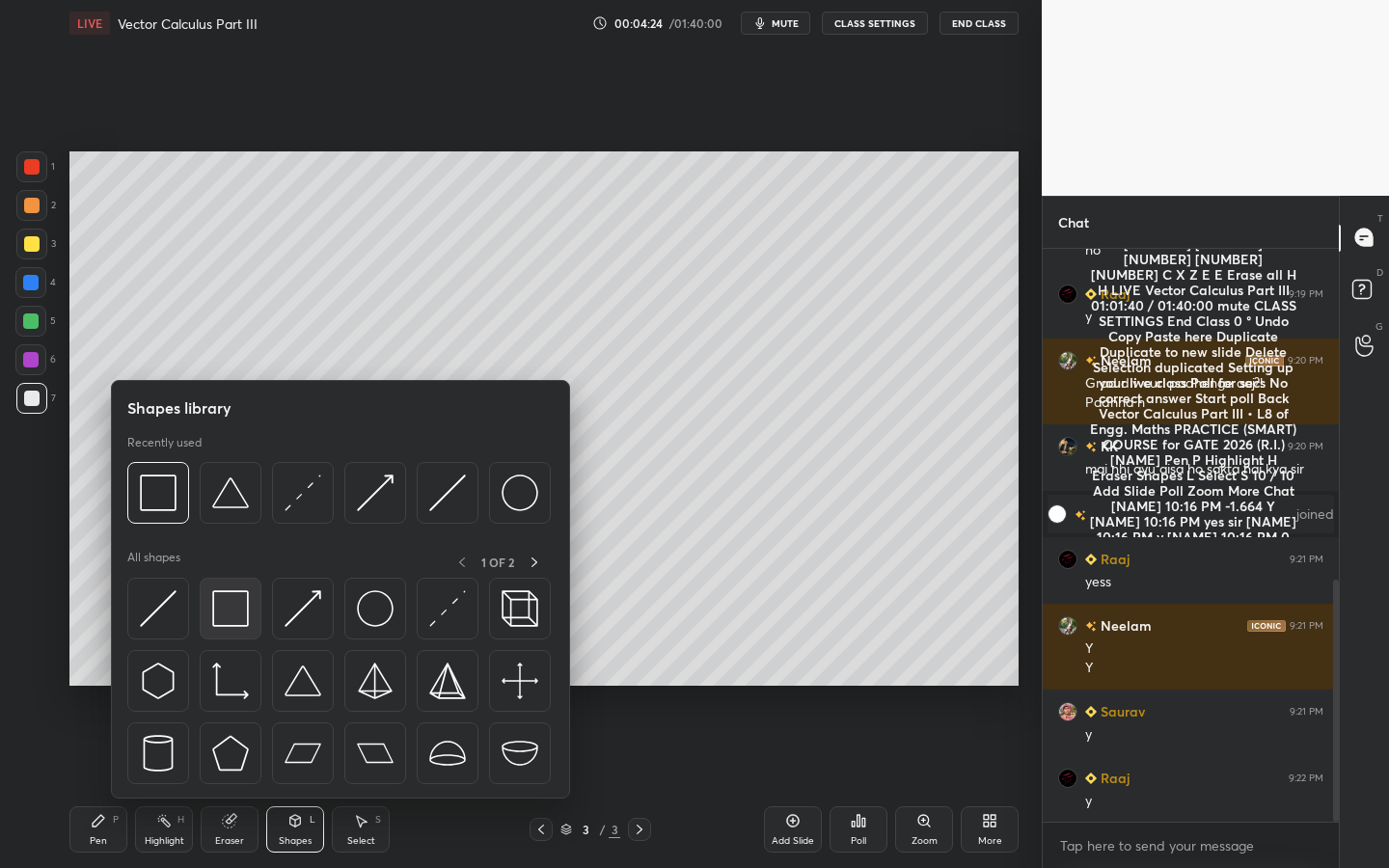 click at bounding box center (231, 609) 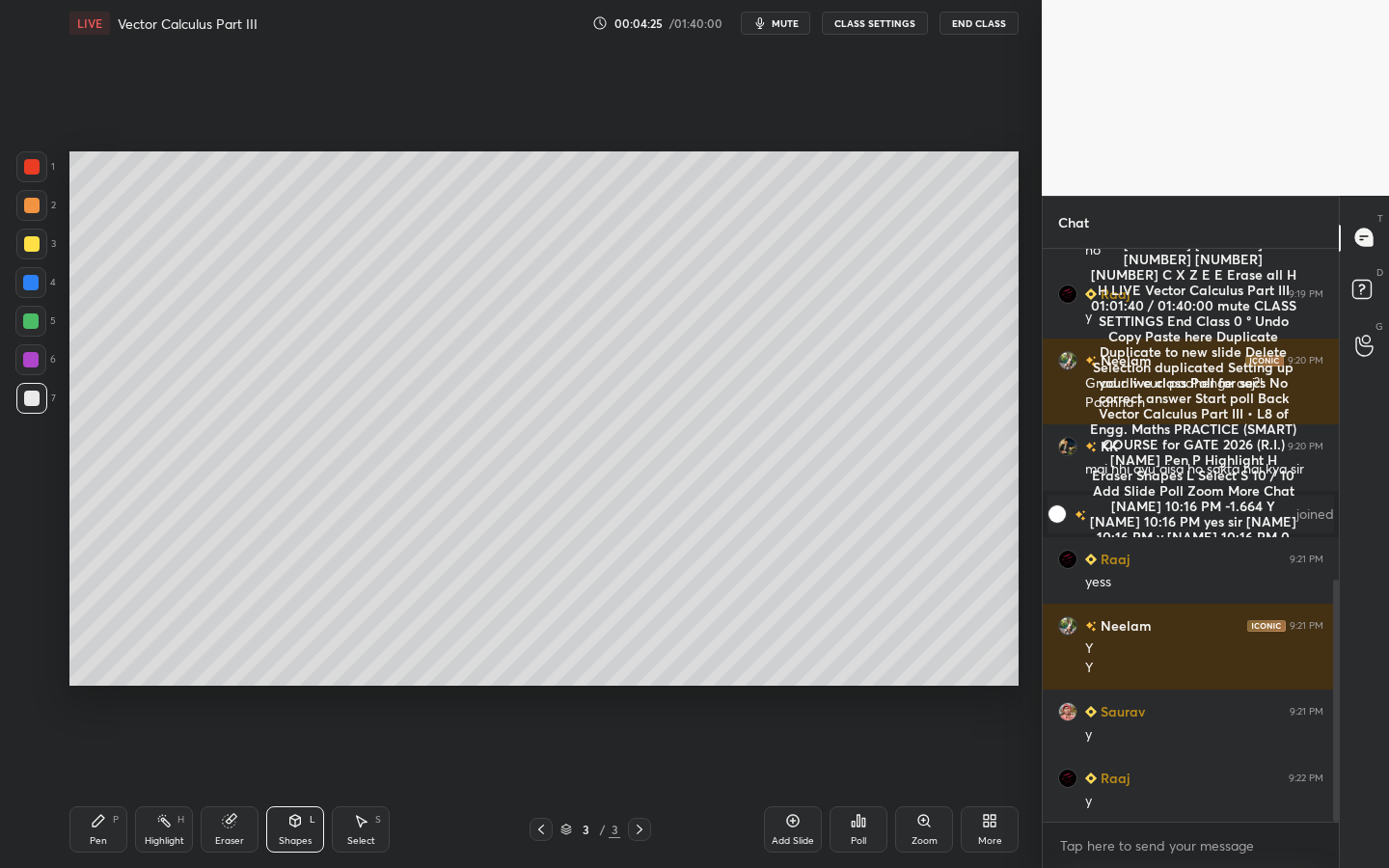 scroll, scrollTop: 854, scrollLeft: 0, axis: vertical 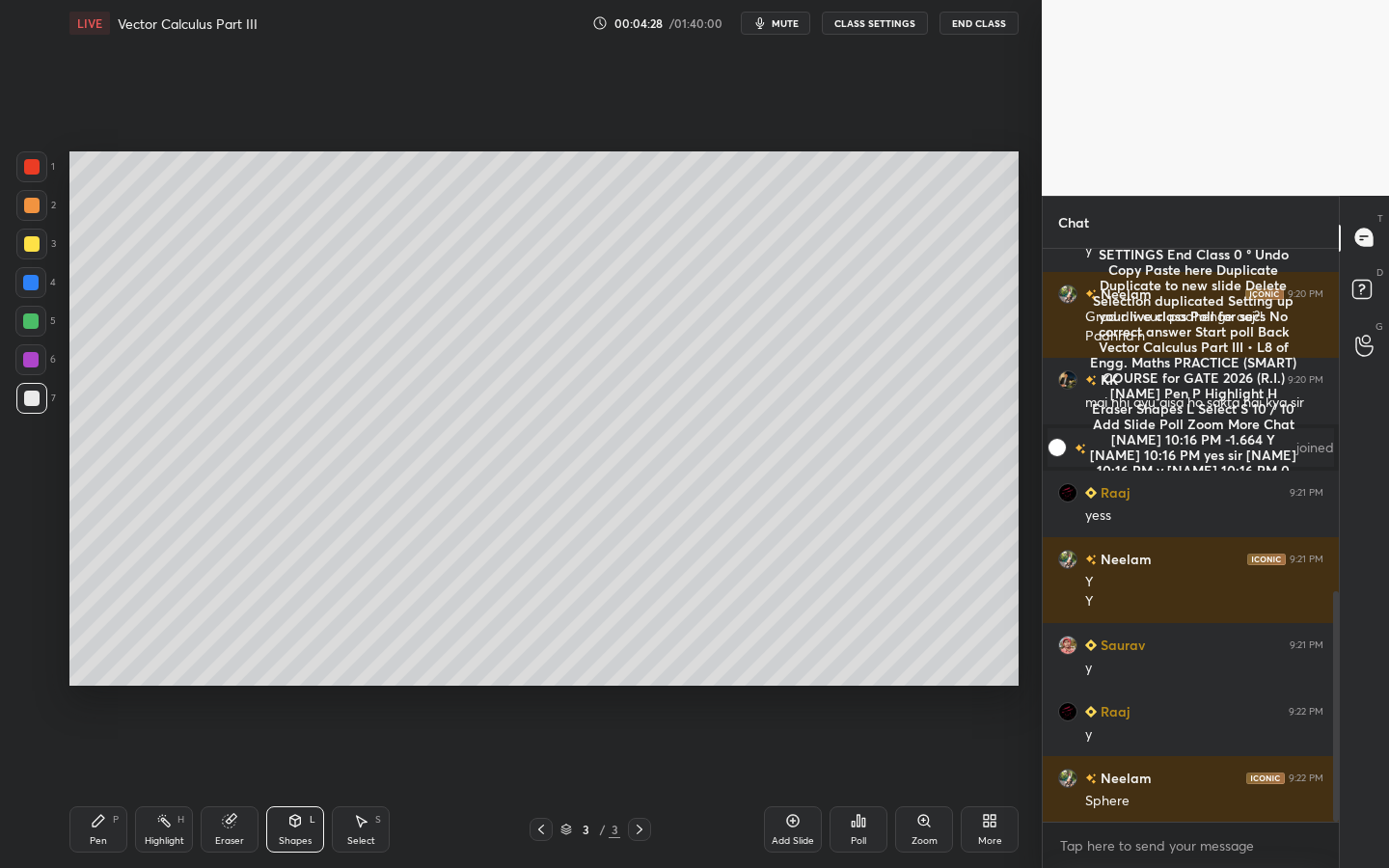 drag, startPoint x: 91, startPoint y: 827, endPoint x: 96, endPoint y: 806, distance: 21.58703 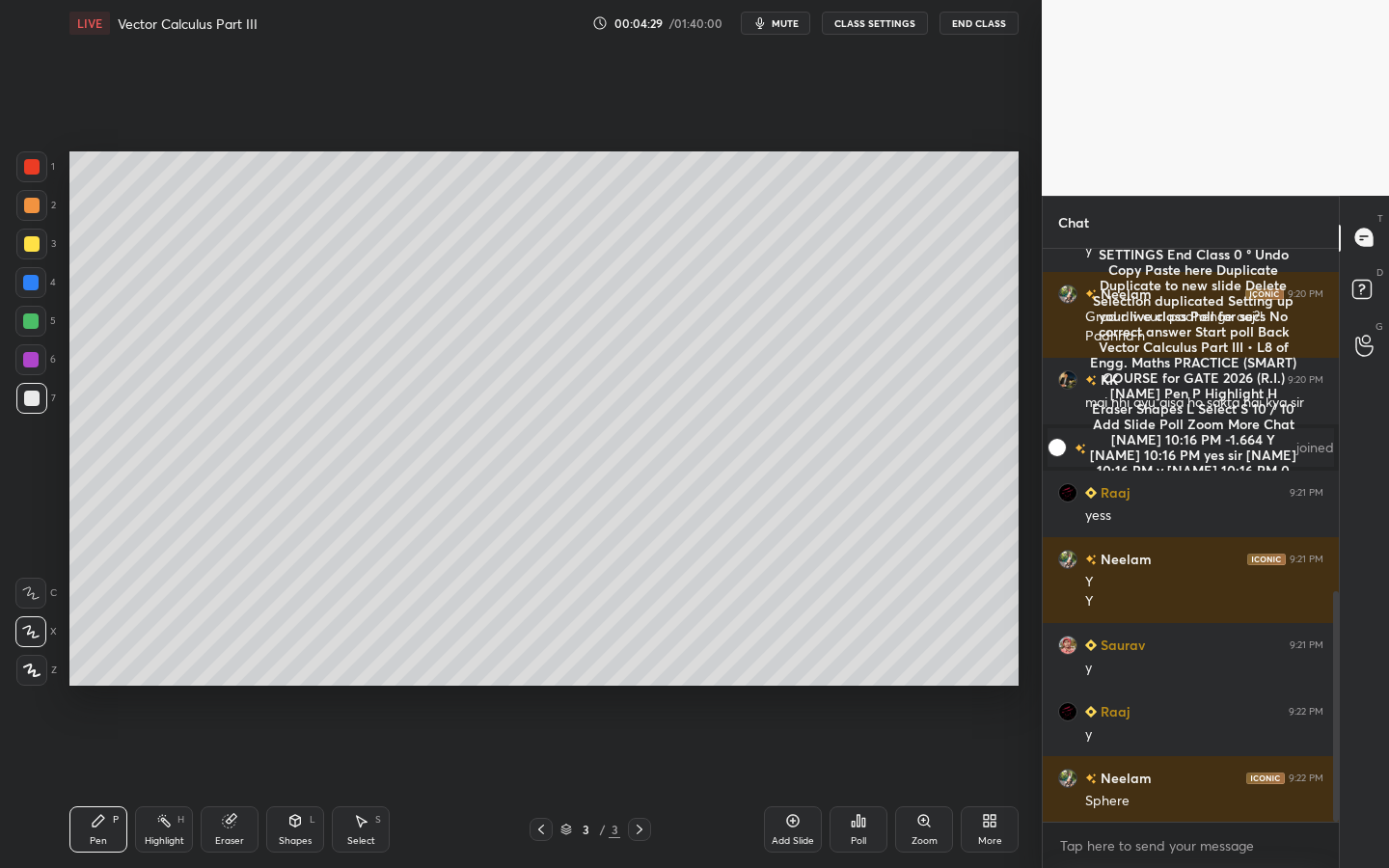 drag, startPoint x: 32, startPoint y: 360, endPoint x: 36, endPoint y: 347, distance: 13.601471 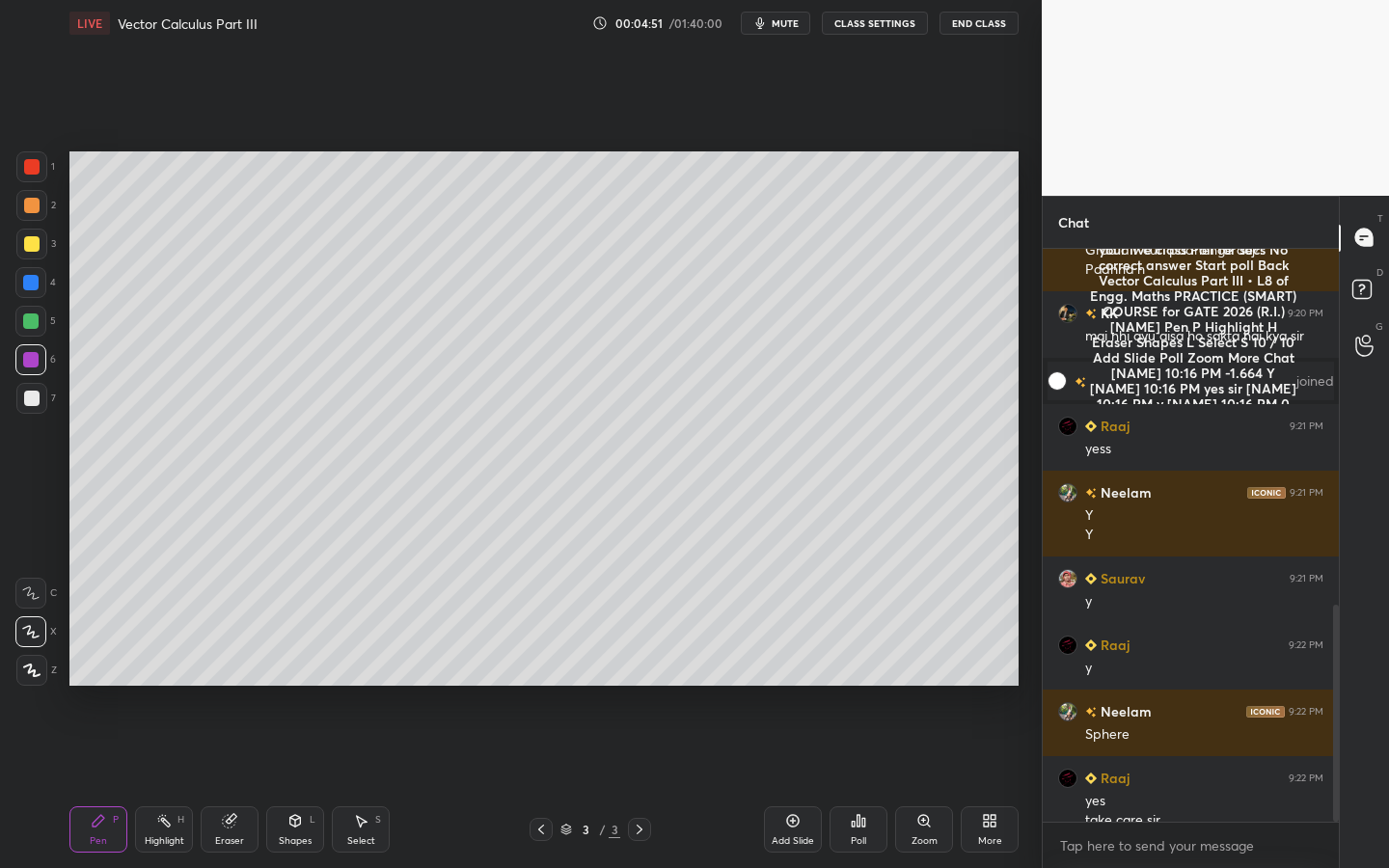 scroll, scrollTop: 940, scrollLeft: 0, axis: vertical 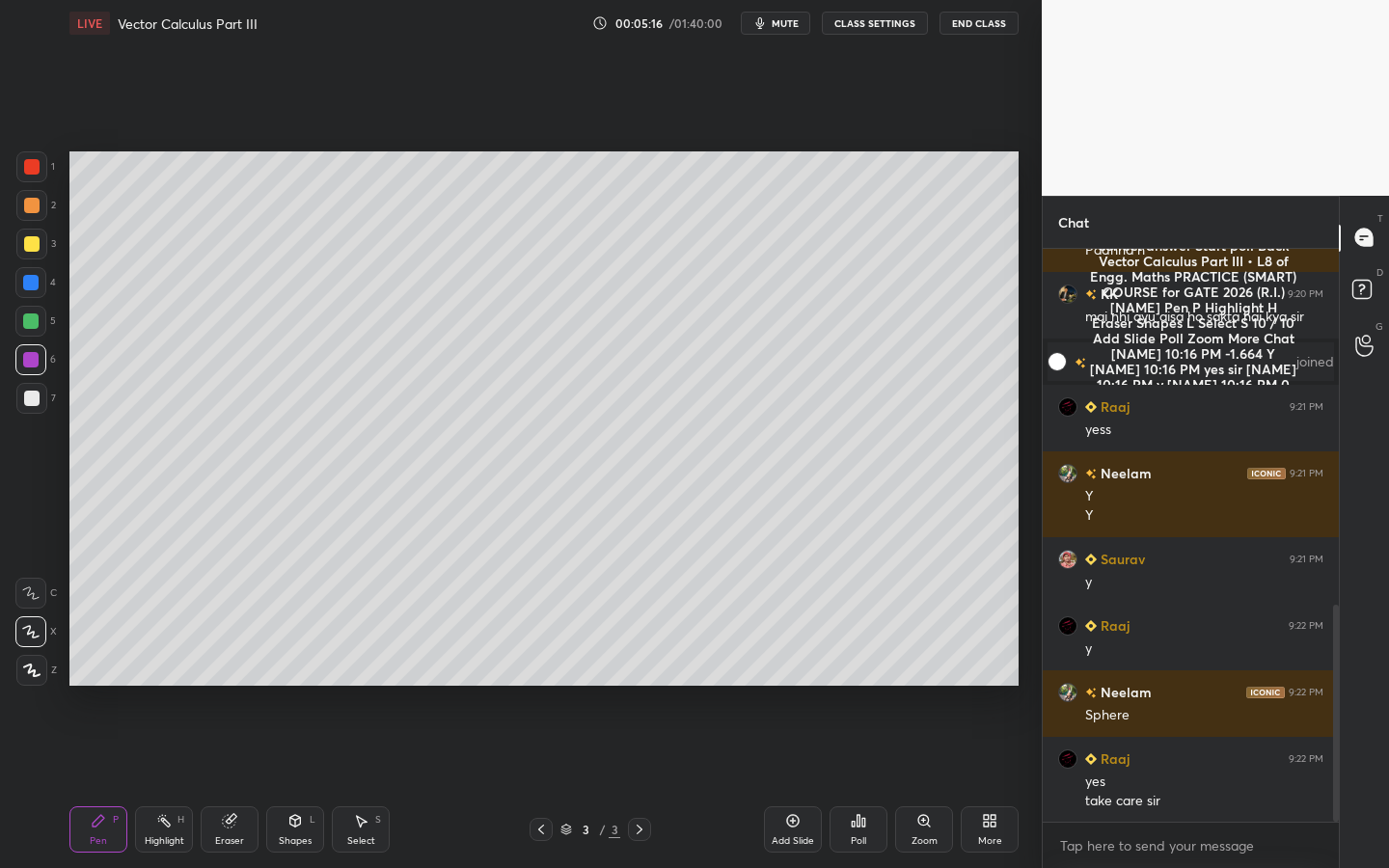 click at bounding box center (32, 398) 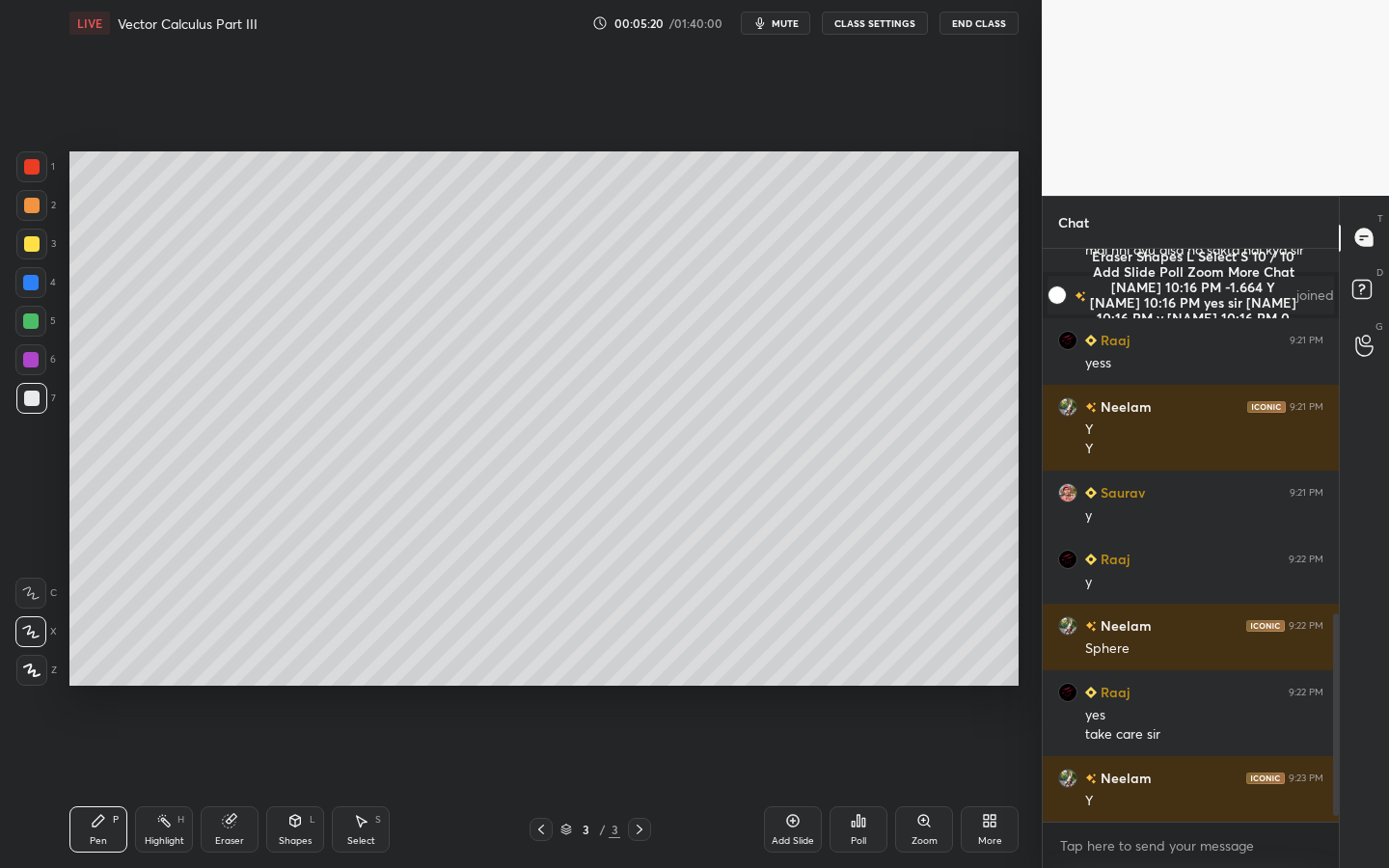 scroll, scrollTop: 1073, scrollLeft: 0, axis: vertical 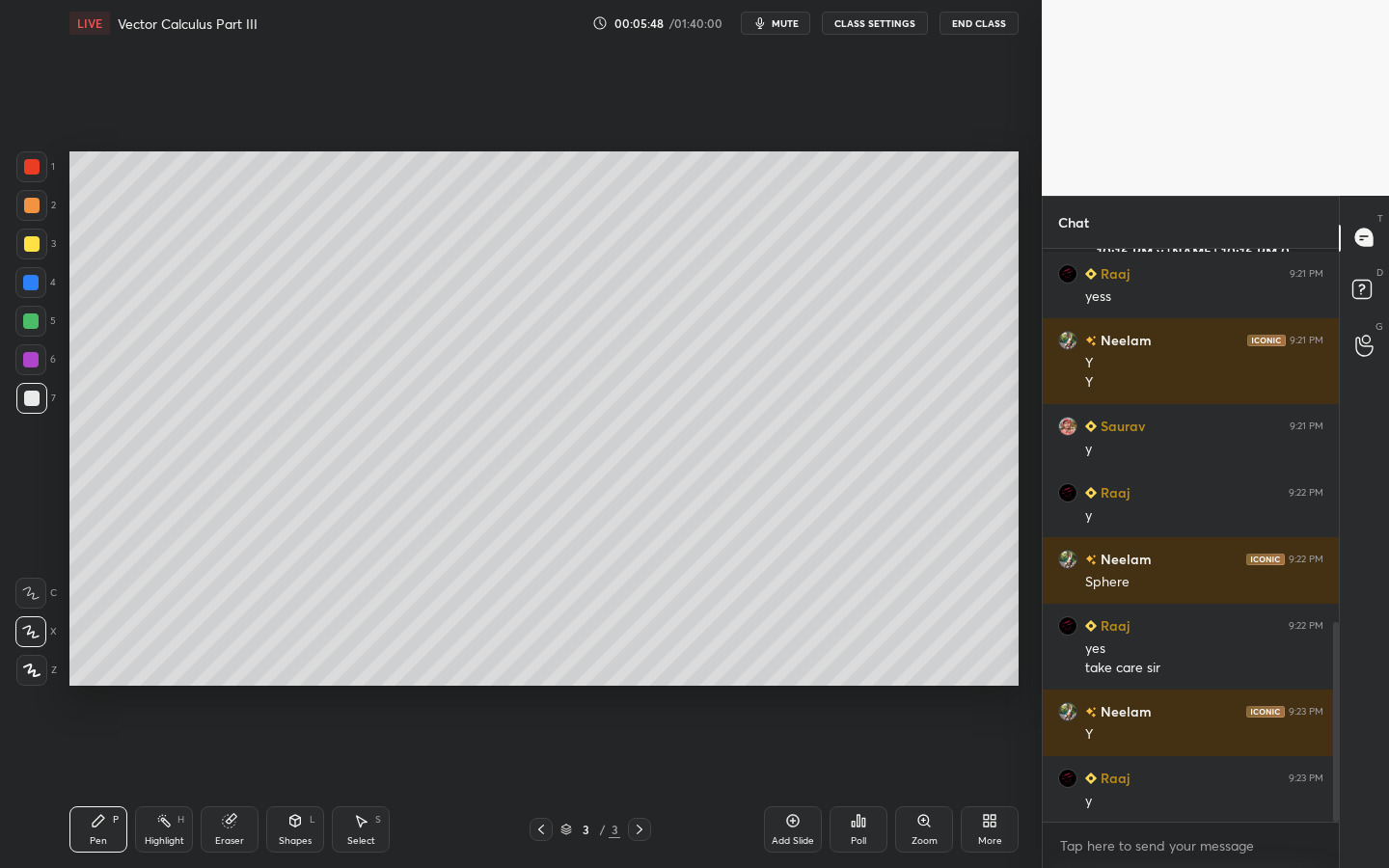 drag, startPoint x: 324, startPoint y: 827, endPoint x: 352, endPoint y: 789, distance: 47.20169 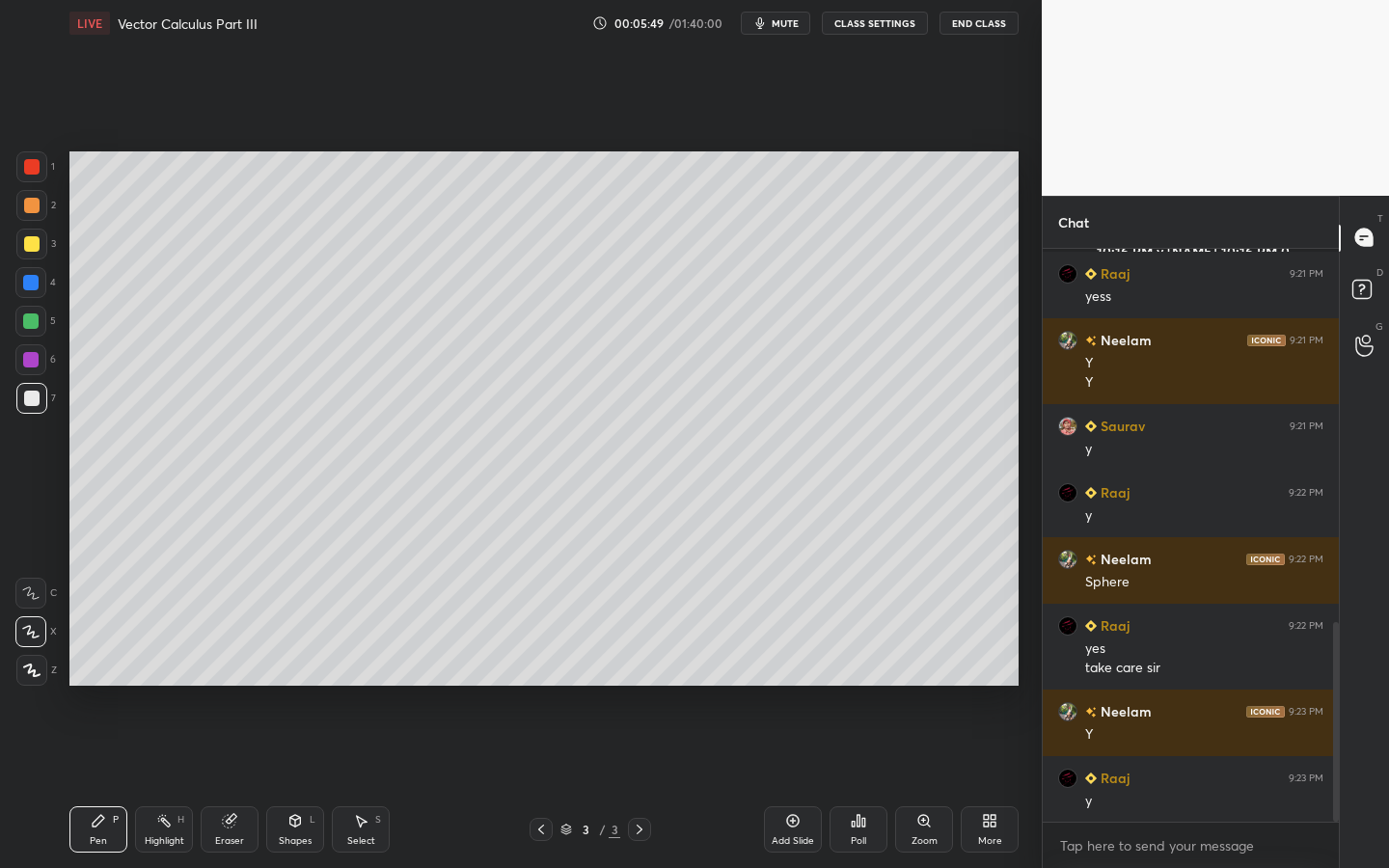 click on "Shapes L" at bounding box center (295, 829) 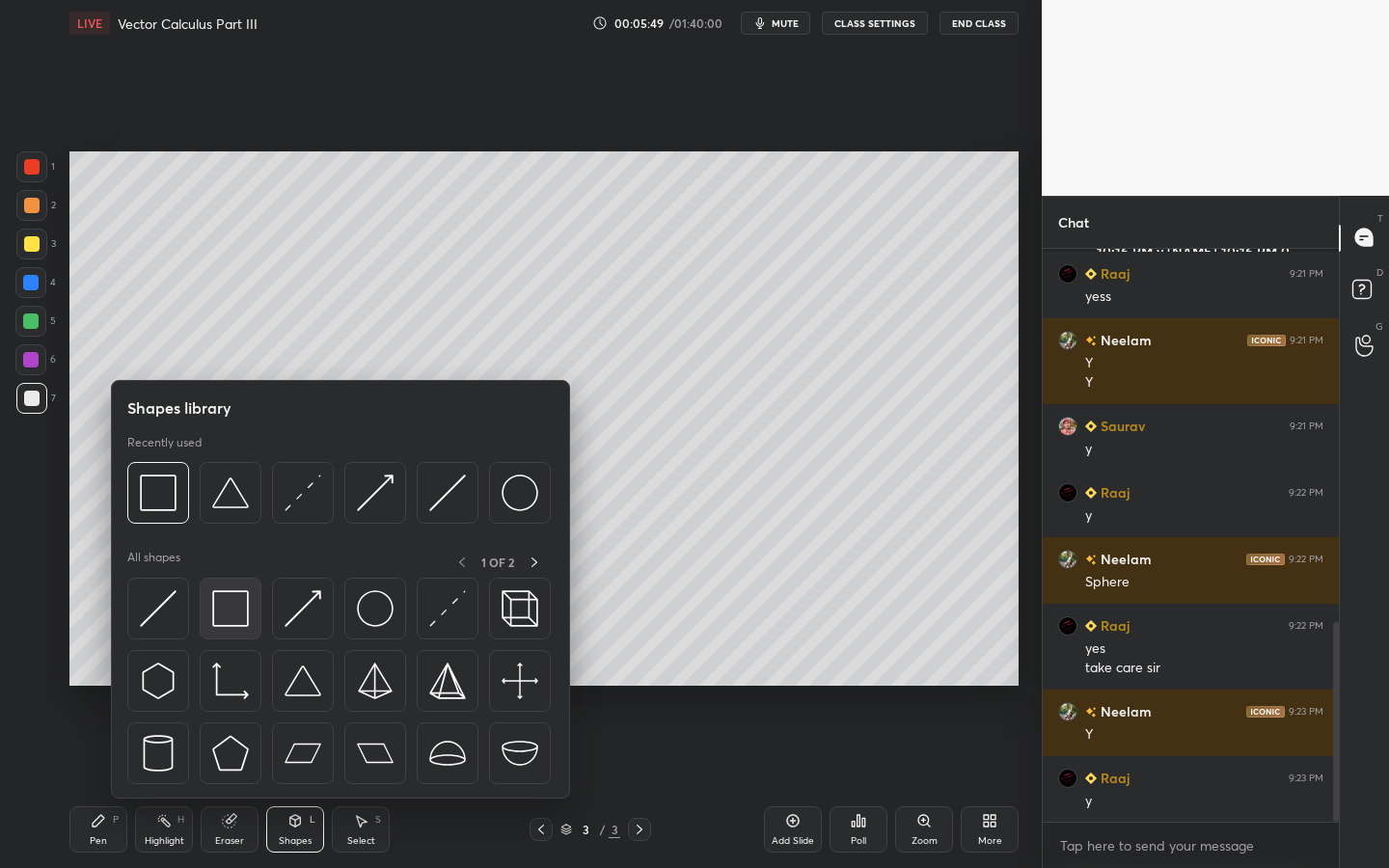 click at bounding box center [231, 609] 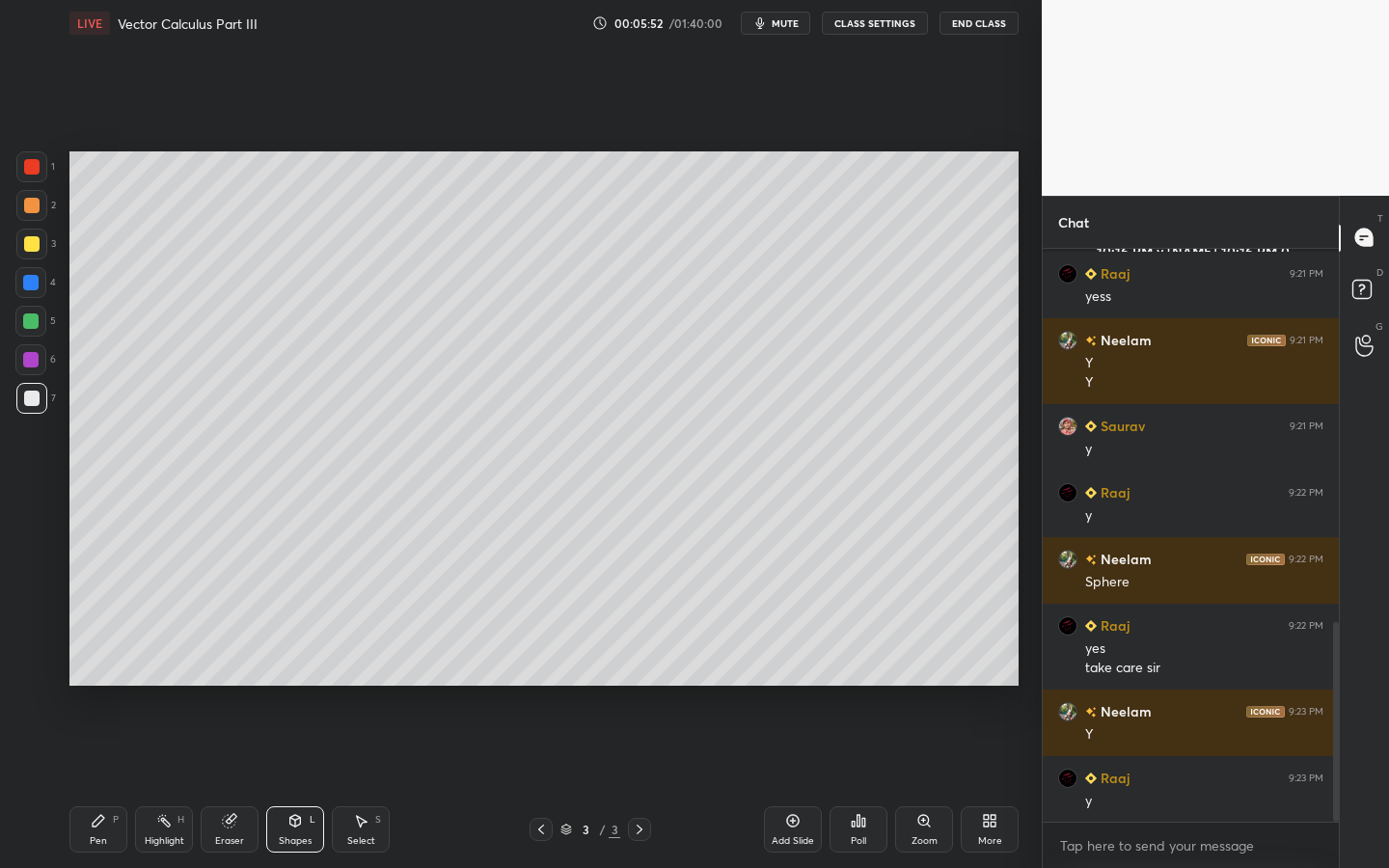 drag, startPoint x: 368, startPoint y: 821, endPoint x: 384, endPoint y: 791, distance: 34 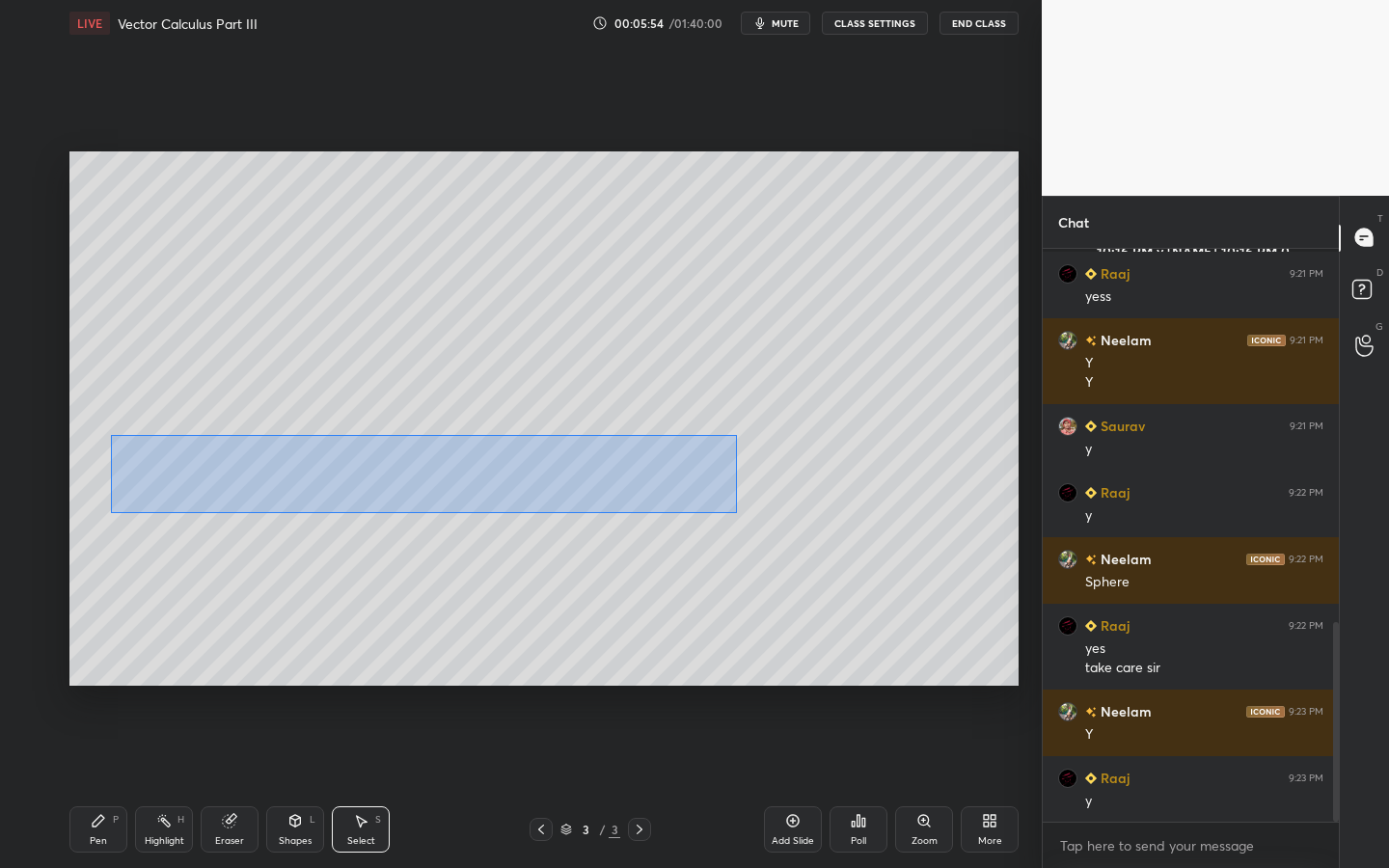 drag, startPoint x: 111, startPoint y: 439, endPoint x: 708, endPoint y: 502, distance: 600.3149 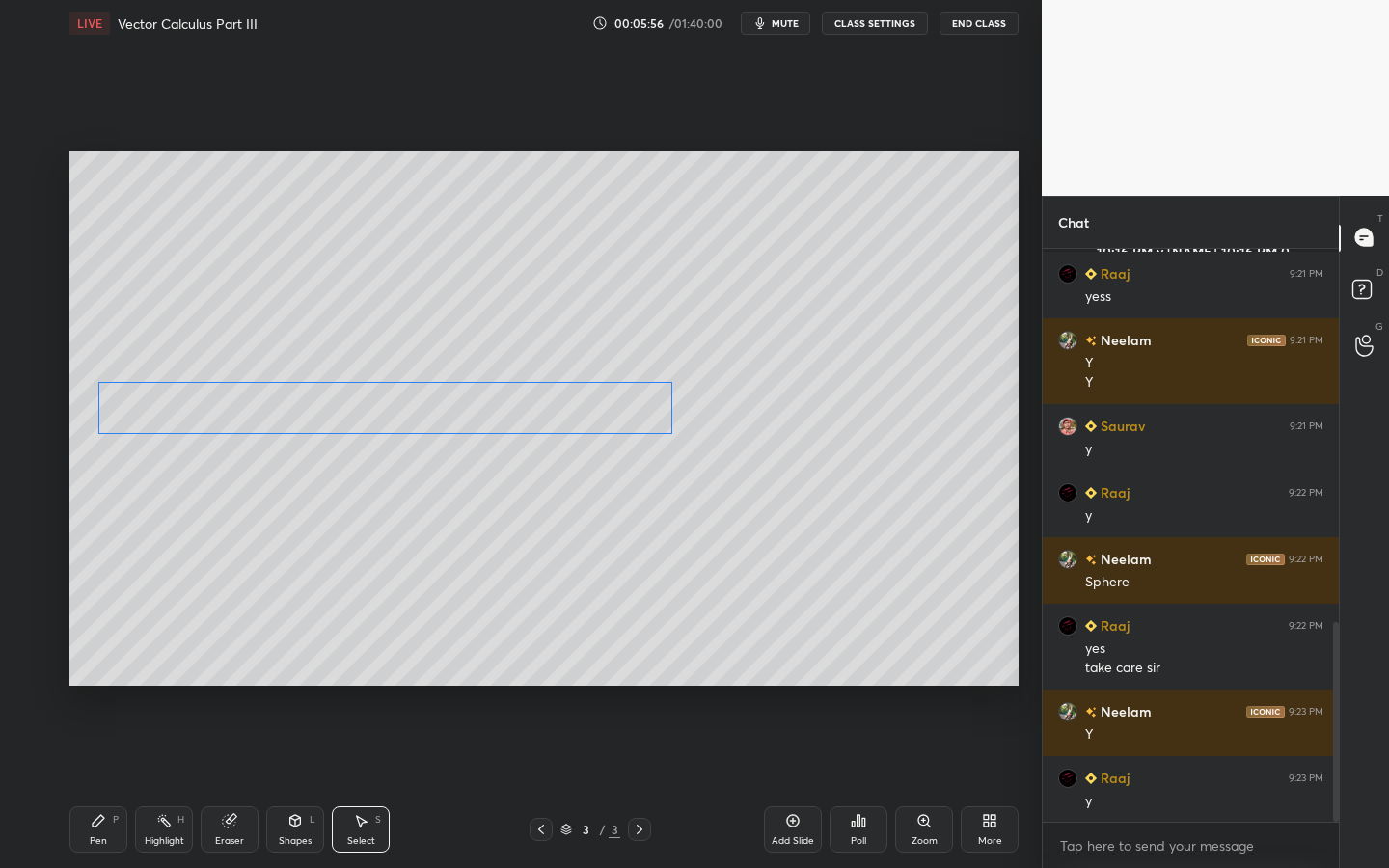 drag, startPoint x: 339, startPoint y: 423, endPoint x: 371, endPoint y: 427, distance: 32.249031 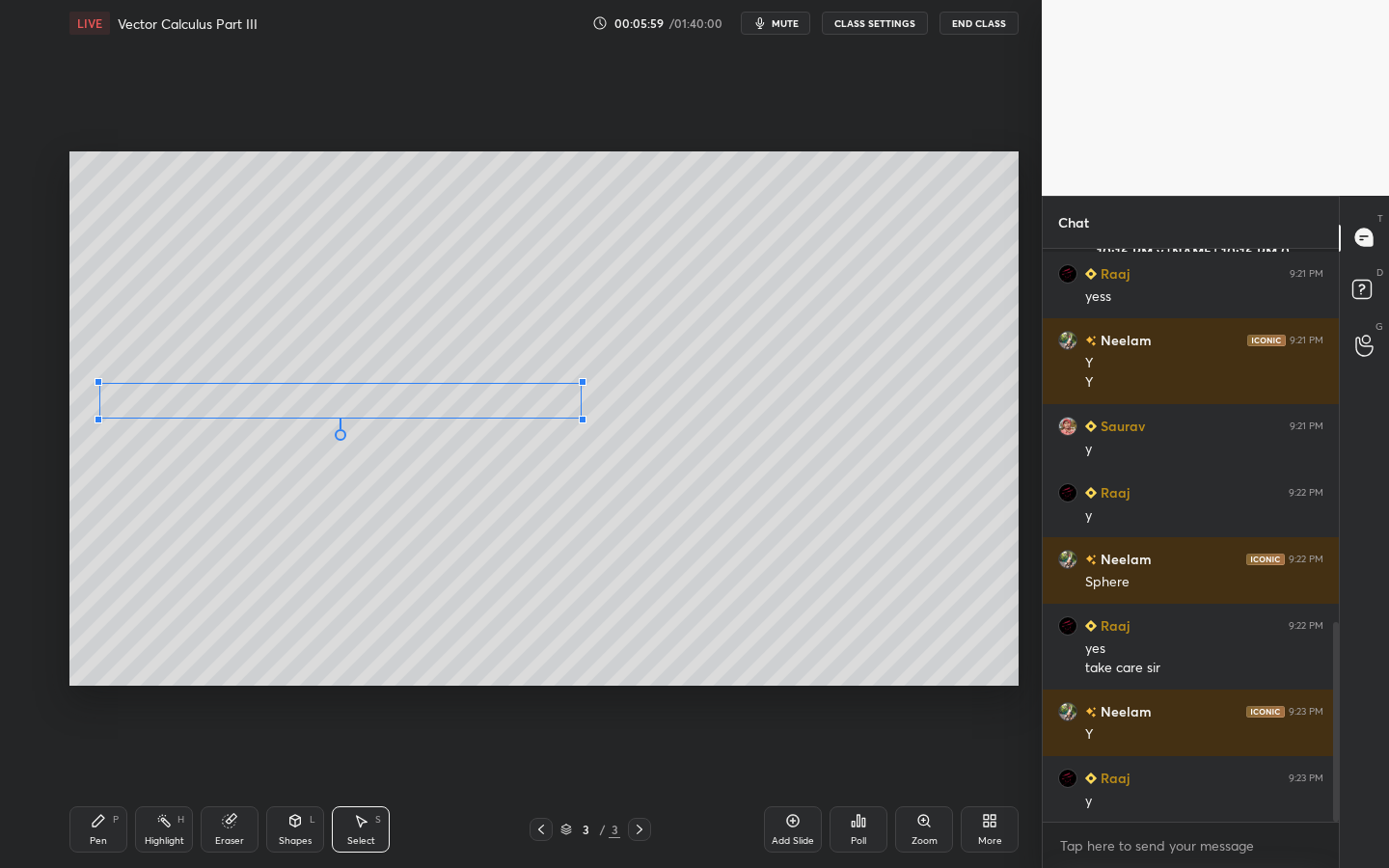 drag, startPoint x: 657, startPoint y: 433, endPoint x: 575, endPoint y: 420, distance: 83.024093 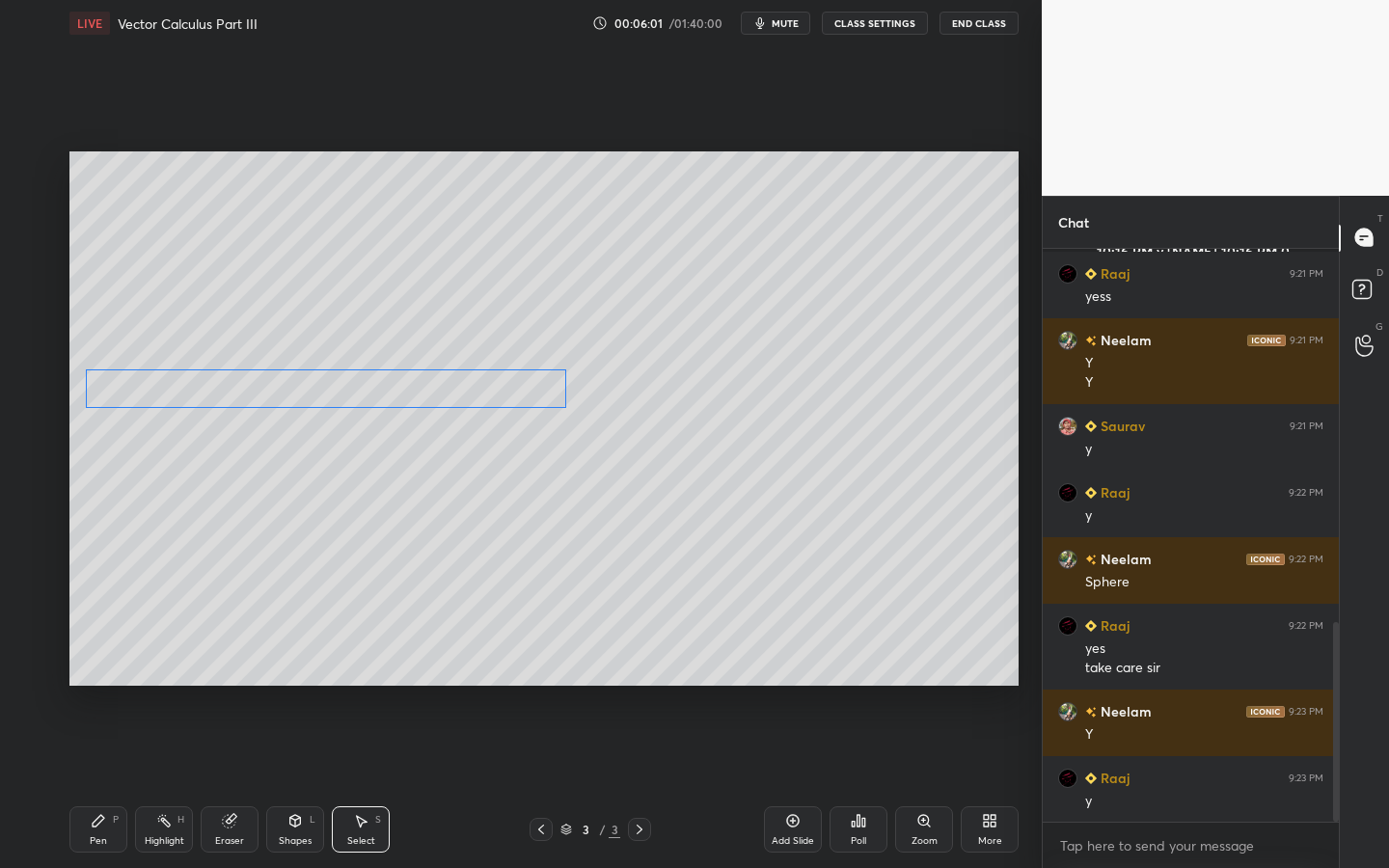 drag, startPoint x: 480, startPoint y: 400, endPoint x: 470, endPoint y: 400, distance: 10 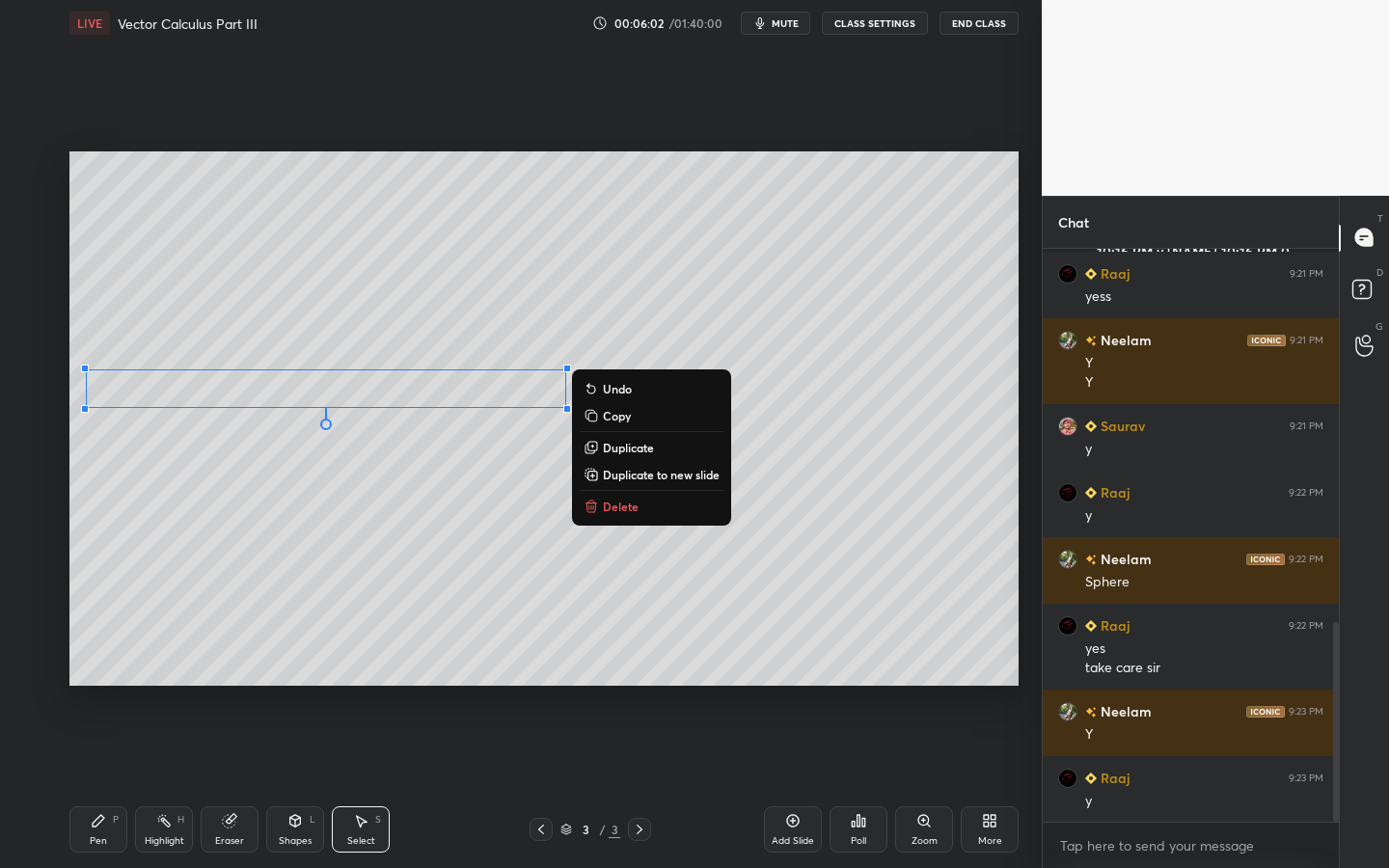 drag, startPoint x: 96, startPoint y: 829, endPoint x: 117, endPoint y: 799, distance: 36.61967 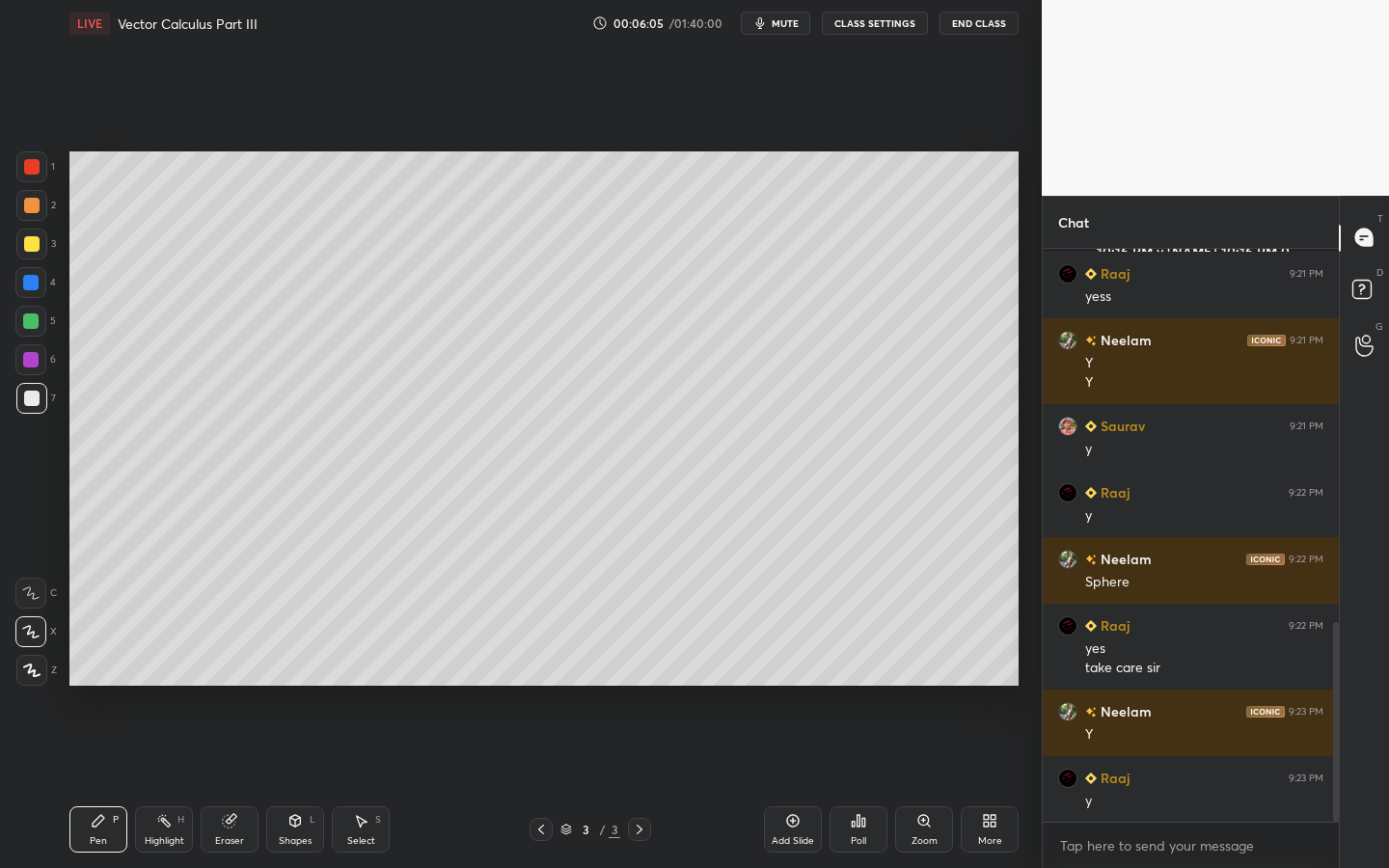 drag, startPoint x: 36, startPoint y: 358, endPoint x: 54, endPoint y: 360, distance: 18.11077 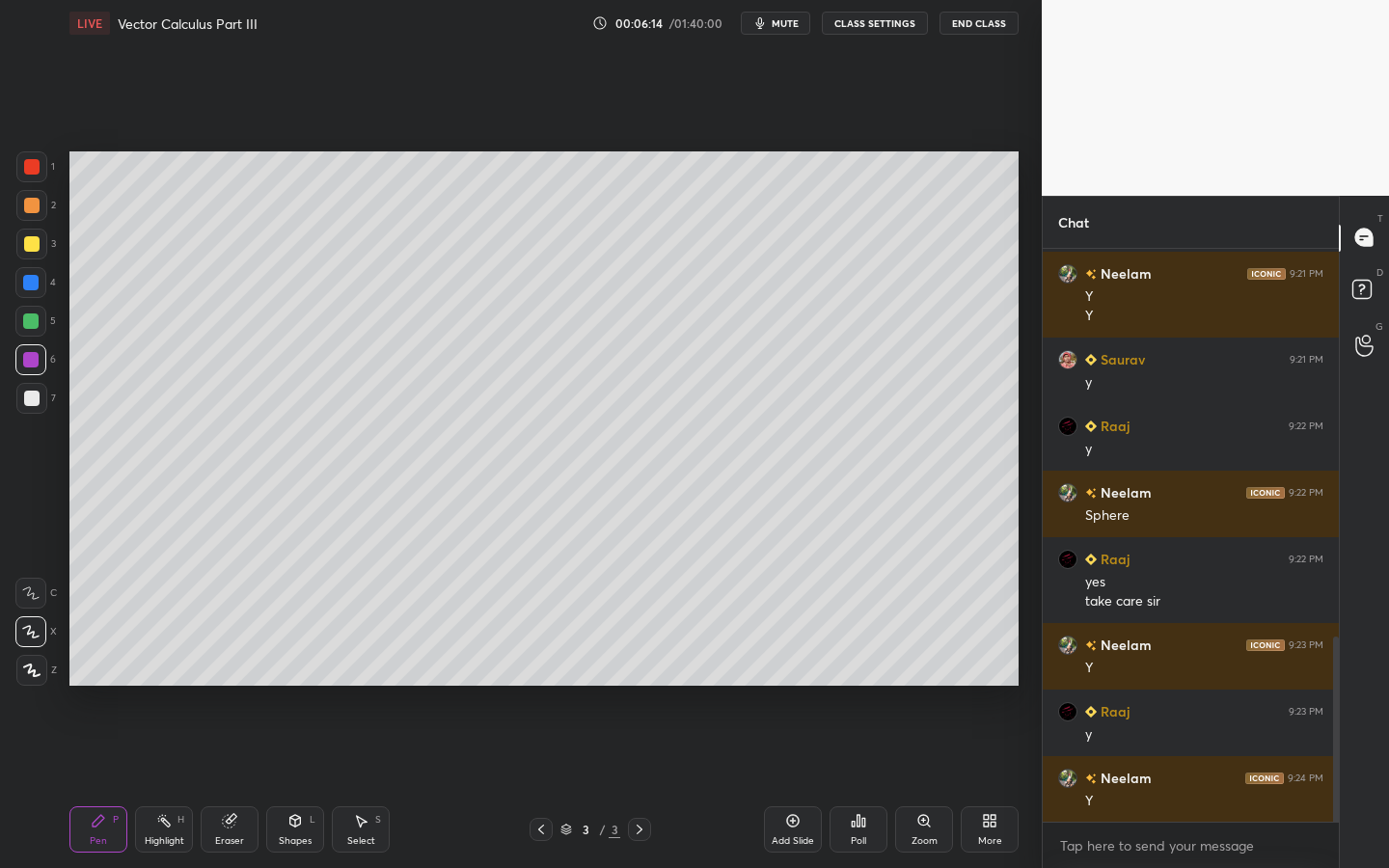 scroll, scrollTop: 1207, scrollLeft: 0, axis: vertical 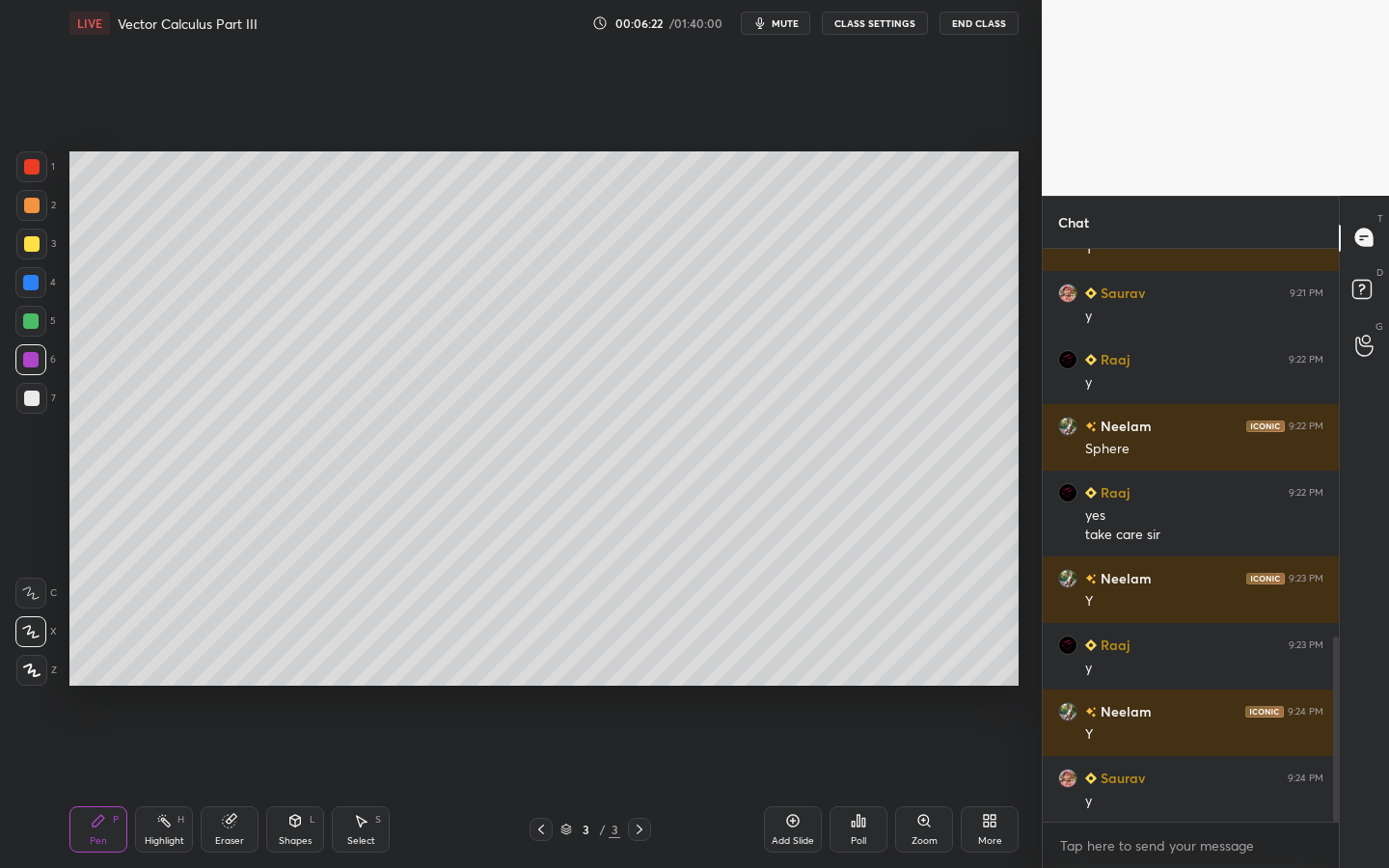 drag, startPoint x: 296, startPoint y: 836, endPoint x: 301, endPoint y: 805, distance: 31.40064 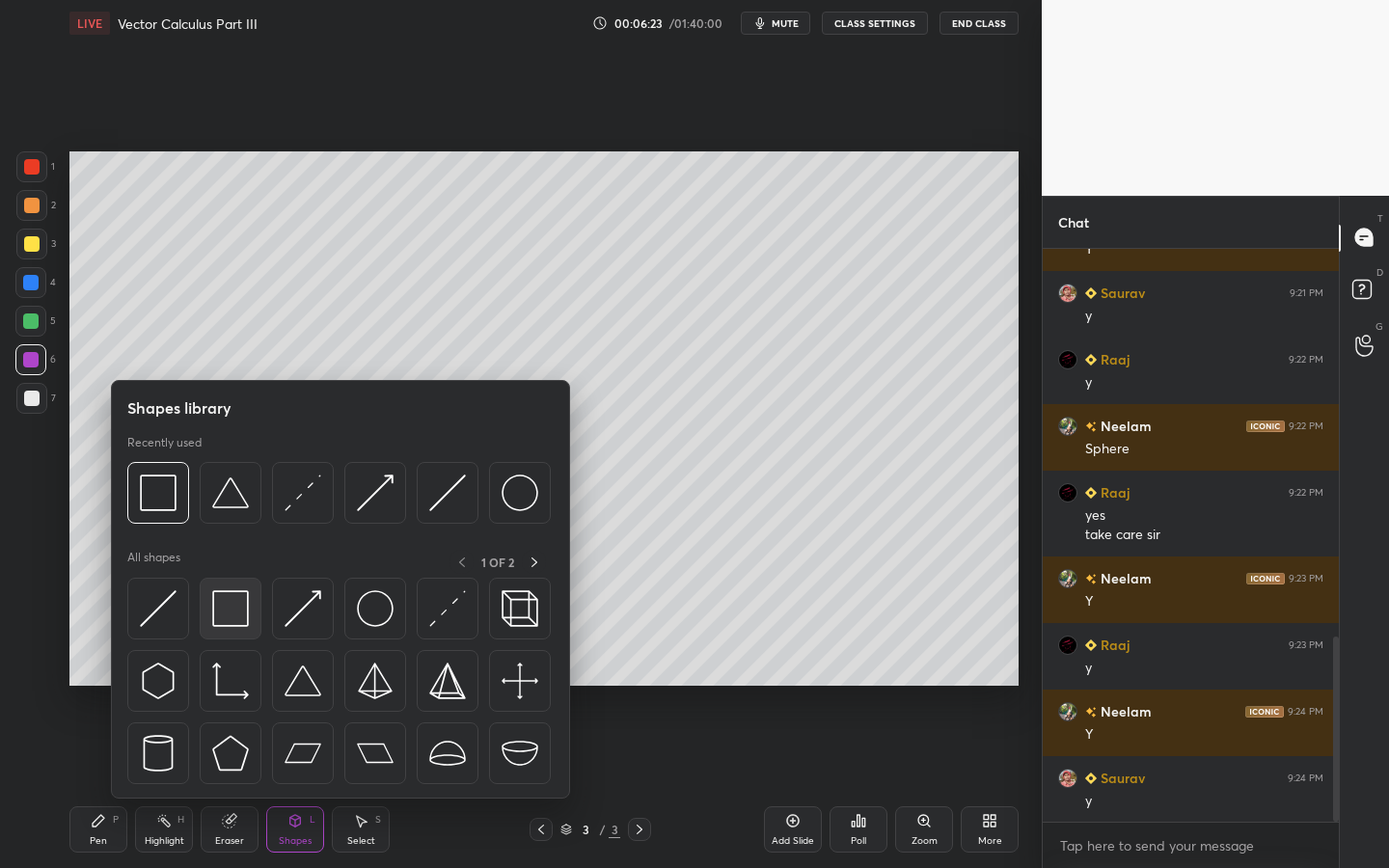 click at bounding box center (231, 609) 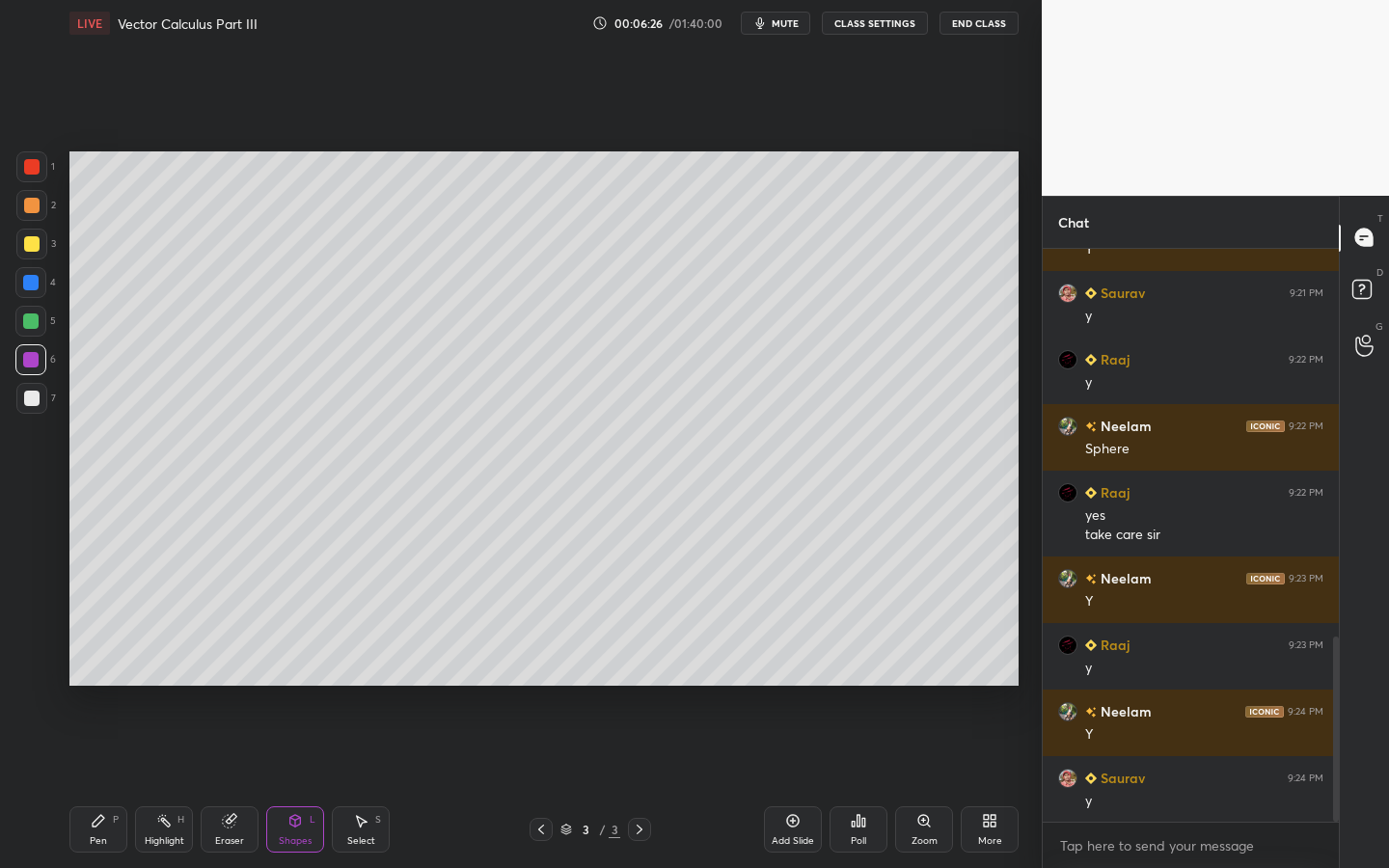 click on "Pen P" at bounding box center [98, 829] 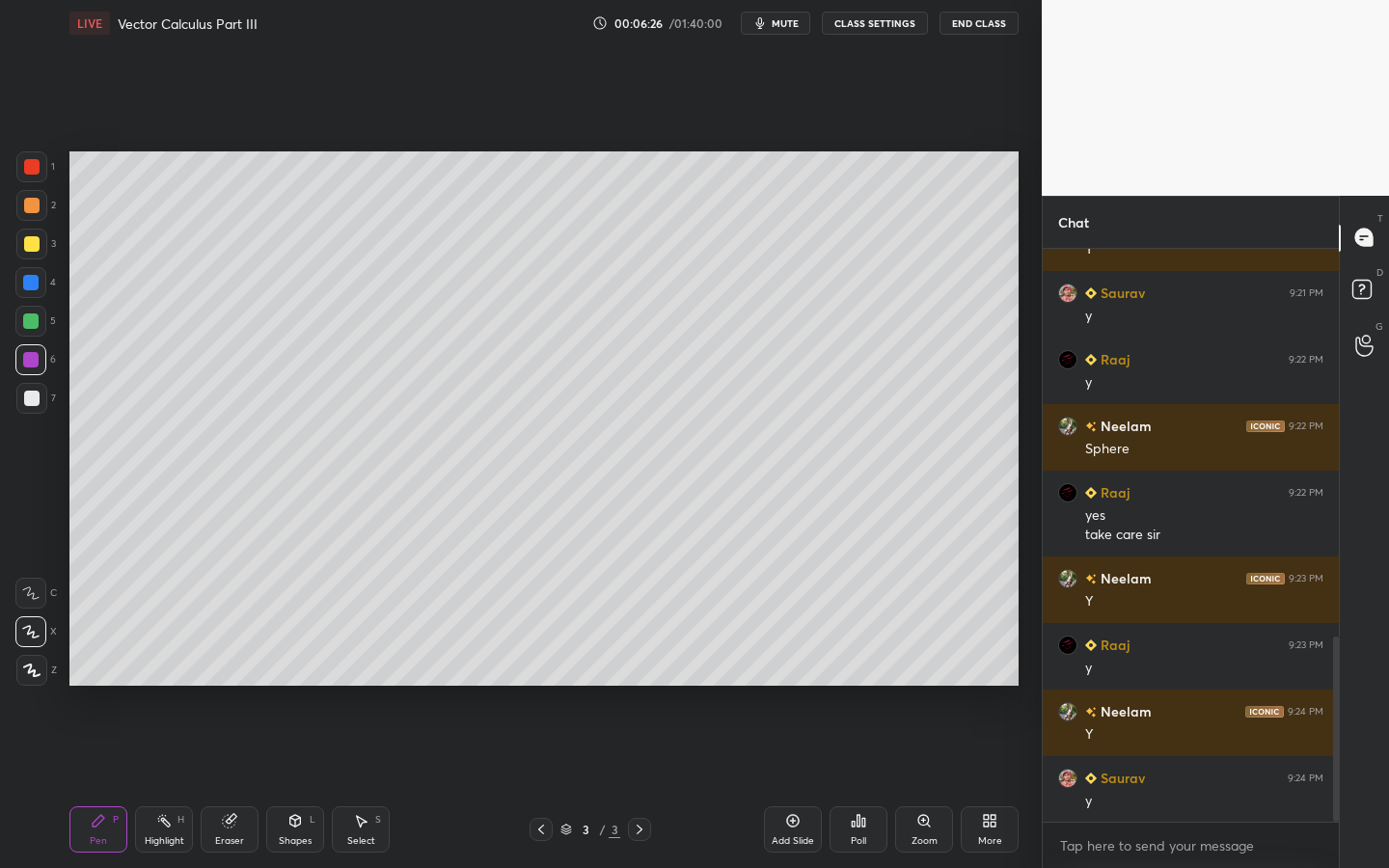 drag, startPoint x: 102, startPoint y: 829, endPoint x: 114, endPoint y: 798, distance: 33.2415 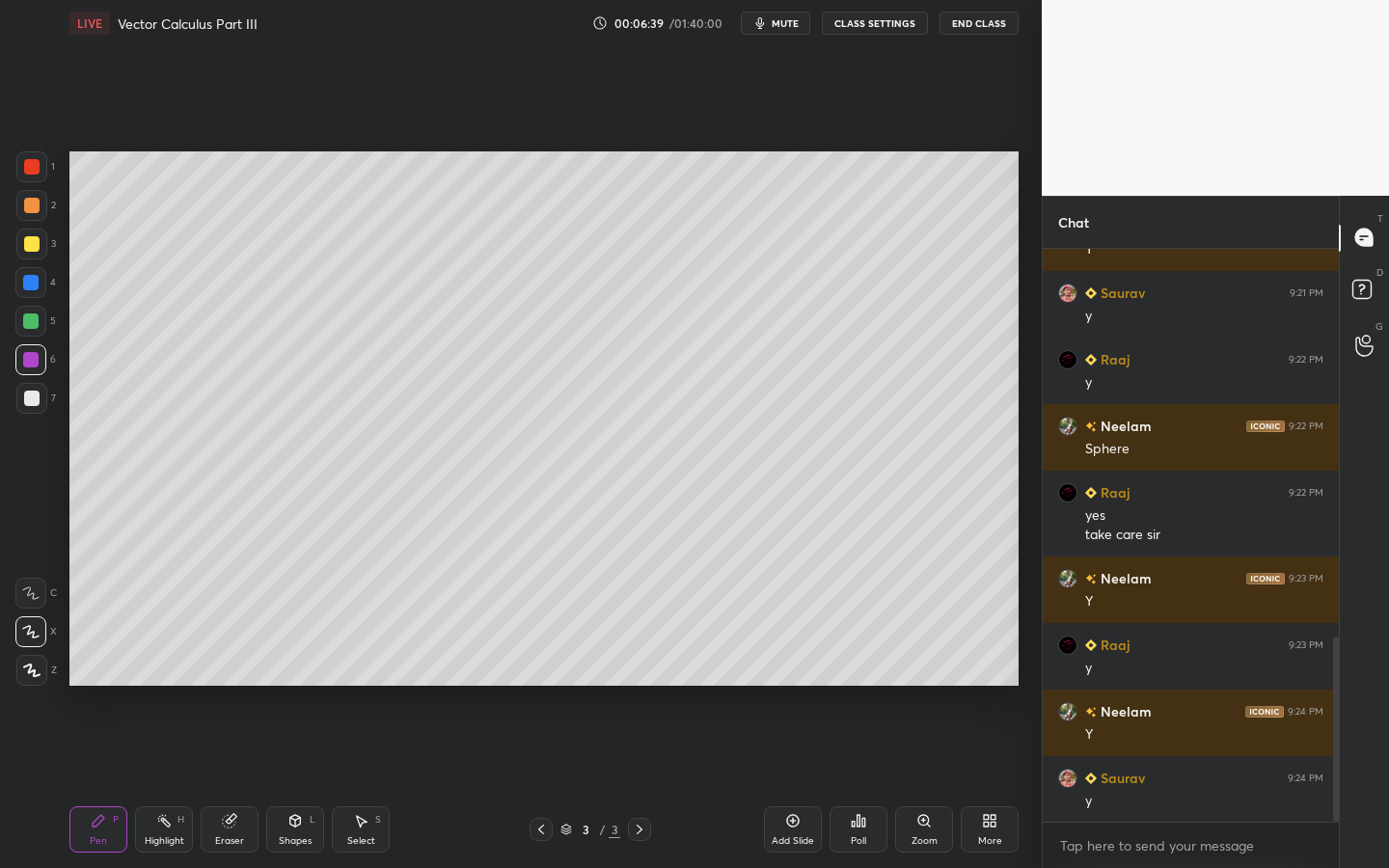 scroll, scrollTop: 1273, scrollLeft: 0, axis: vertical 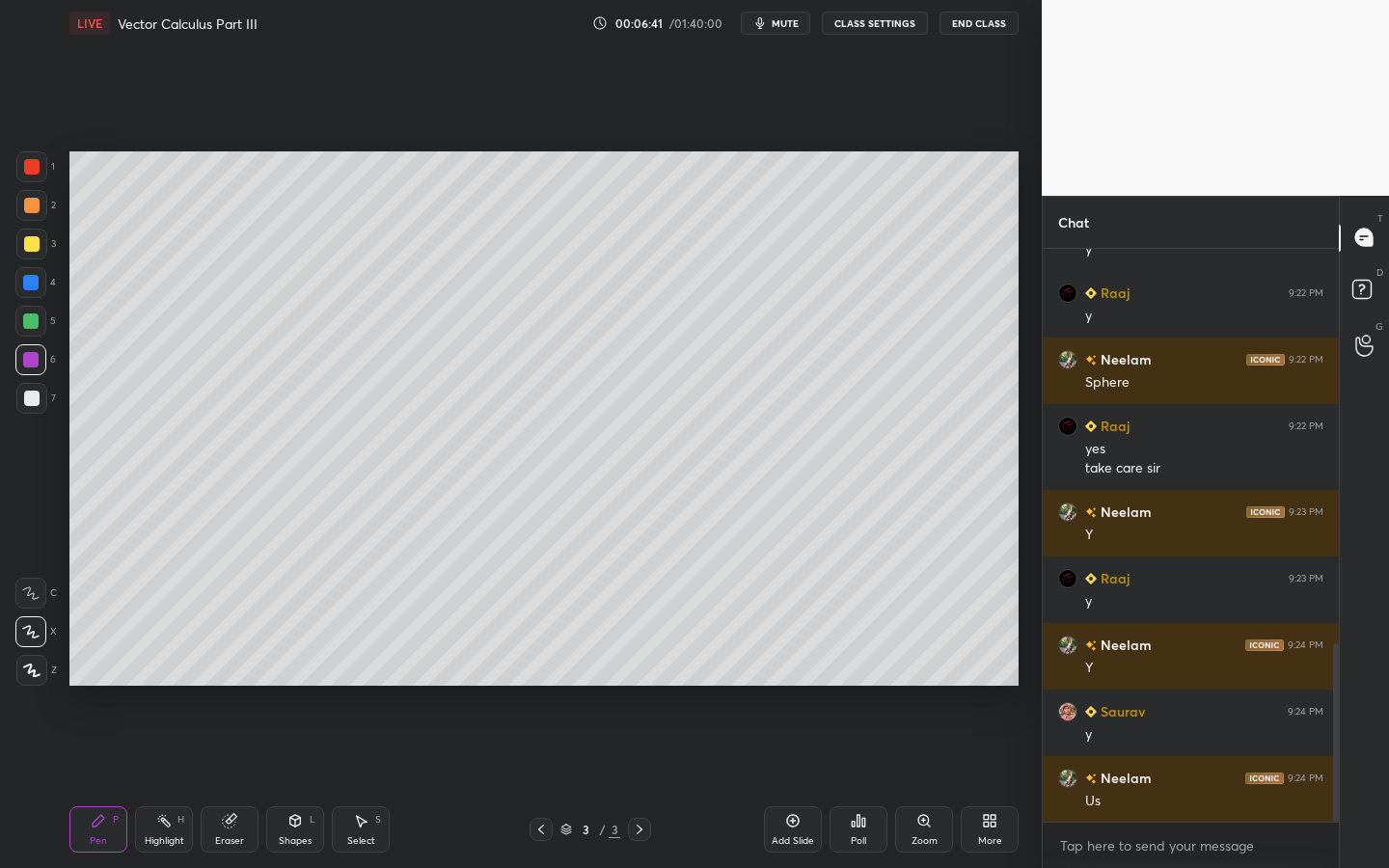 click at bounding box center (32, 398) 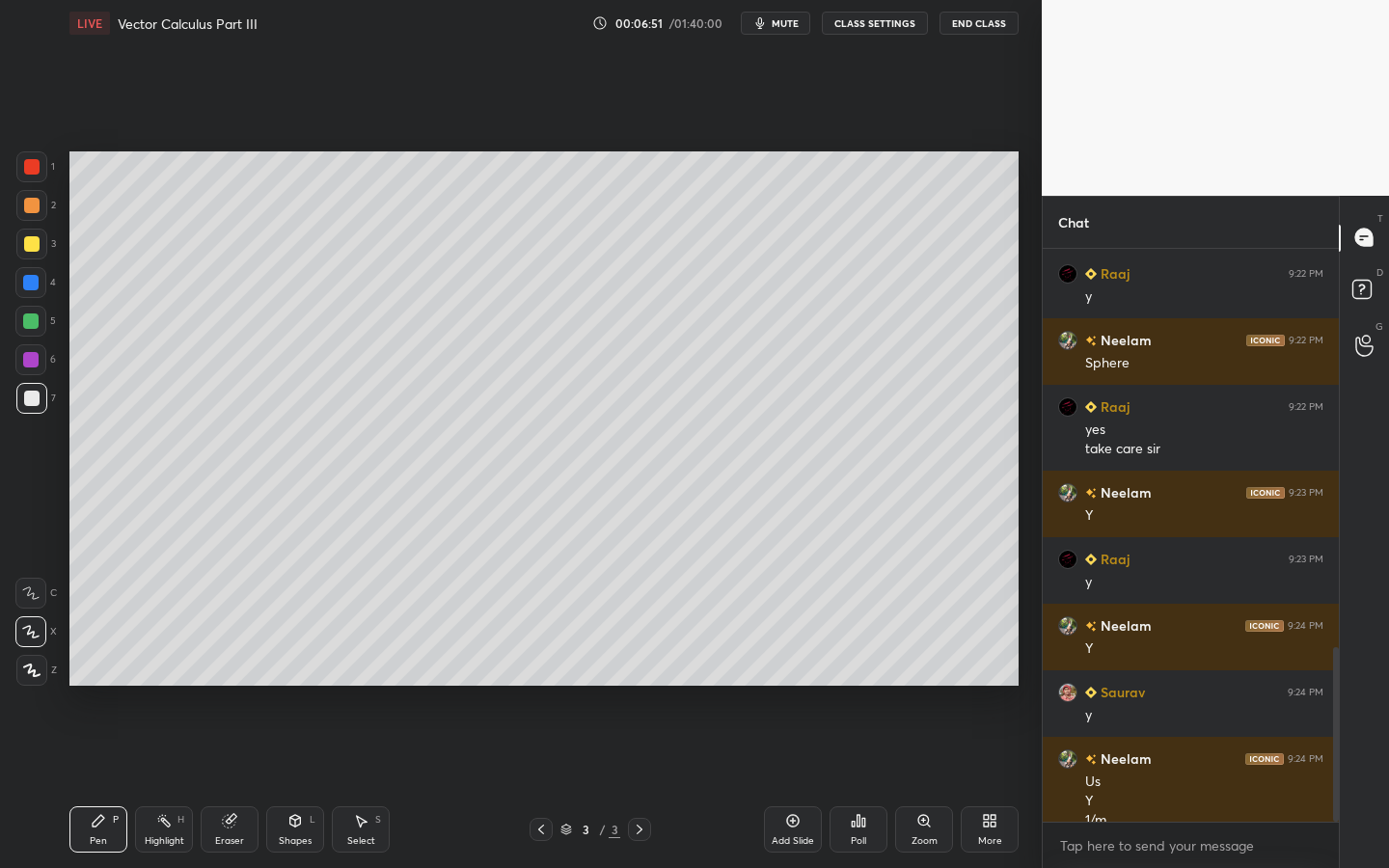 scroll, scrollTop: 1312, scrollLeft: 0, axis: vertical 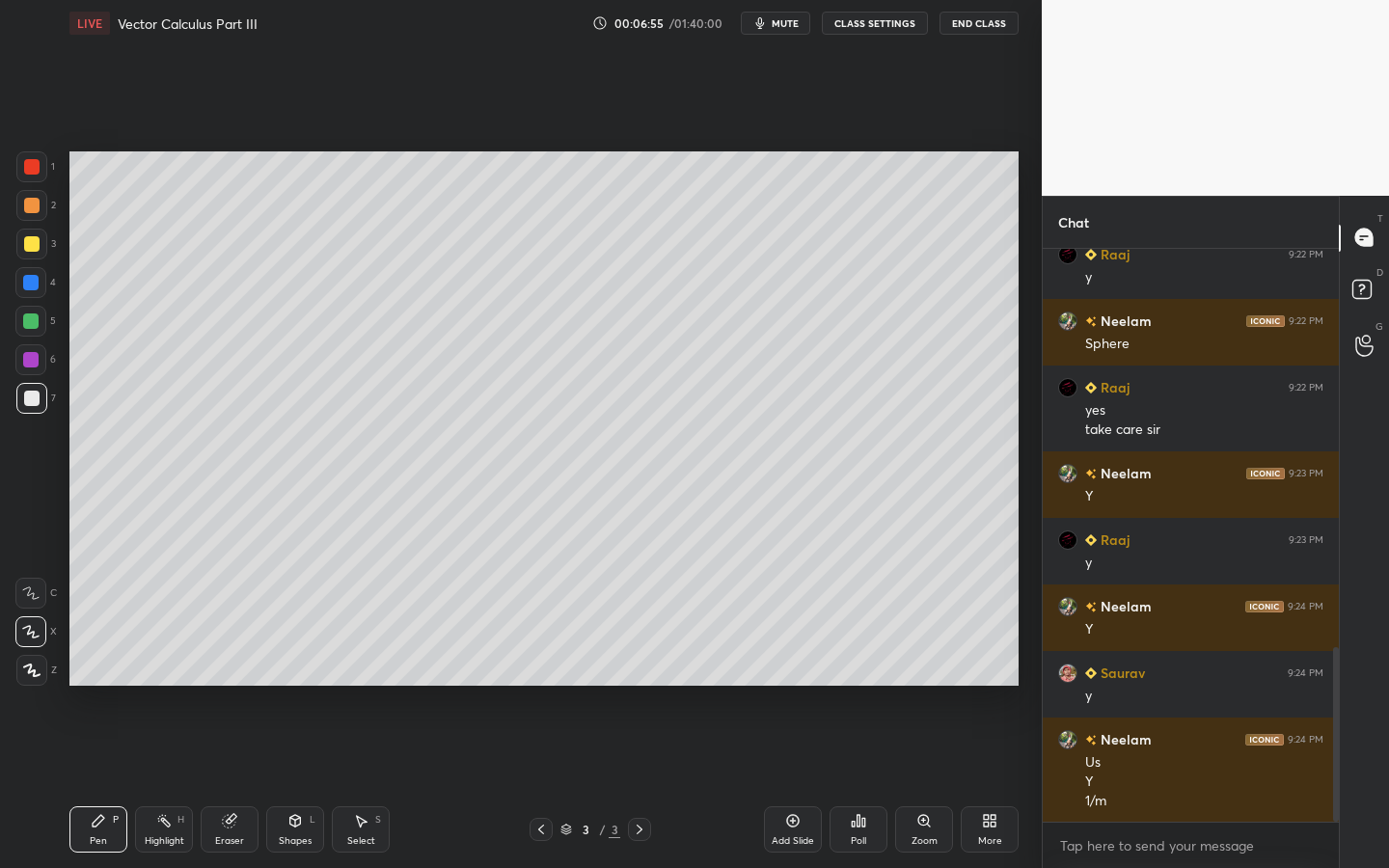 click at bounding box center (32, 398) 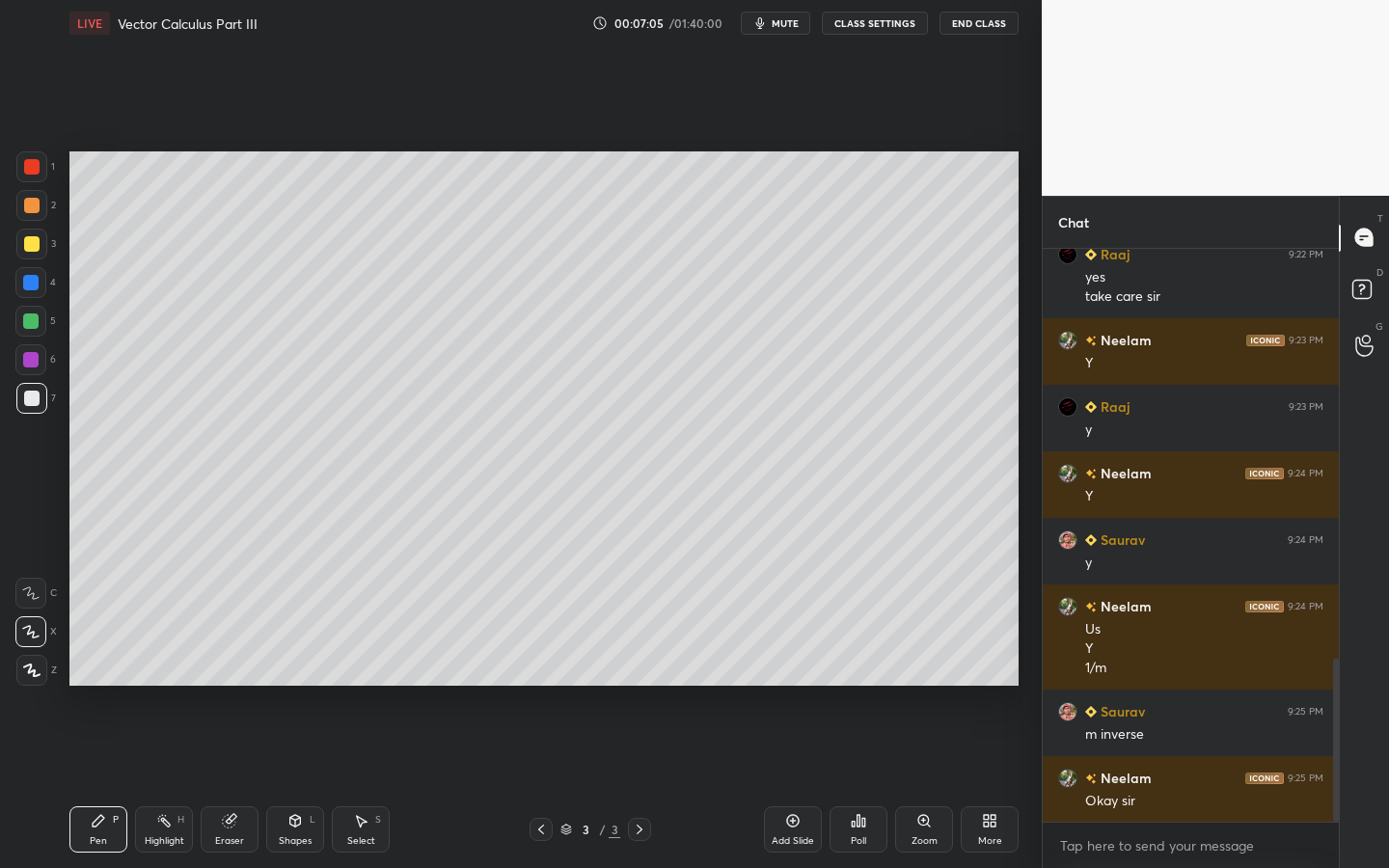 scroll, scrollTop: 1511, scrollLeft: 0, axis: vertical 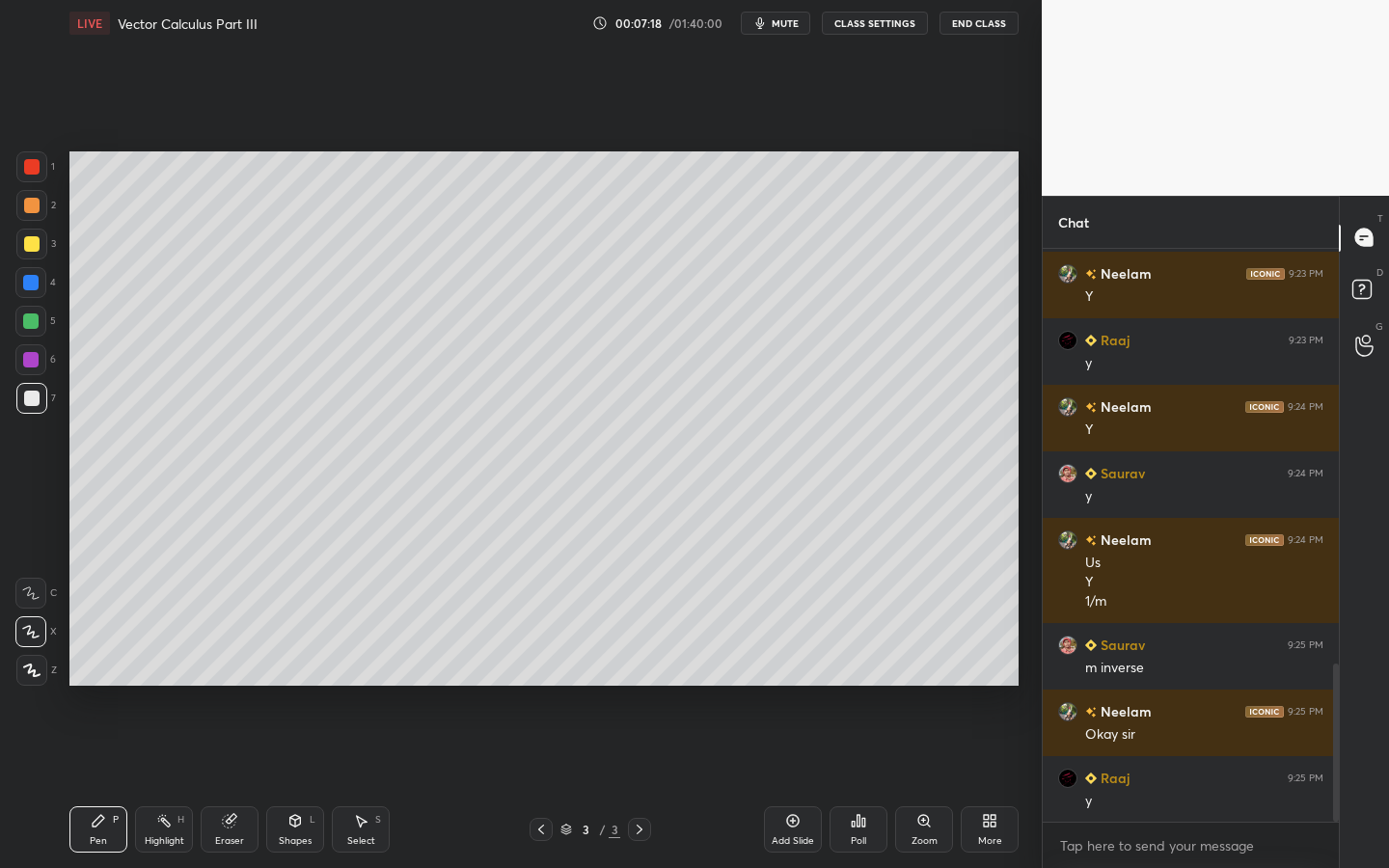 click on "Shapes L" at bounding box center [295, 829] 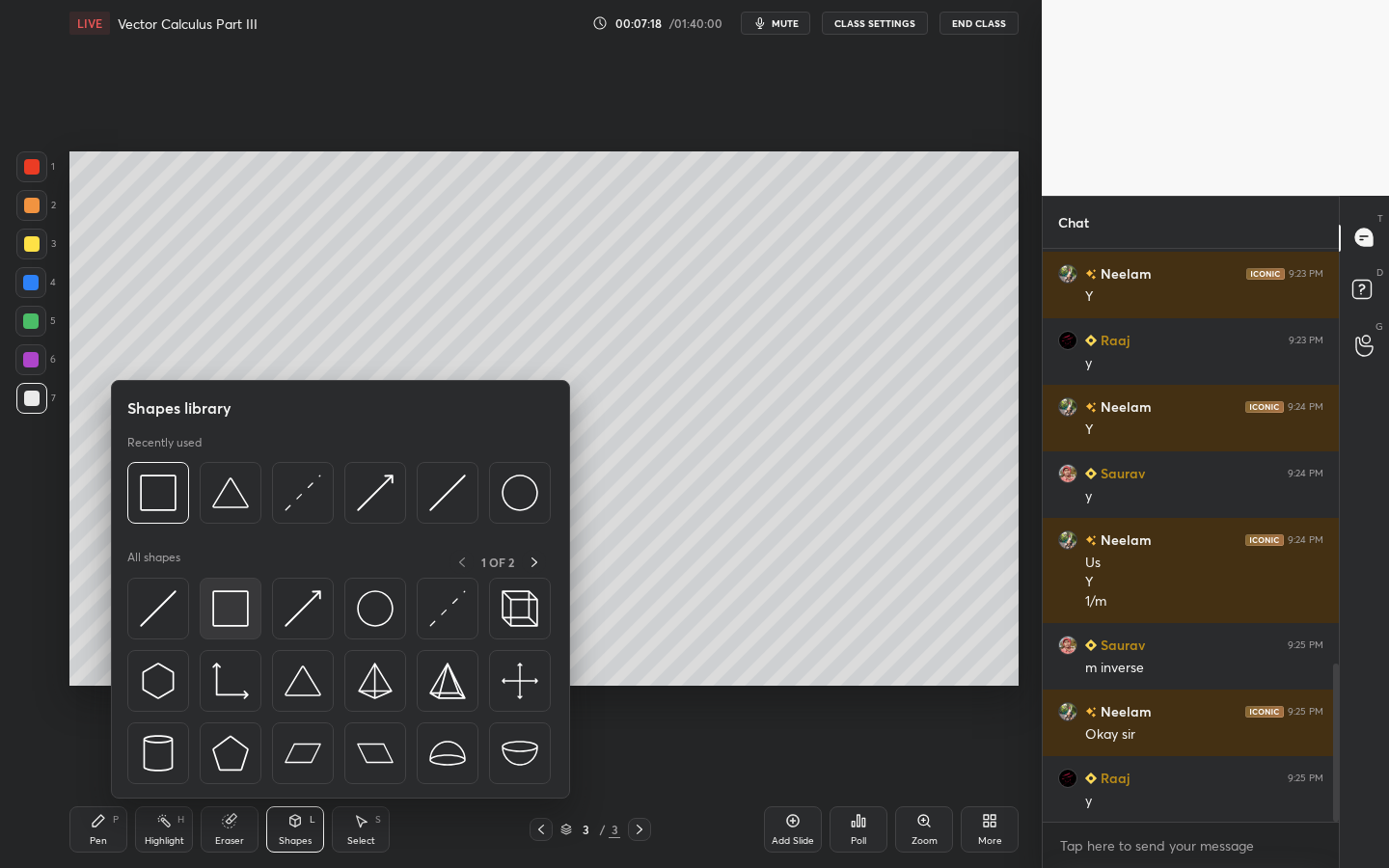 click at bounding box center (231, 609) 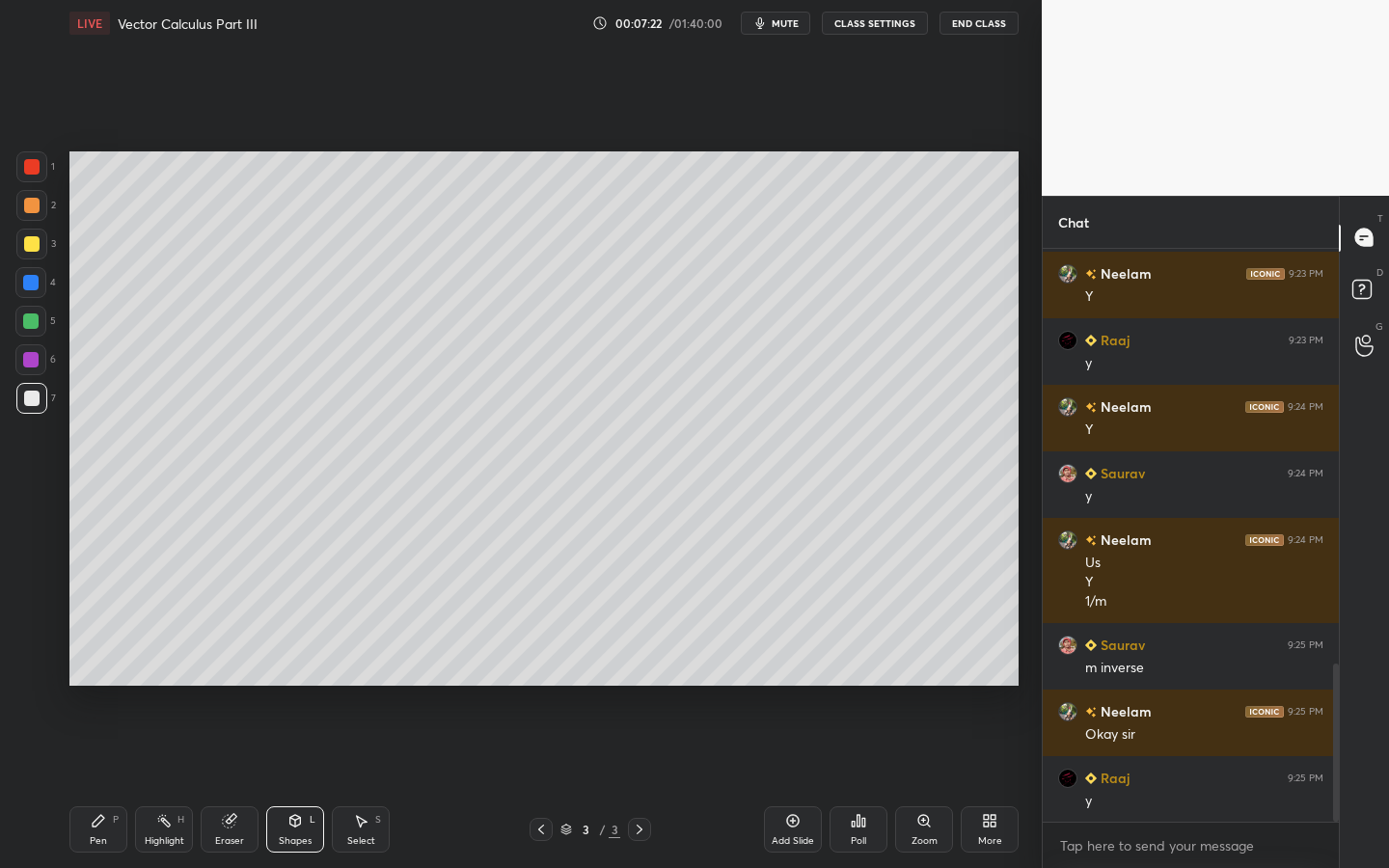 drag, startPoint x: 106, startPoint y: 823, endPoint x: 111, endPoint y: 814, distance: 10.29563 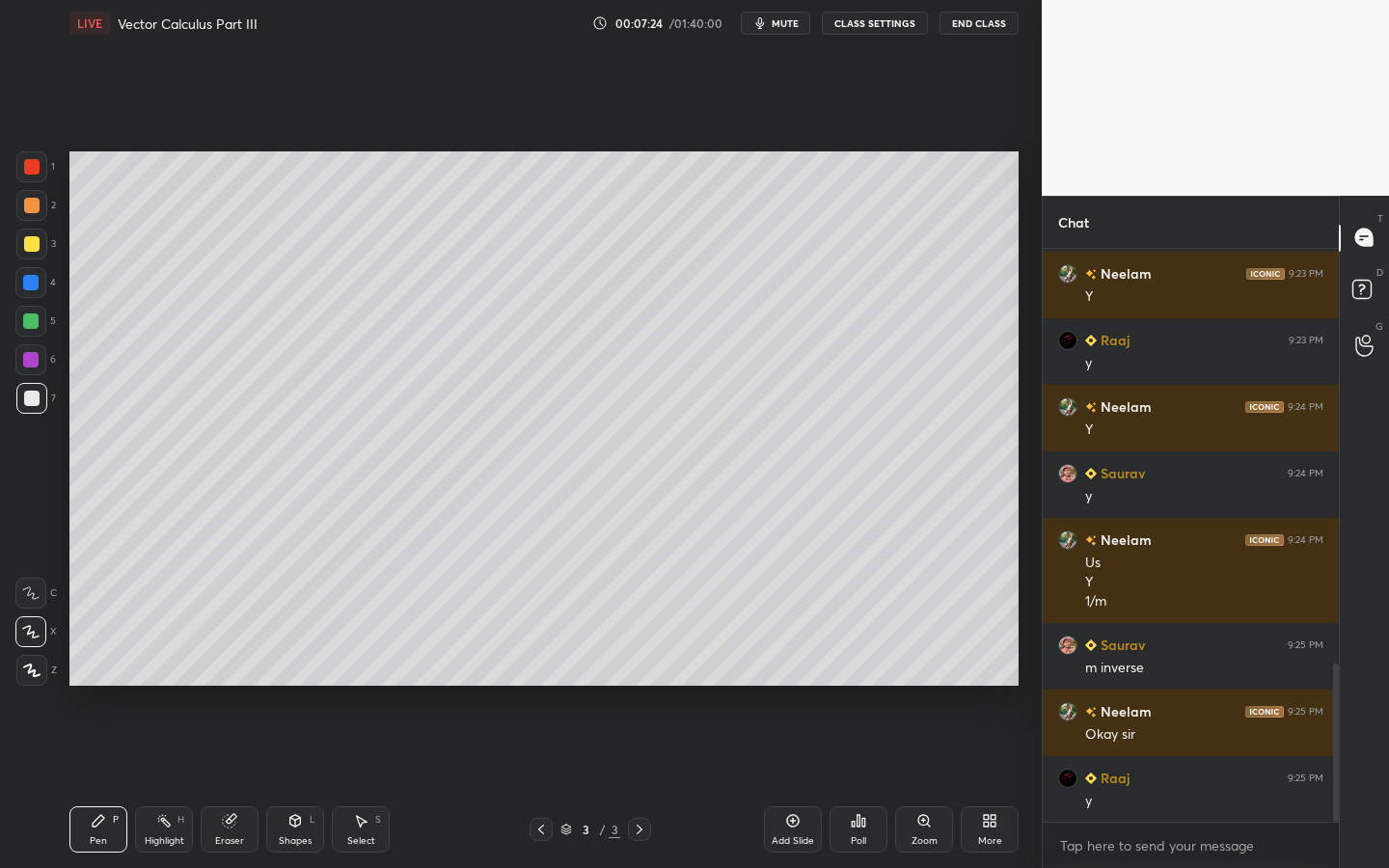 click at bounding box center (31, 360) 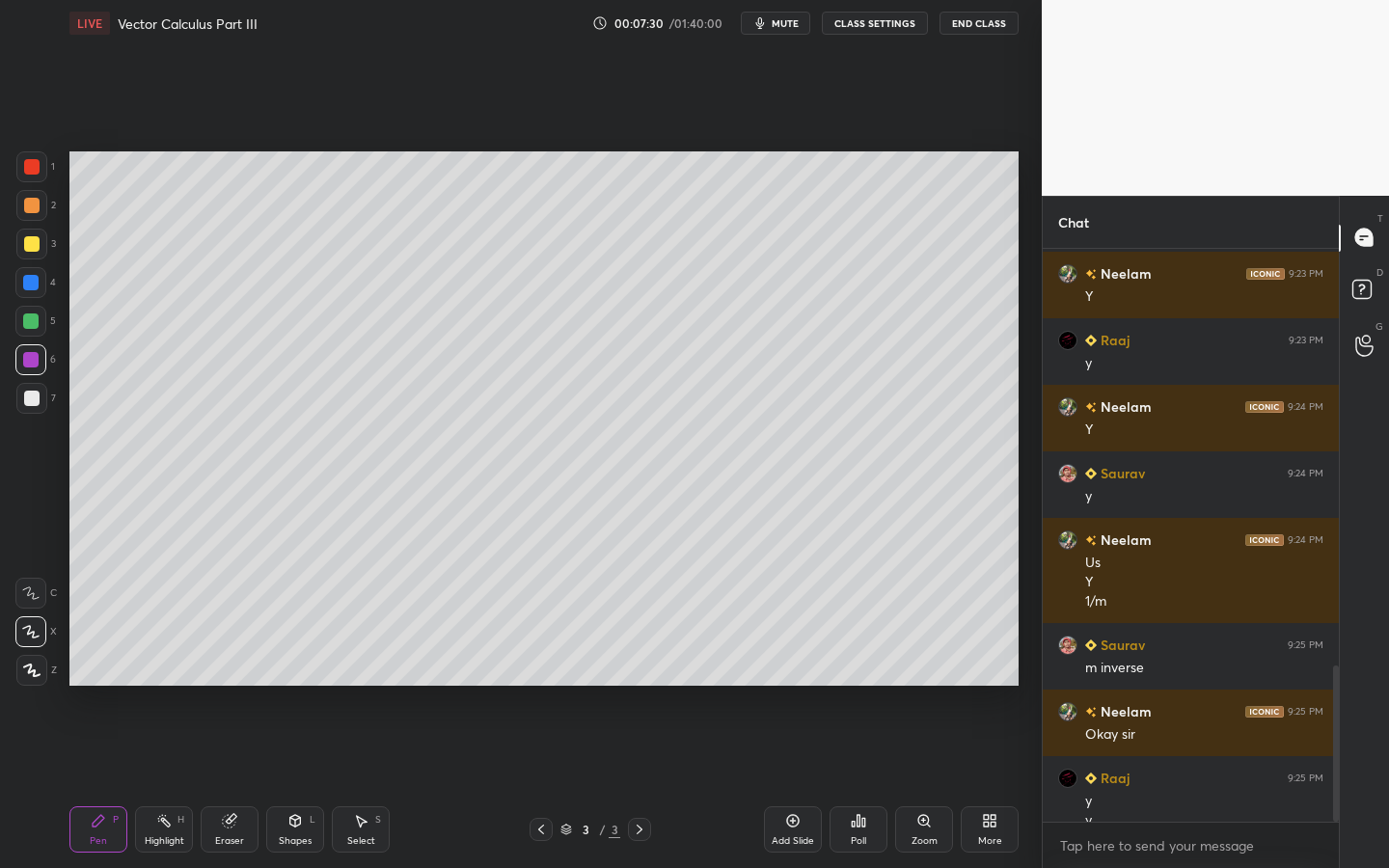 scroll, scrollTop: 1531, scrollLeft: 0, axis: vertical 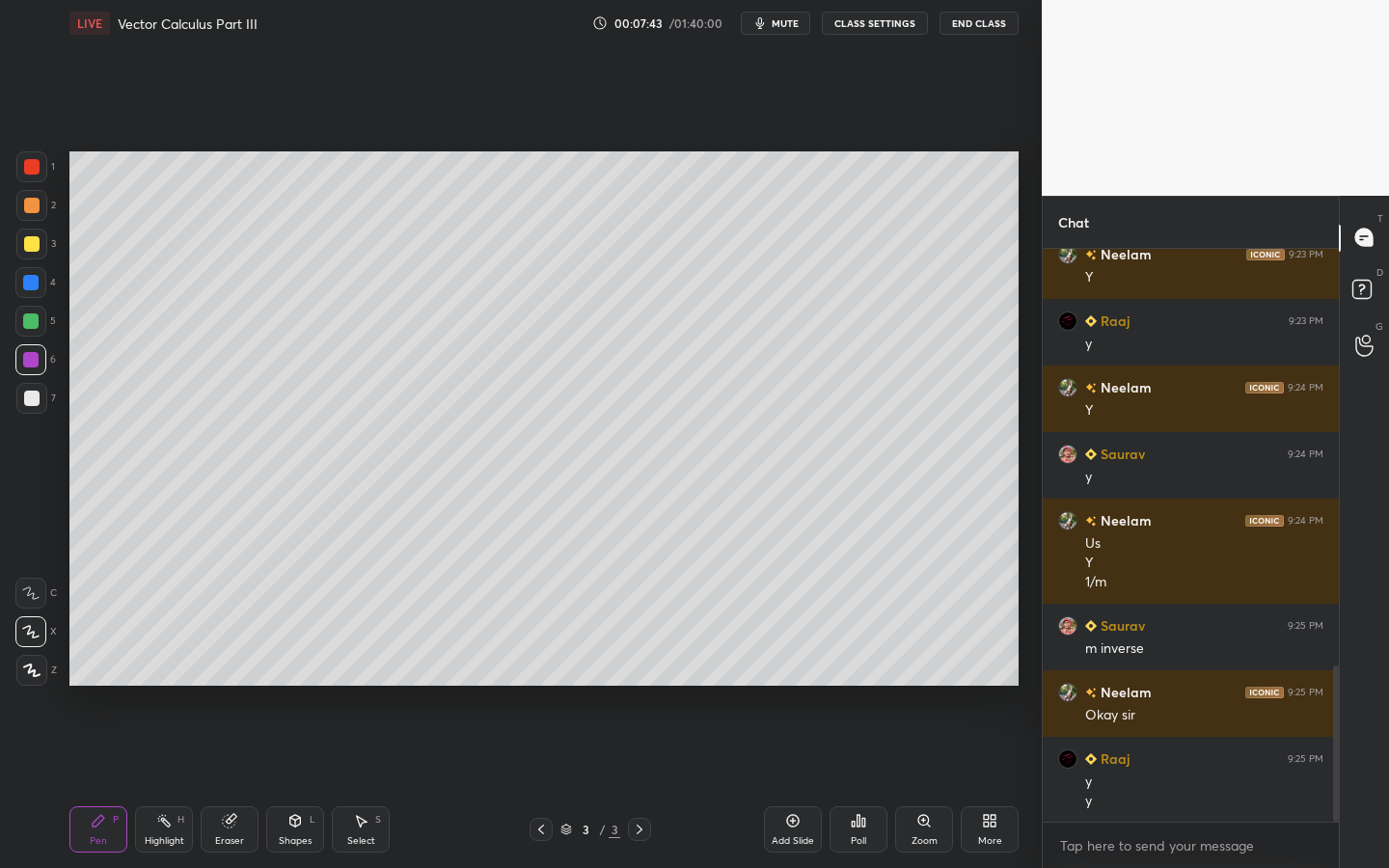 drag, startPoint x: 30, startPoint y: 407, endPoint x: 60, endPoint y: 406, distance: 30.016662 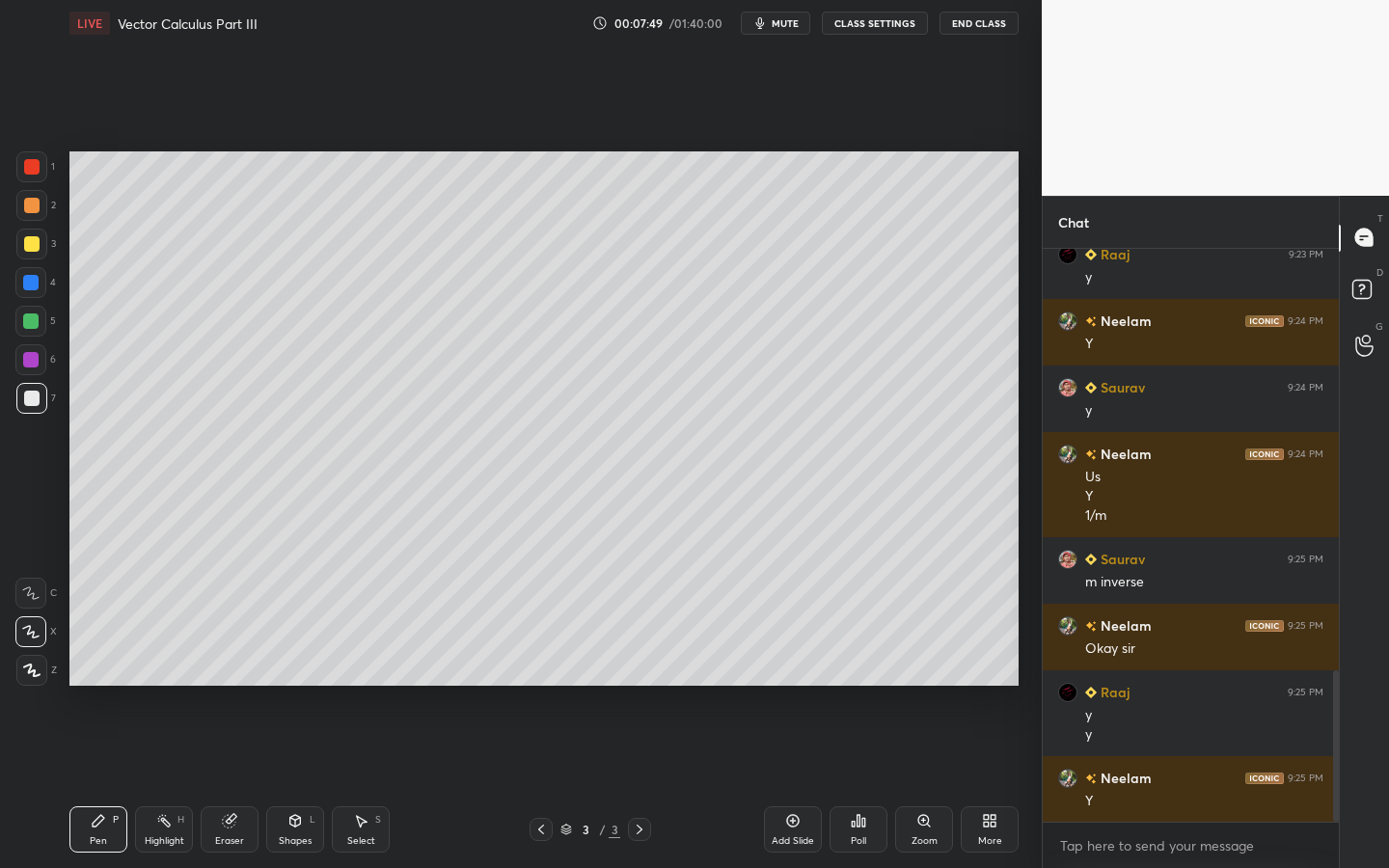 scroll, scrollTop: 1664, scrollLeft: 0, axis: vertical 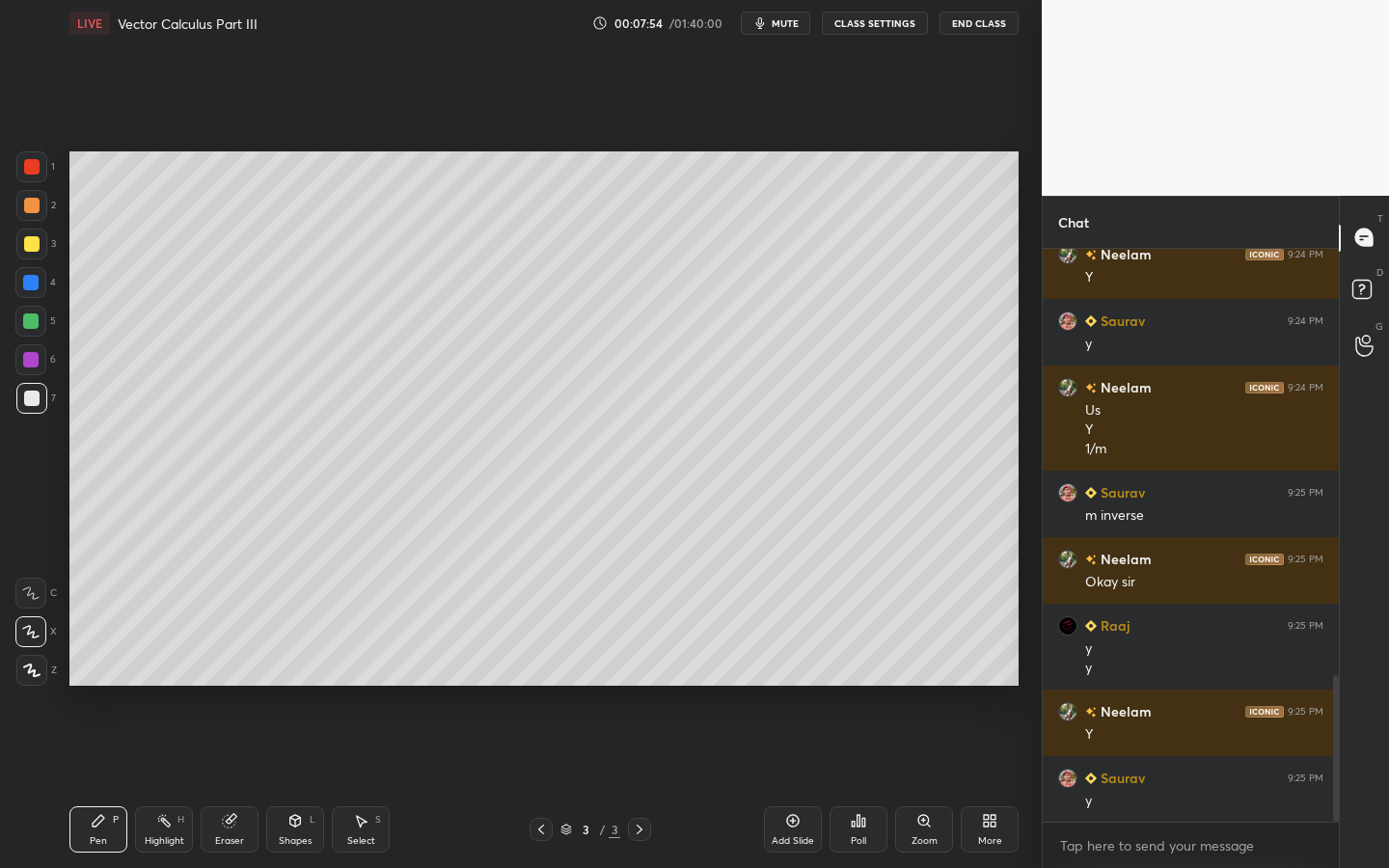 click on "7" at bounding box center [36, 402] 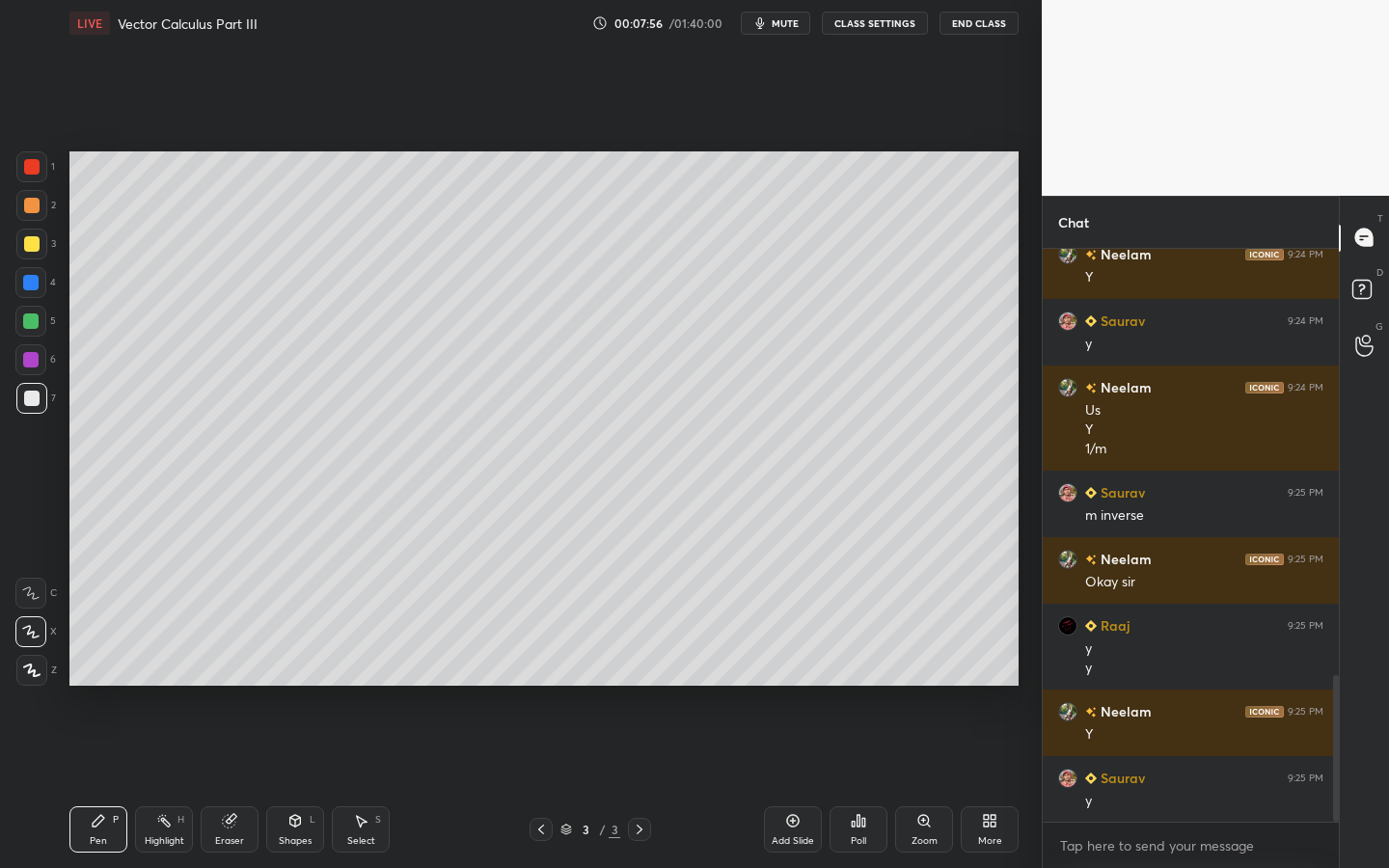click at bounding box center [31, 360] 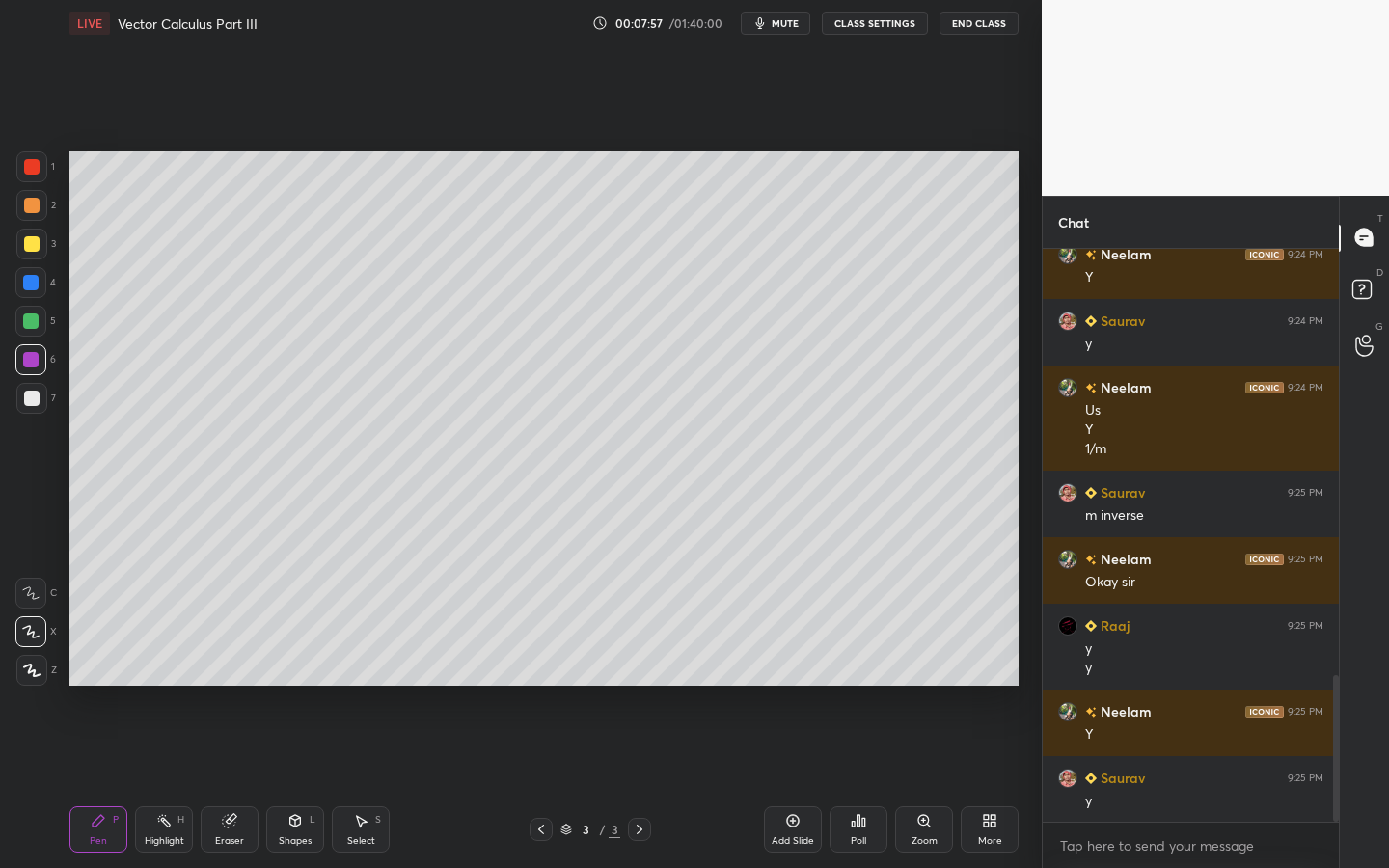 click at bounding box center (31, 321) 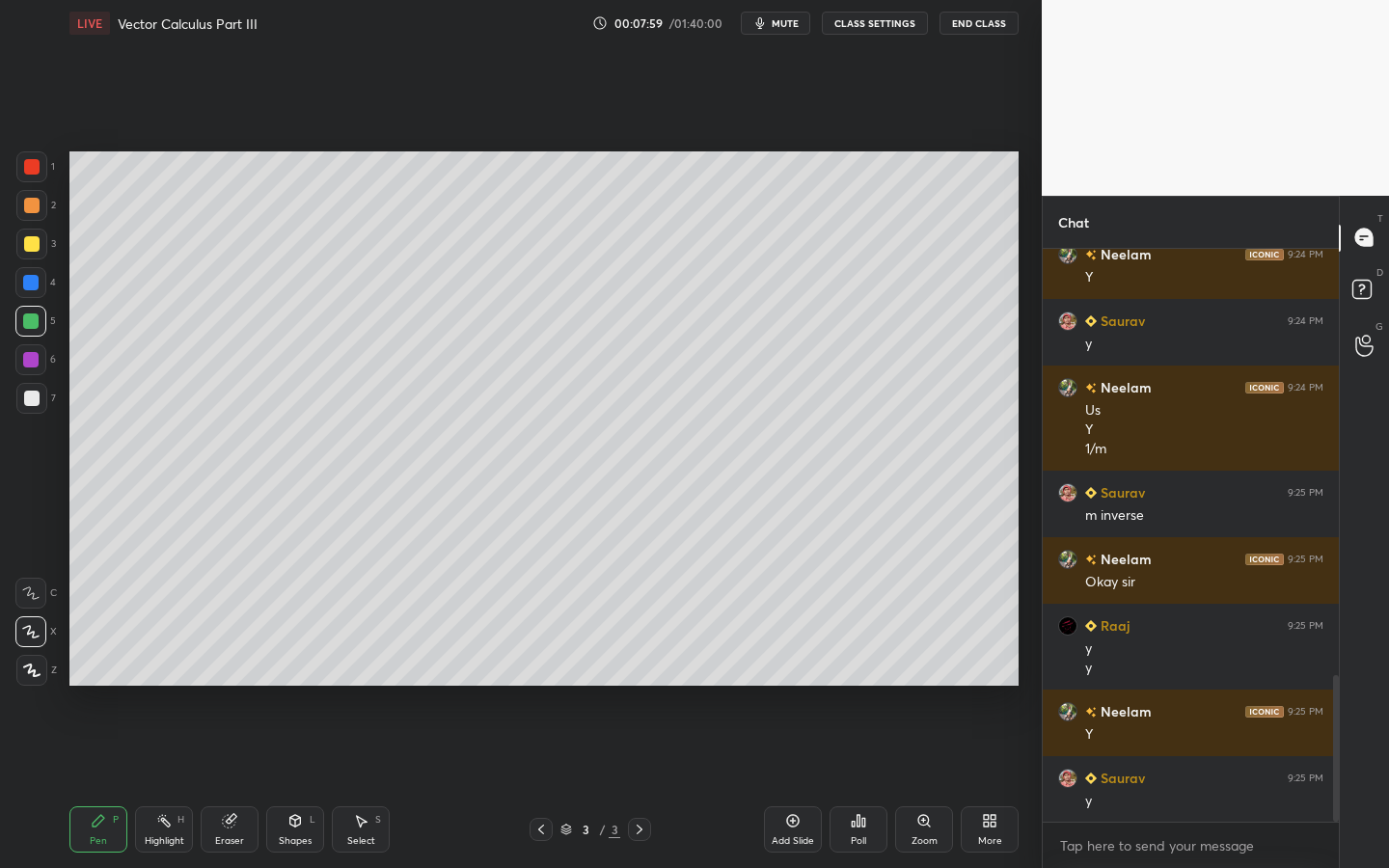 click at bounding box center (32, 398) 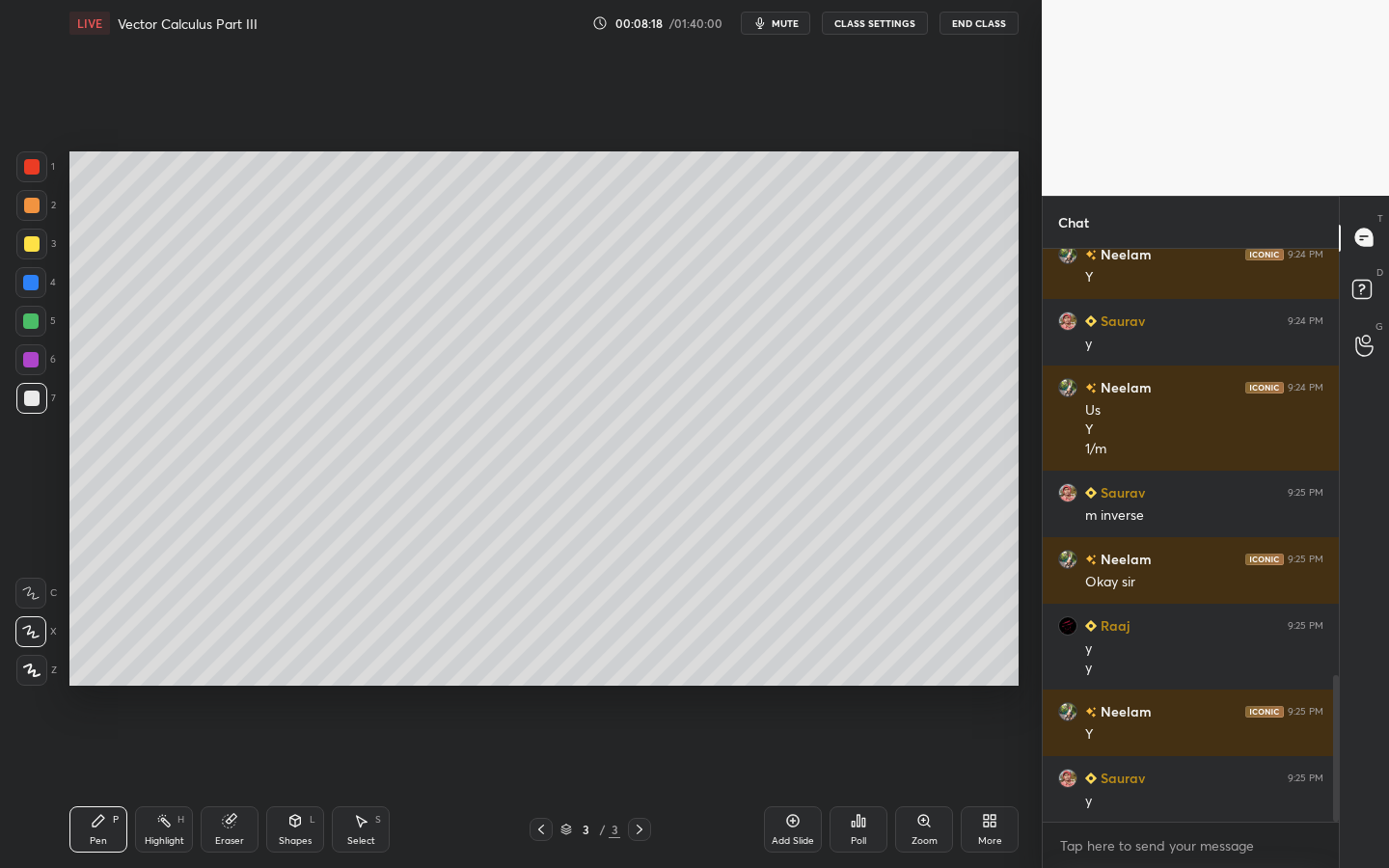 click on "mute" at bounding box center [785, 23] 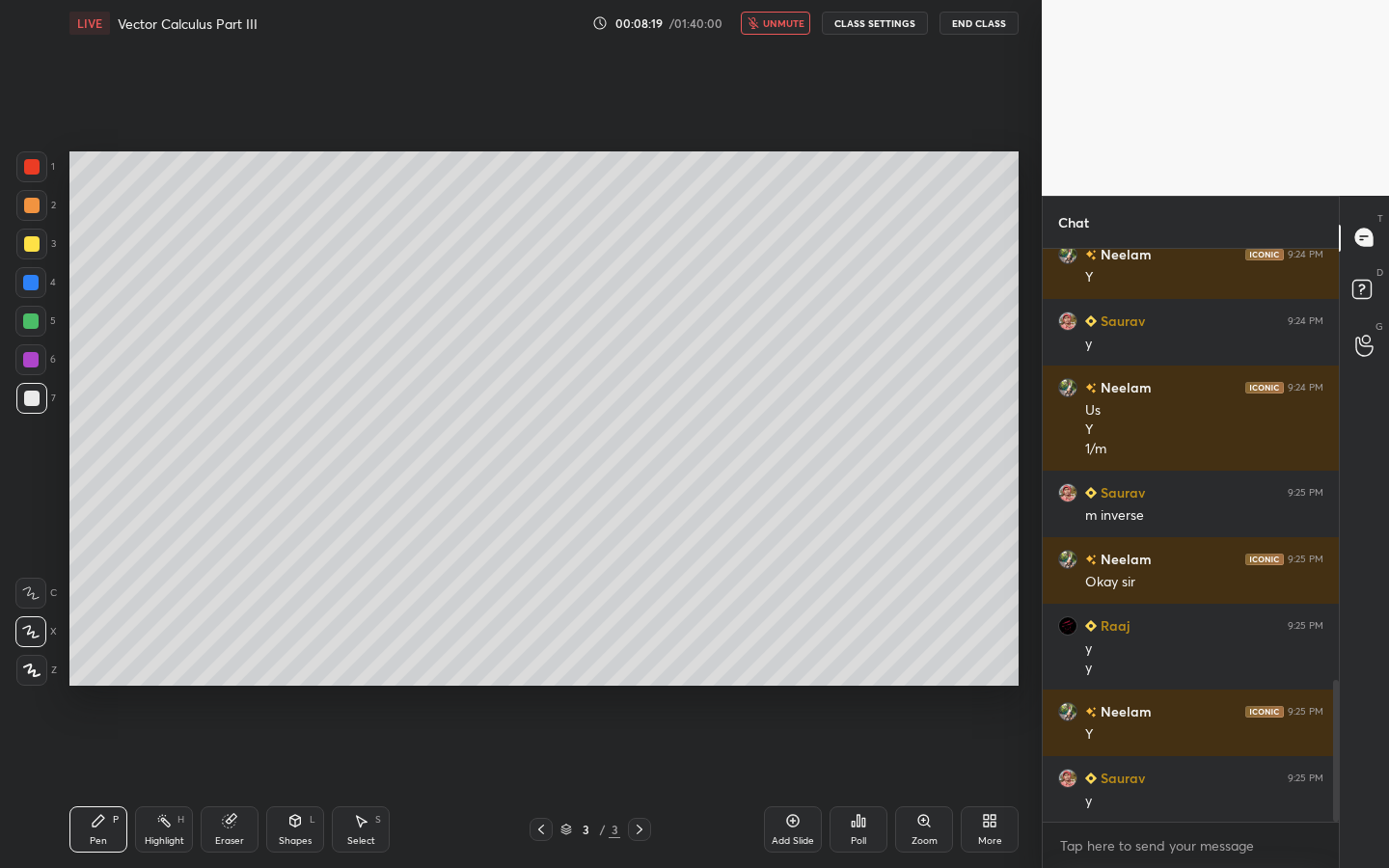 scroll, scrollTop: 1748, scrollLeft: 0, axis: vertical 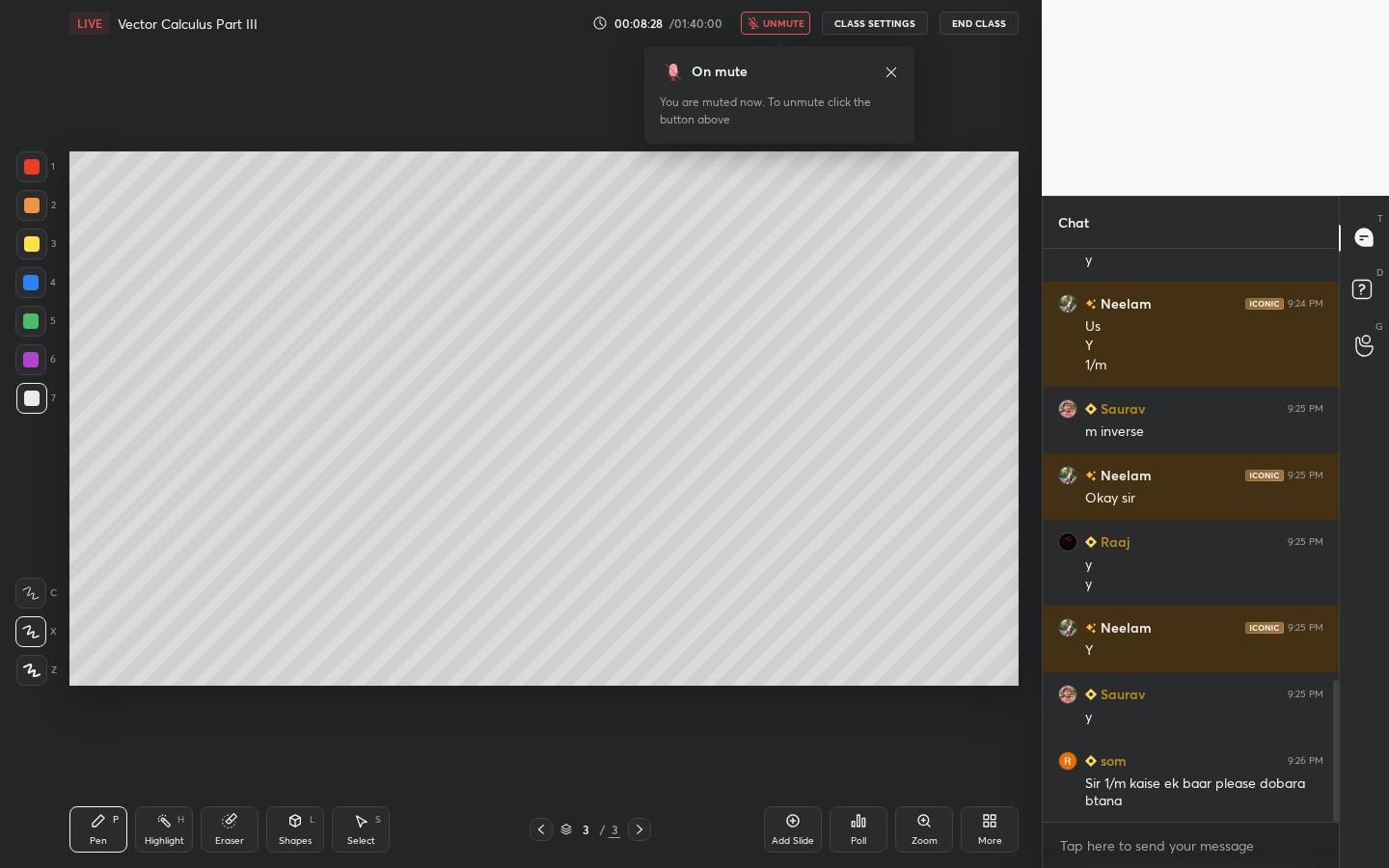 click on "unmute" at bounding box center [783, 23] 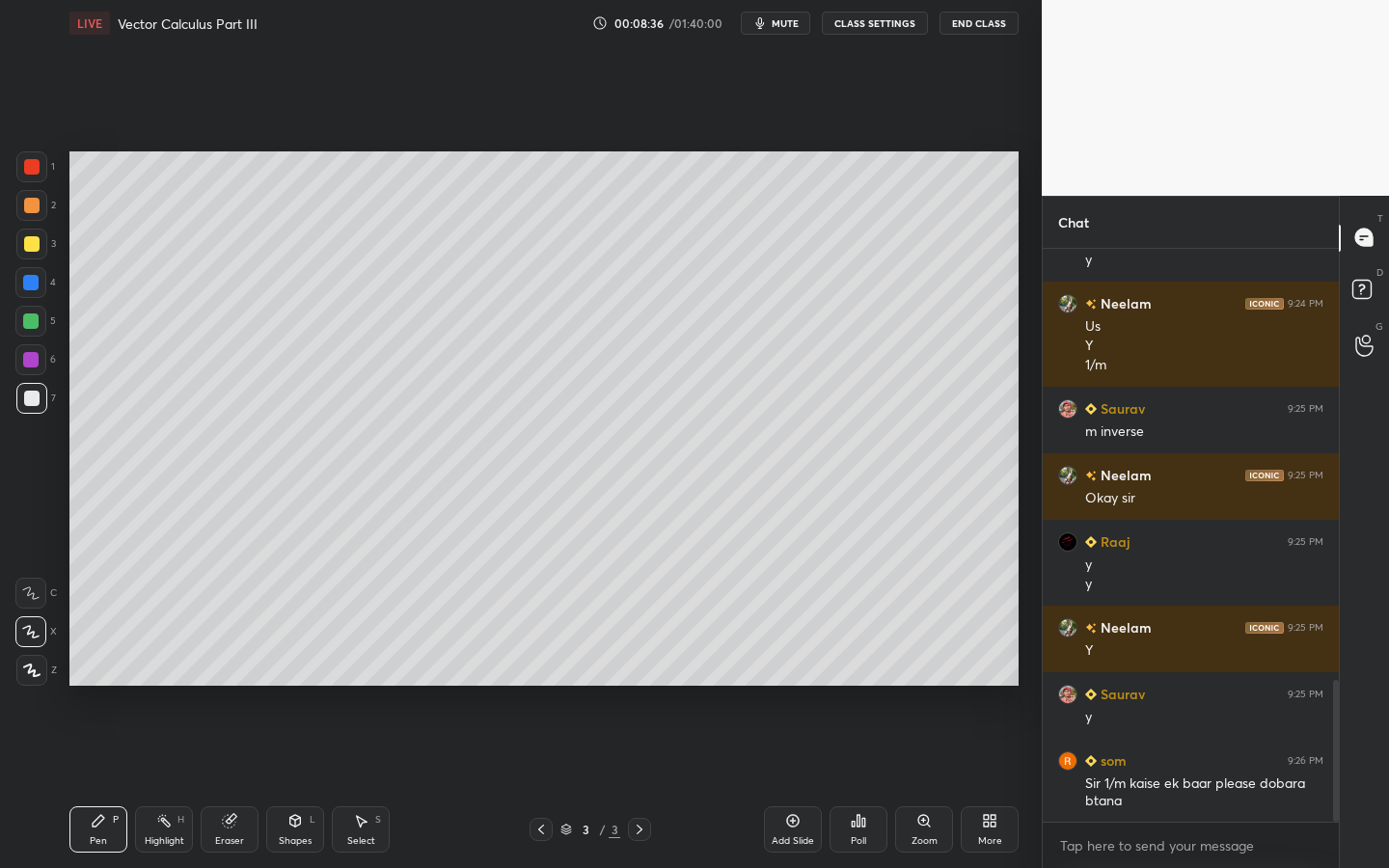 drag, startPoint x: 31, startPoint y: 358, endPoint x: 52, endPoint y: 352, distance: 21.84033 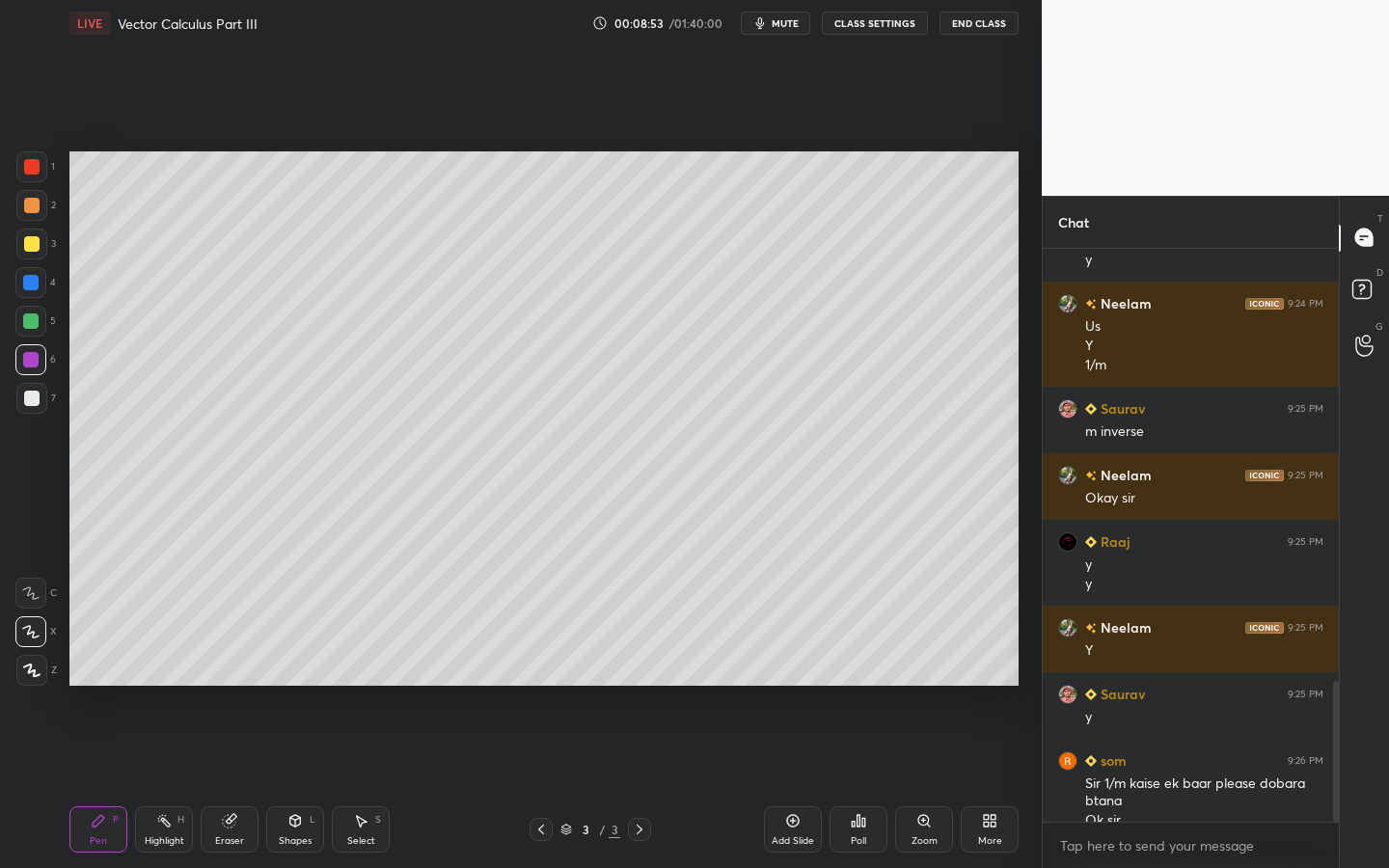 scroll, scrollTop: 1767, scrollLeft: 0, axis: vertical 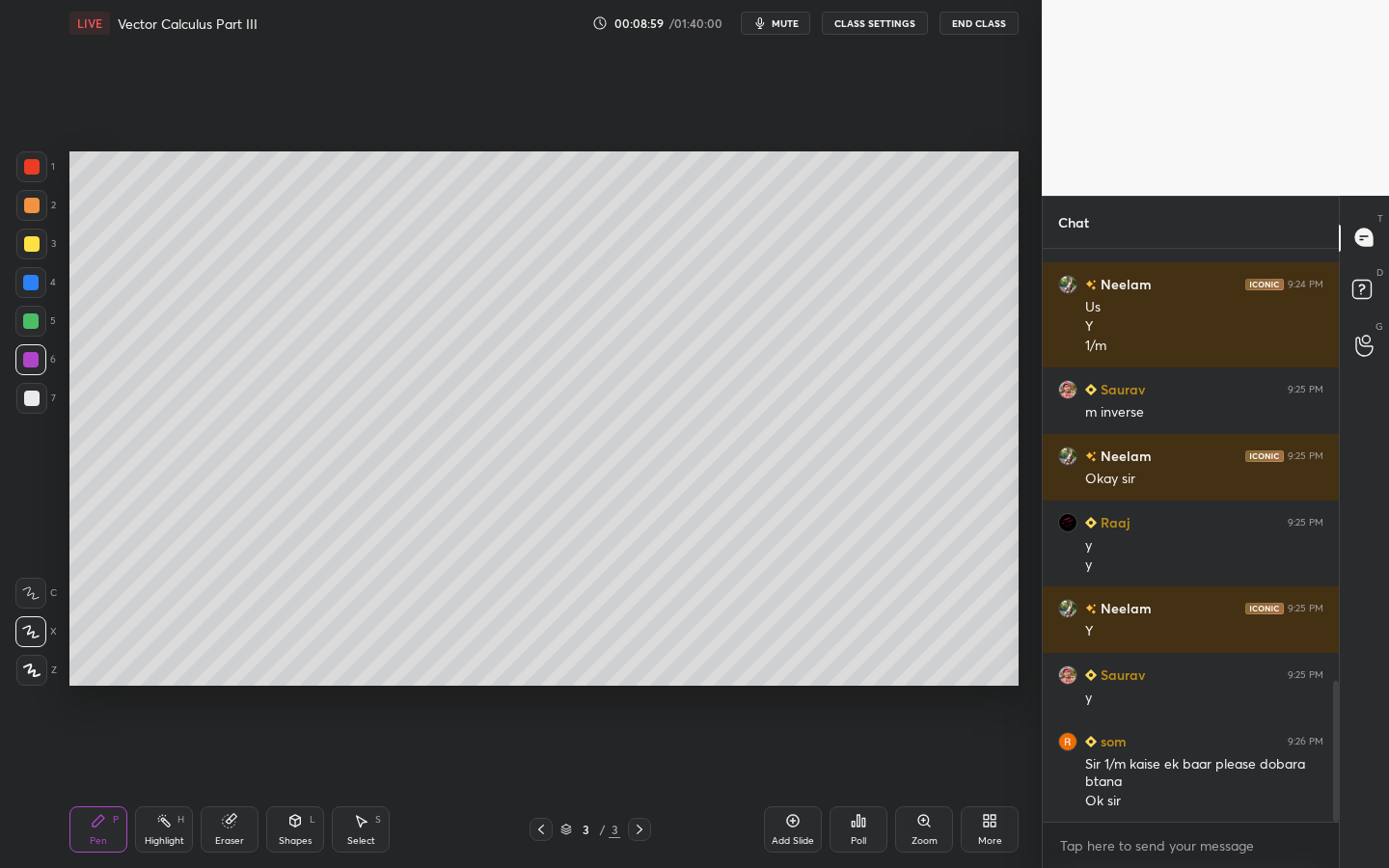 click at bounding box center [32, 398] 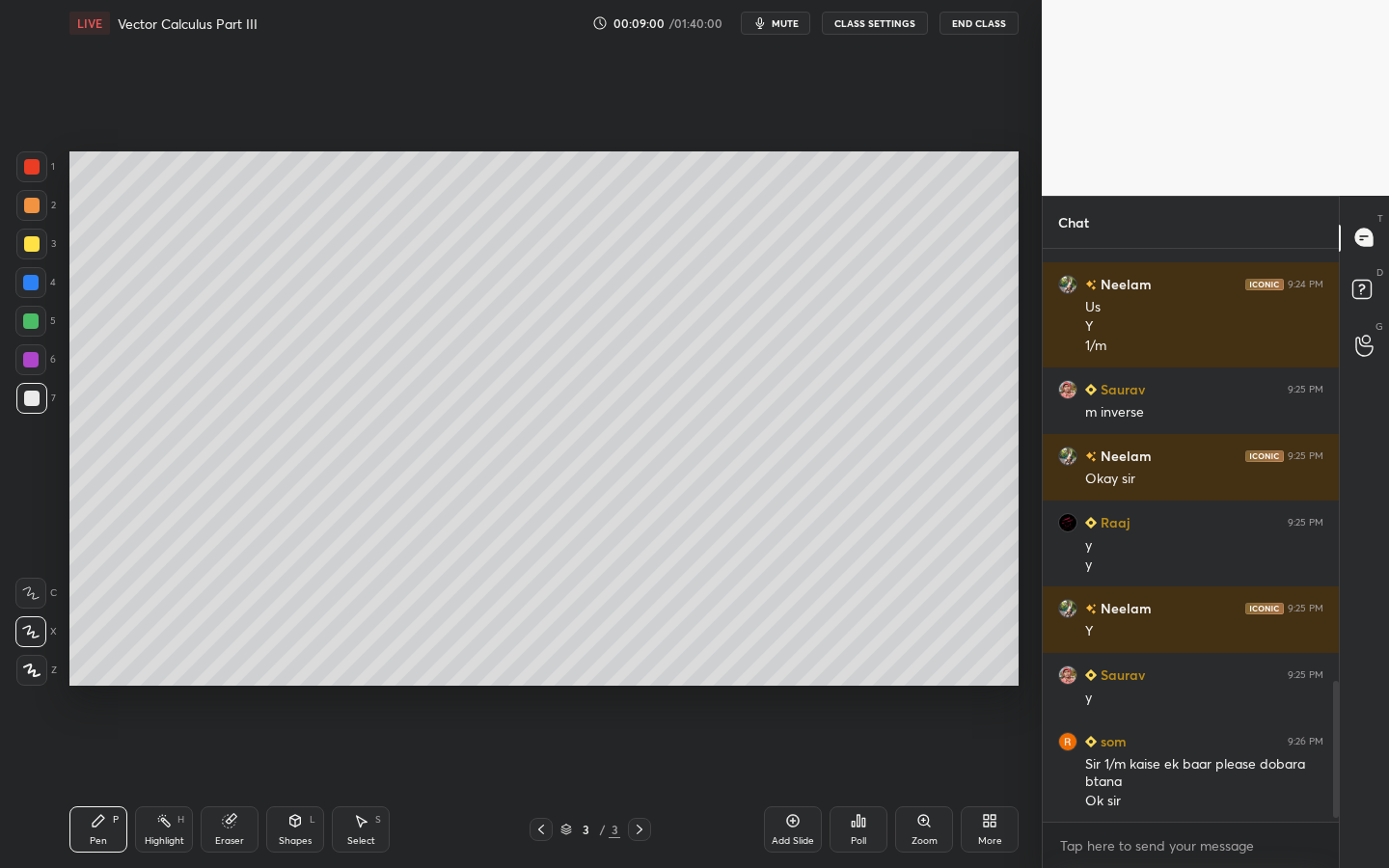 scroll, scrollTop: 1833, scrollLeft: 0, axis: vertical 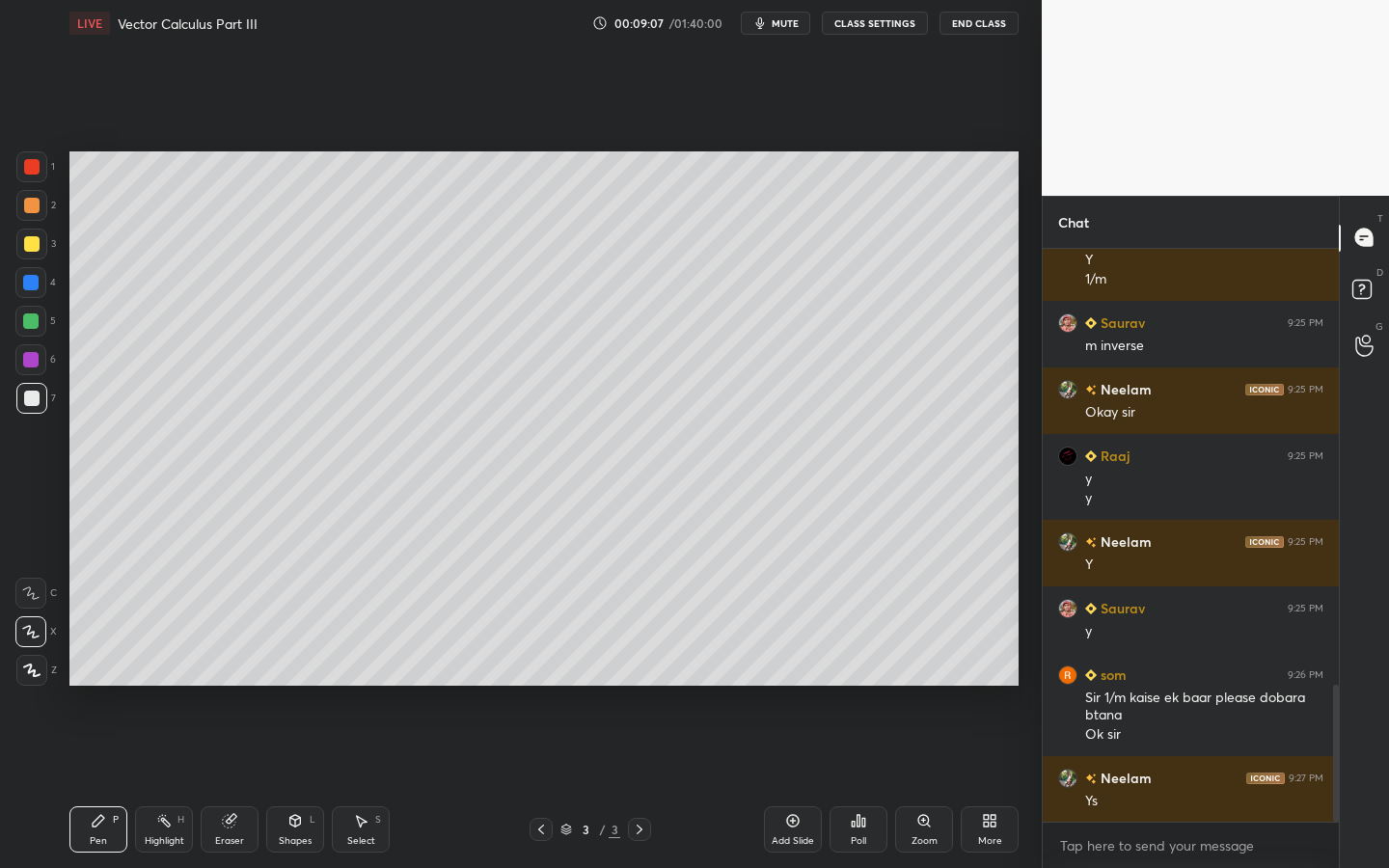 click at bounding box center [31, 360] 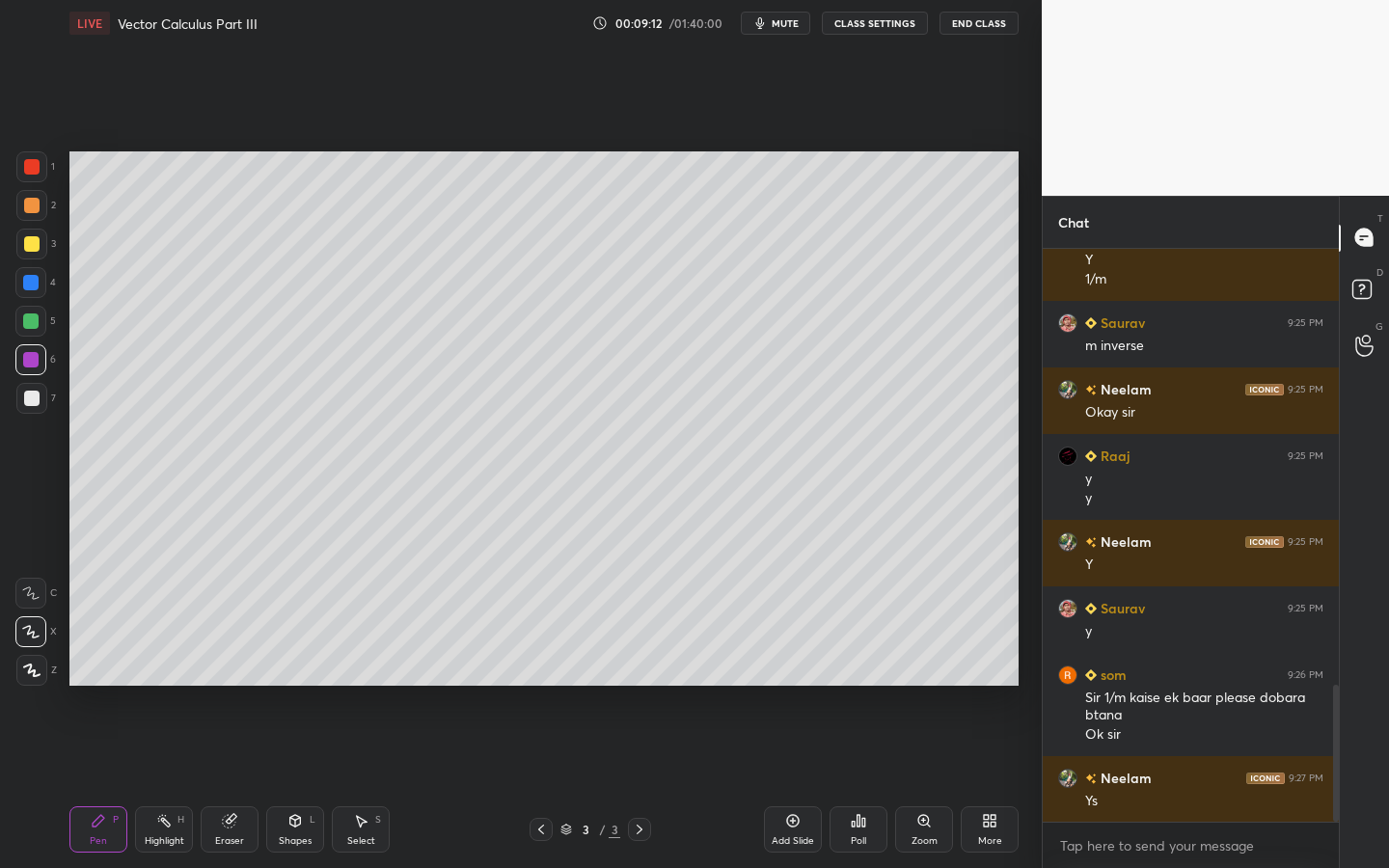 drag, startPoint x: 26, startPoint y: 380, endPoint x: 41, endPoint y: 391, distance: 18.601075 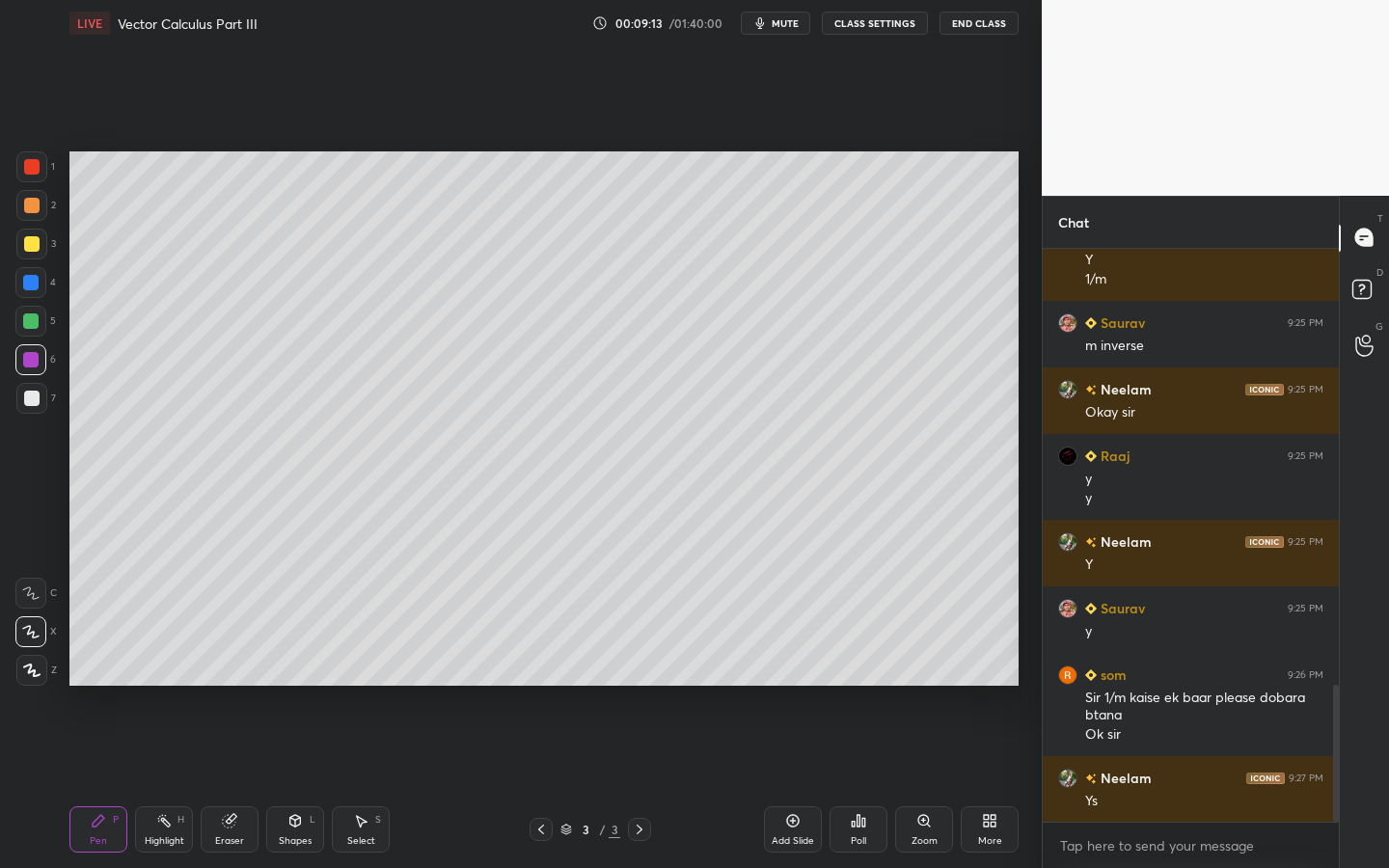 click at bounding box center (32, 398) 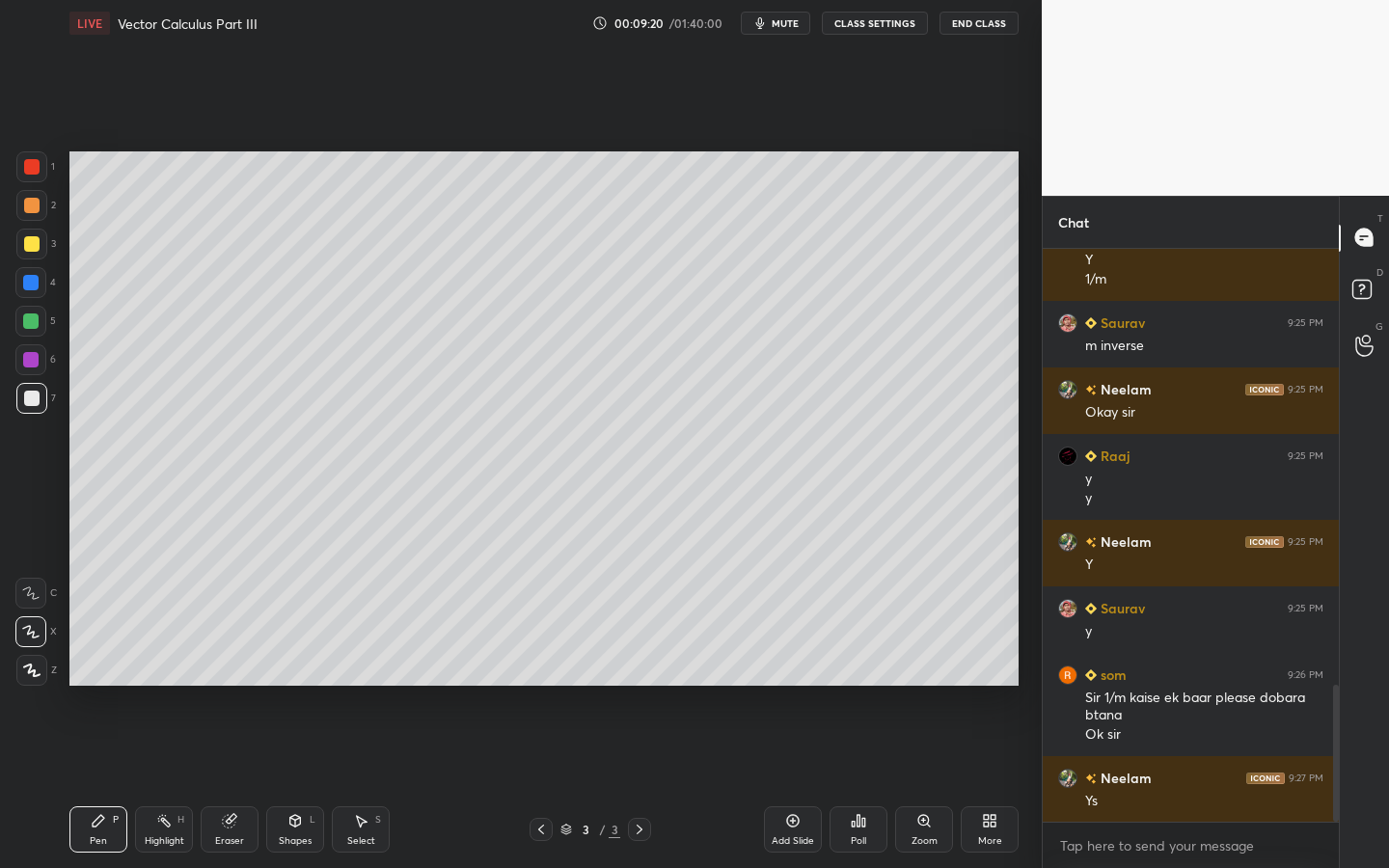 click on "1 2 3 4 5 6 7 C X Z C X Z E E Erase all   H H" at bounding box center (31, 419) 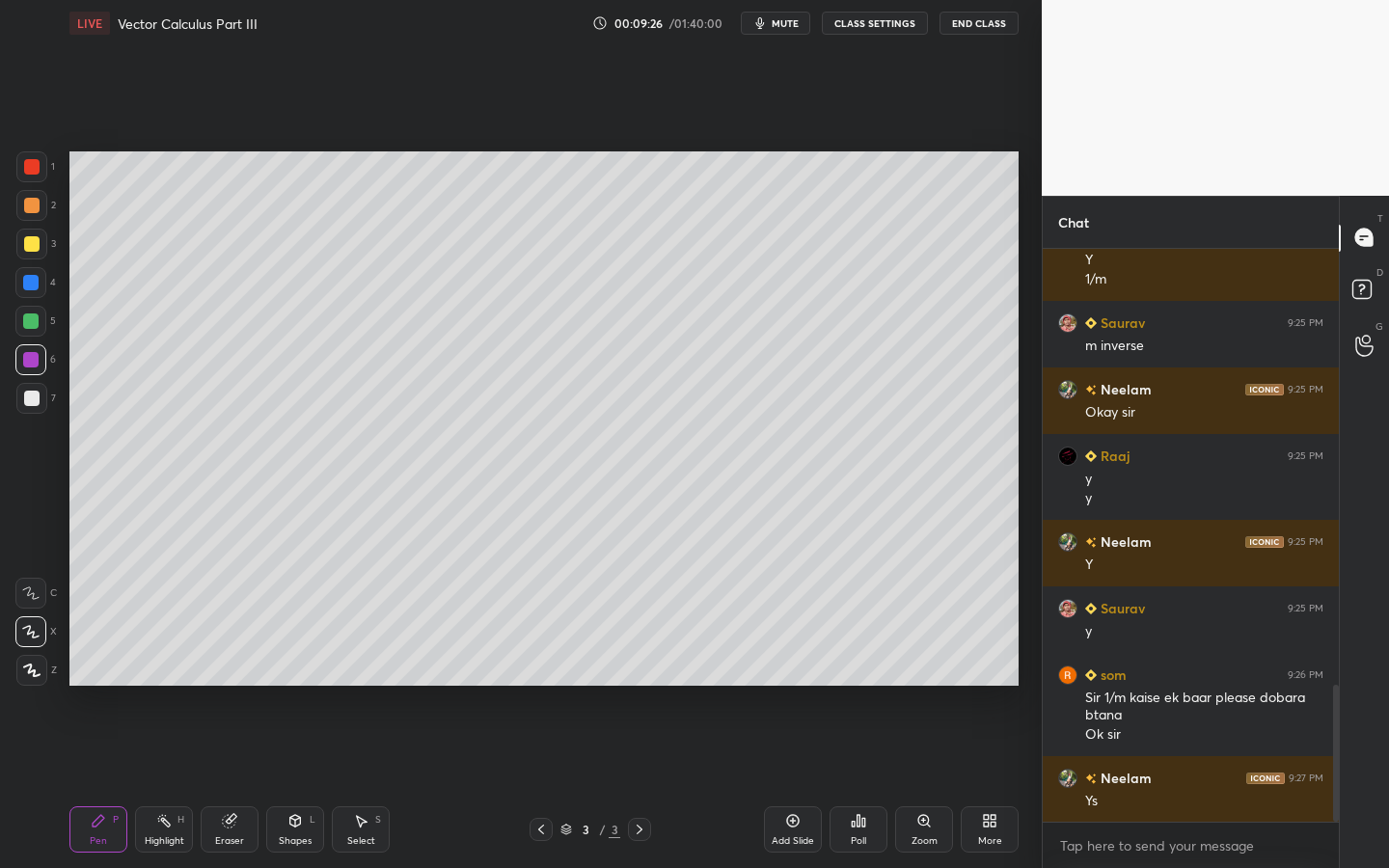 click at bounding box center [31, 321] 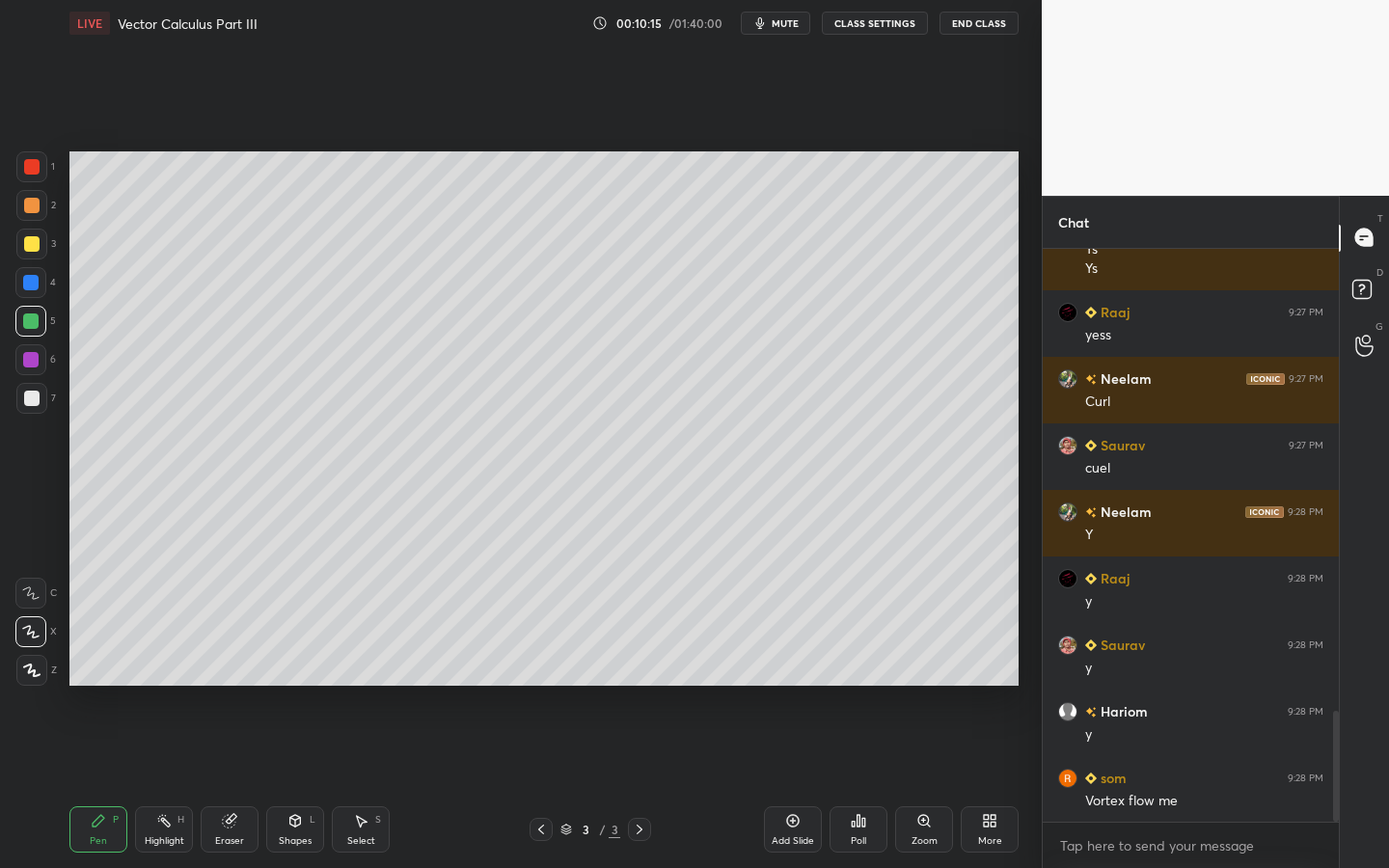 scroll, scrollTop: 2452, scrollLeft: 0, axis: vertical 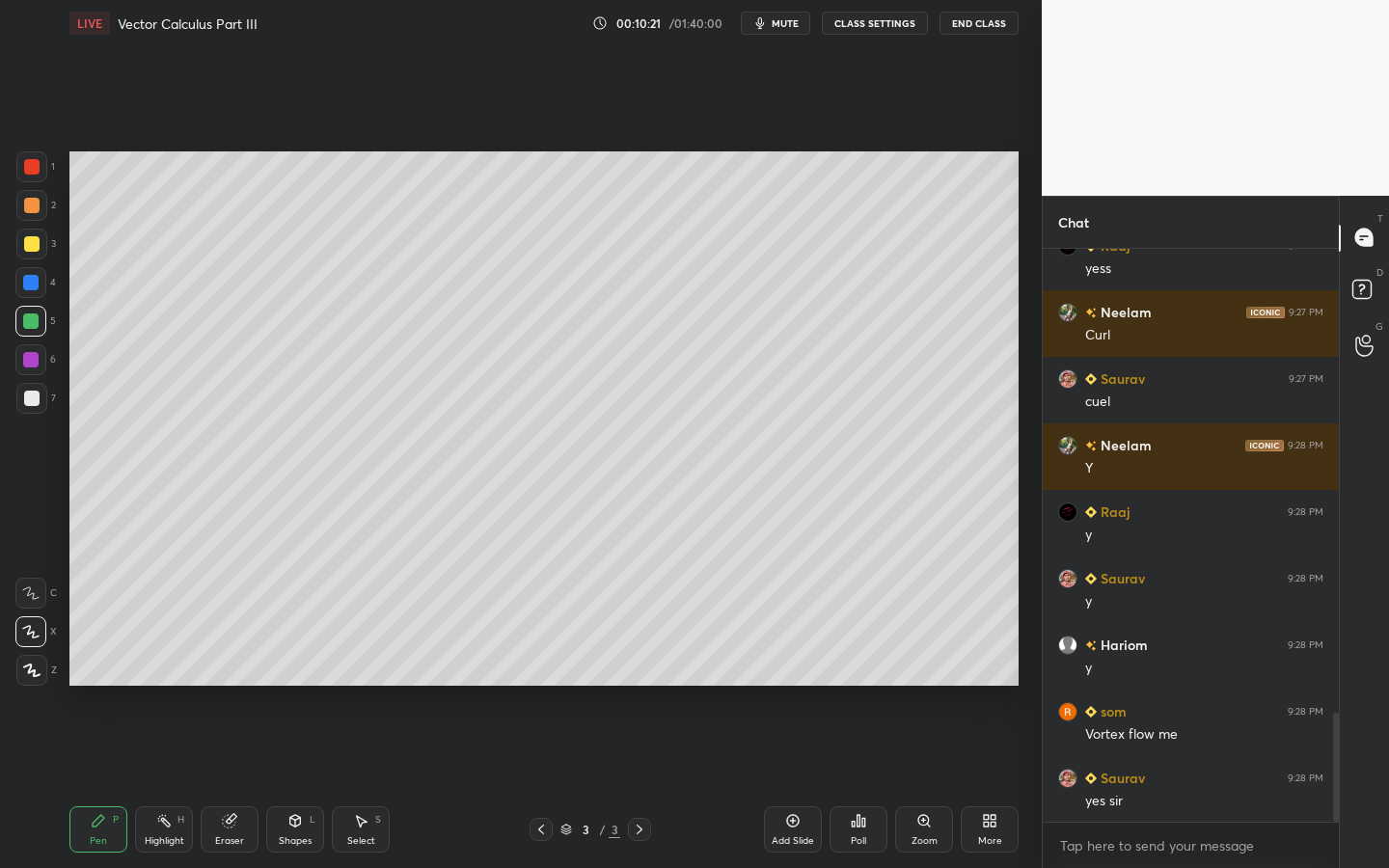 click at bounding box center (32, 398) 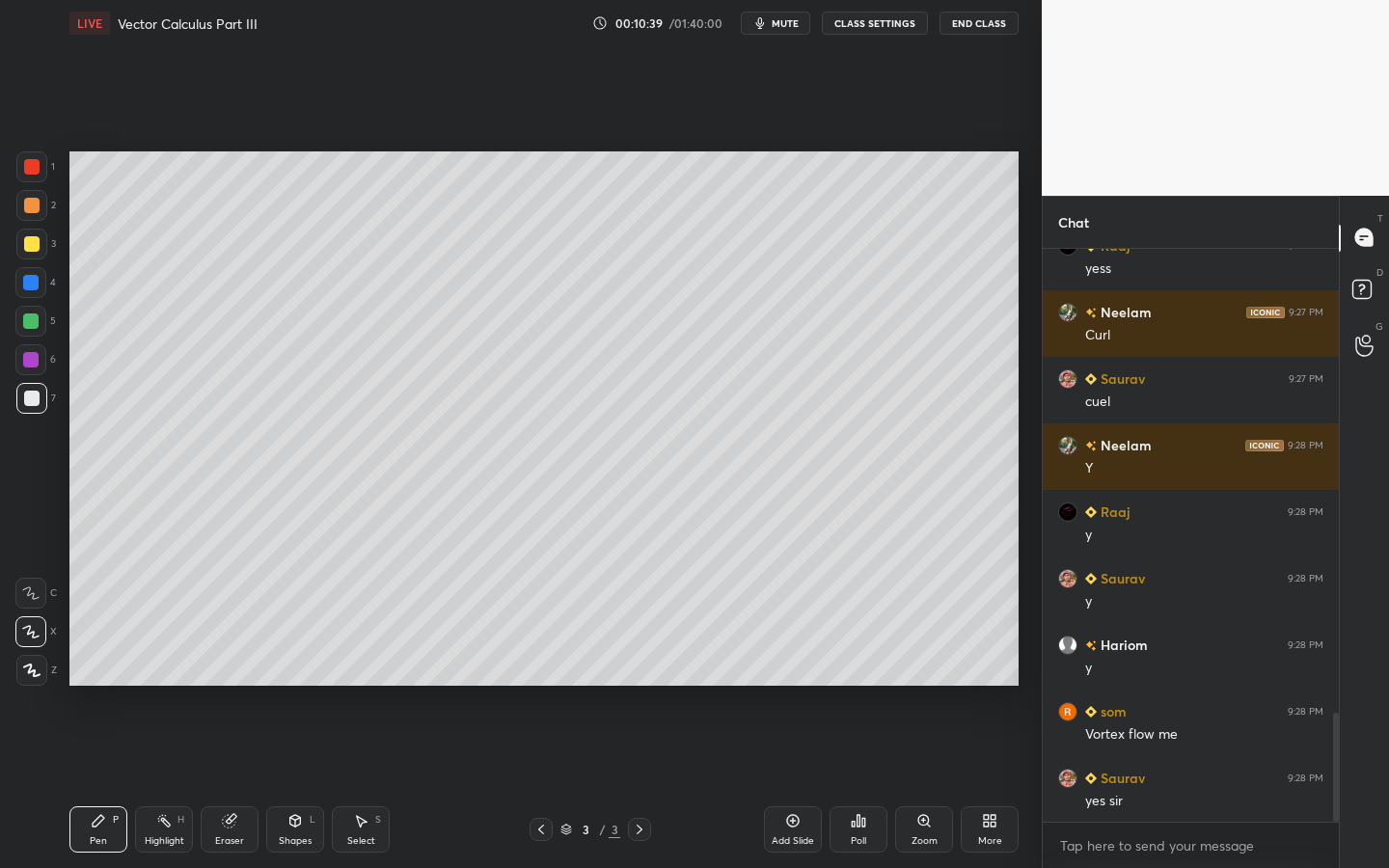 drag, startPoint x: 35, startPoint y: 316, endPoint x: 56, endPoint y: 314, distance: 21.095023 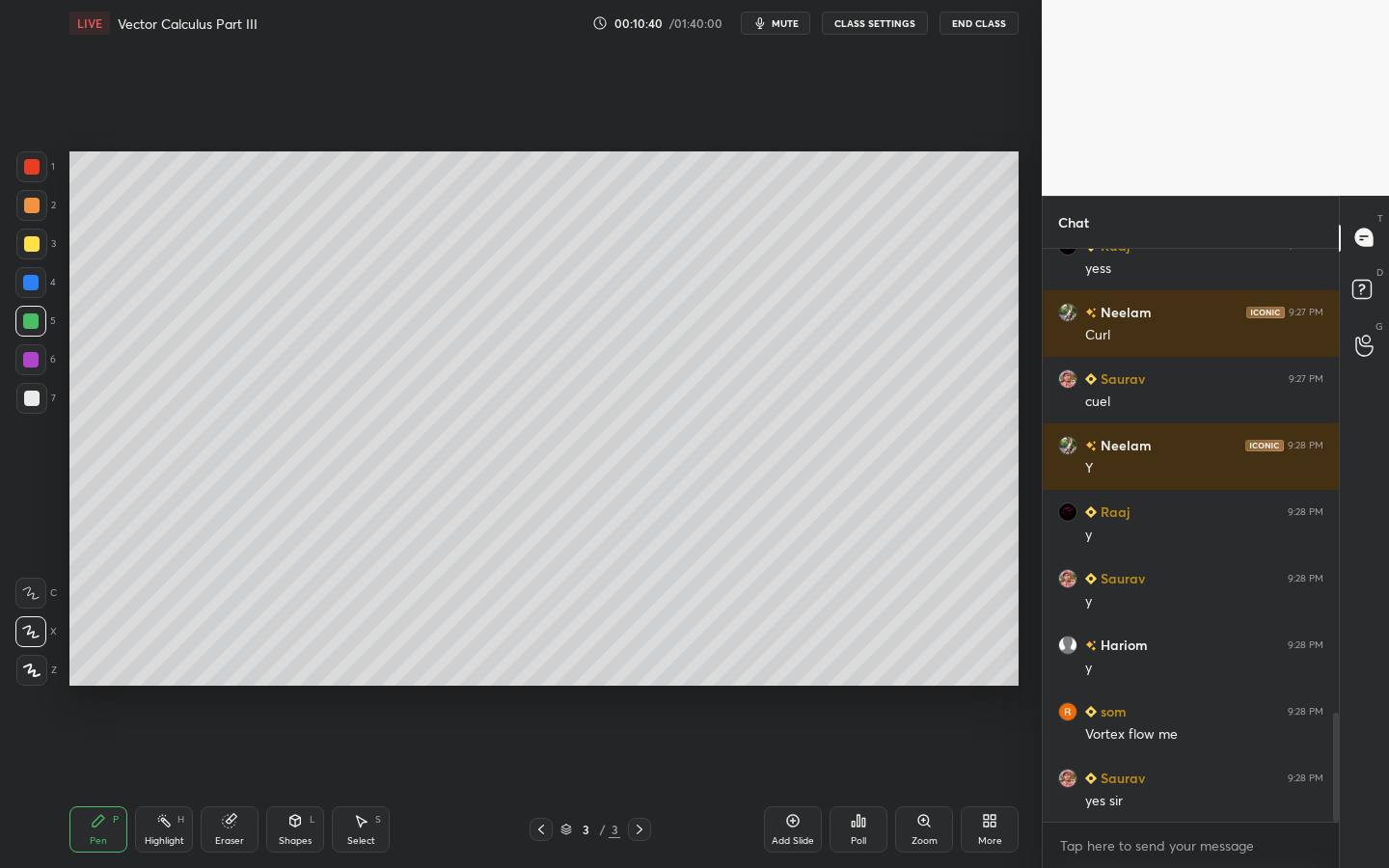 click on "Select S" at bounding box center [361, 829] 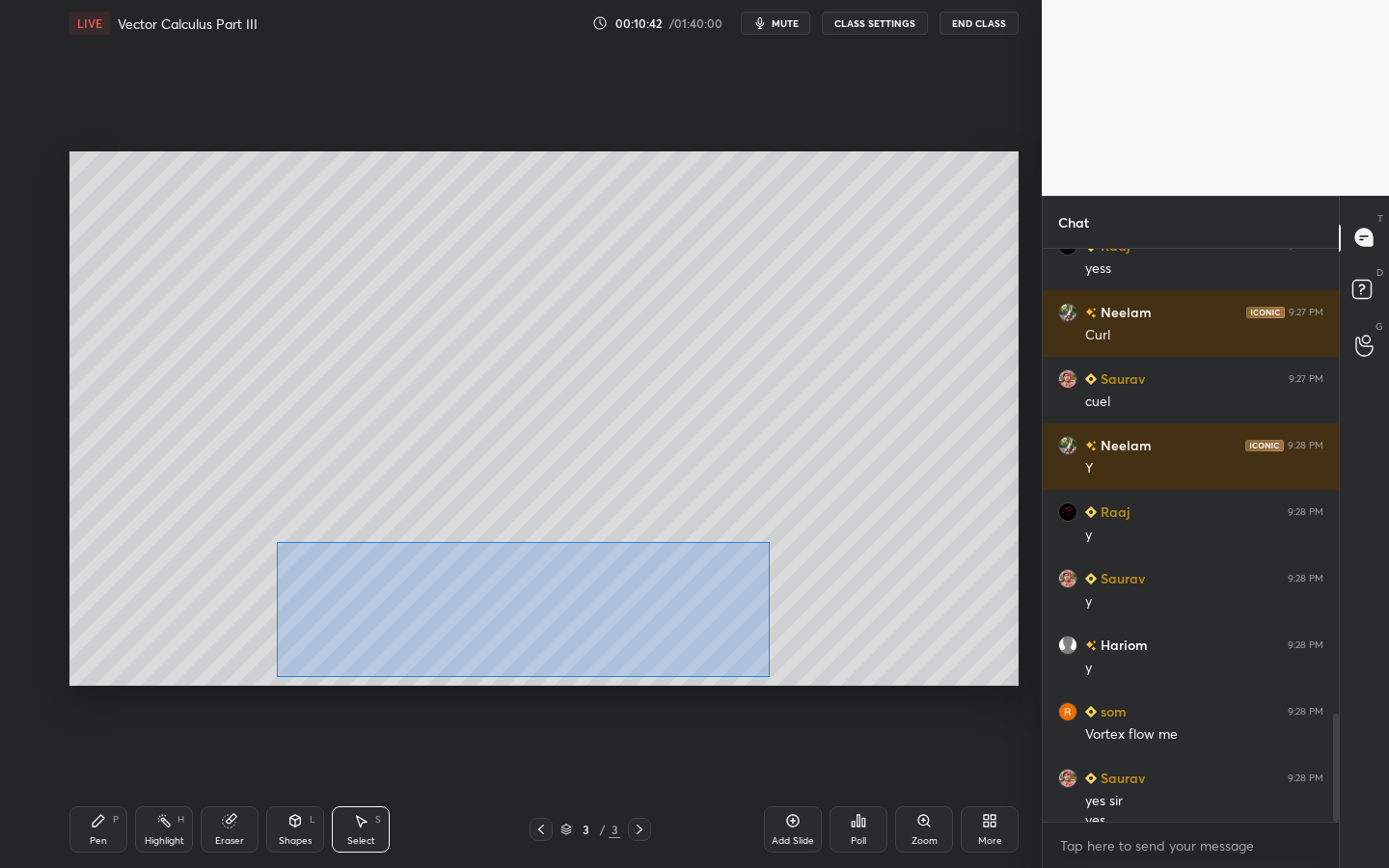 scroll, scrollTop: 2471, scrollLeft: 0, axis: vertical 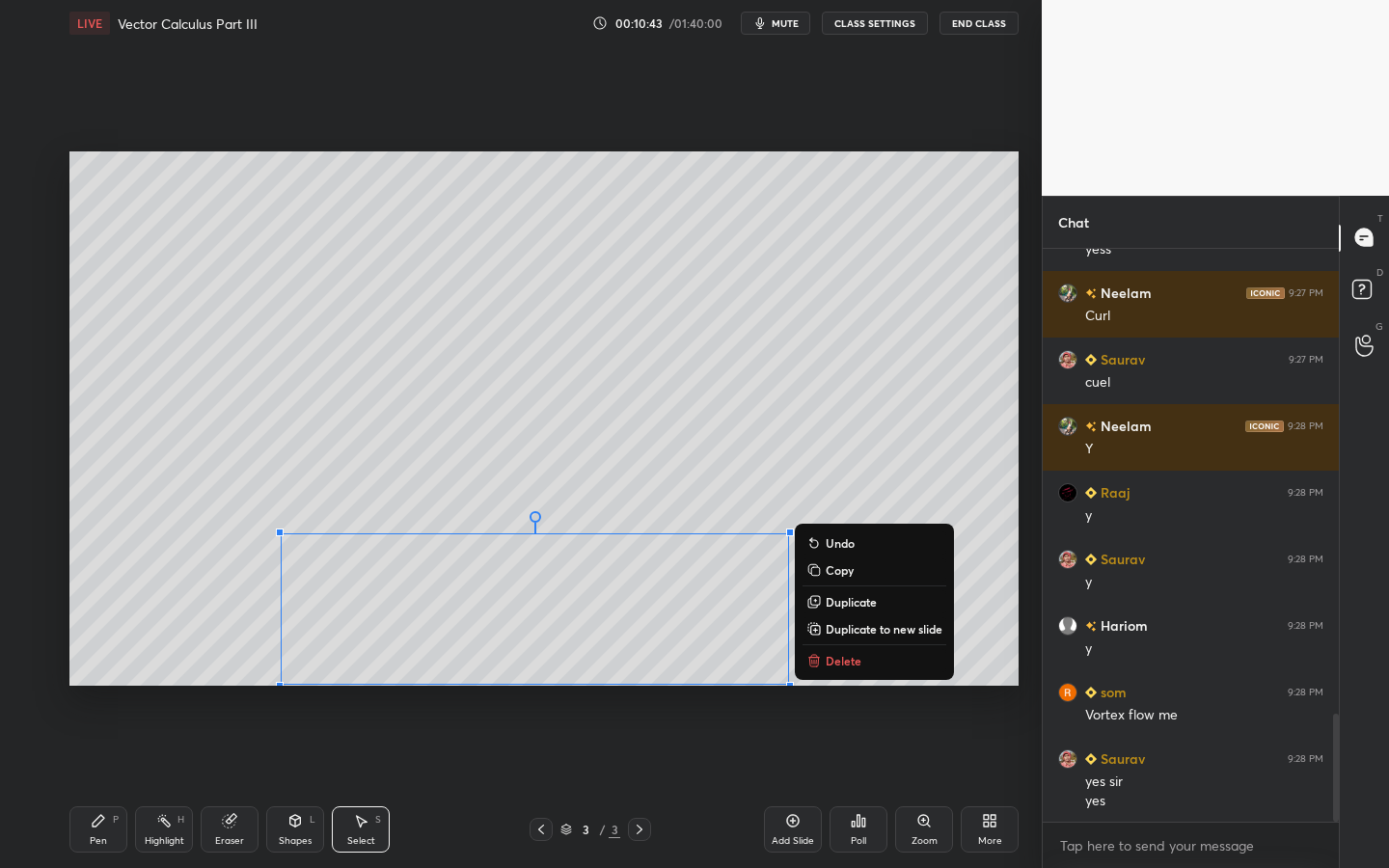 drag, startPoint x: 277, startPoint y: 541, endPoint x: 673, endPoint y: 649, distance: 410.4632 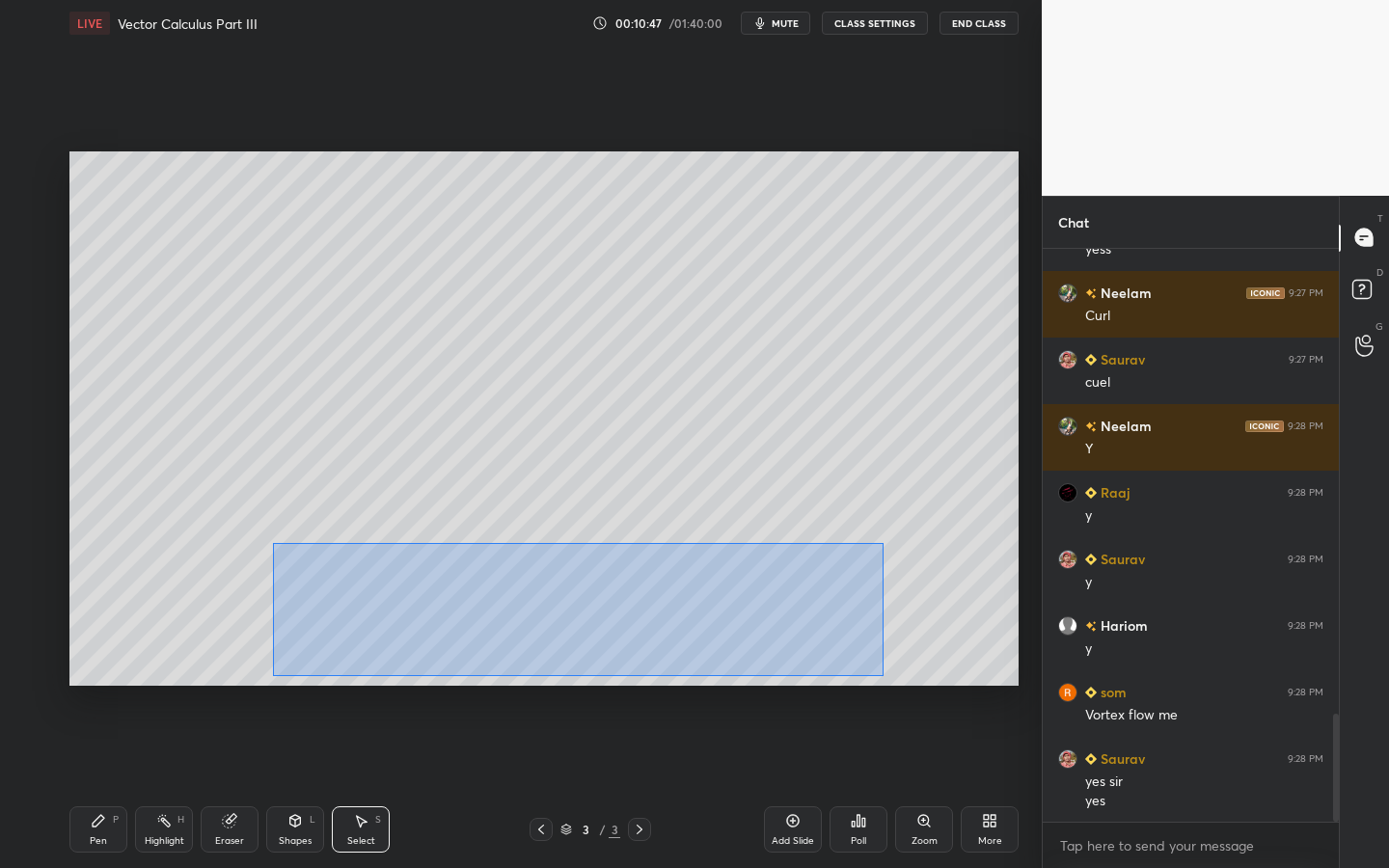 drag, startPoint x: 272, startPoint y: 543, endPoint x: 883, endPoint y: 663, distance: 622.672 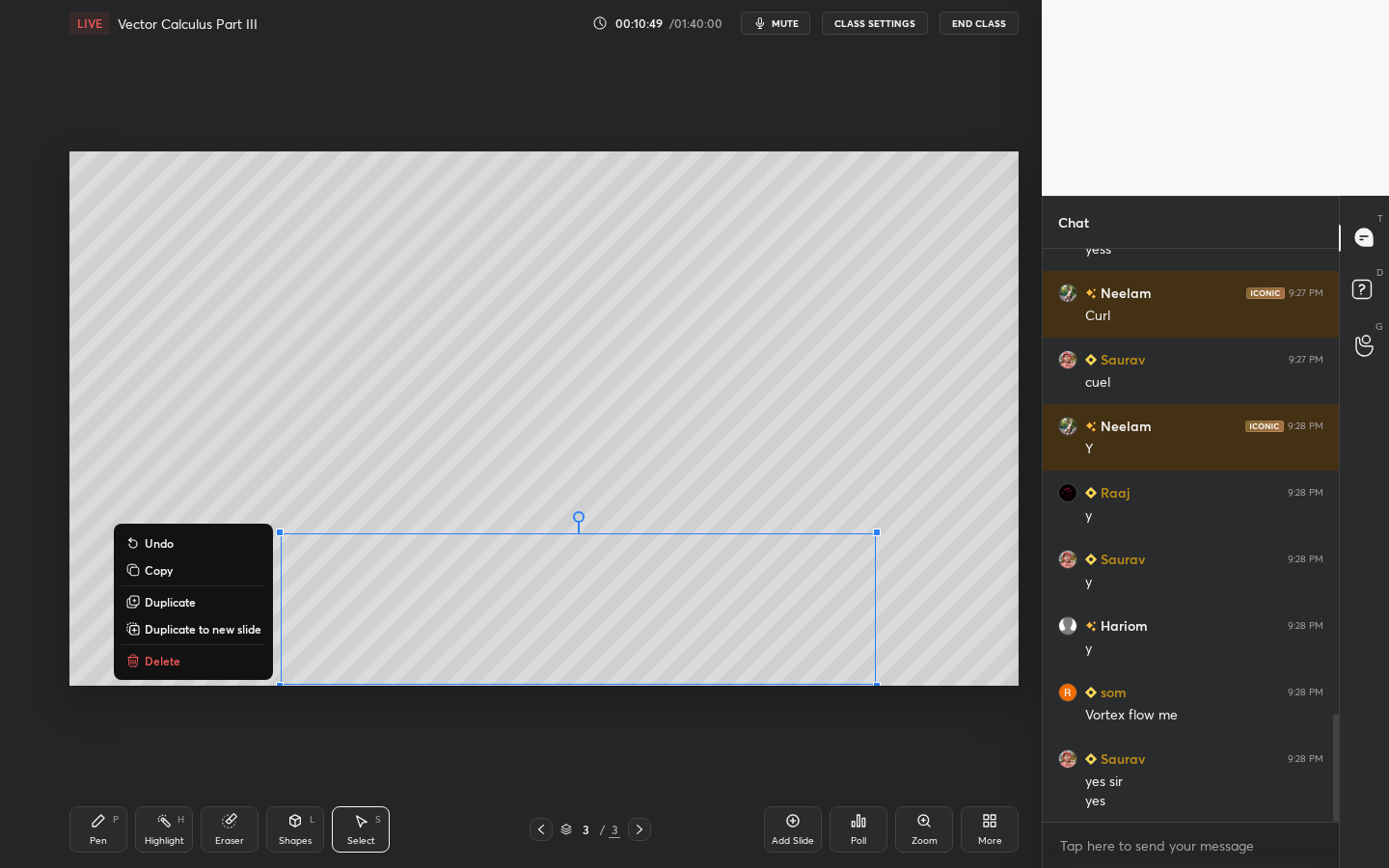 drag, startPoint x: 222, startPoint y: 630, endPoint x: 255, endPoint y: 603, distance: 42.63801 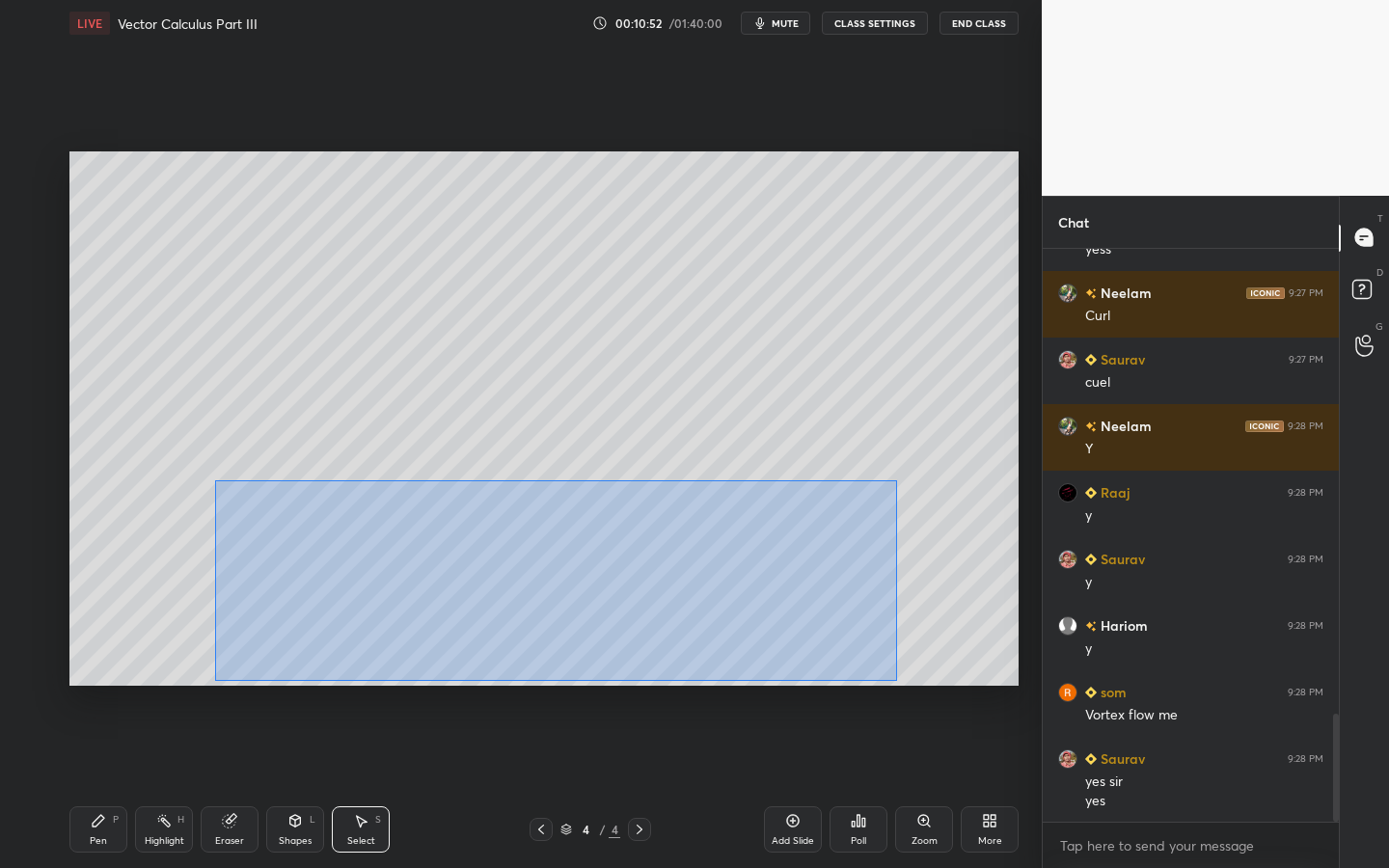 drag, startPoint x: 320, startPoint y: 510, endPoint x: 892, endPoint y: 665, distance: 592.629 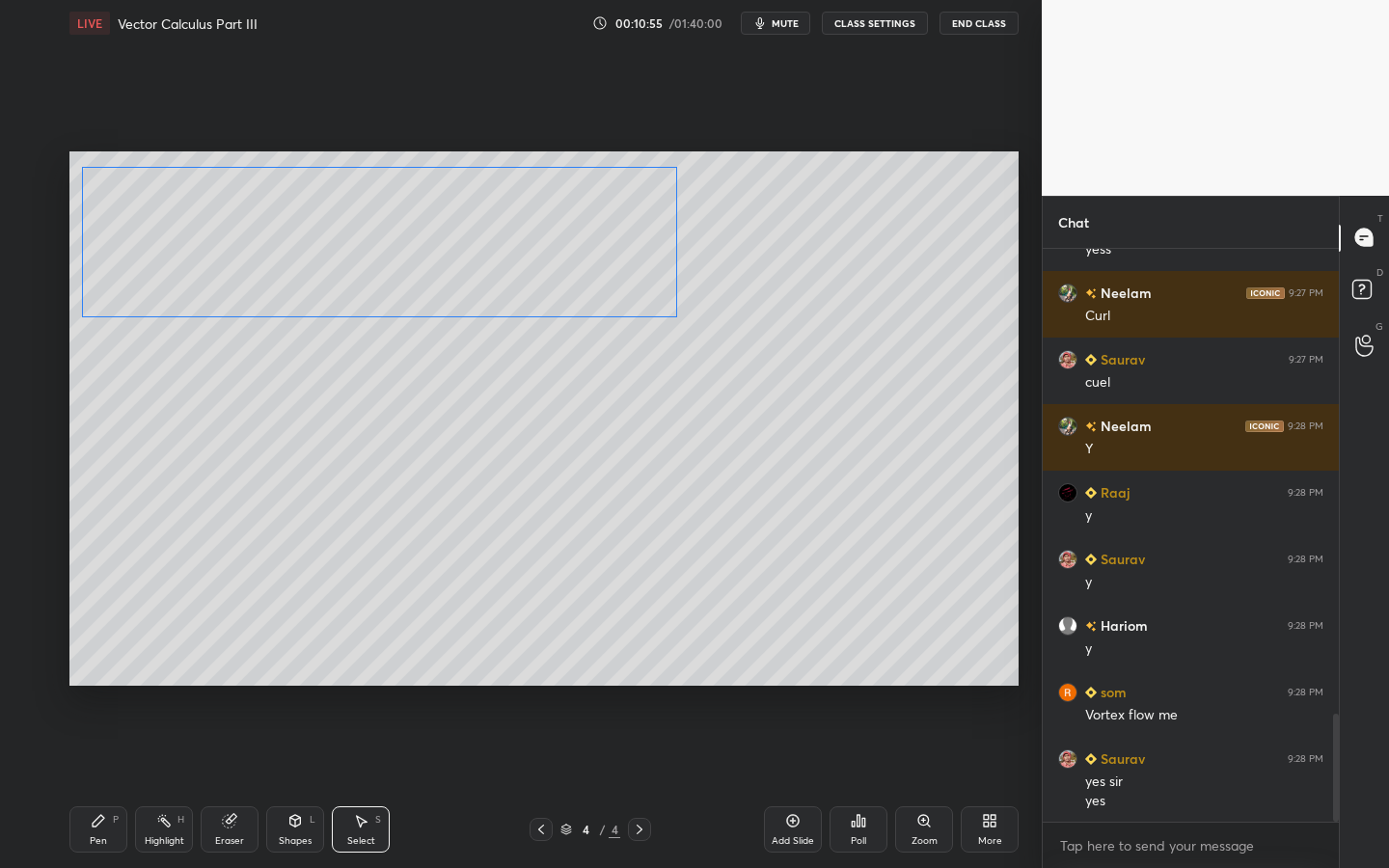 drag, startPoint x: 597, startPoint y: 525, endPoint x: 478, endPoint y: 272, distance: 279.58898 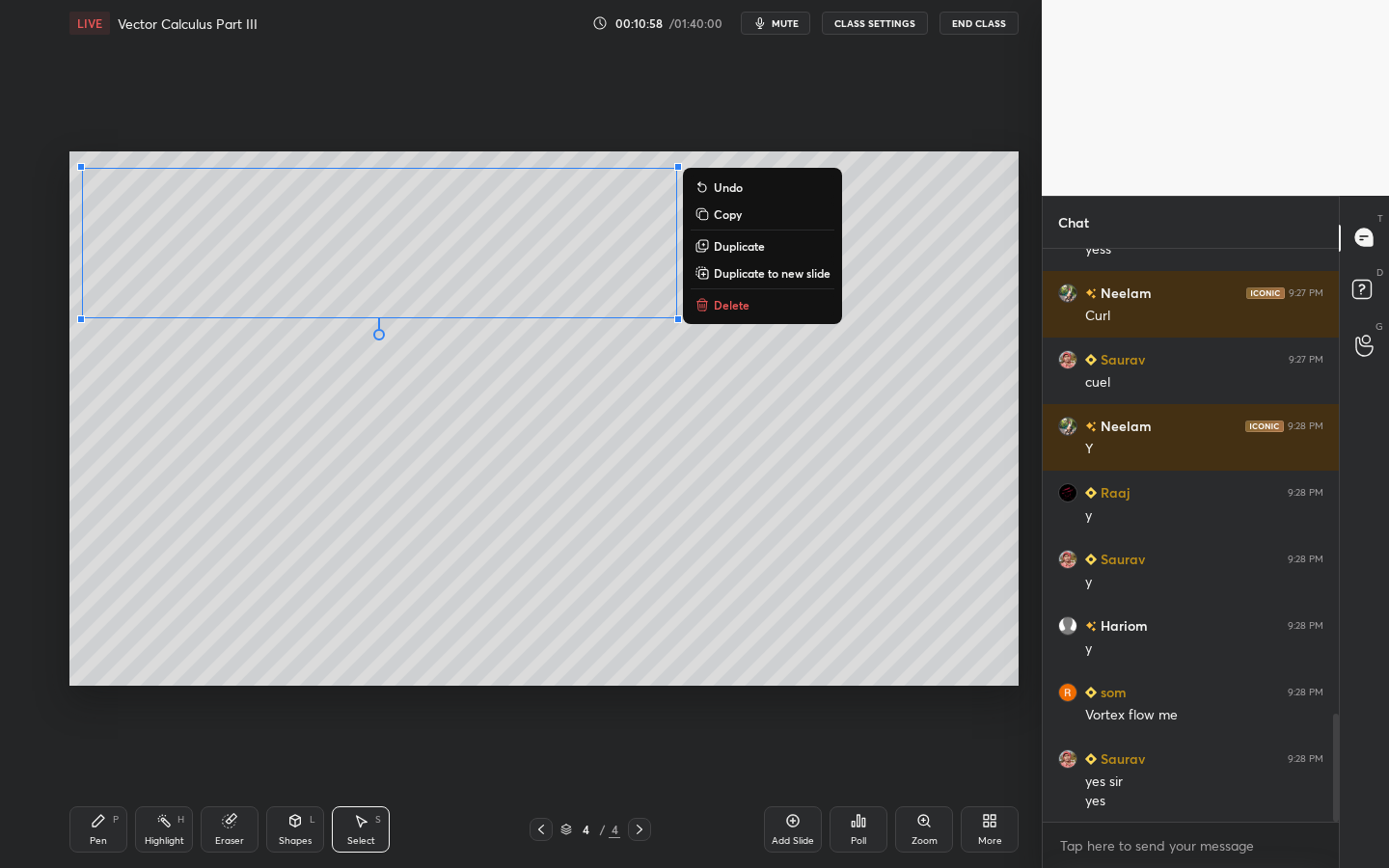 click on "Pen P" at bounding box center (98, 829) 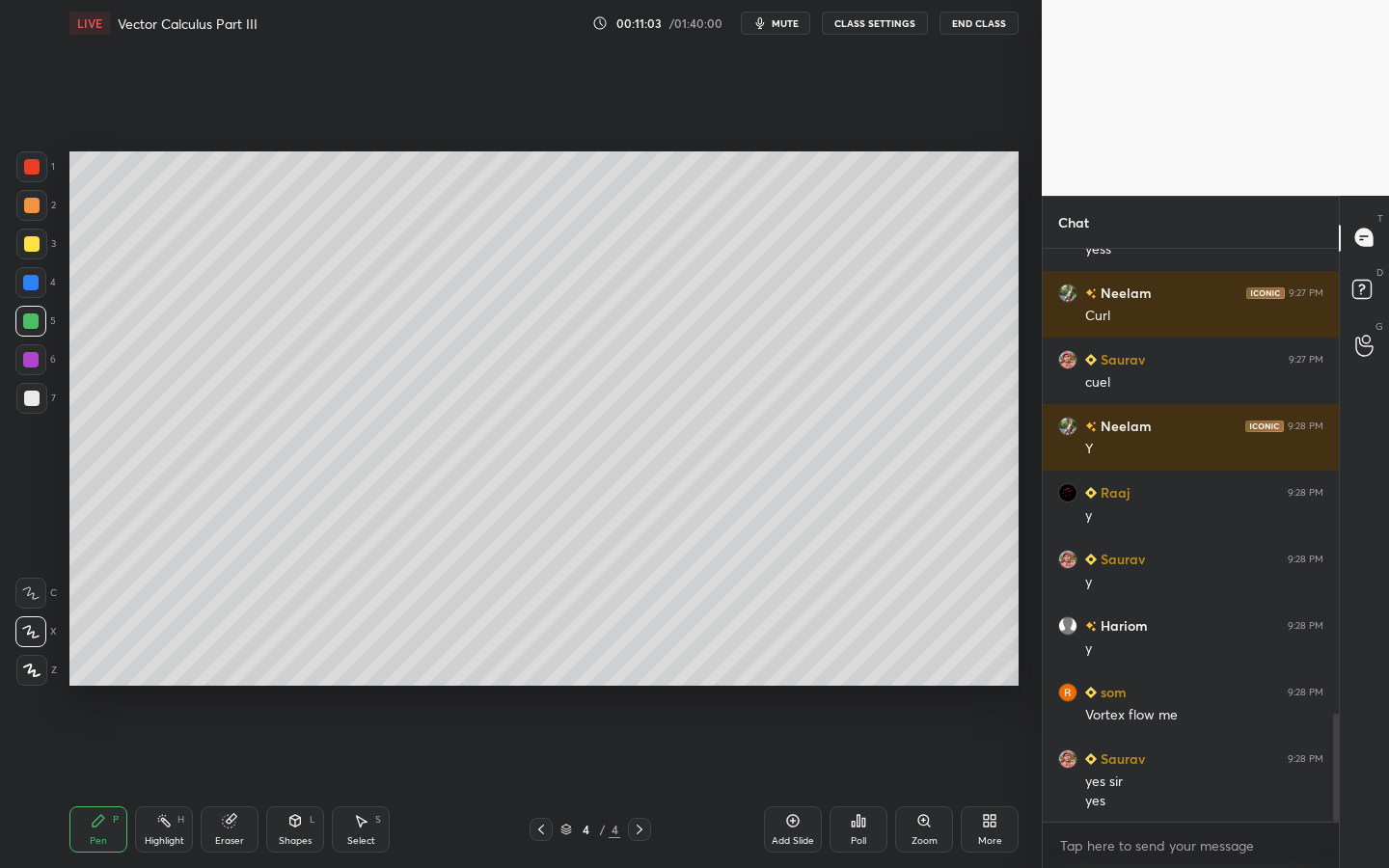 click on "Shapes L" at bounding box center (295, 829) 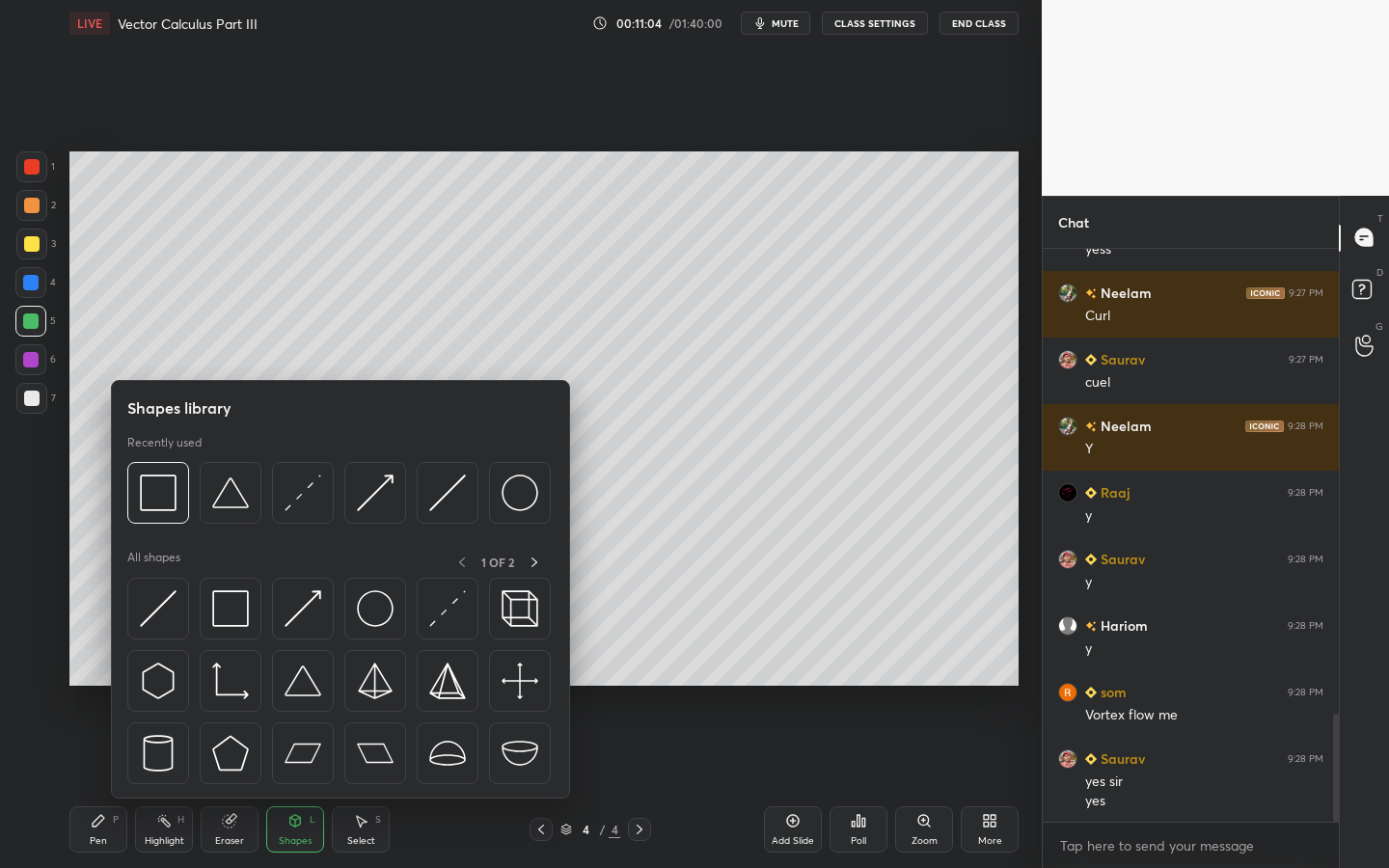 click 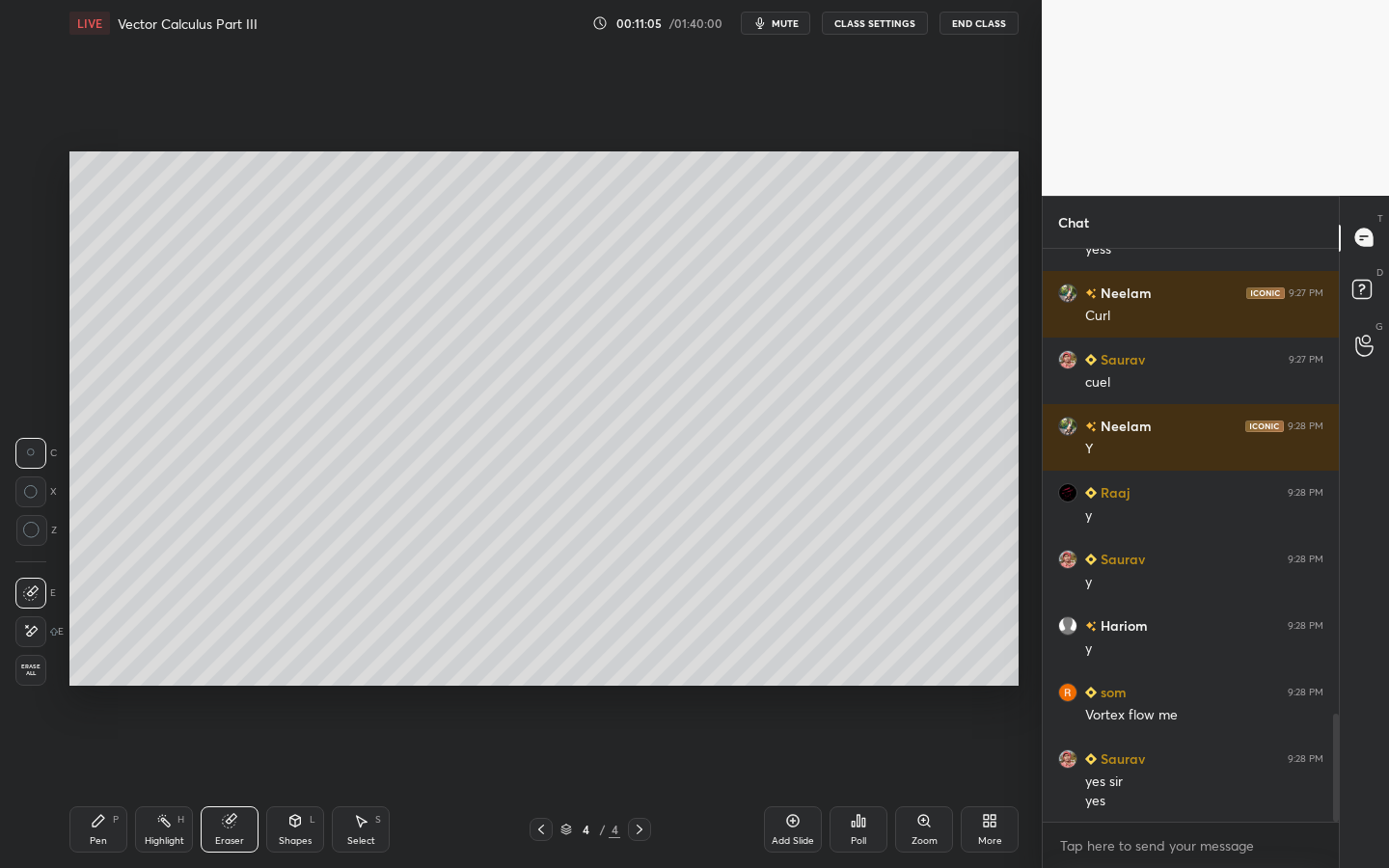 click at bounding box center (31, 632) 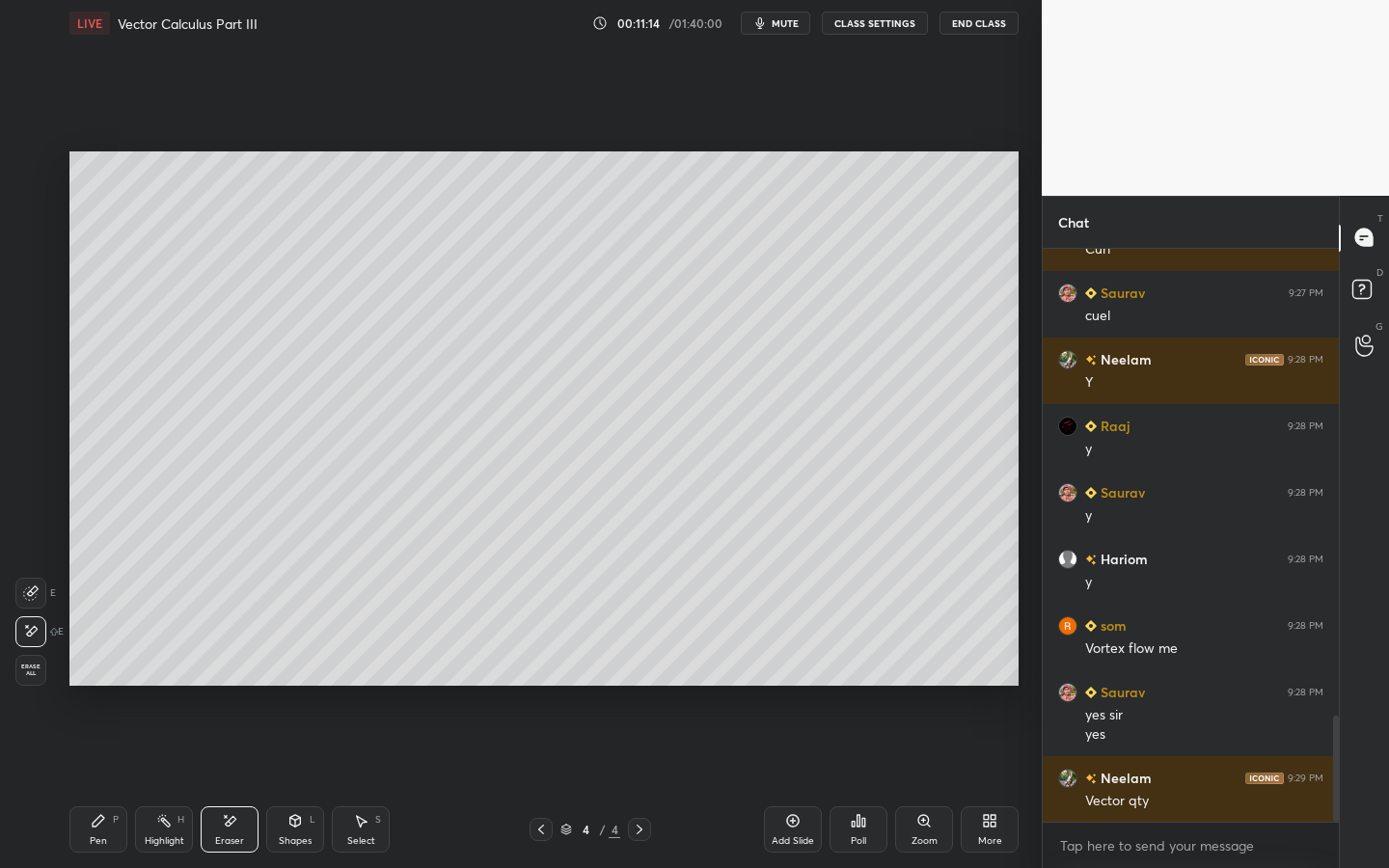 click on "Select S" at bounding box center [361, 829] 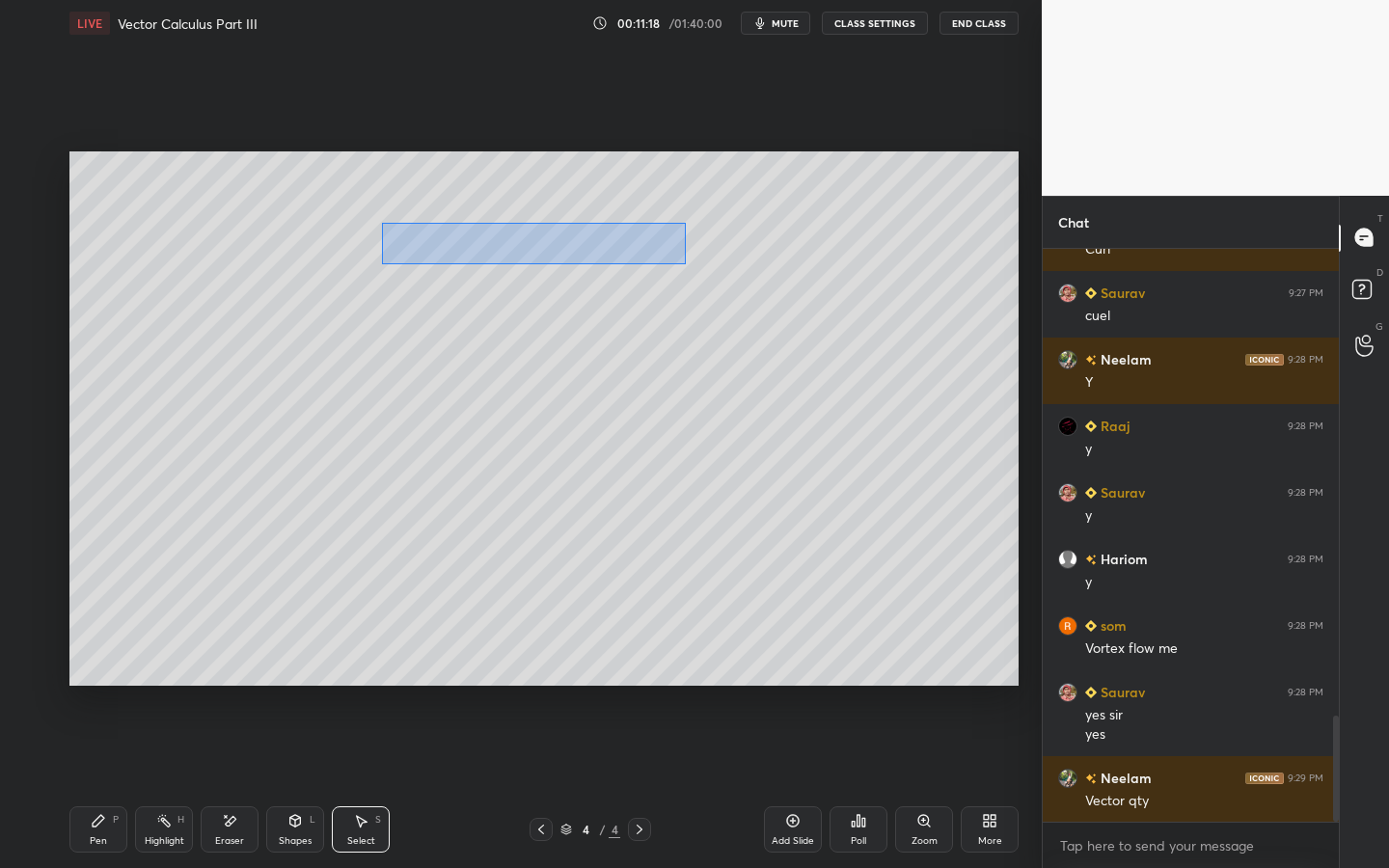 drag, startPoint x: 382, startPoint y: 224, endPoint x: 671, endPoint y: 260, distance: 291.2336 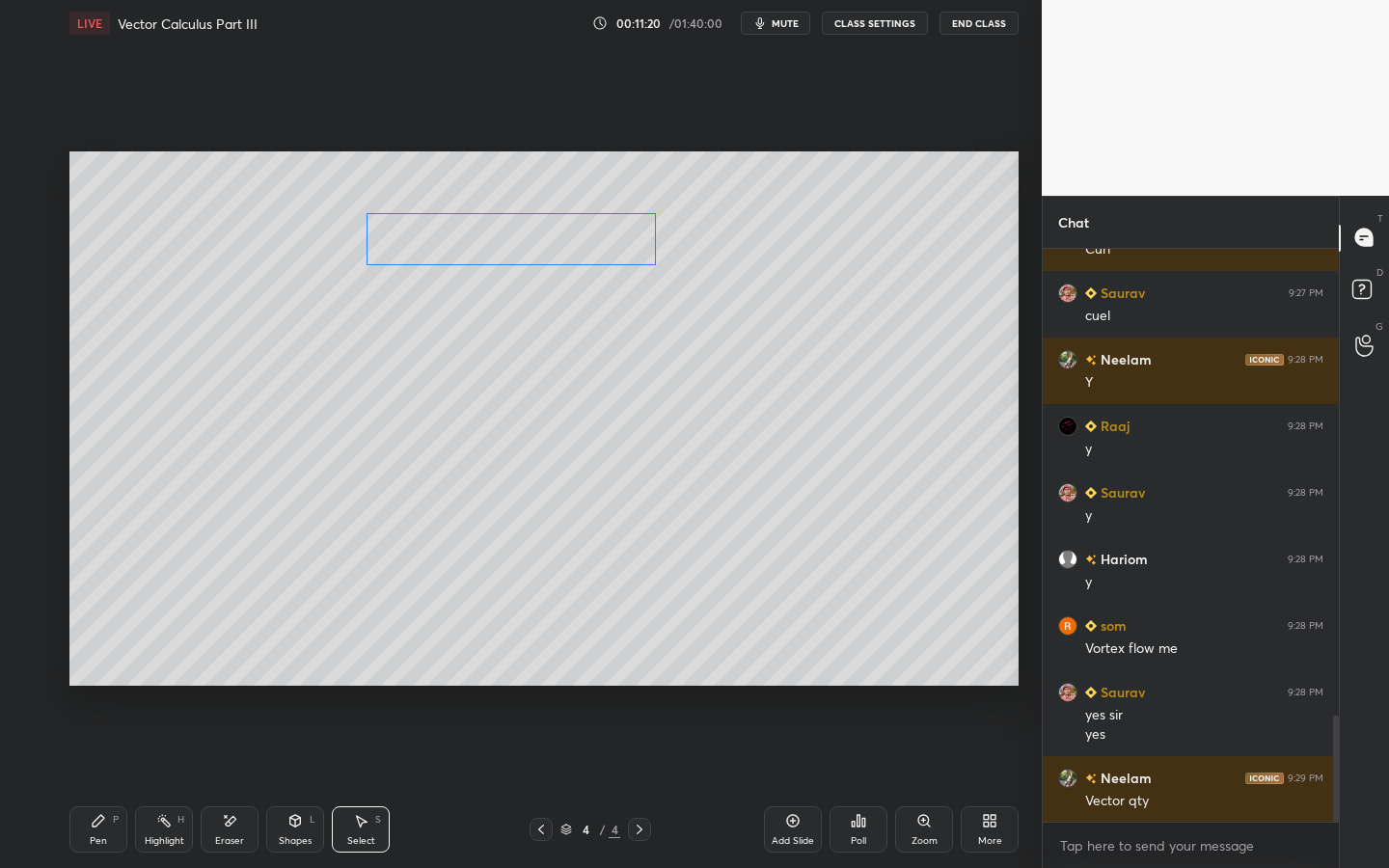 drag, startPoint x: 600, startPoint y: 246, endPoint x: 583, endPoint y: 237, distance: 19.23538 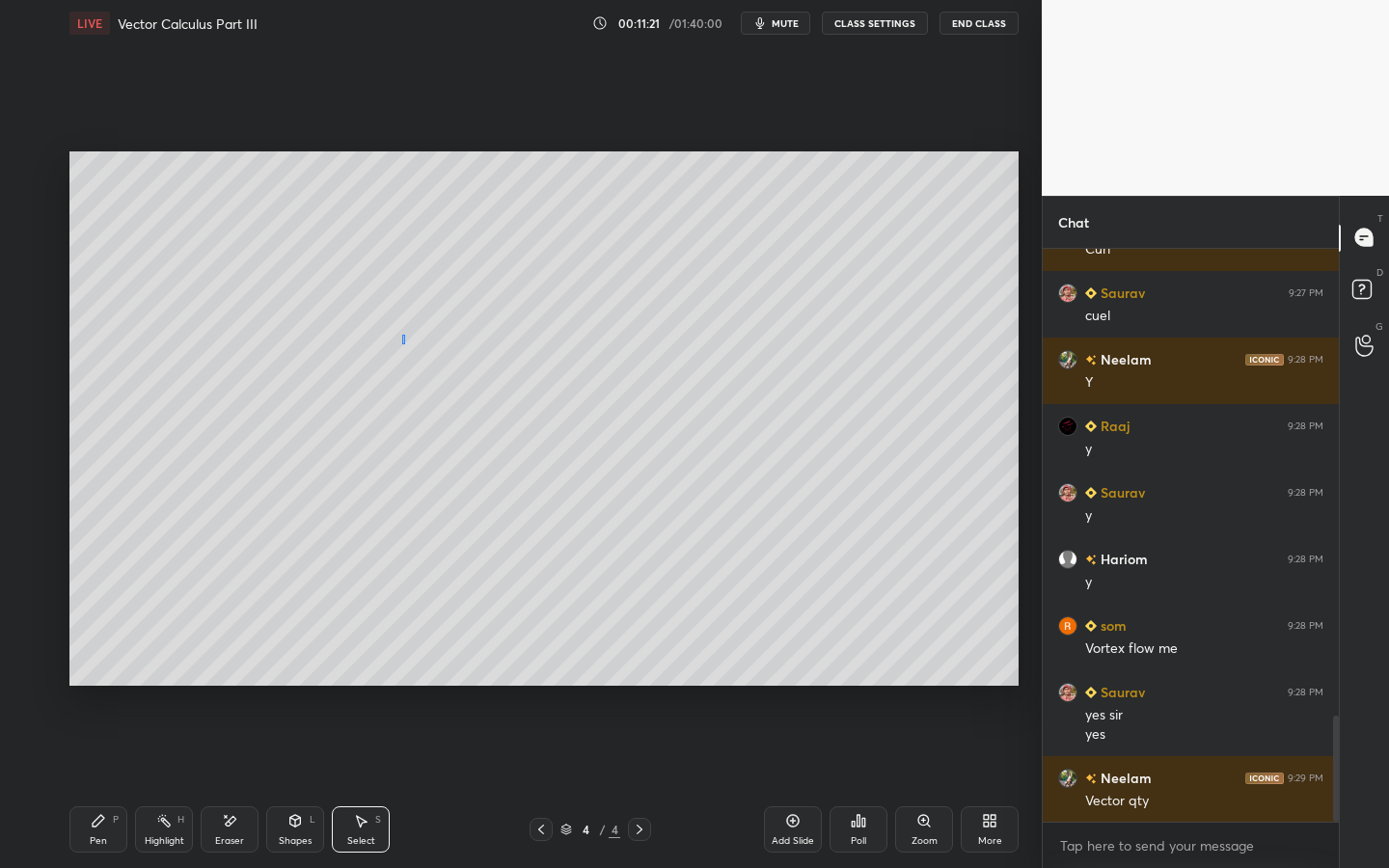 click on "0 ° Undo Copy Duplicate Duplicate to new slide Delete" at bounding box center (544, 419) 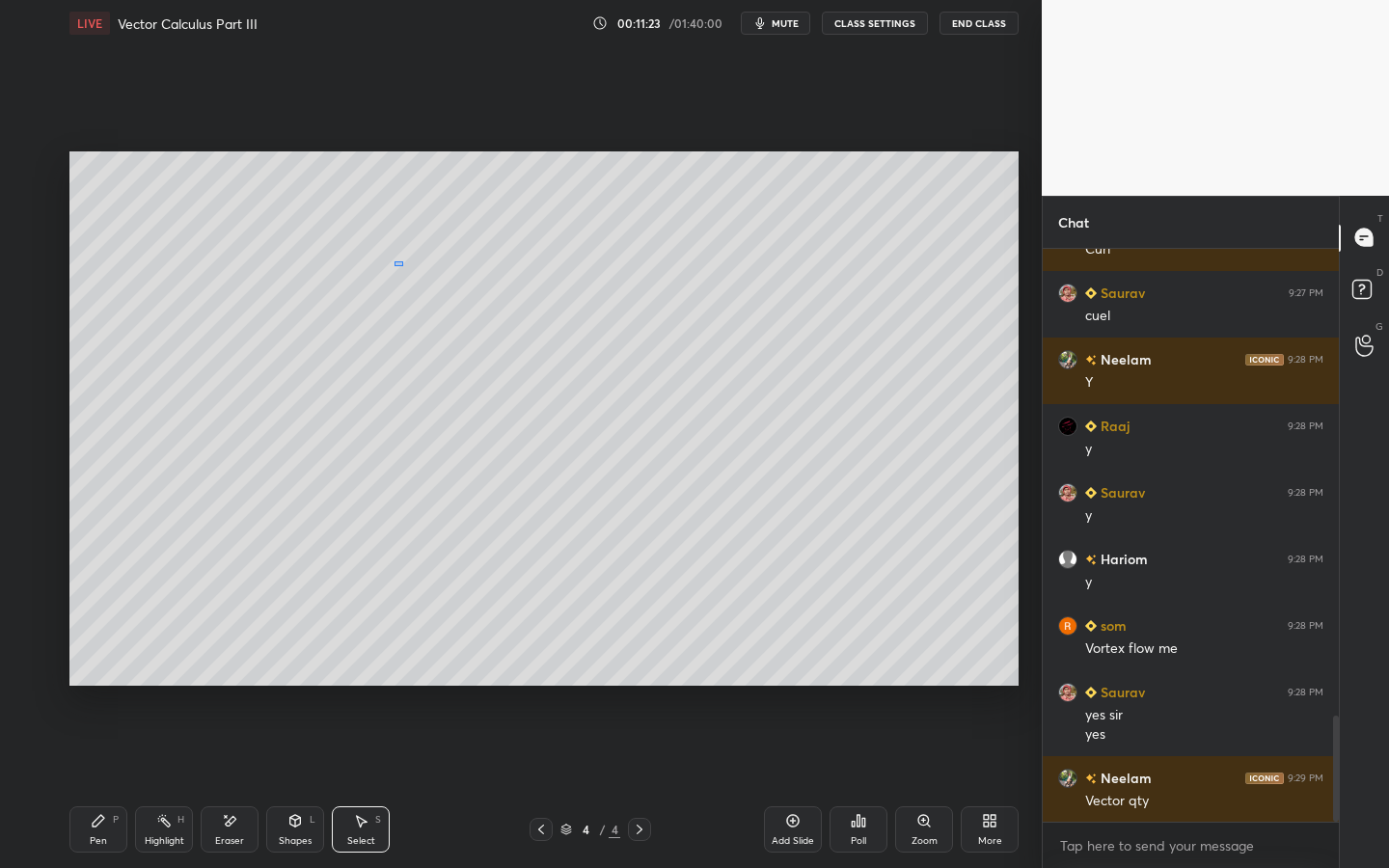 drag, startPoint x: 420, startPoint y: 285, endPoint x: 410, endPoint y: 265, distance: 22.36068 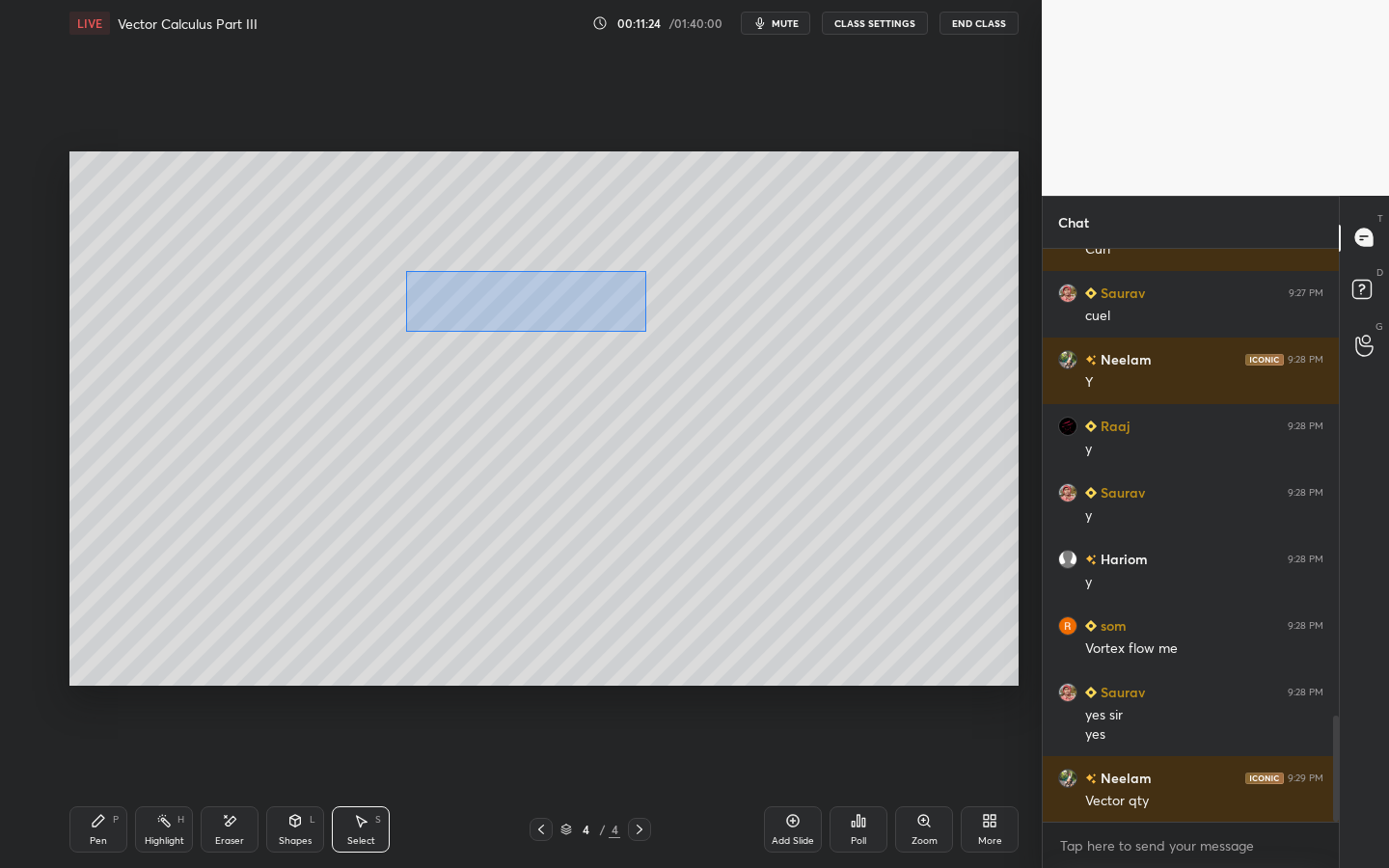 drag, startPoint x: 413, startPoint y: 282, endPoint x: 623, endPoint y: 326, distance: 214.56001 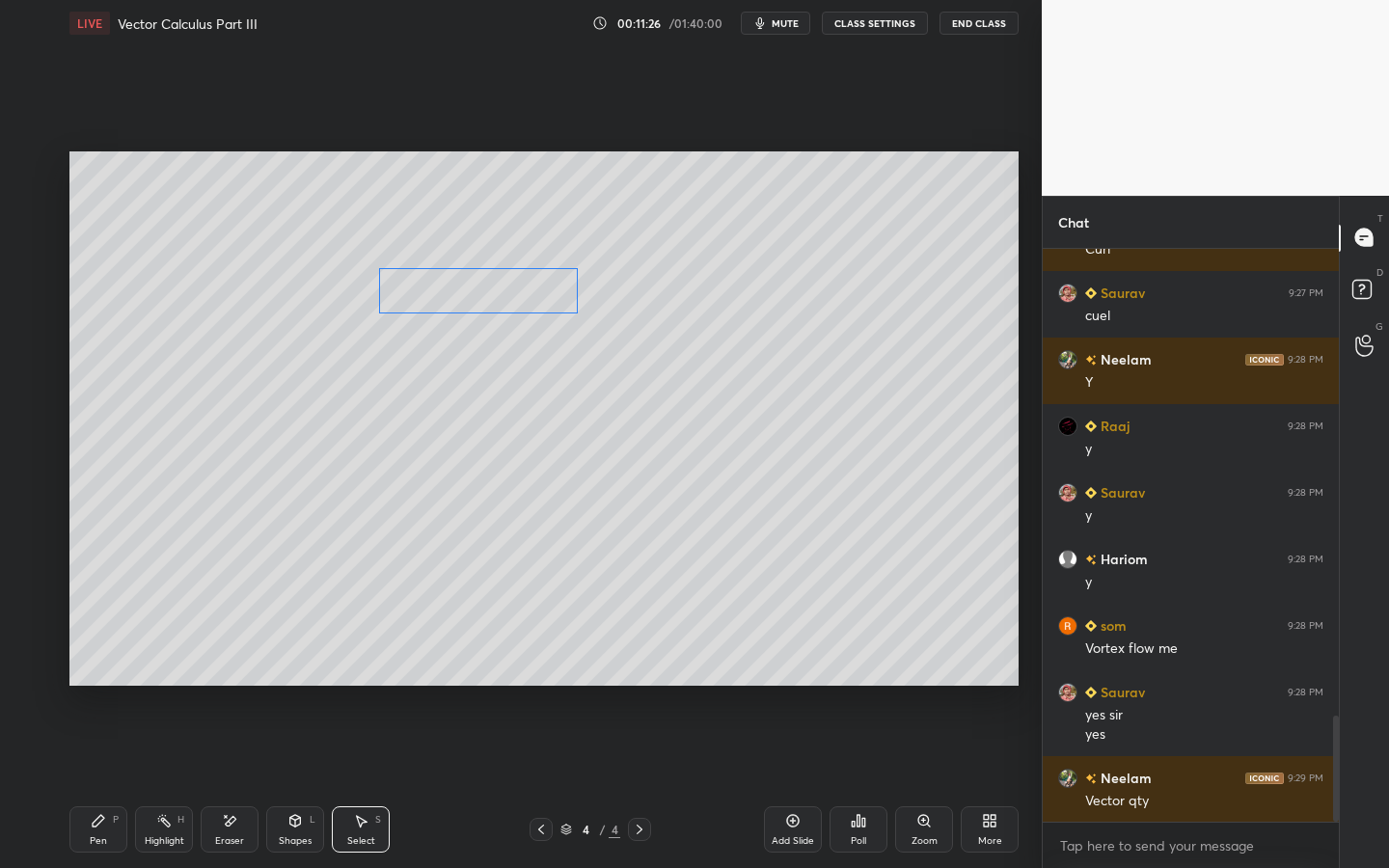 drag, startPoint x: 520, startPoint y: 292, endPoint x: 468, endPoint y: 297, distance: 52.239832 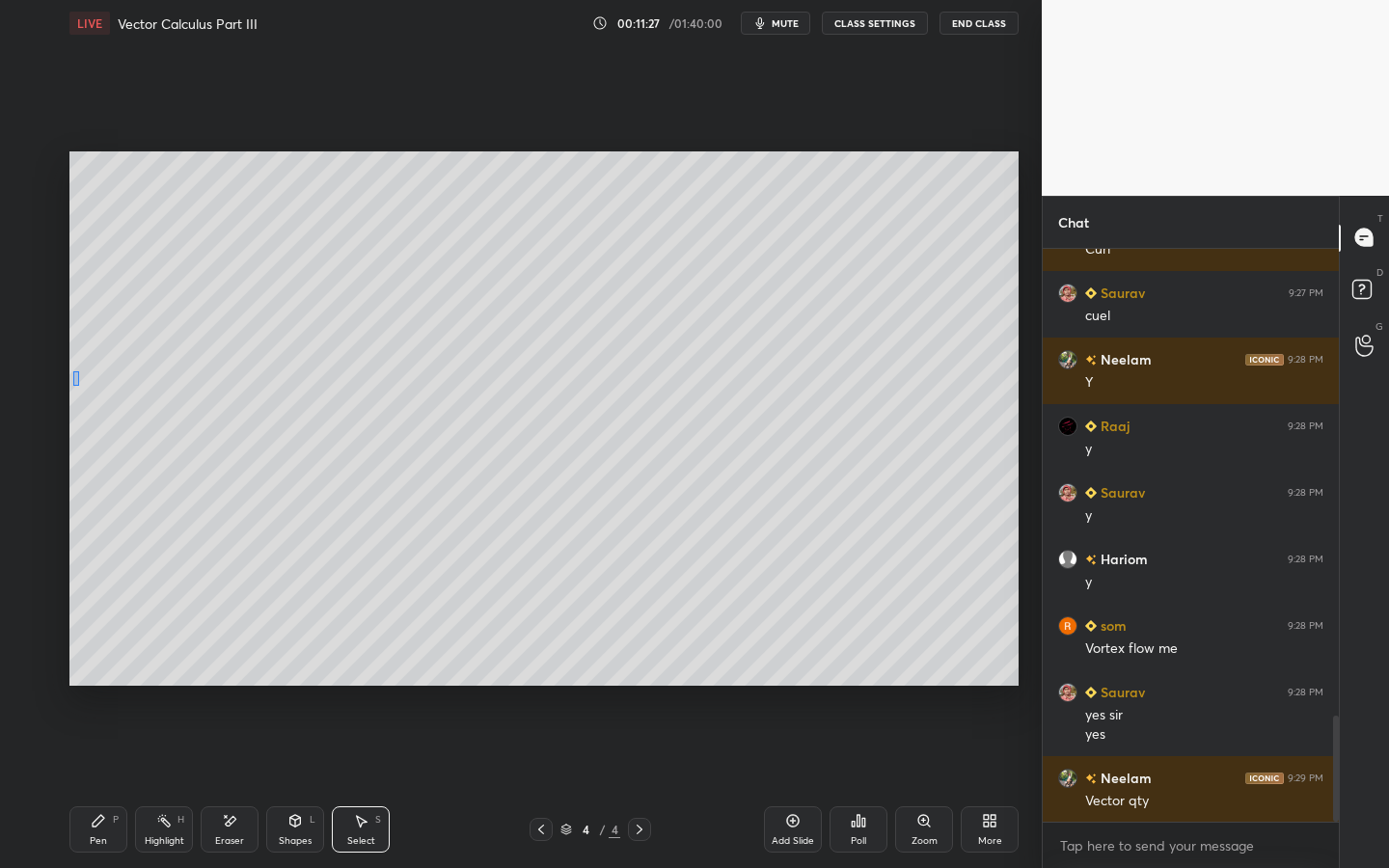 drag, startPoint x: 73, startPoint y: 385, endPoint x: 170, endPoint y: 686, distance: 316.24358 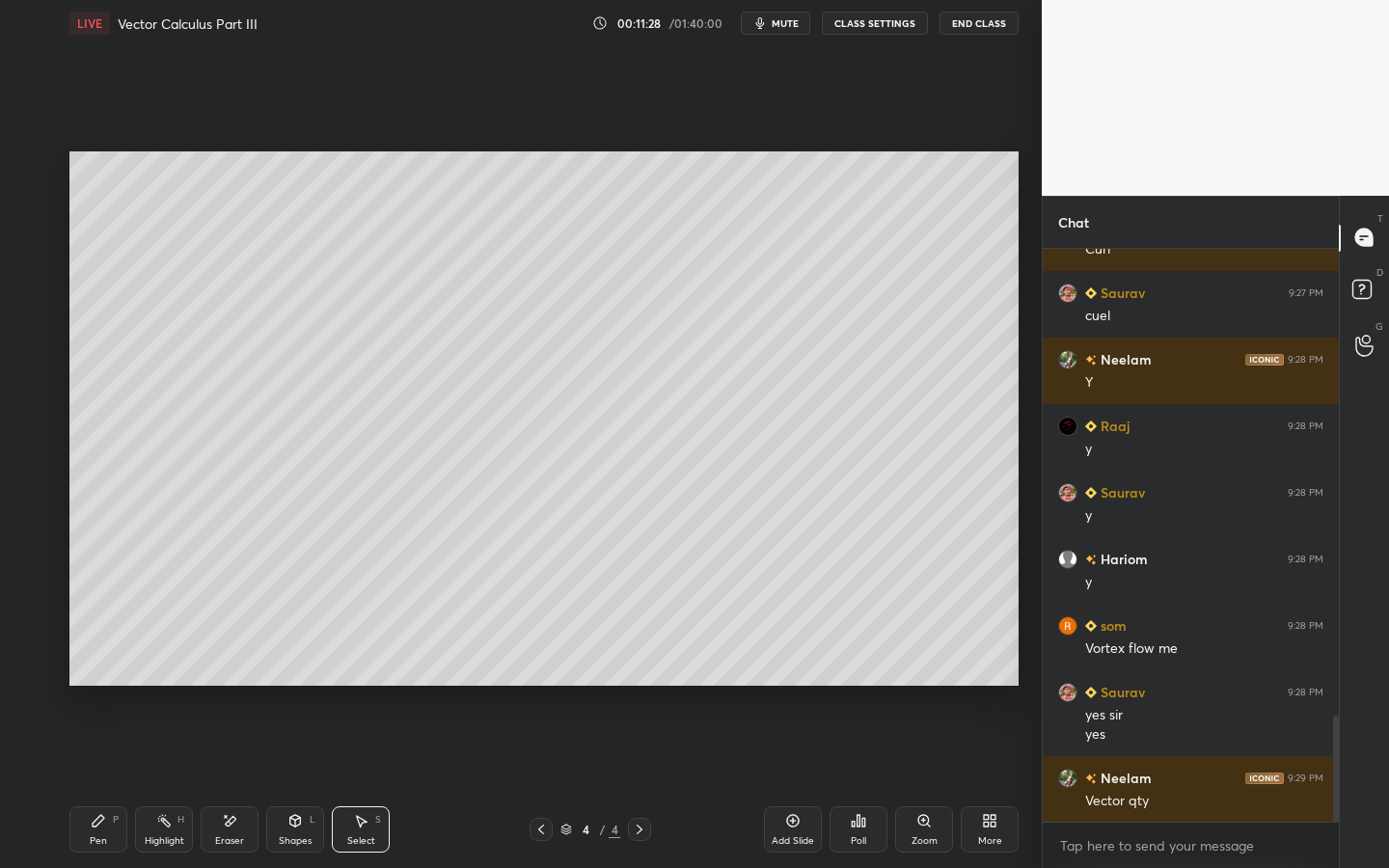 click 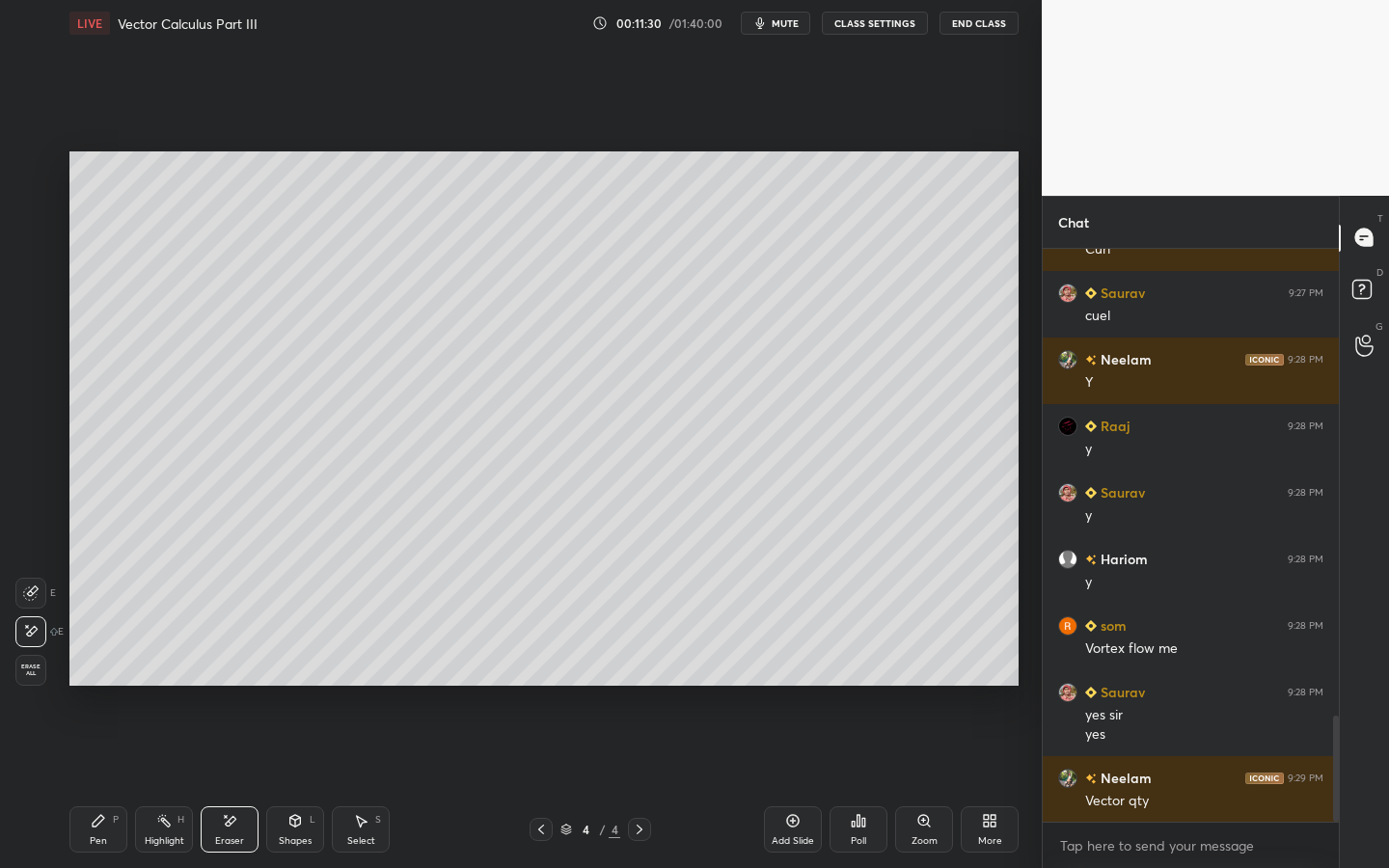 click 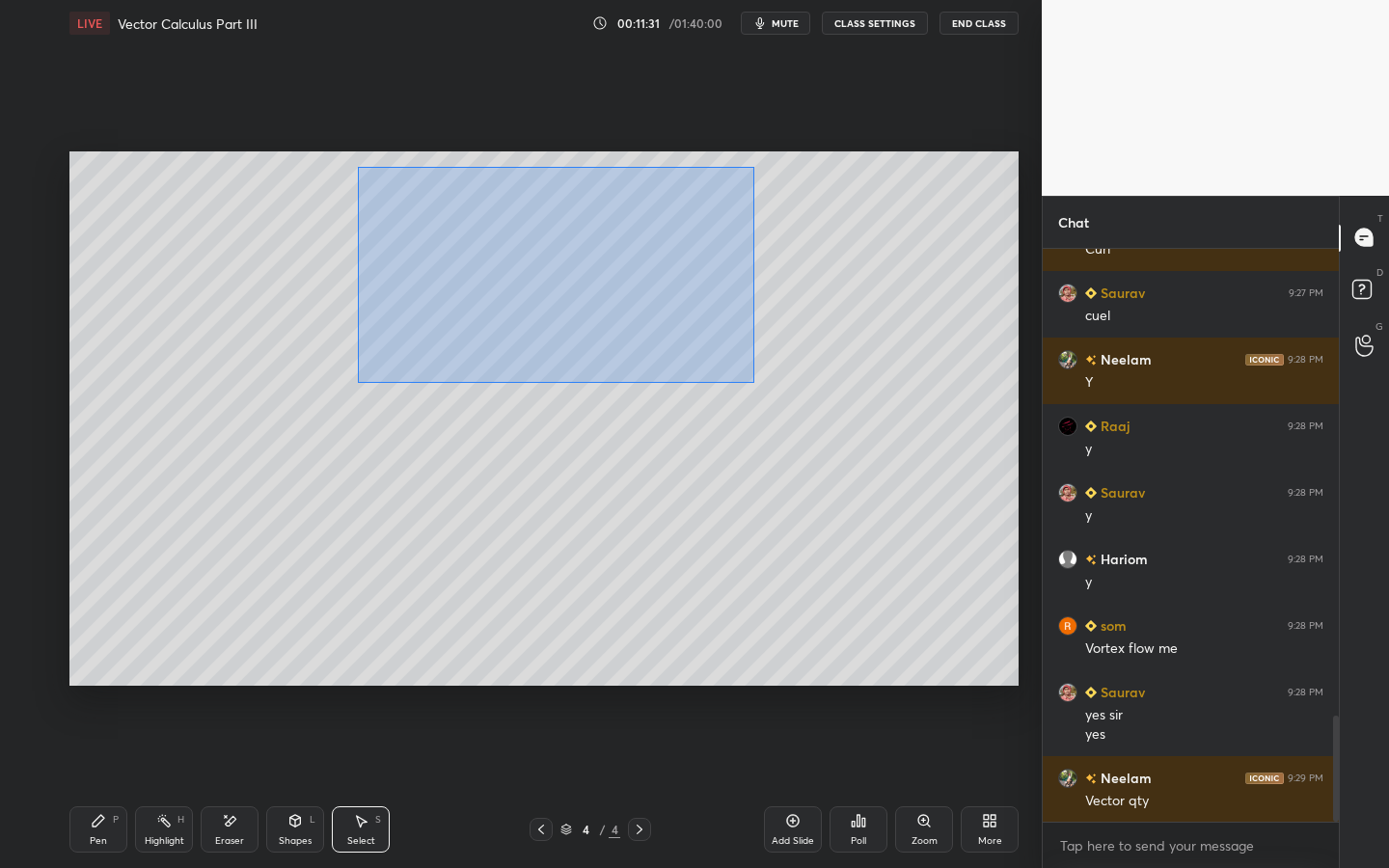 drag, startPoint x: 358, startPoint y: 167, endPoint x: 657, endPoint y: 334, distance: 342.47628 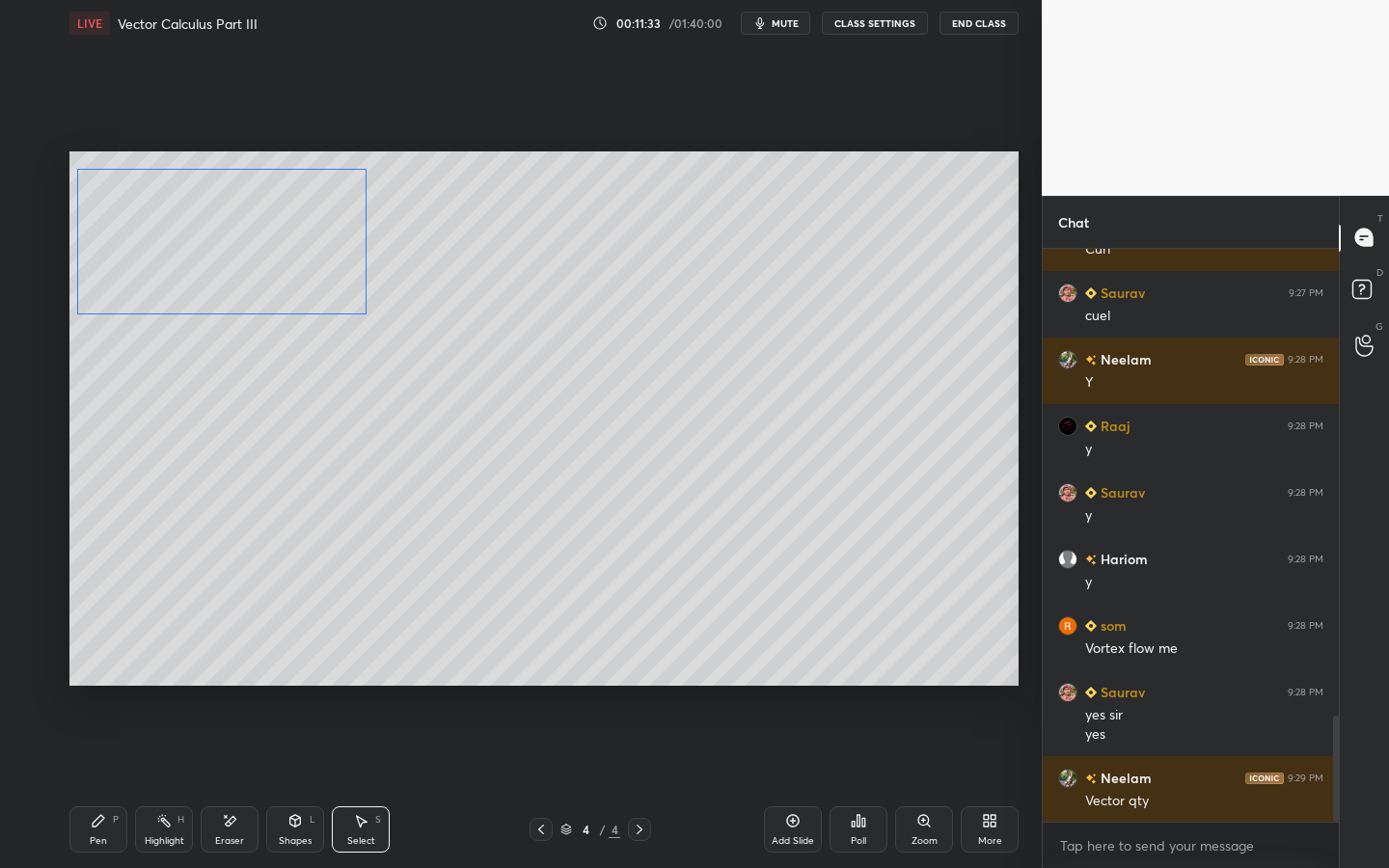 drag, startPoint x: 405, startPoint y: 283, endPoint x: 229, endPoint y: 266, distance: 176.81912 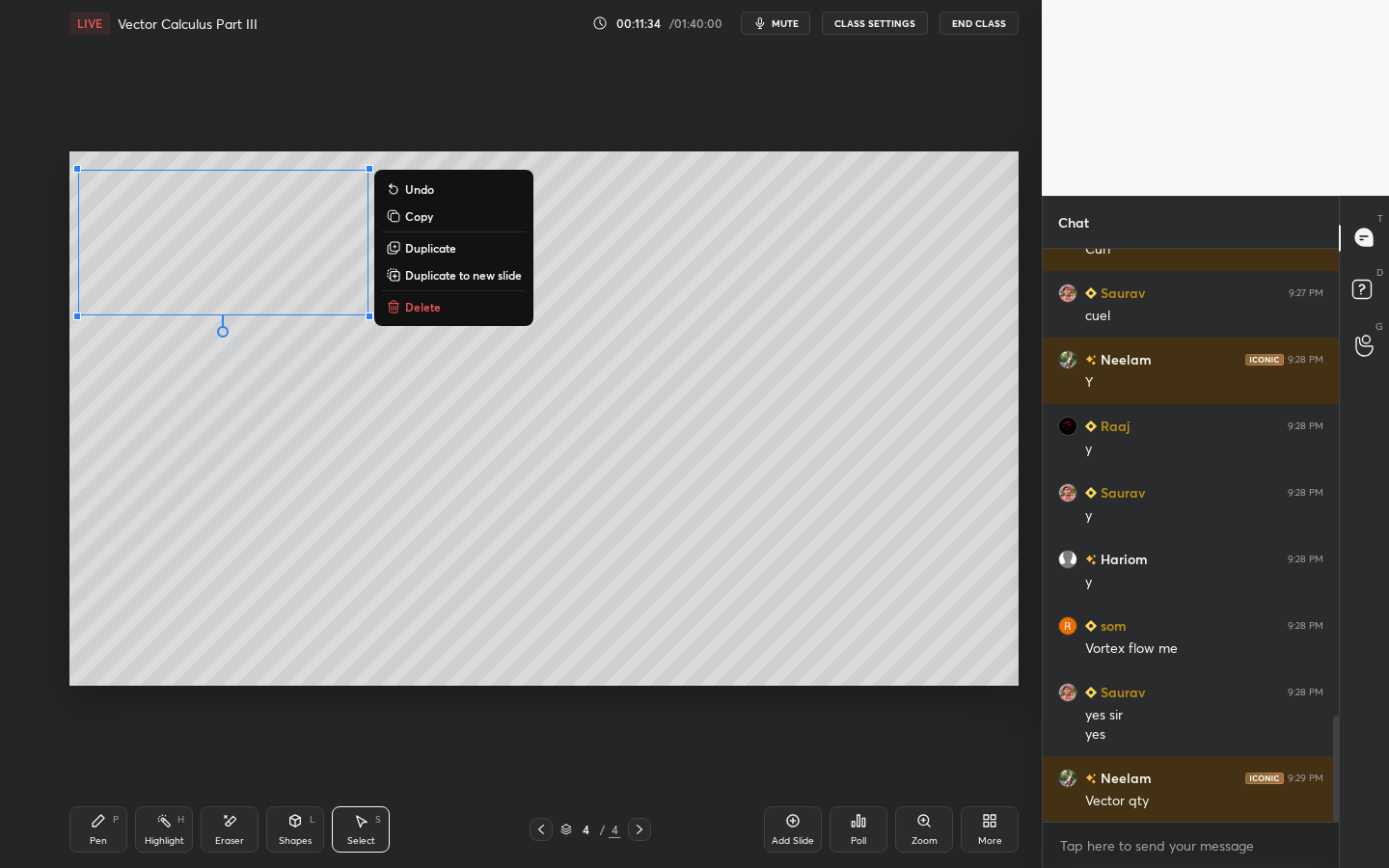click on "Shapes L" at bounding box center [295, 829] 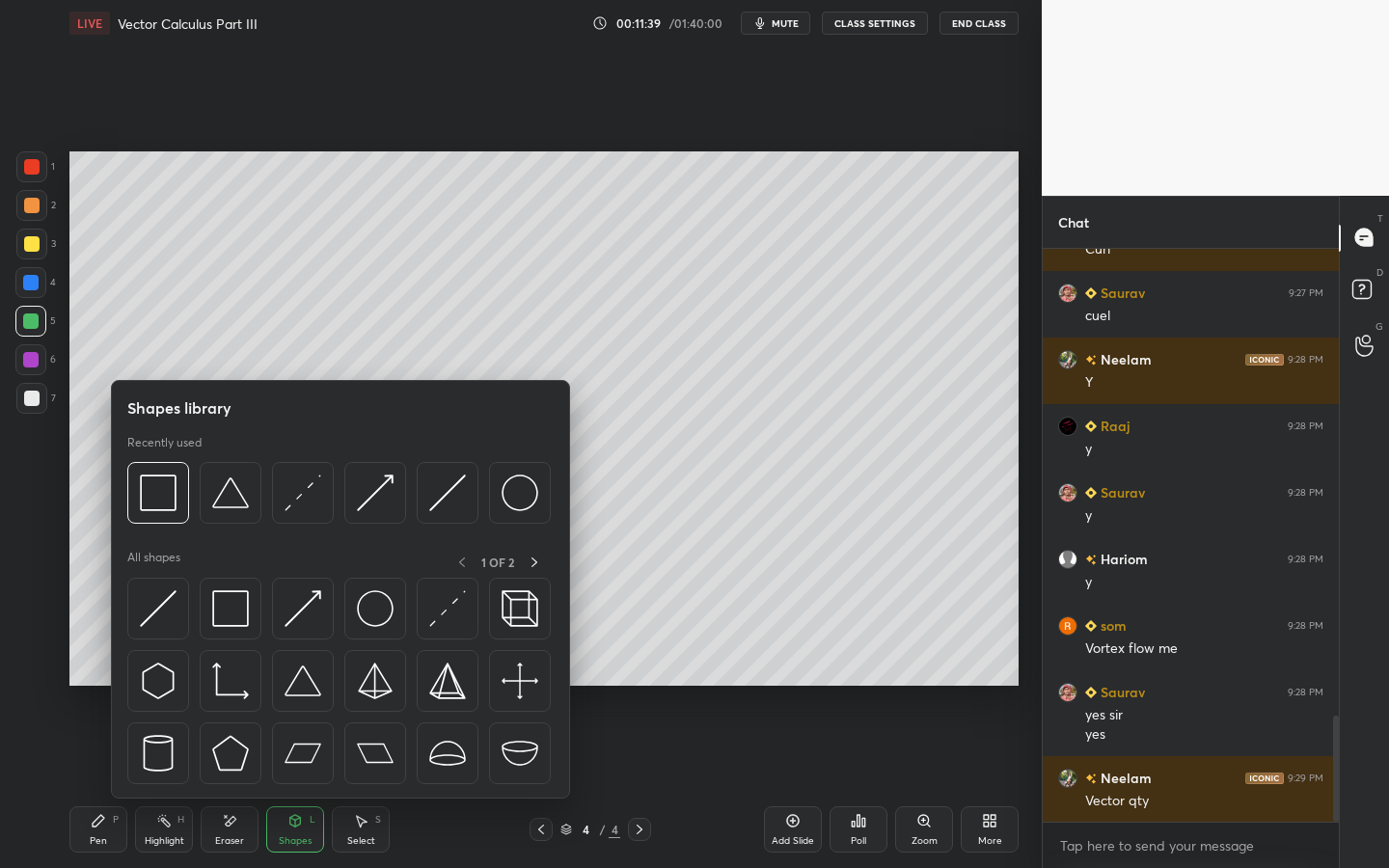 click on "Select" at bounding box center (361, 841) 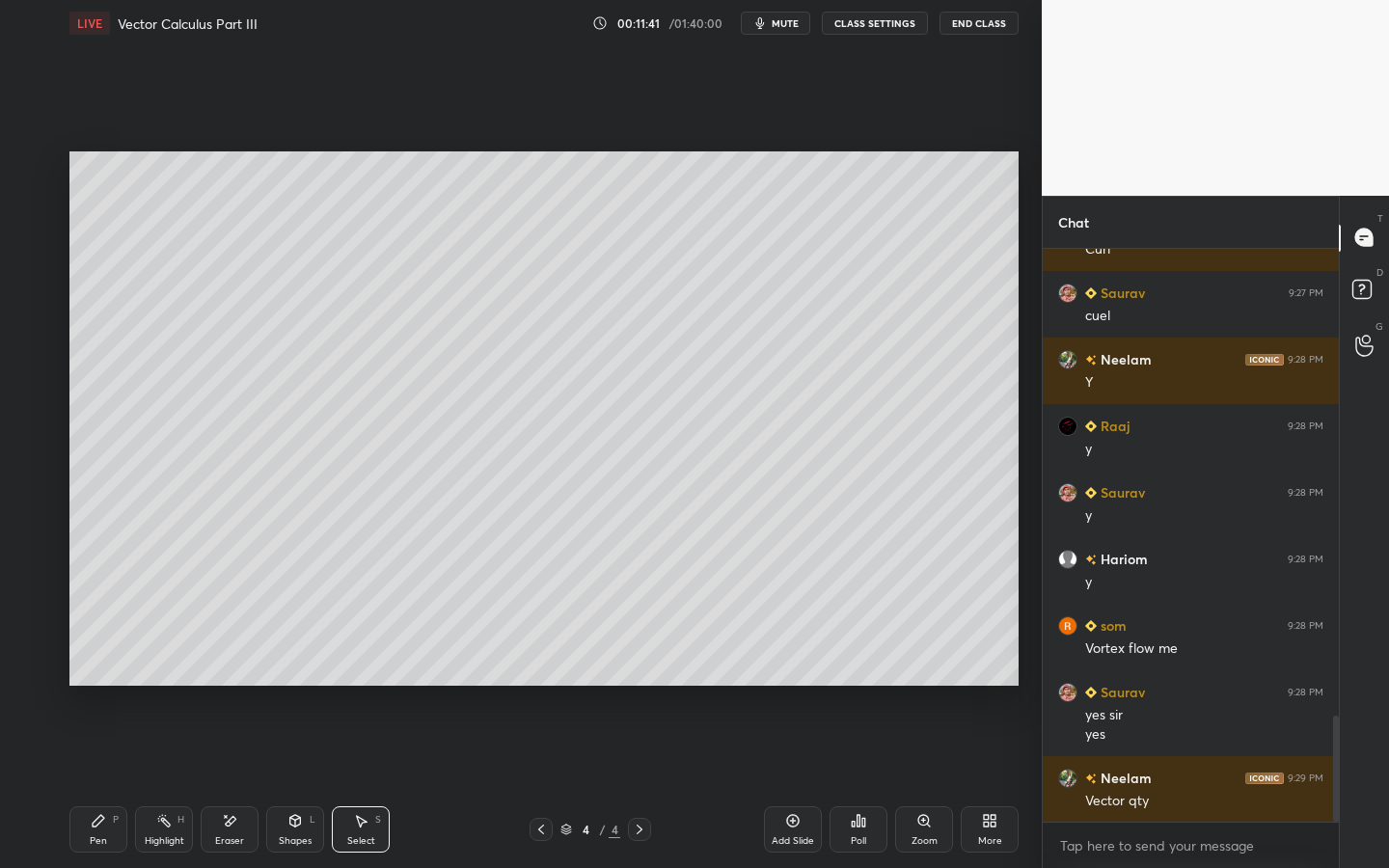 scroll, scrollTop: 2604, scrollLeft: 0, axis: vertical 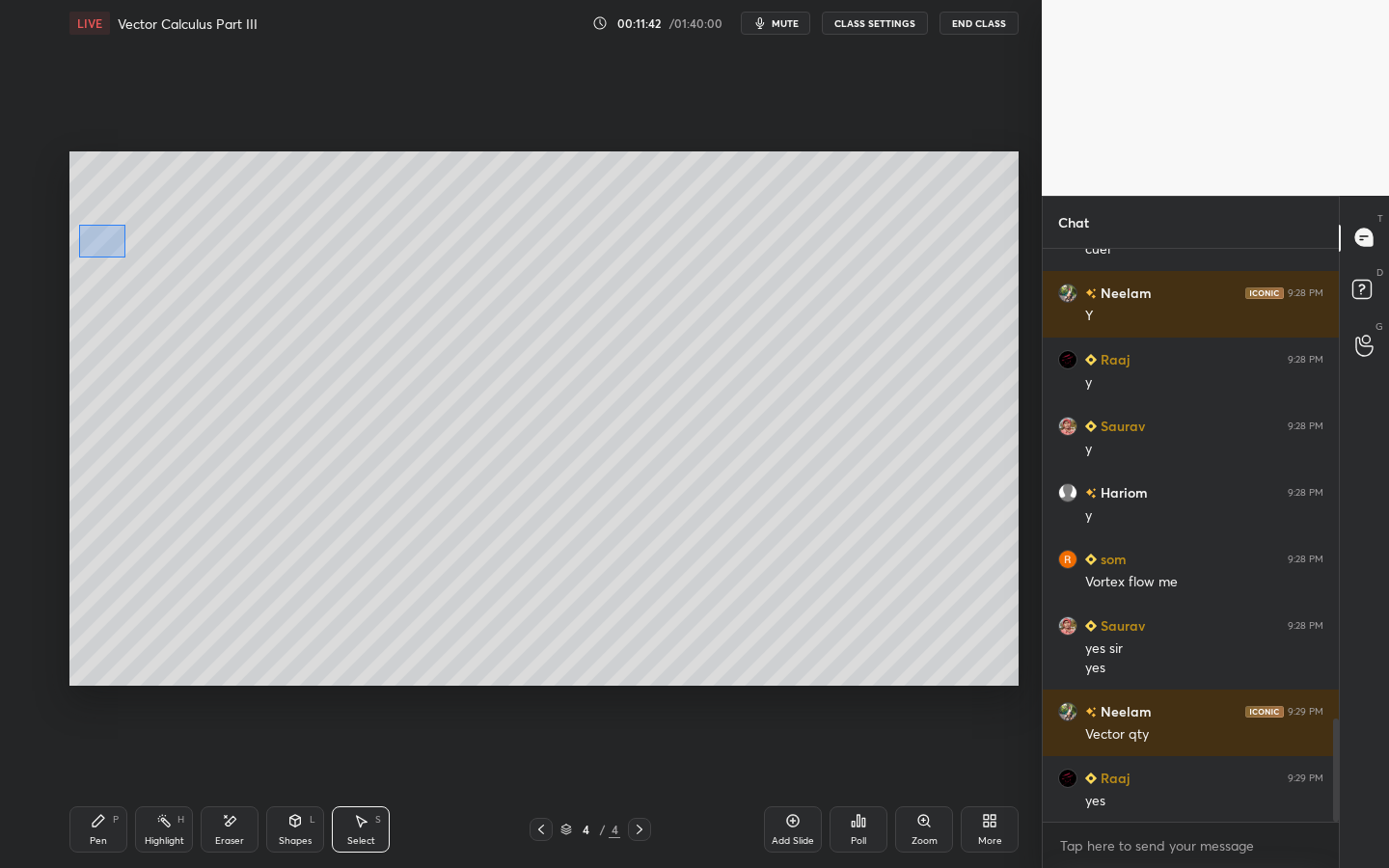 drag, startPoint x: 79, startPoint y: 225, endPoint x: 123, endPoint y: 253, distance: 52.153619 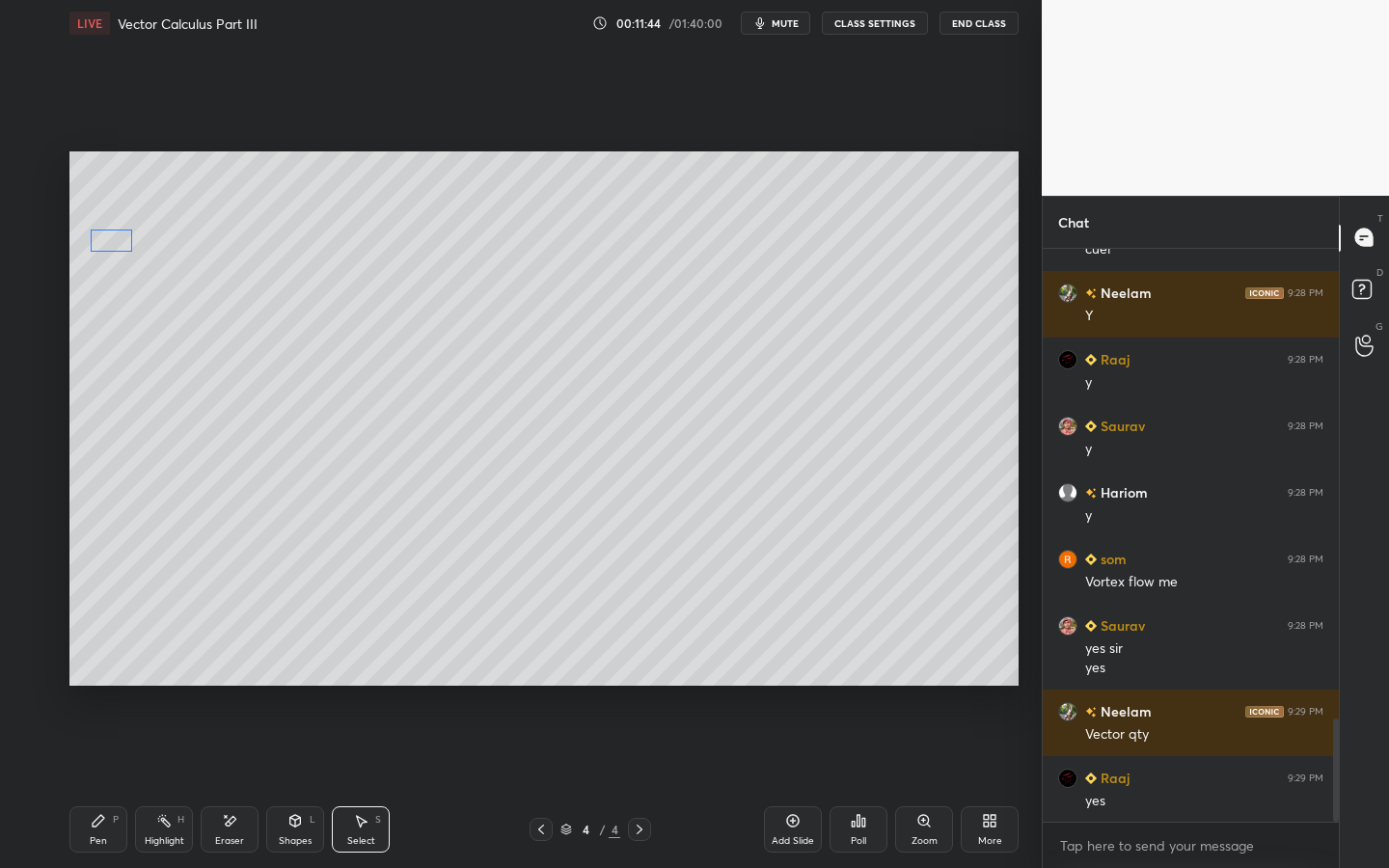 drag, startPoint x: 105, startPoint y: 248, endPoint x: 118, endPoint y: 248, distance: 13 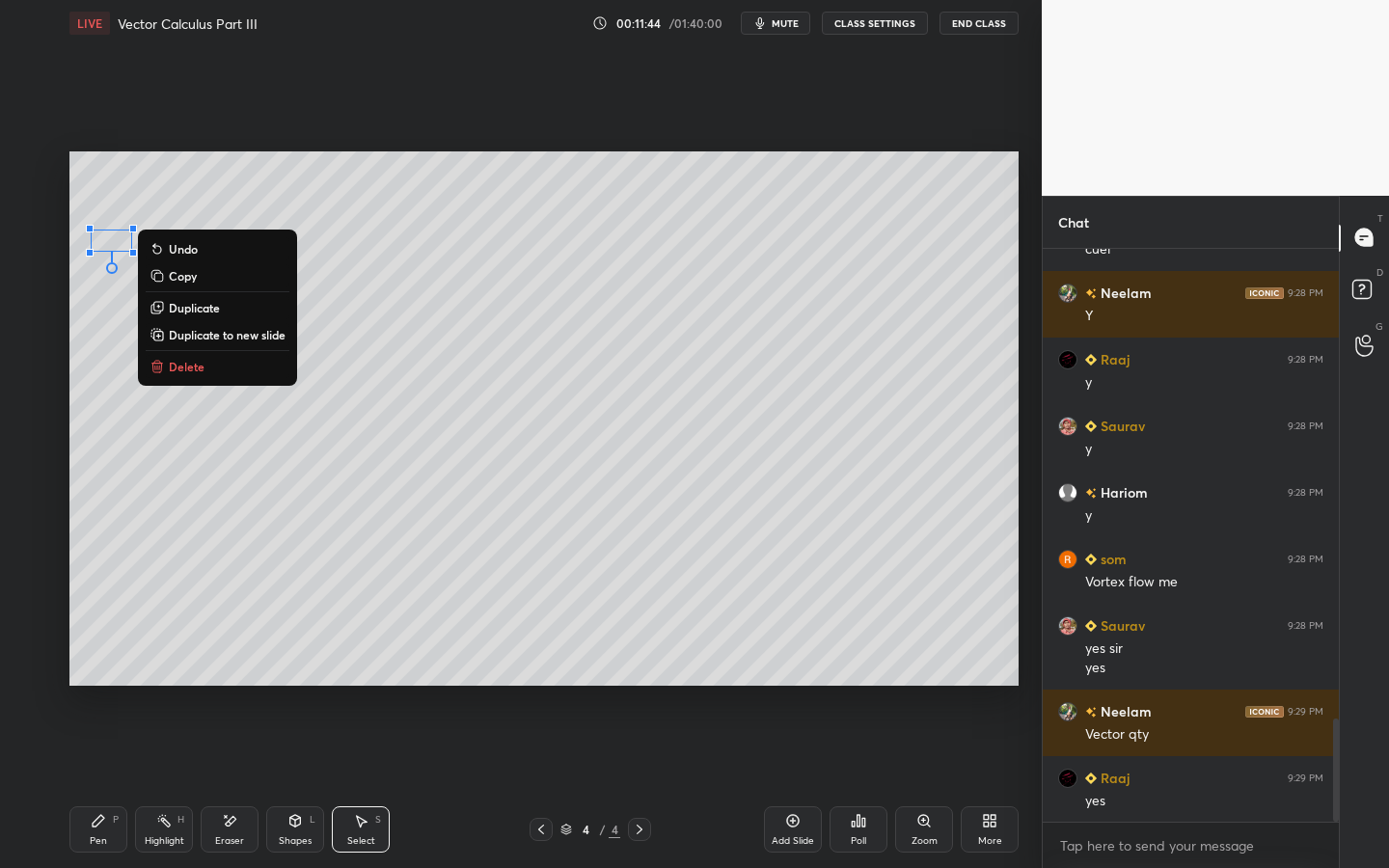drag, startPoint x: 95, startPoint y: 373, endPoint x: 95, endPoint y: 343, distance: 30 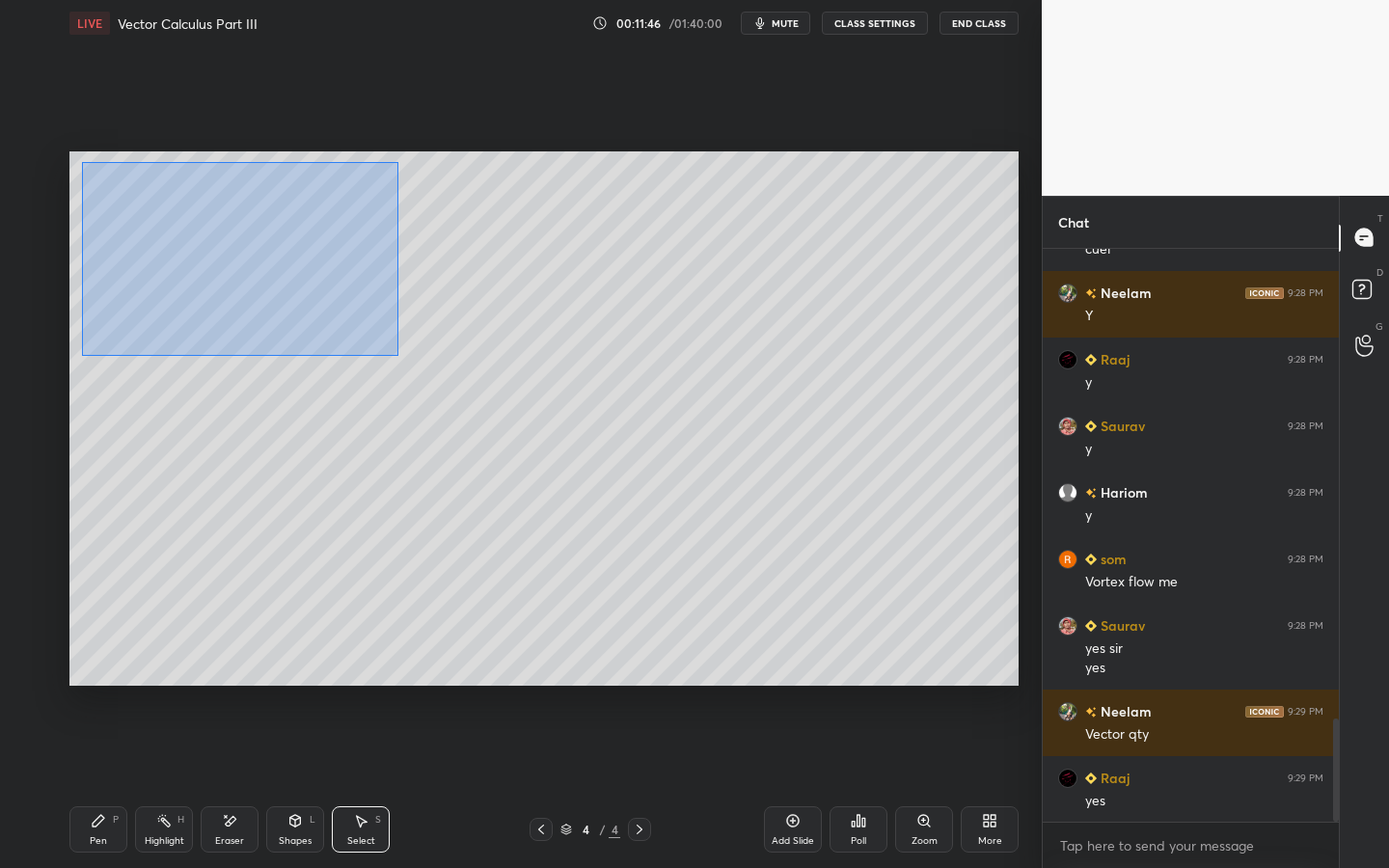 drag, startPoint x: 81, startPoint y: 160, endPoint x: 387, endPoint y: 339, distance: 354.50952 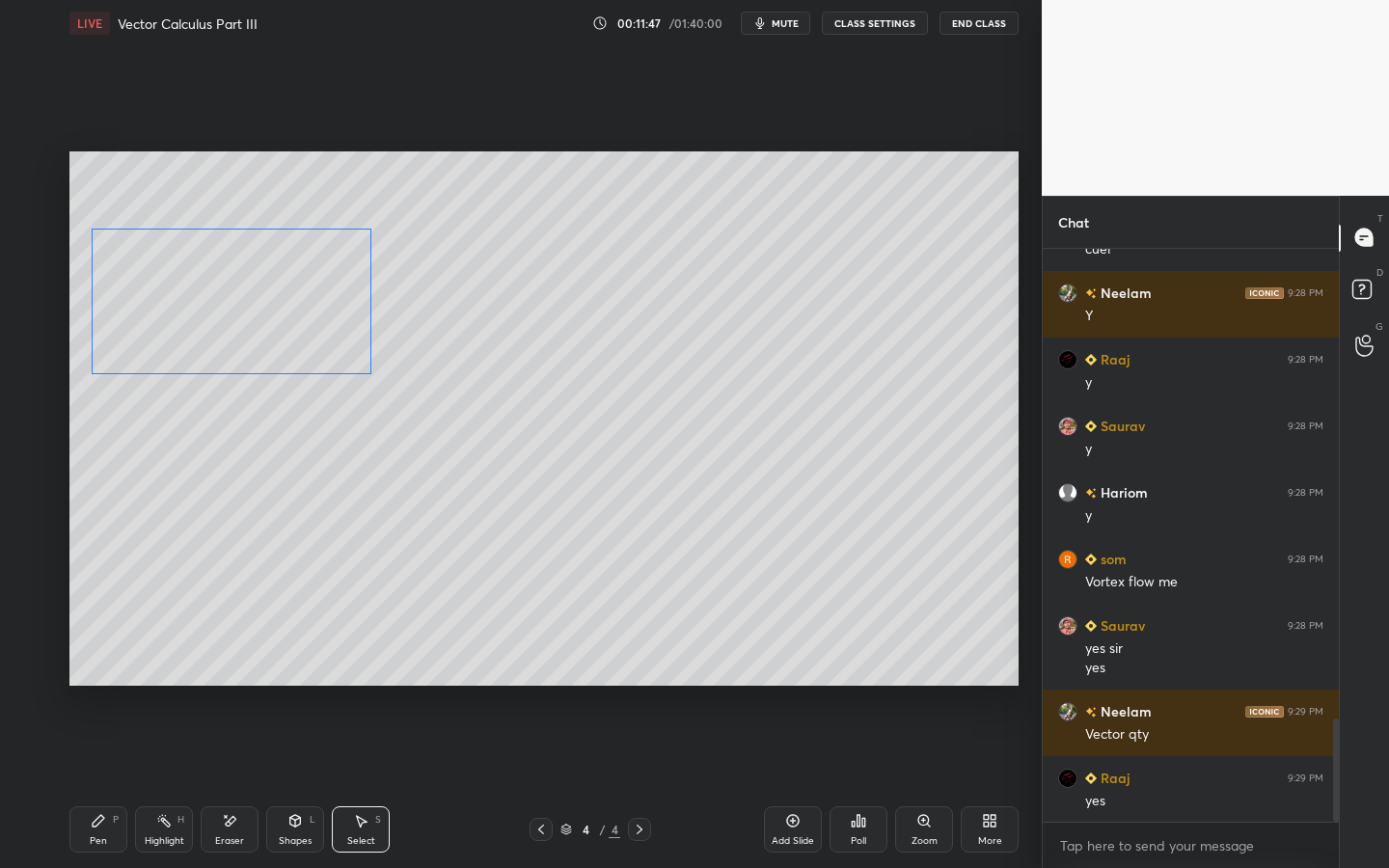 drag, startPoint x: 259, startPoint y: 295, endPoint x: 251, endPoint y: 366, distance: 71.44928 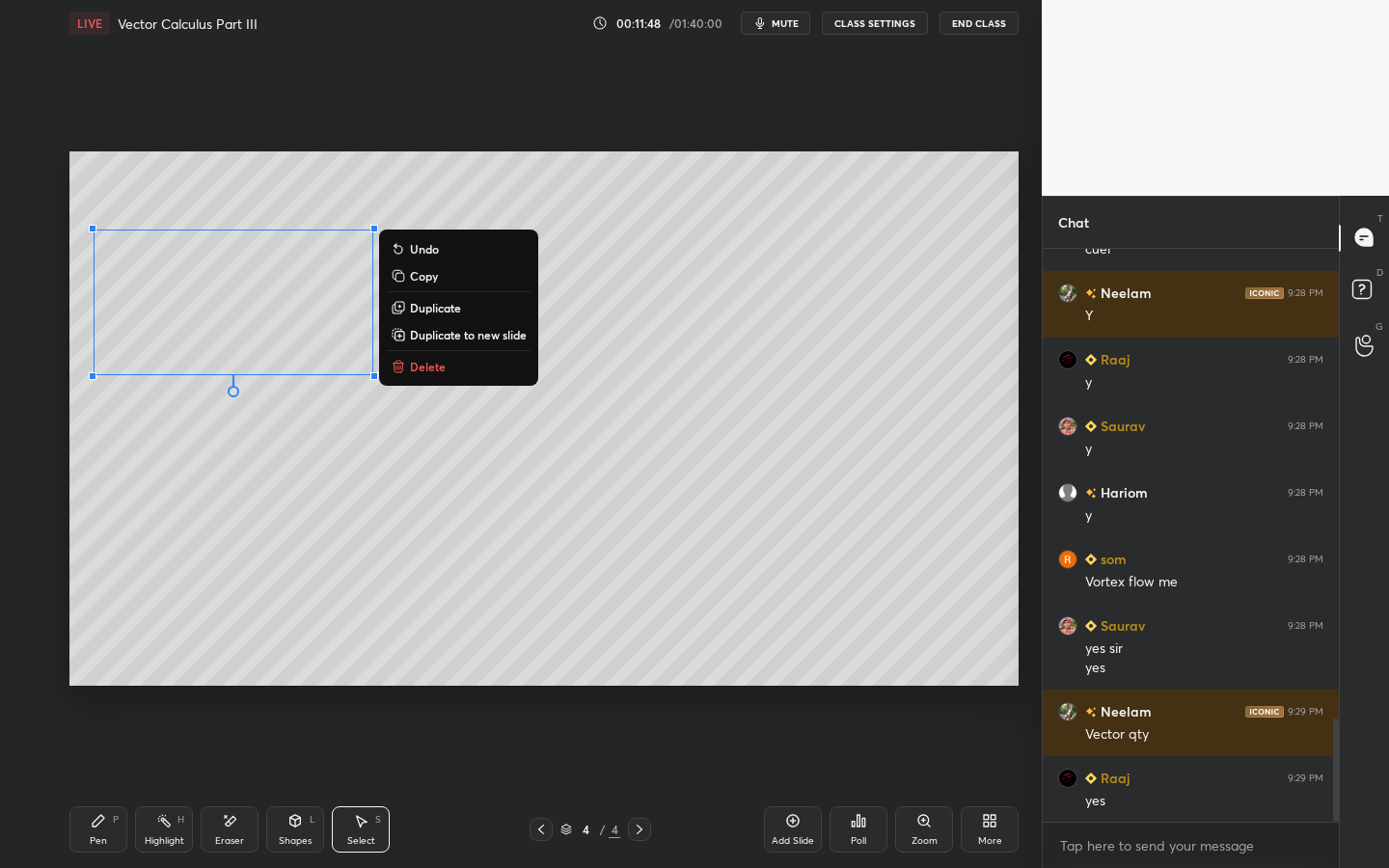click on "Pen" at bounding box center (98, 841) 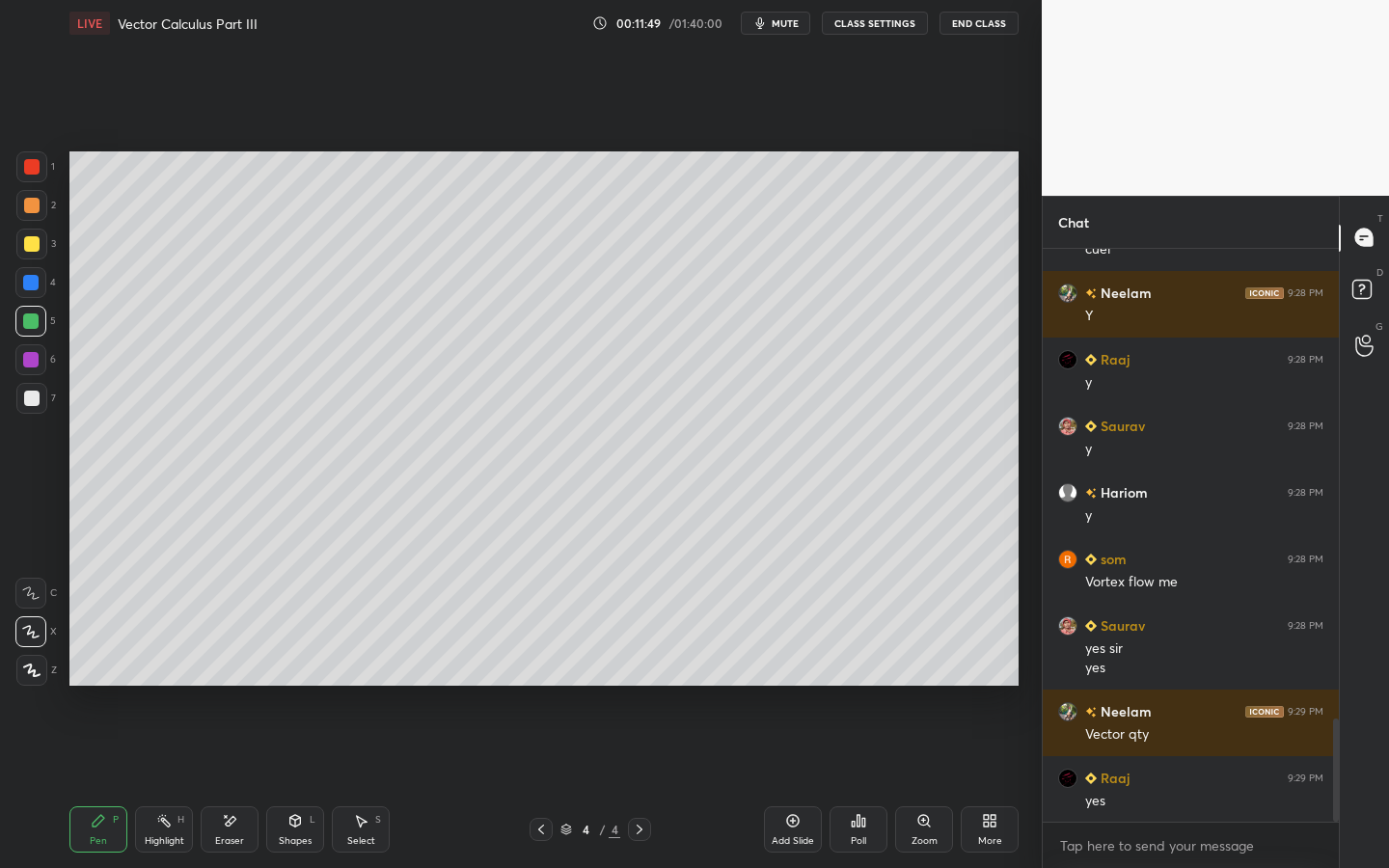 drag, startPoint x: 39, startPoint y: 171, endPoint x: 64, endPoint y: 178, distance: 25.96151 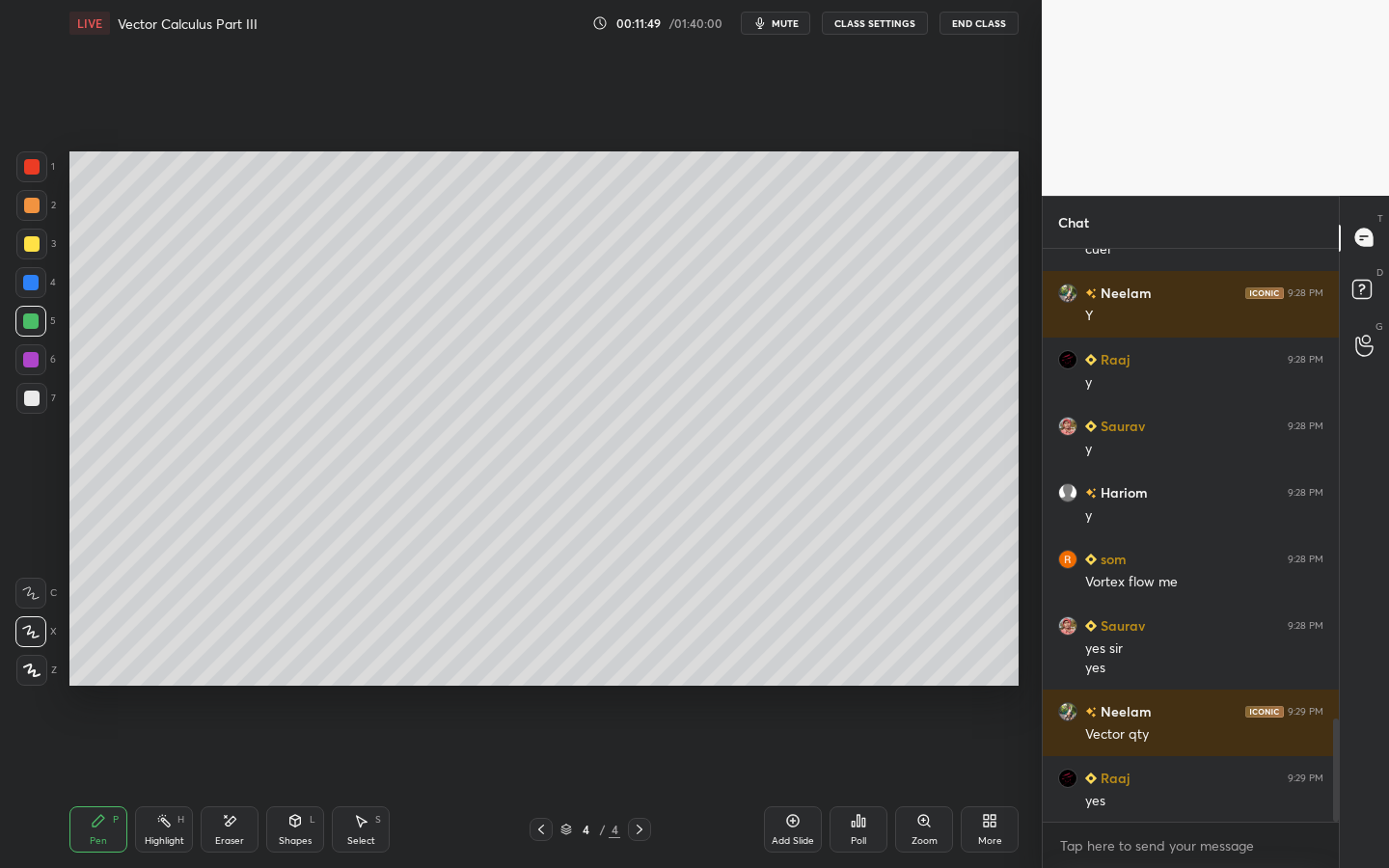 click at bounding box center [32, 167] 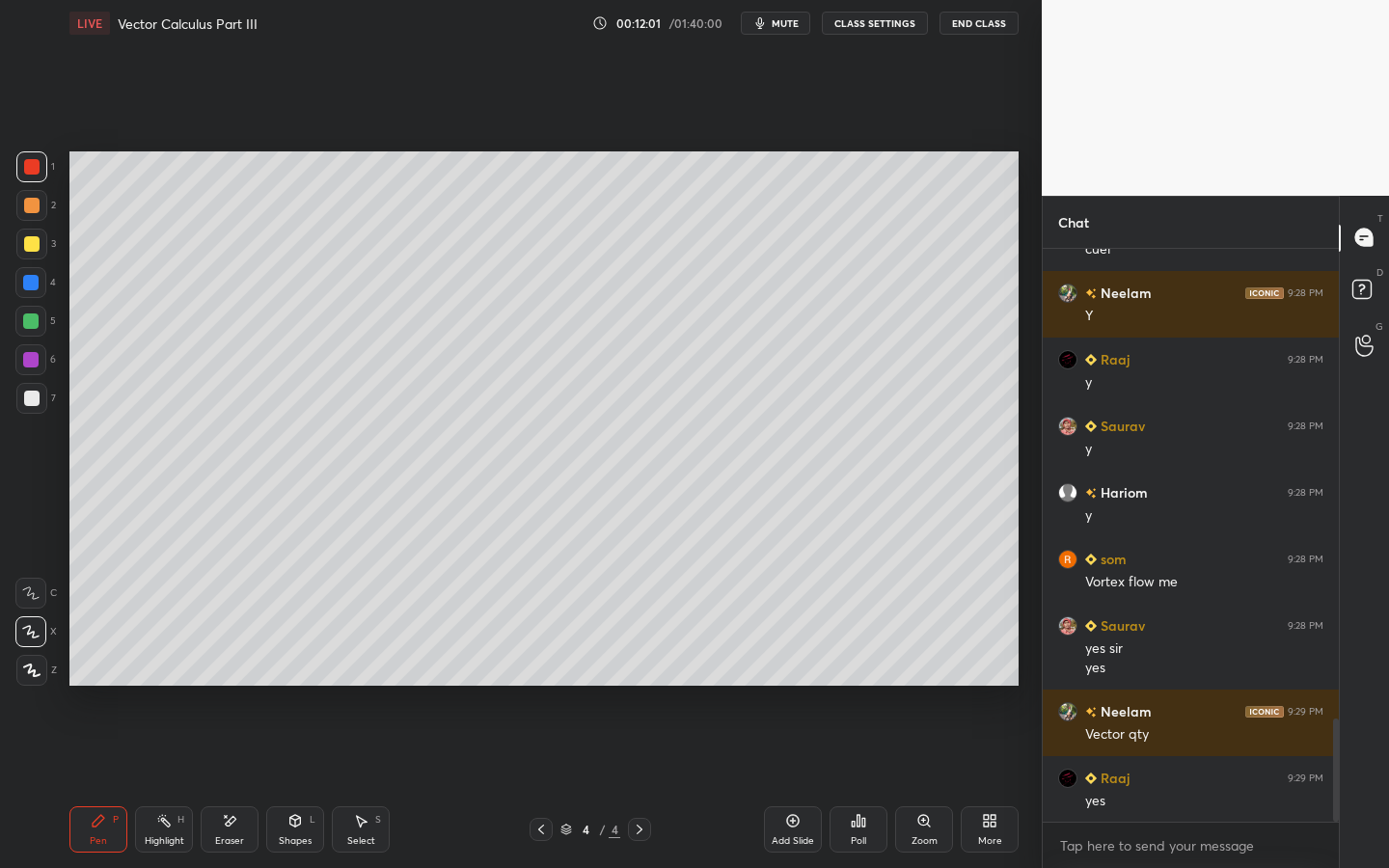 click on "Shapes L" at bounding box center (295, 829) 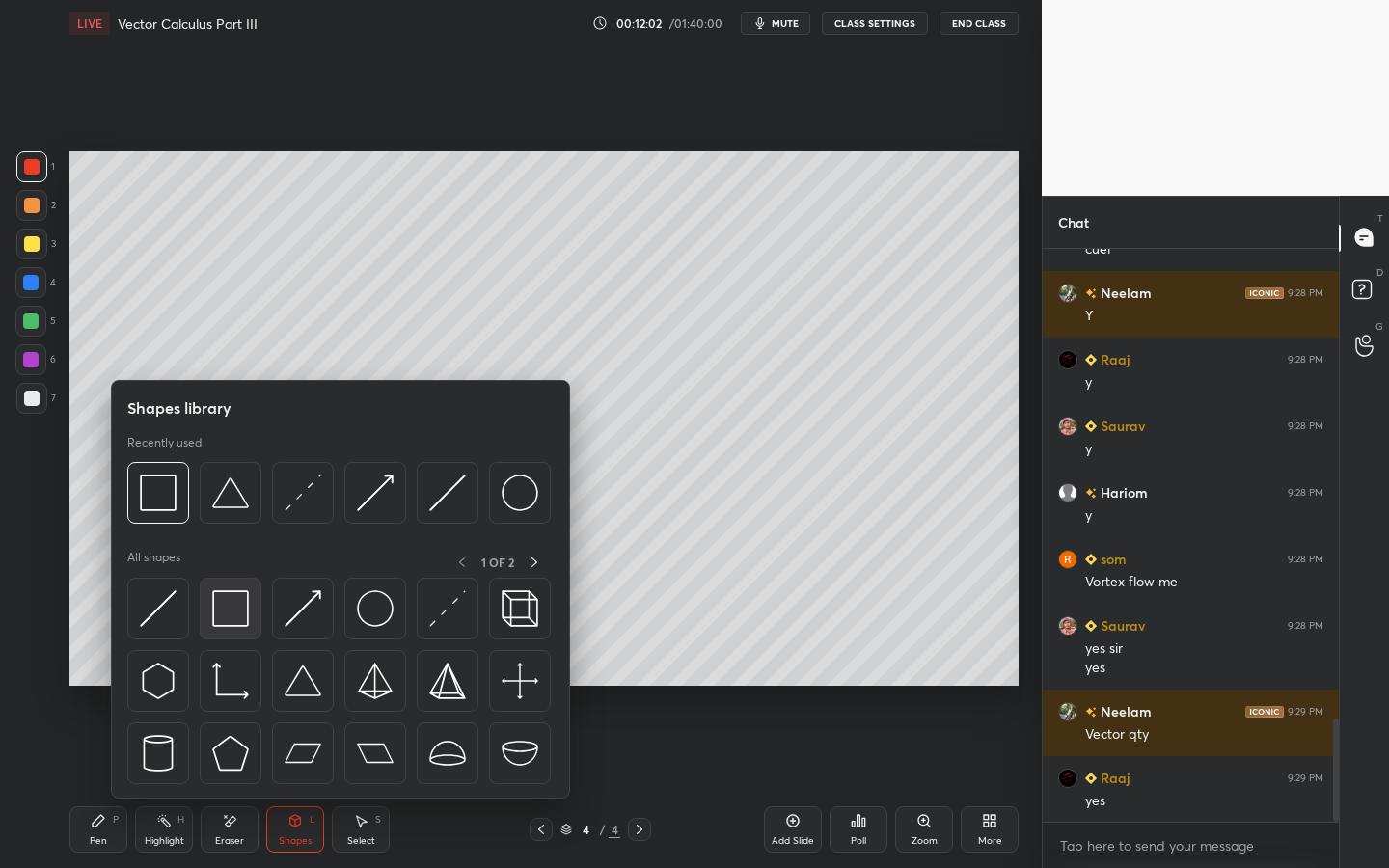 click at bounding box center (231, 609) 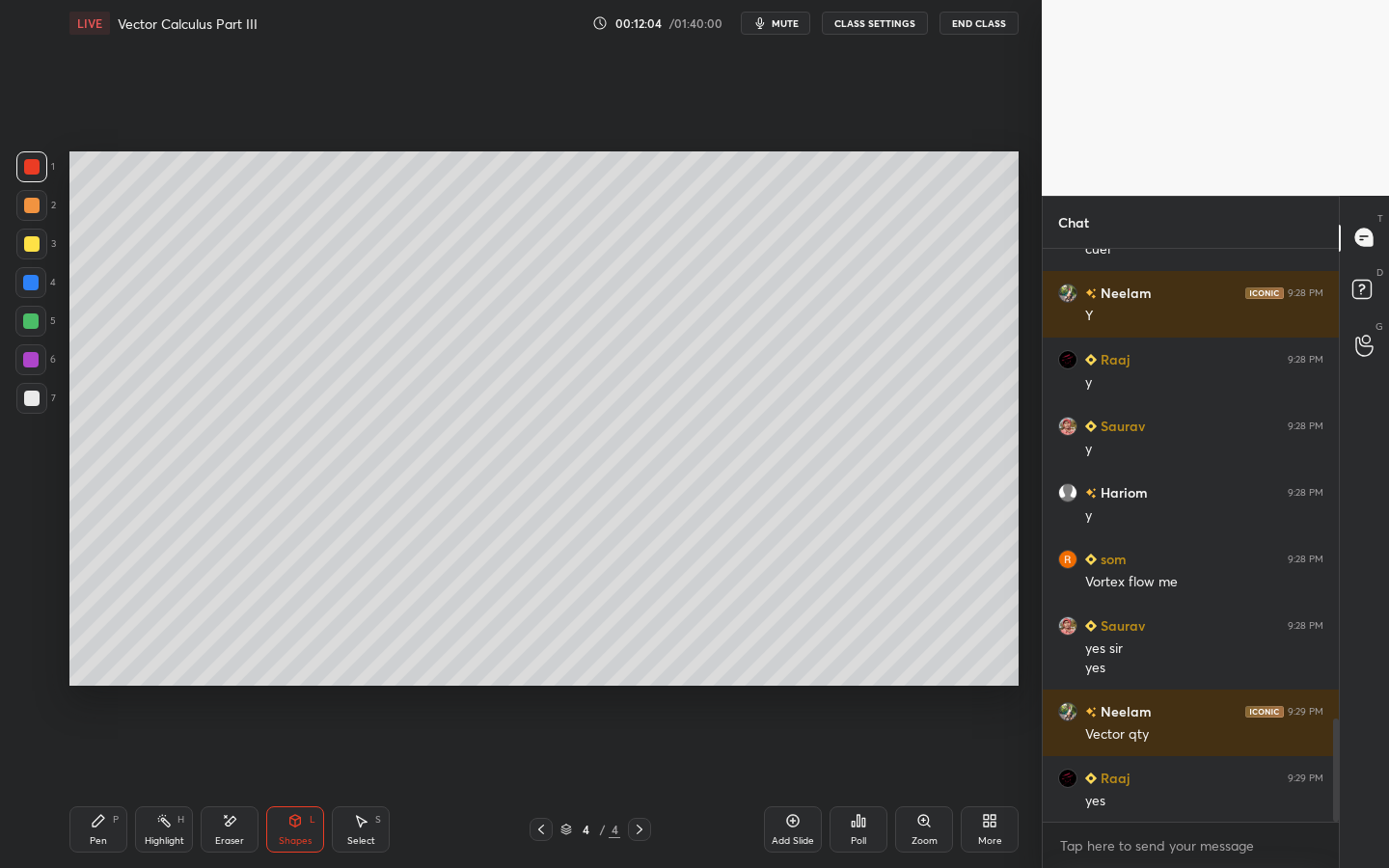 drag, startPoint x: 102, startPoint y: 825, endPoint x: 117, endPoint y: 781, distance: 46.486557 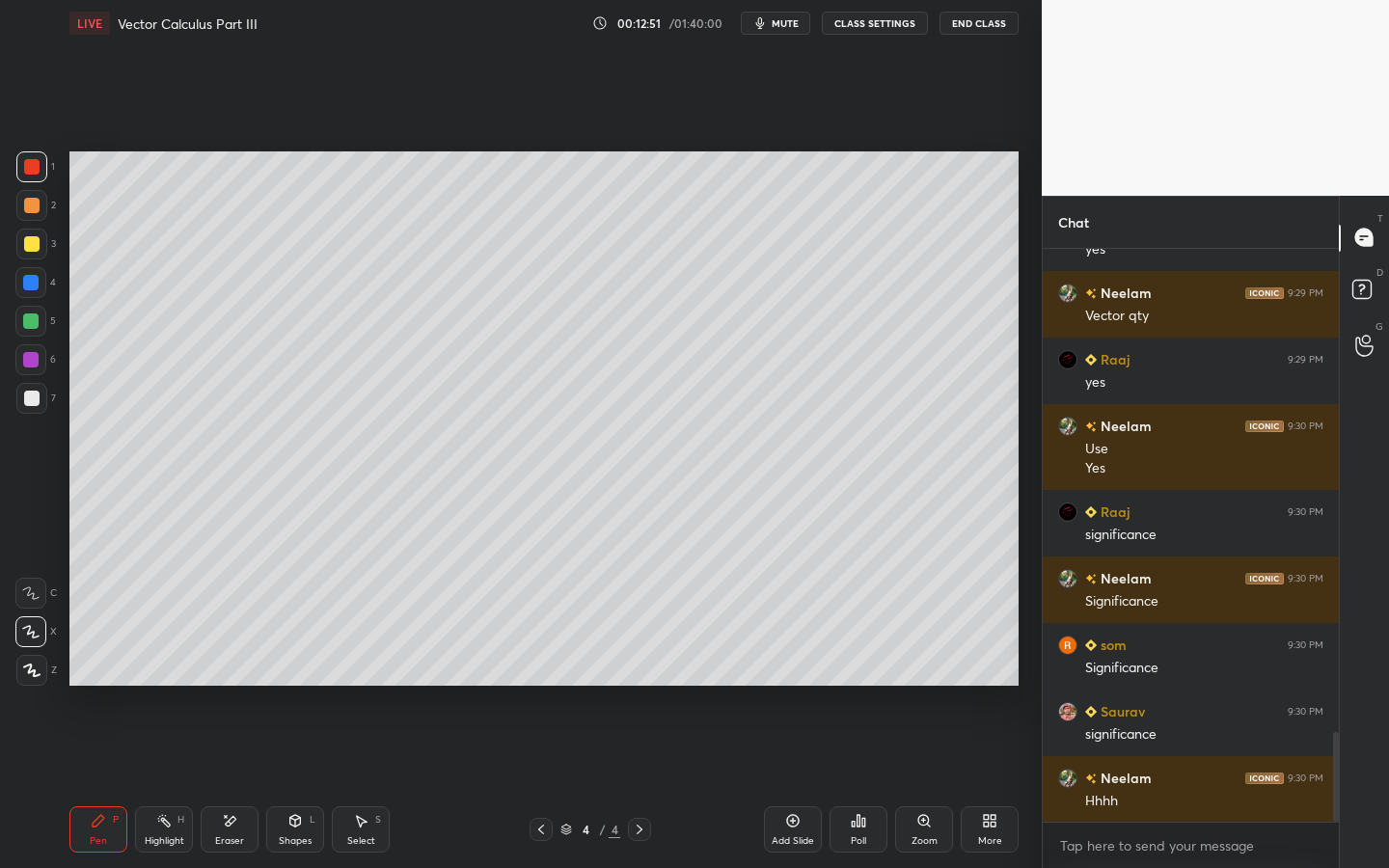 scroll, scrollTop: 3089, scrollLeft: 0, axis: vertical 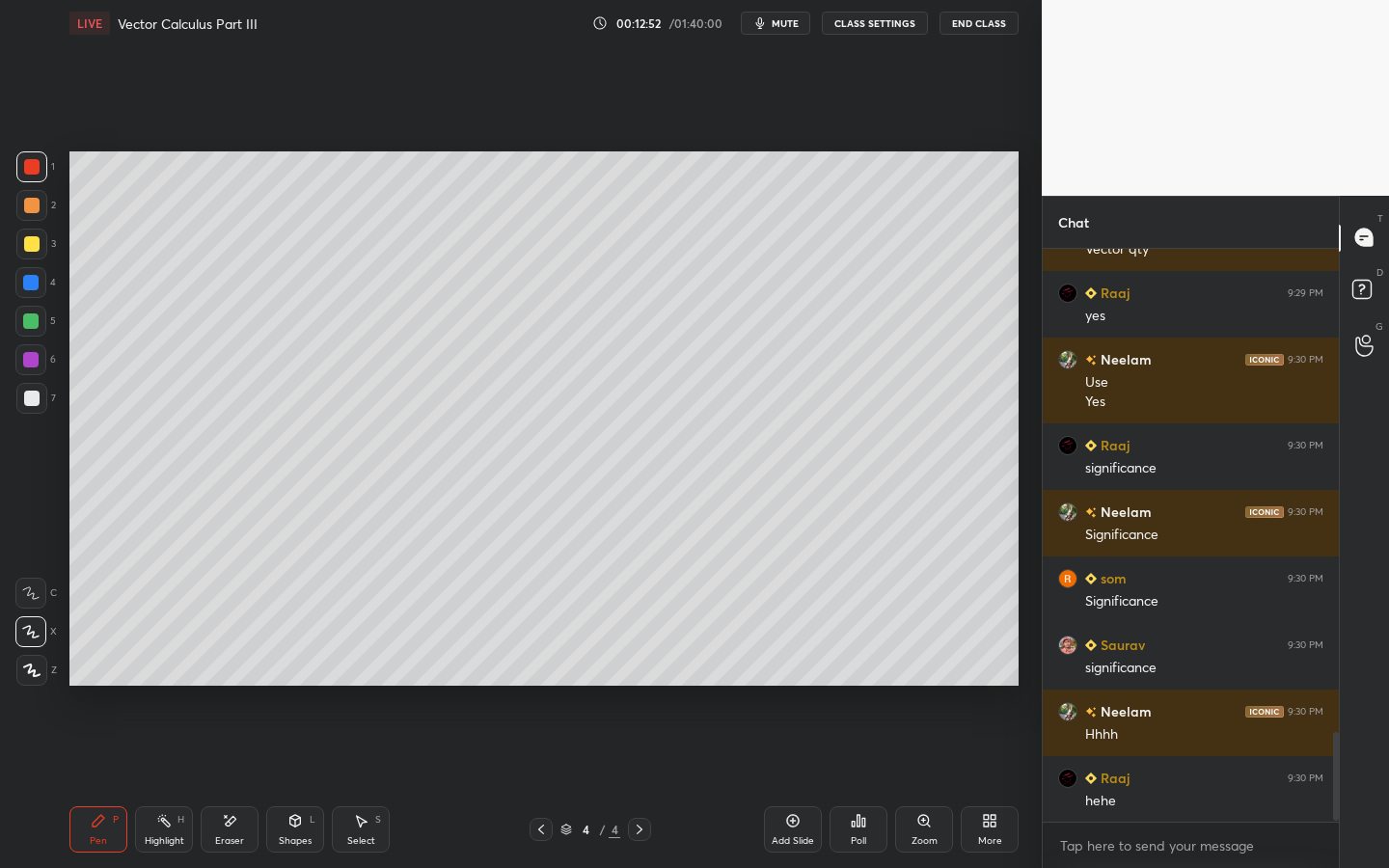 click on "Pen P" at bounding box center (98, 829) 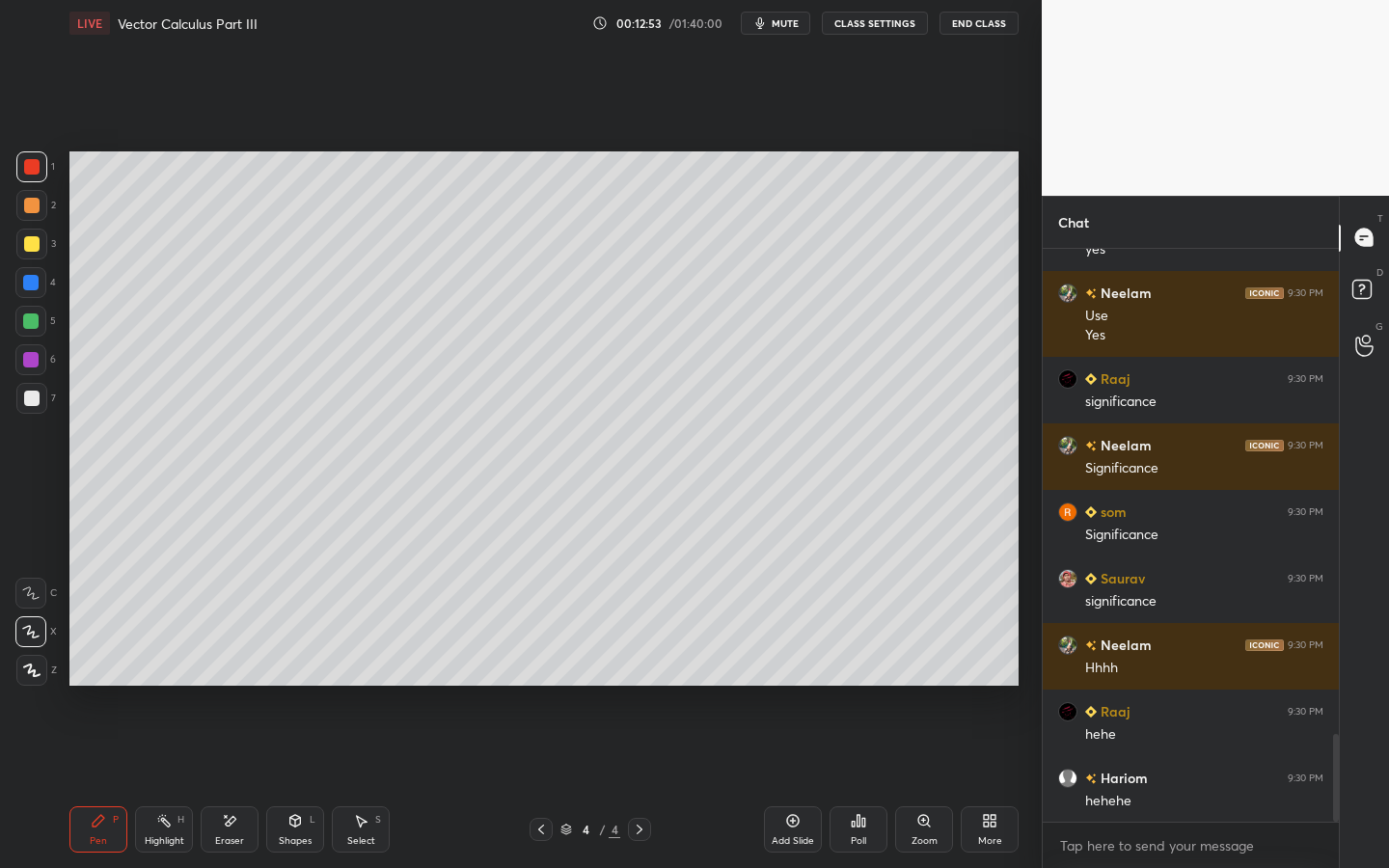 click at bounding box center [31, 283] 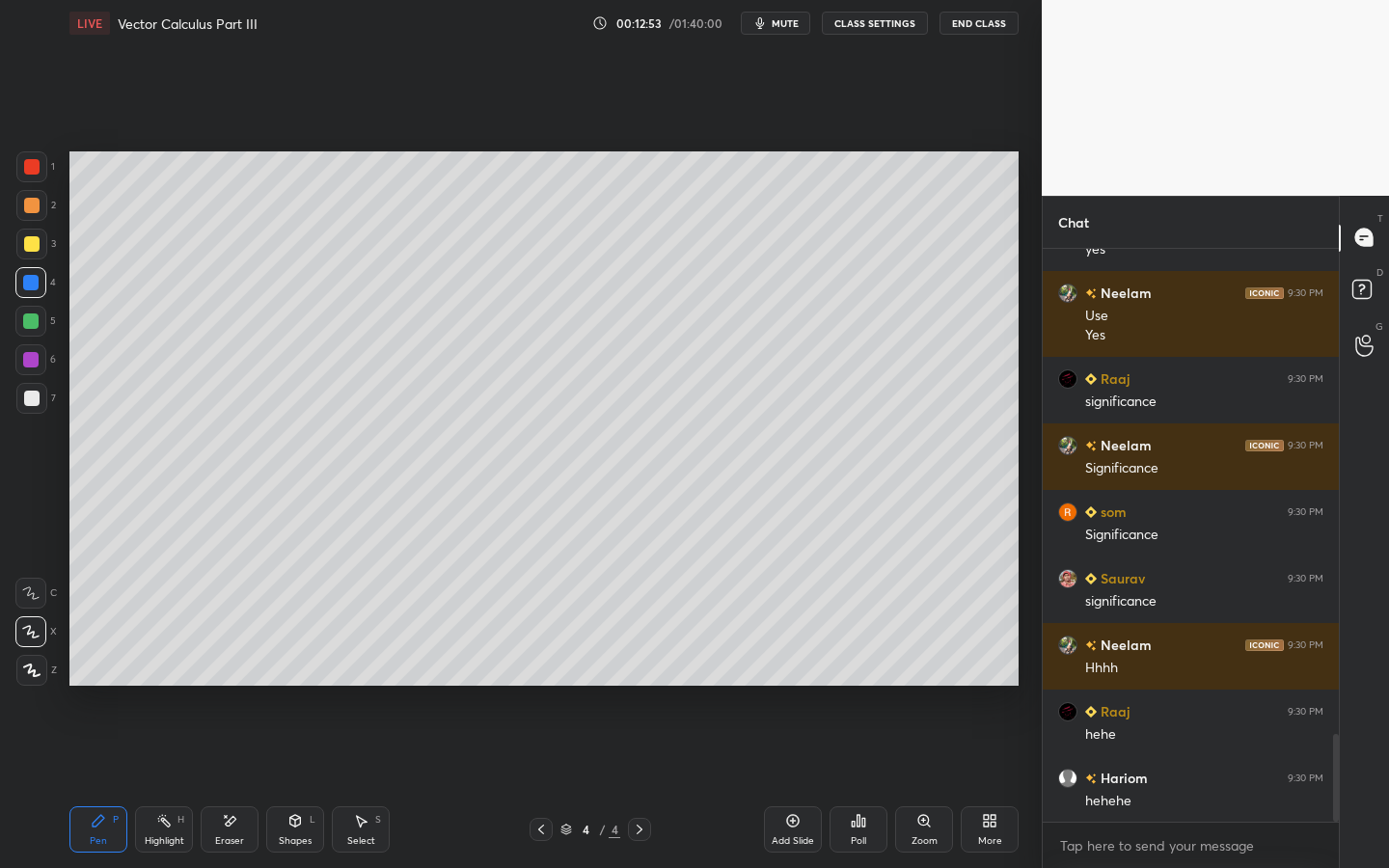 click at bounding box center (31, 321) 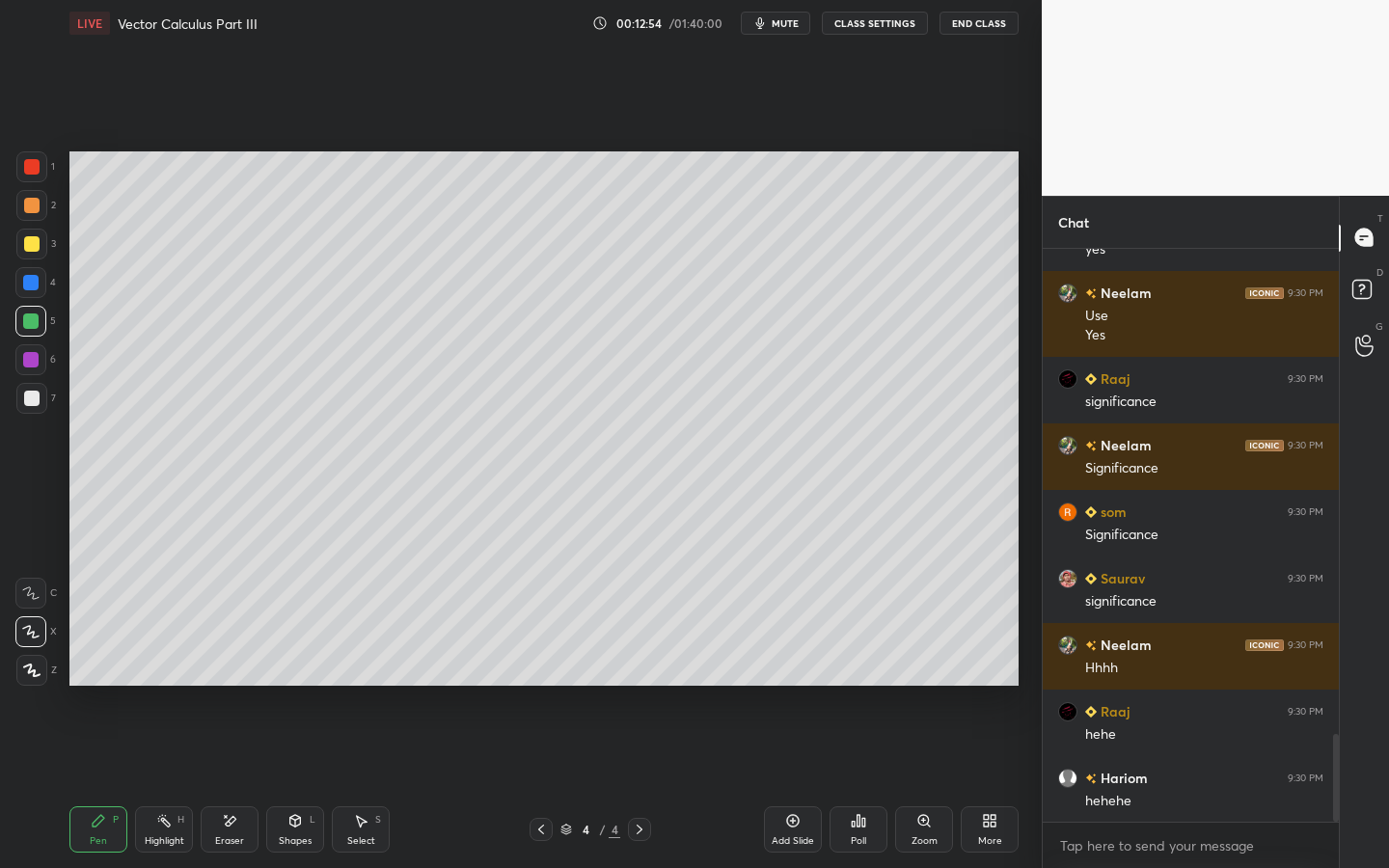 click on "1 2 3 4 5 6 7 C X Z E E Erase all   H H" at bounding box center [31, 419] 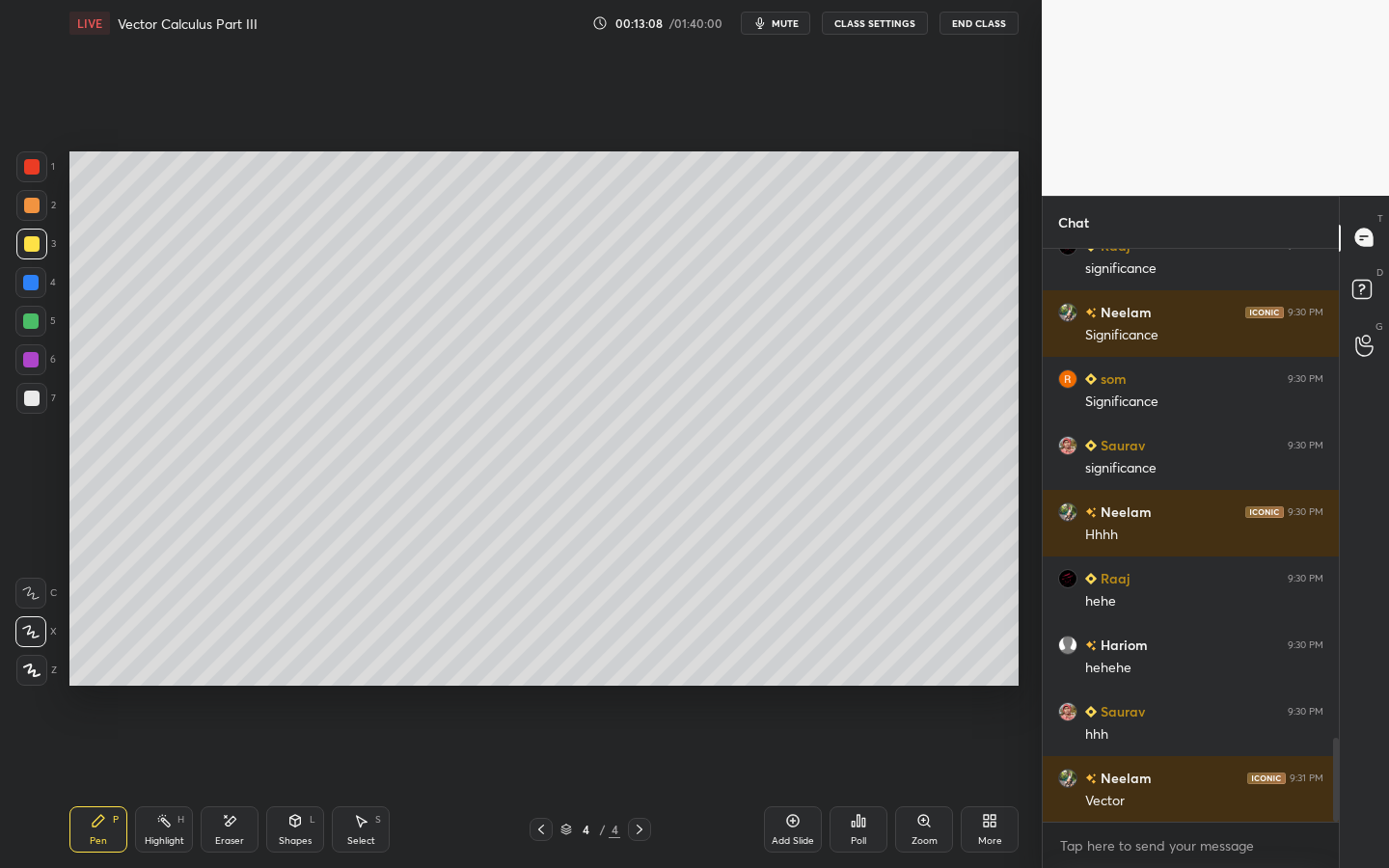 scroll, scrollTop: 3355, scrollLeft: 0, axis: vertical 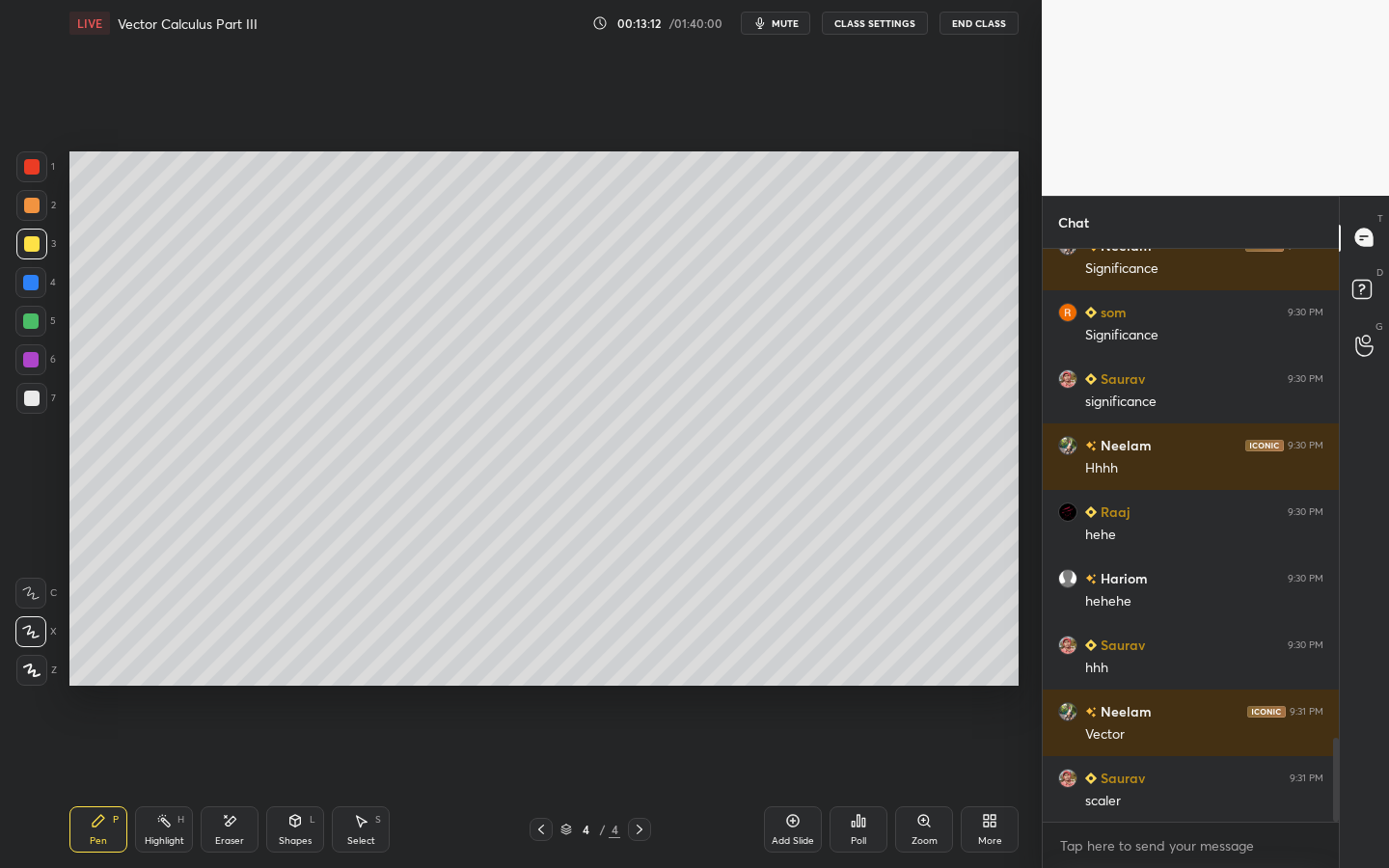 click at bounding box center [32, 167] 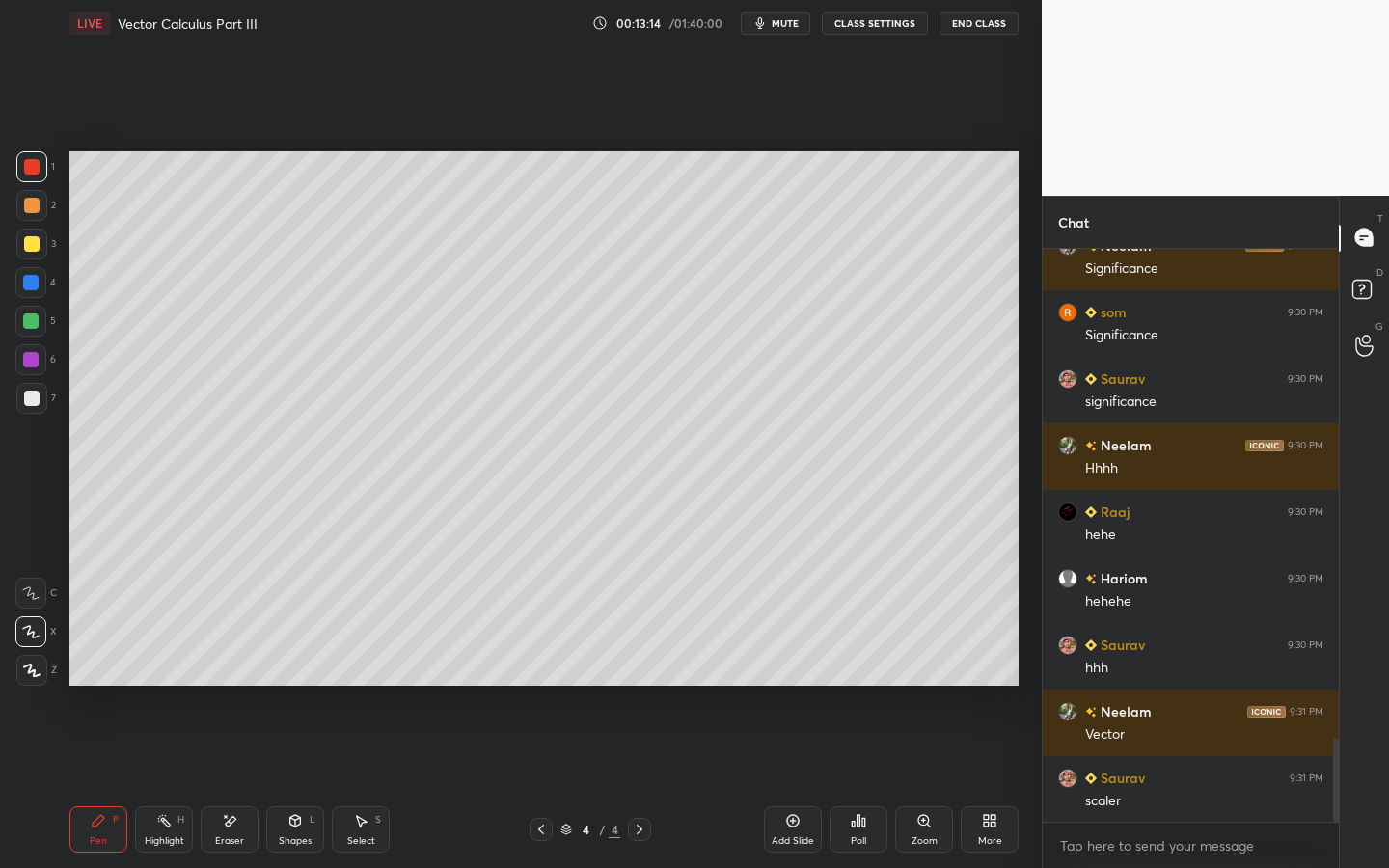 click at bounding box center [32, 398] 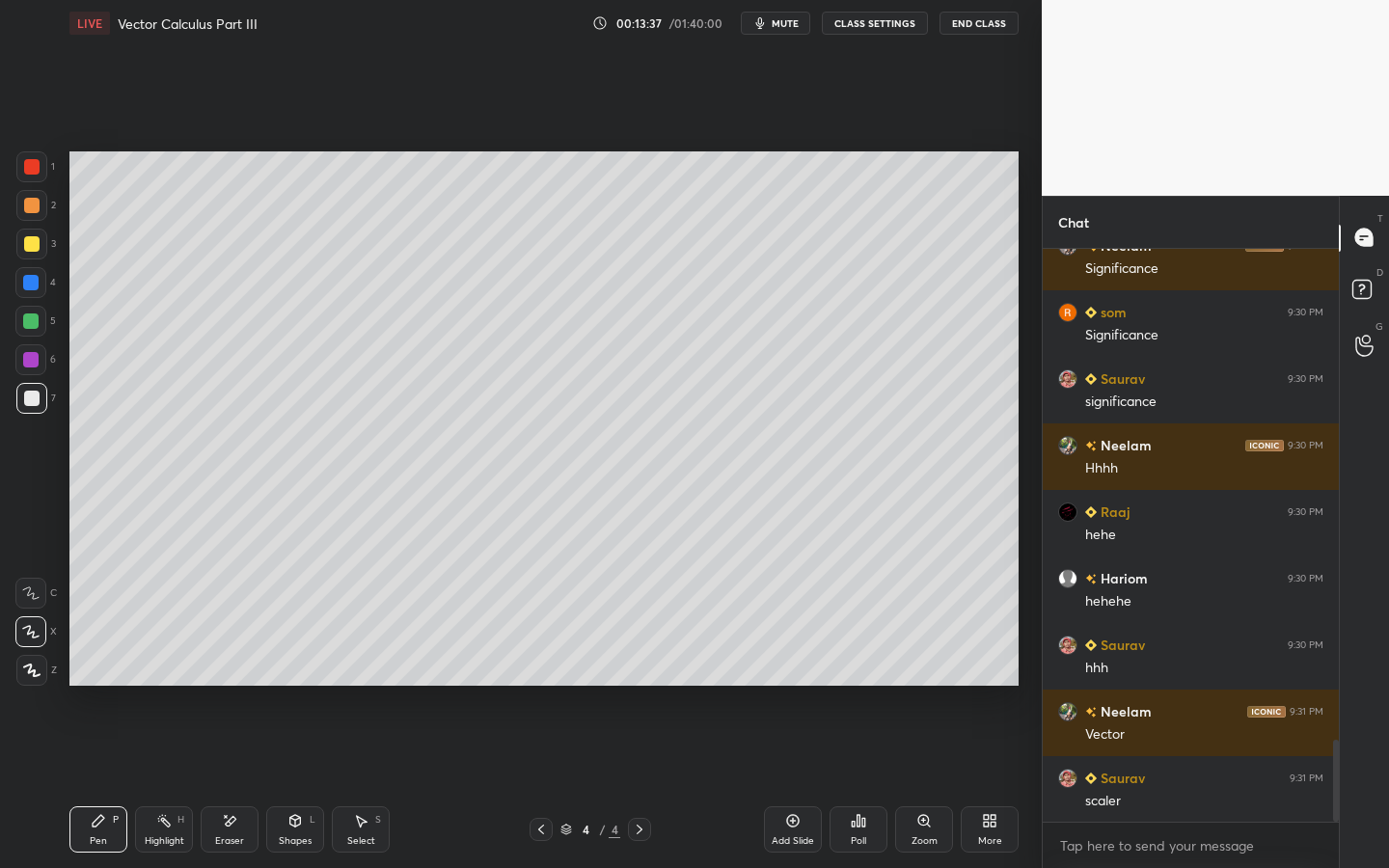 scroll, scrollTop: 3422, scrollLeft: 0, axis: vertical 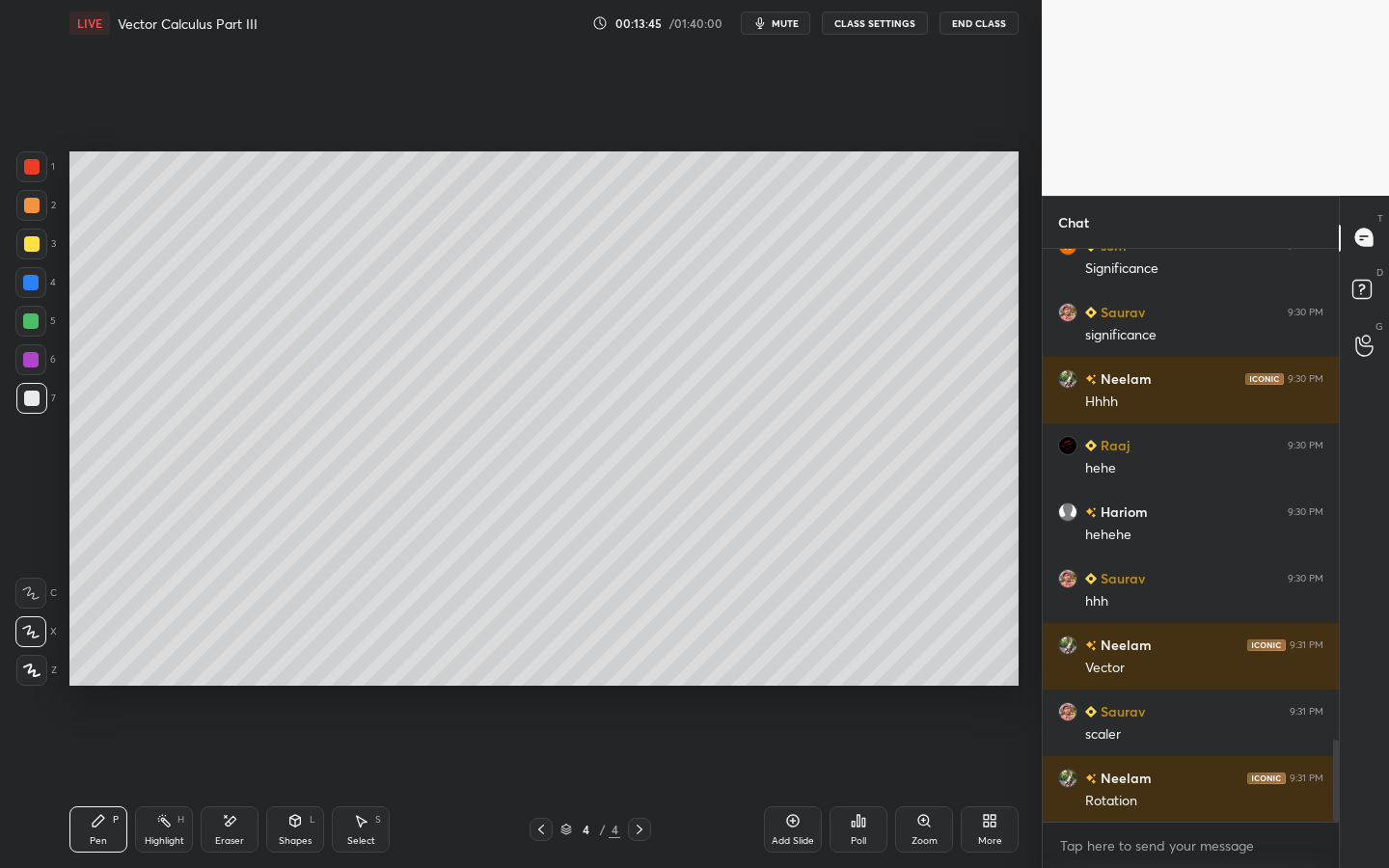 drag, startPoint x: 29, startPoint y: 395, endPoint x: 68, endPoint y: 406, distance: 40.521599 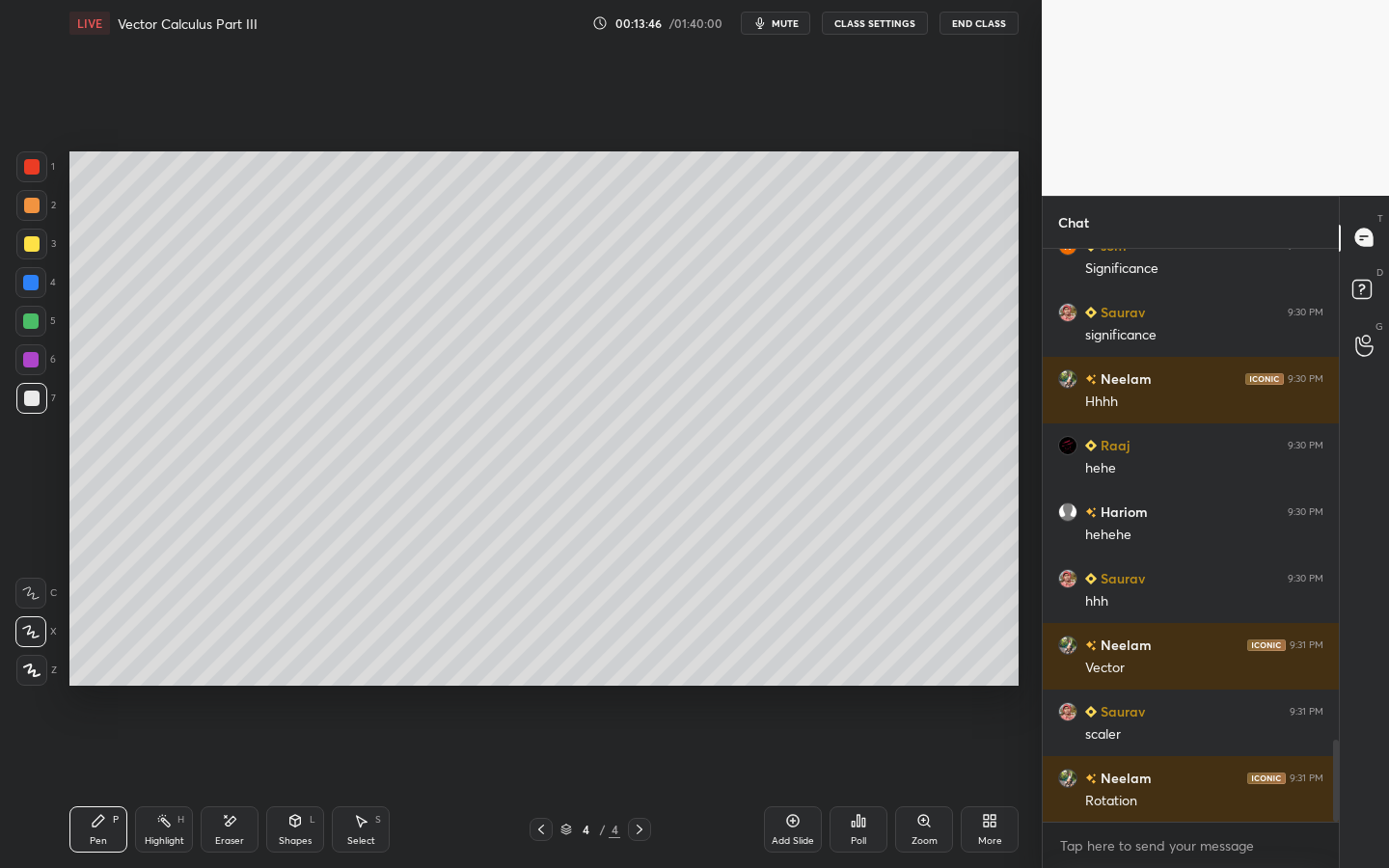 click 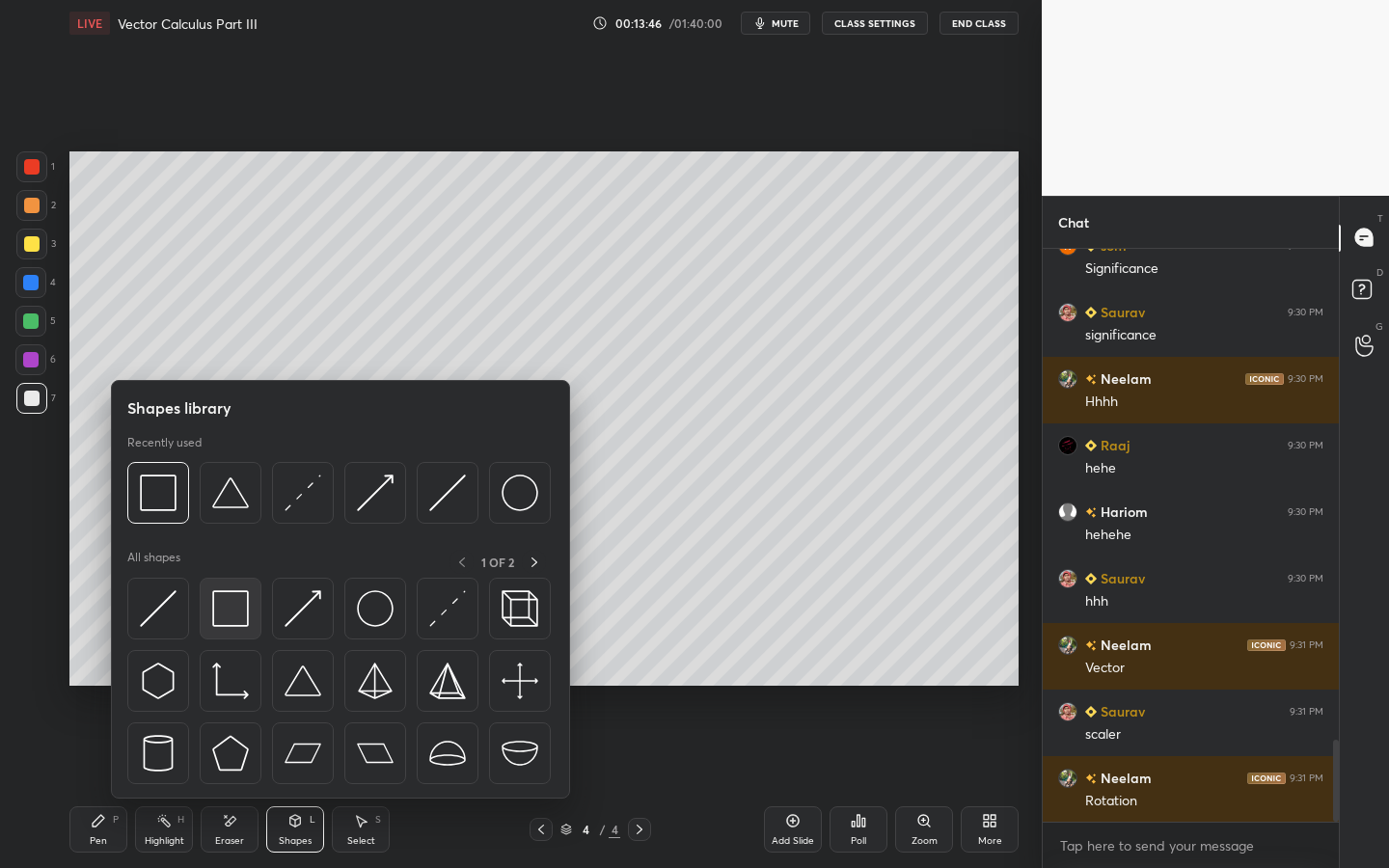 click at bounding box center (231, 609) 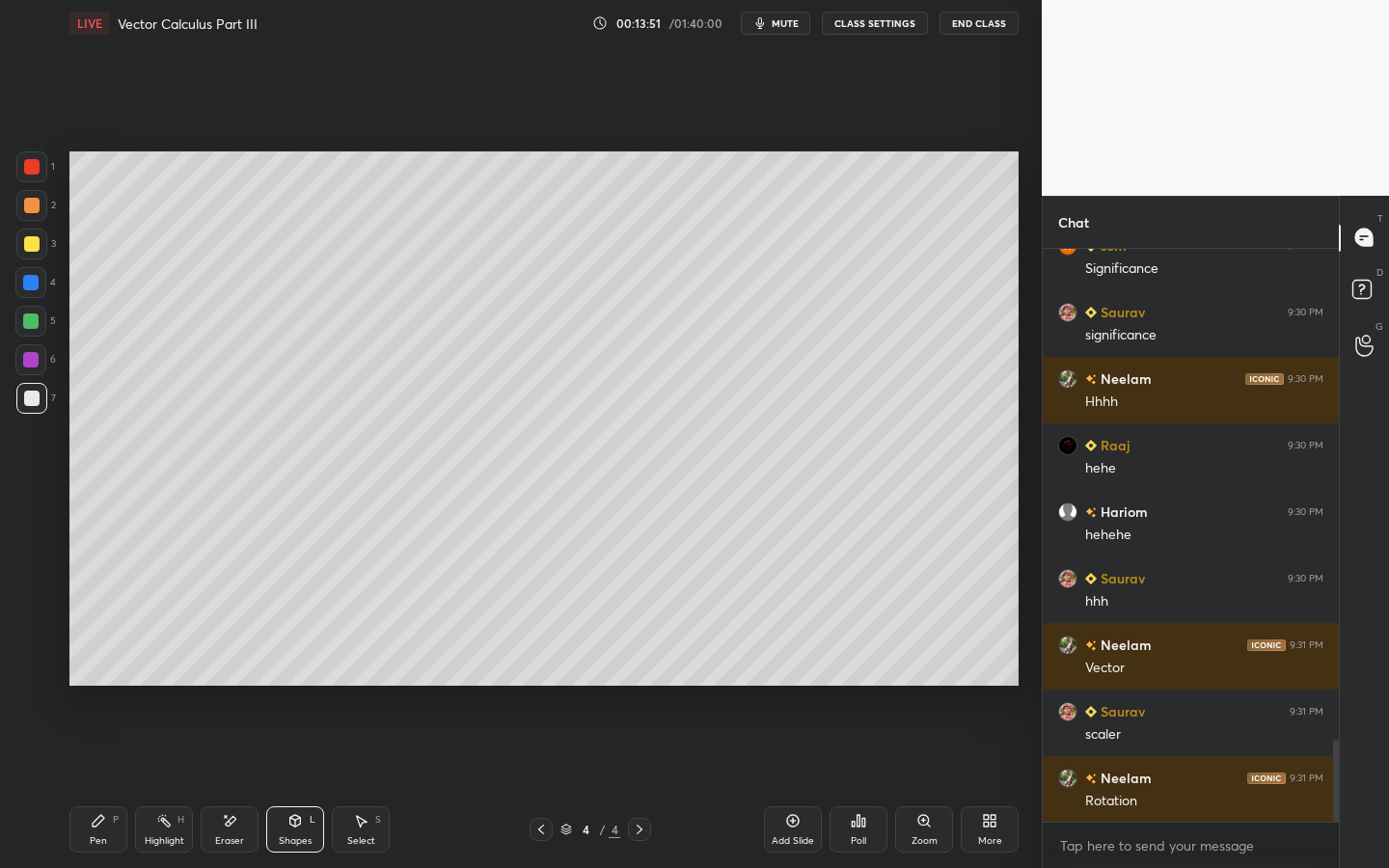 drag, startPoint x: 86, startPoint y: 835, endPoint x: 119, endPoint y: 784, distance: 60.74537 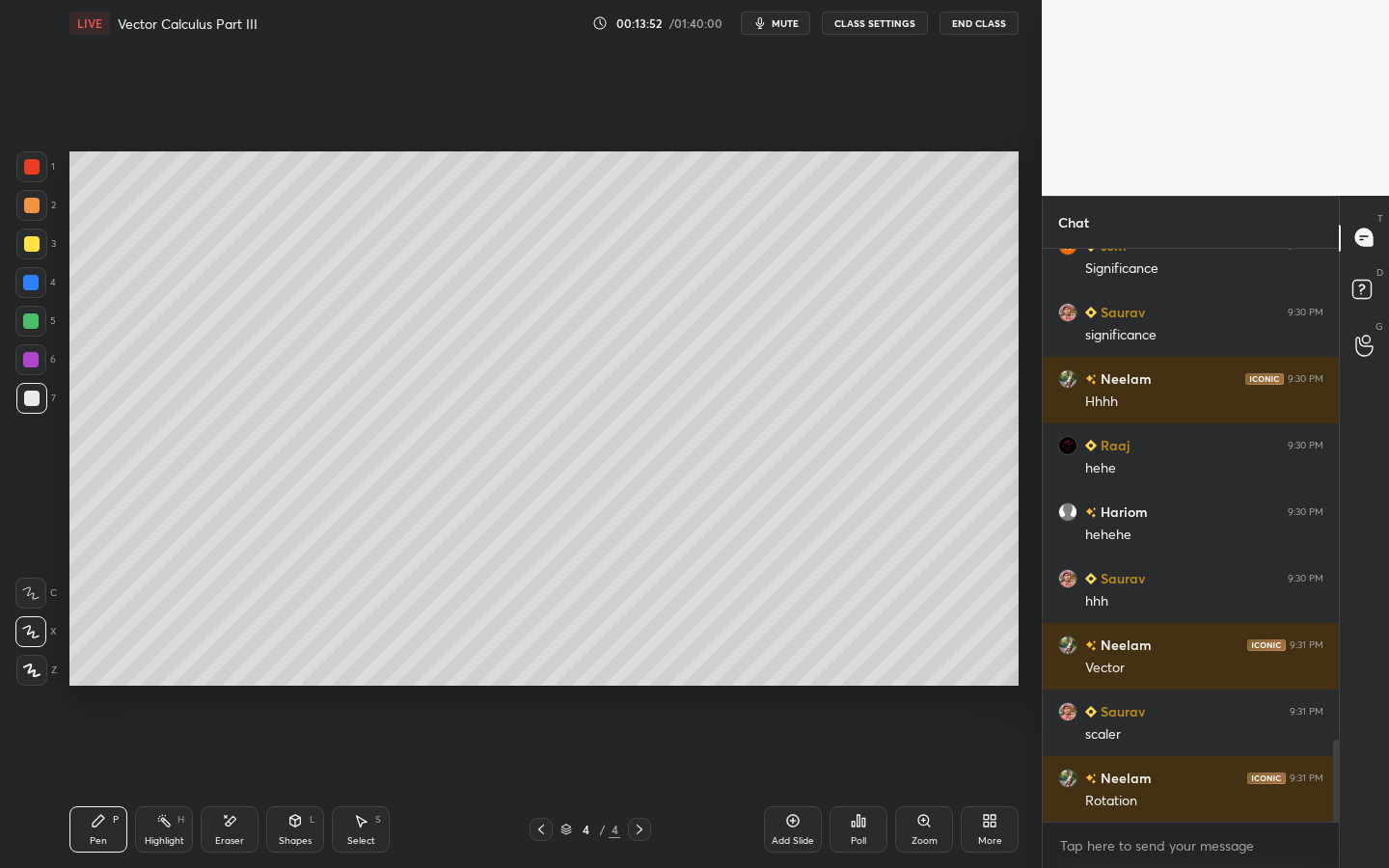drag, startPoint x: 20, startPoint y: 403, endPoint x: 46, endPoint y: 401, distance: 26.07681 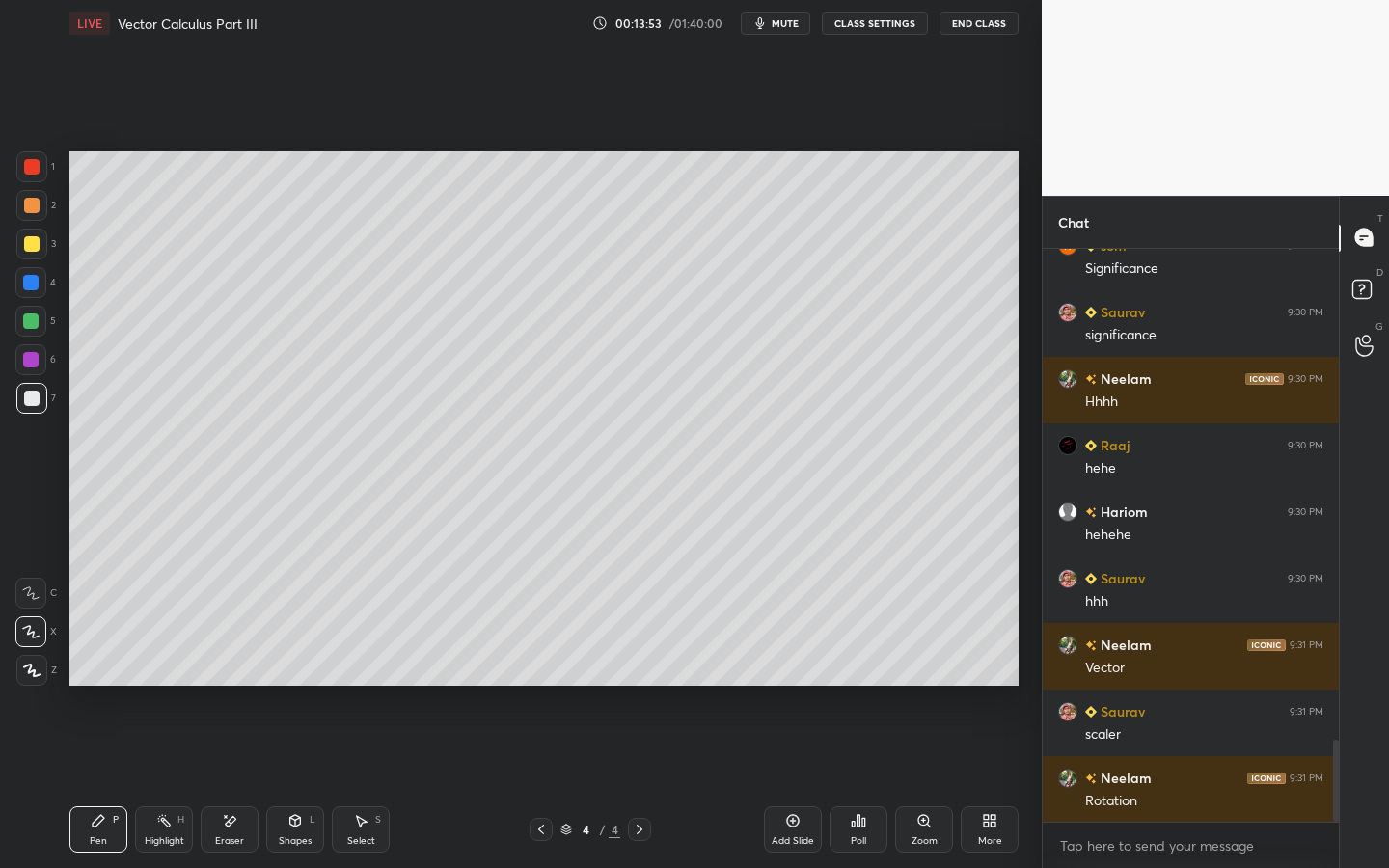click at bounding box center (31, 321) 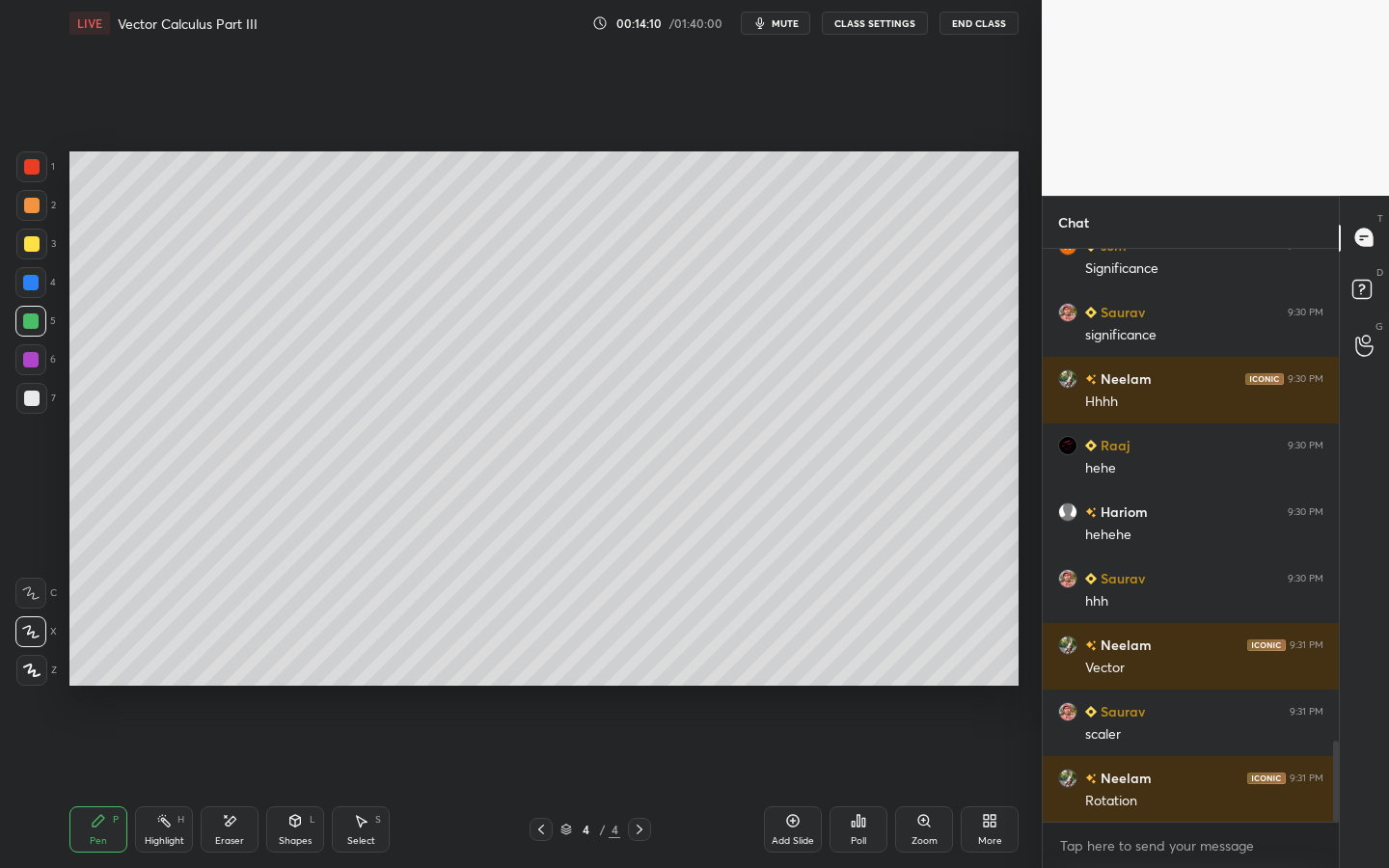 scroll, scrollTop: 3488, scrollLeft: 0, axis: vertical 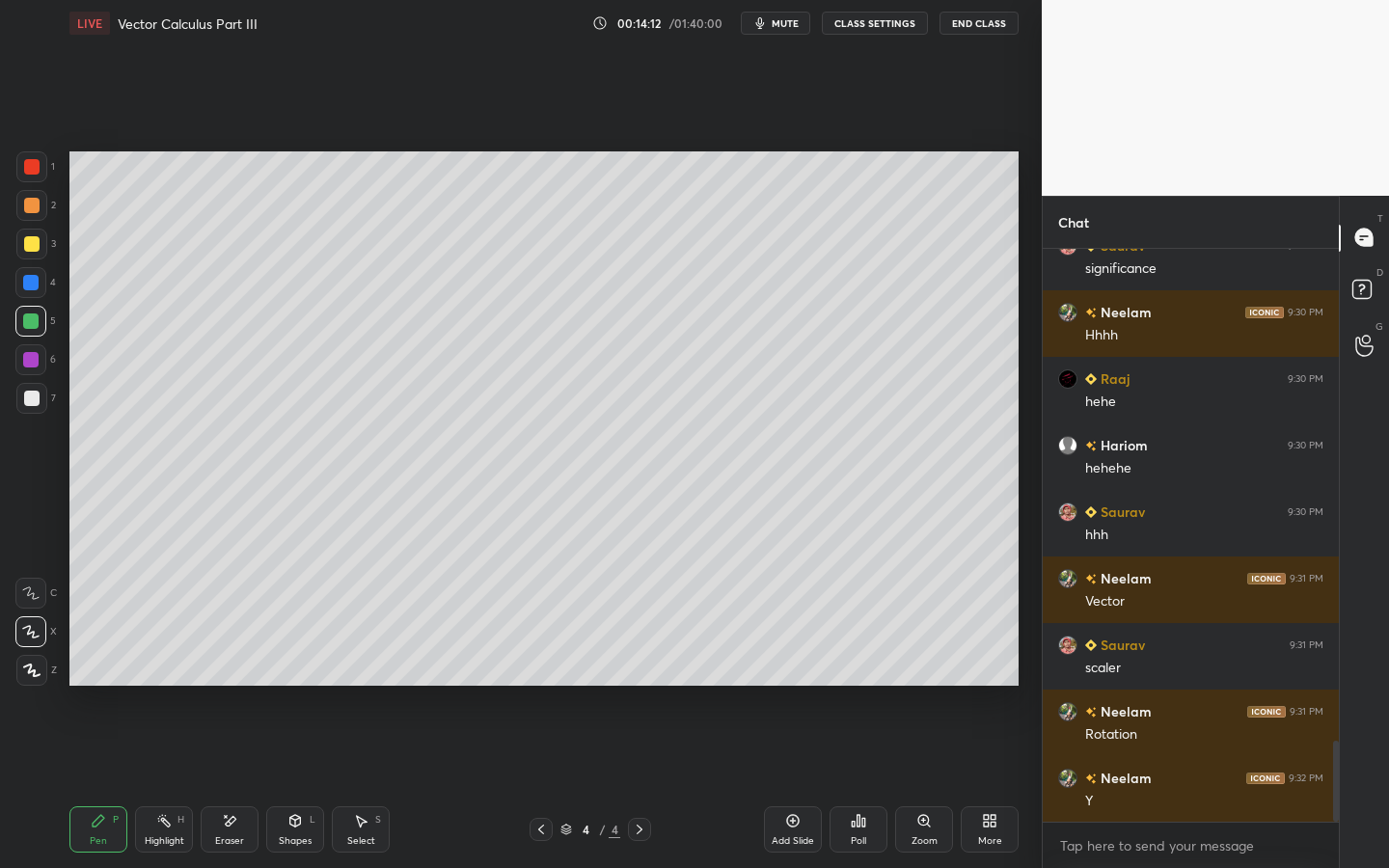 click on "7" at bounding box center (36, 398) 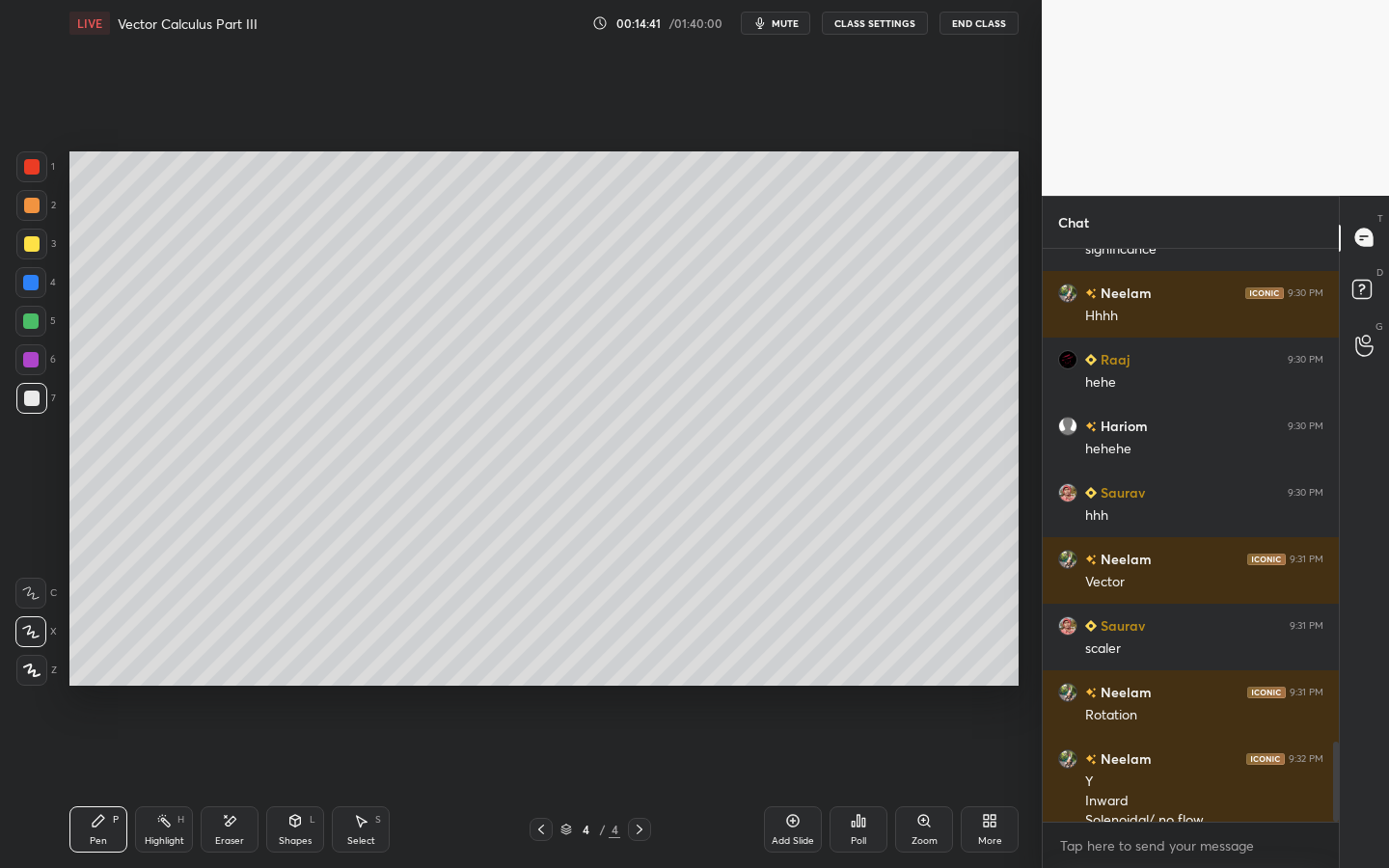 scroll, scrollTop: 3527, scrollLeft: 0, axis: vertical 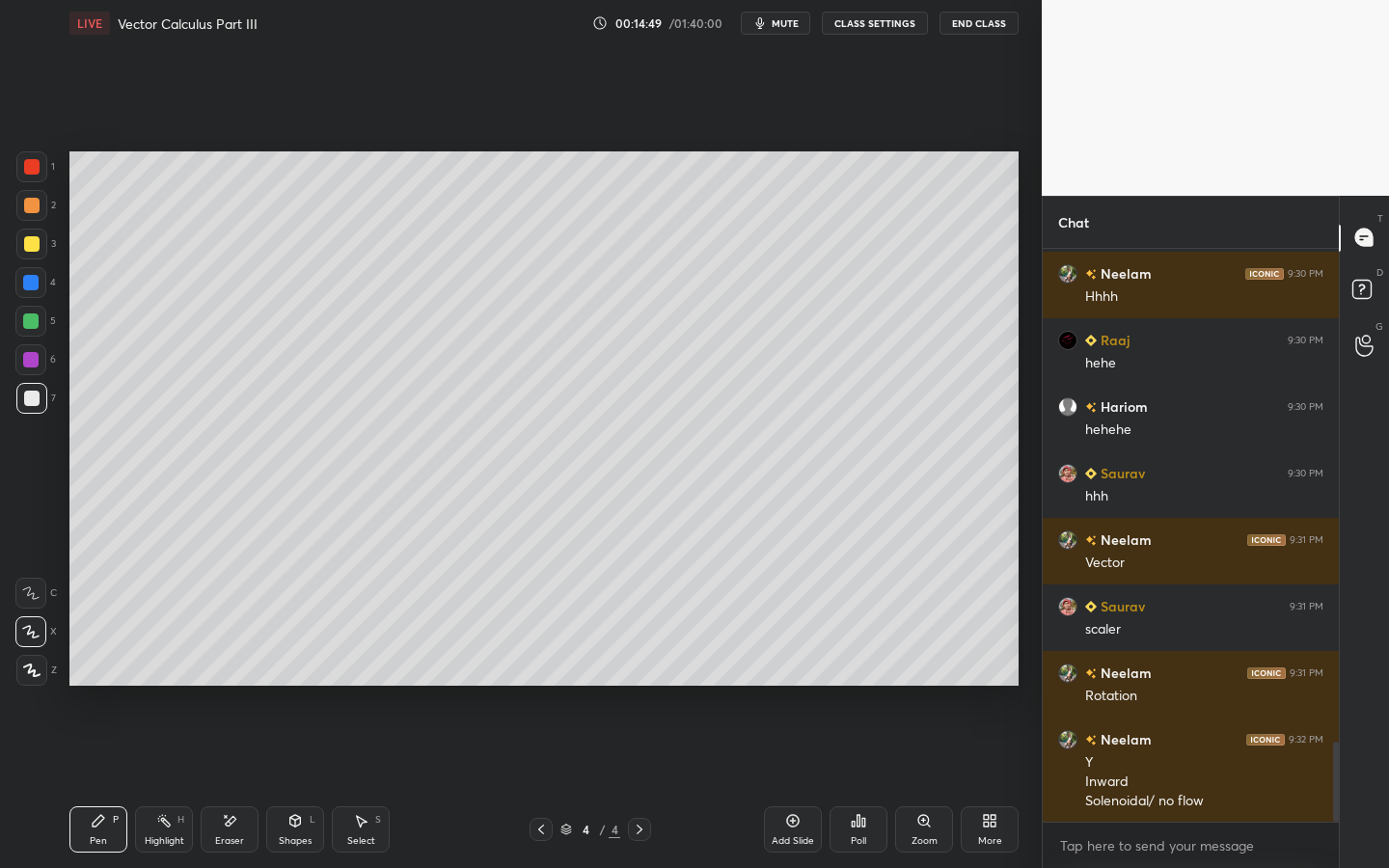 click at bounding box center (31, 360) 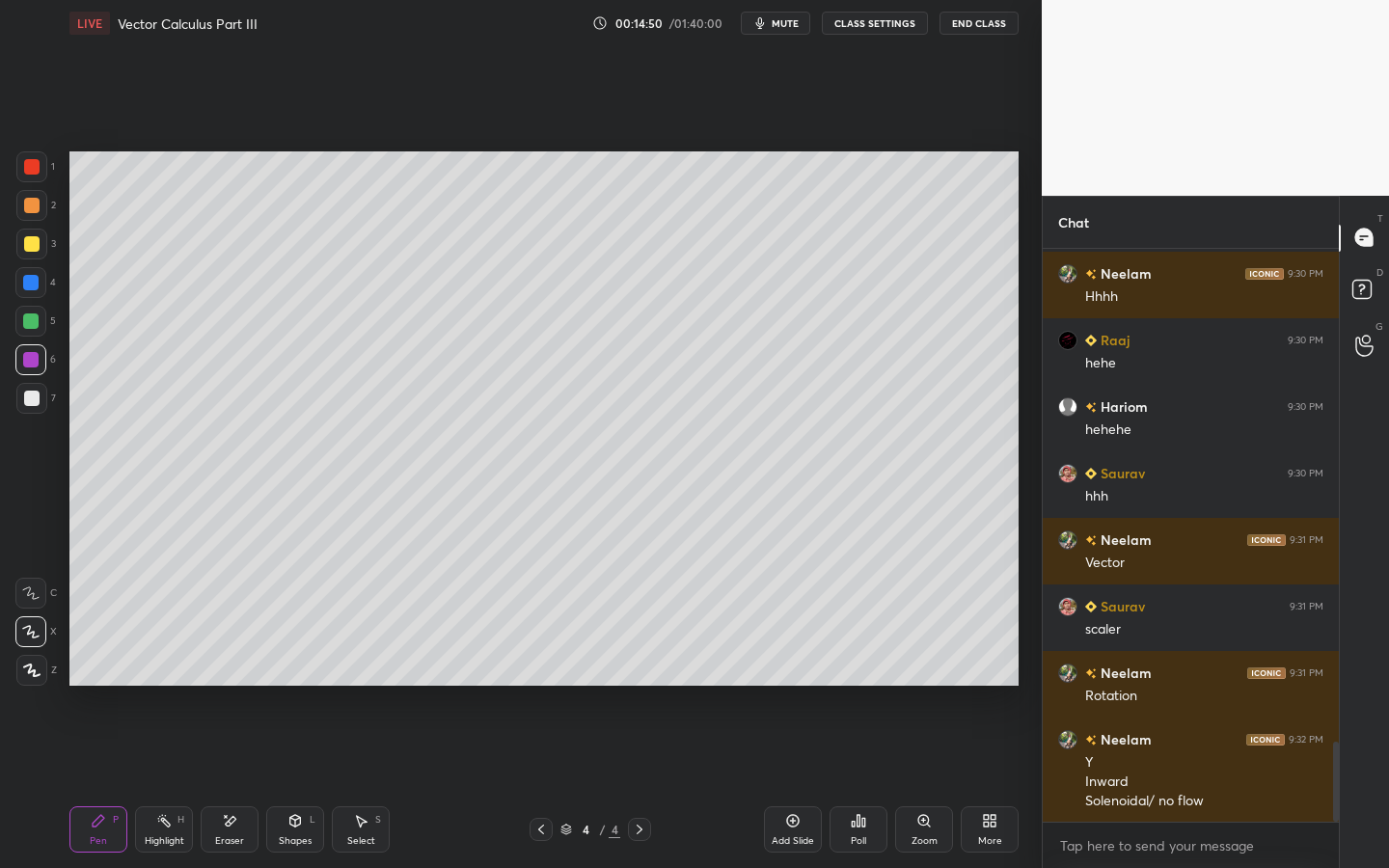 click at bounding box center (31, 360) 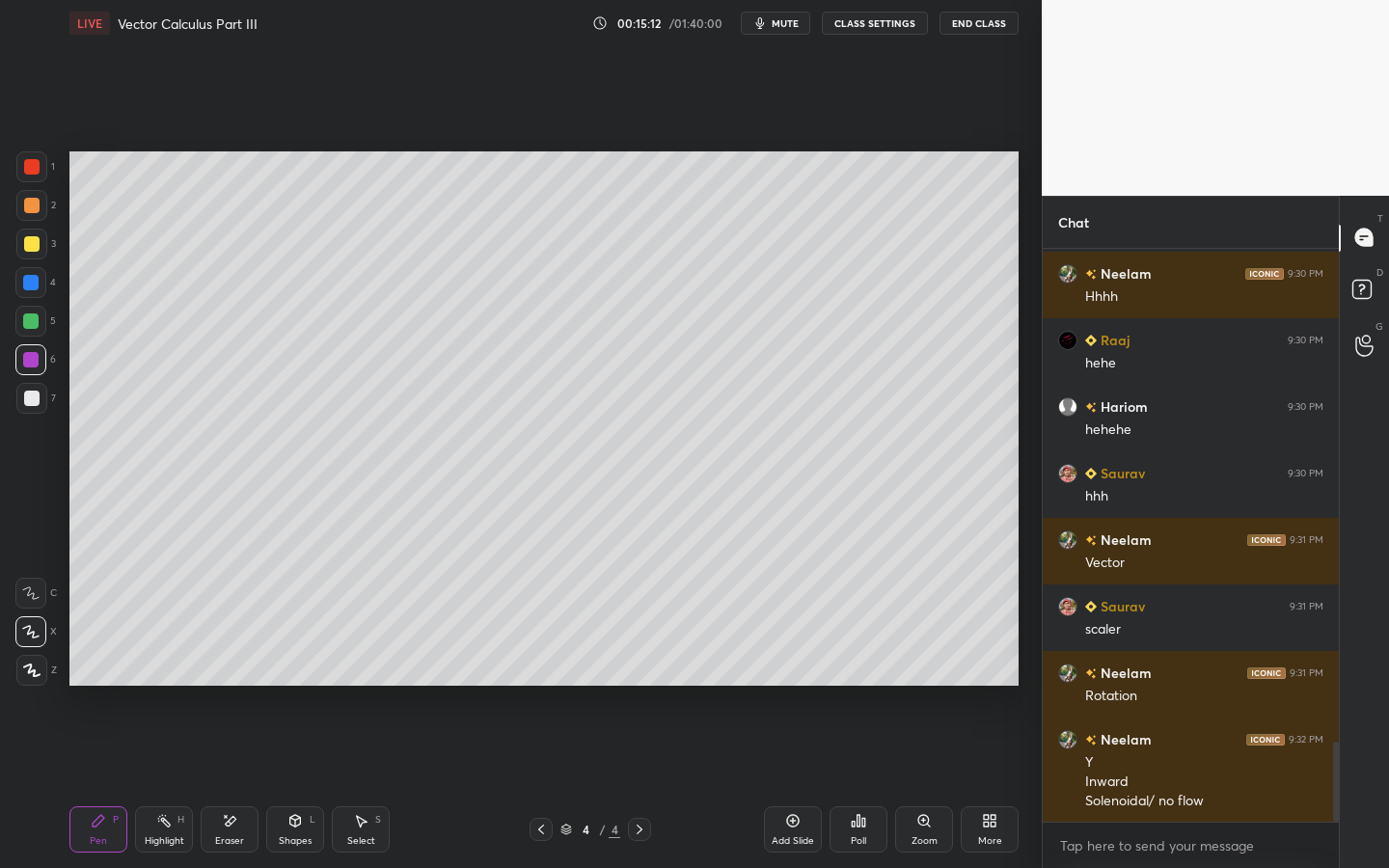 click at bounding box center [32, 398] 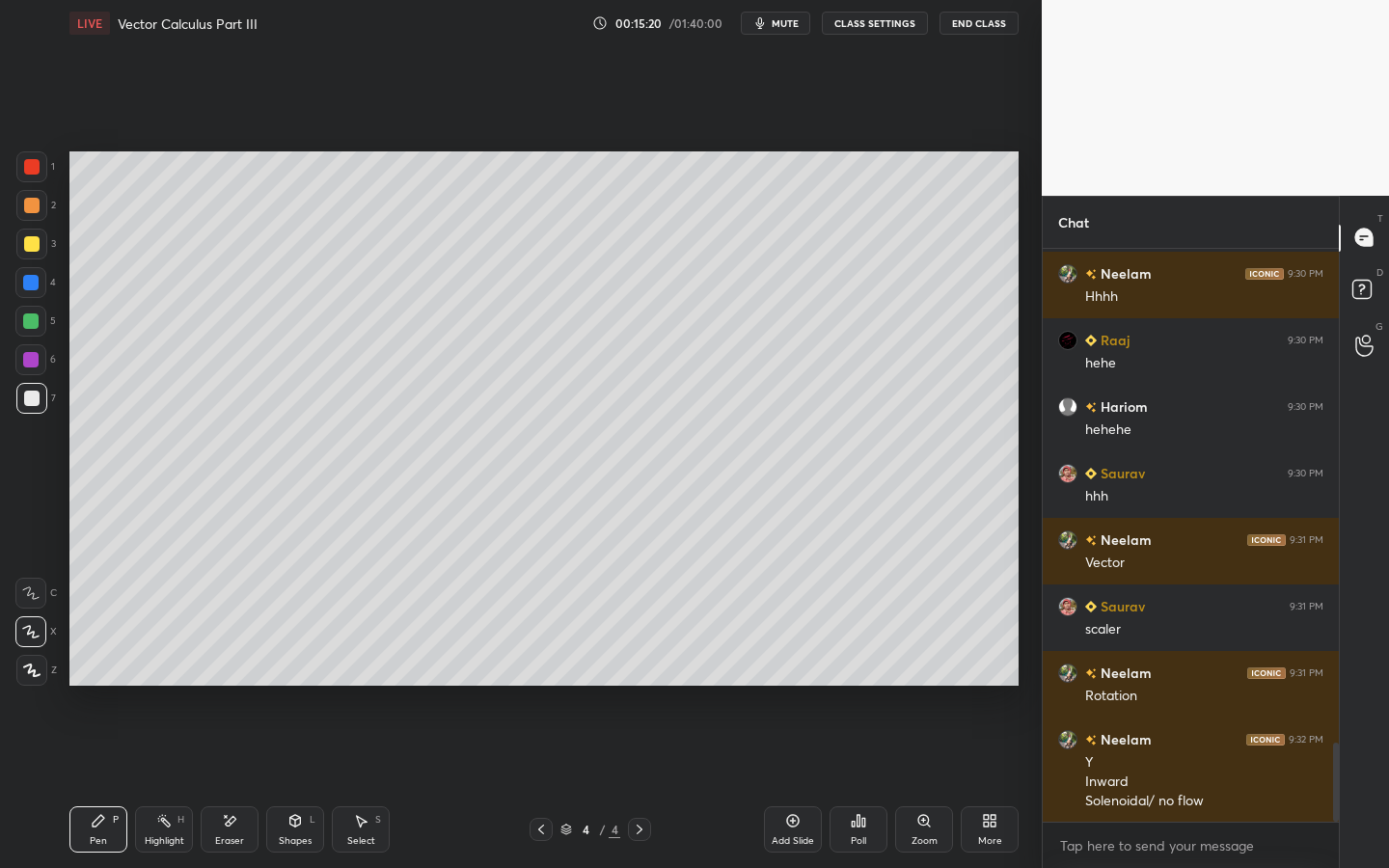 scroll, scrollTop: 3594, scrollLeft: 0, axis: vertical 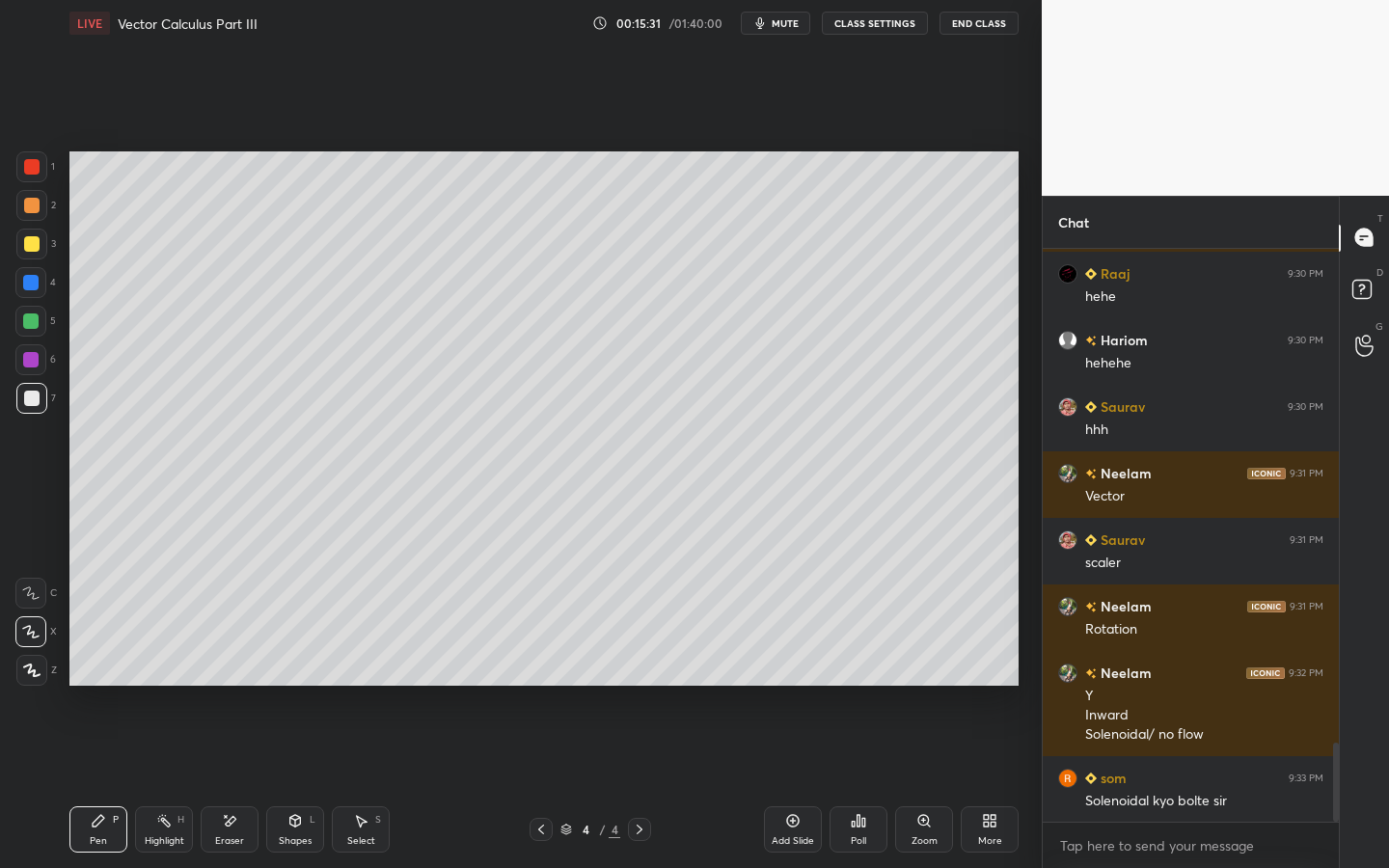 drag, startPoint x: 336, startPoint y: 823, endPoint x: 341, endPoint y: 807, distance: 16.763055 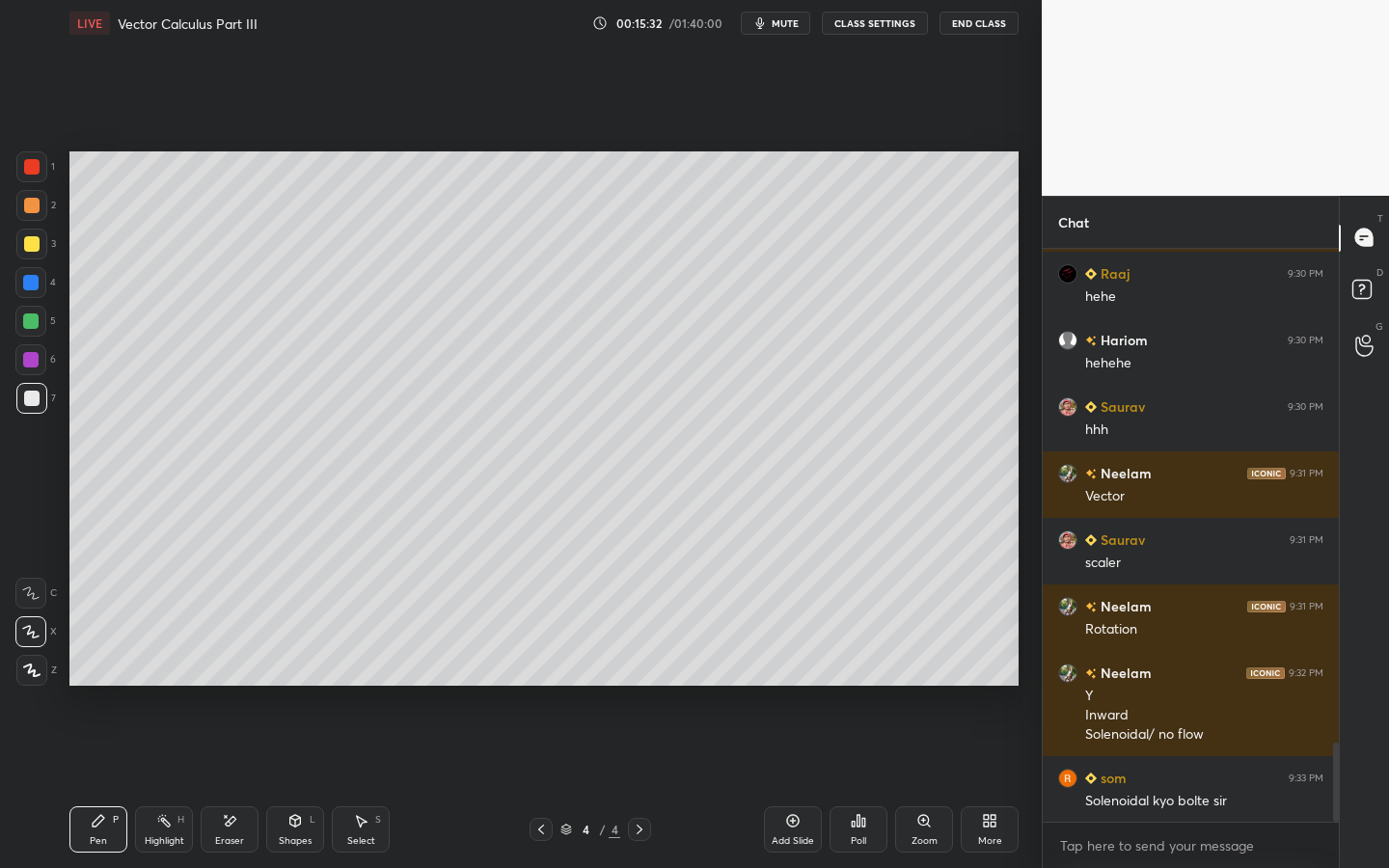 drag, startPoint x: 309, startPoint y: 817, endPoint x: 319, endPoint y: 802, distance: 18.027756 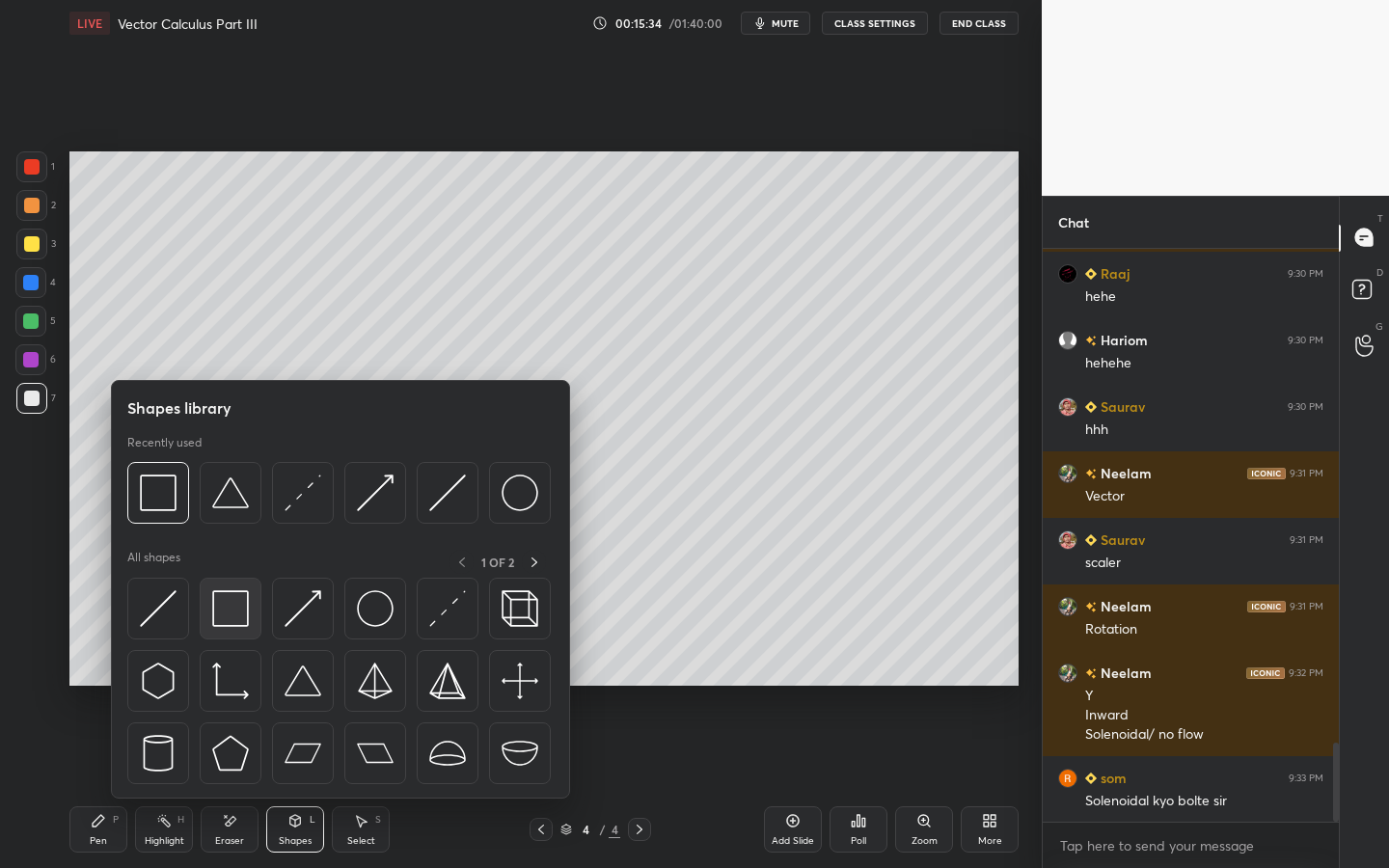 click at bounding box center [231, 609] 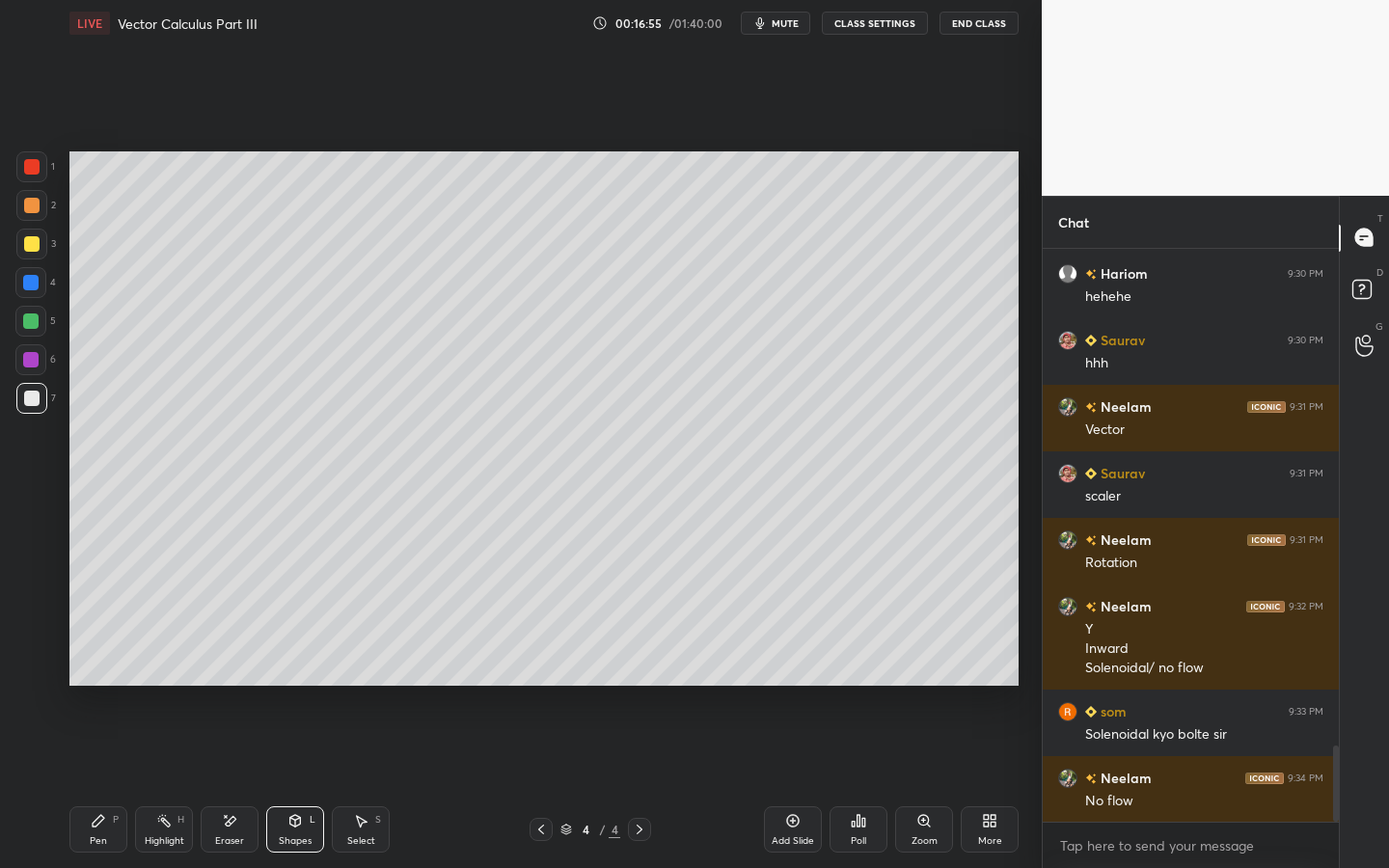 scroll, scrollTop: 3727, scrollLeft: 0, axis: vertical 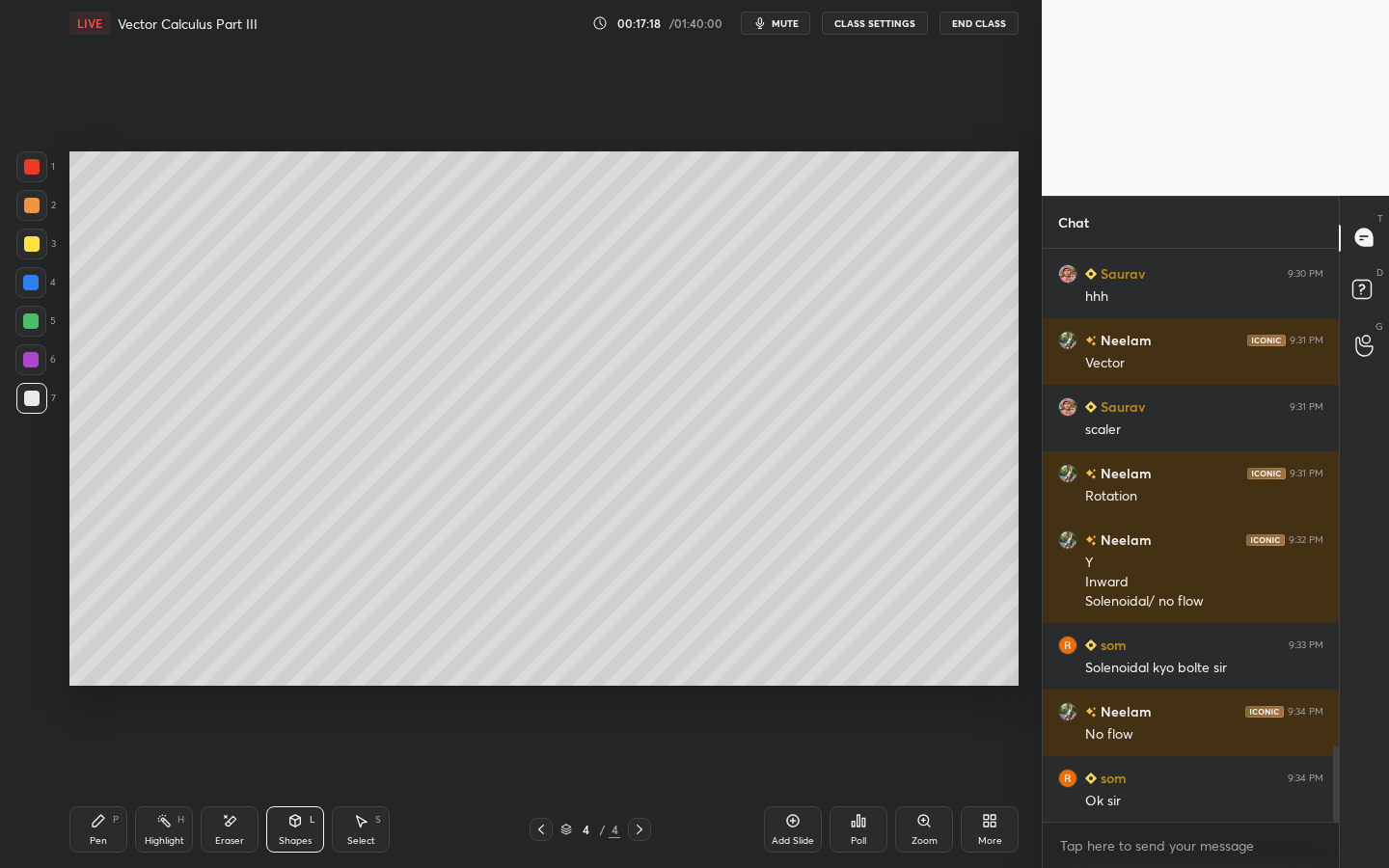 click on "Pen P" at bounding box center (98, 829) 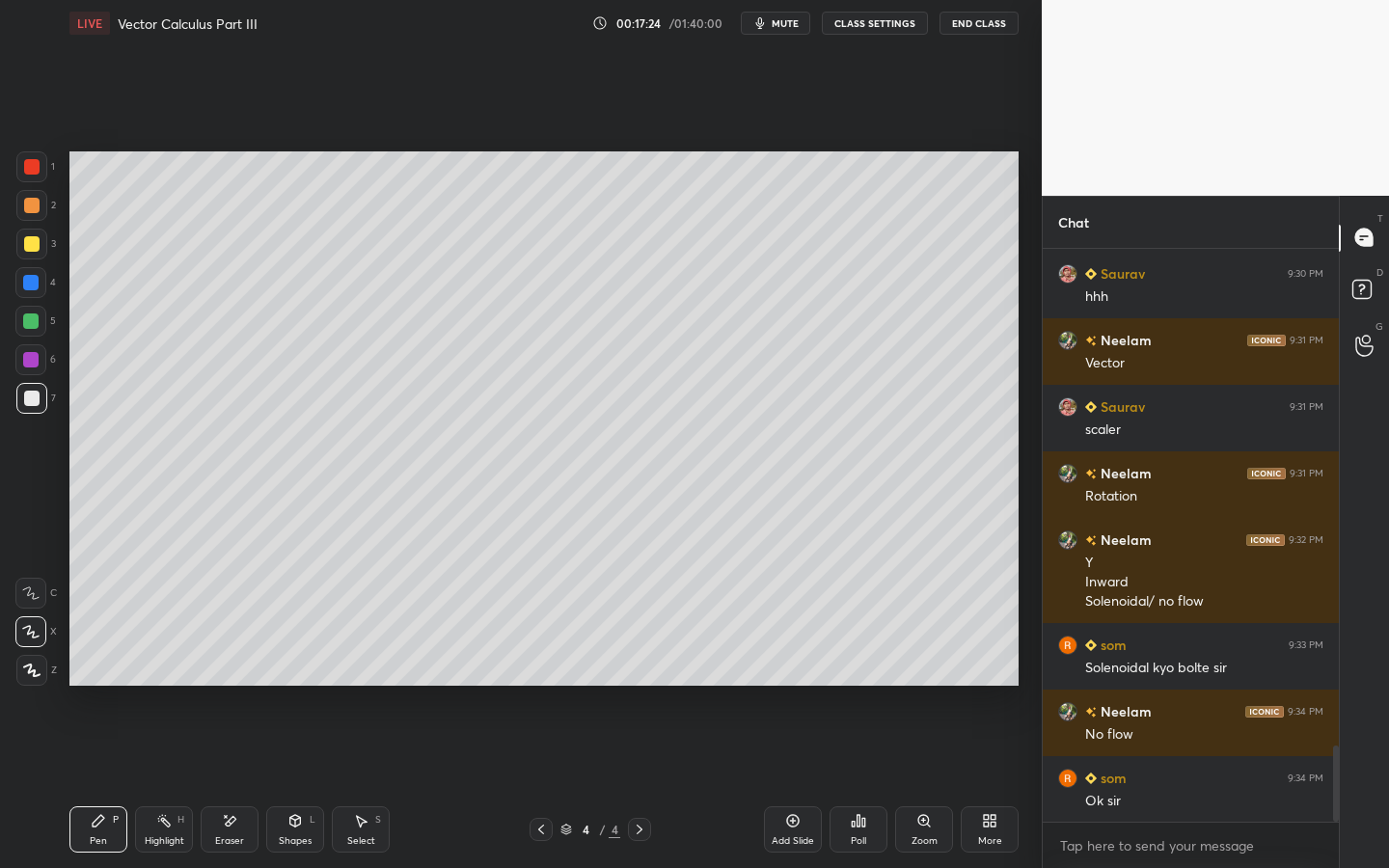 click at bounding box center (31, 321) 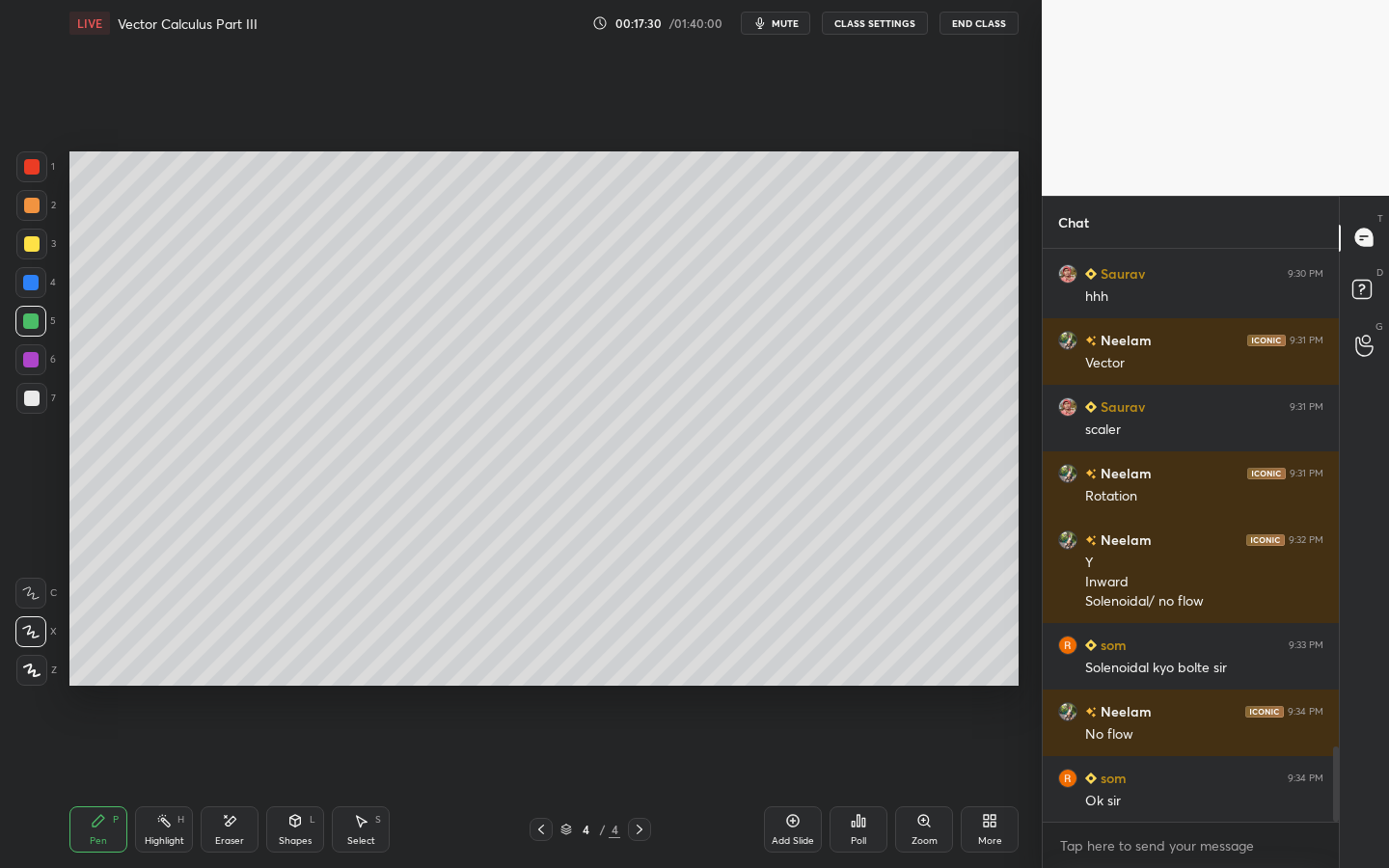 scroll, scrollTop: 3793, scrollLeft: 0, axis: vertical 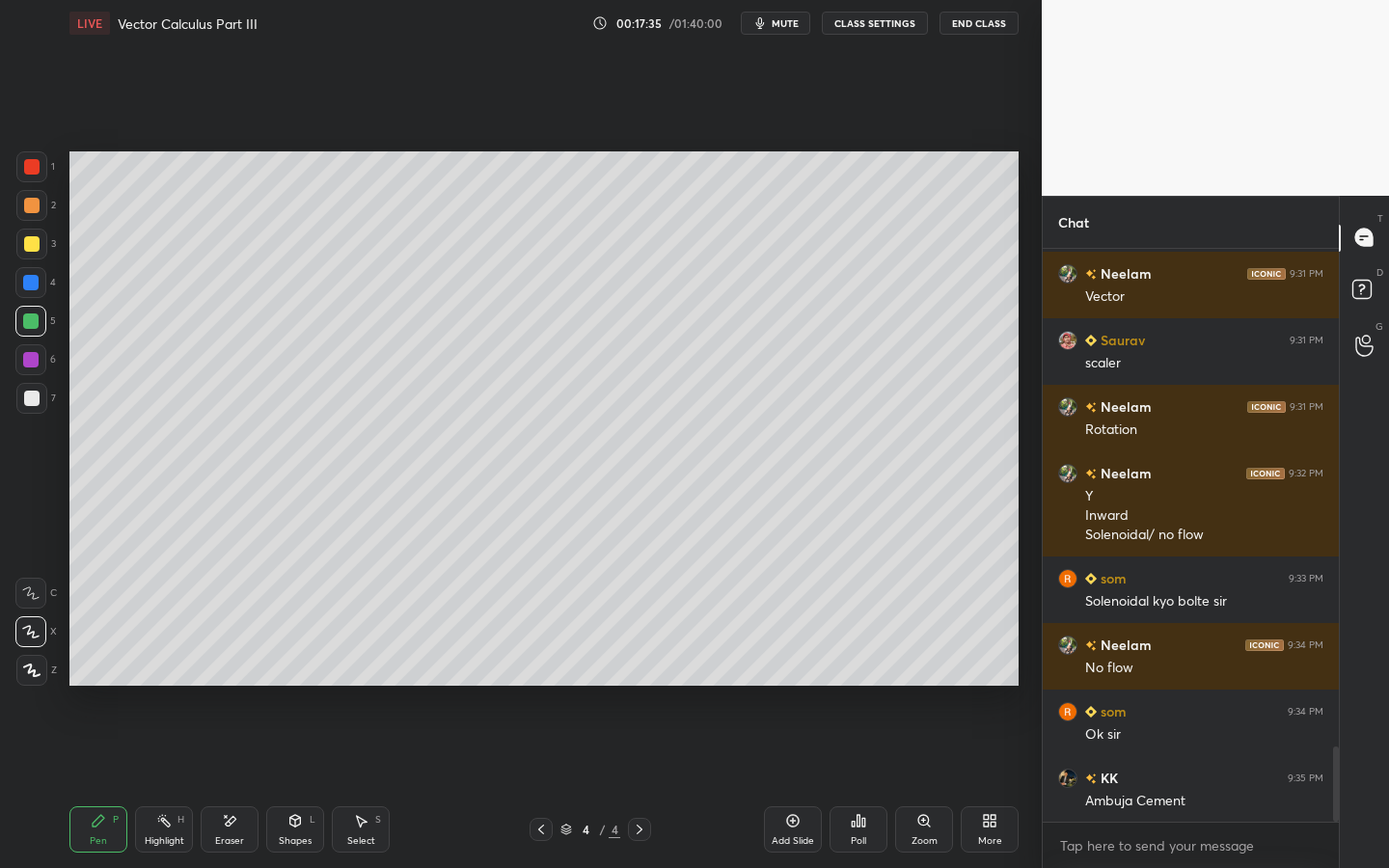 click on "7" at bounding box center [36, 398] 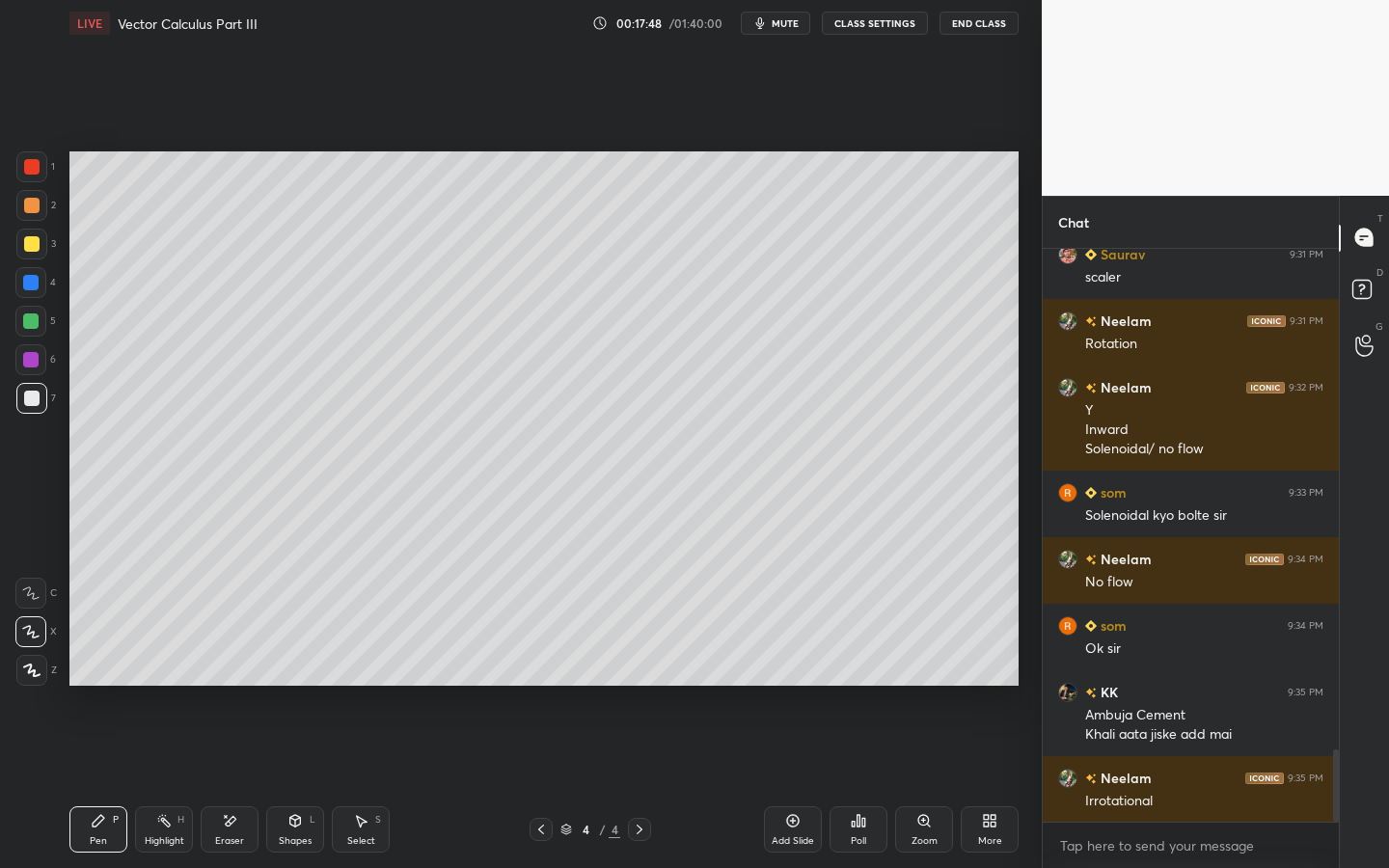 scroll, scrollTop: 3946, scrollLeft: 0, axis: vertical 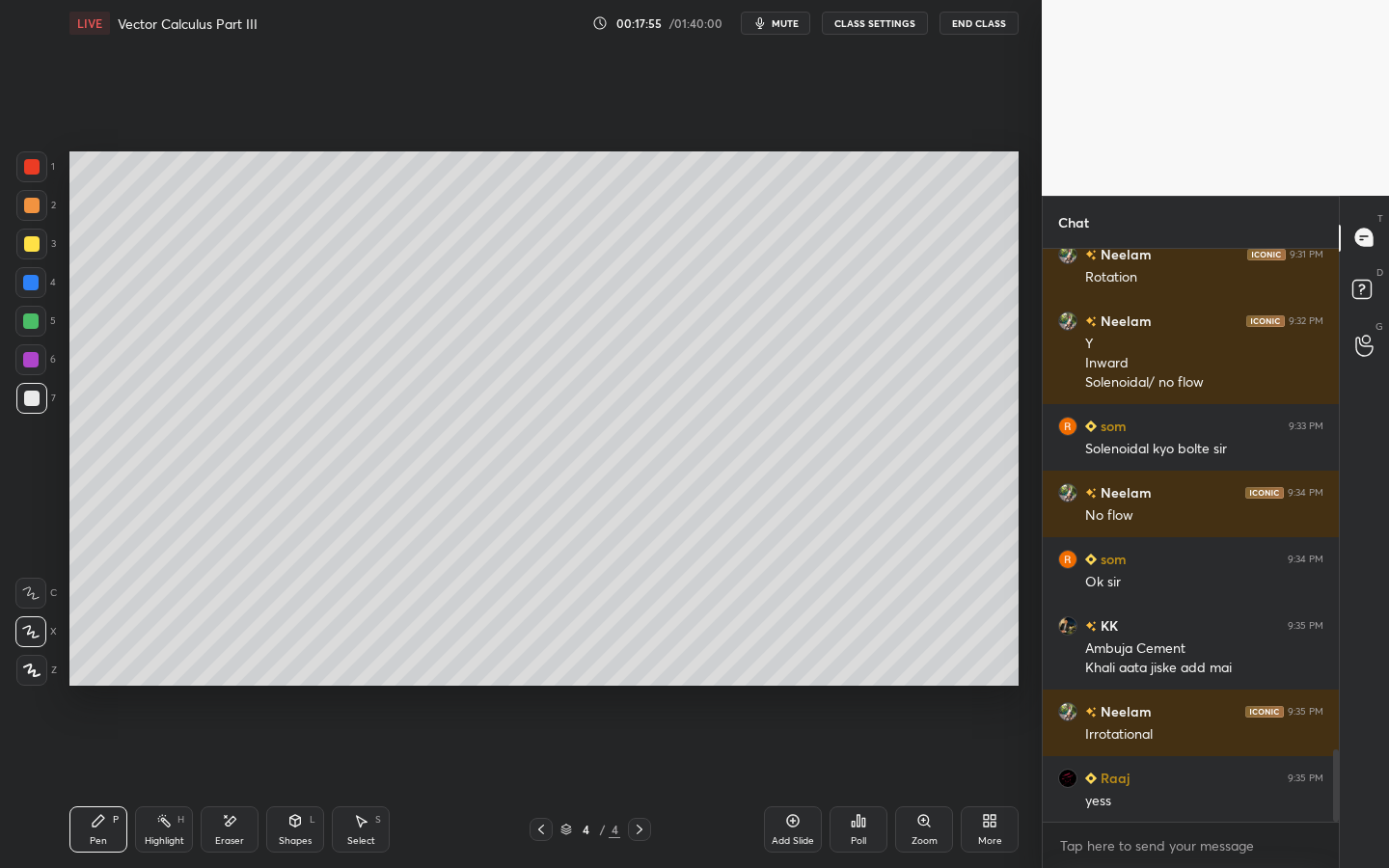 click 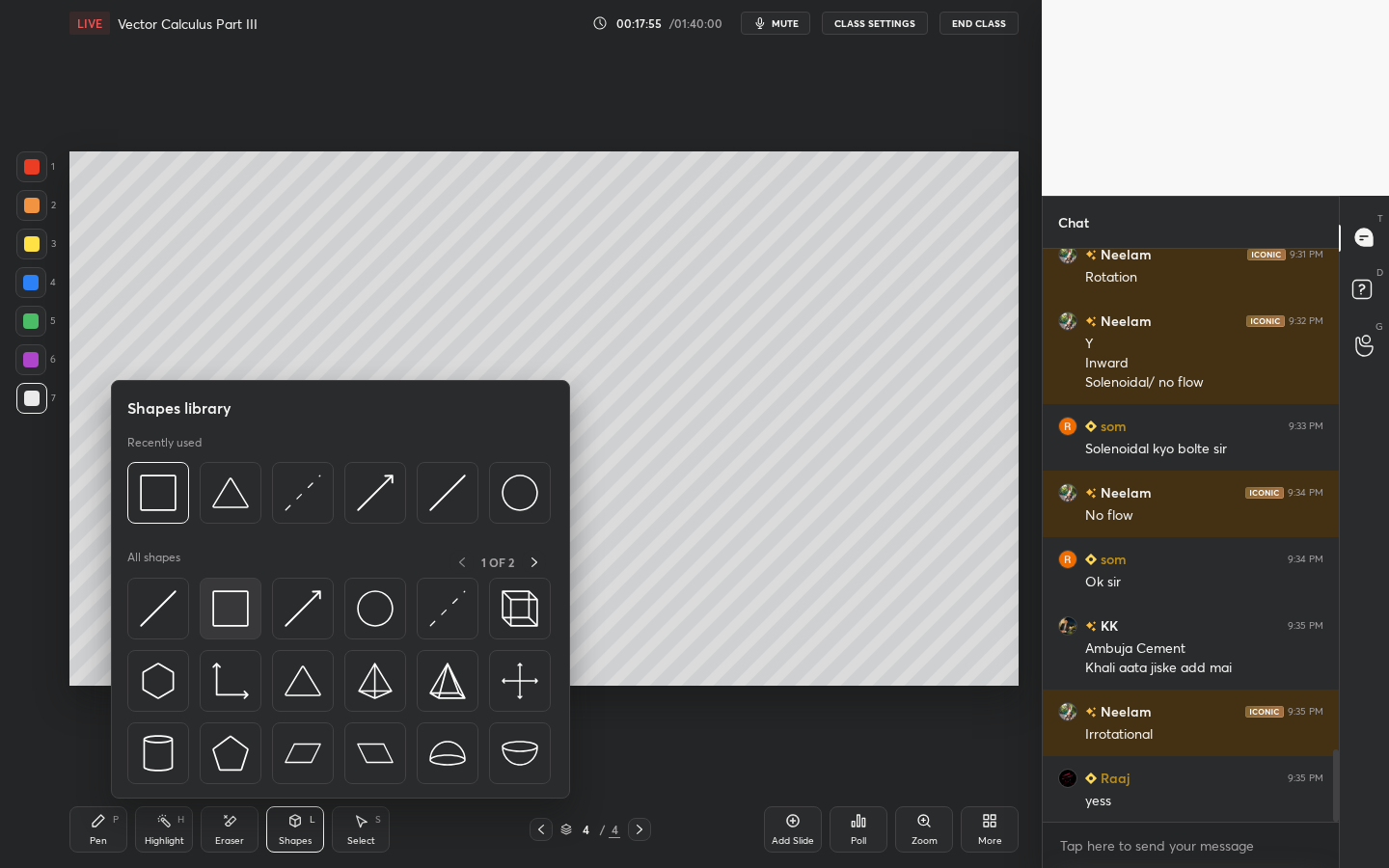 click at bounding box center [231, 609] 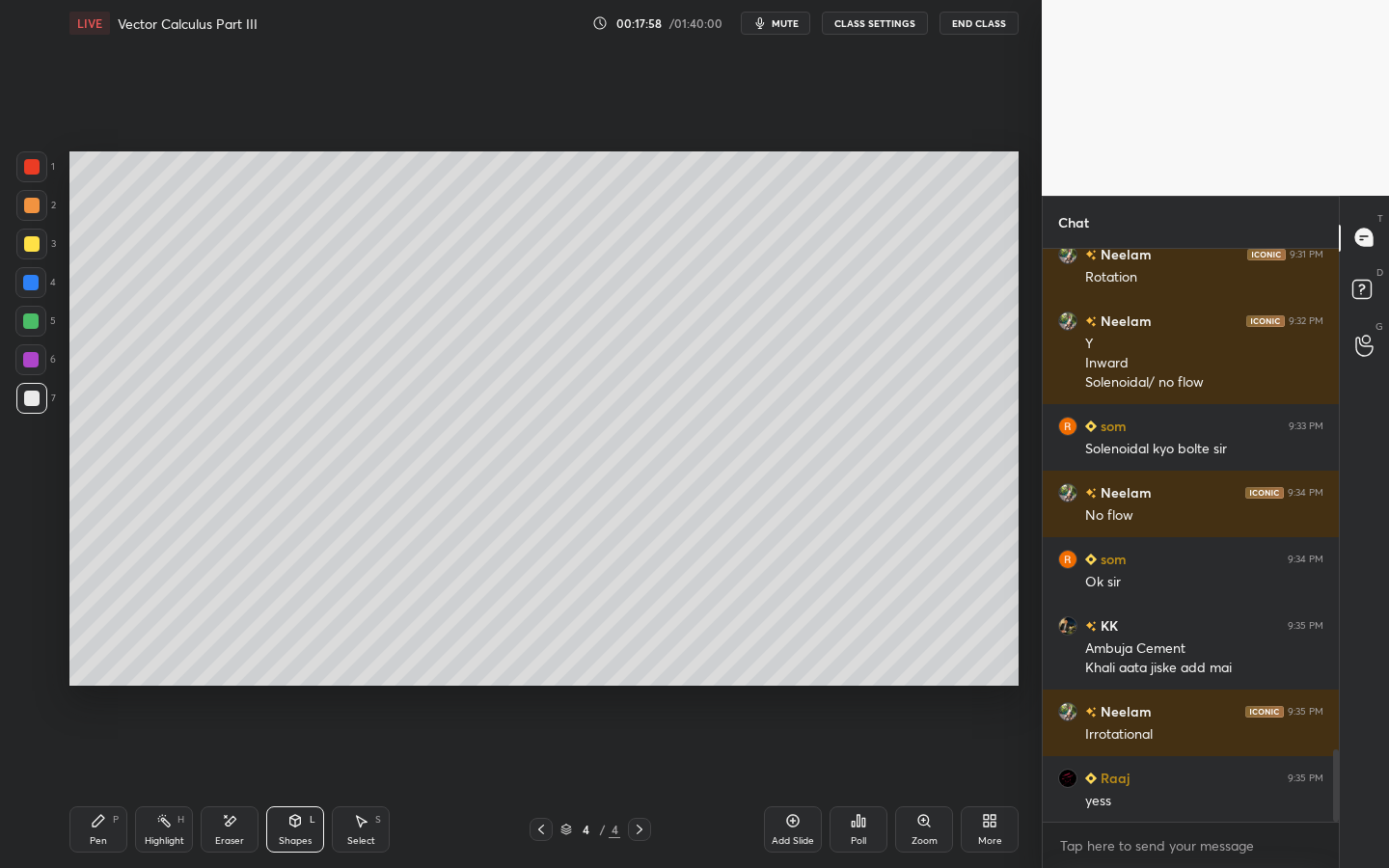 click on "Pen P" at bounding box center [98, 829] 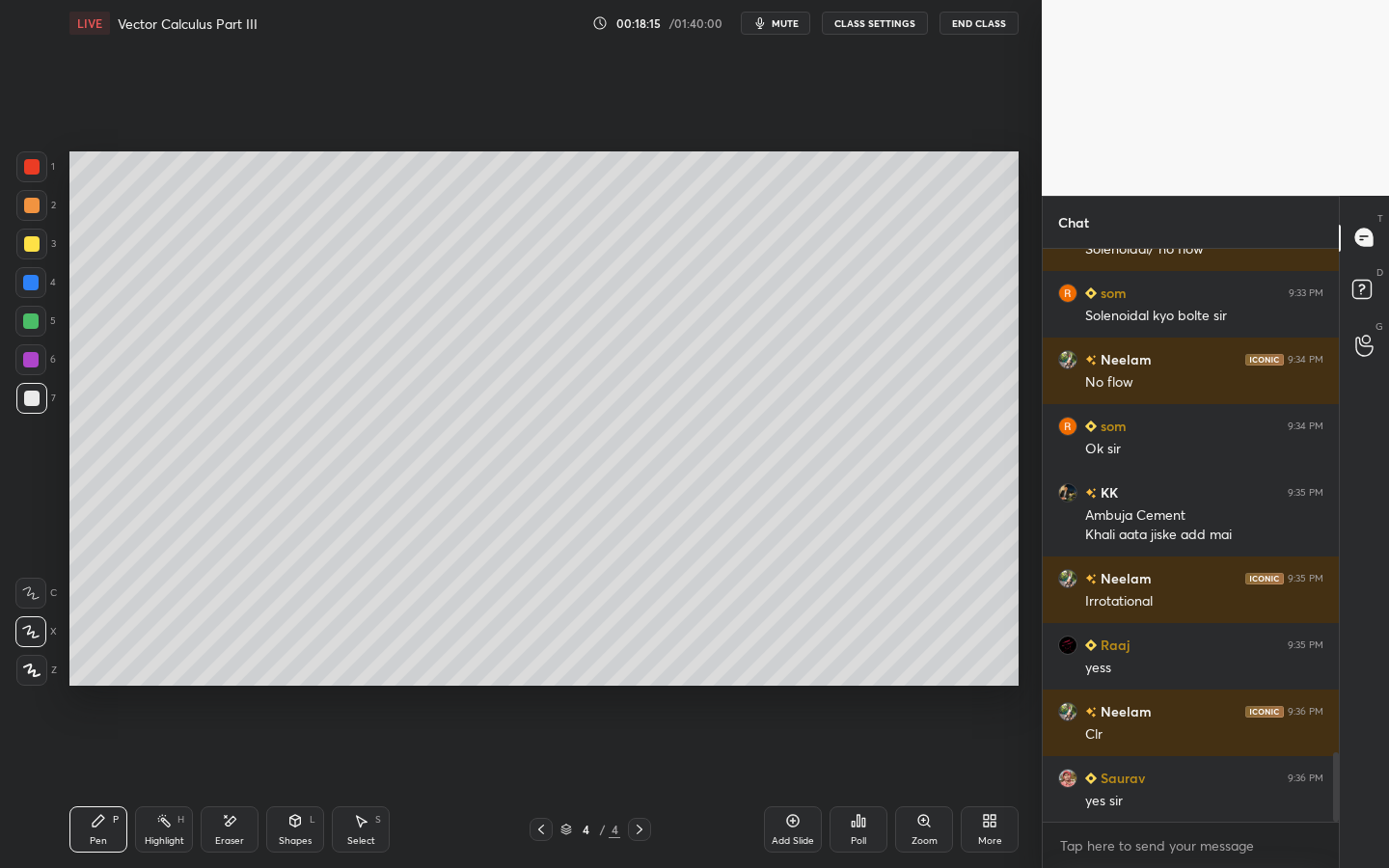 scroll, scrollTop: 4145, scrollLeft: 0, axis: vertical 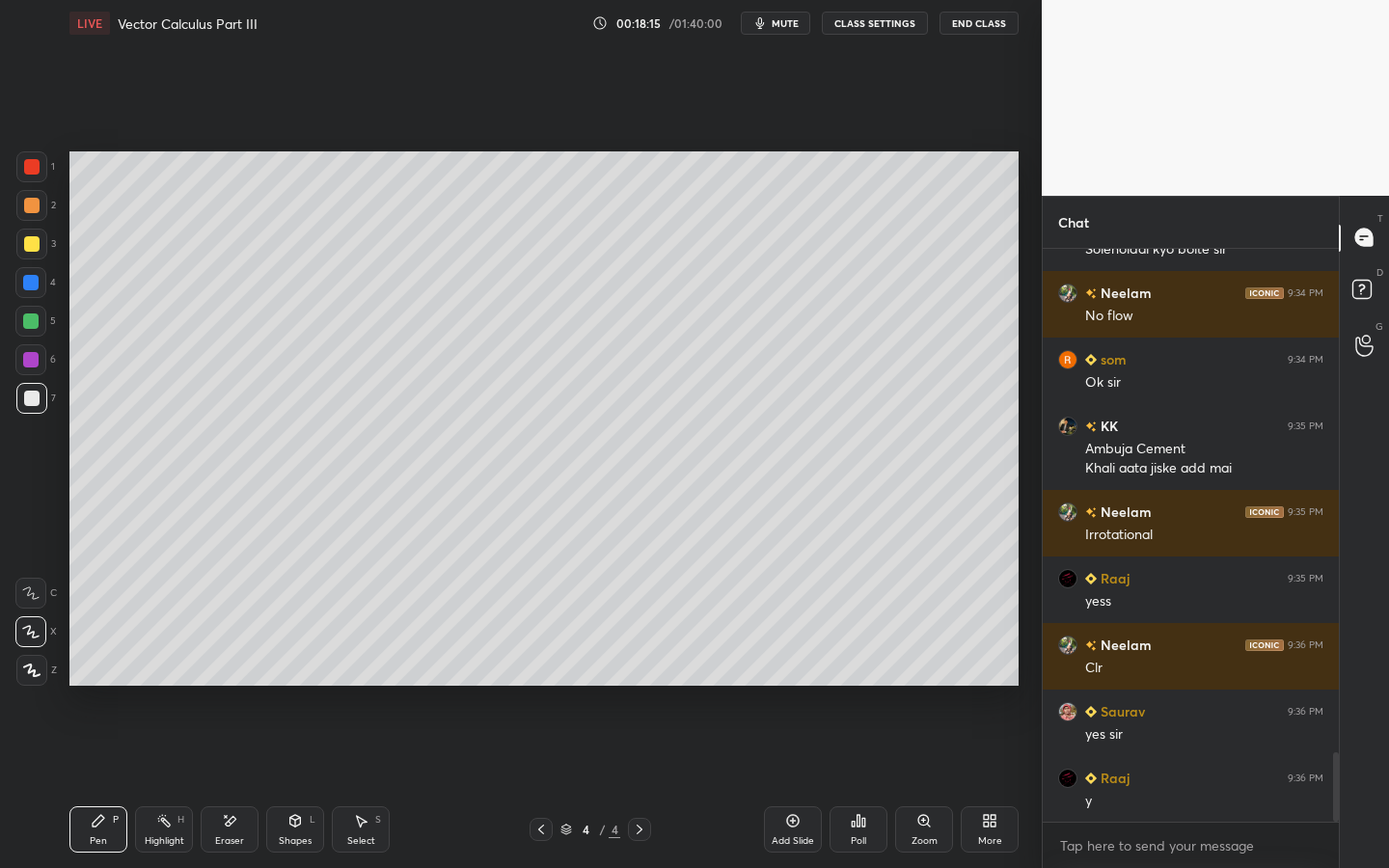 click 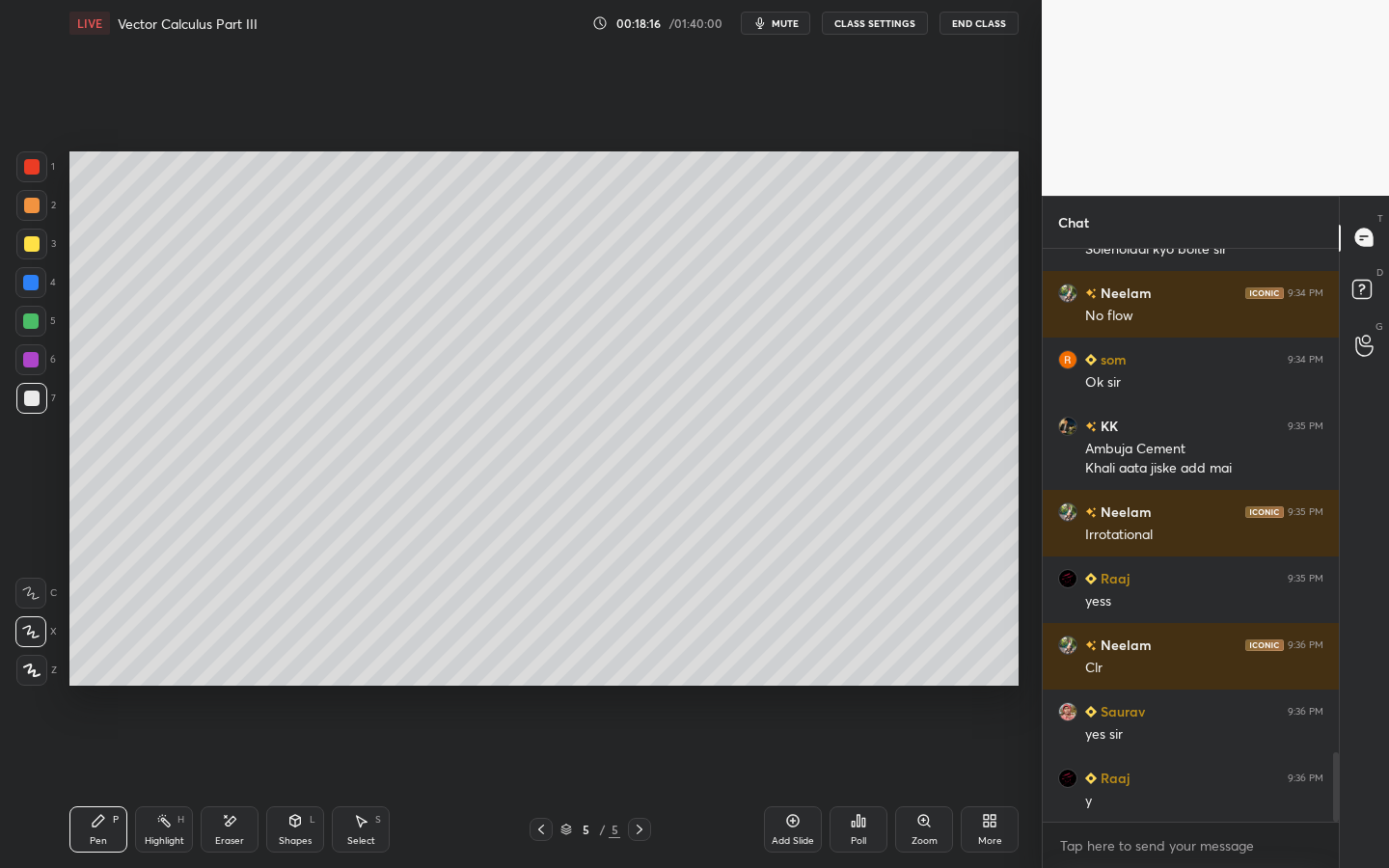 click at bounding box center [32, 244] 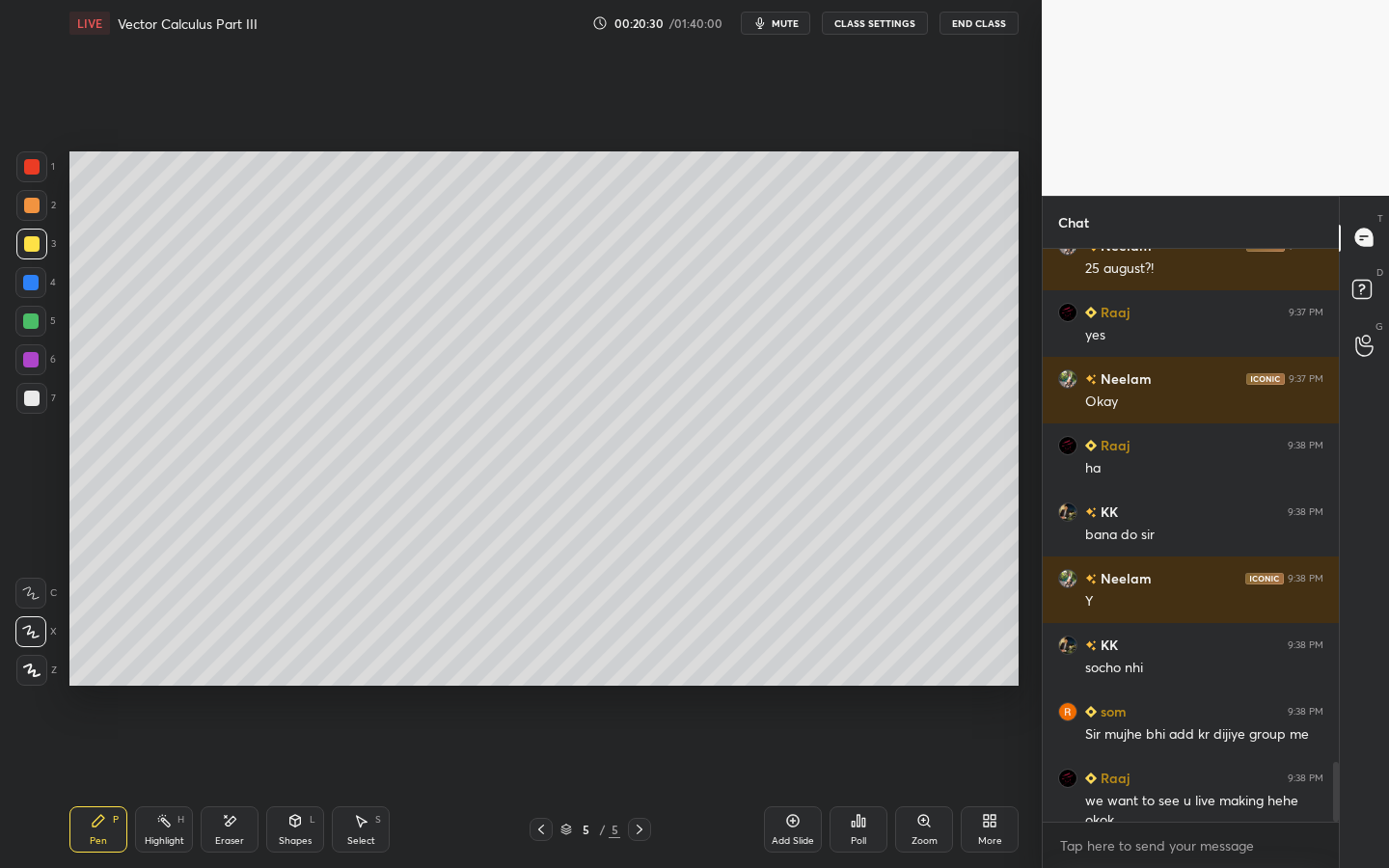 scroll, scrollTop: 4896, scrollLeft: 0, axis: vertical 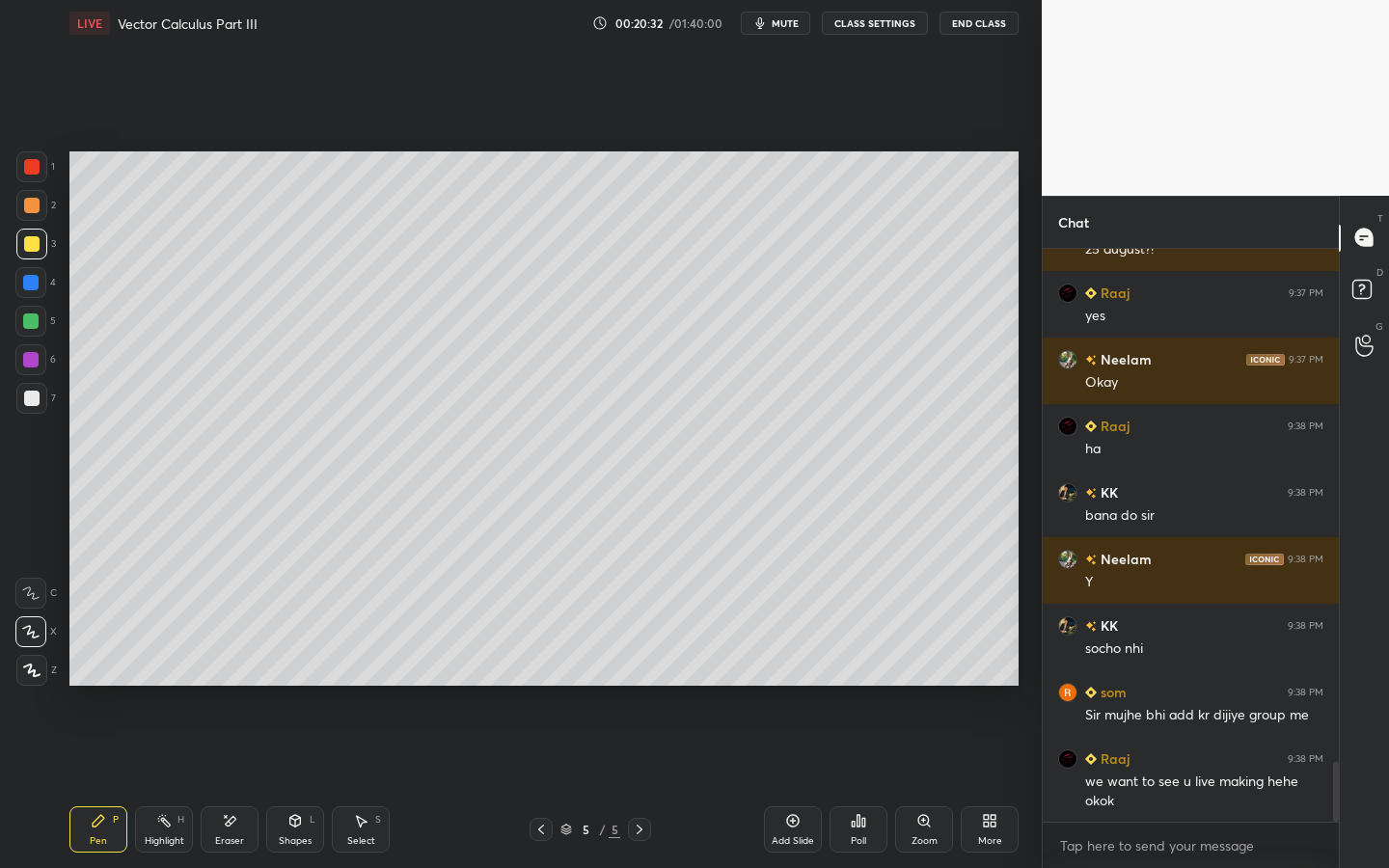 click on "mute" at bounding box center [785, 23] 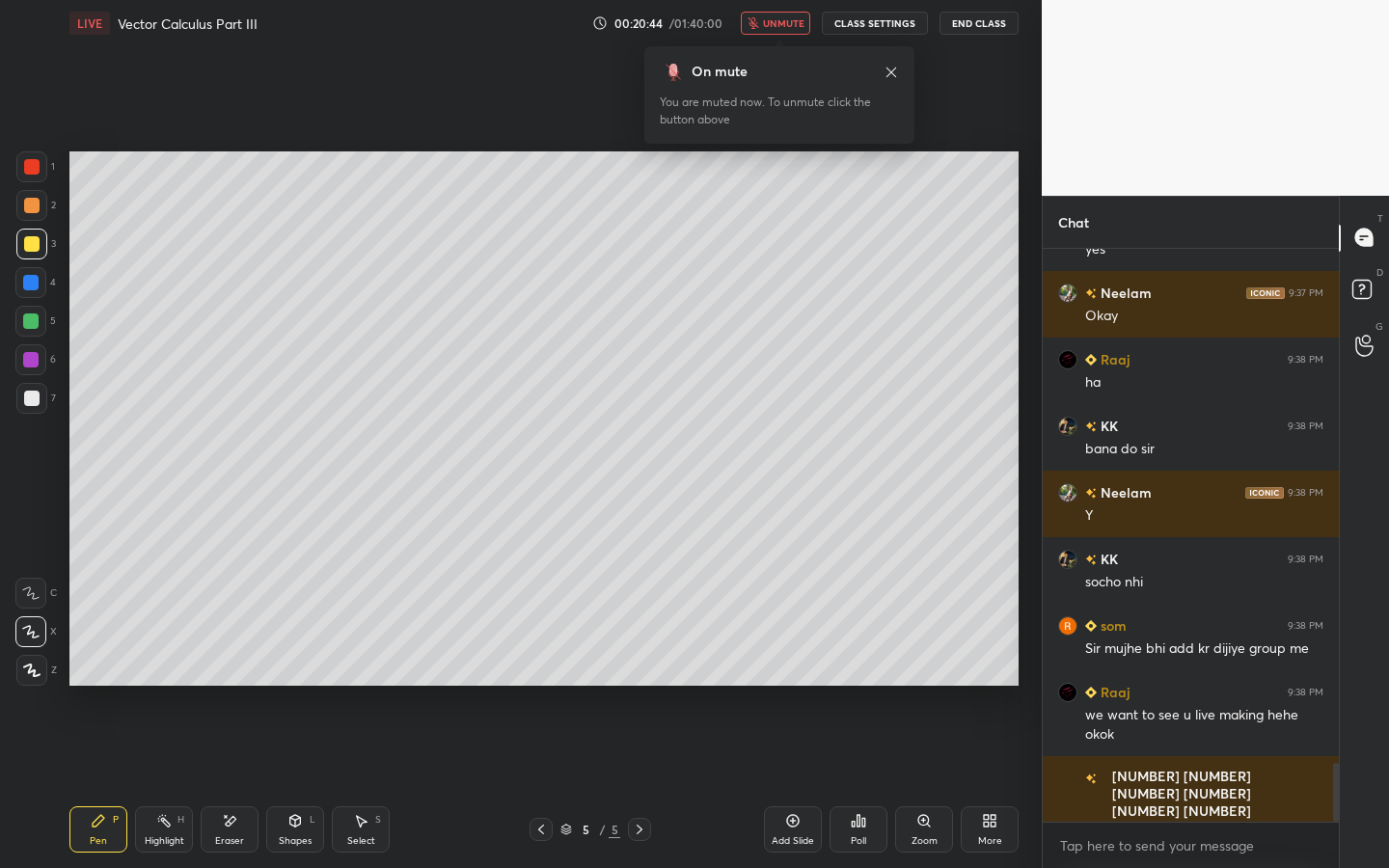 scroll, scrollTop: 5030, scrollLeft: 0, axis: vertical 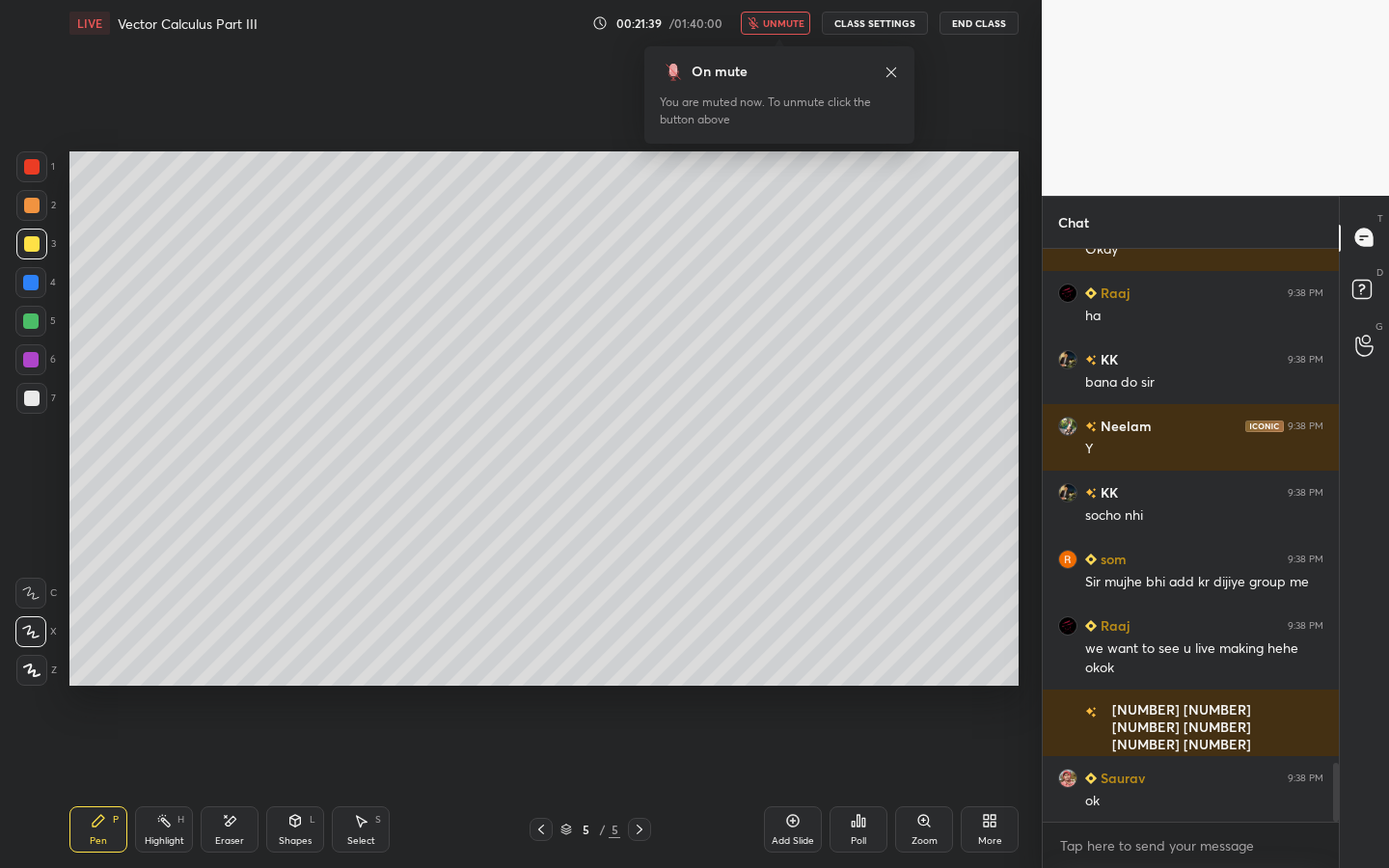 click on "unmute" at bounding box center (776, 23) 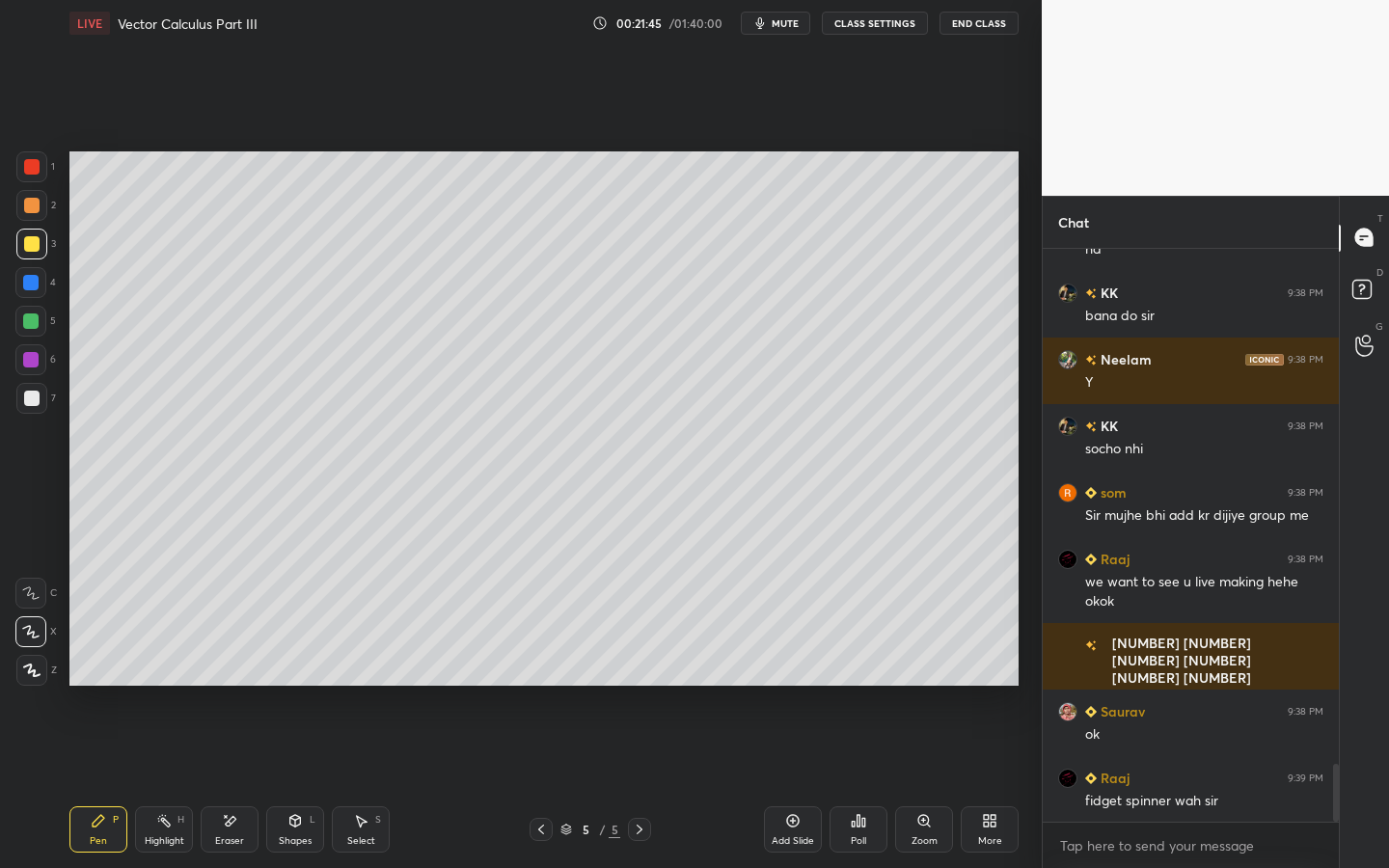 scroll, scrollTop: 5163, scrollLeft: 0, axis: vertical 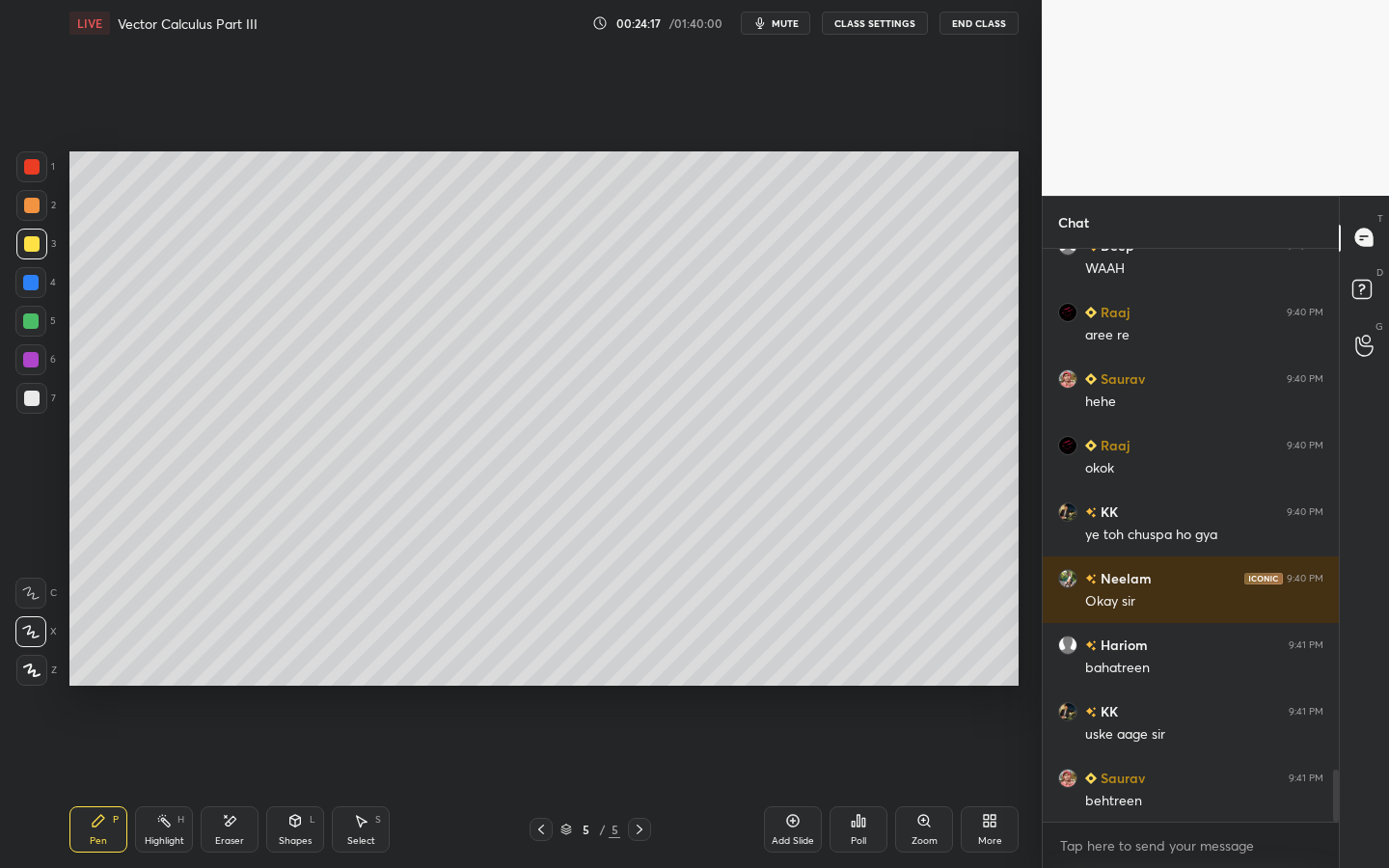 click at bounding box center [32, 244] 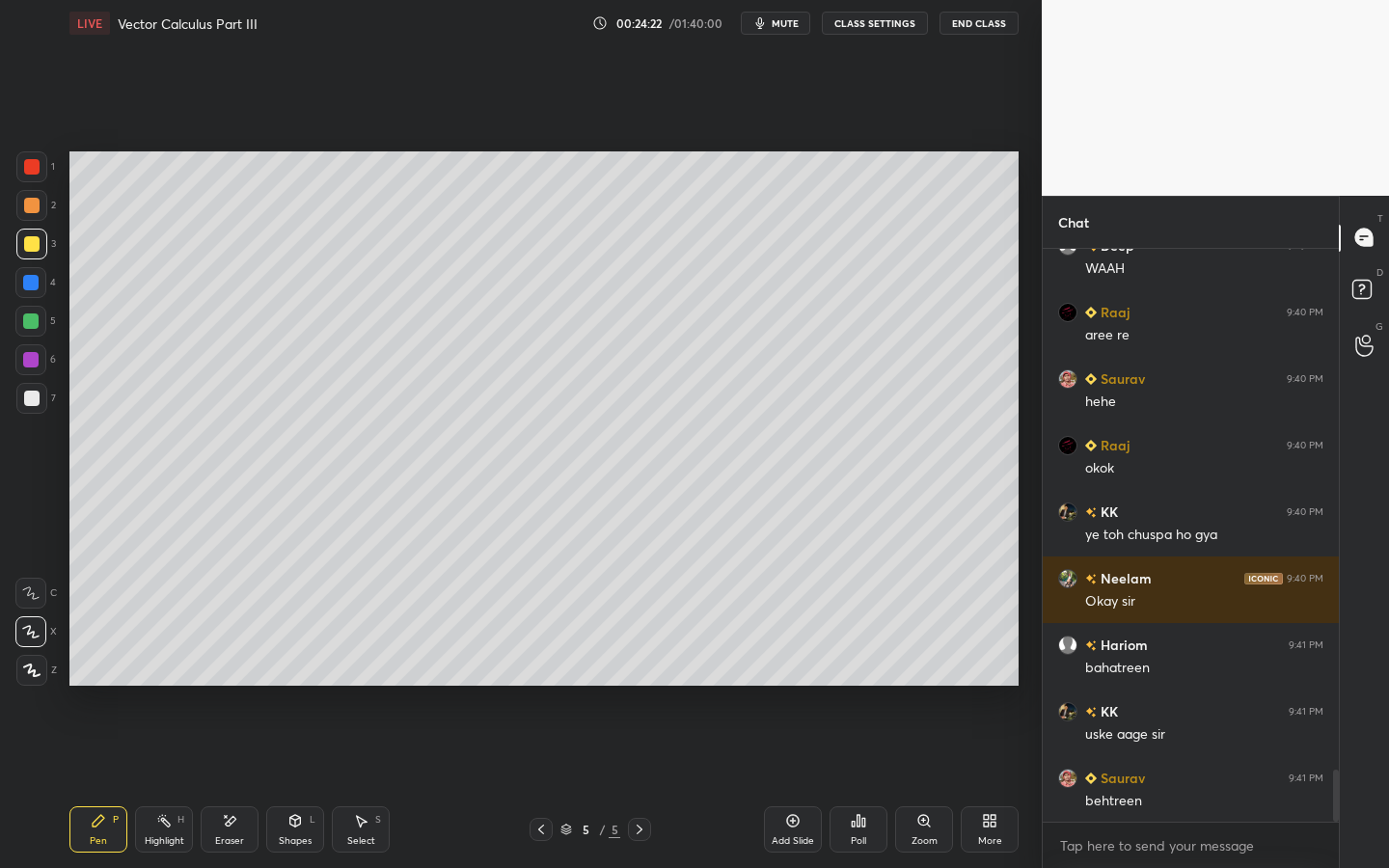 click at bounding box center [32, 244] 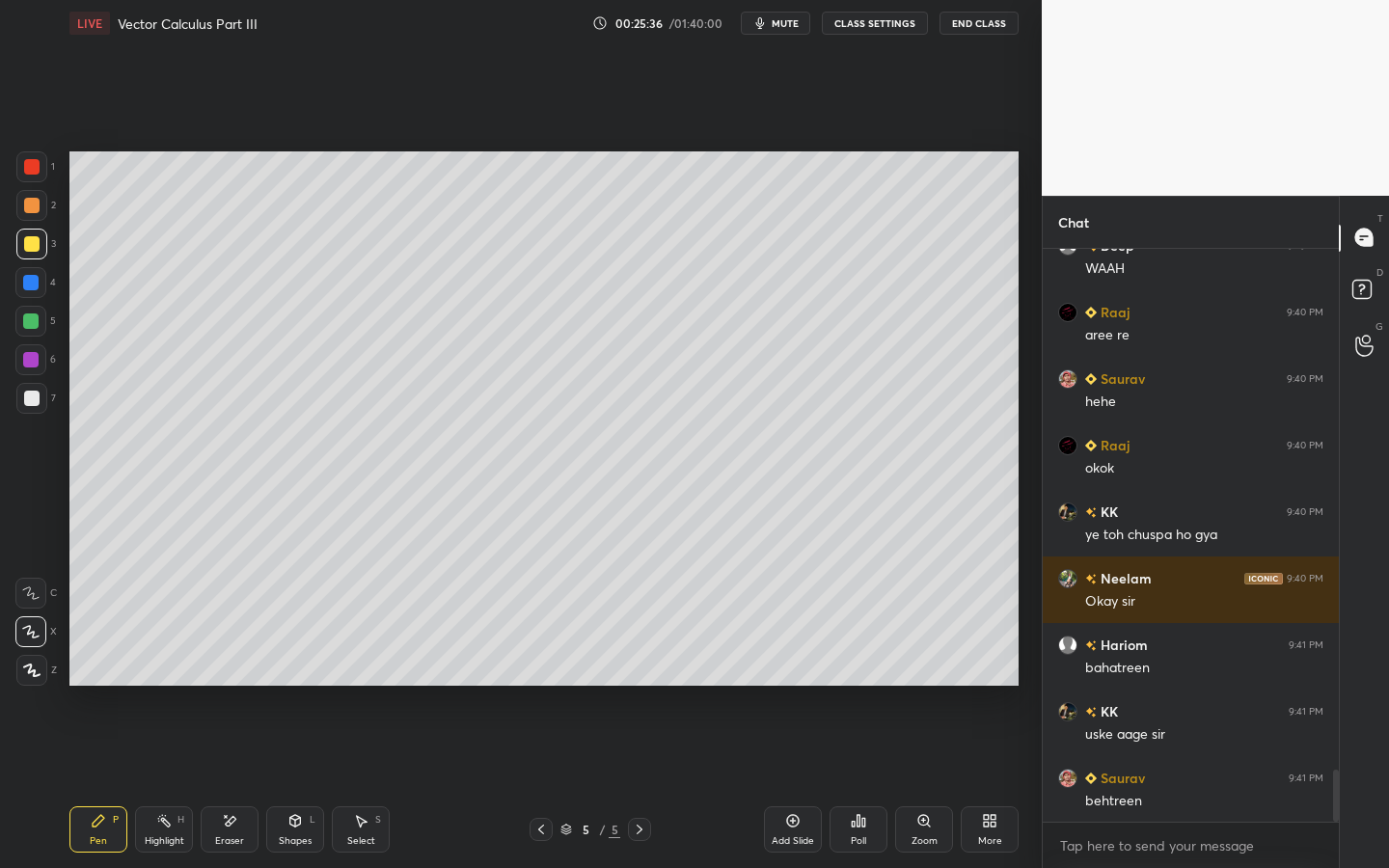 click on "Shapes L" at bounding box center [295, 829] 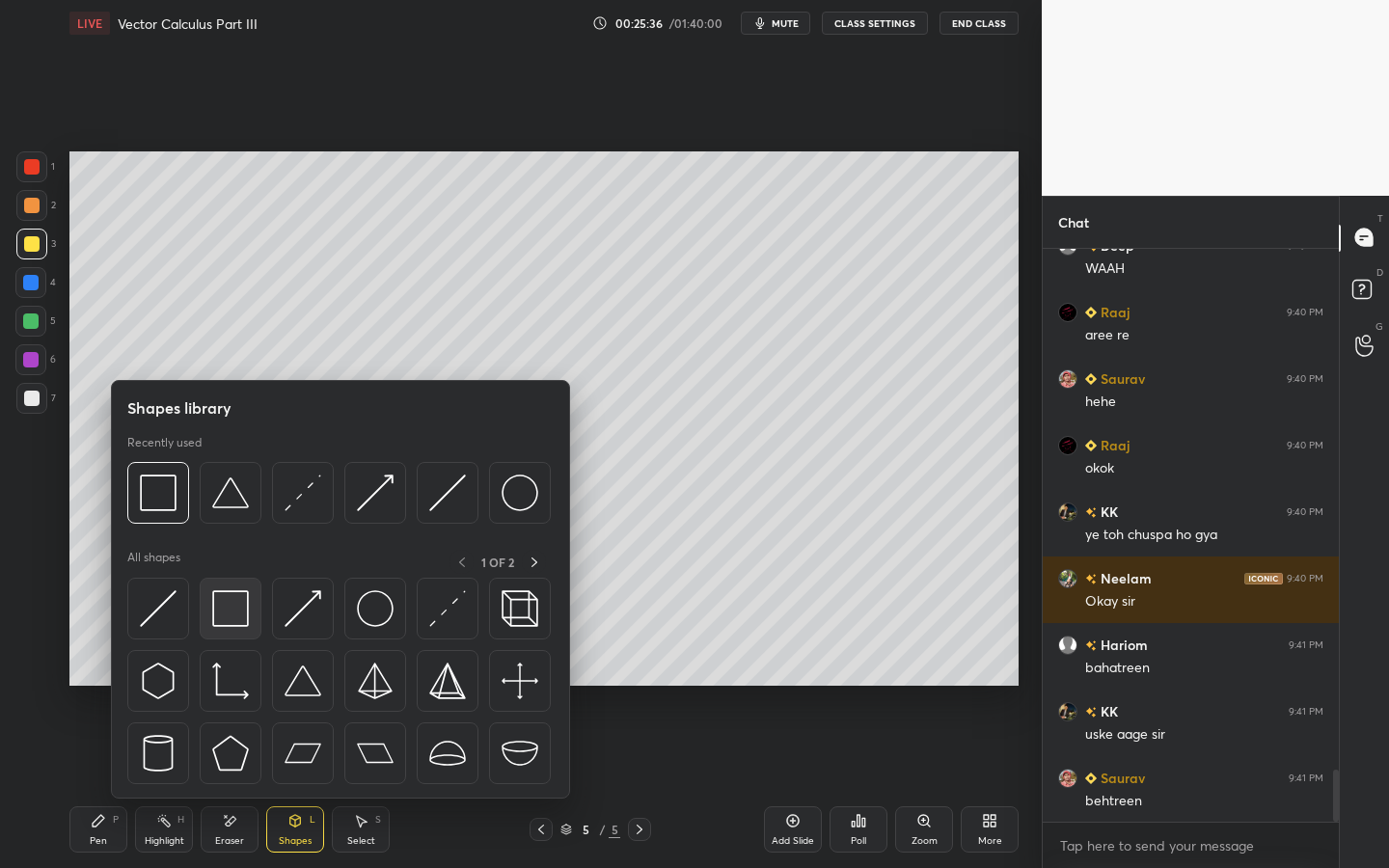 click at bounding box center (231, 609) 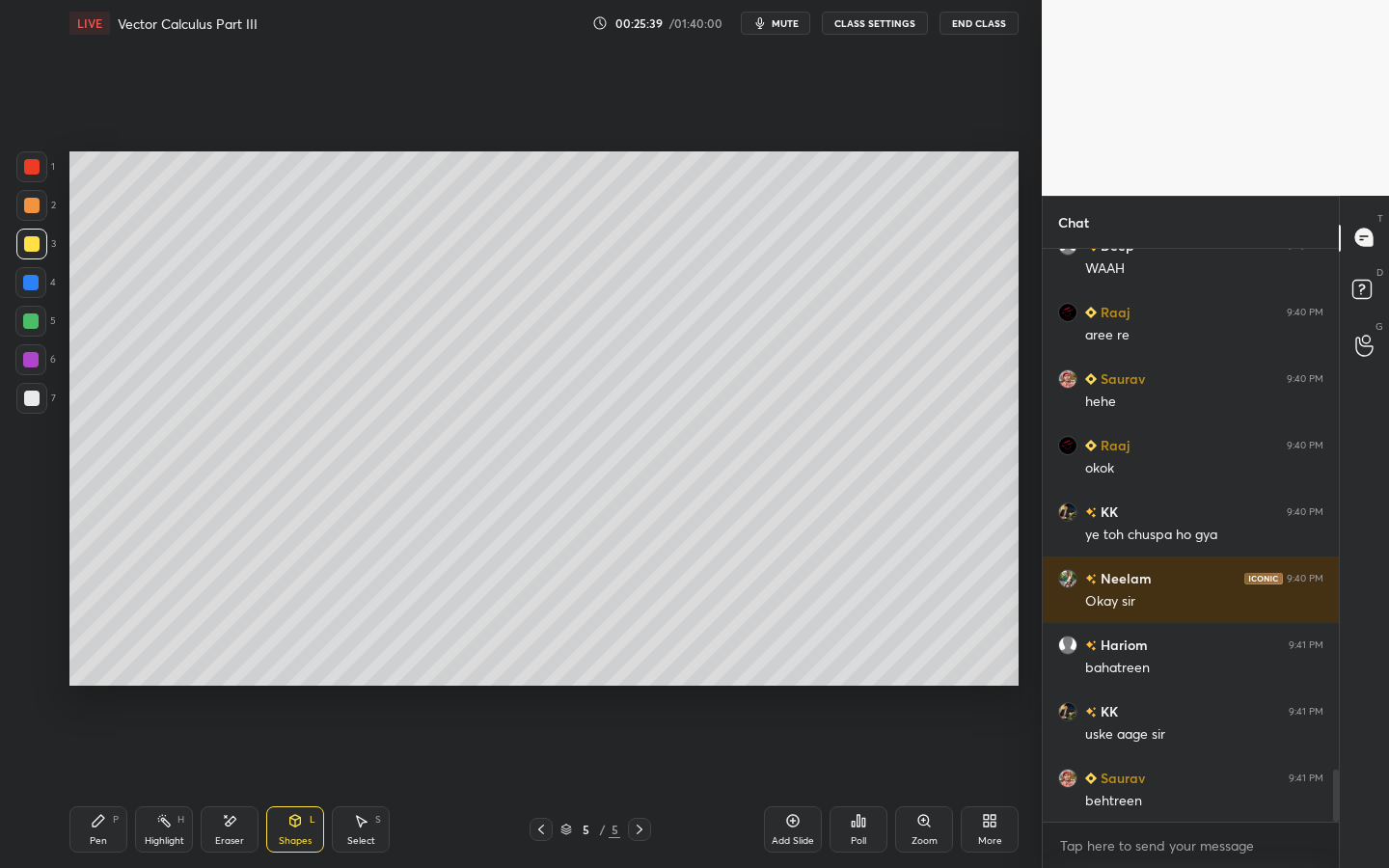 drag, startPoint x: 98, startPoint y: 821, endPoint x: 112, endPoint y: 812, distance: 16.643317 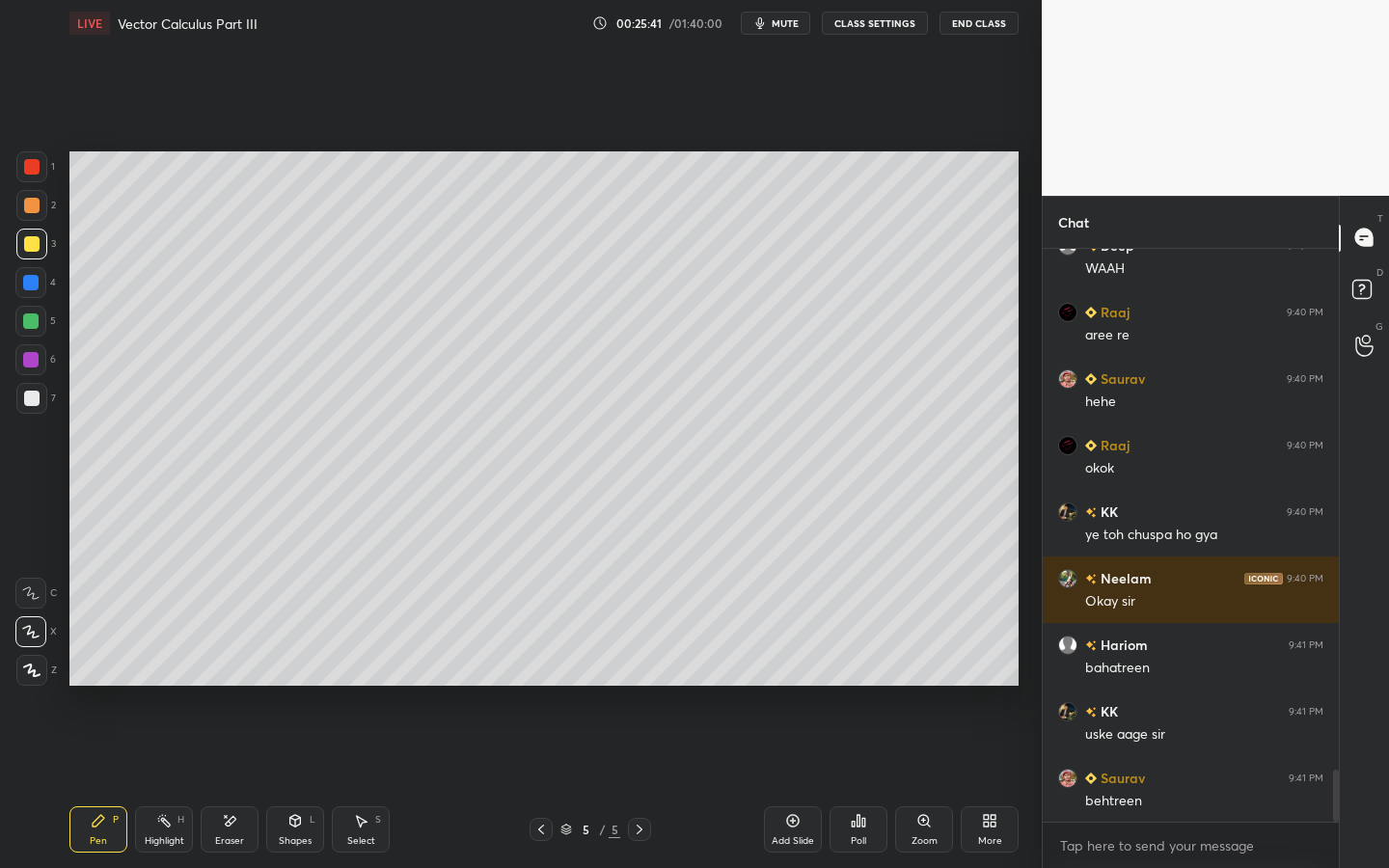 scroll, scrollTop: 5762, scrollLeft: 0, axis: vertical 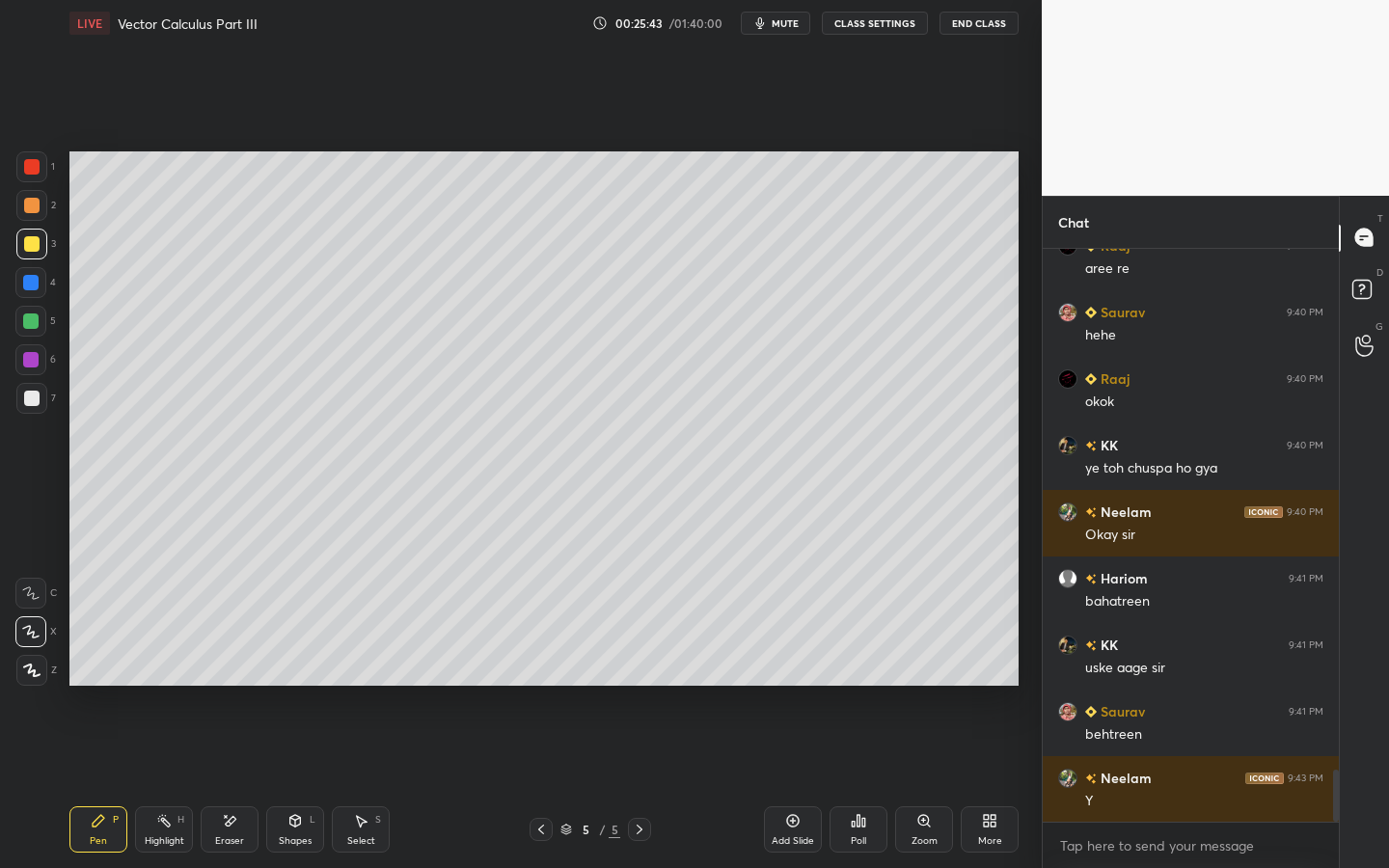 drag, startPoint x: 34, startPoint y: 319, endPoint x: 41, endPoint y: 311, distance: 10.630146 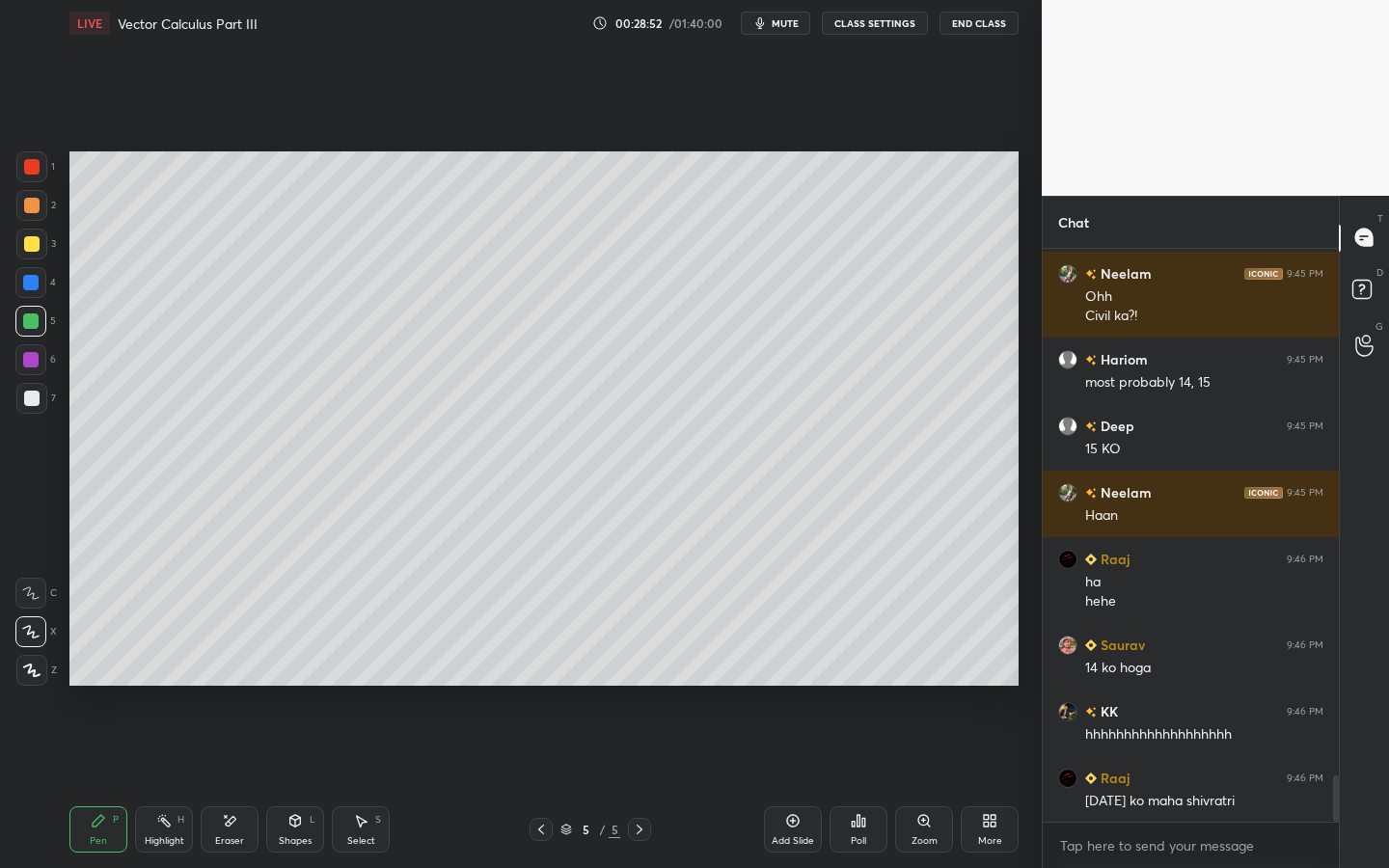 scroll, scrollTop: 6532, scrollLeft: 0, axis: vertical 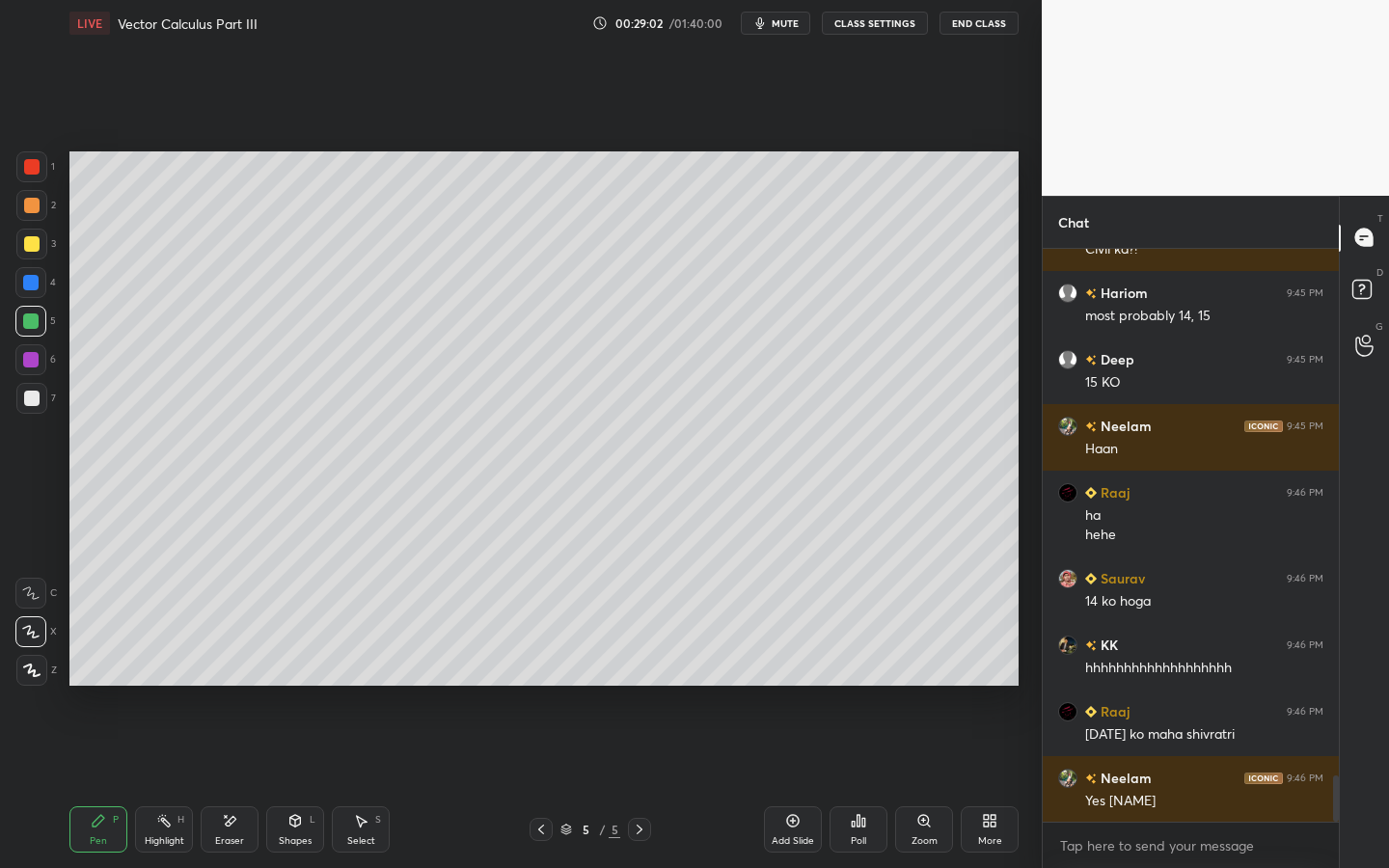 drag, startPoint x: 37, startPoint y: 396, endPoint x: 52, endPoint y: 396, distance: 15 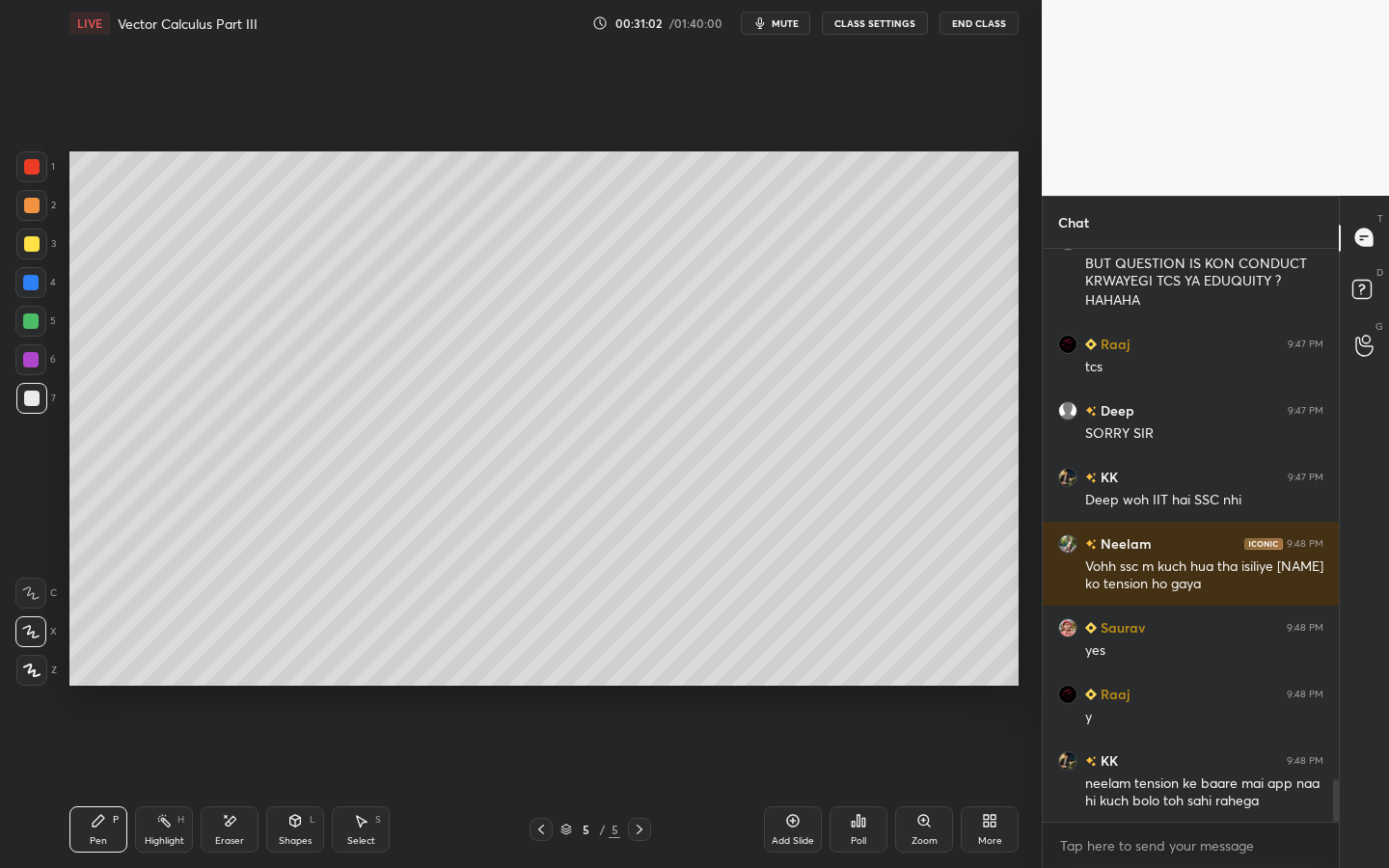 scroll, scrollTop: 7202, scrollLeft: 0, axis: vertical 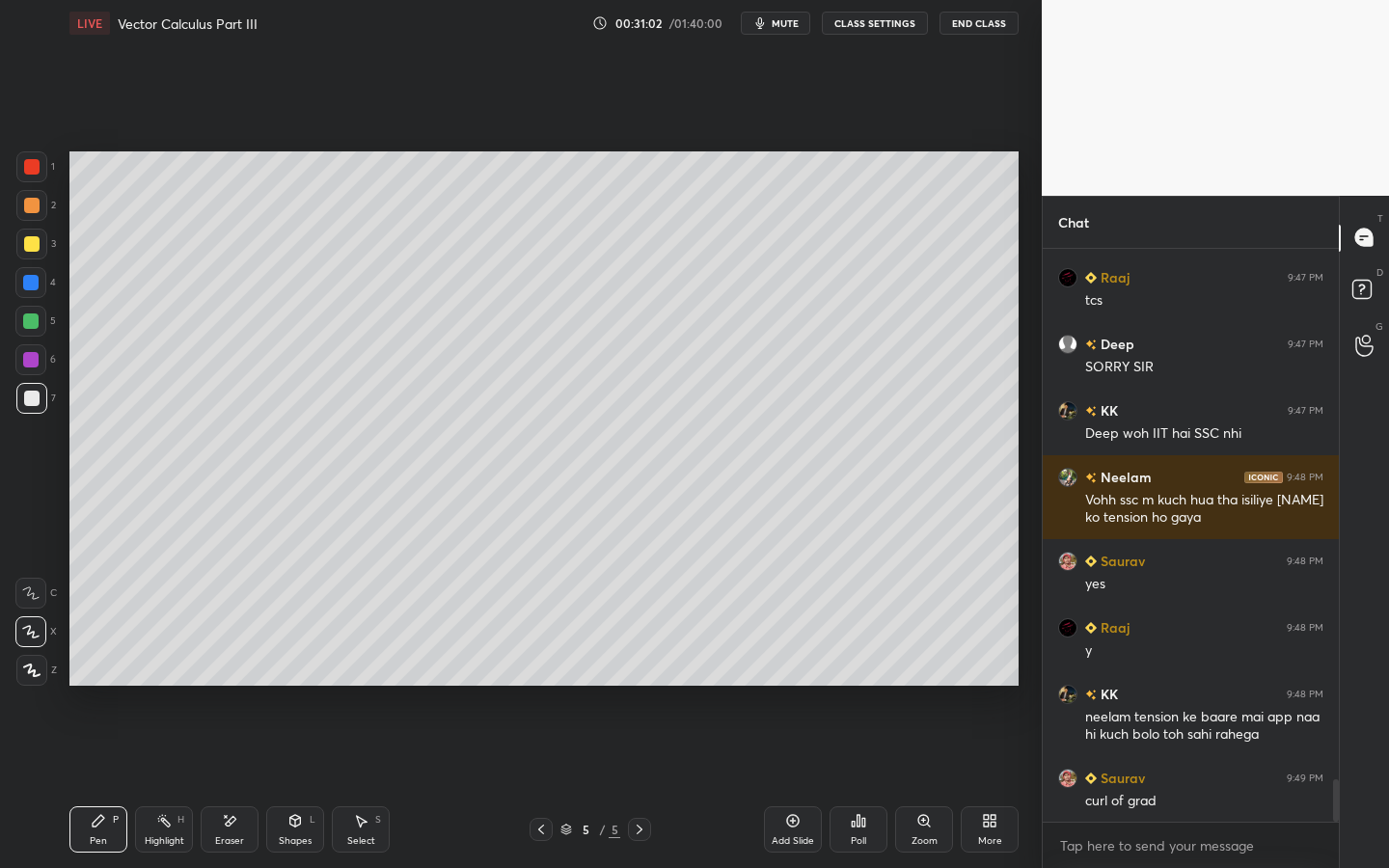 click at bounding box center (31, 321) 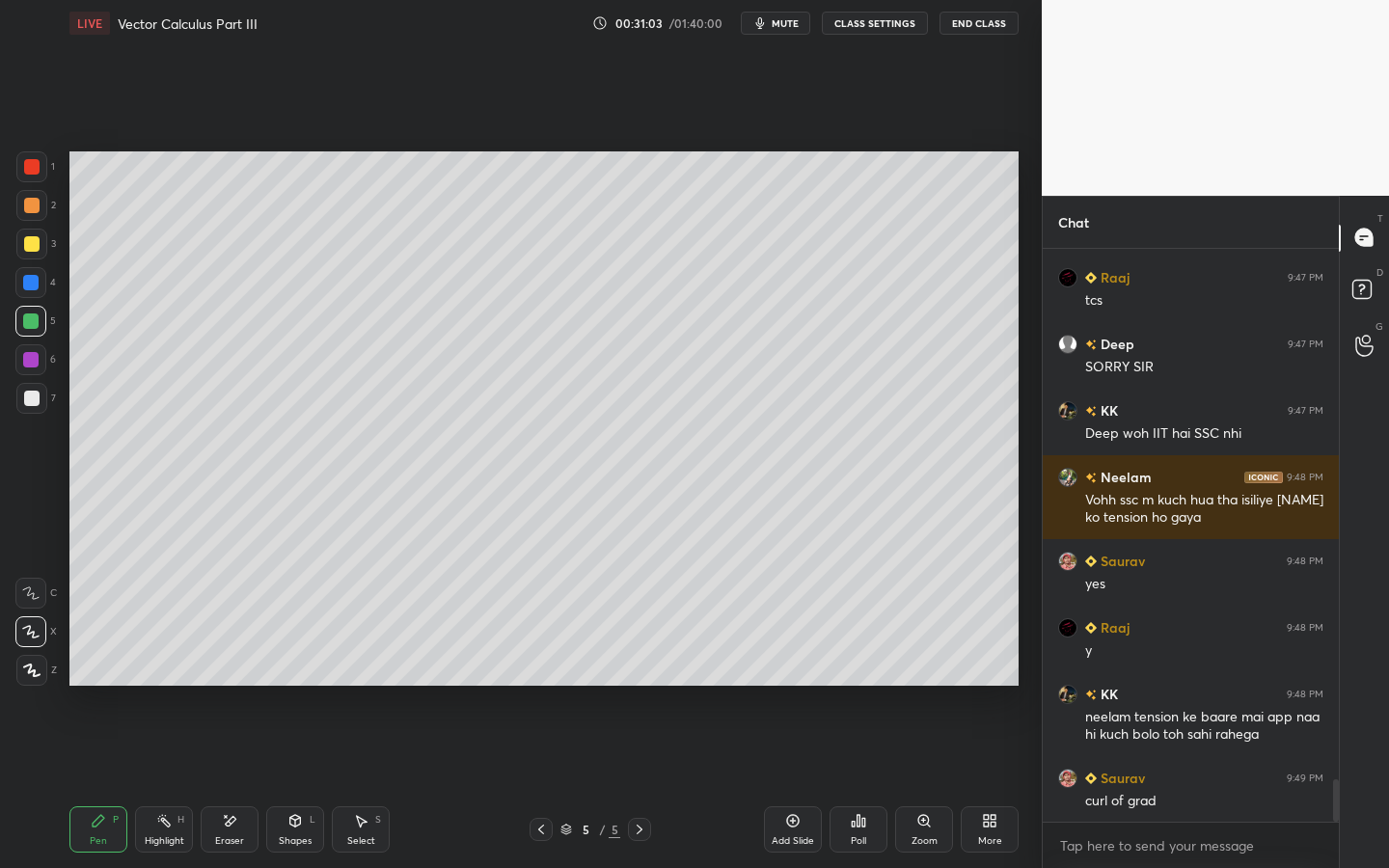 click on "Shapes L" at bounding box center (295, 829) 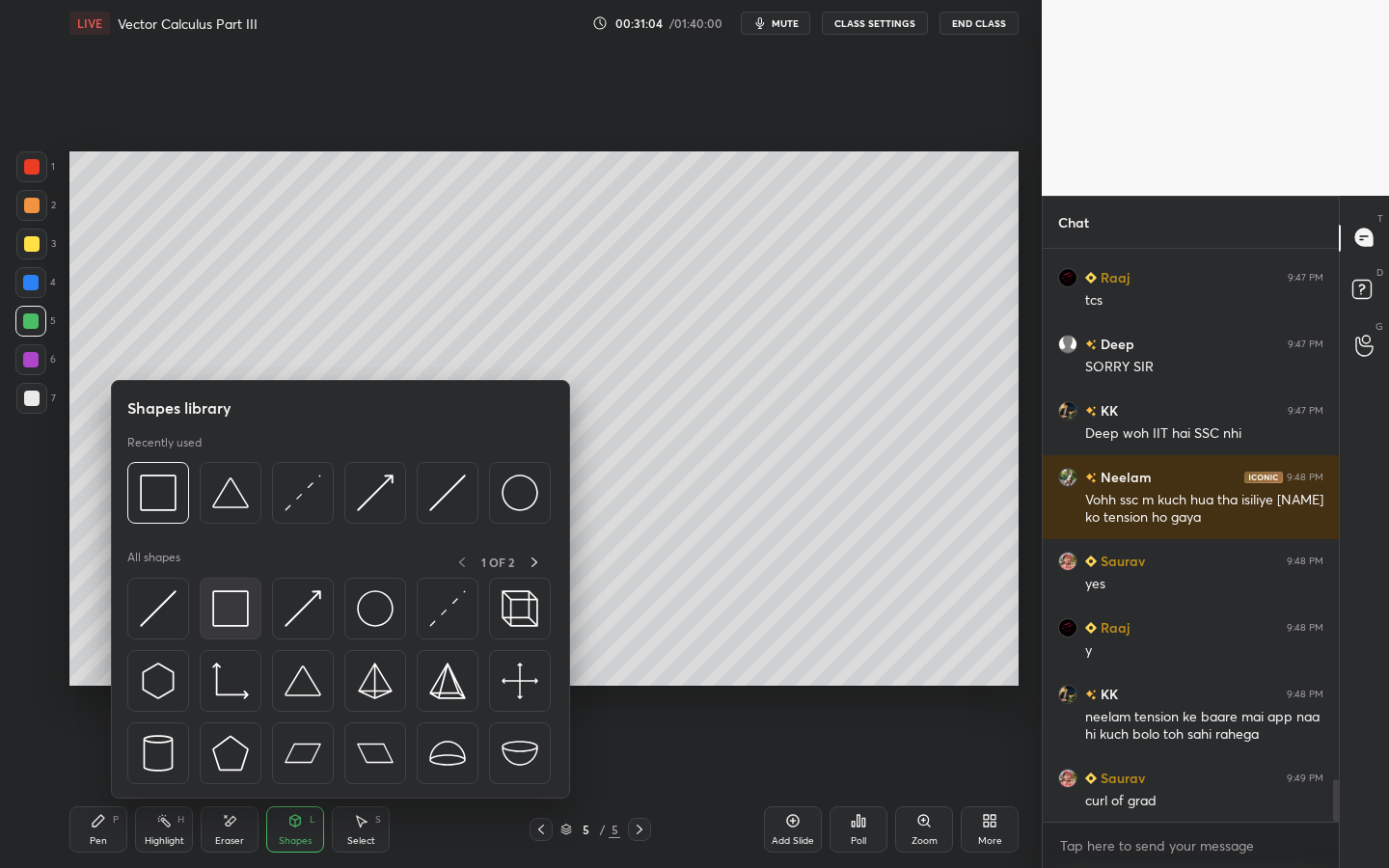 click at bounding box center [231, 609] 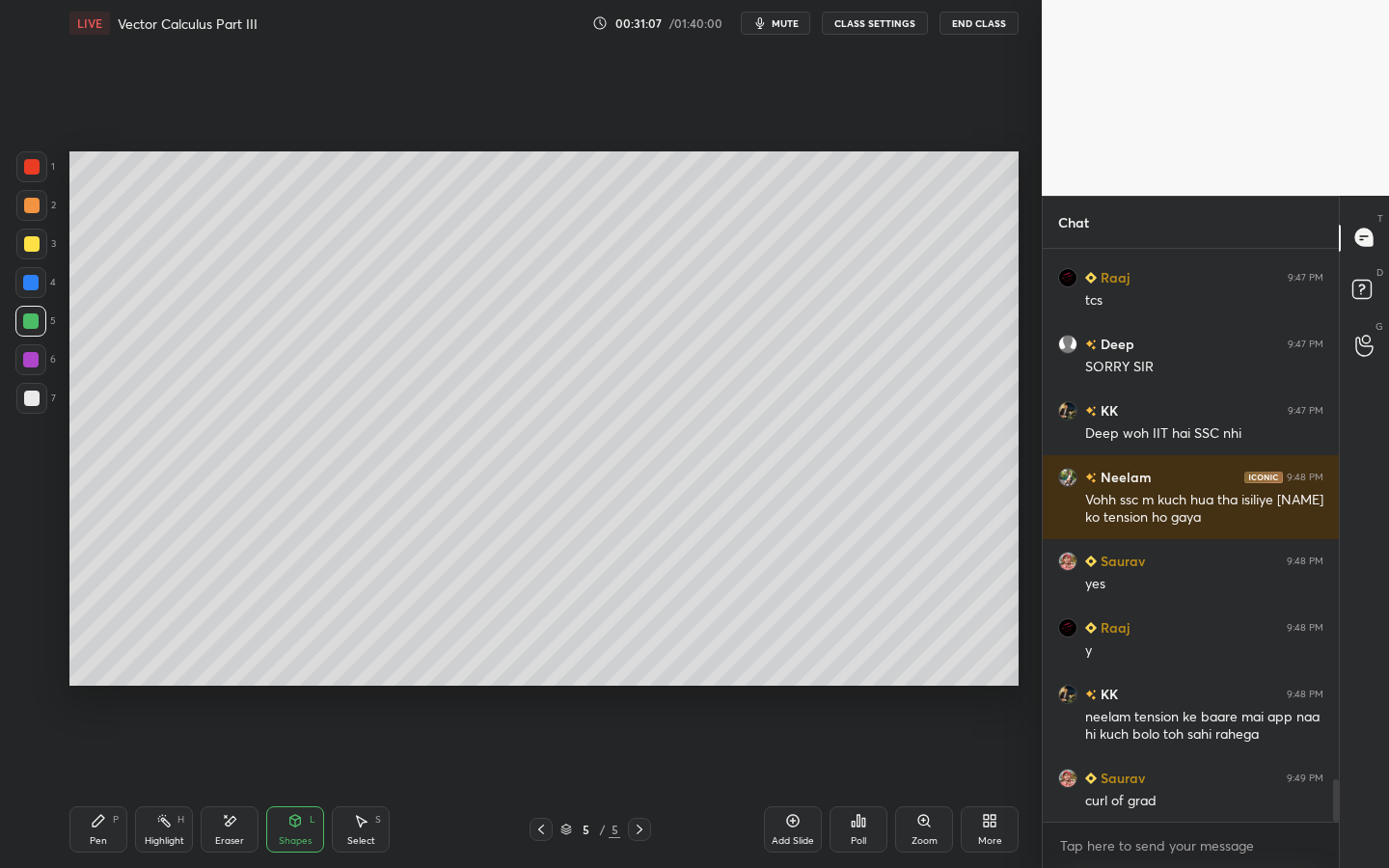 drag, startPoint x: 102, startPoint y: 837, endPoint x: 171, endPoint y: 778, distance: 90.78546 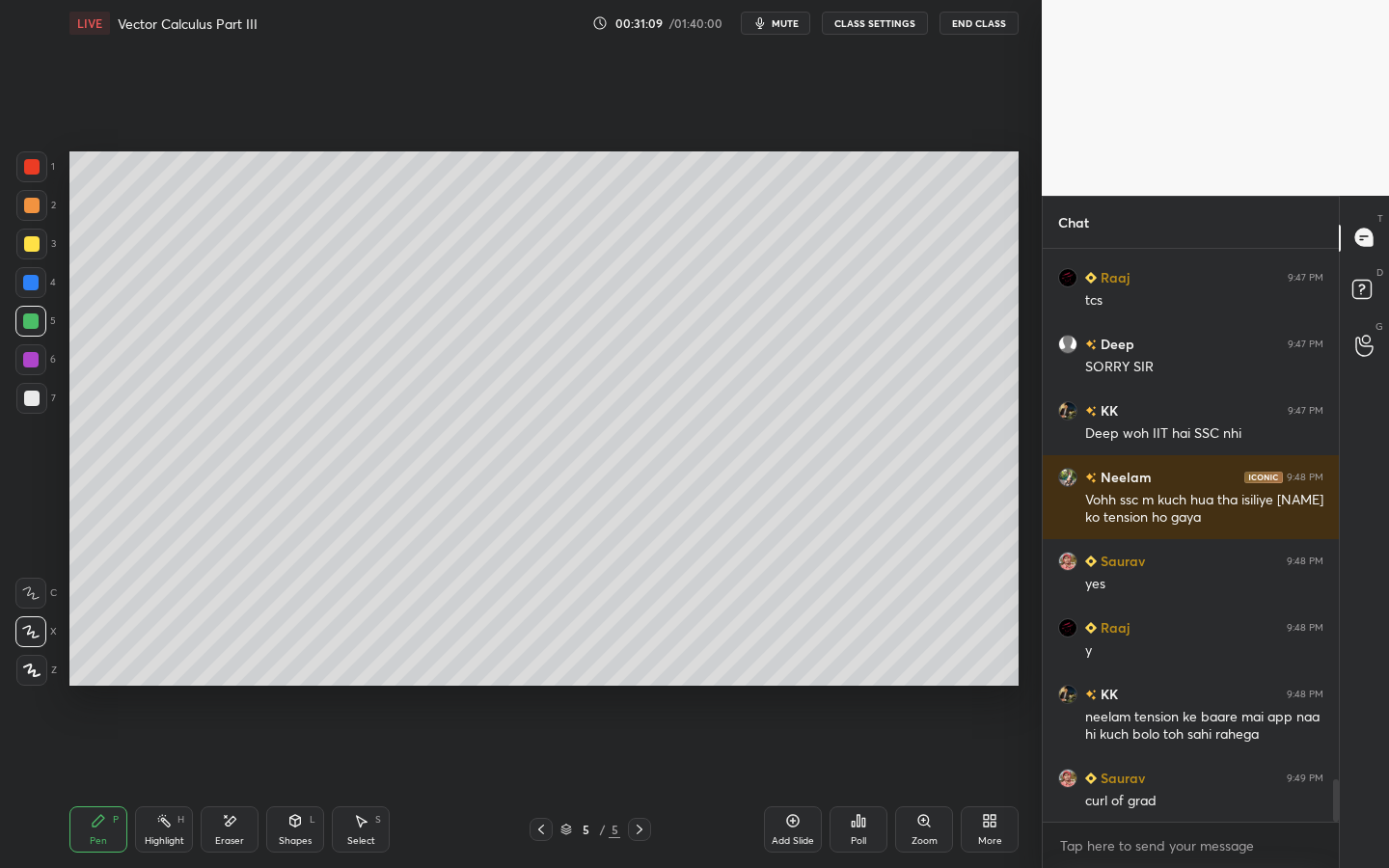 click on "Select S" at bounding box center (361, 829) 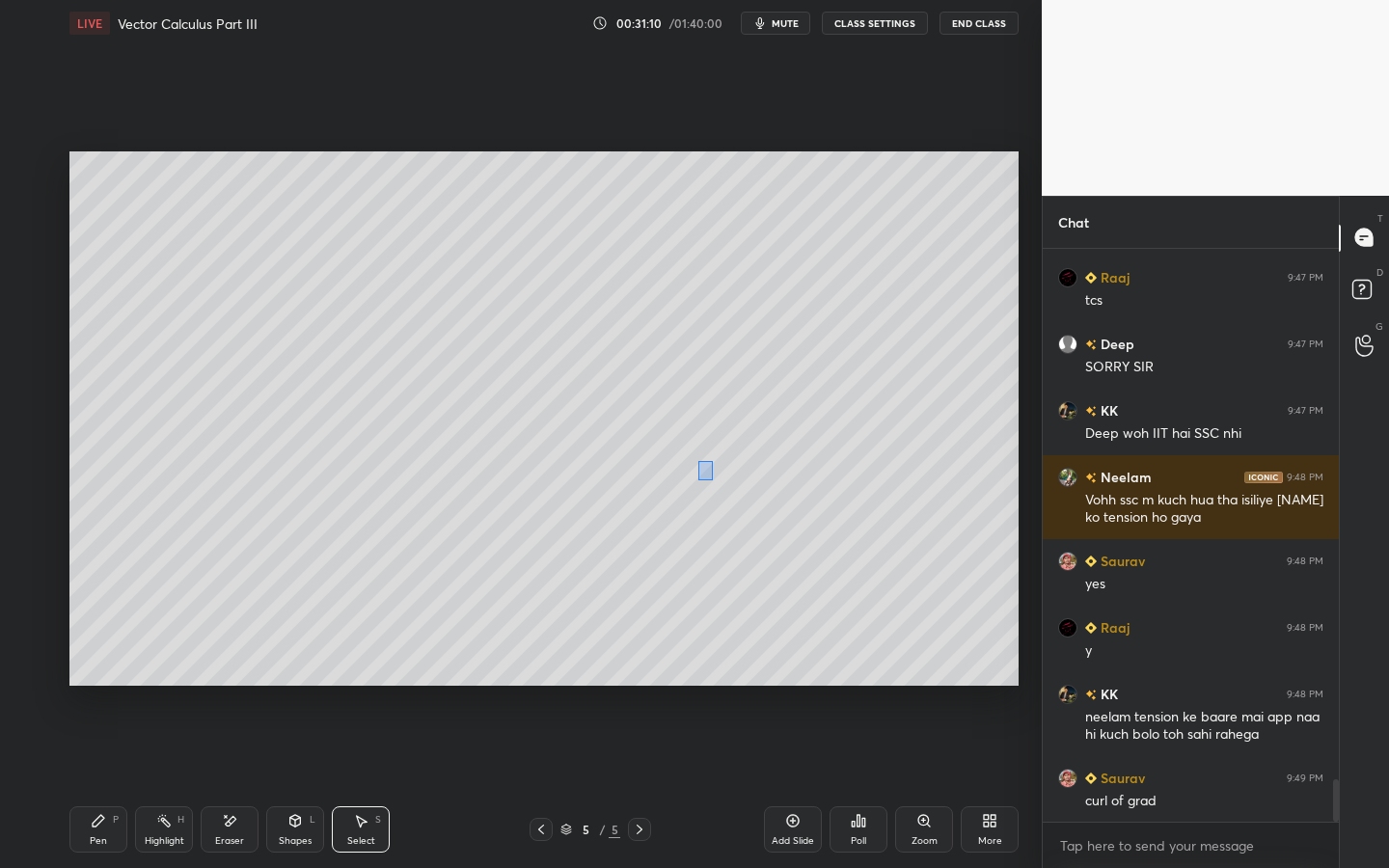 click on "0 ° Undo Copy Duplicate Duplicate to new slide Delete" at bounding box center (544, 419) 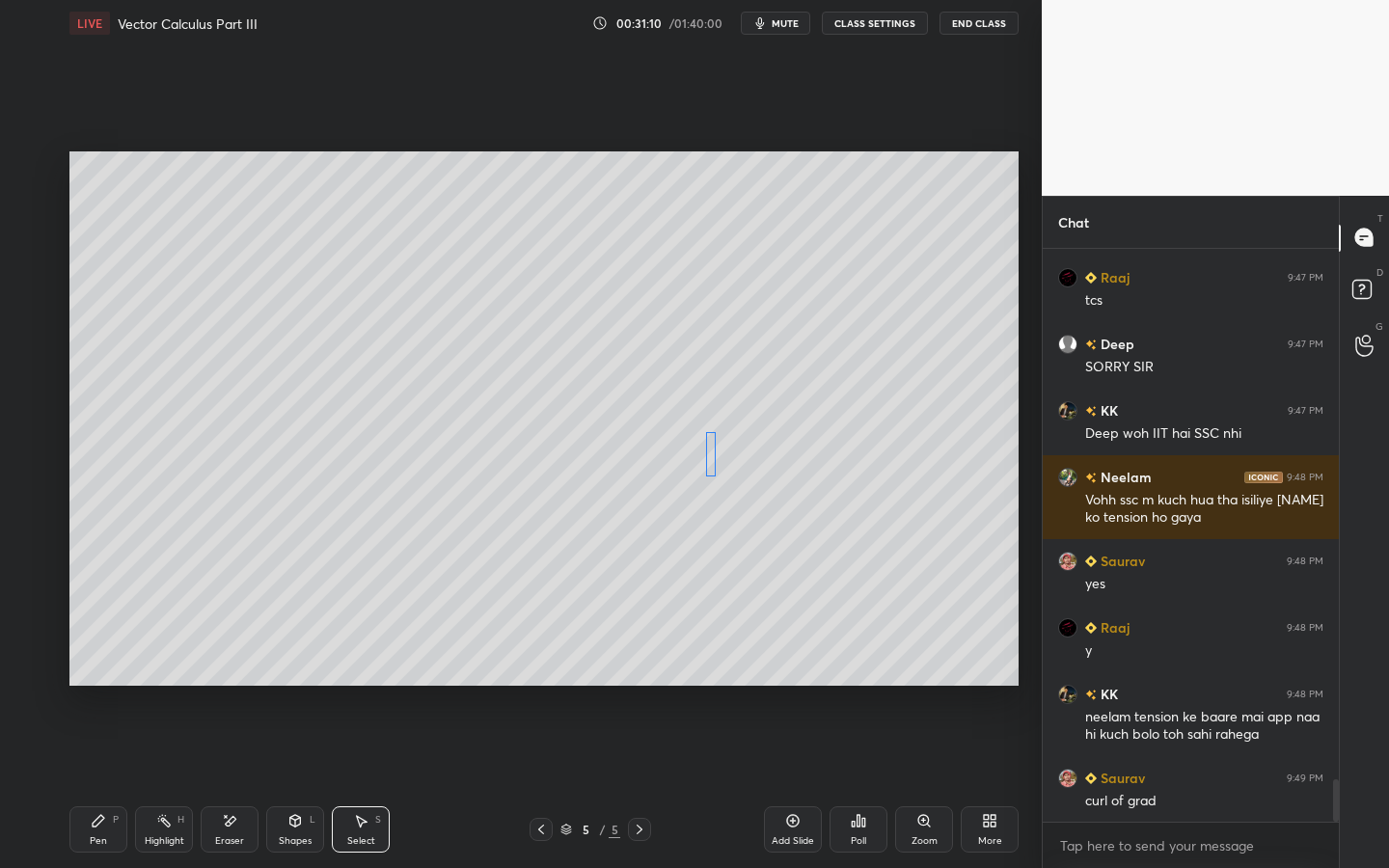 drag, startPoint x: 705, startPoint y: 467, endPoint x: 718, endPoint y: 464, distance: 13.341664 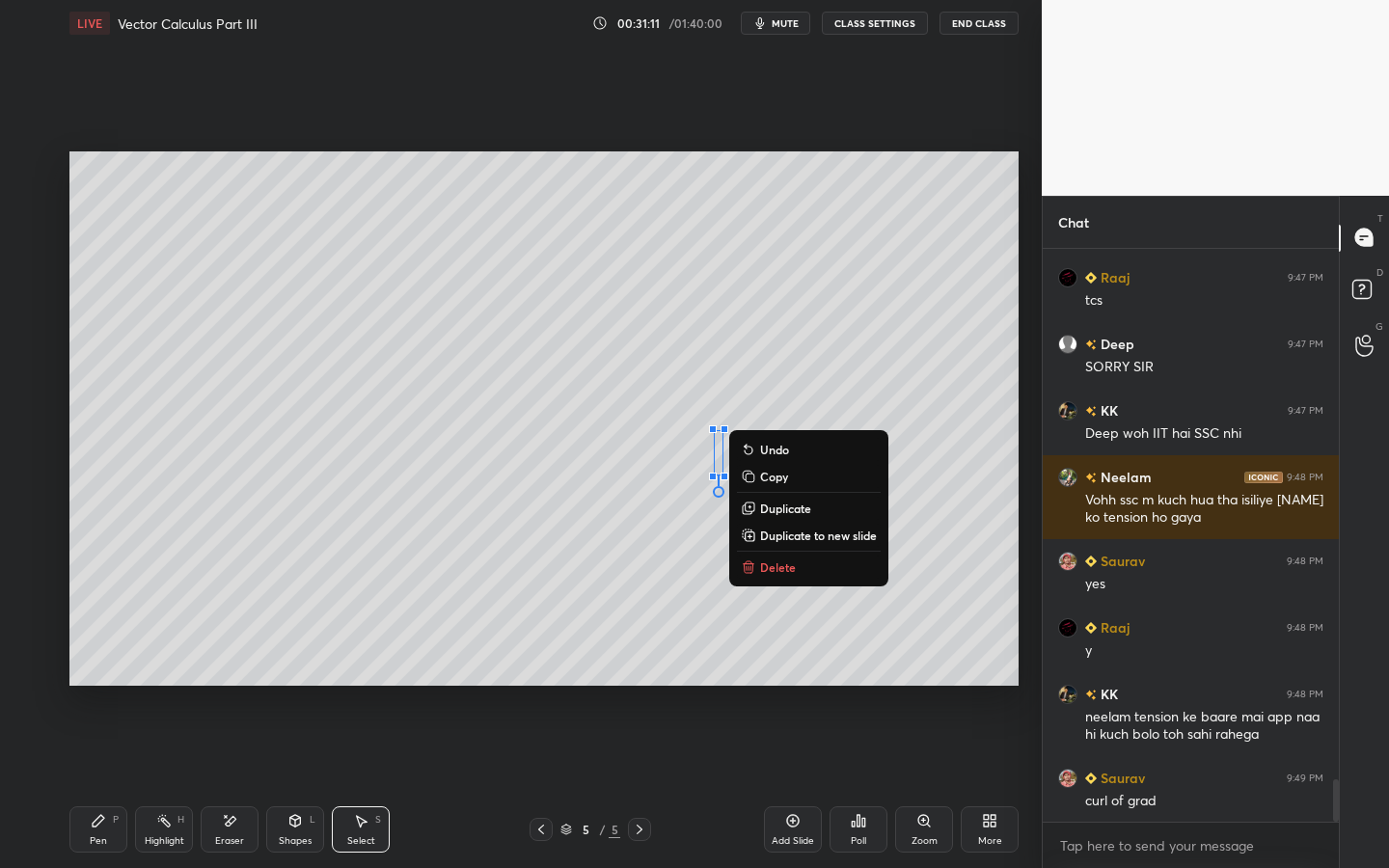 drag, startPoint x: 131, startPoint y: 827, endPoint x: 169, endPoint y: 789, distance: 53.74012 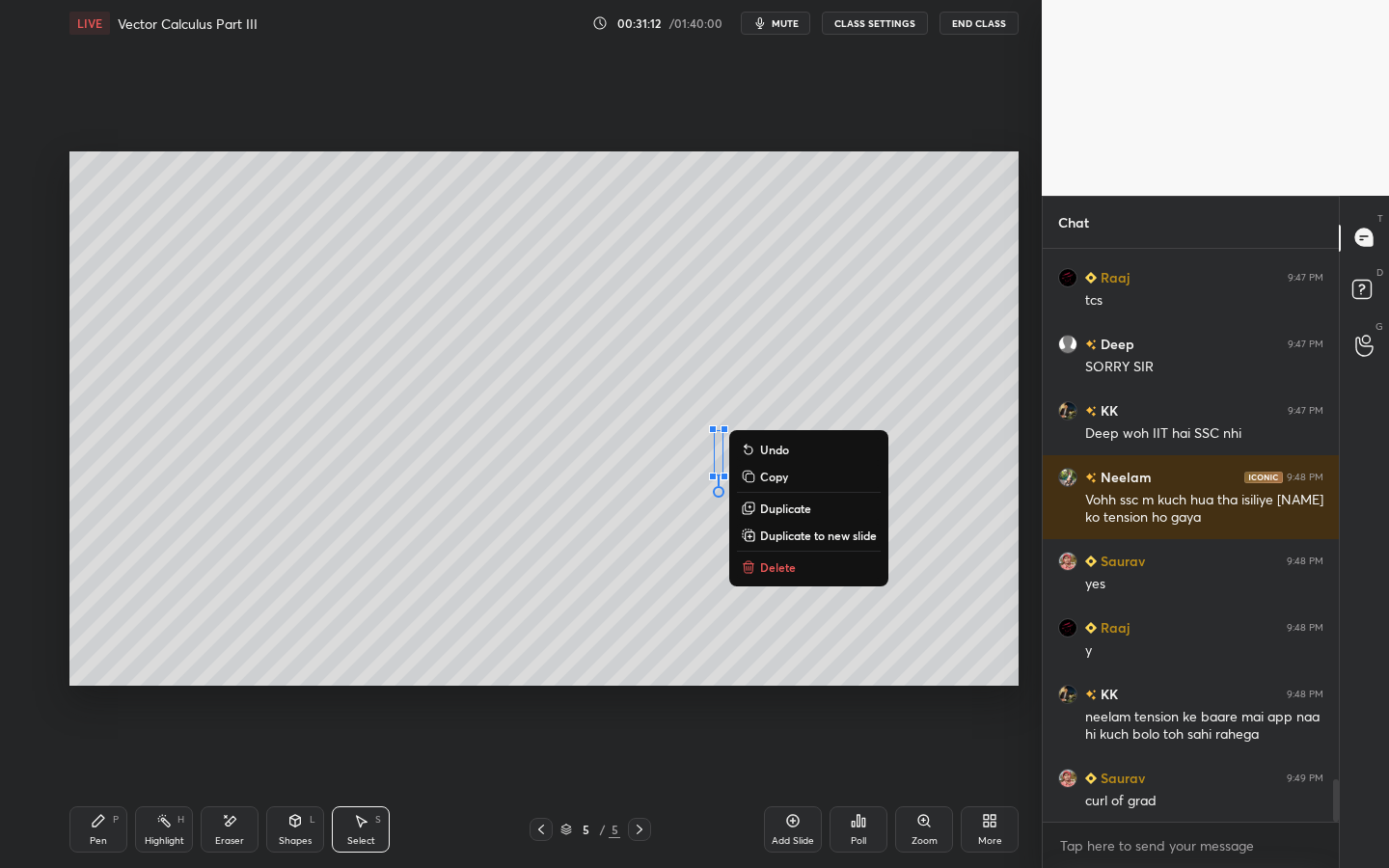 drag, startPoint x: 100, startPoint y: 821, endPoint x: 140, endPoint y: 804, distance: 43.46263 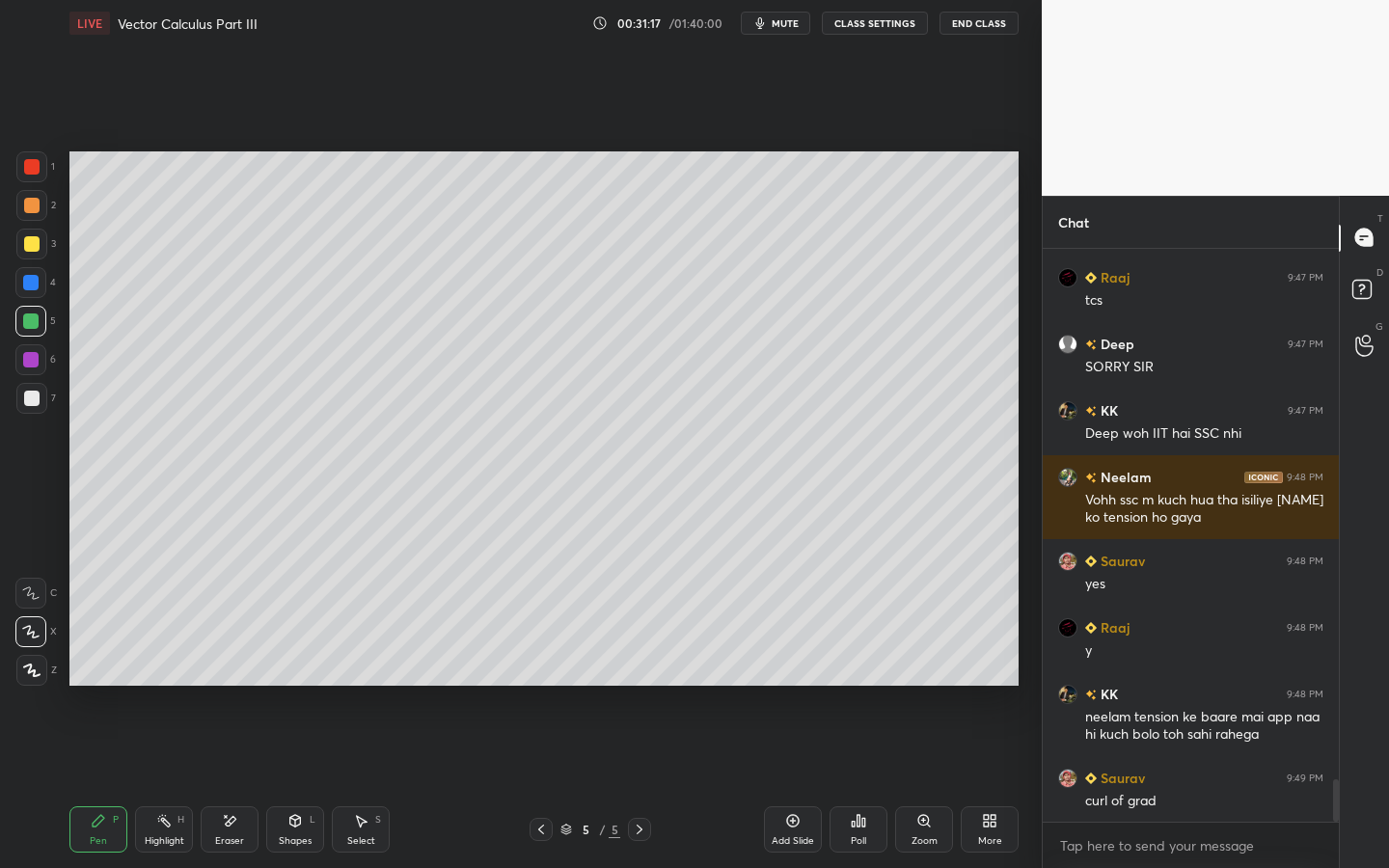 drag, startPoint x: 96, startPoint y: 824, endPoint x: 106, endPoint y: 805, distance: 21.470911 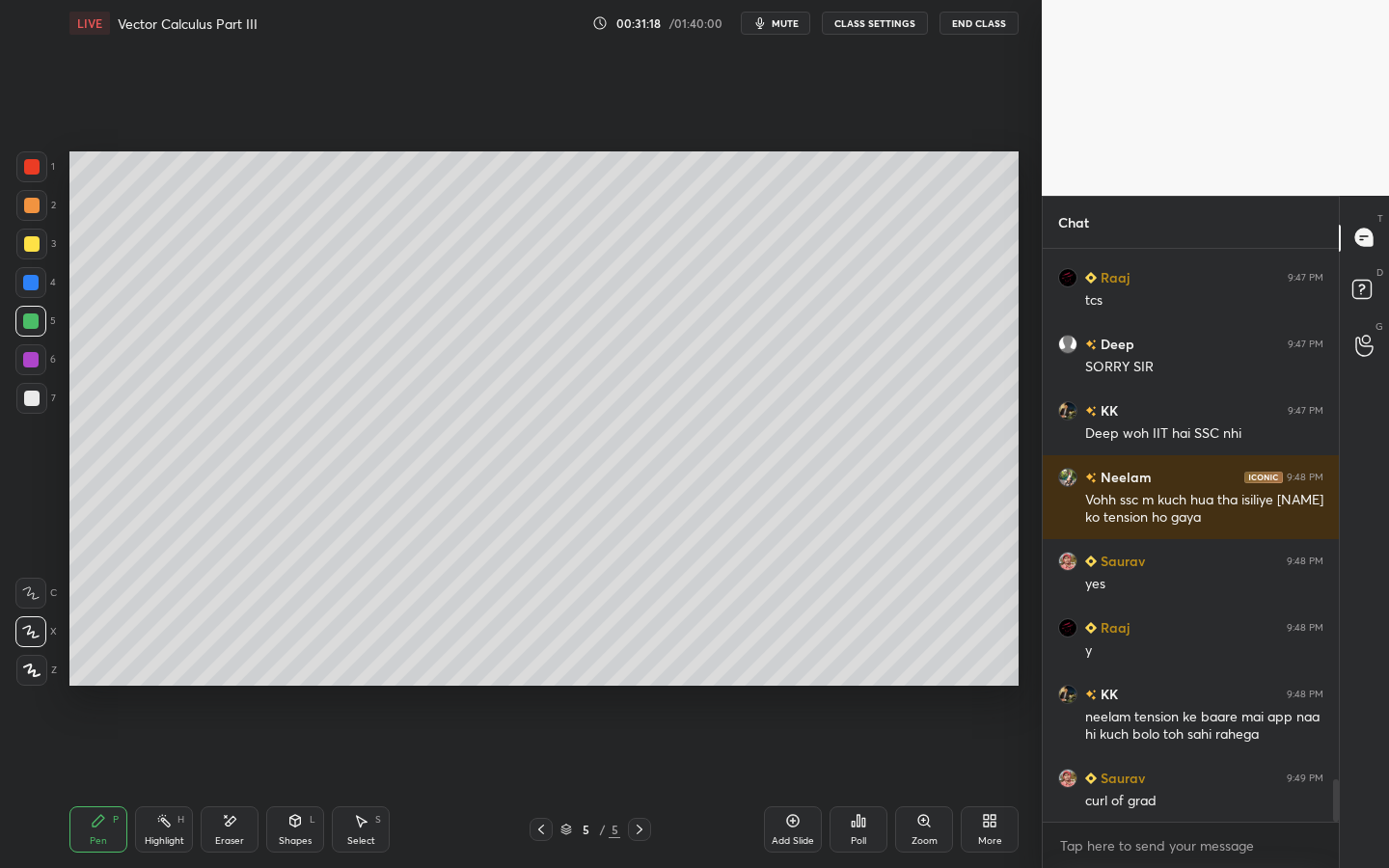 click at bounding box center [32, 398] 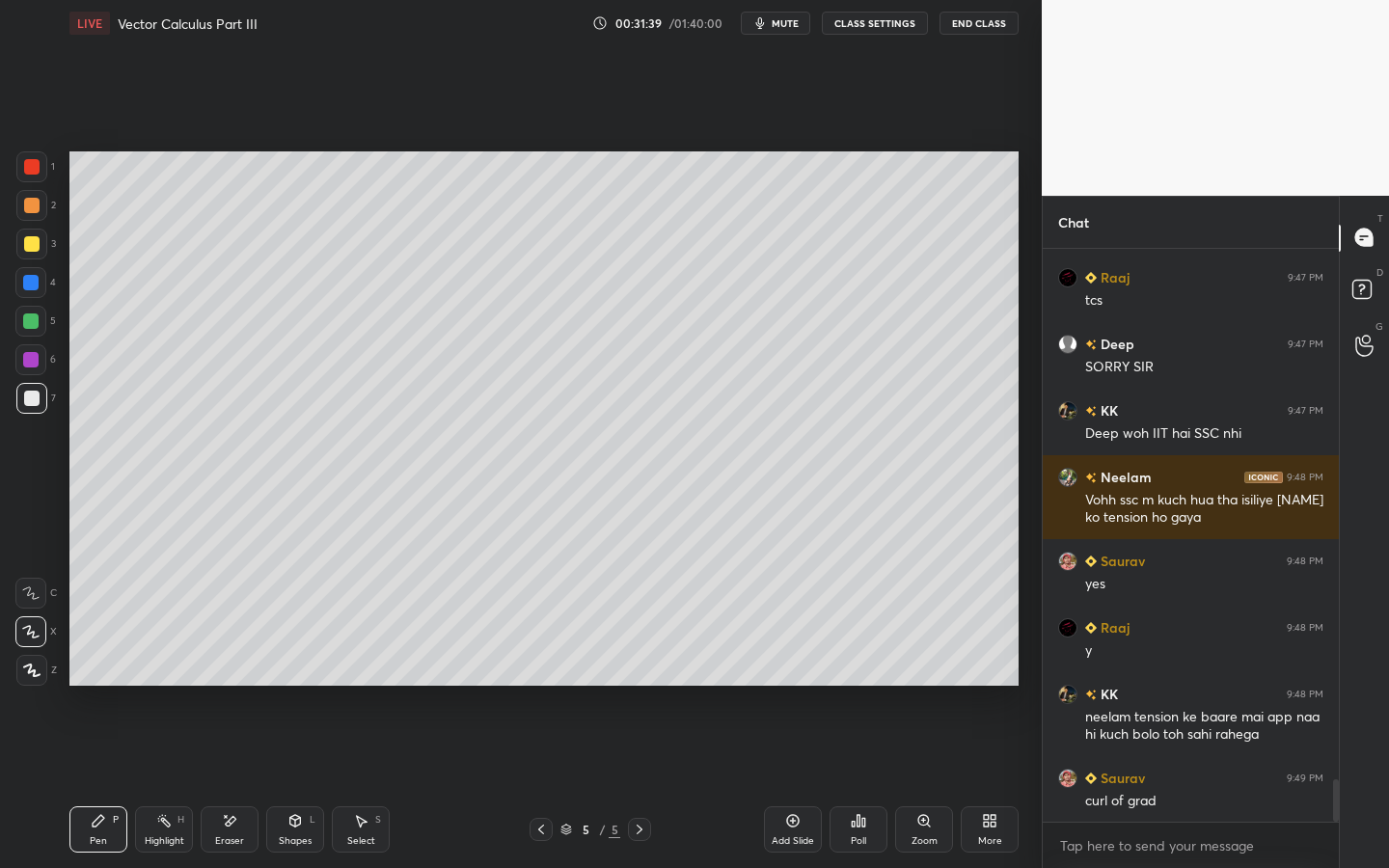 scroll, scrollTop: 7269, scrollLeft: 0, axis: vertical 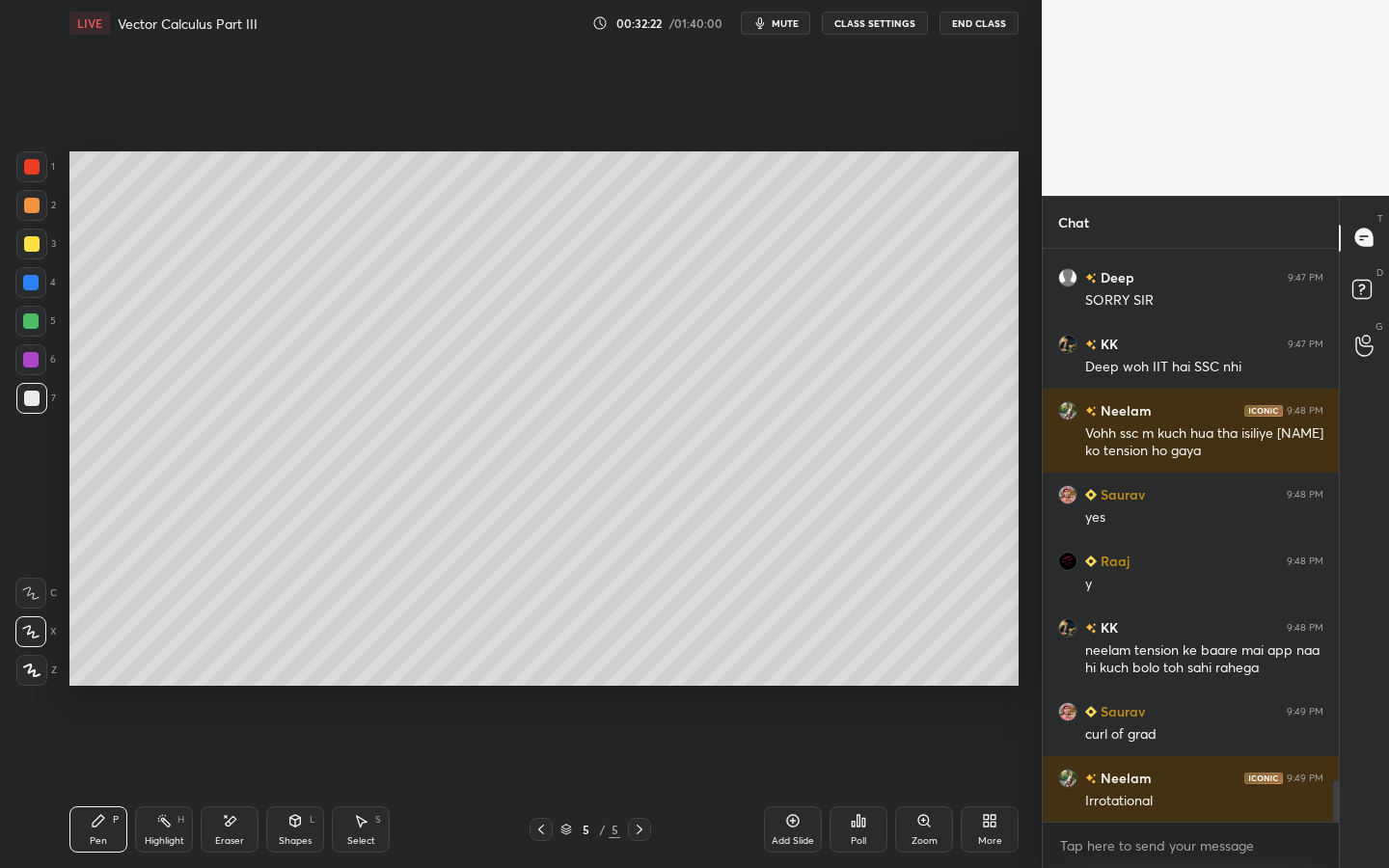 drag, startPoint x: 38, startPoint y: 356, endPoint x: 67, endPoint y: 363, distance: 29.832868 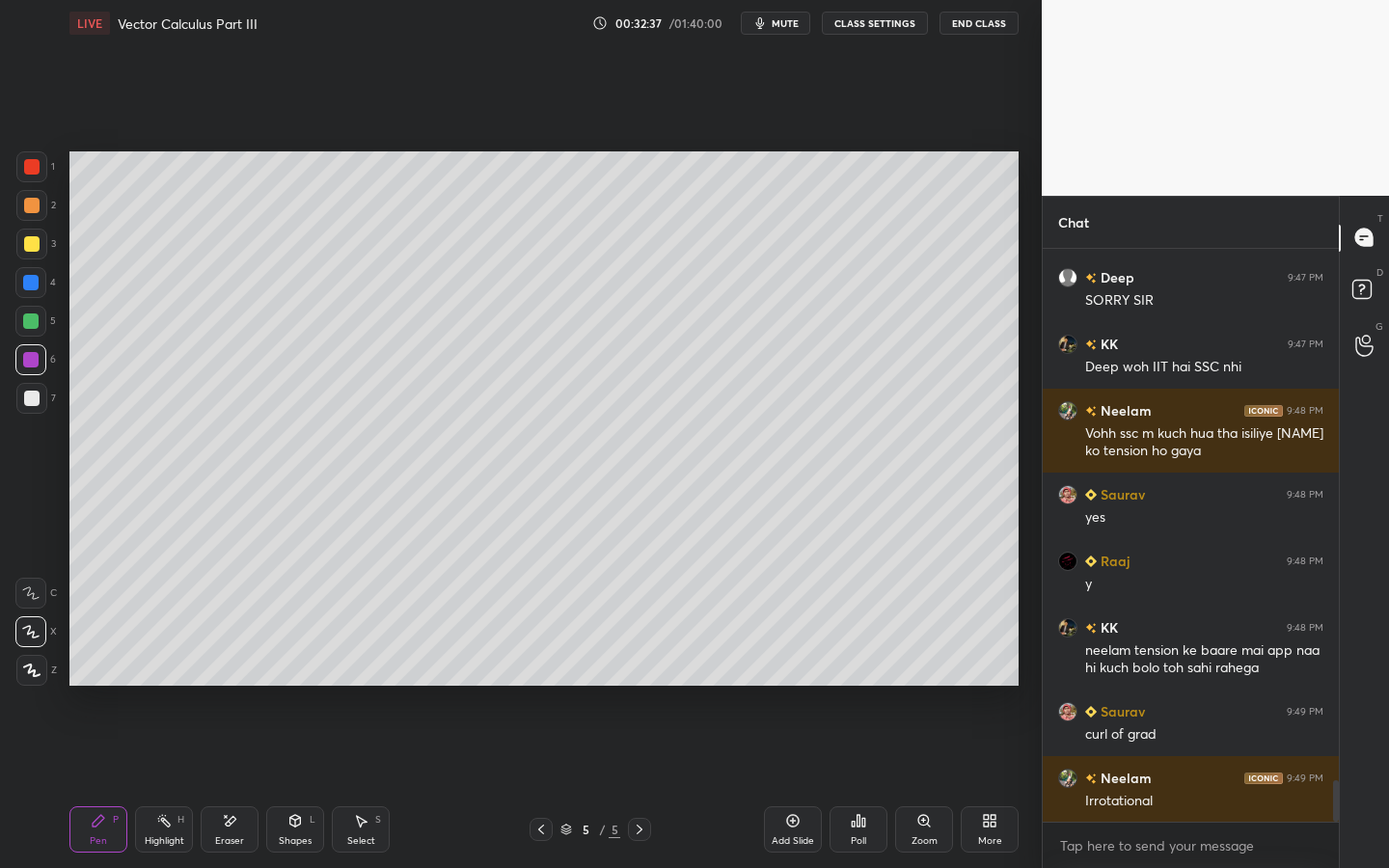 scroll, scrollTop: 7336, scrollLeft: 0, axis: vertical 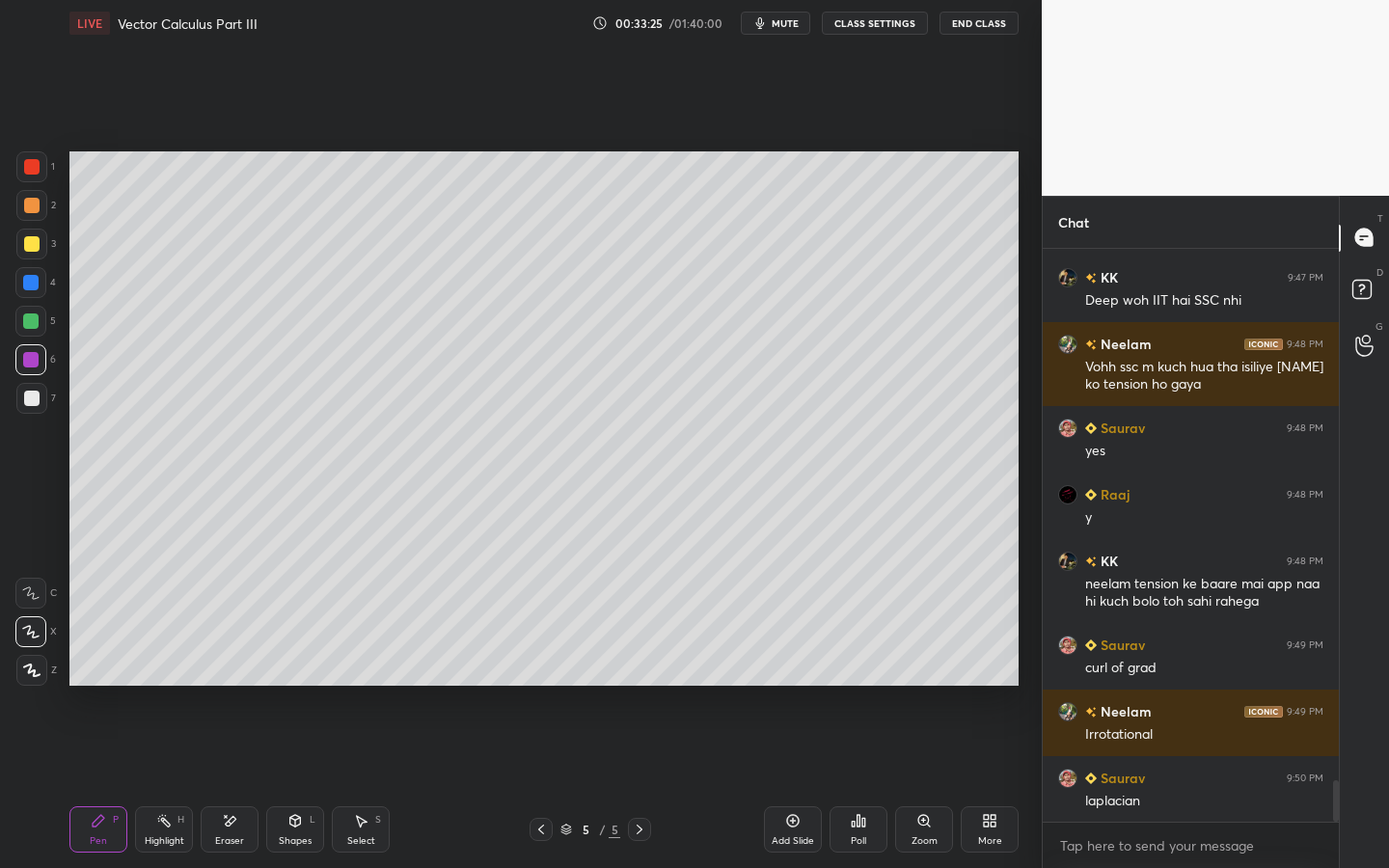 click on "mute" at bounding box center [776, 23] 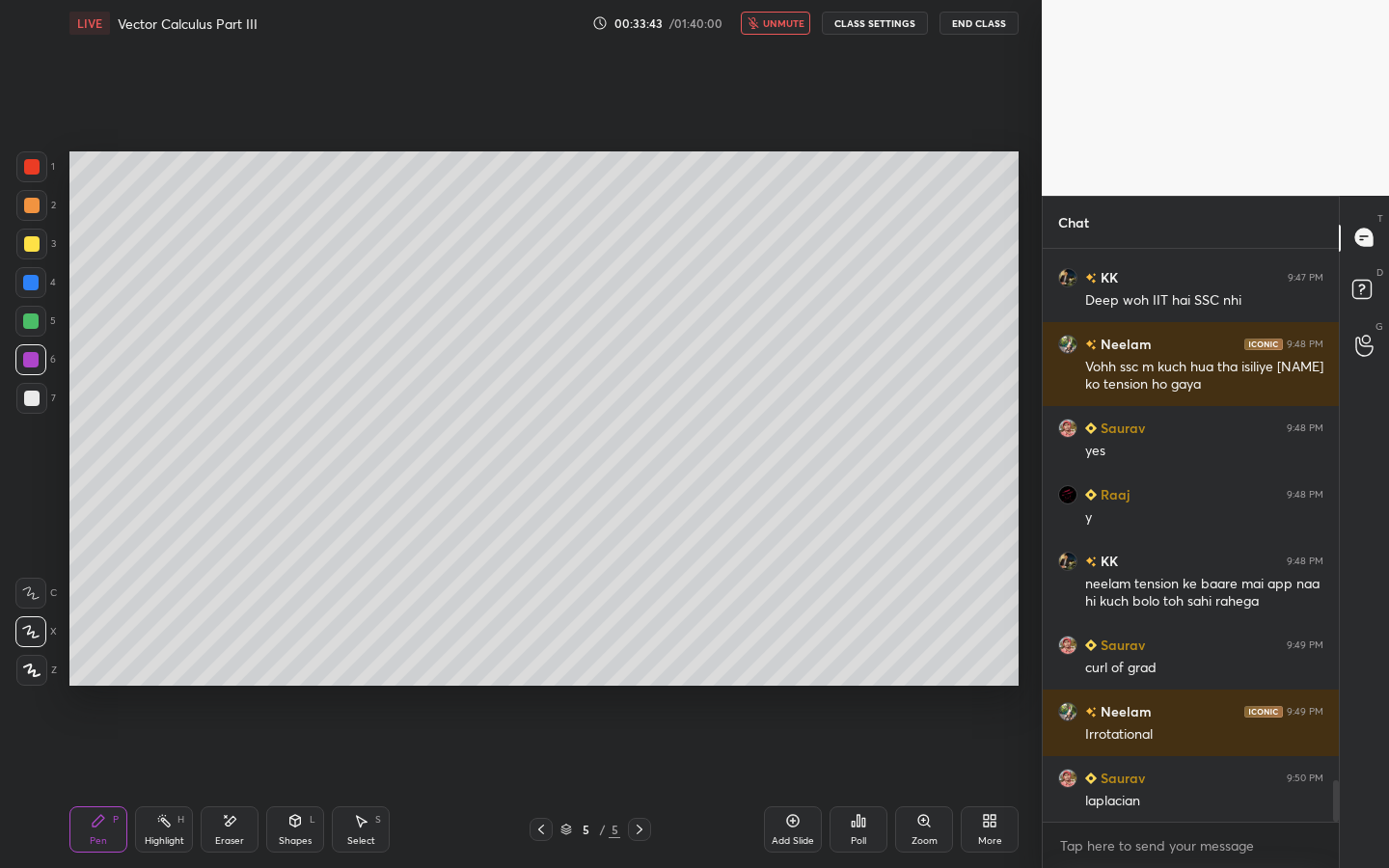 click on "unmute" at bounding box center (783, 23) 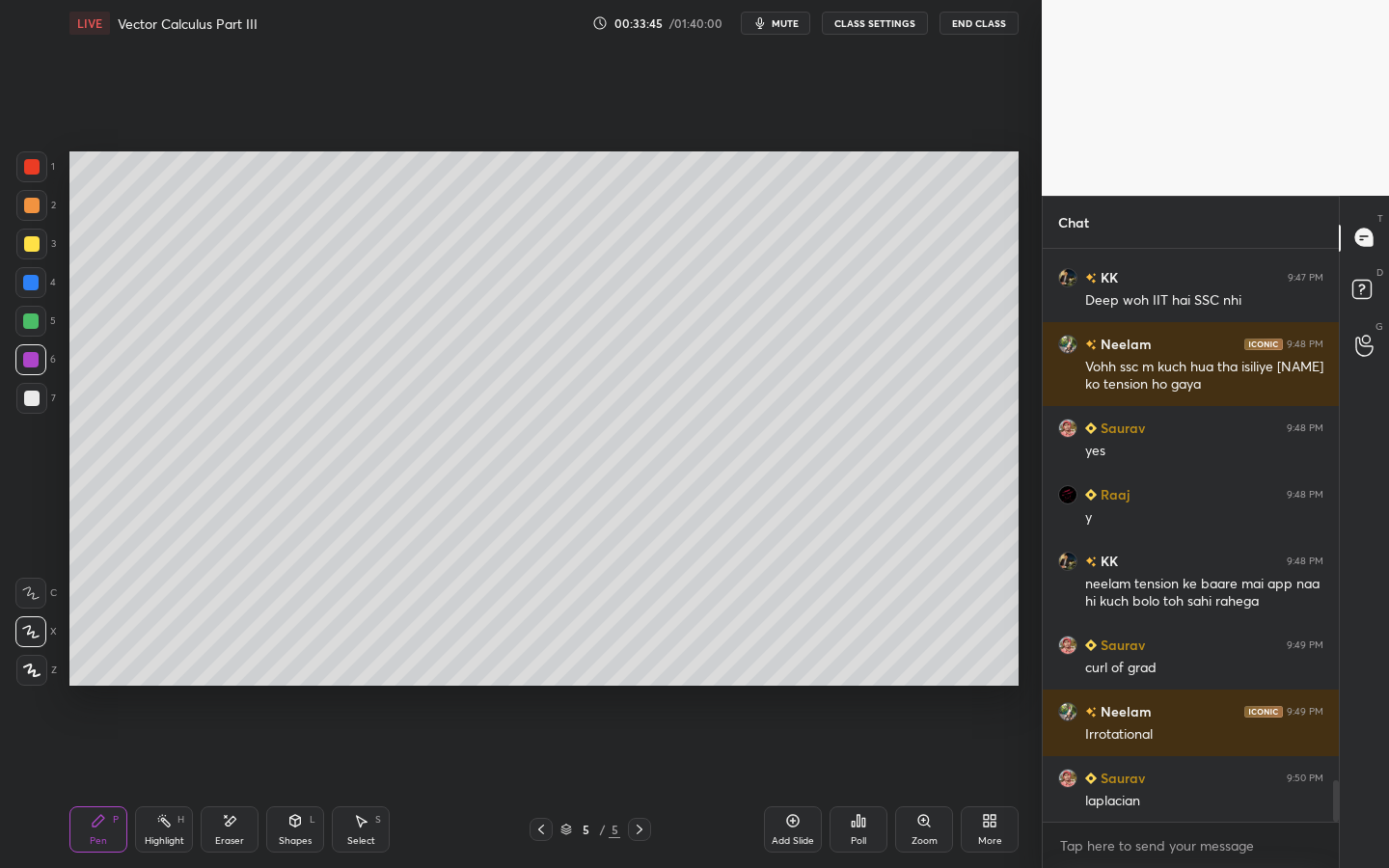 drag, startPoint x: 785, startPoint y: 823, endPoint x: 800, endPoint y: 781, distance: 44.59821 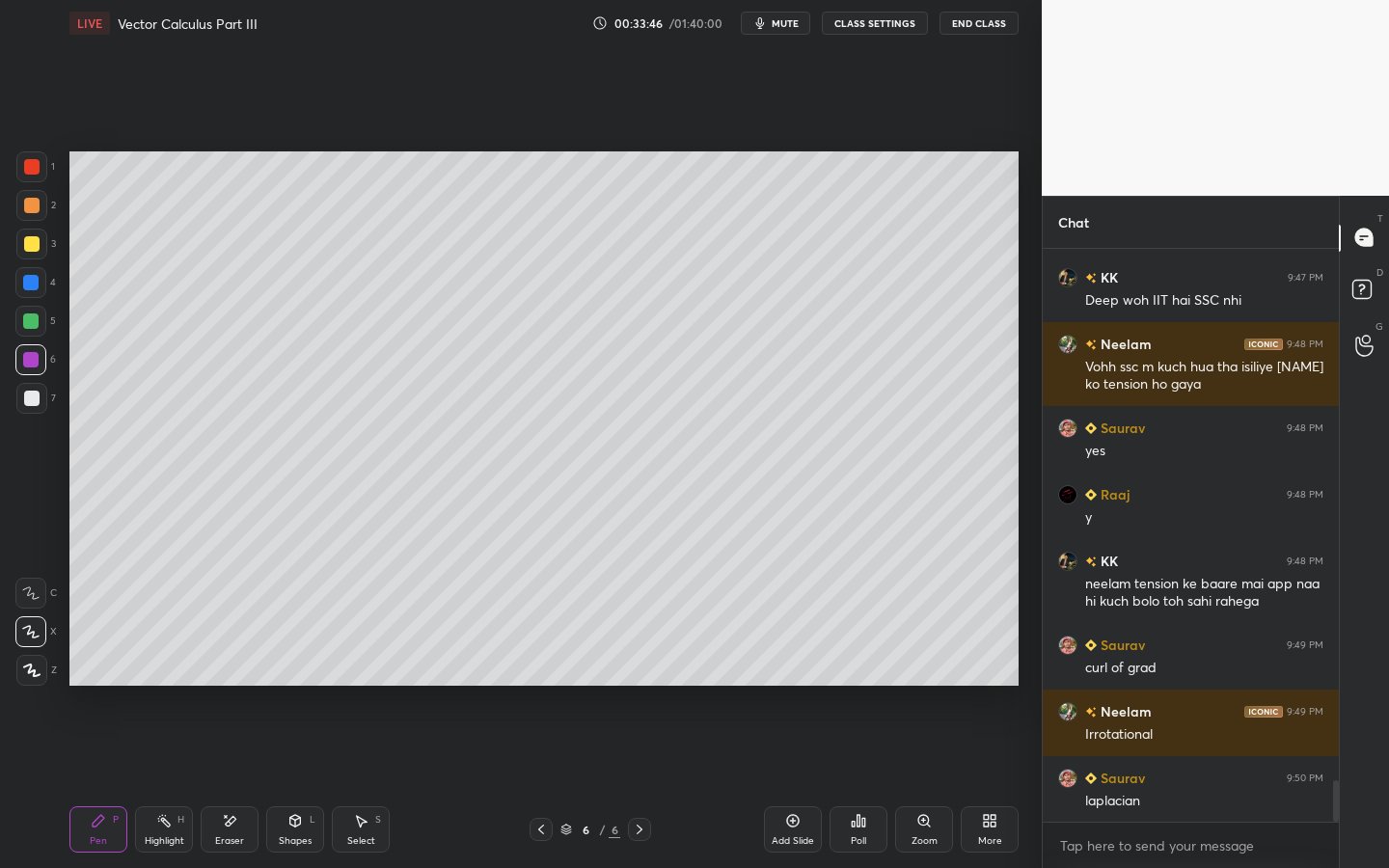 click at bounding box center [32, 244] 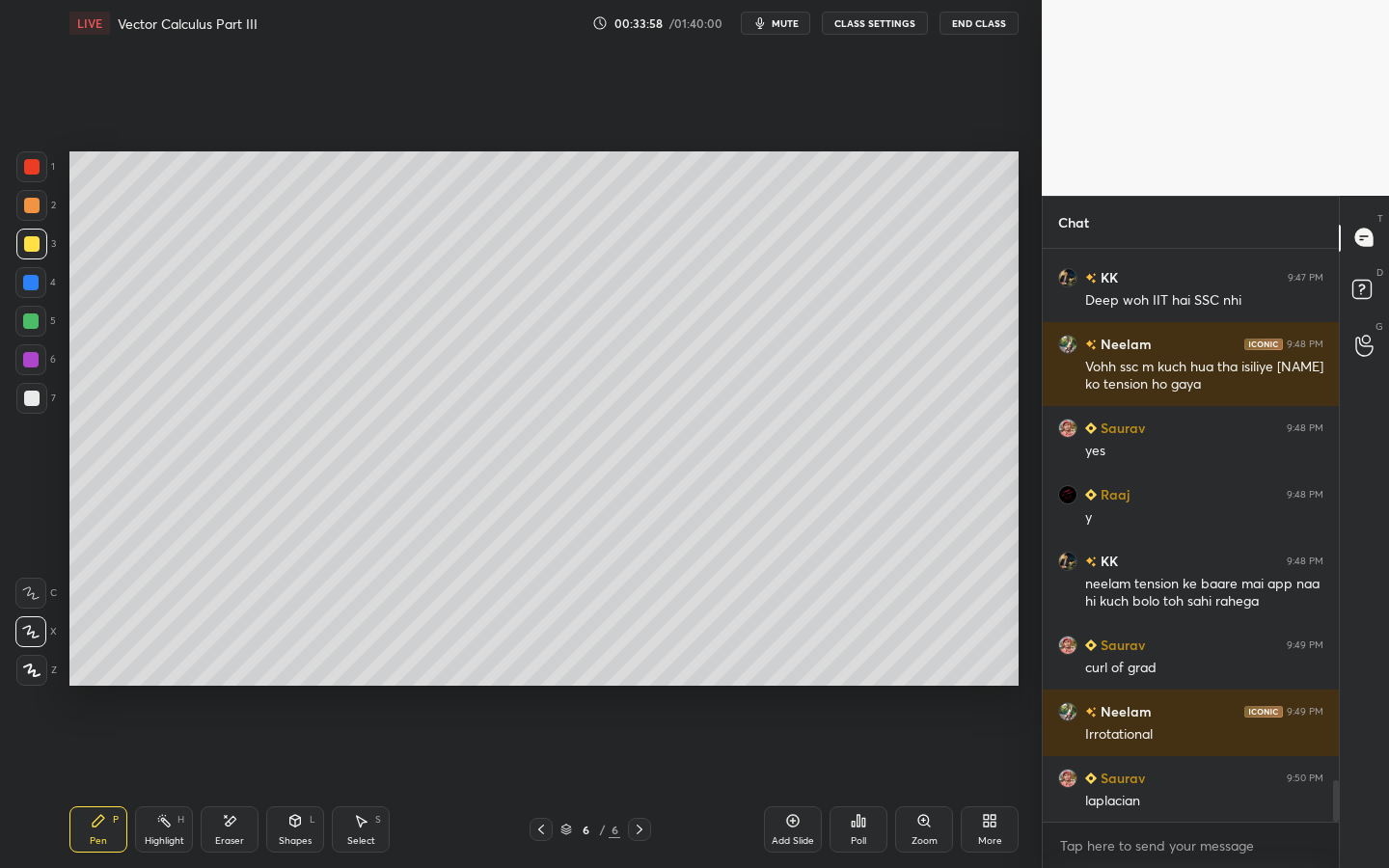click at bounding box center (32, 205) 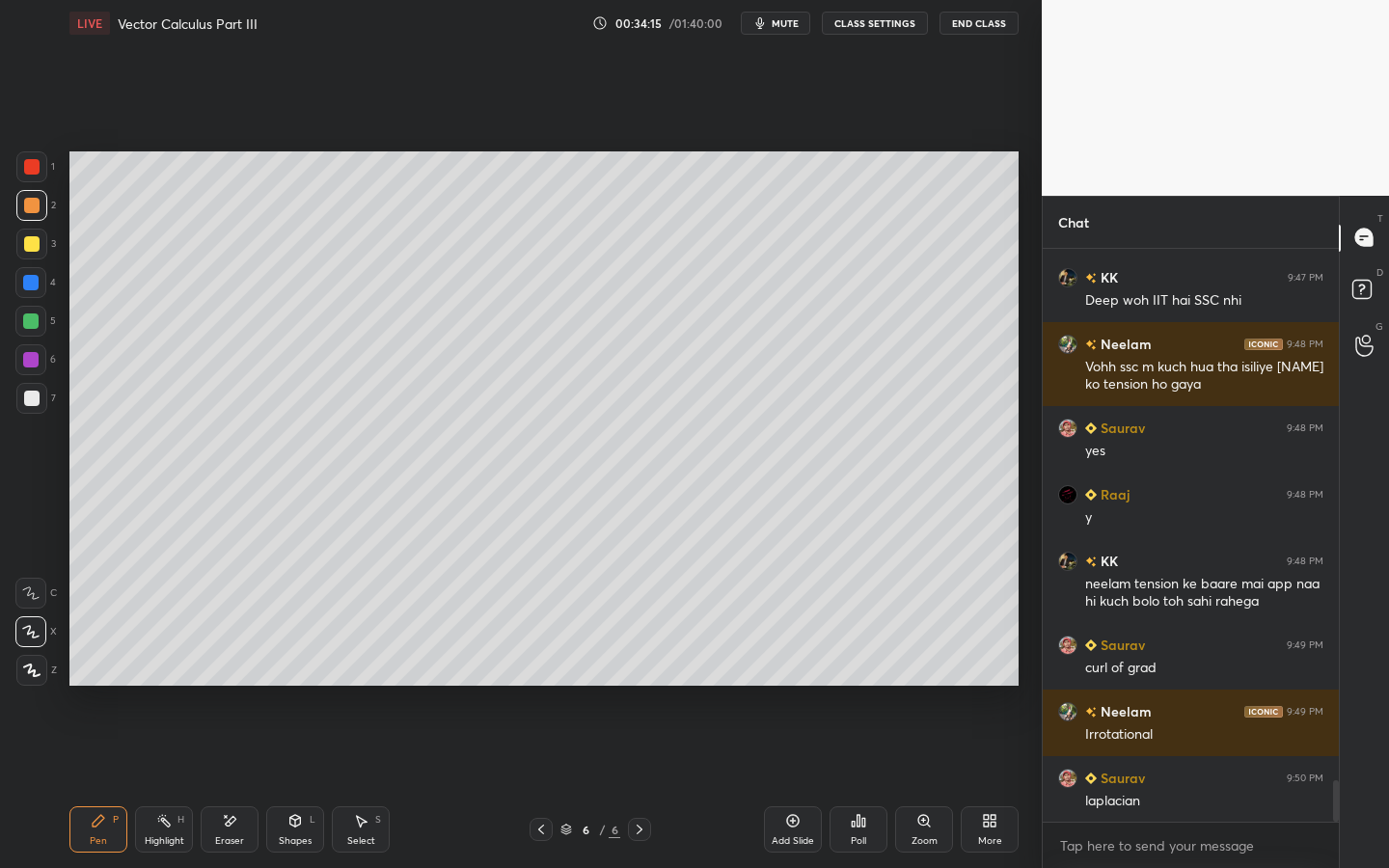 drag, startPoint x: 32, startPoint y: 246, endPoint x: 43, endPoint y: 238, distance: 13.601471 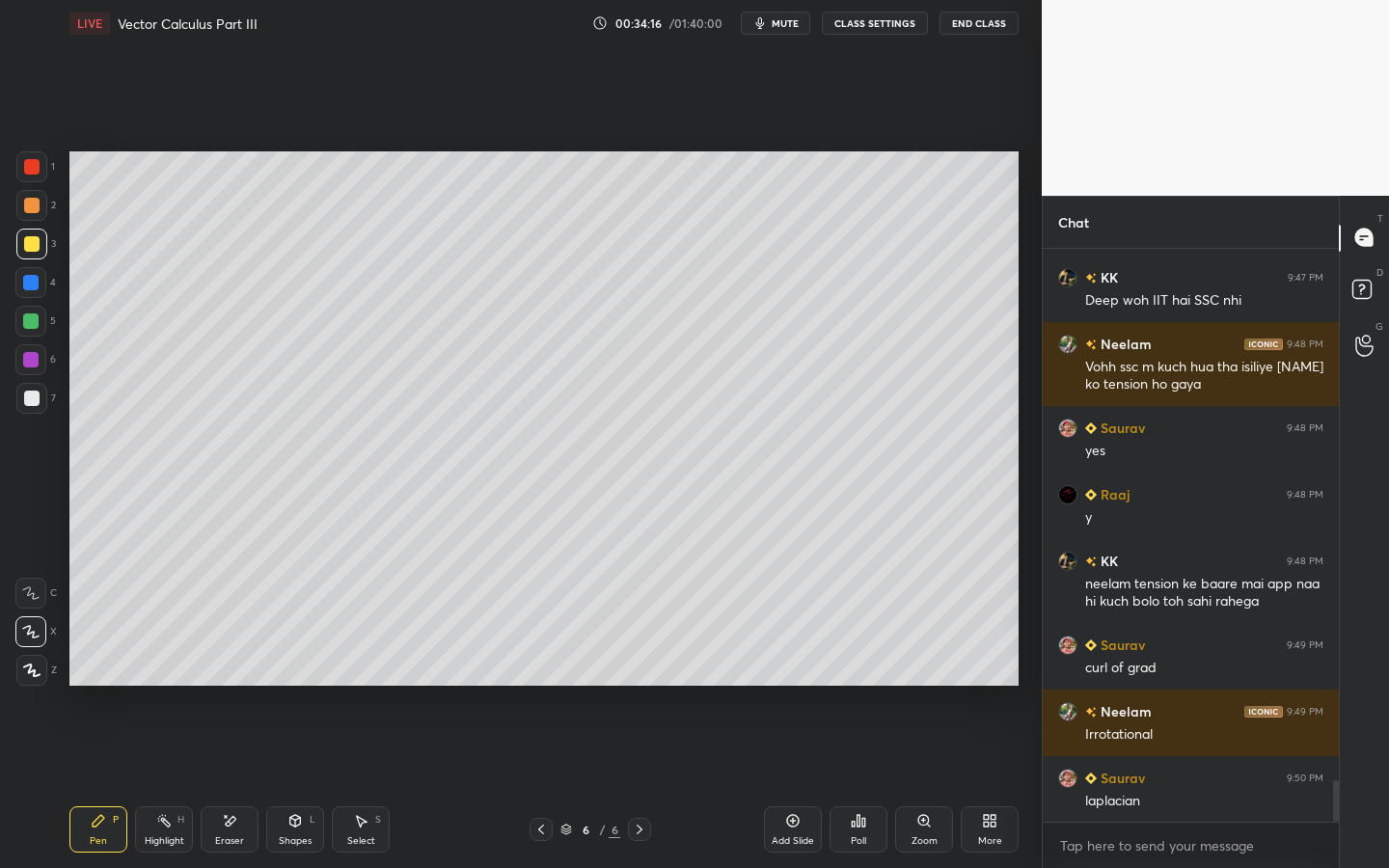 click on "Shapes L" at bounding box center [295, 829] 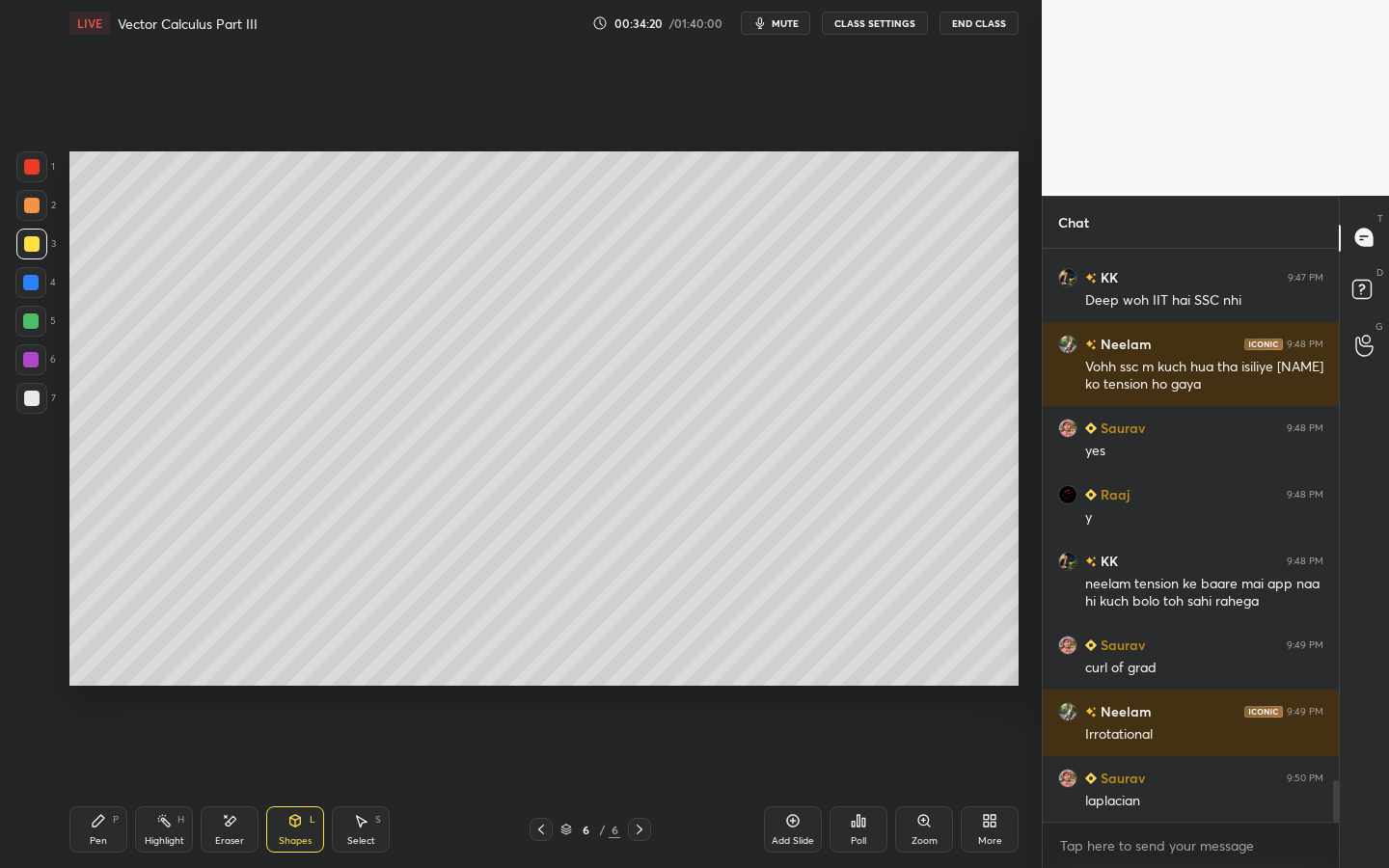 drag, startPoint x: 93, startPoint y: 808, endPoint x: 90, endPoint y: 827, distance: 19.23538 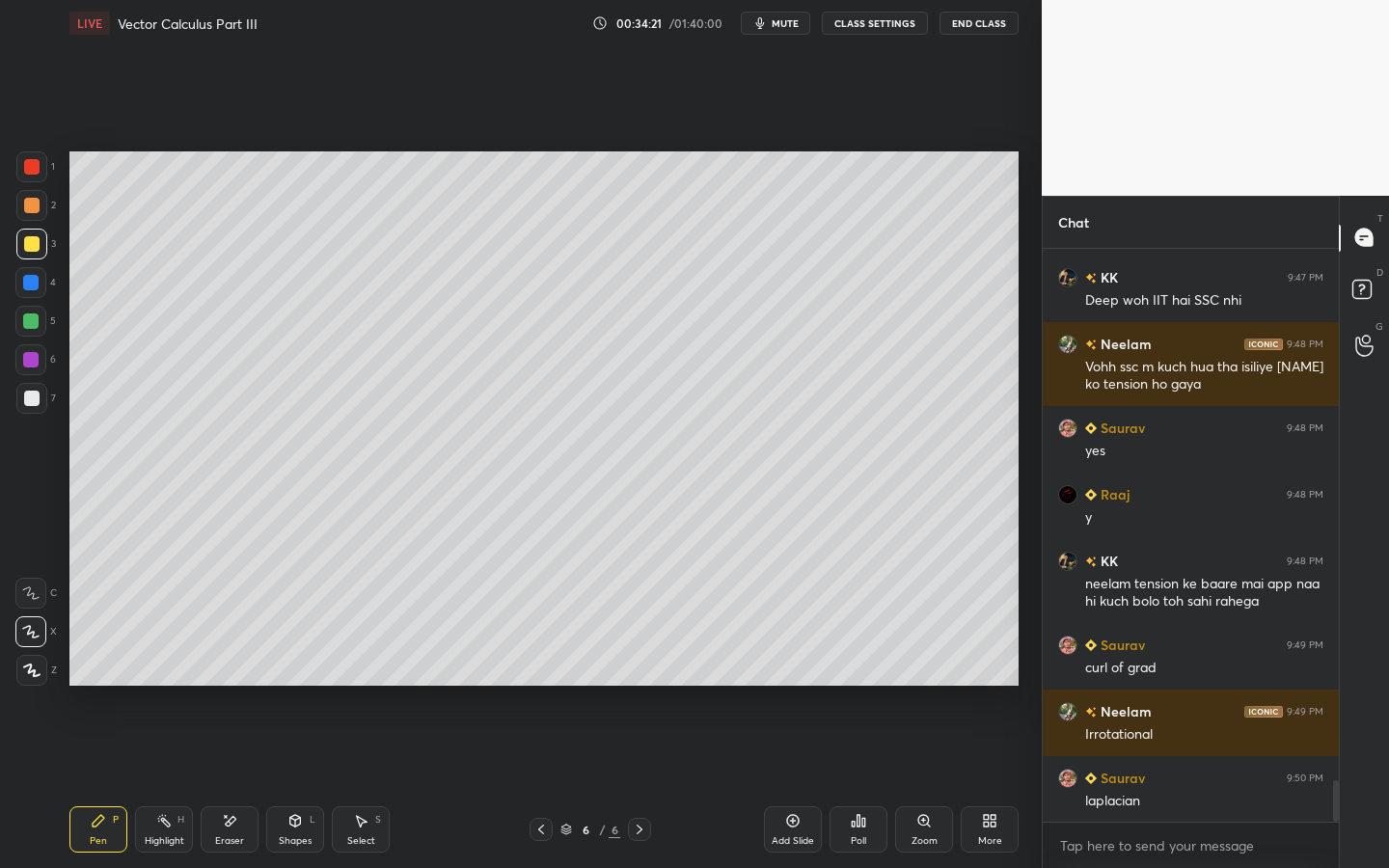 drag, startPoint x: 24, startPoint y: 397, endPoint x: 46, endPoint y: 388, distance: 23.769729 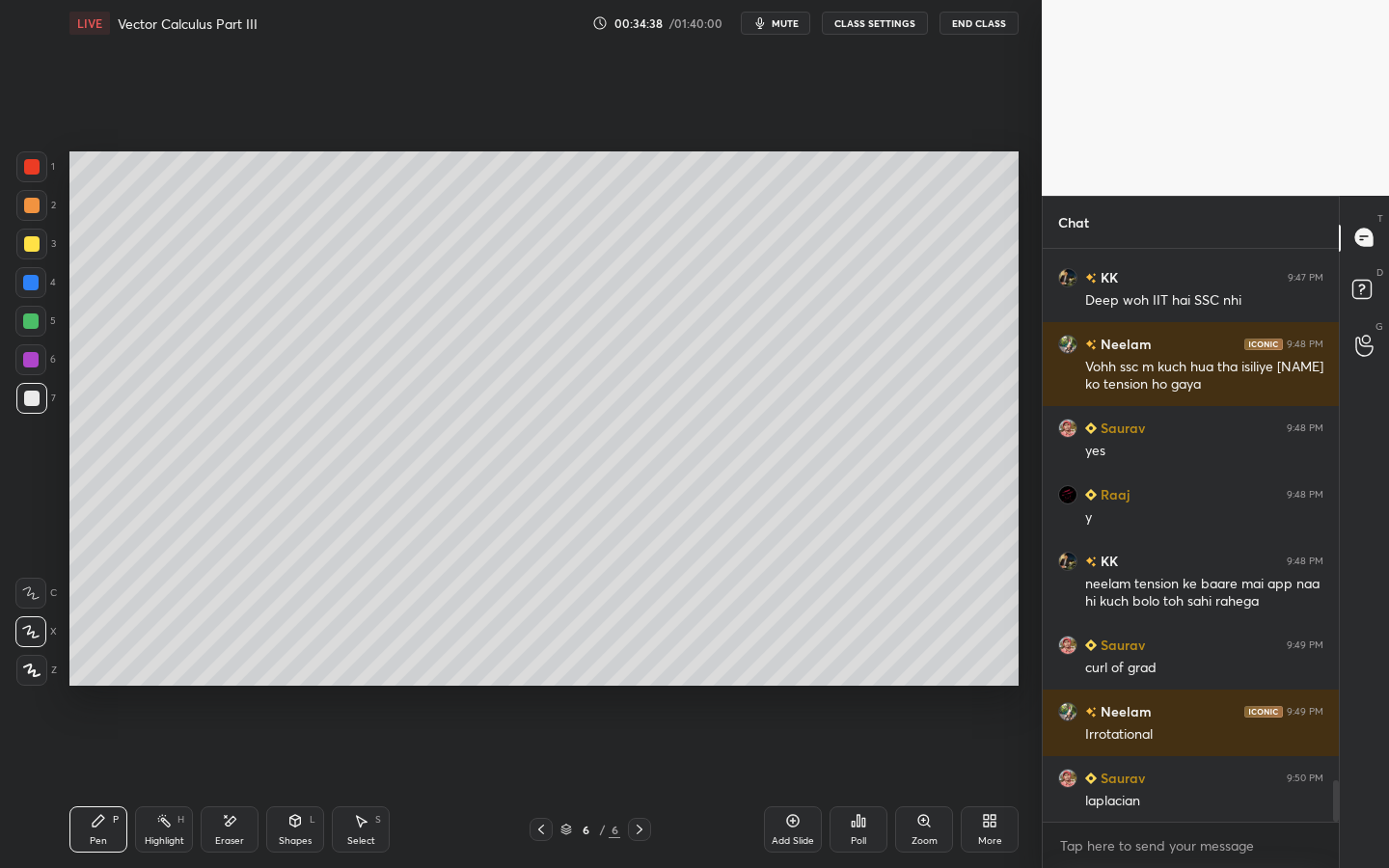 click on "Shapes" at bounding box center [295, 841] 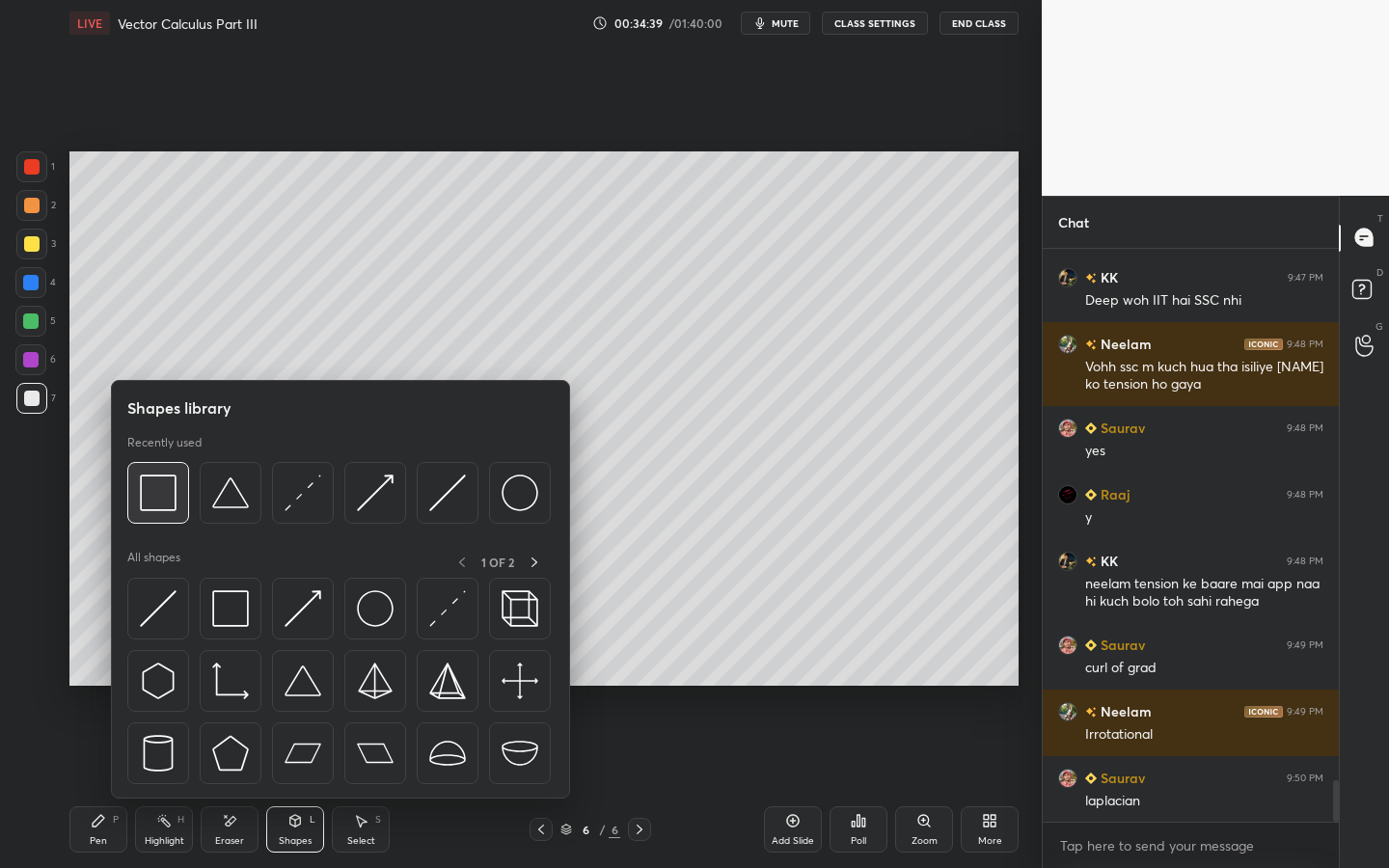 click at bounding box center (158, 493) 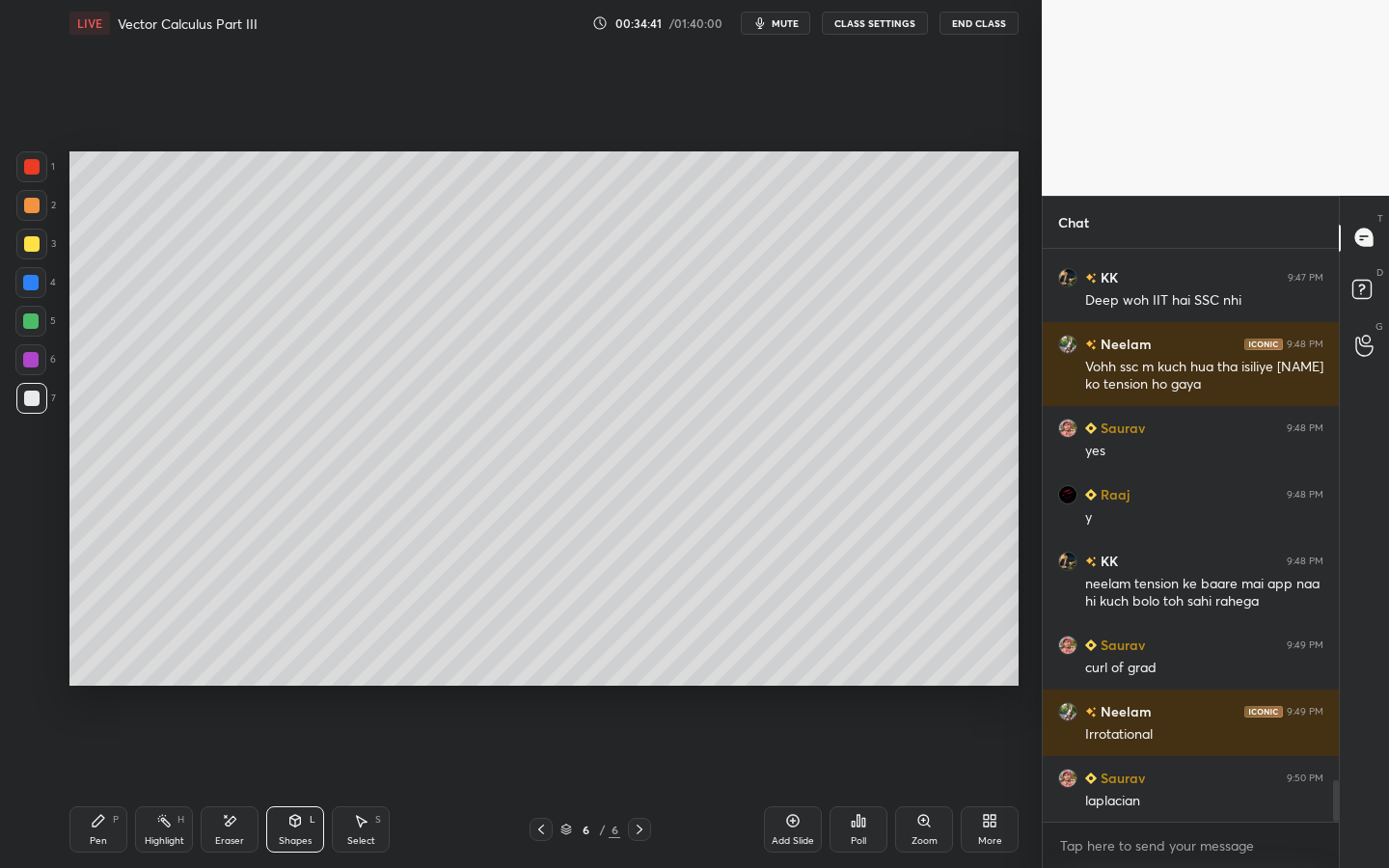 click on "Setting up your live class Poll for   secs No correct answer Start poll" at bounding box center (544, 419) 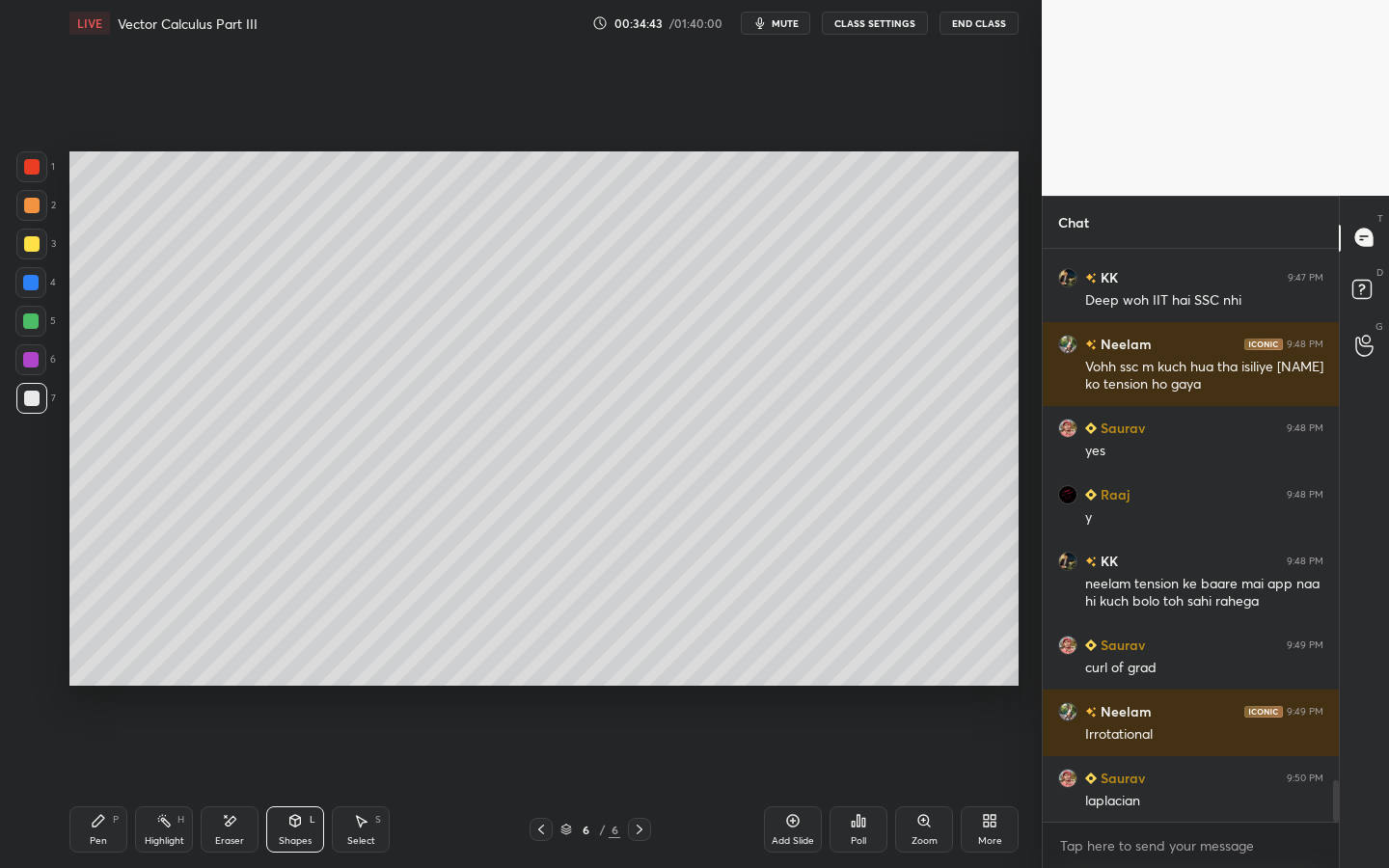 click 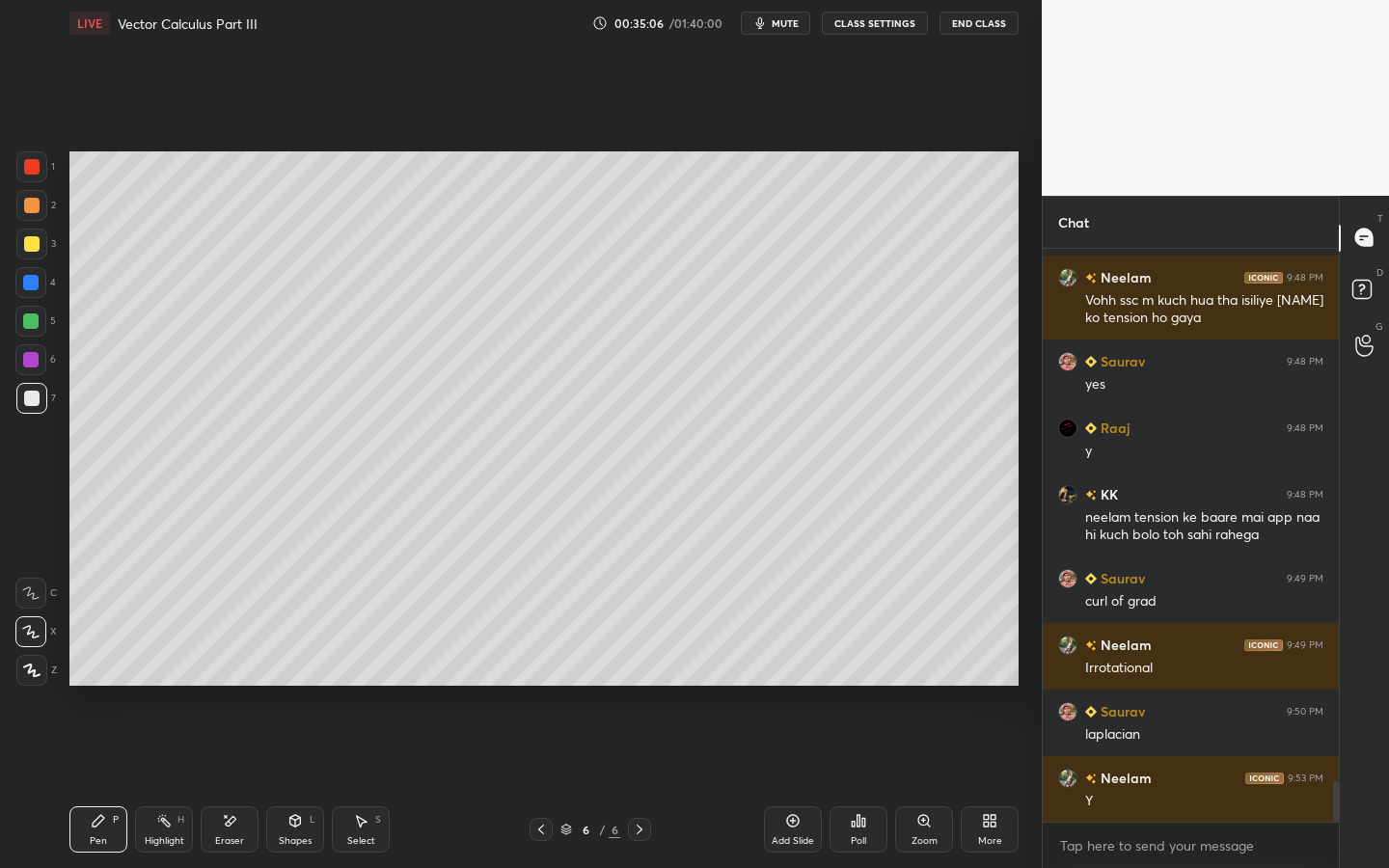scroll, scrollTop: 7469, scrollLeft: 0, axis: vertical 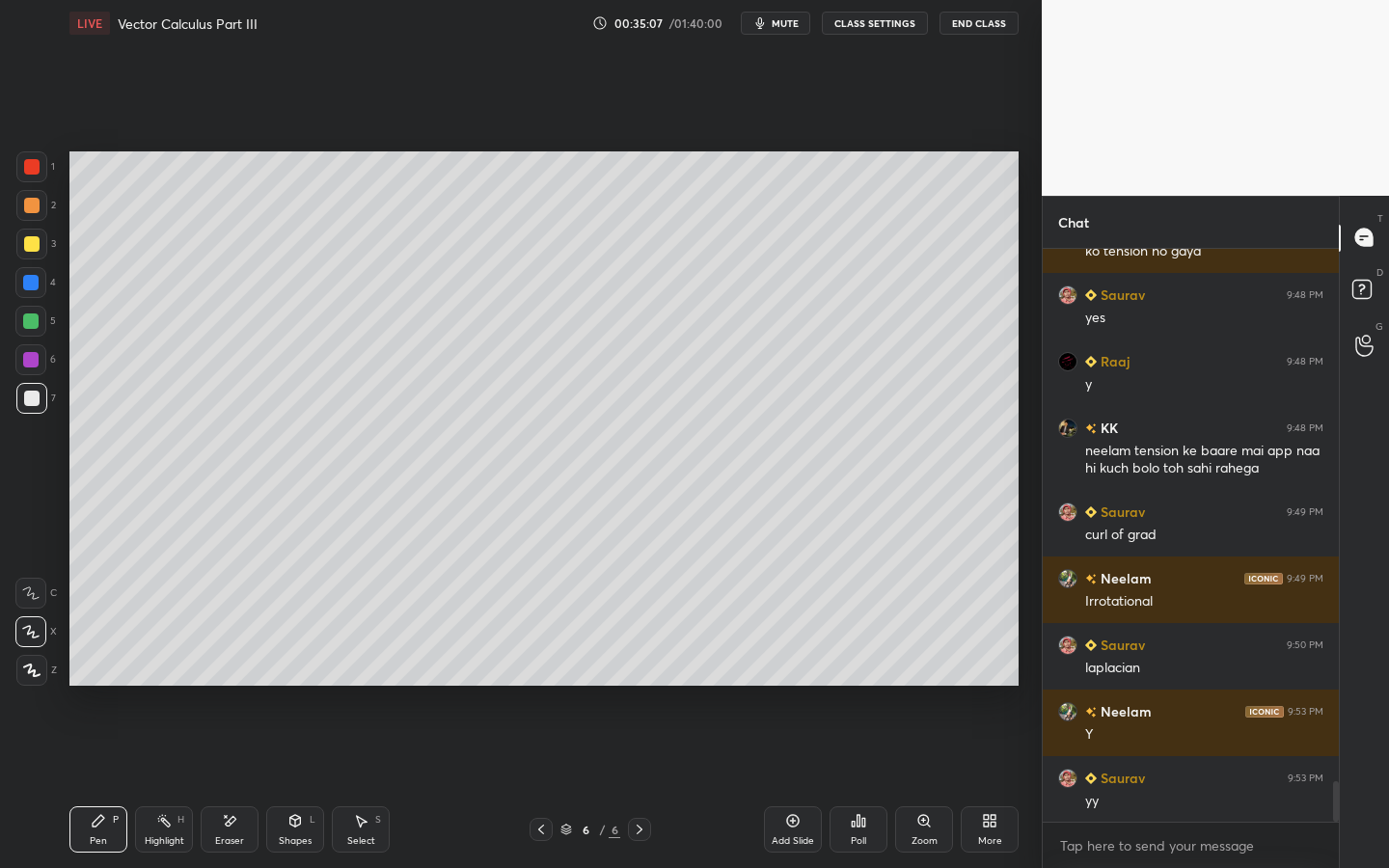 drag, startPoint x: 40, startPoint y: 356, endPoint x: 62, endPoint y: 353, distance: 22.203603 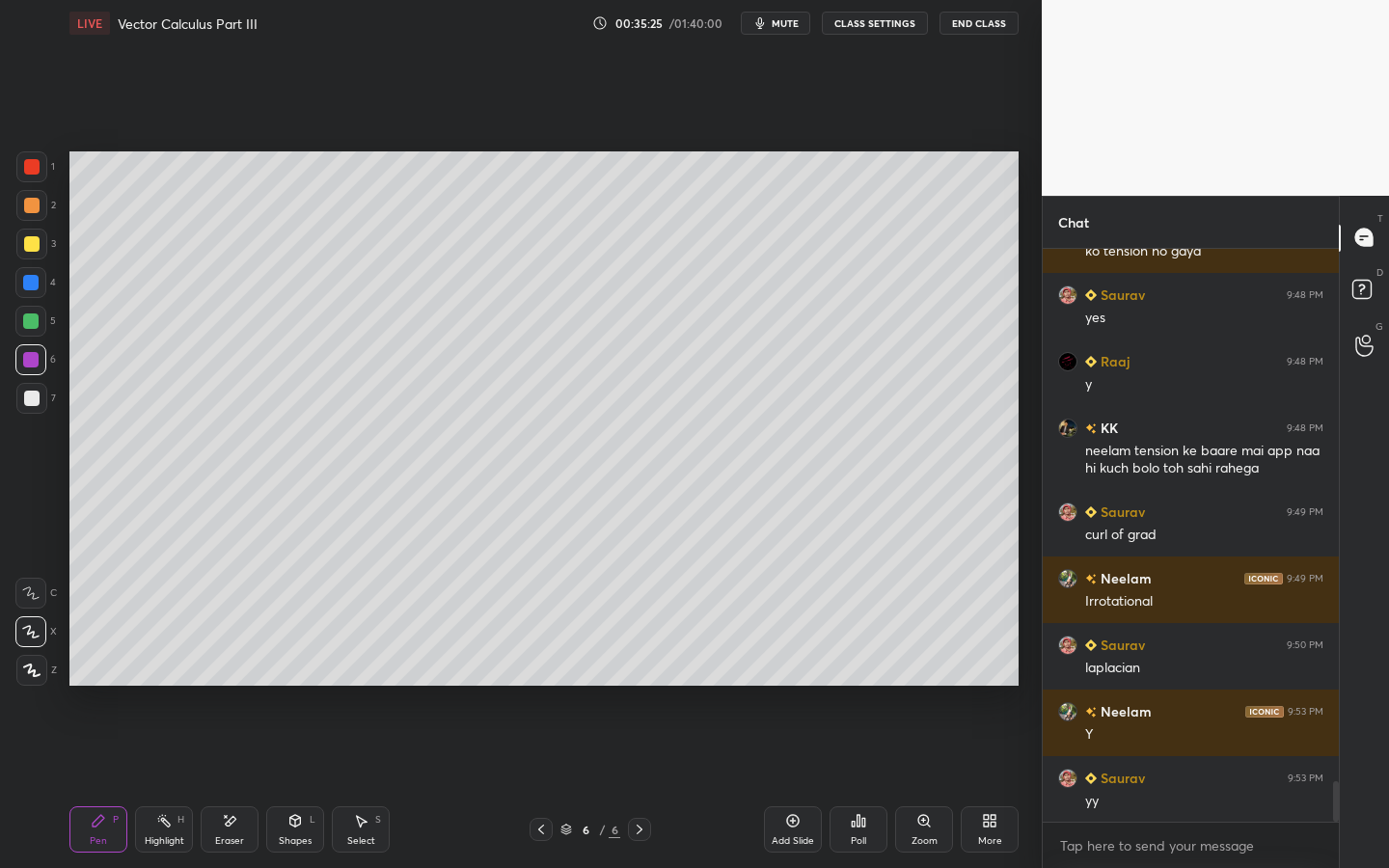 click 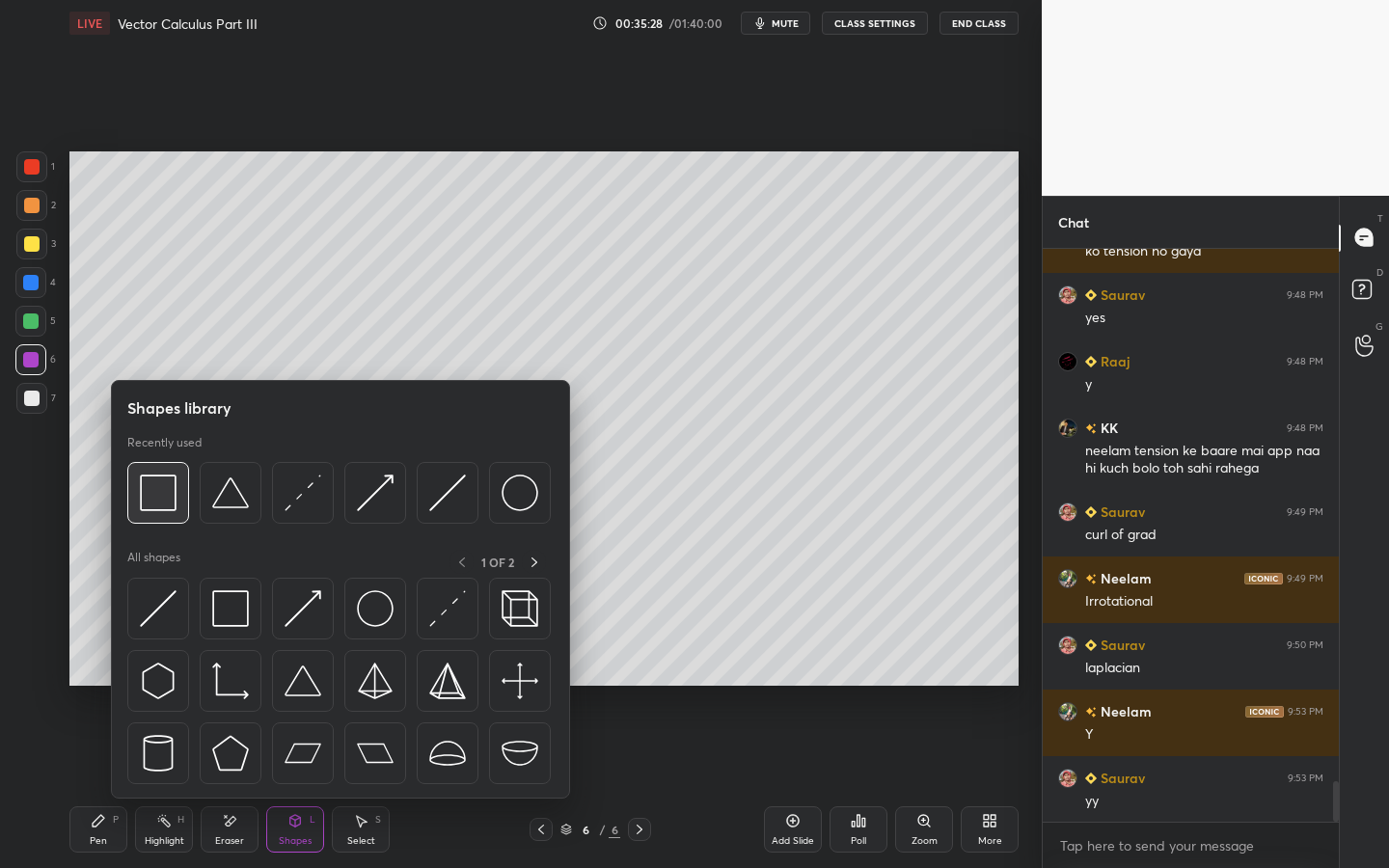 click at bounding box center (158, 493) 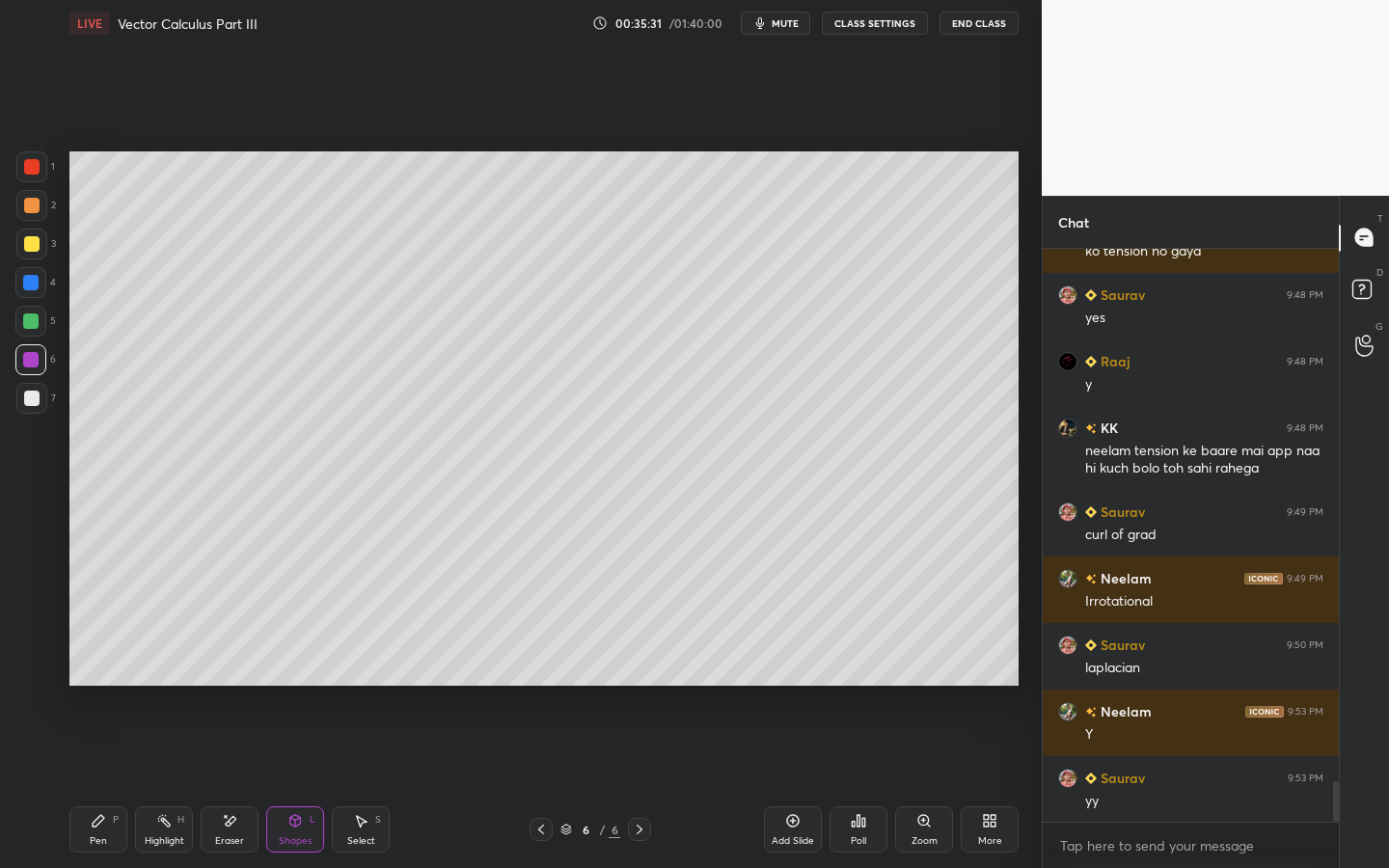 click on "Pen P Highlight H Eraser Shapes L Select S 6 / 6 Add Slide Poll Zoom More" at bounding box center [544, 829] 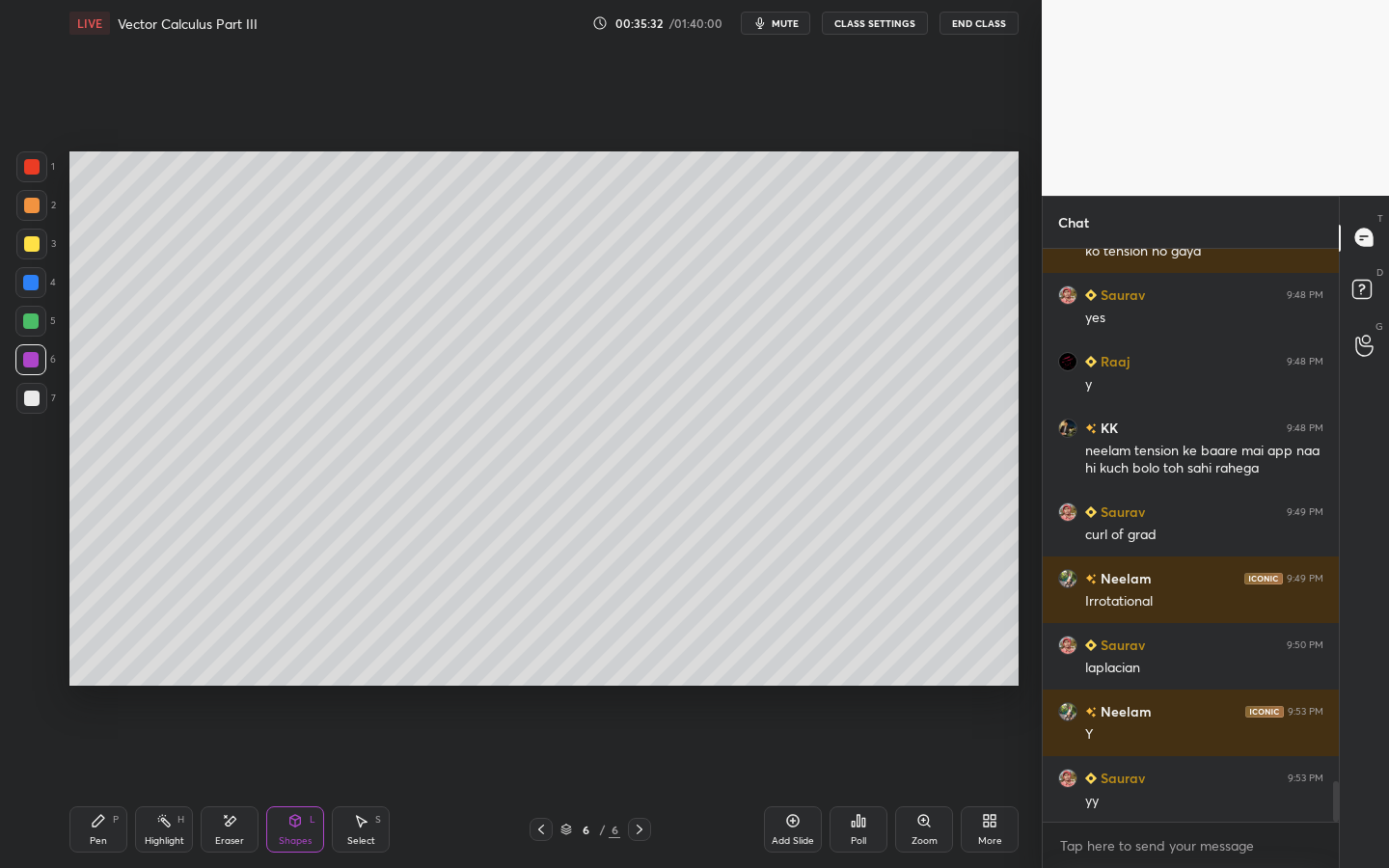 drag, startPoint x: 37, startPoint y: 319, endPoint x: 50, endPoint y: 319, distance: 13 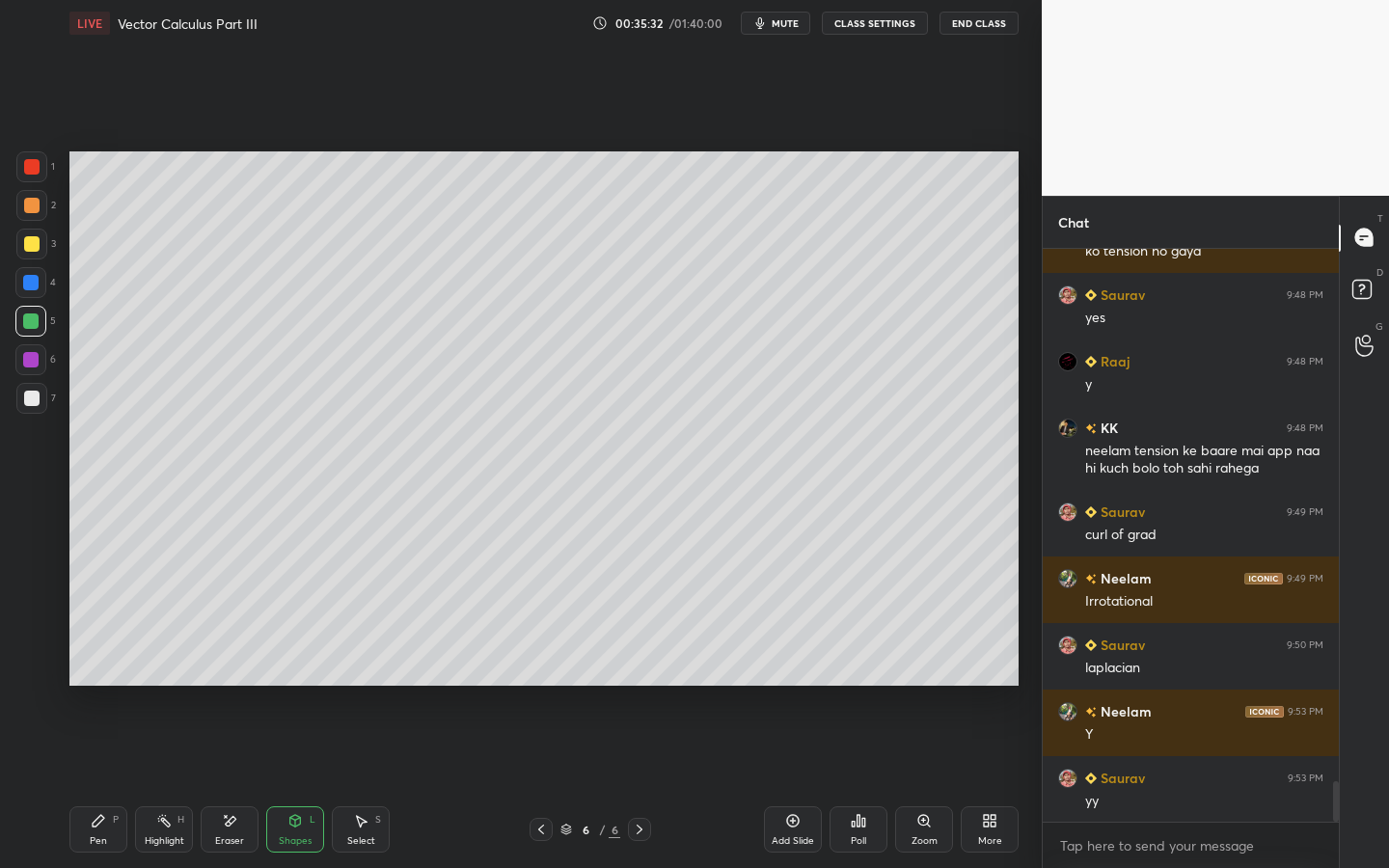 click on "Shapes" at bounding box center (295, 841) 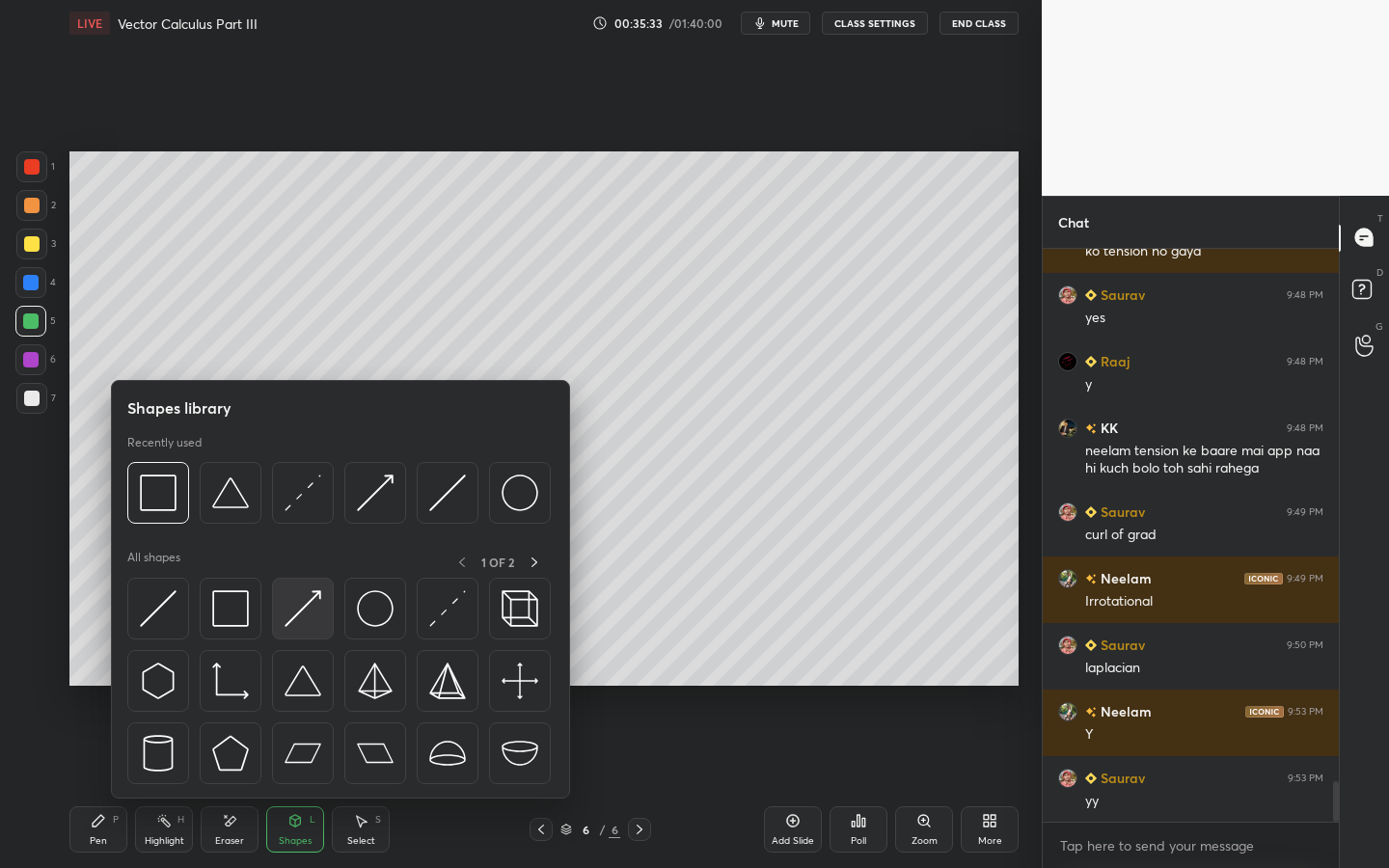 click at bounding box center (303, 609) 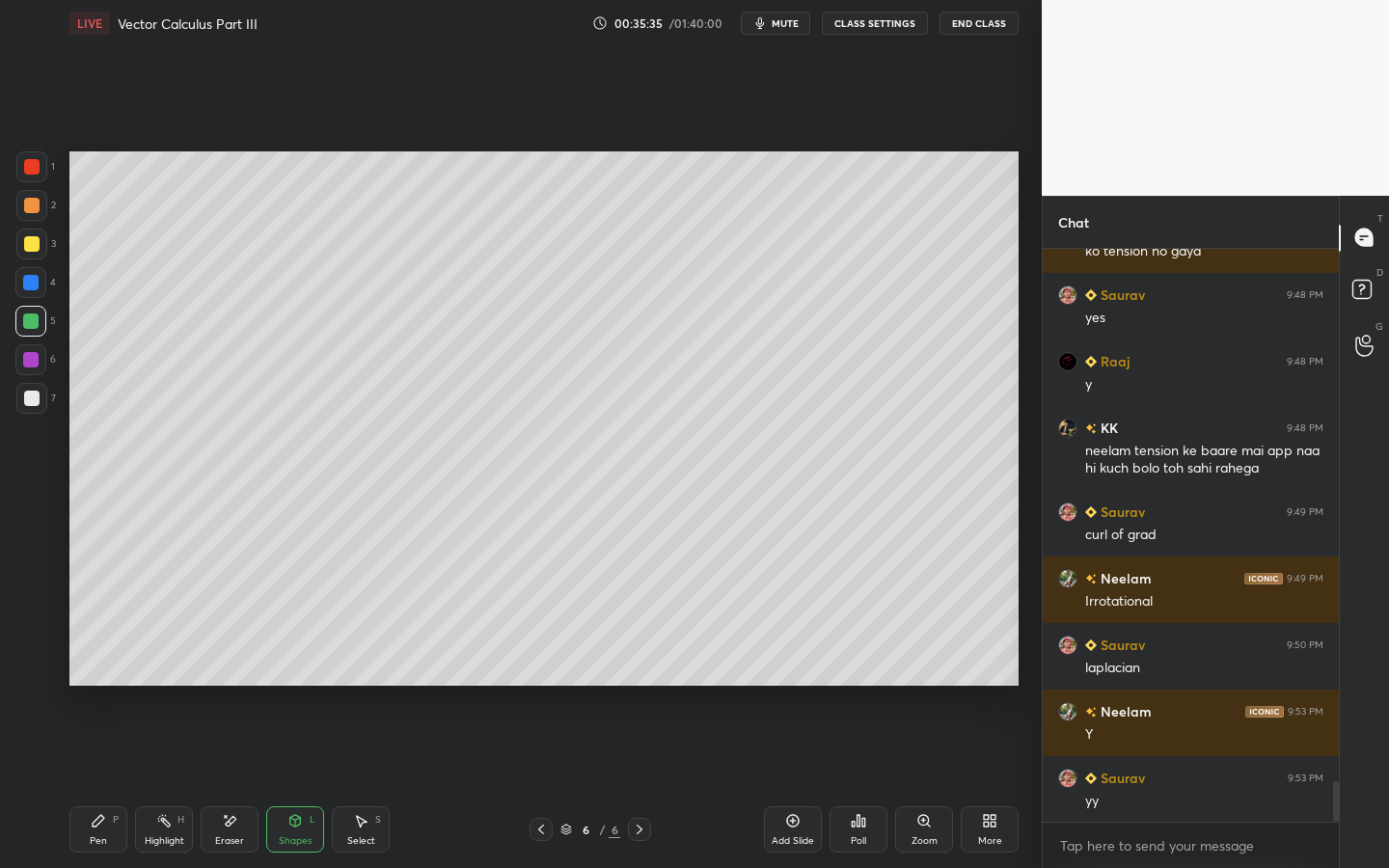 click on "Pen P" at bounding box center [98, 829] 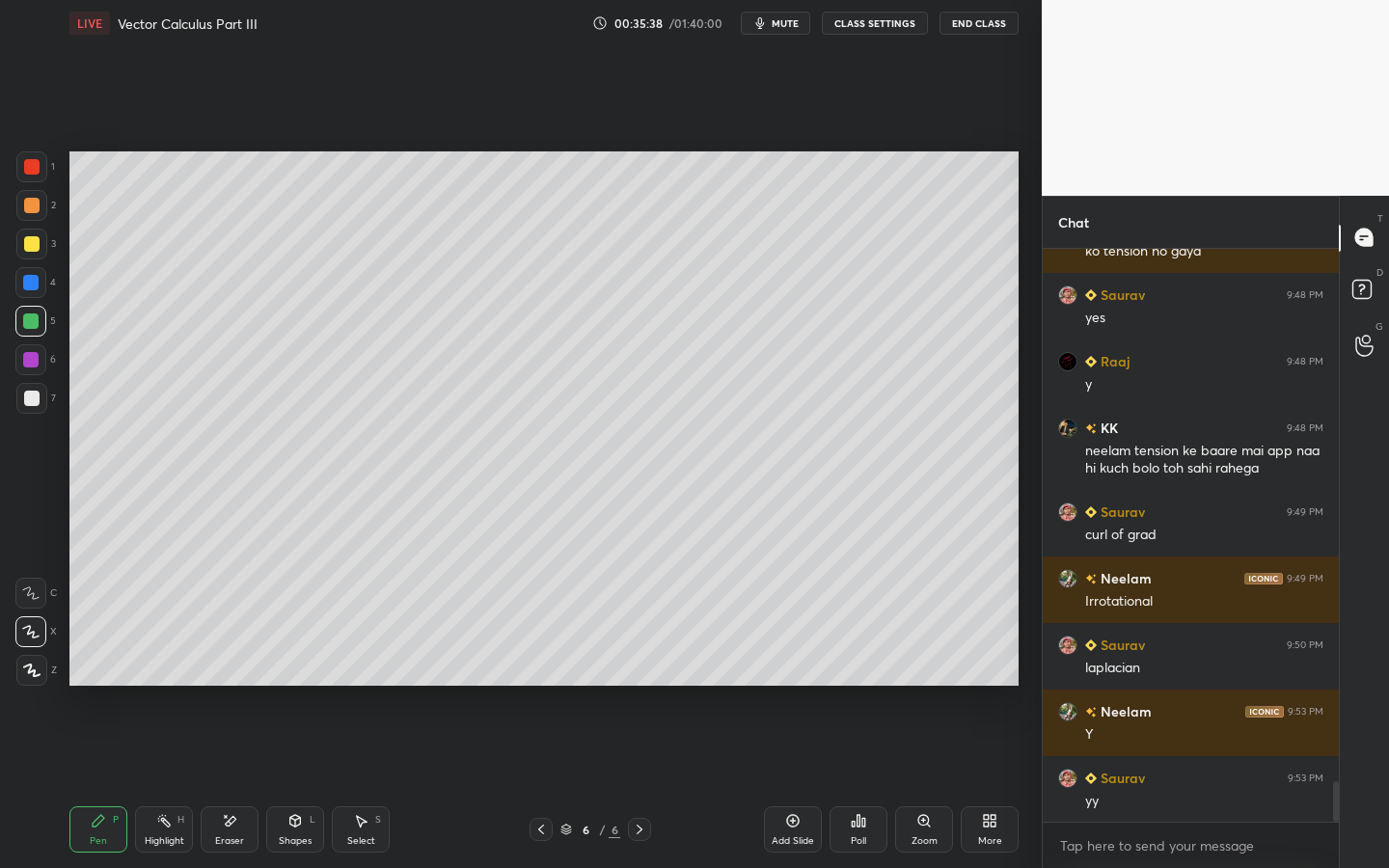 click on "Shapes L" at bounding box center (295, 829) 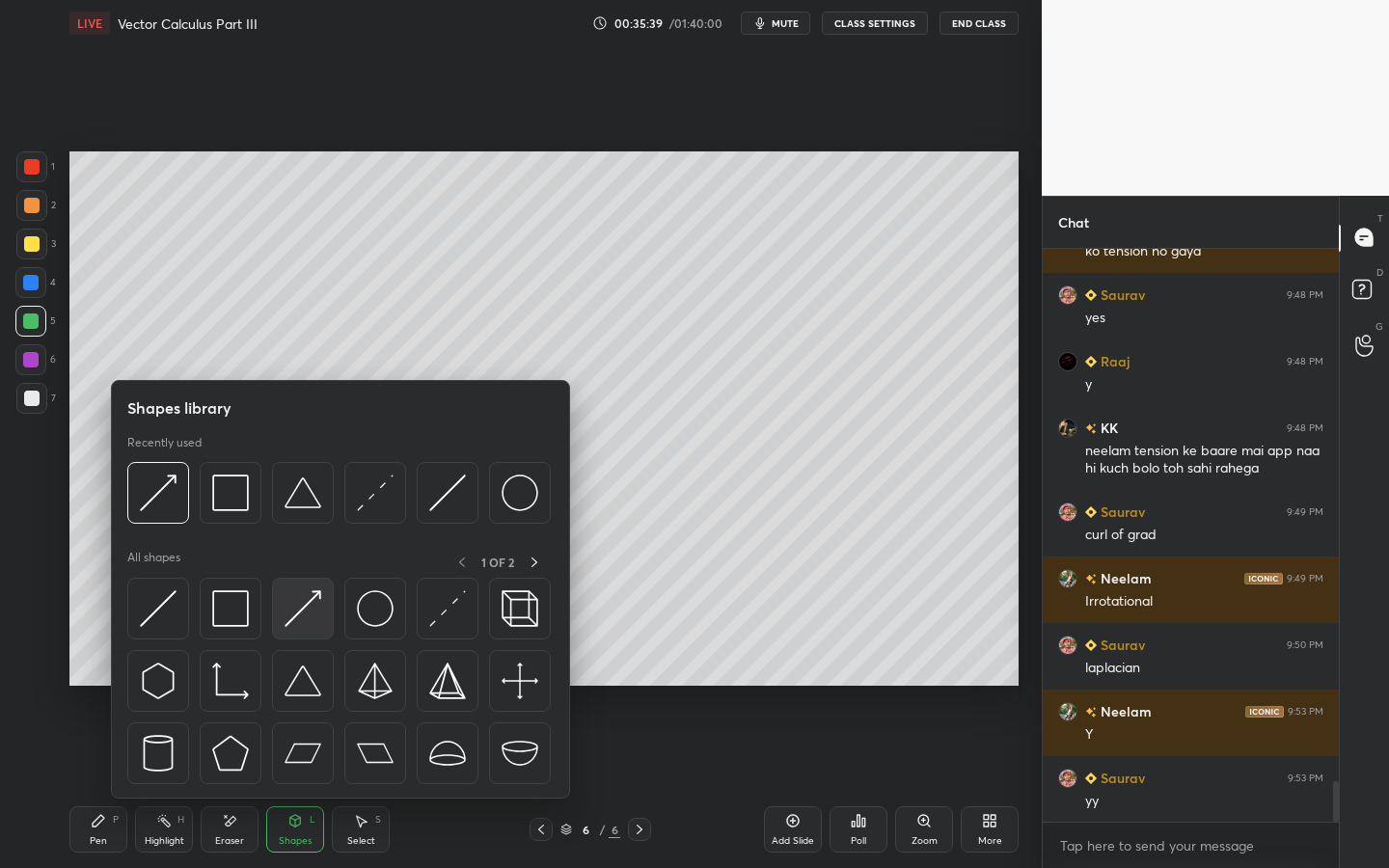 click at bounding box center [303, 609] 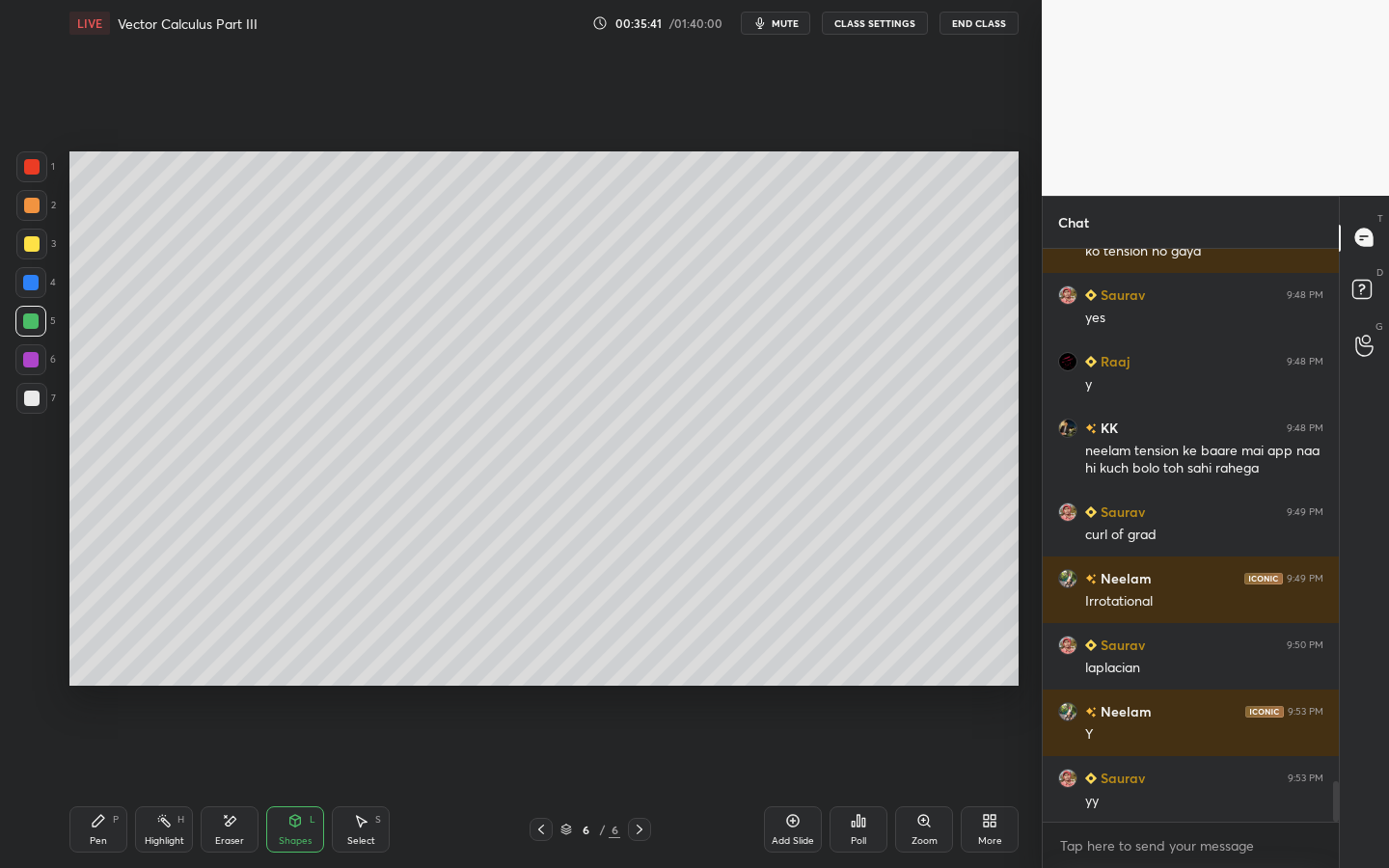 scroll, scrollTop: 7535, scrollLeft: 0, axis: vertical 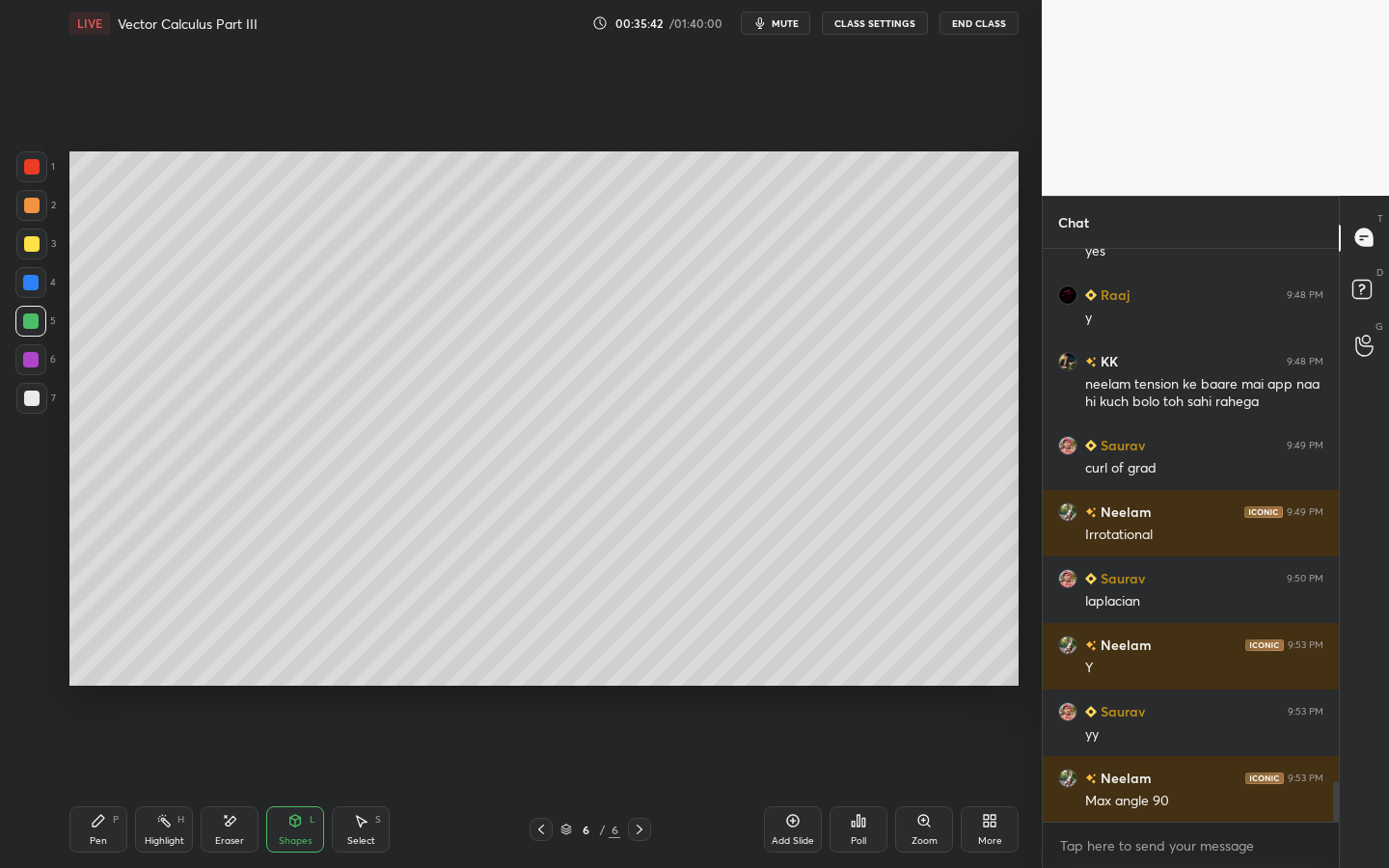 drag, startPoint x: 109, startPoint y: 820, endPoint x: 178, endPoint y: 750, distance: 98.29039 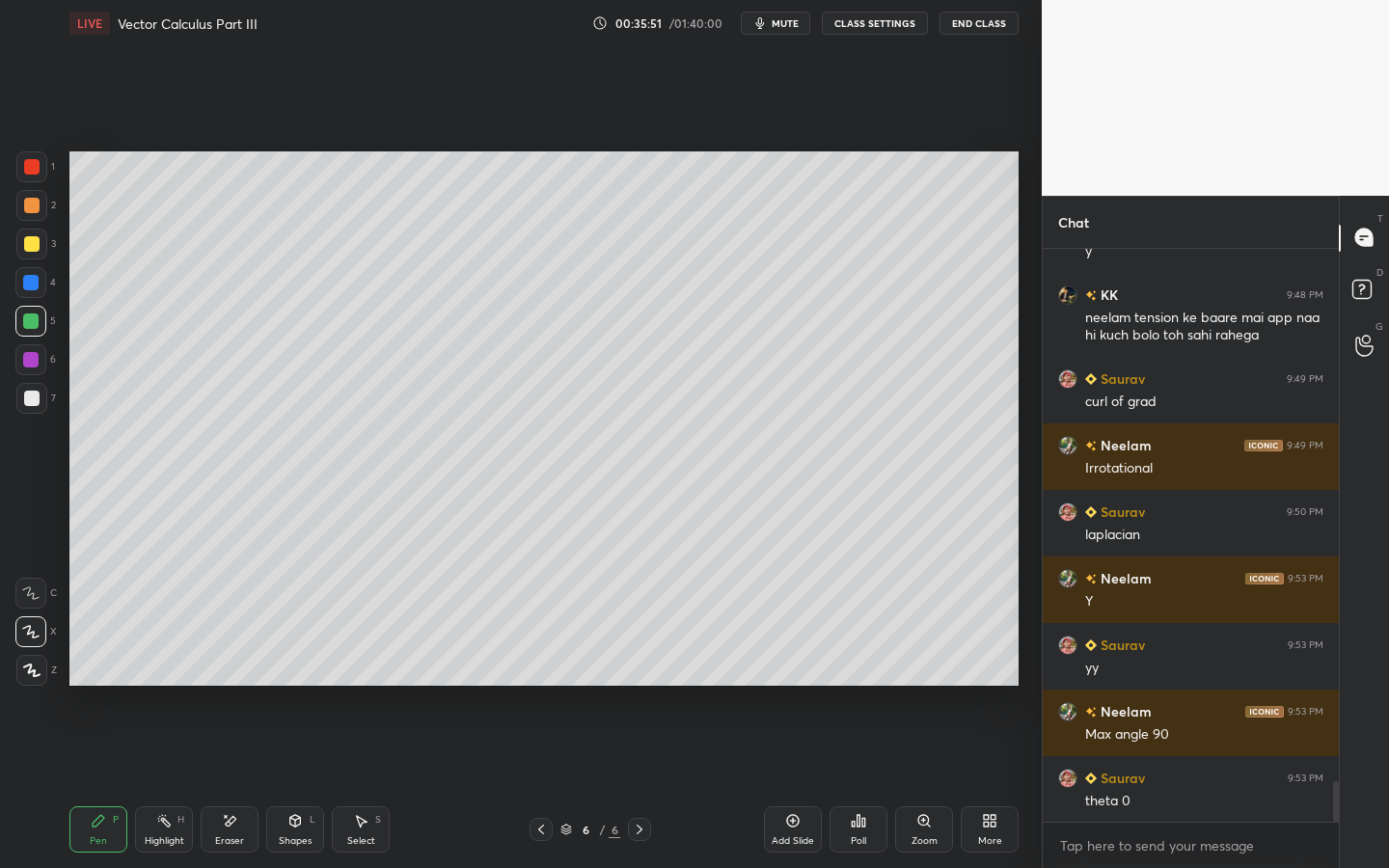 scroll, scrollTop: 7668, scrollLeft: 0, axis: vertical 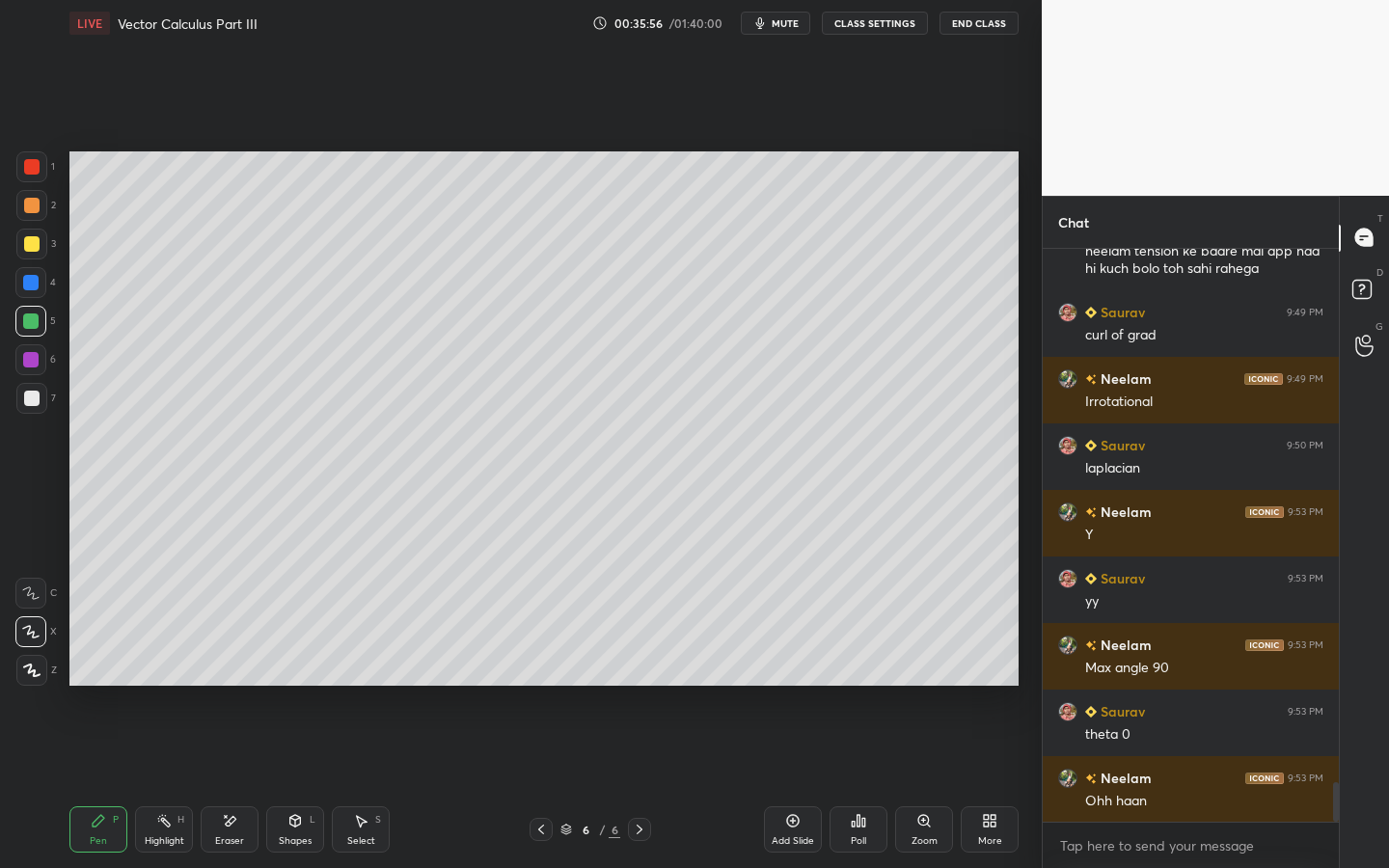click at bounding box center (32, 398) 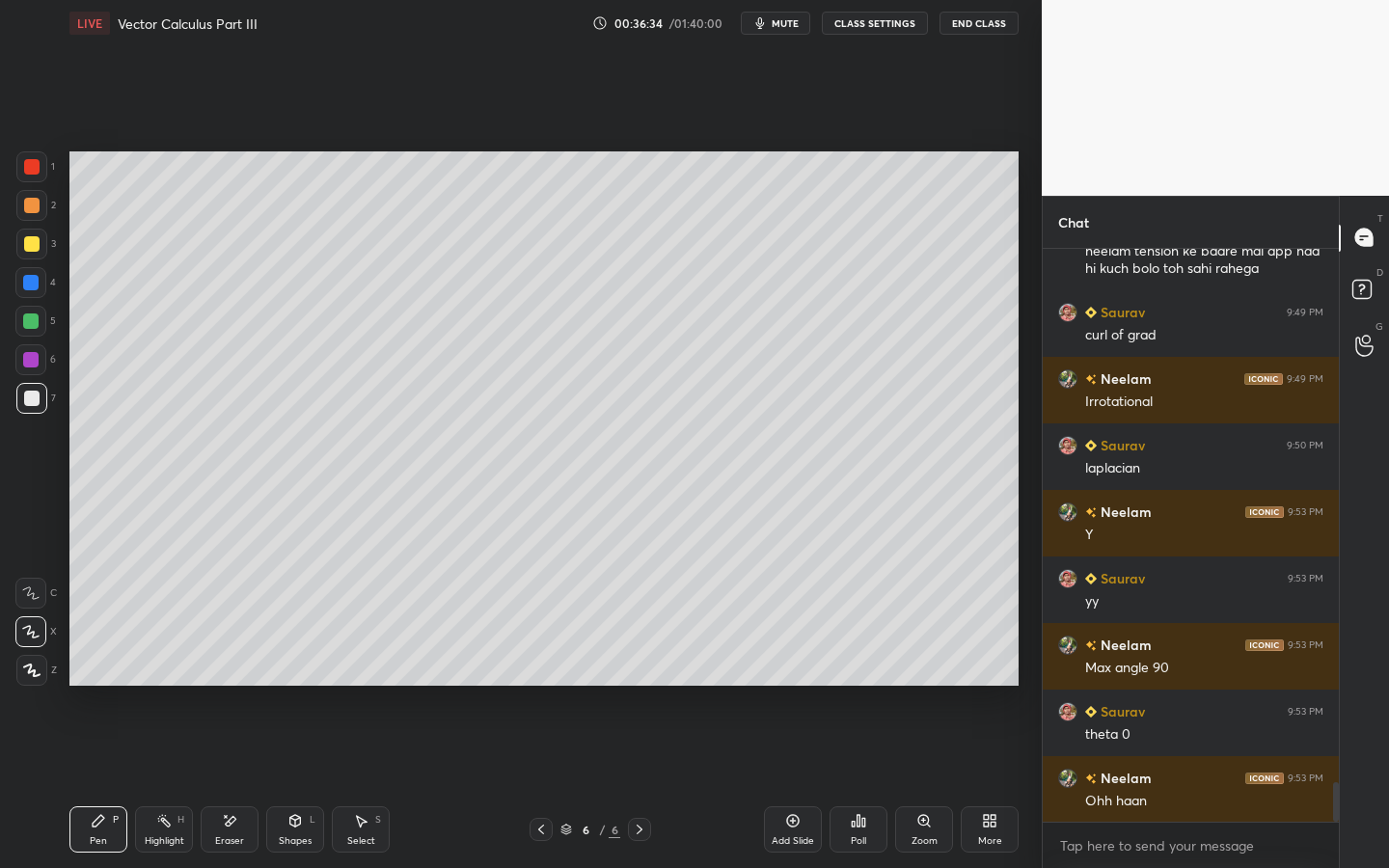drag, startPoint x: 36, startPoint y: 400, endPoint x: 64, endPoint y: 430, distance: 41.03657 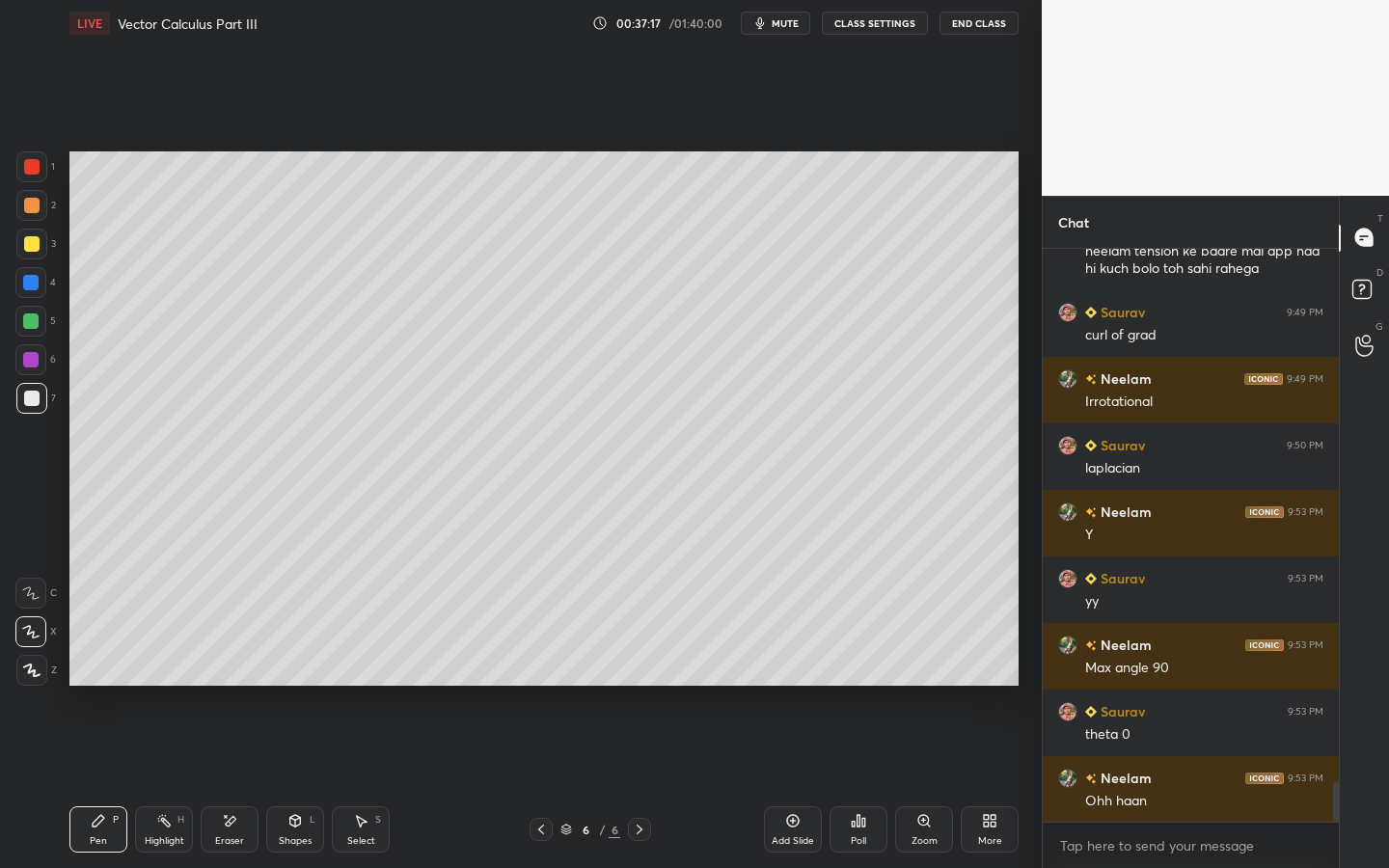 click on "Shapes L" at bounding box center (295, 829) 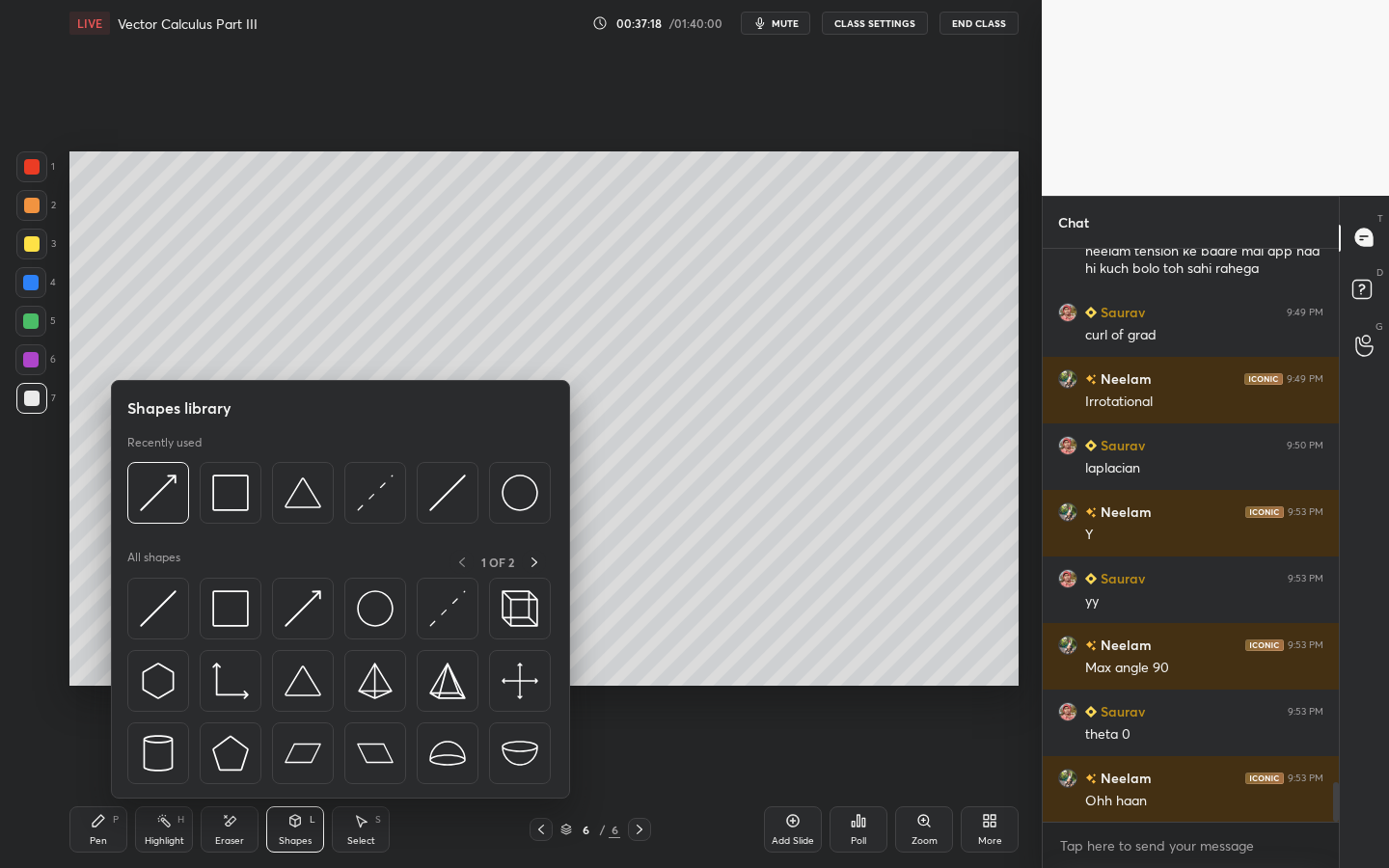 click on "Pen P" at bounding box center [98, 829] 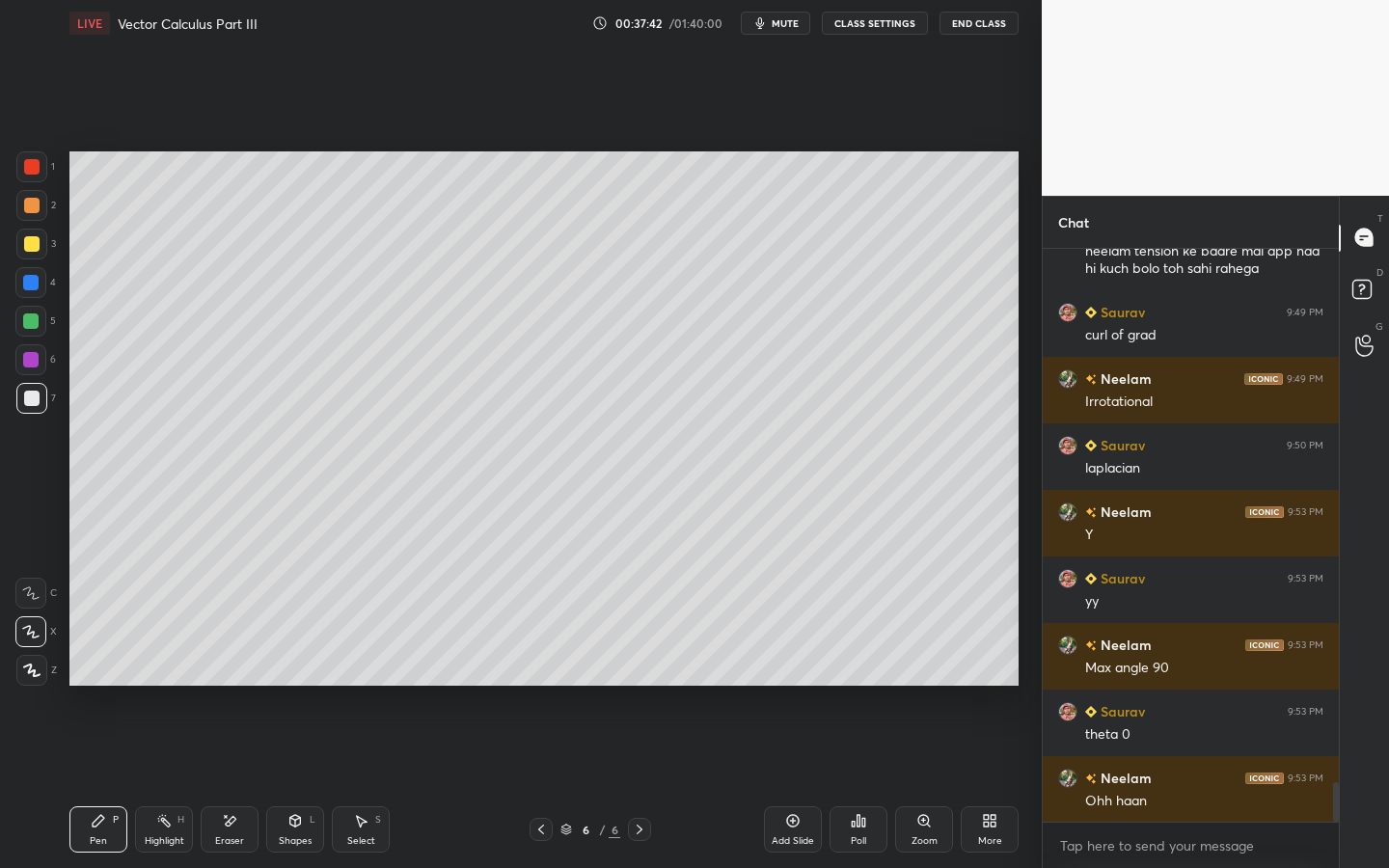 scroll, scrollTop: 7735, scrollLeft: 0, axis: vertical 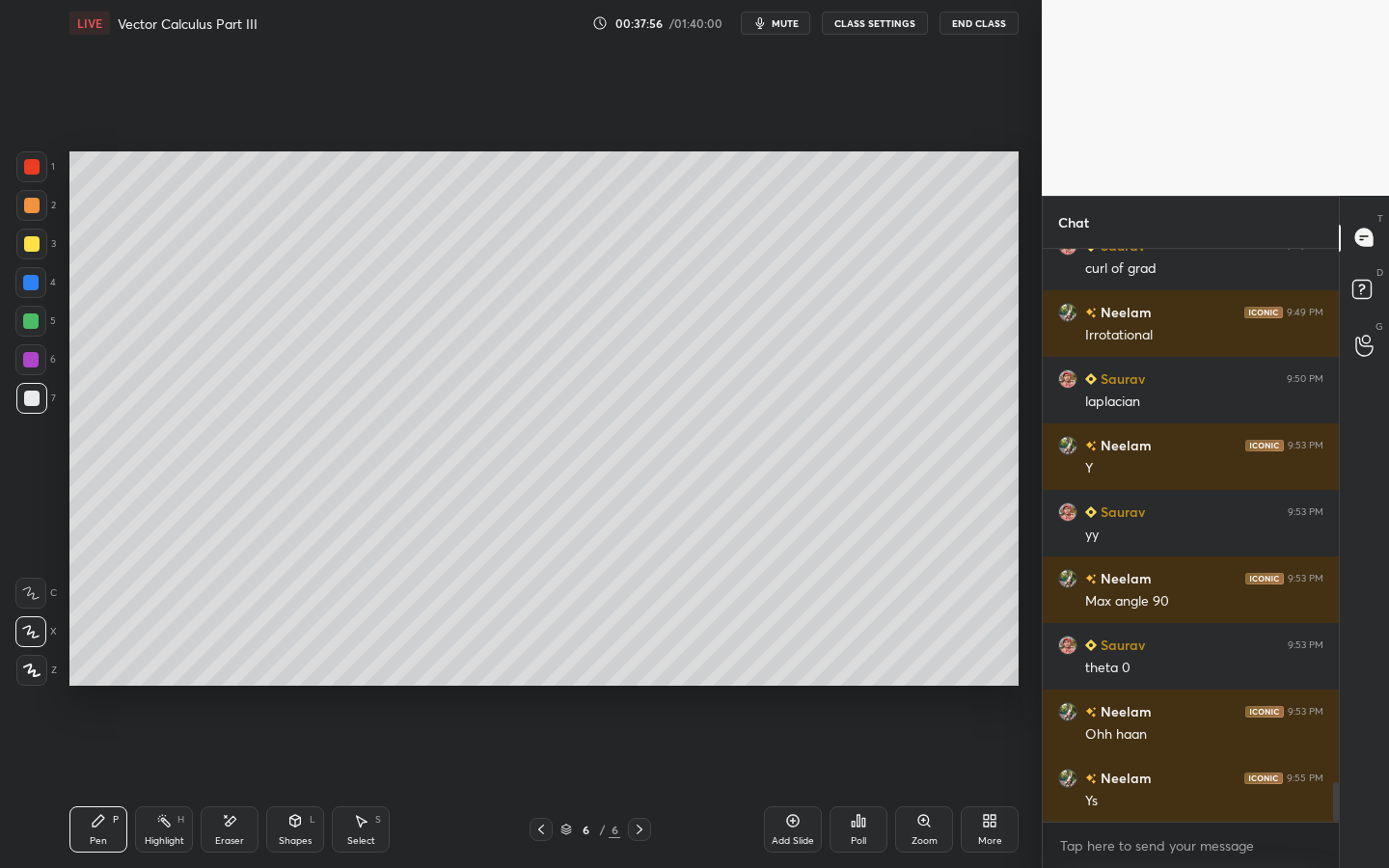 drag, startPoint x: 293, startPoint y: 830, endPoint x: 301, endPoint y: 818, distance: 14.422205 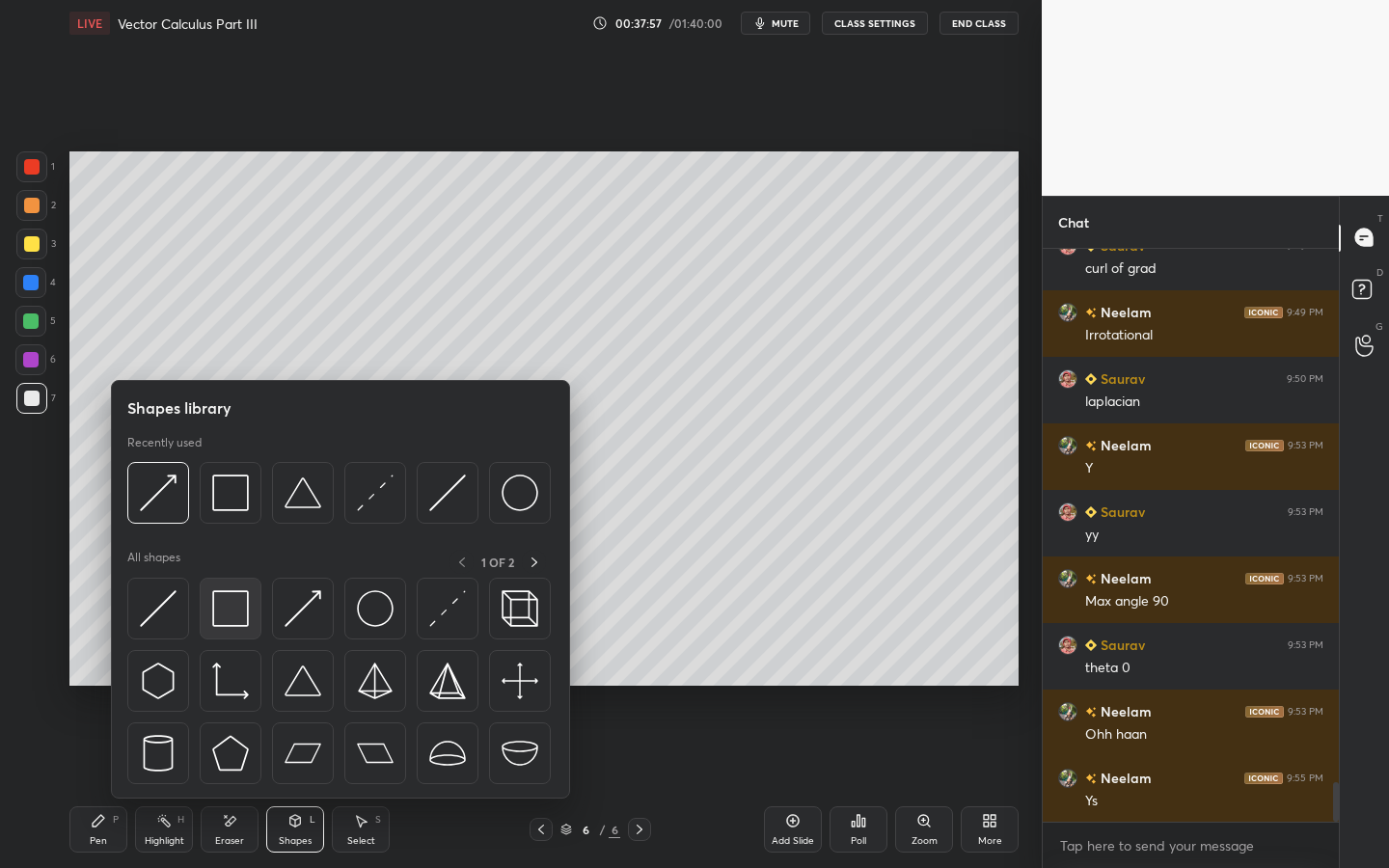 click at bounding box center [231, 609] 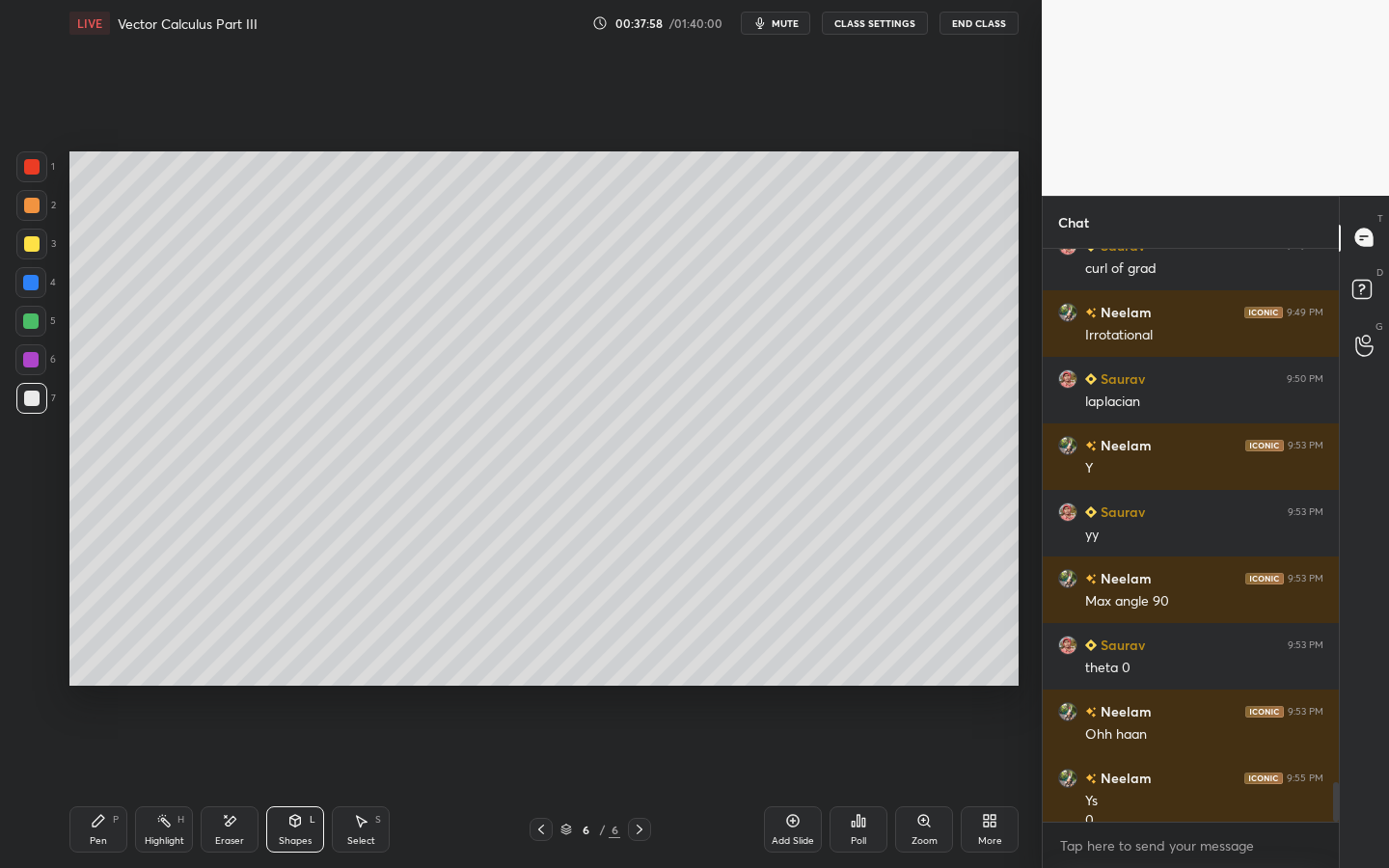 scroll, scrollTop: 7754, scrollLeft: 0, axis: vertical 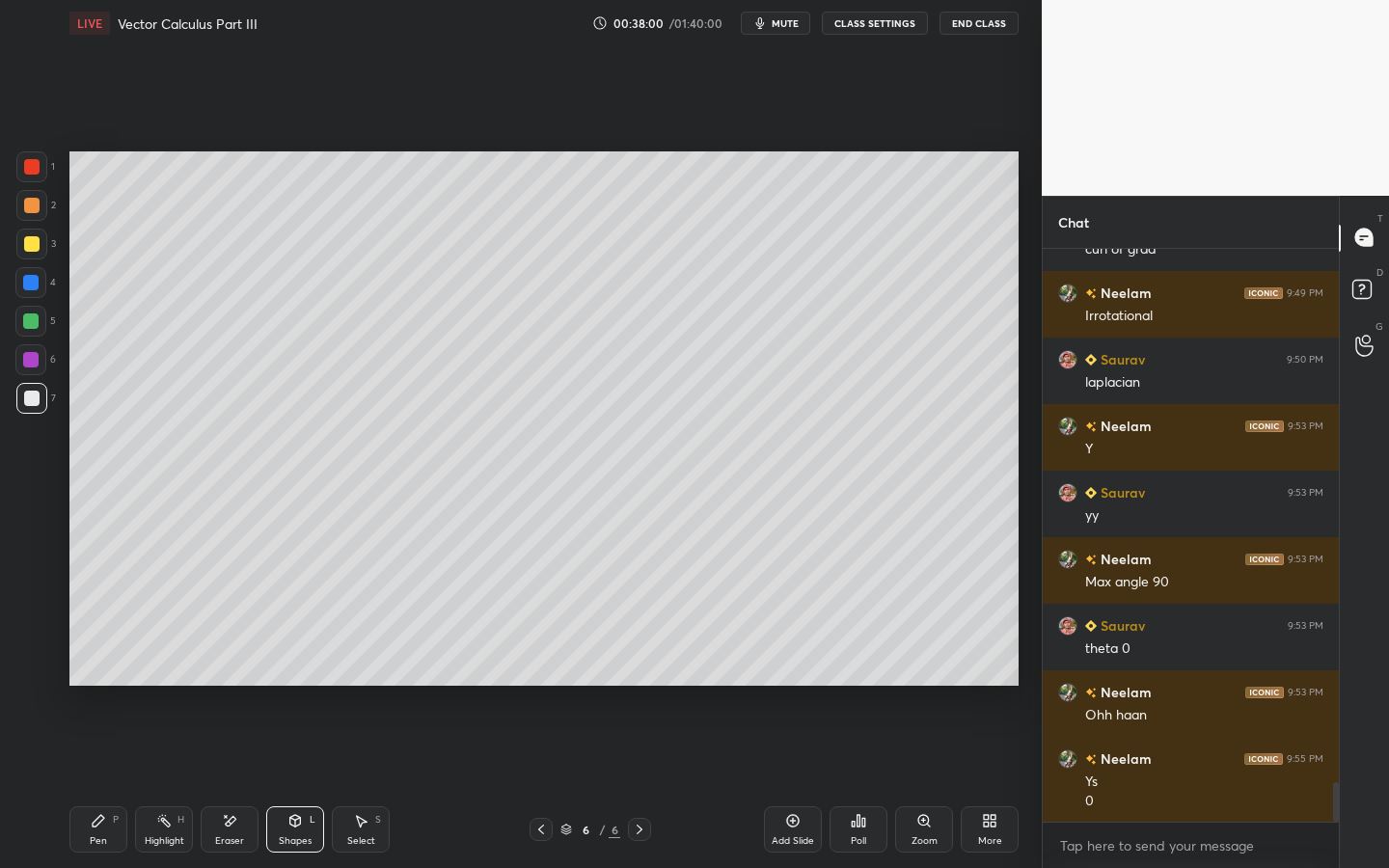 click on "Pen P" at bounding box center (98, 829) 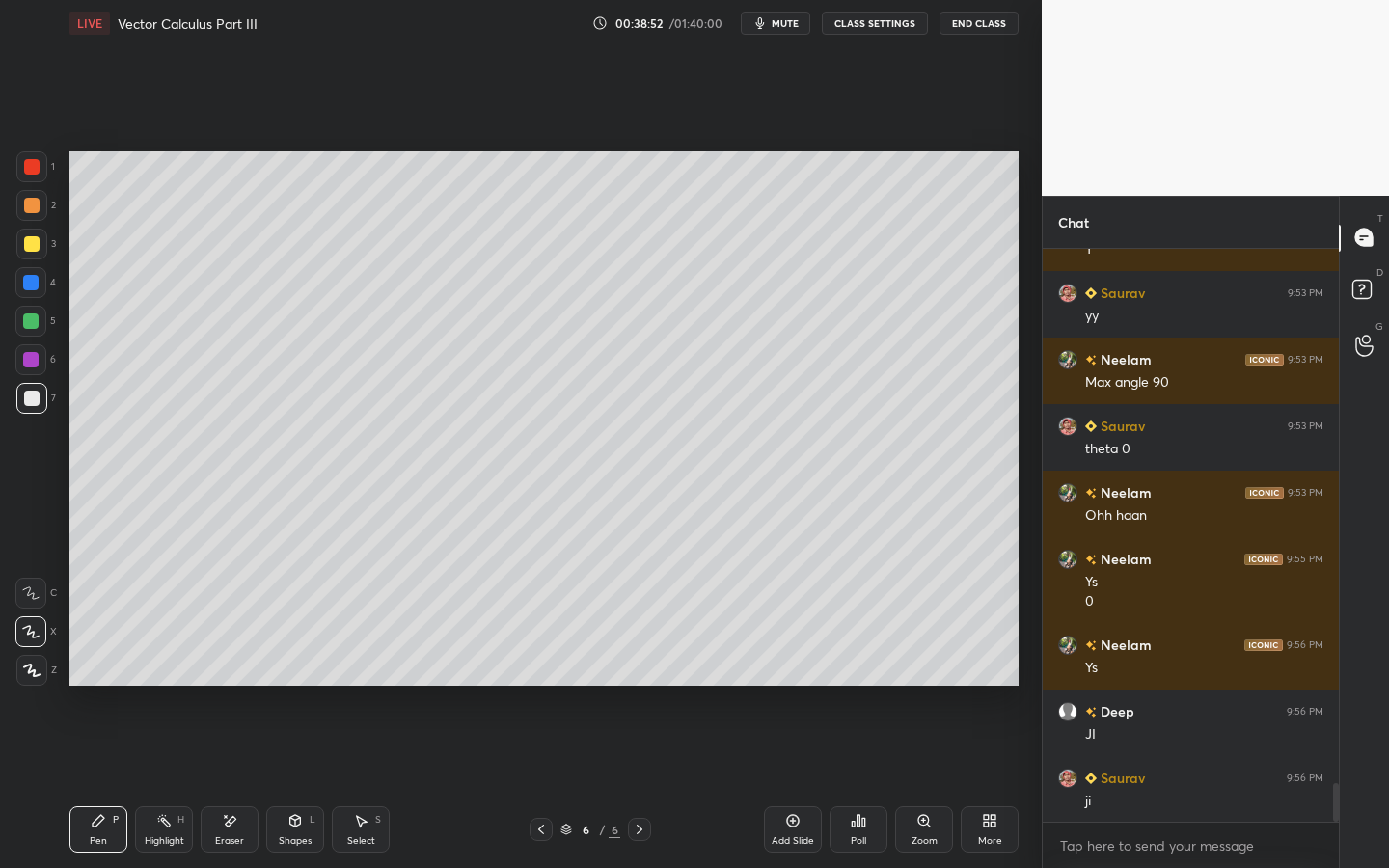 scroll, scrollTop: 8020, scrollLeft: 0, axis: vertical 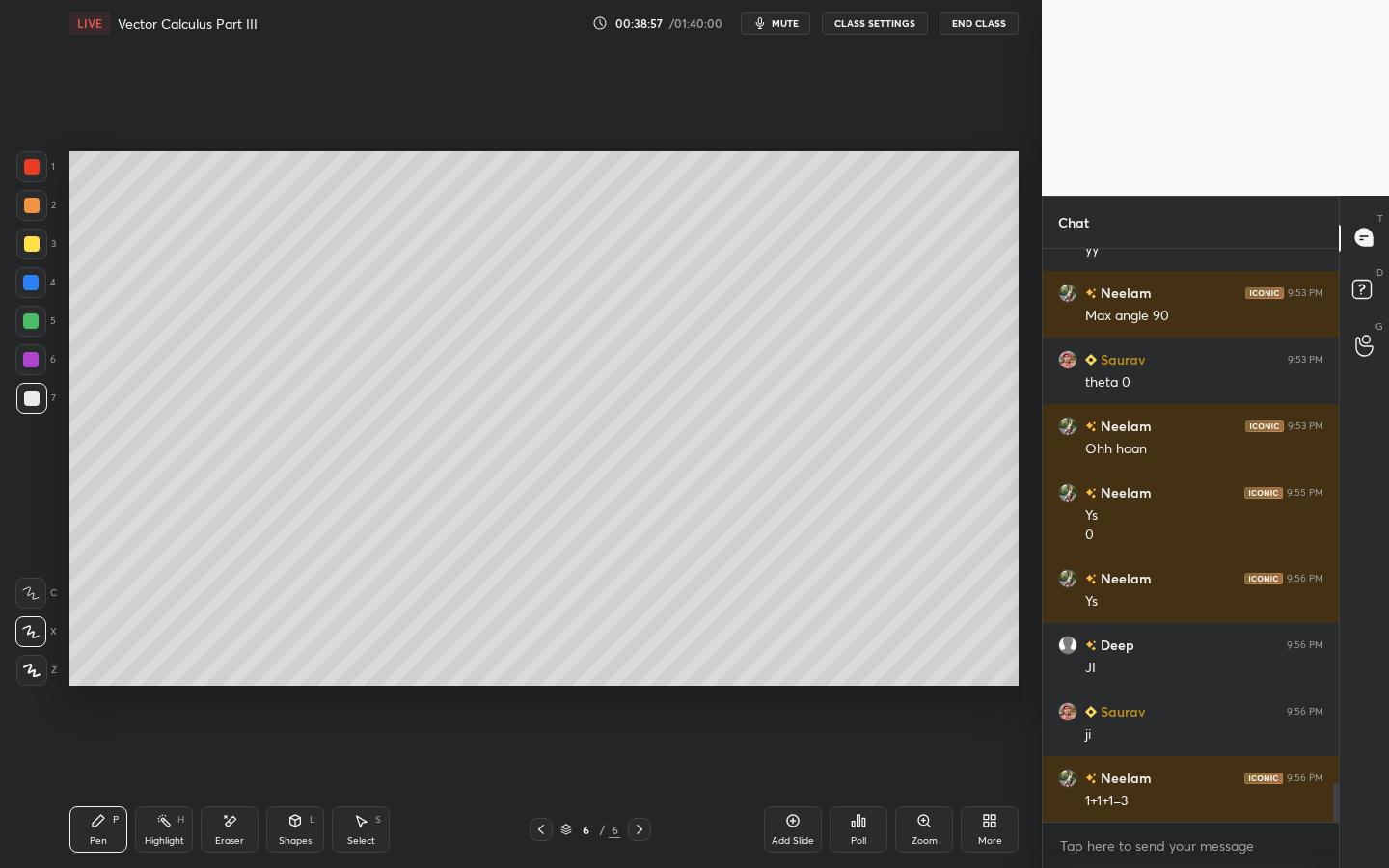 click 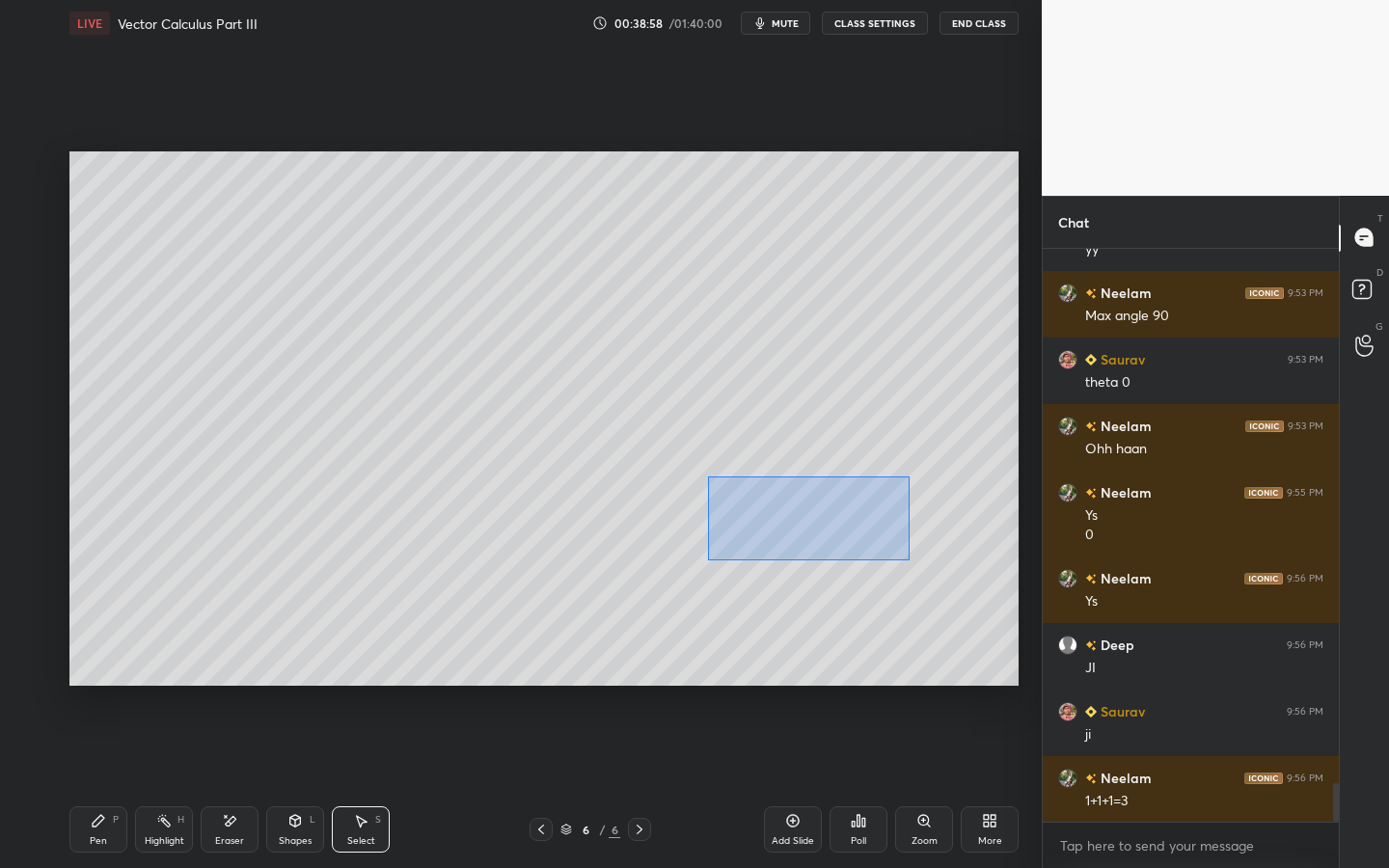 drag, startPoint x: 708, startPoint y: 476, endPoint x: 906, endPoint y: 559, distance: 214.6928 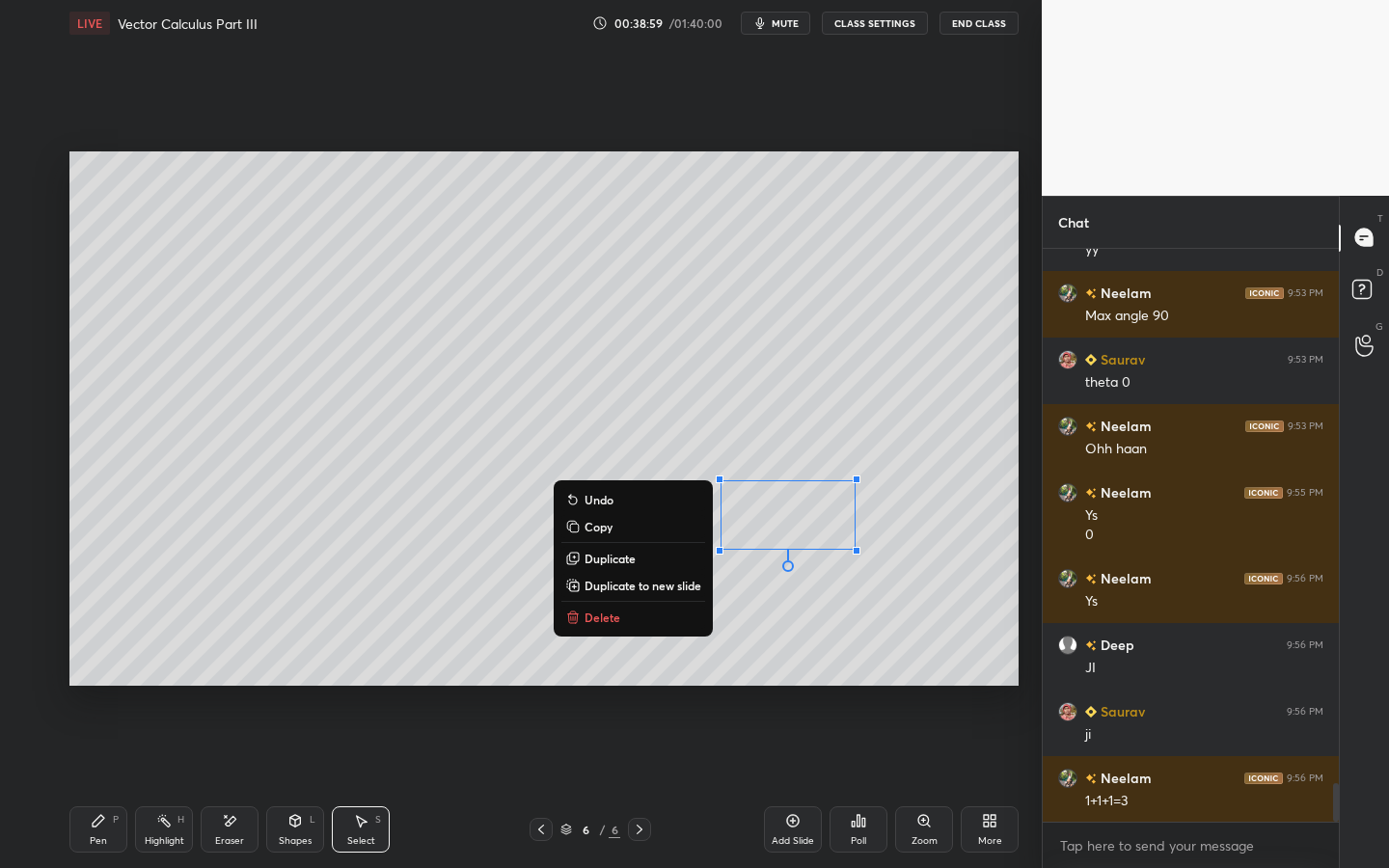 click on "Duplicate to new slide" at bounding box center [633, 585] 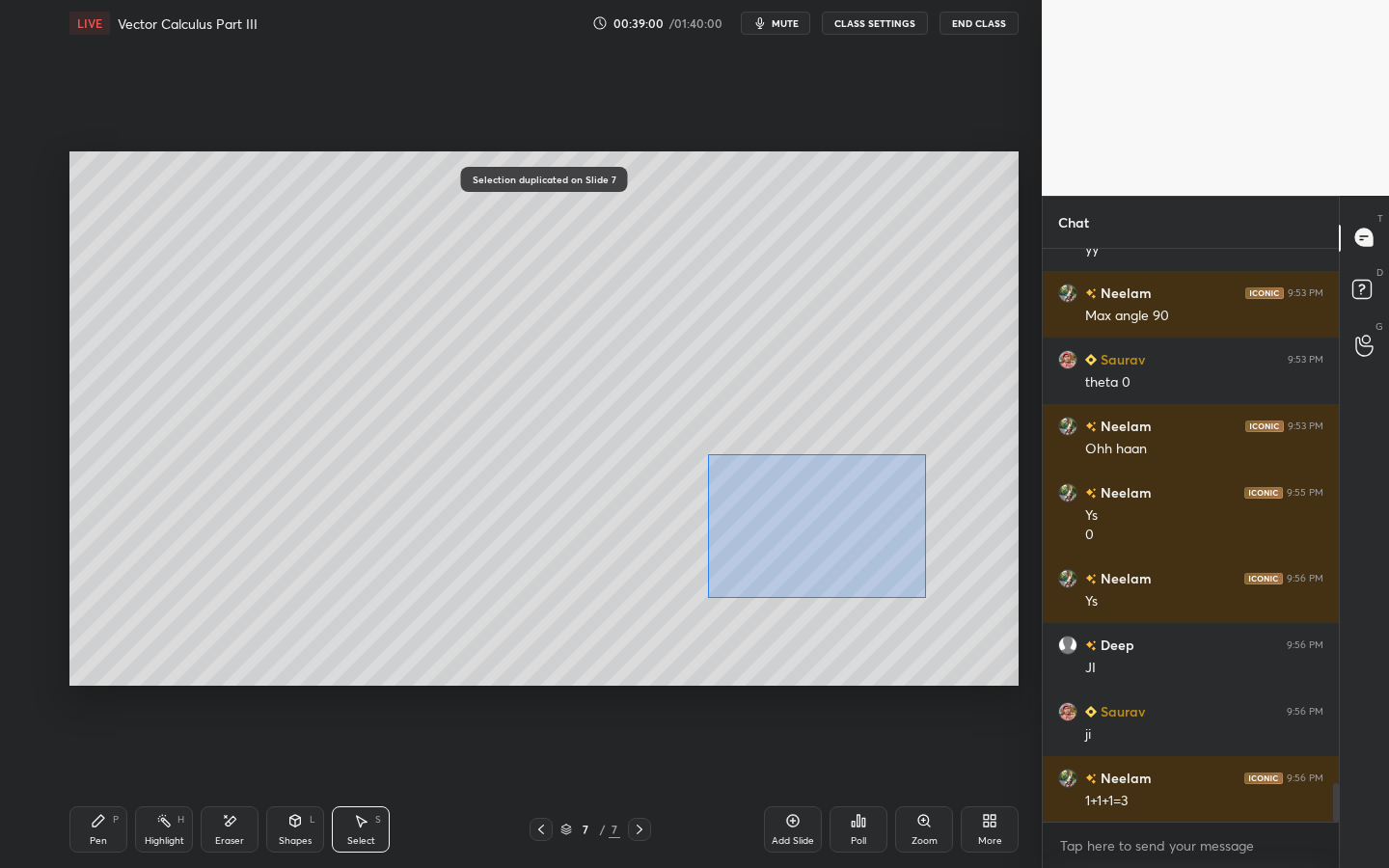 drag, startPoint x: 706, startPoint y: 463, endPoint x: 890, endPoint y: 556, distance: 206.16741 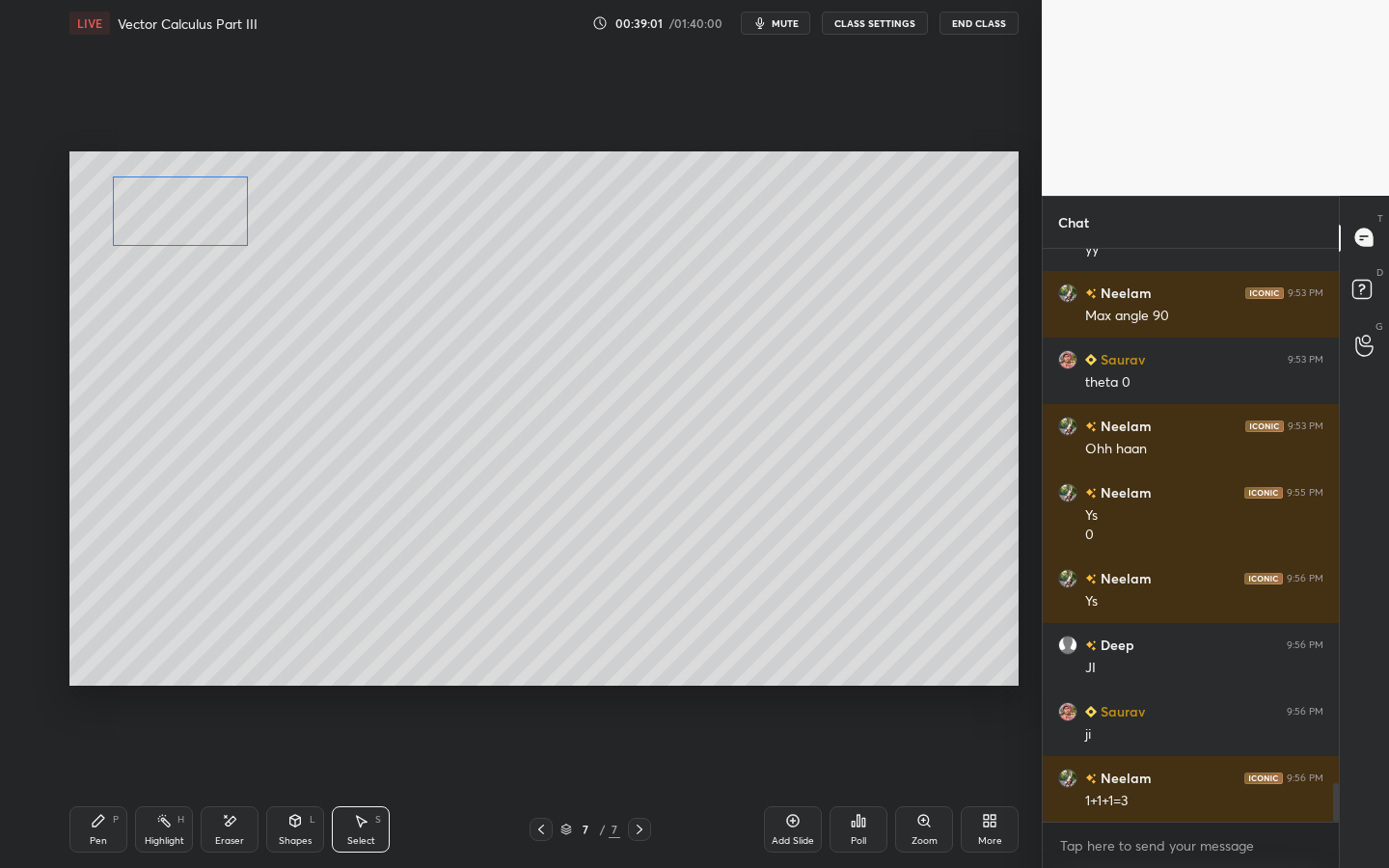 drag, startPoint x: 796, startPoint y: 526, endPoint x: 183, endPoint y: 222, distance: 684.2405 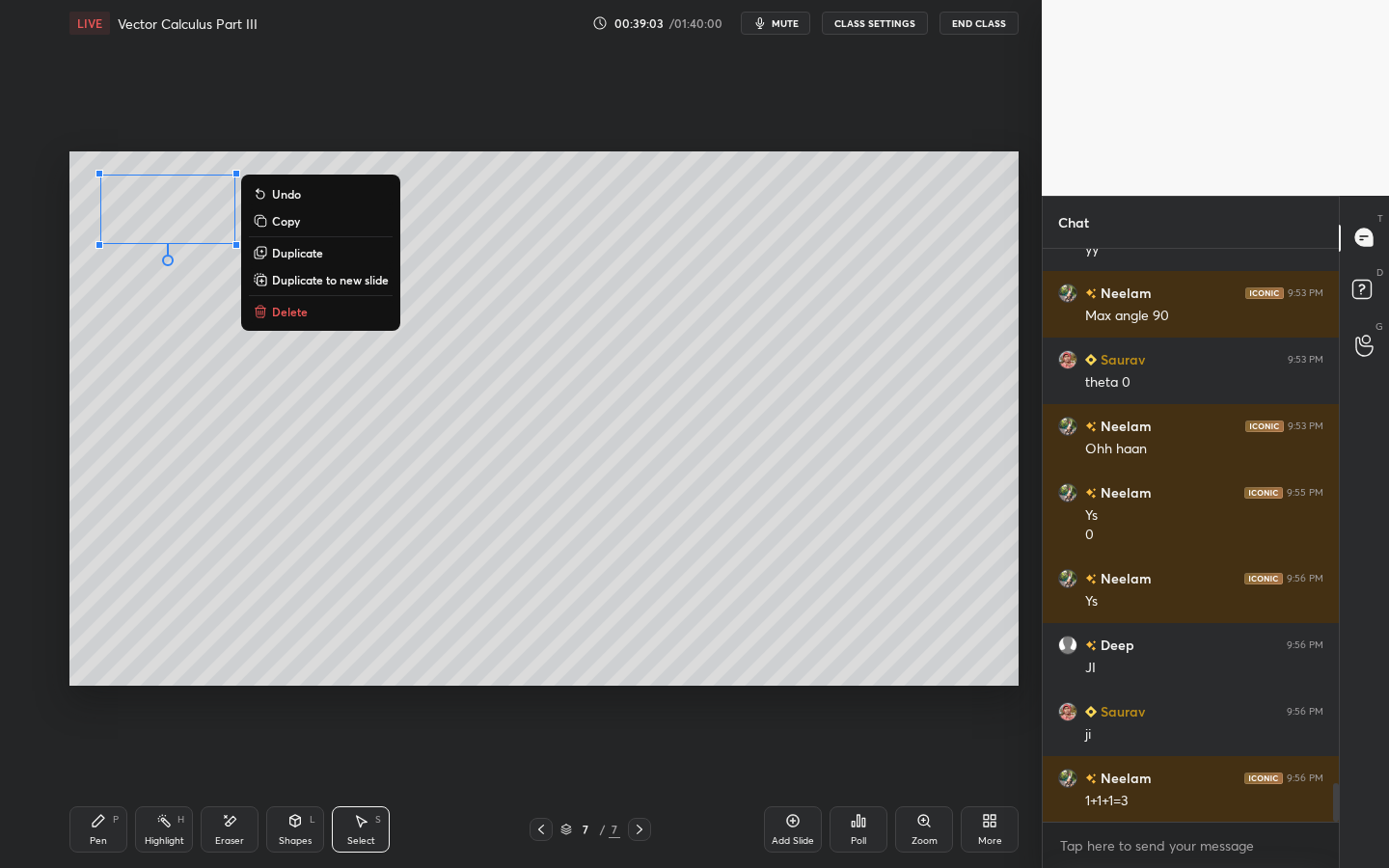 drag, startPoint x: 532, startPoint y: 835, endPoint x: 552, endPoint y: 821, distance: 24 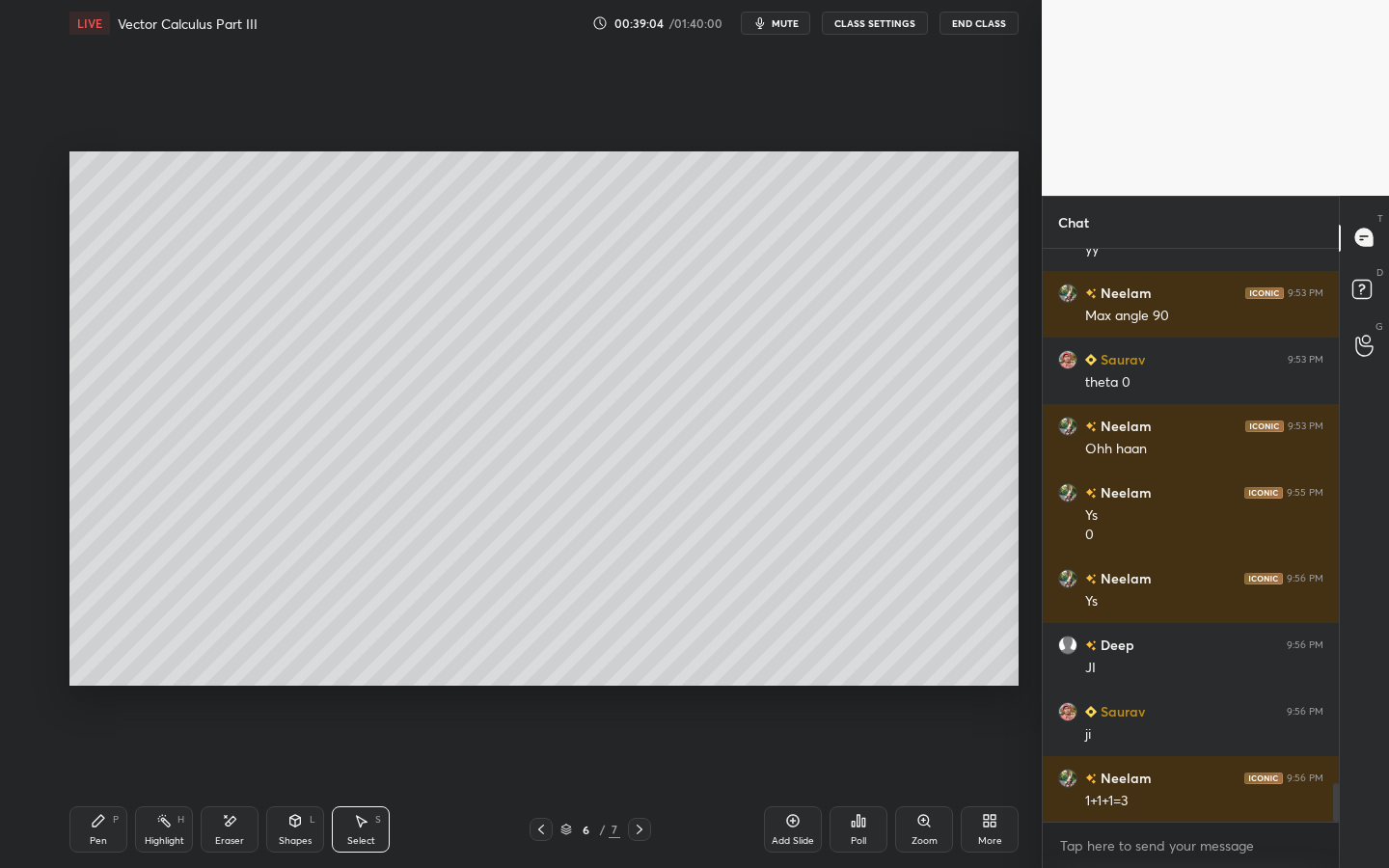 drag, startPoint x: 85, startPoint y: 809, endPoint x: 103, endPoint y: 800, distance: 20.124612 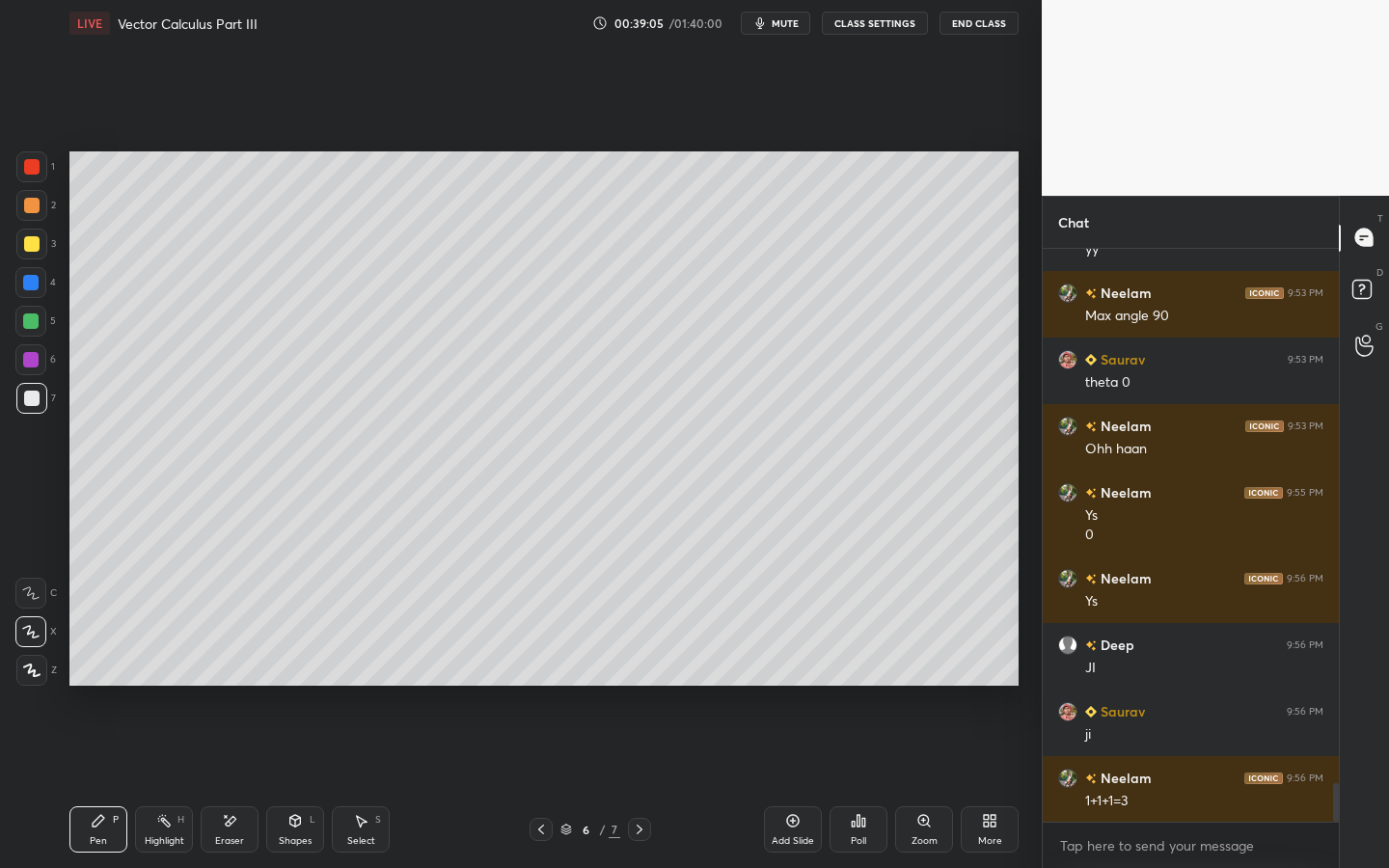 click at bounding box center [31, 360] 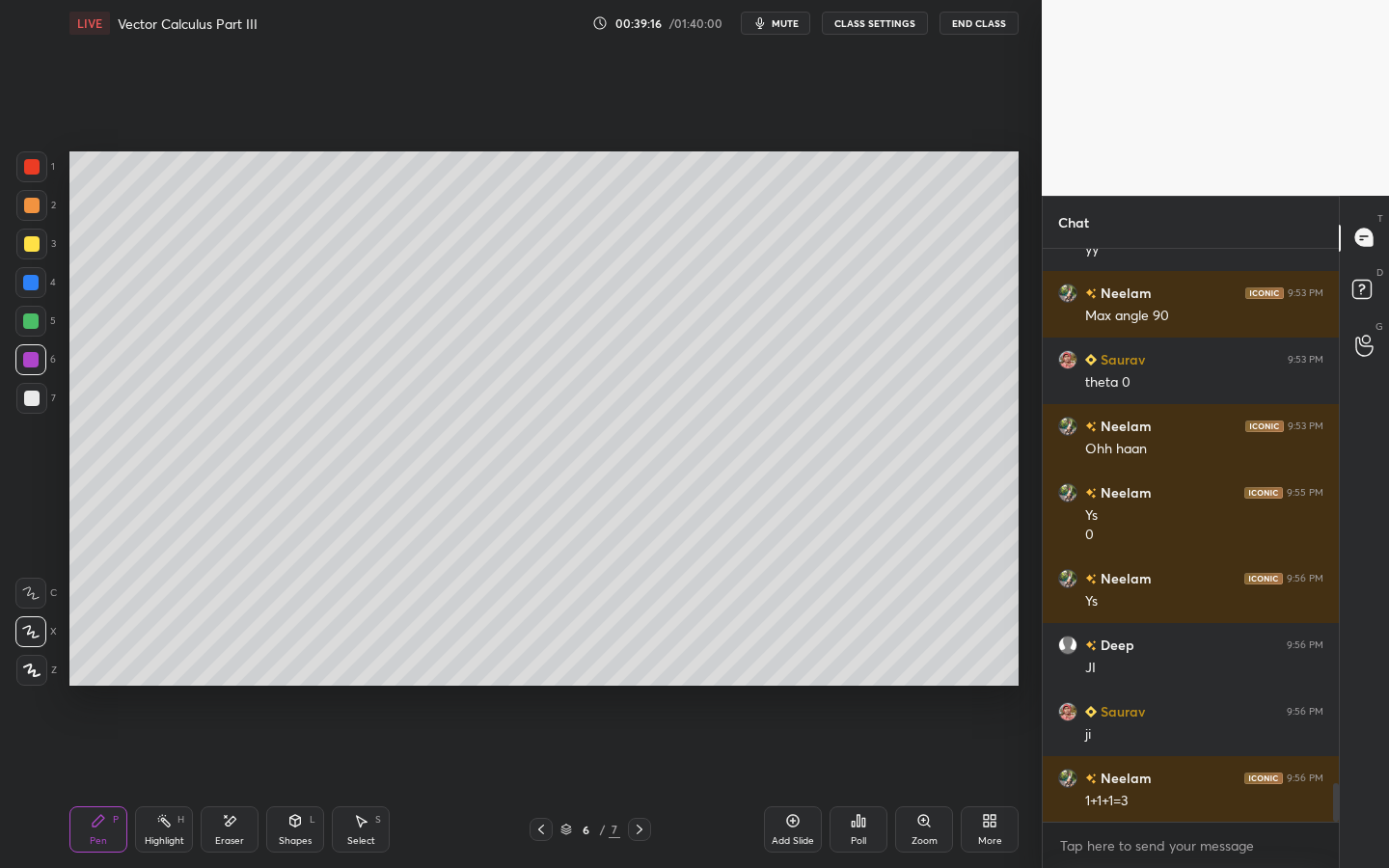 click 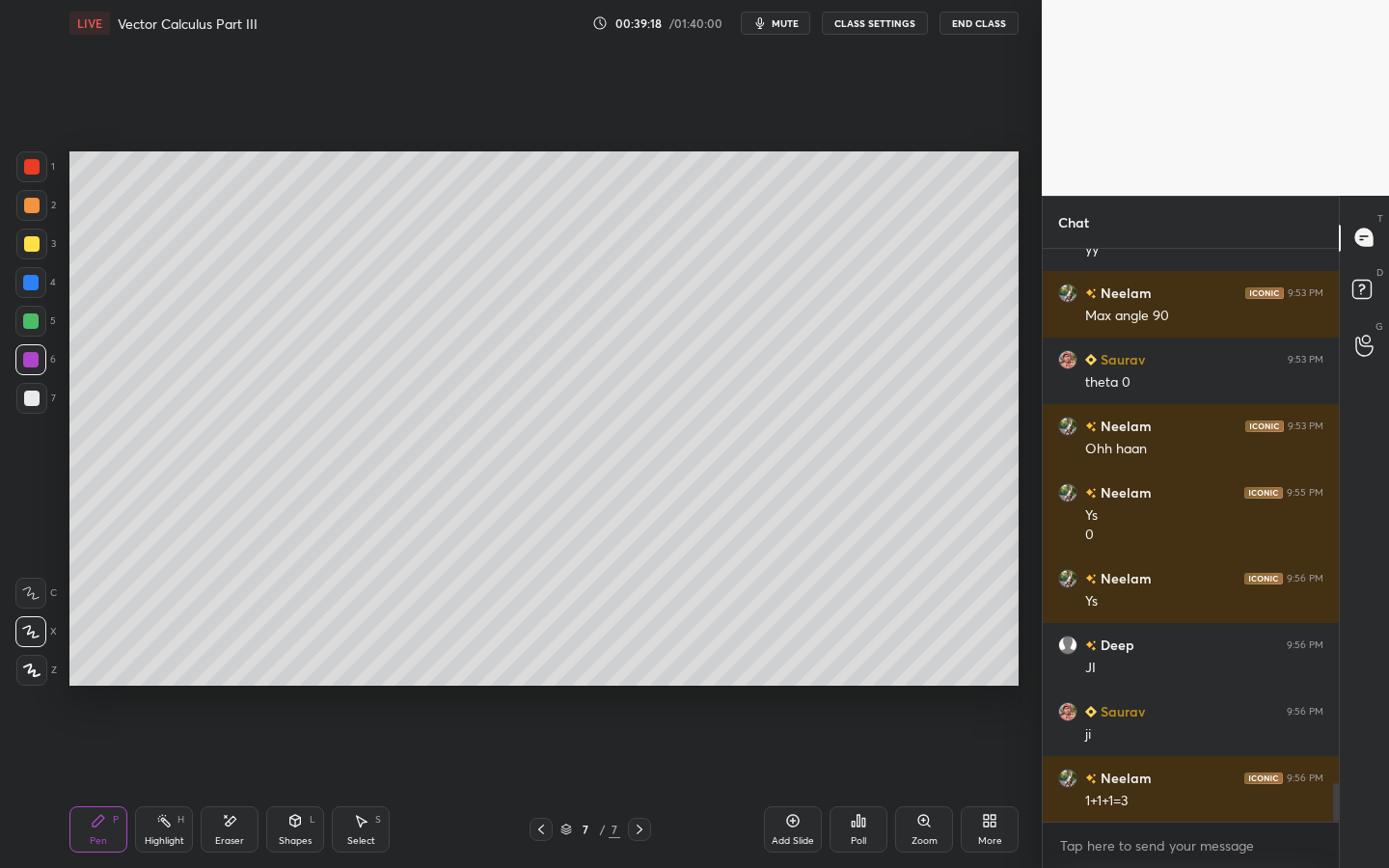 drag, startPoint x: 535, startPoint y: 832, endPoint x: 557, endPoint y: 841, distance: 23.769729 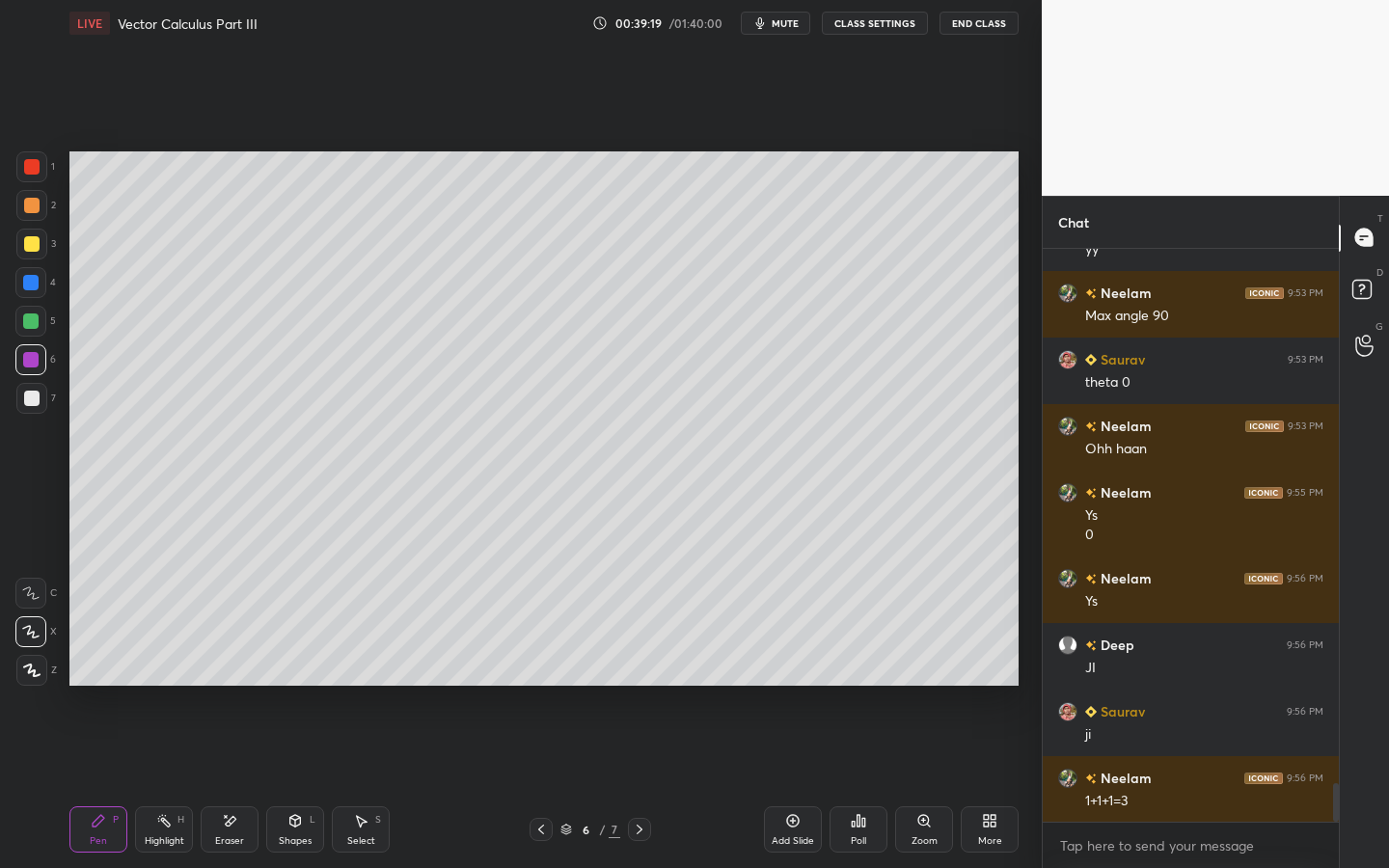 click 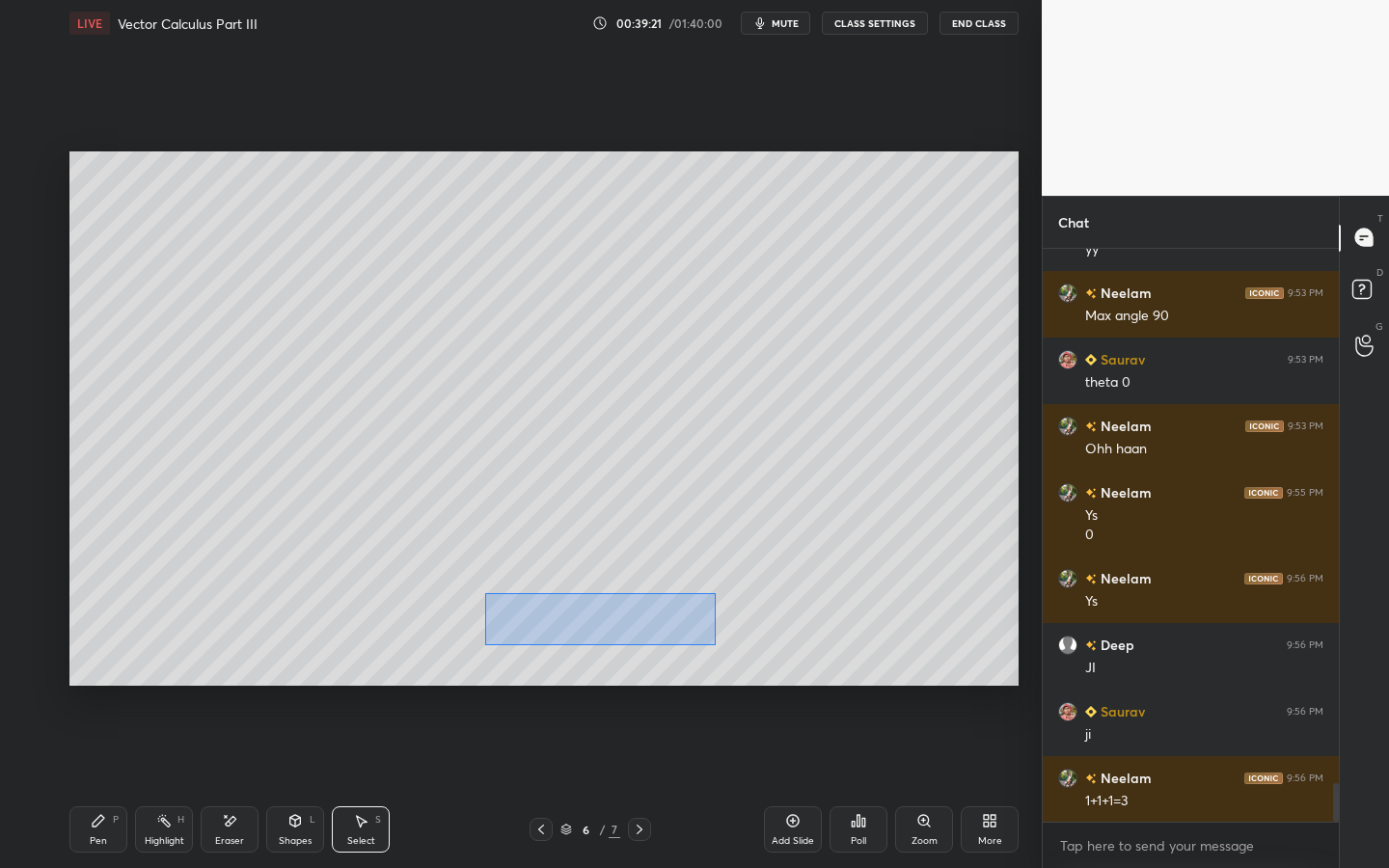 drag, startPoint x: 494, startPoint y: 624, endPoint x: 727, endPoint y: 644, distance: 233.85679 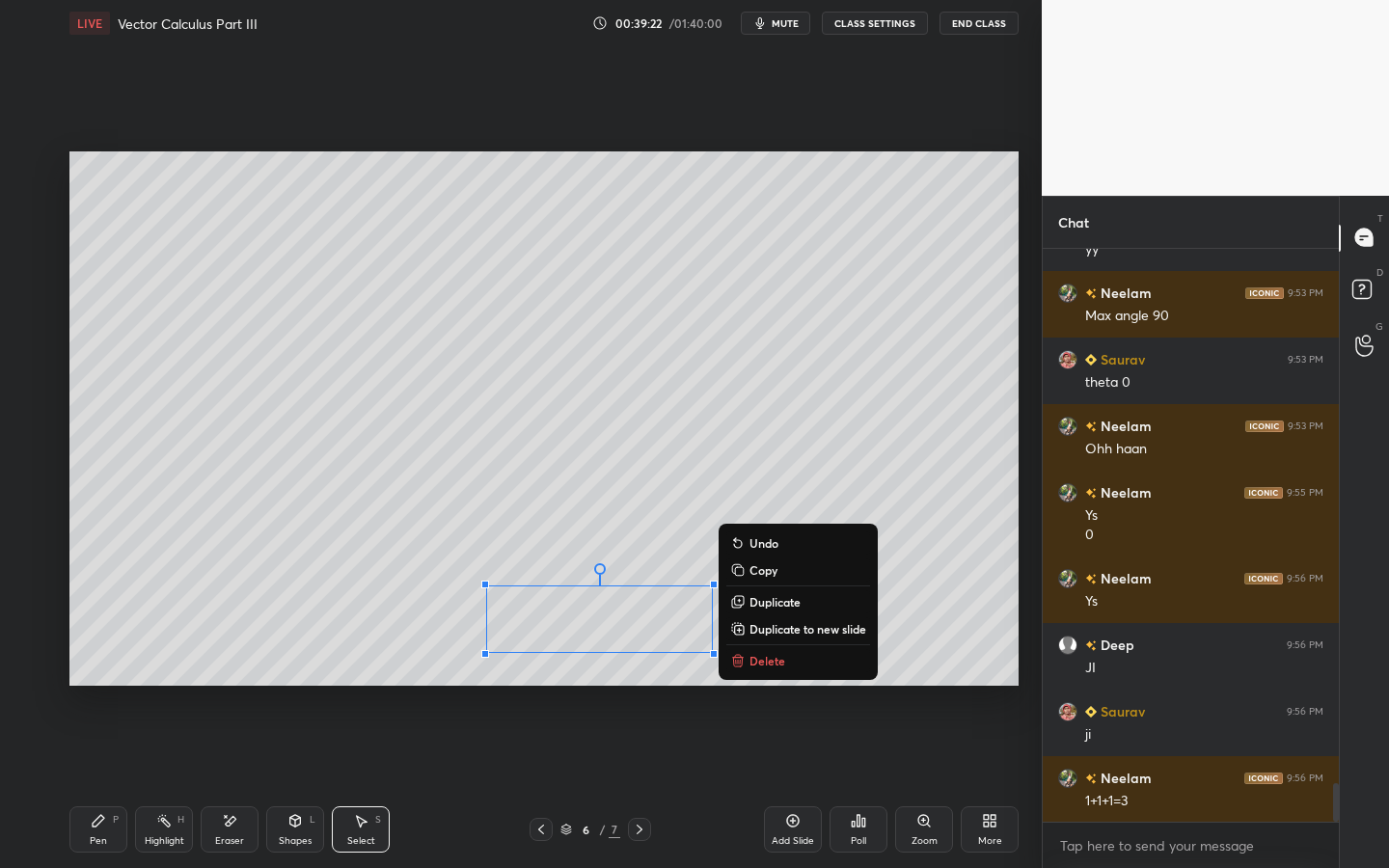 drag, startPoint x: 776, startPoint y: 568, endPoint x: 786, endPoint y: 577, distance: 13.45362 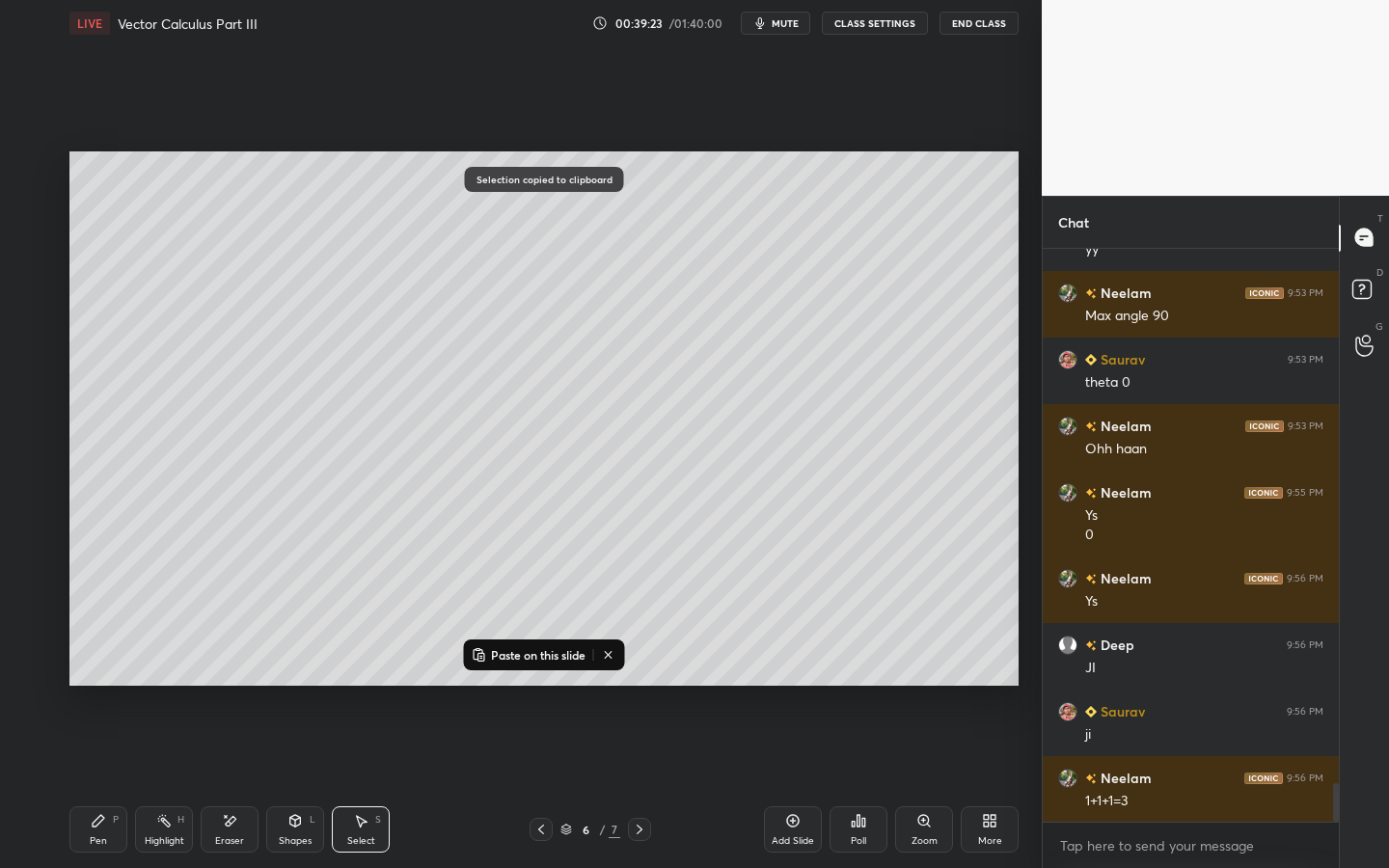click on "6 / 7" at bounding box center (590, 829) 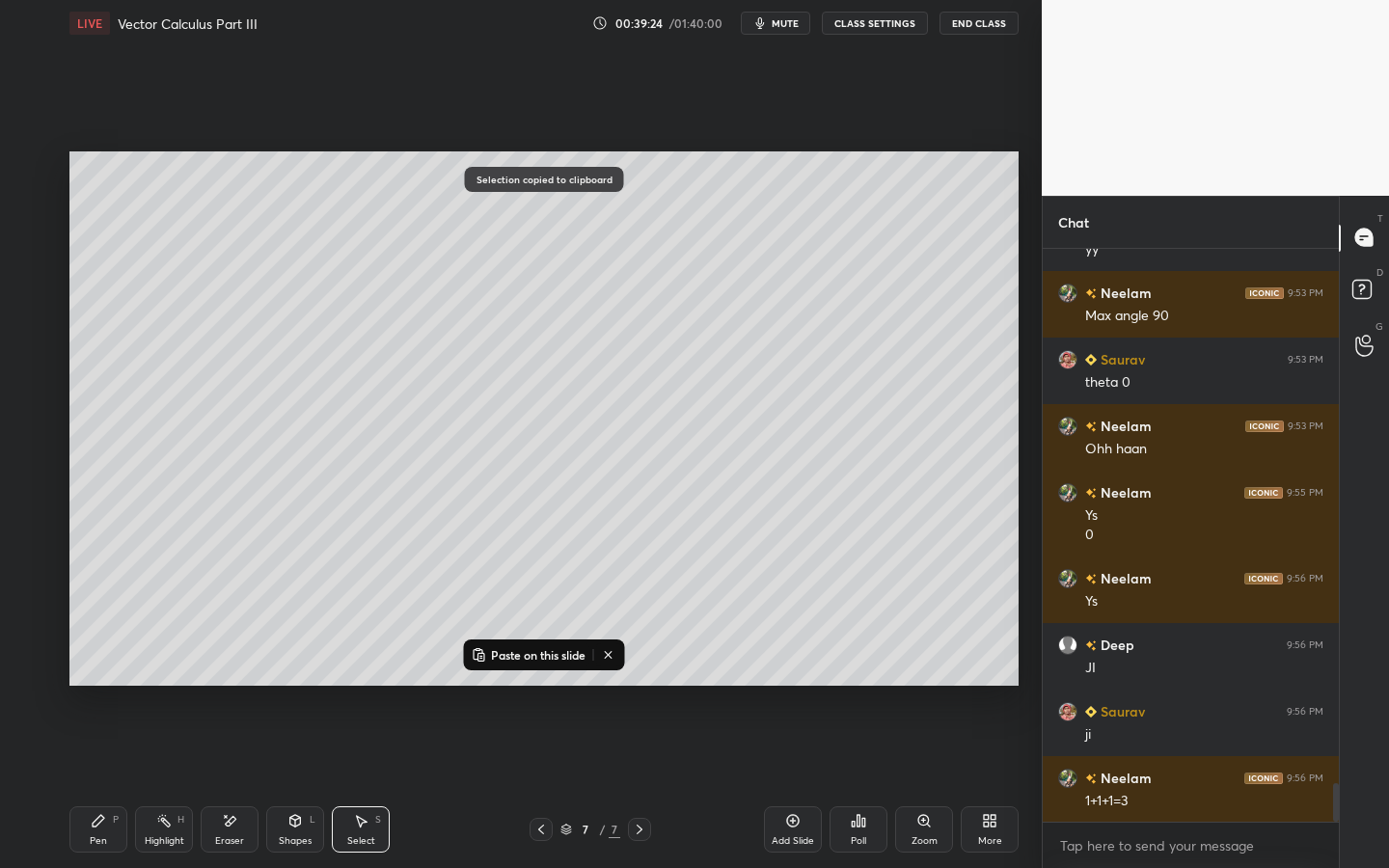 drag, startPoint x: 558, startPoint y: 657, endPoint x: 570, endPoint y: 658, distance: 12.041595 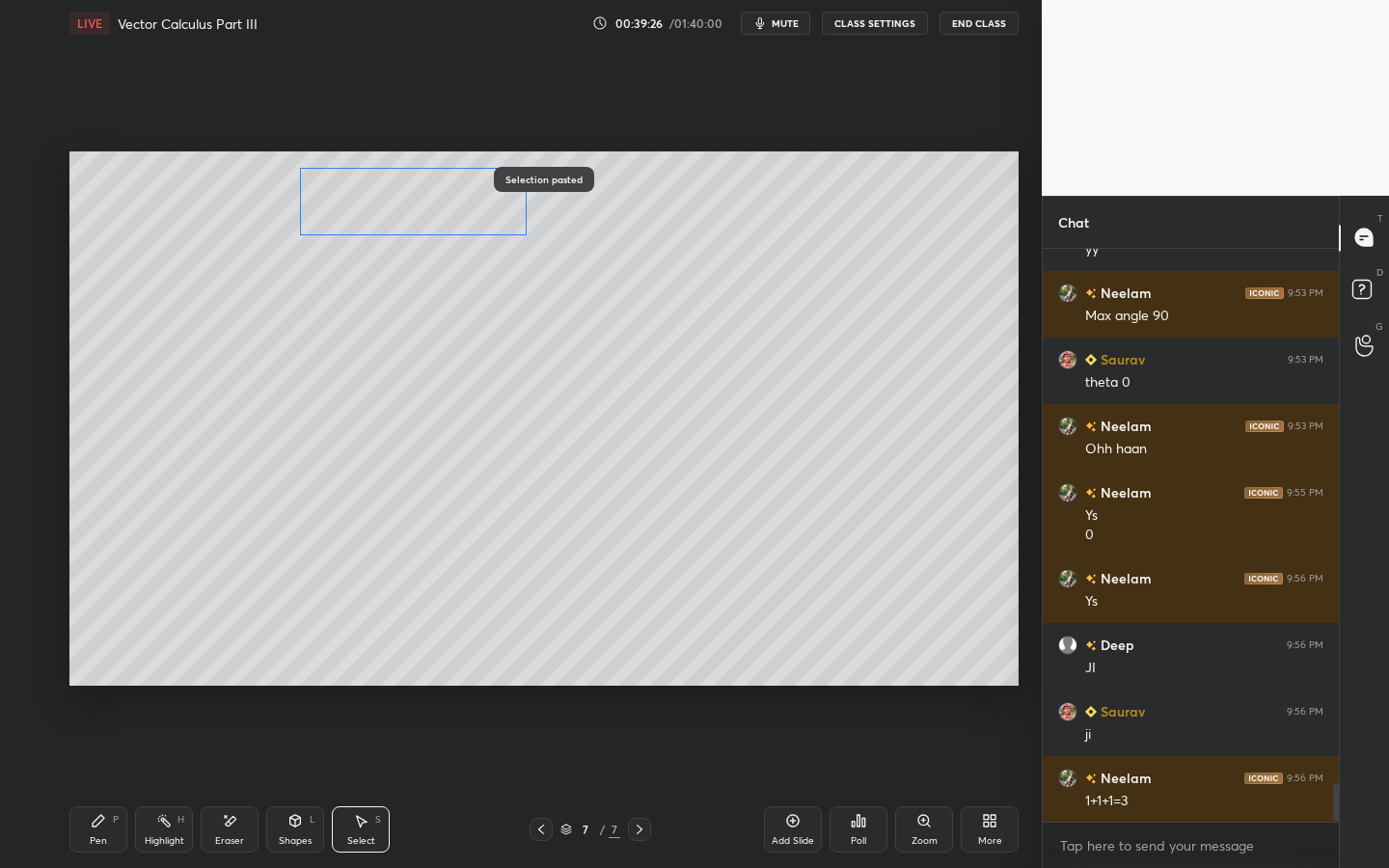 drag, startPoint x: 545, startPoint y: 616, endPoint x: 387, endPoint y: 218, distance: 428.2149 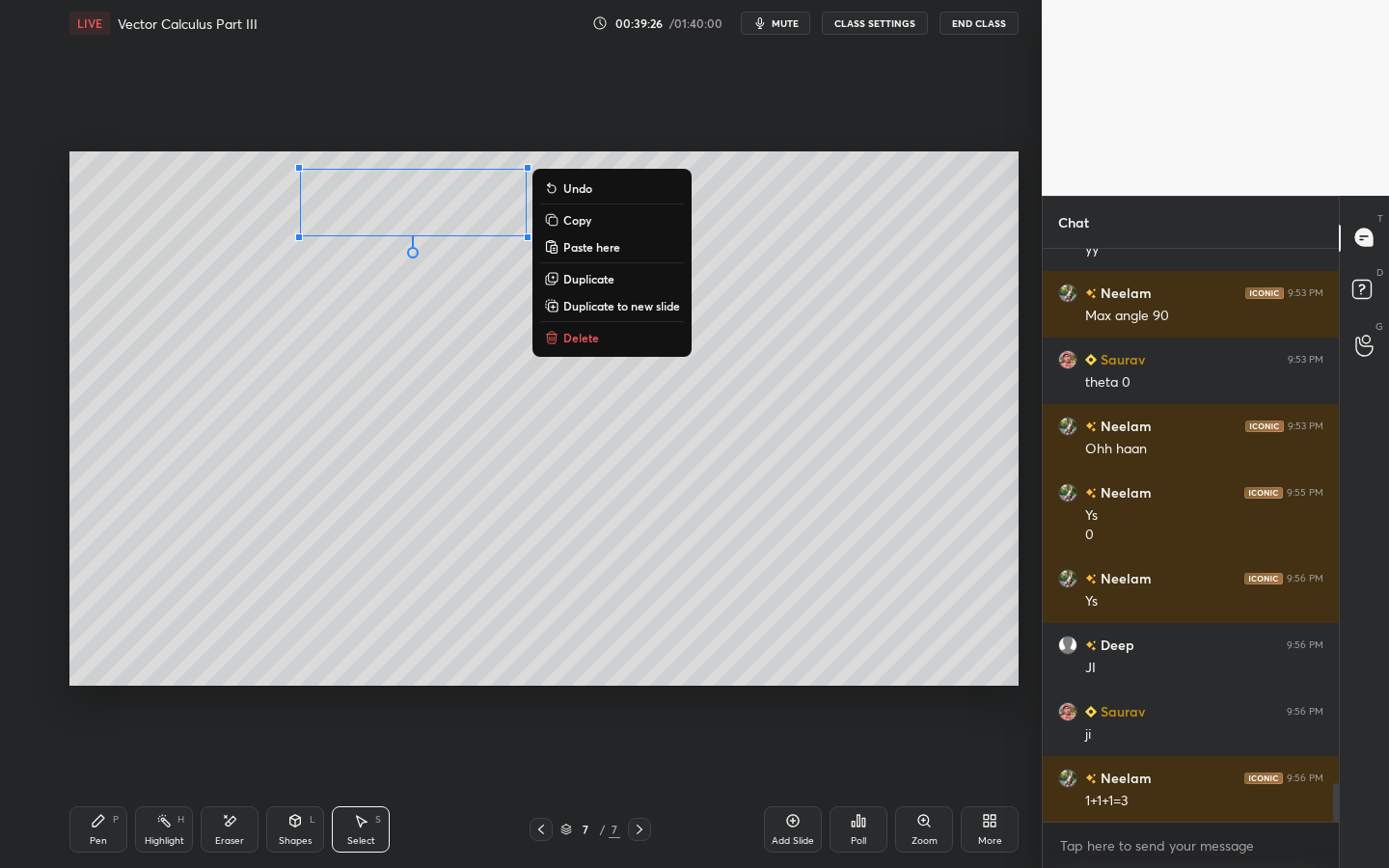 drag, startPoint x: 99, startPoint y: 826, endPoint x: 163, endPoint y: 739, distance: 108.00463 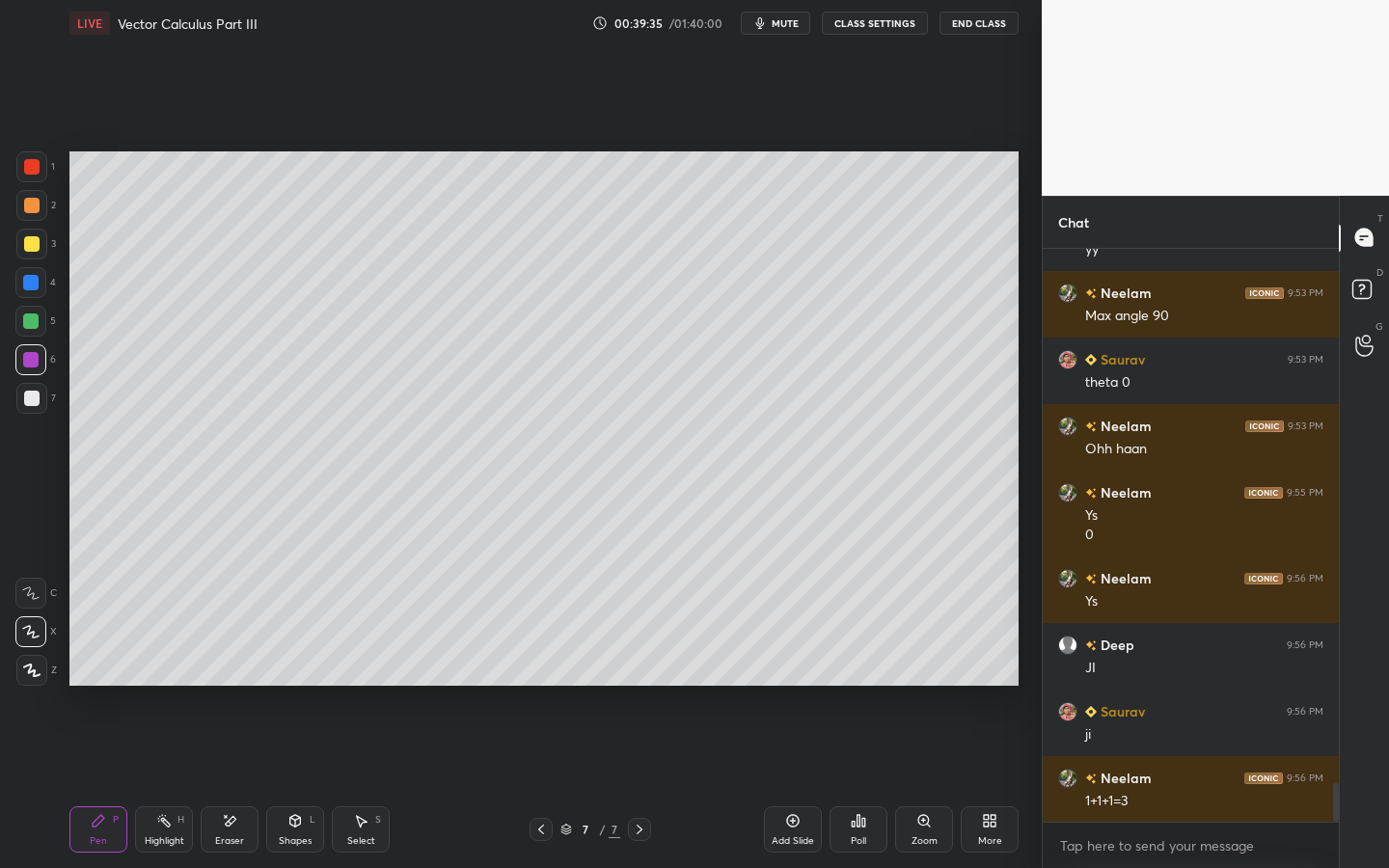 click at bounding box center [31, 283] 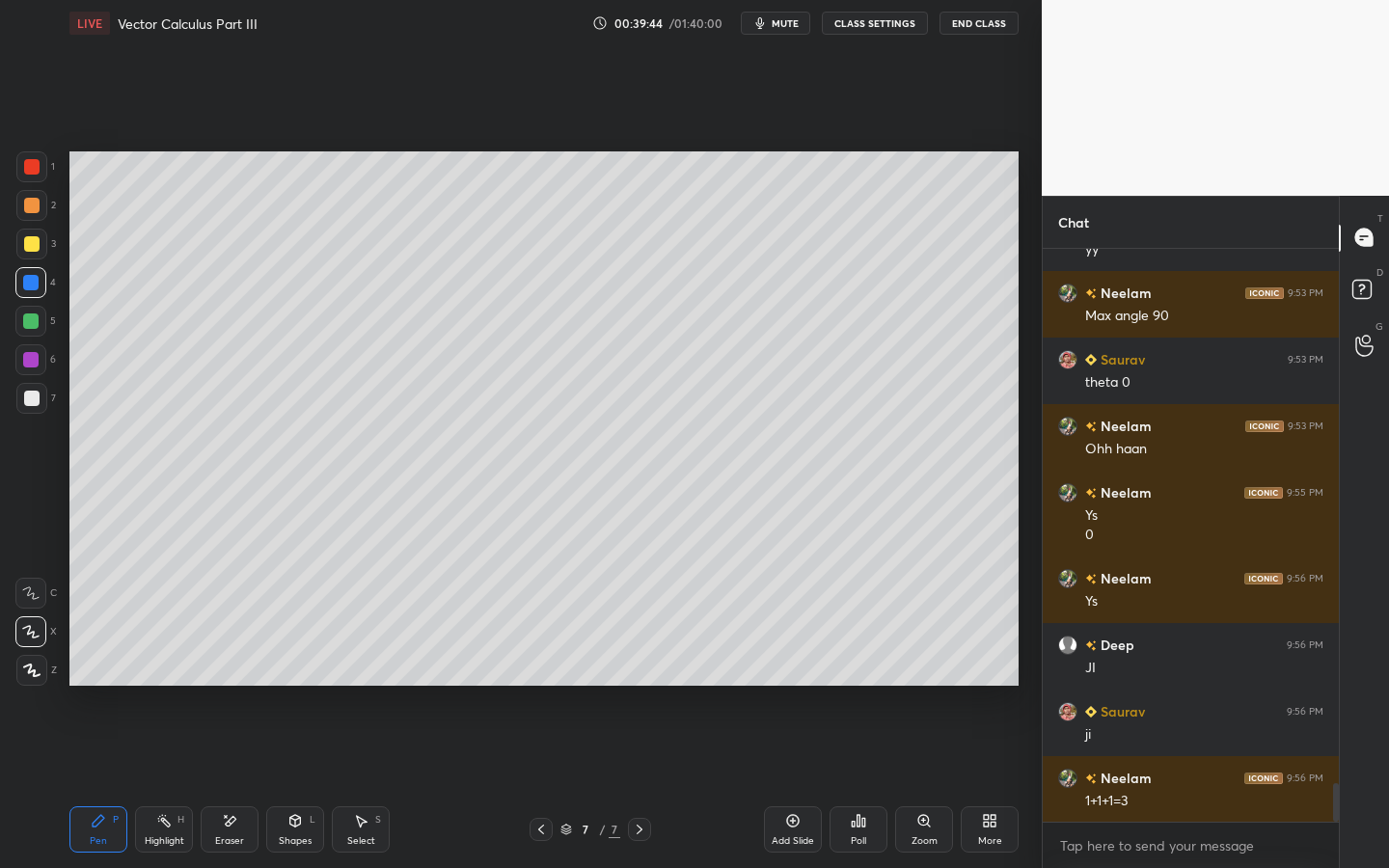 drag, startPoint x: 37, startPoint y: 153, endPoint x: 57, endPoint y: 152, distance: 20.024984 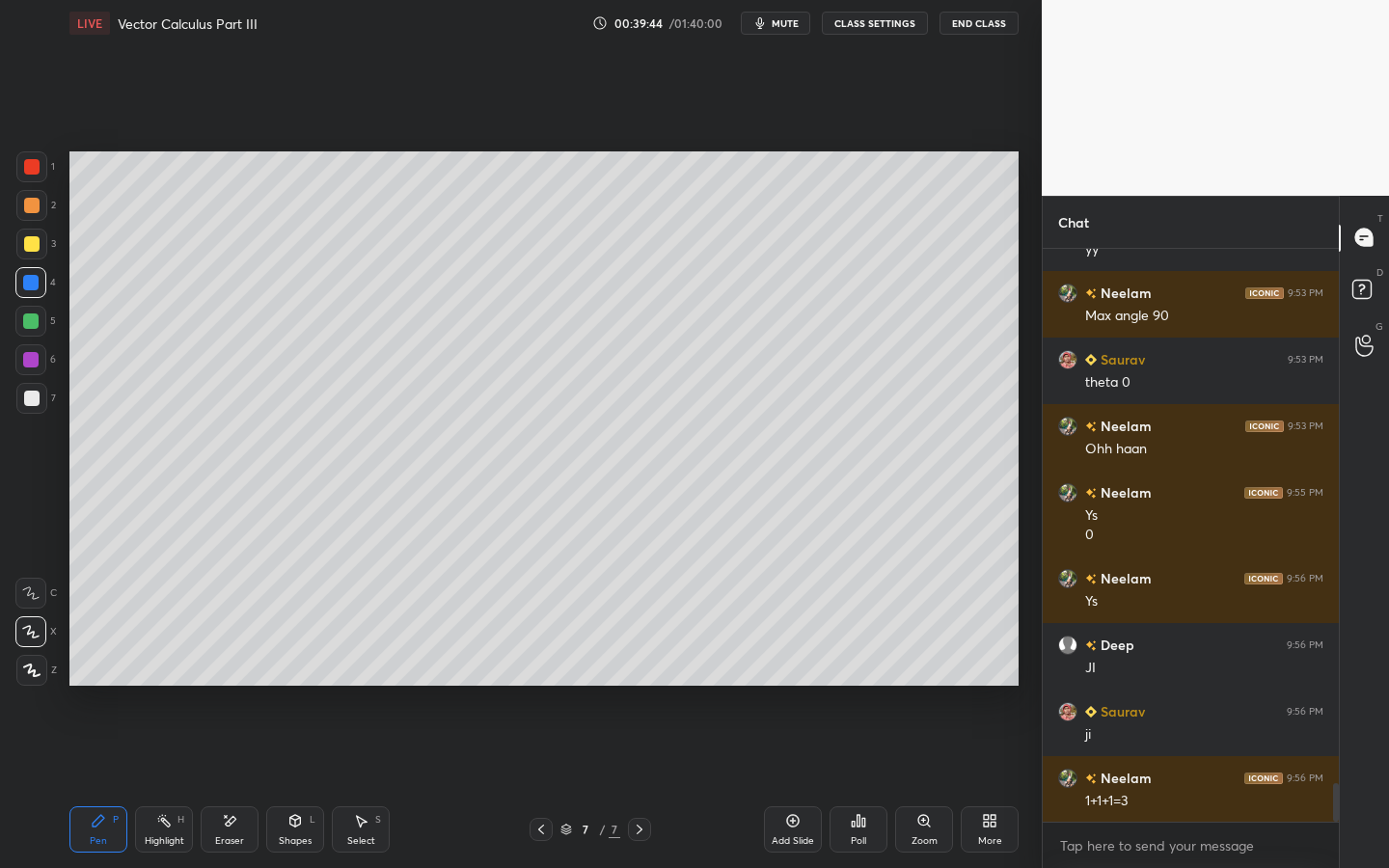 click at bounding box center (32, 167) 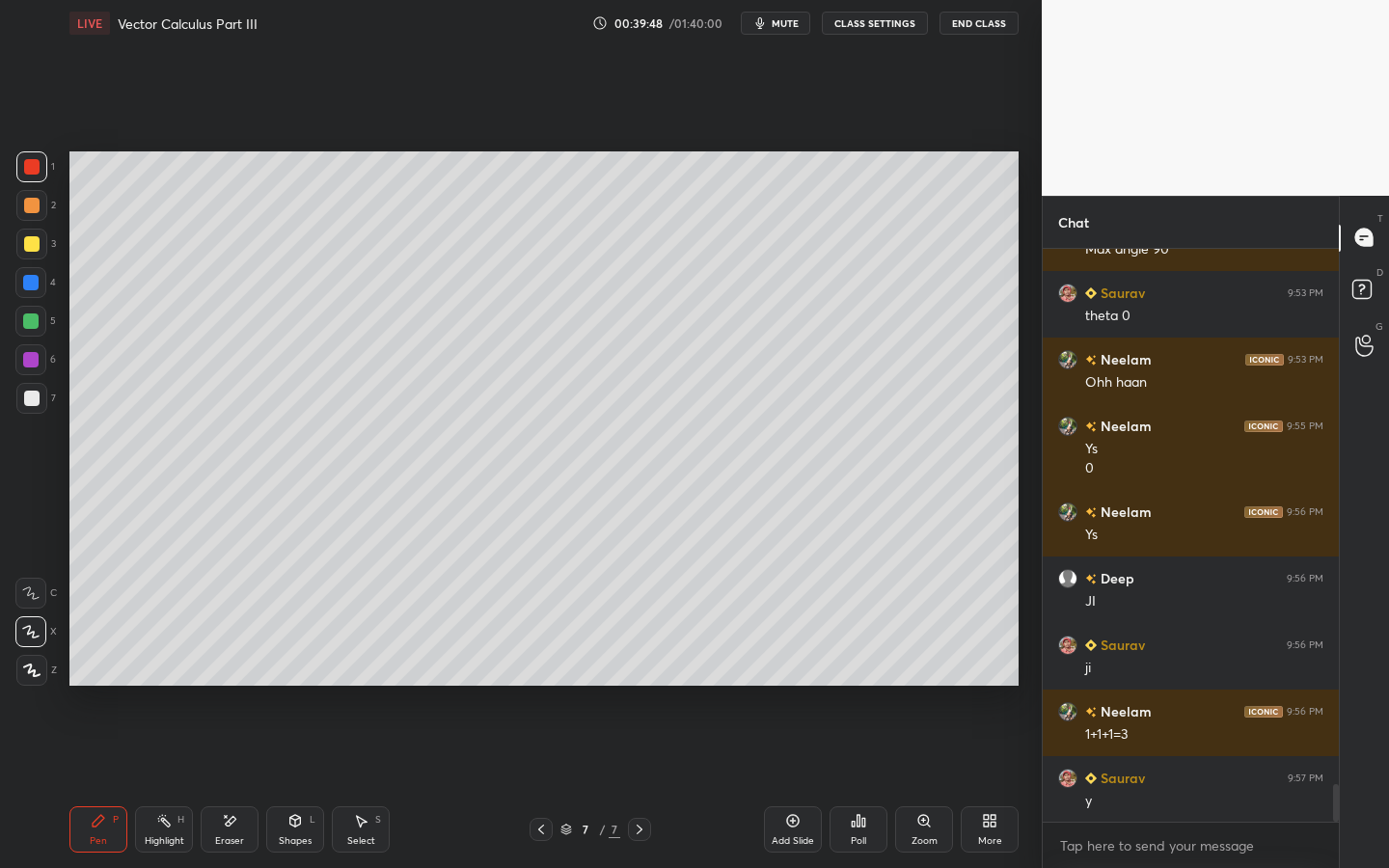 scroll, scrollTop: 8153, scrollLeft: 0, axis: vertical 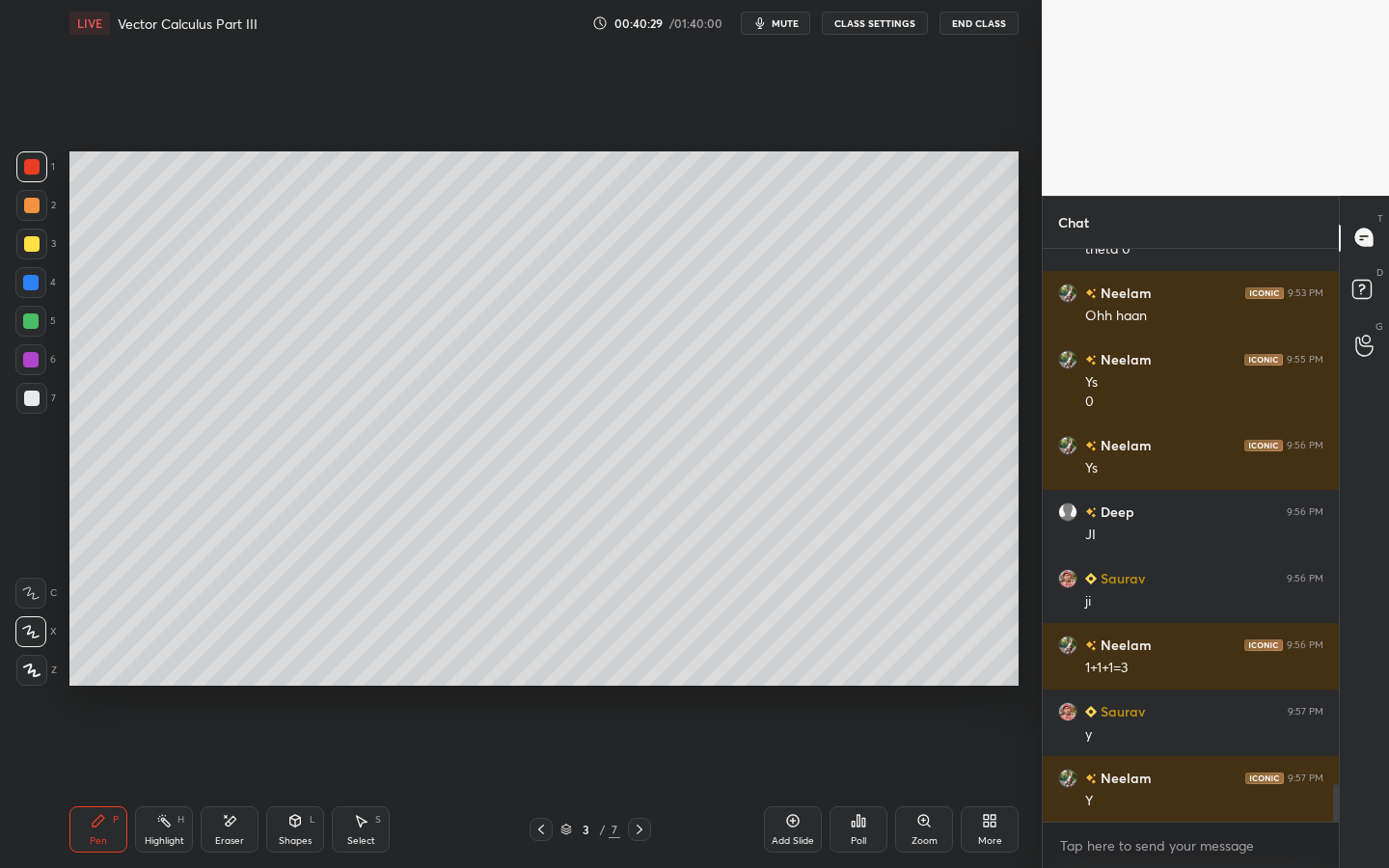 click at bounding box center [32, 244] 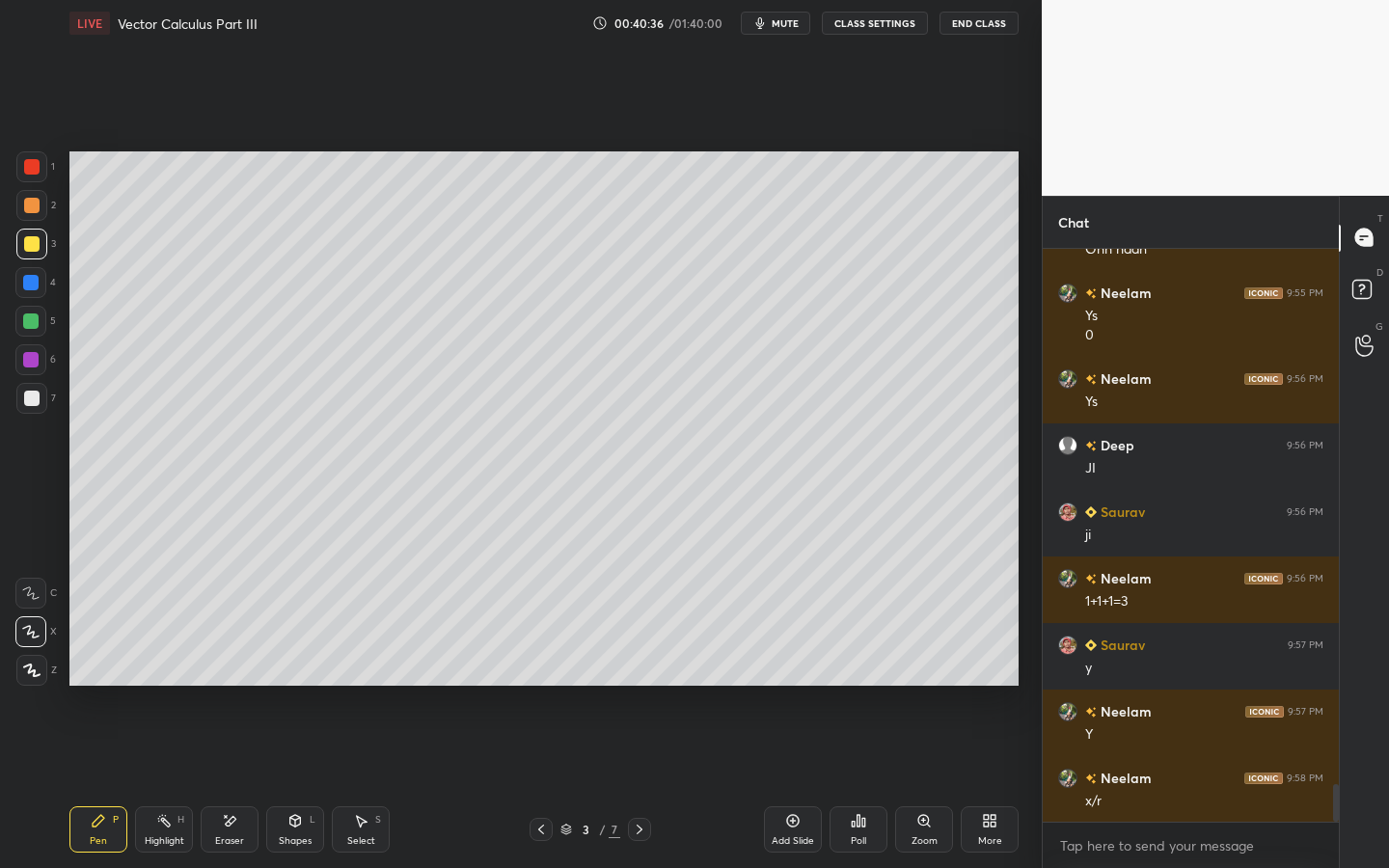 scroll, scrollTop: 8321, scrollLeft: 0, axis: vertical 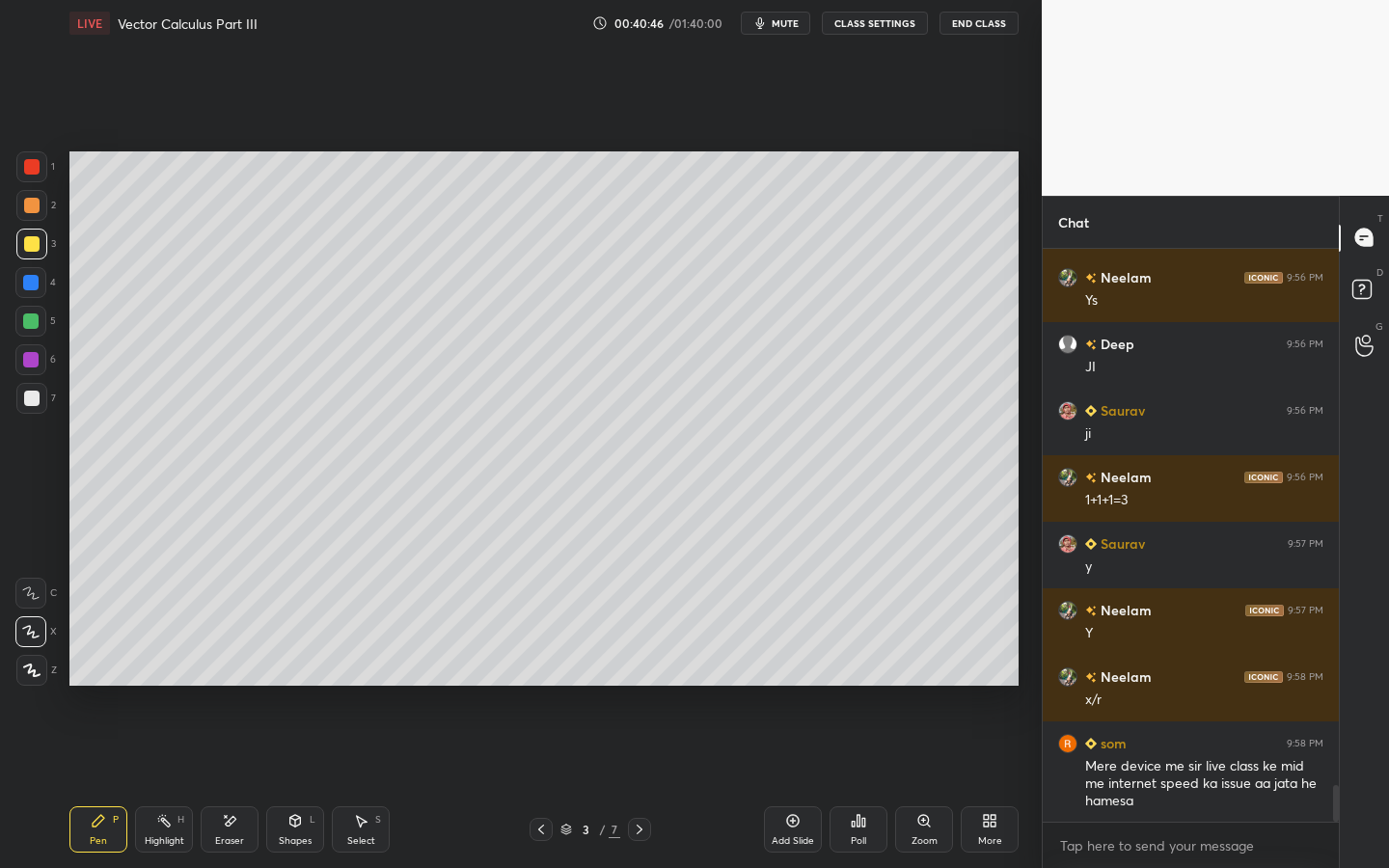 click on "L" at bounding box center (313, 820) 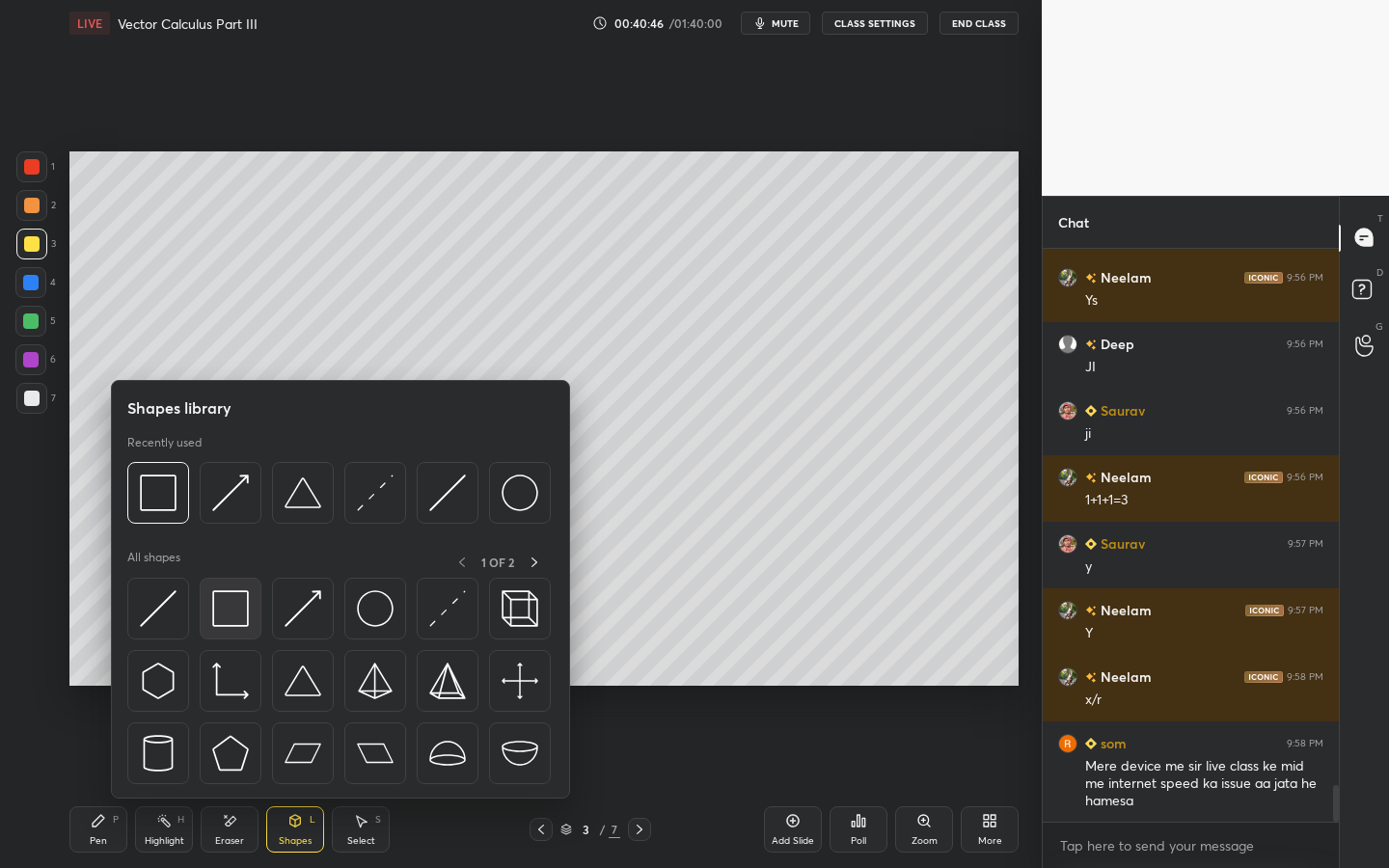 click at bounding box center (231, 609) 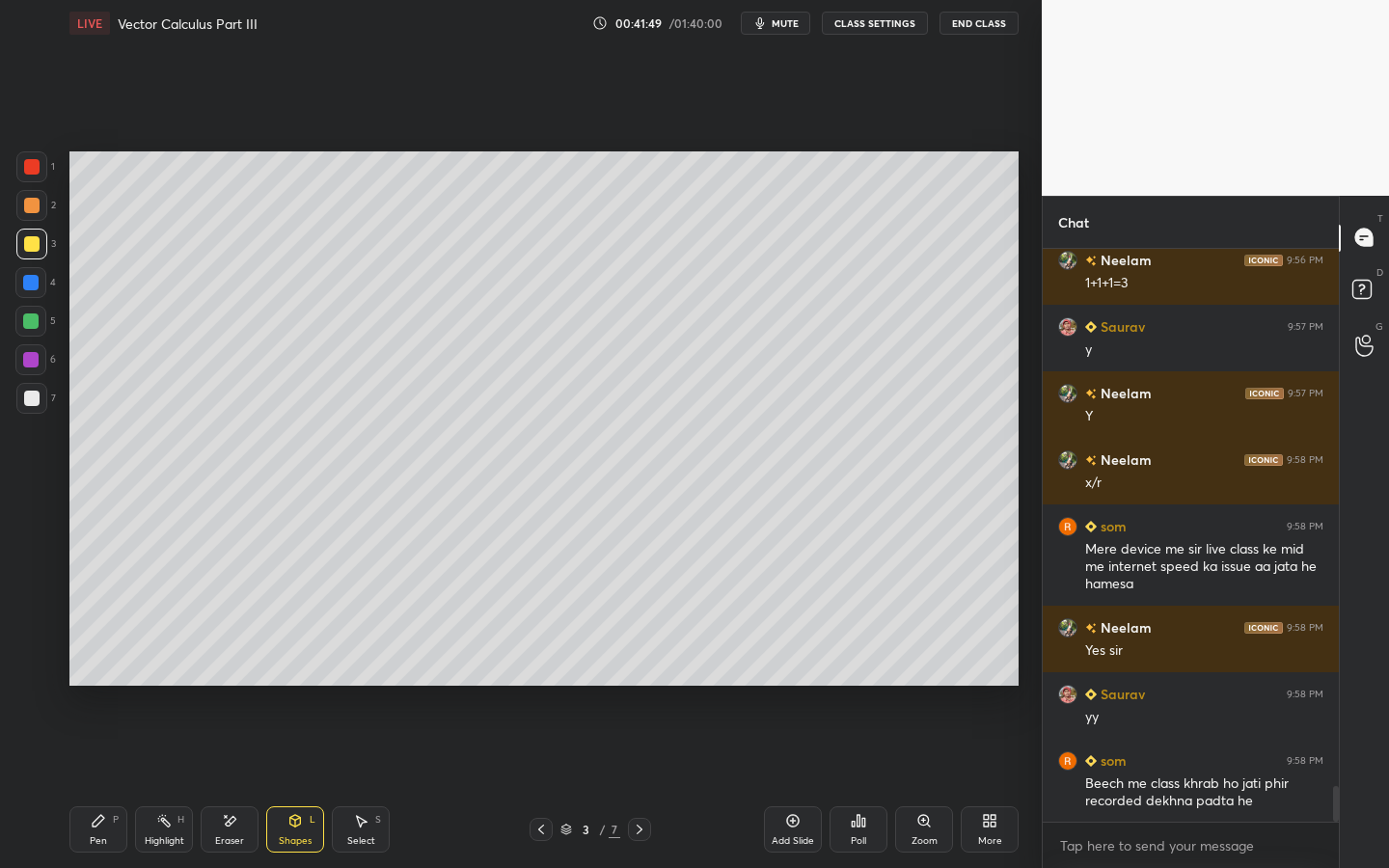 scroll, scrollTop: 8605, scrollLeft: 0, axis: vertical 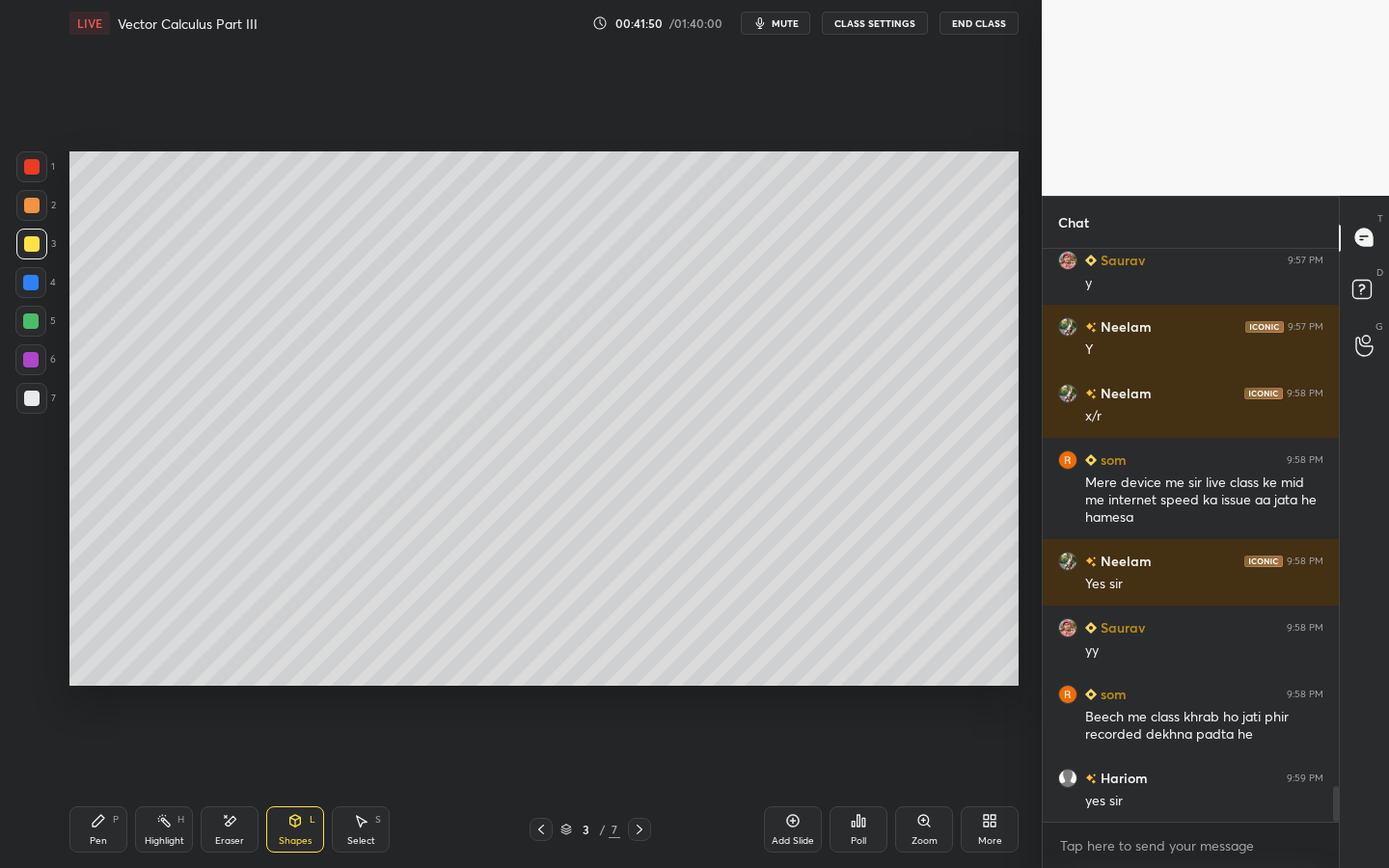 click 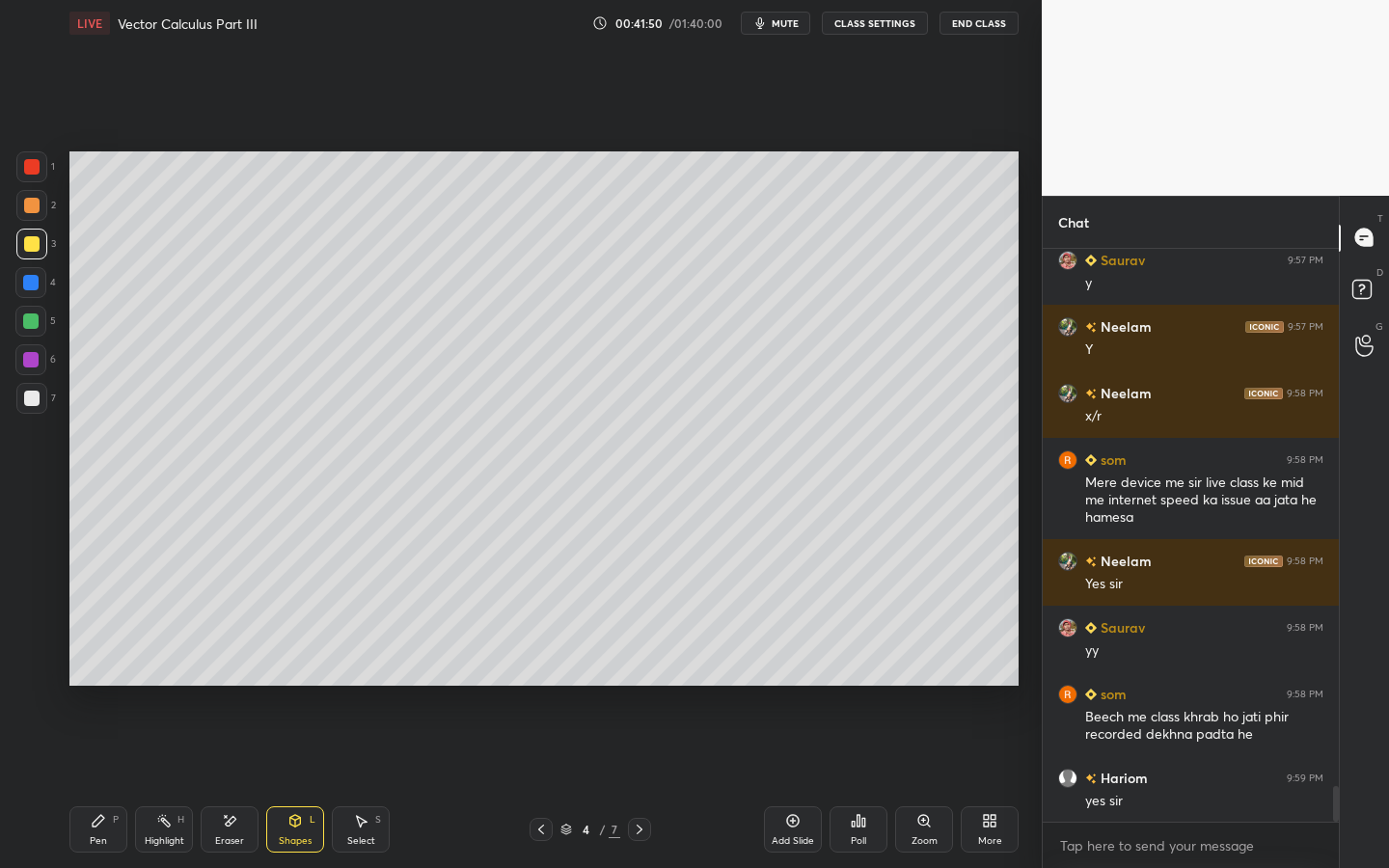 click at bounding box center (640, 829) 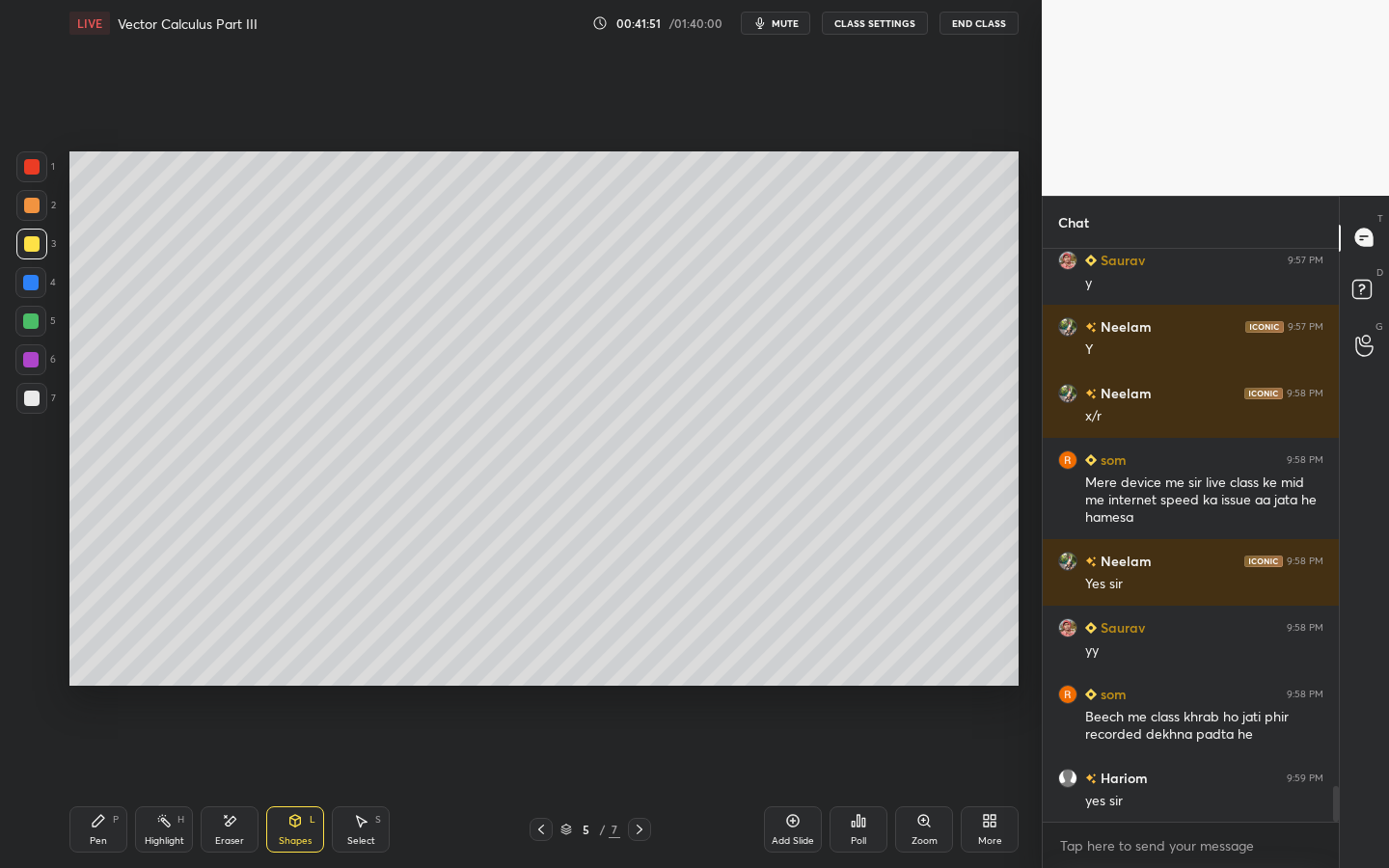 click 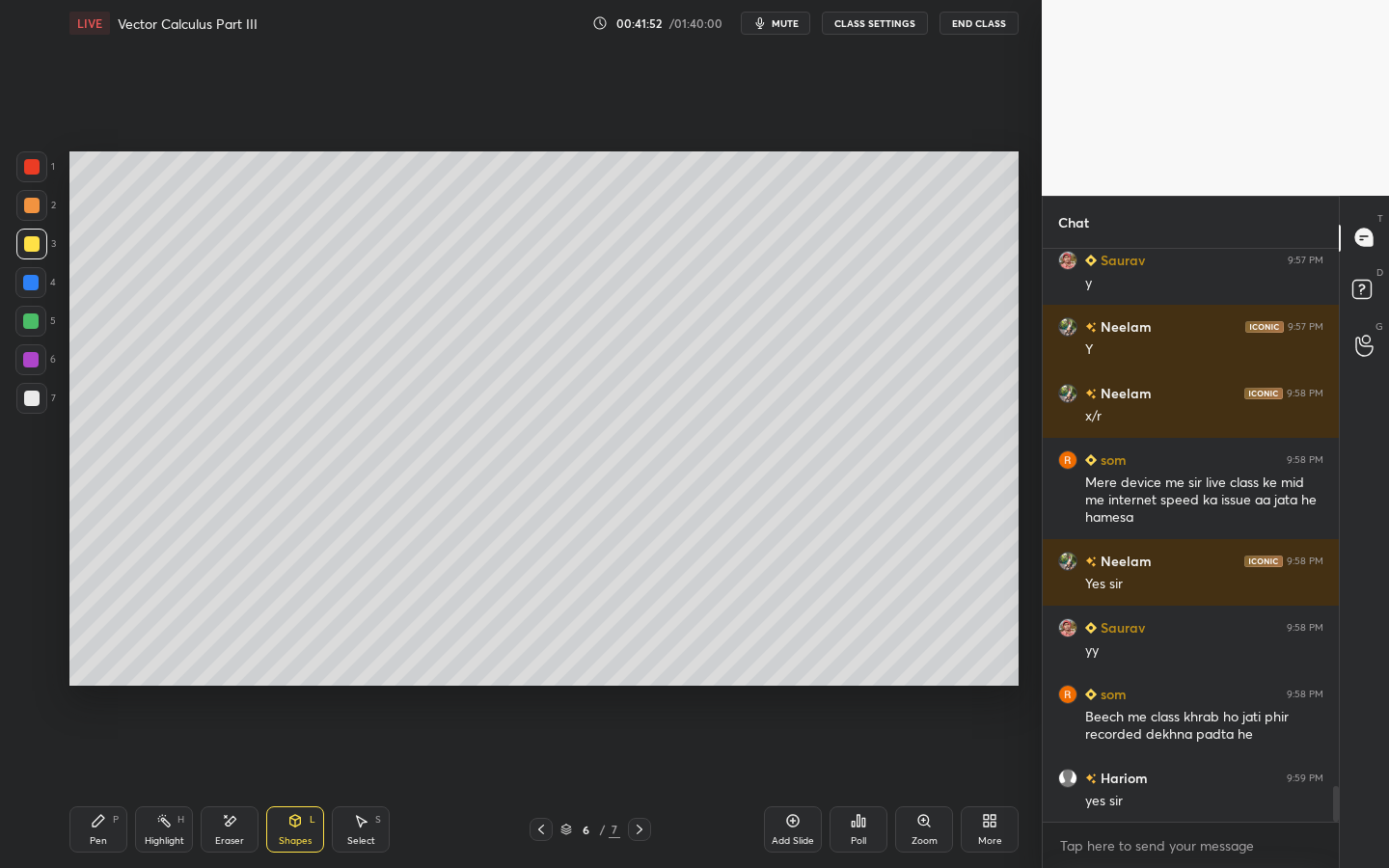 click at bounding box center (640, 829) 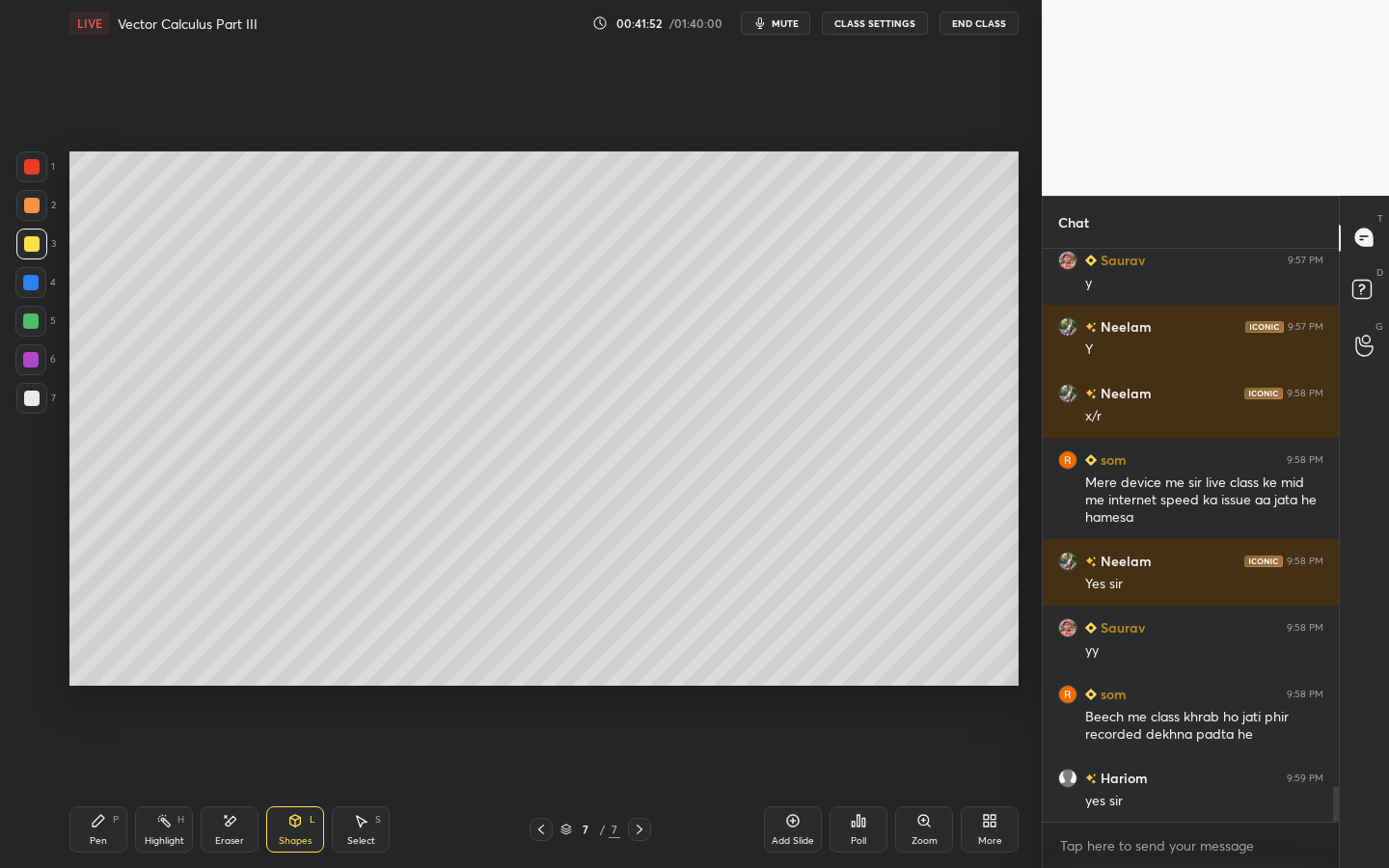 click at bounding box center (640, 829) 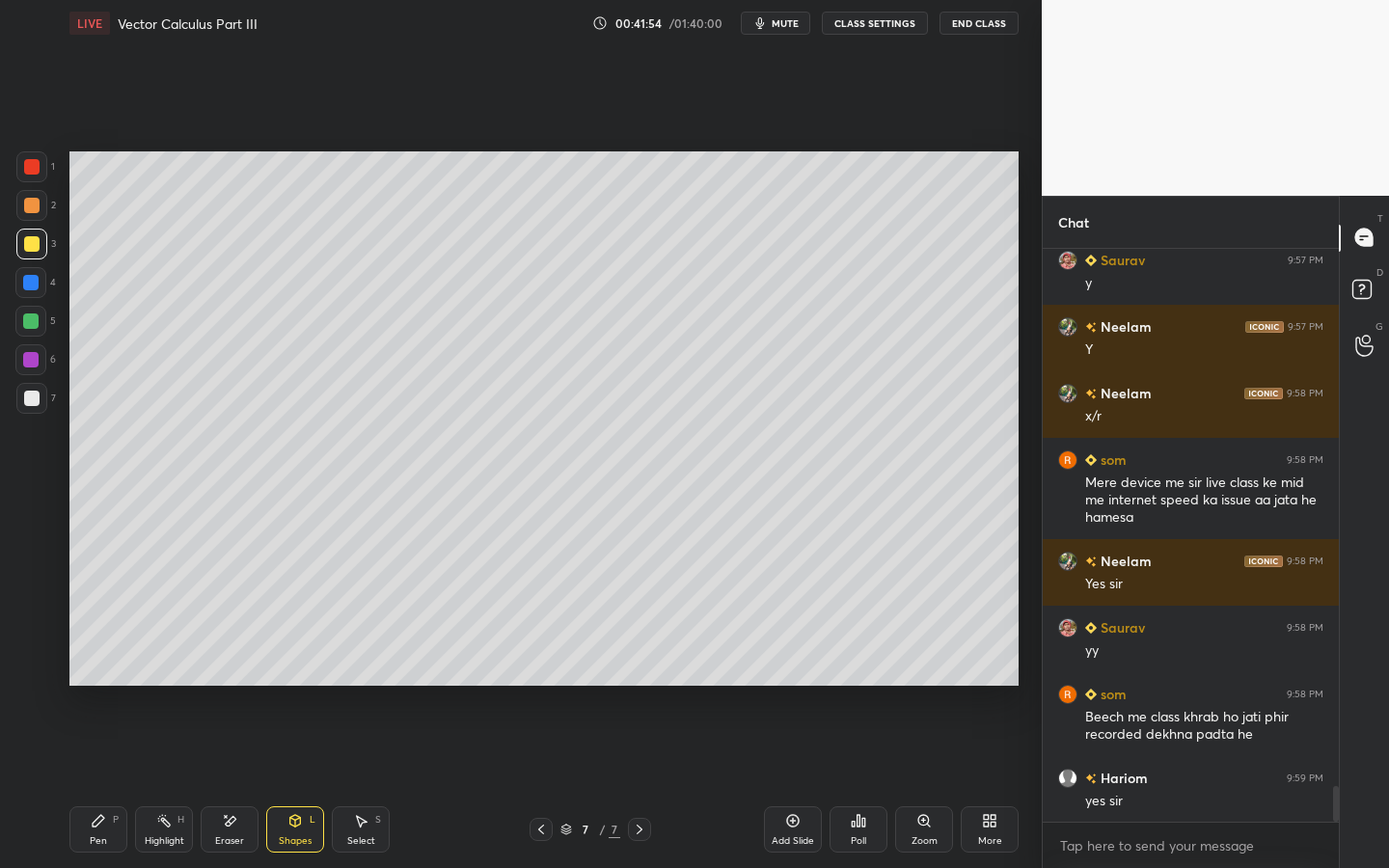 drag, startPoint x: 75, startPoint y: 835, endPoint x: 116, endPoint y: 769, distance: 77.69813 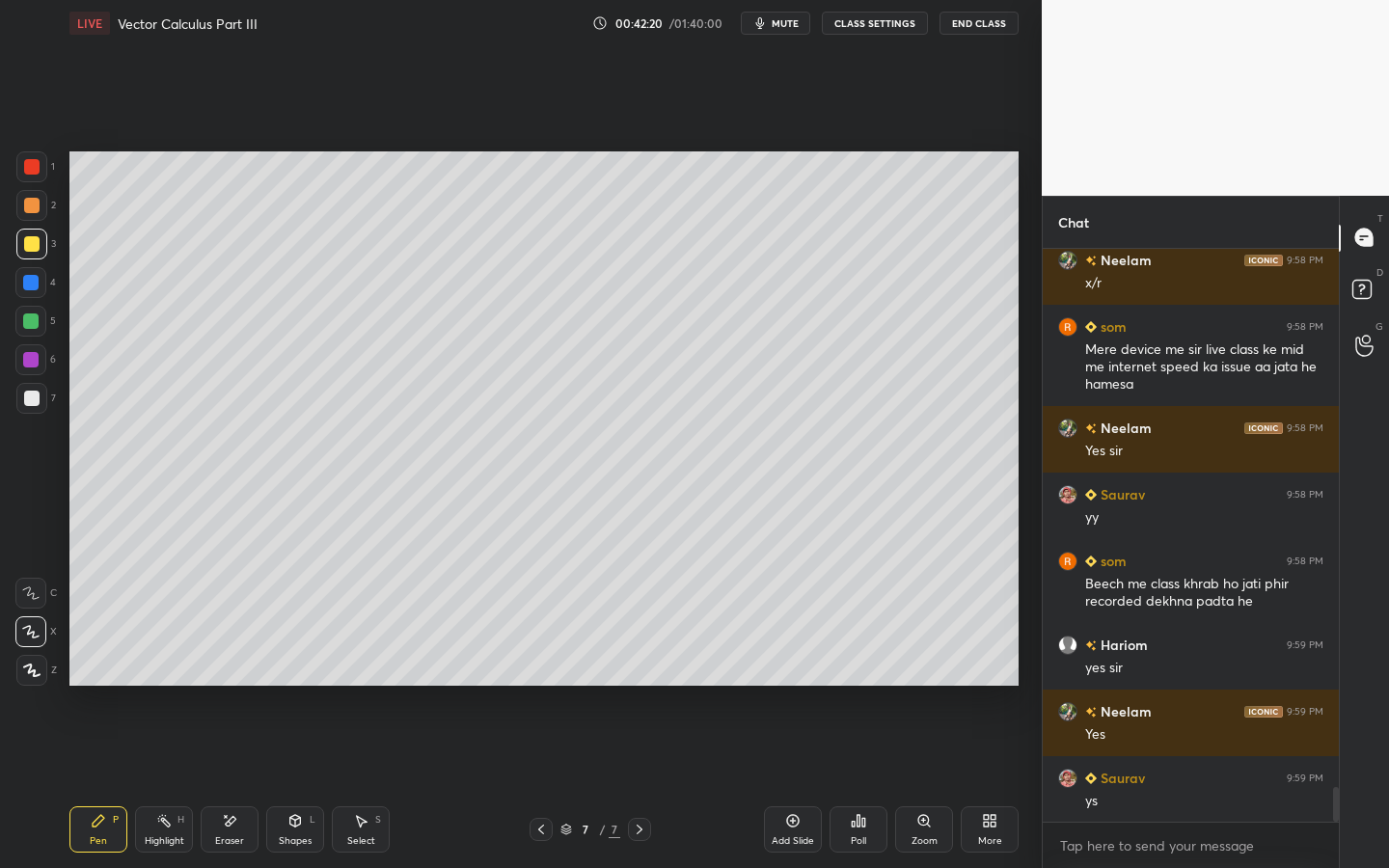scroll, scrollTop: 8804, scrollLeft: 0, axis: vertical 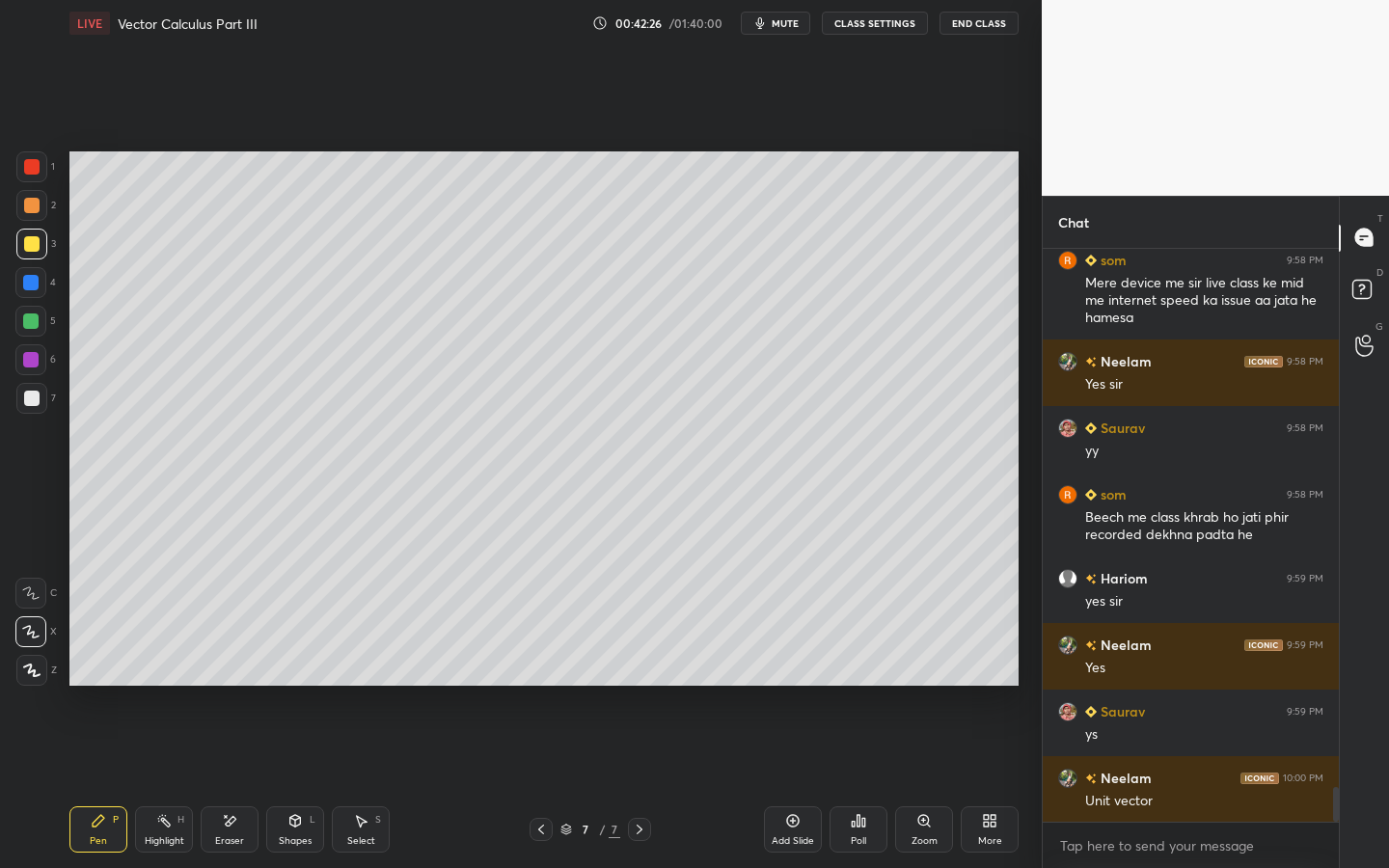 click on "Shapes" at bounding box center [295, 841] 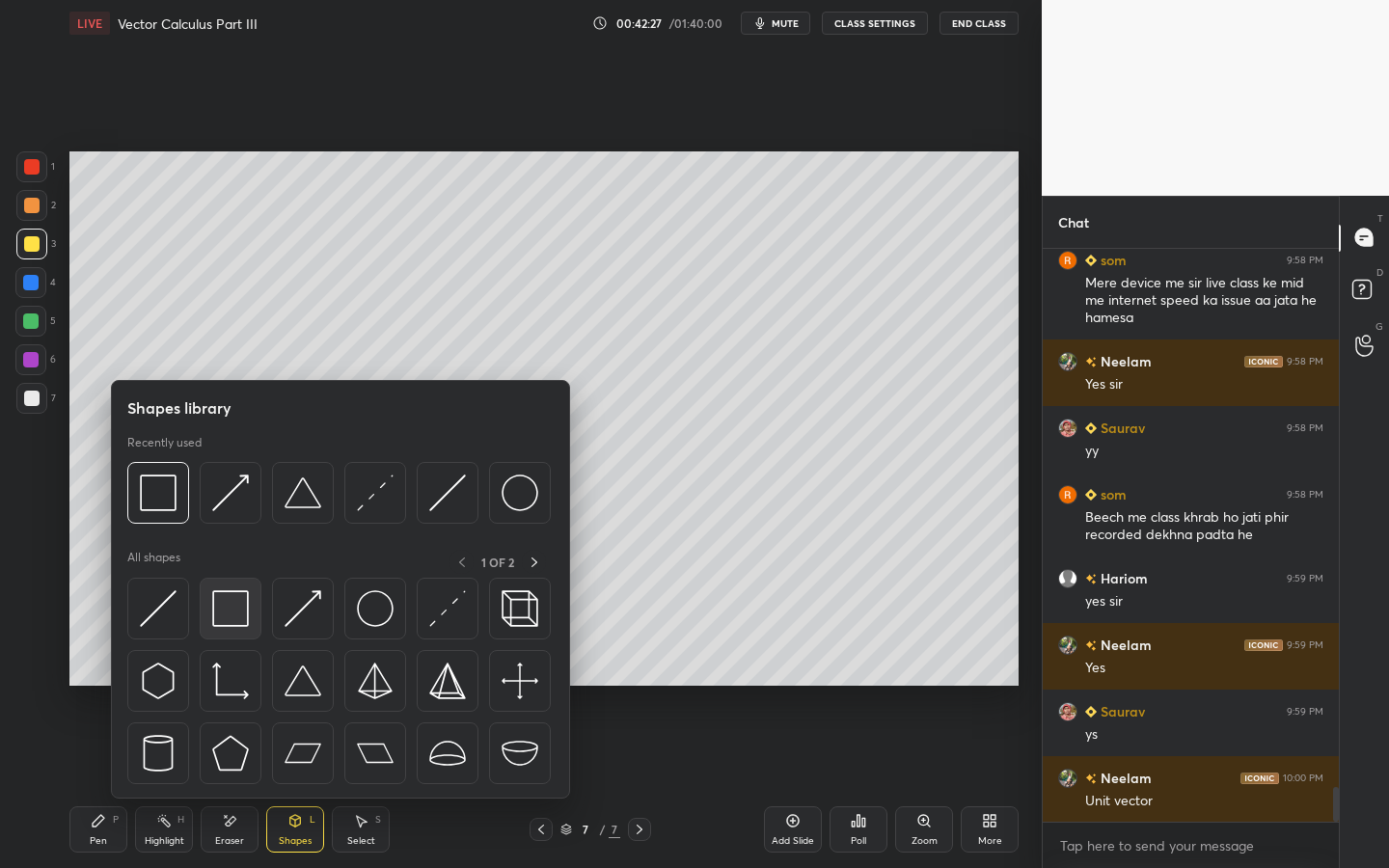 click at bounding box center [231, 609] 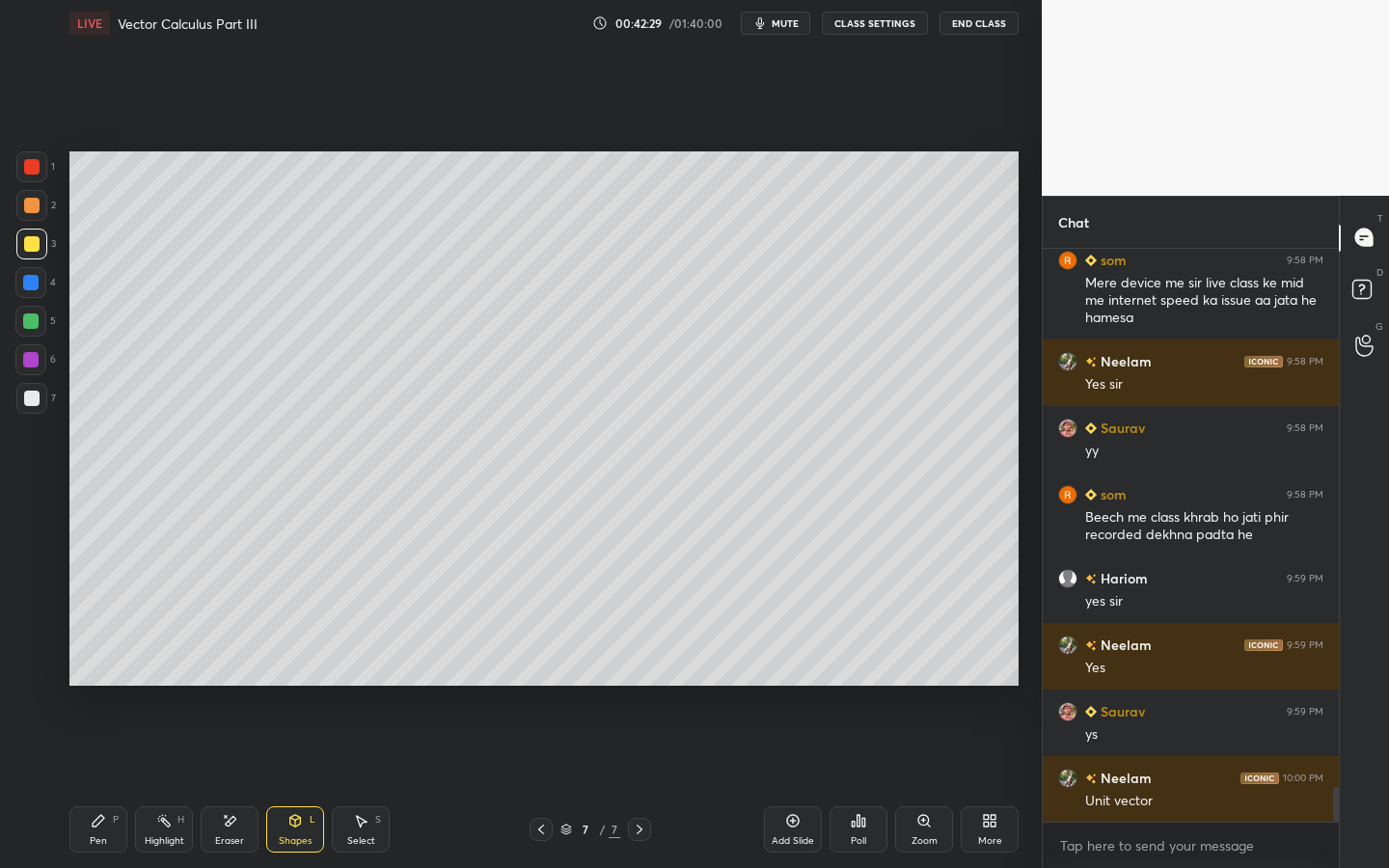 click on "Pen P" at bounding box center [98, 829] 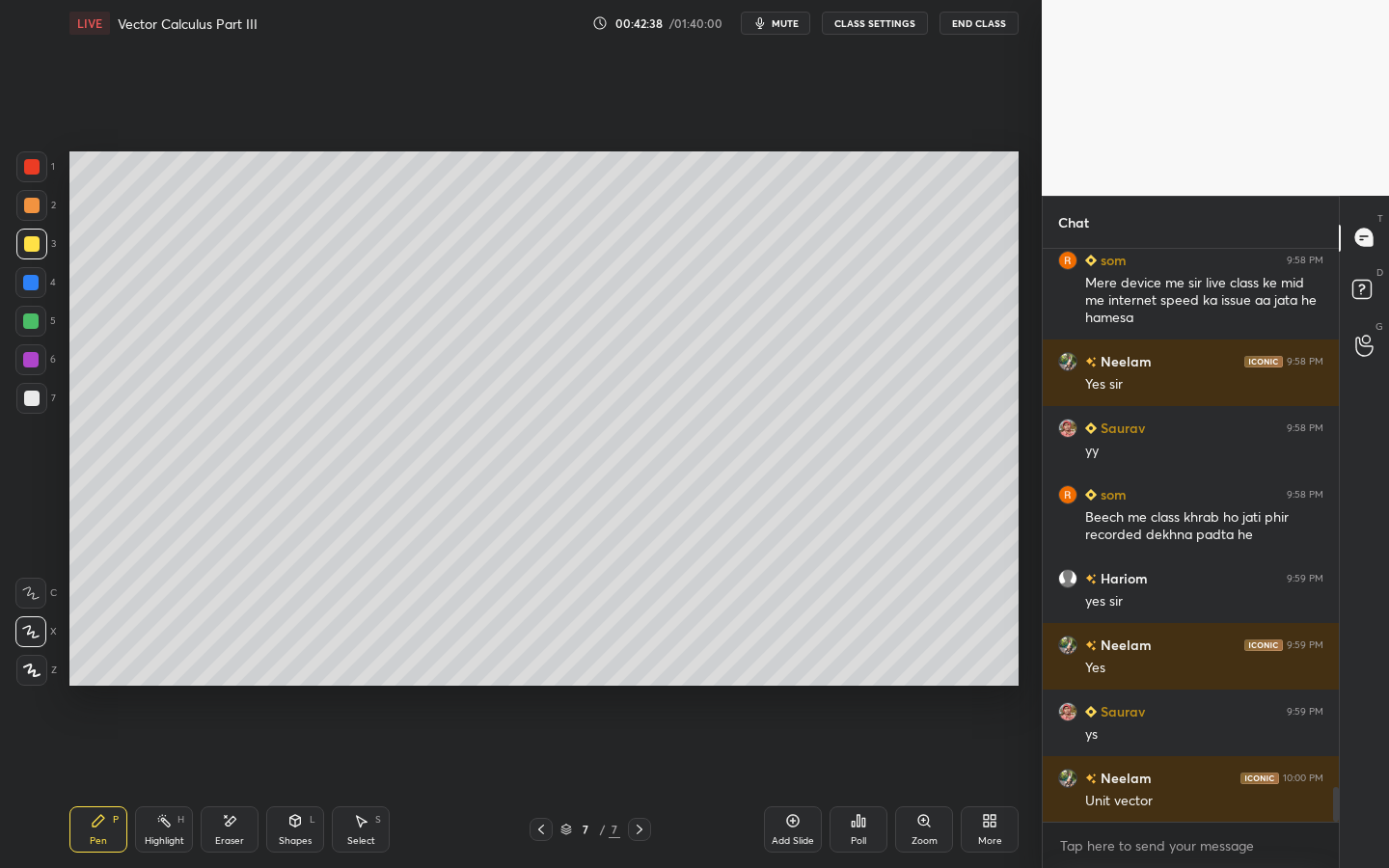 click at bounding box center [32, 398] 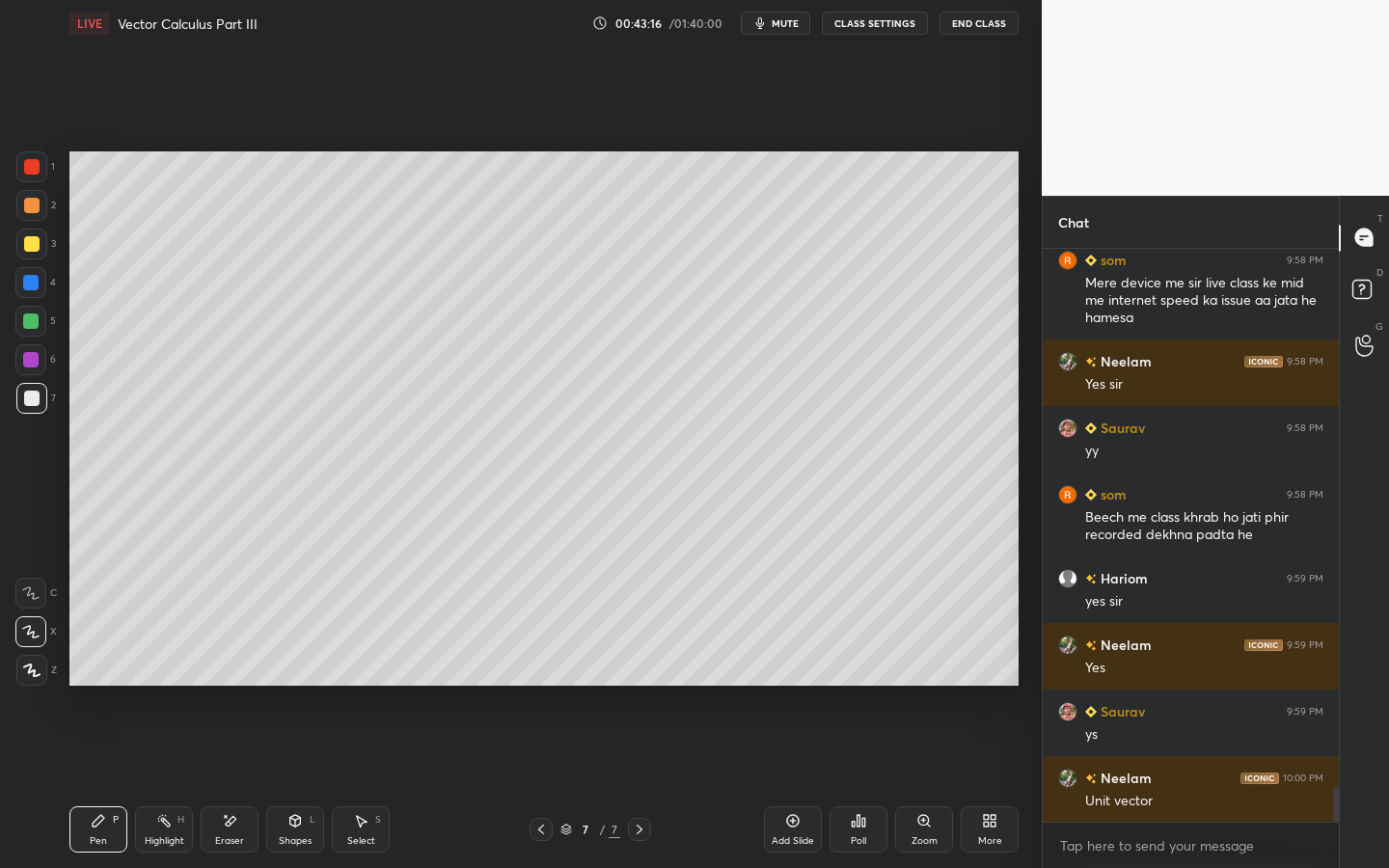 click on "Shapes" at bounding box center (295, 841) 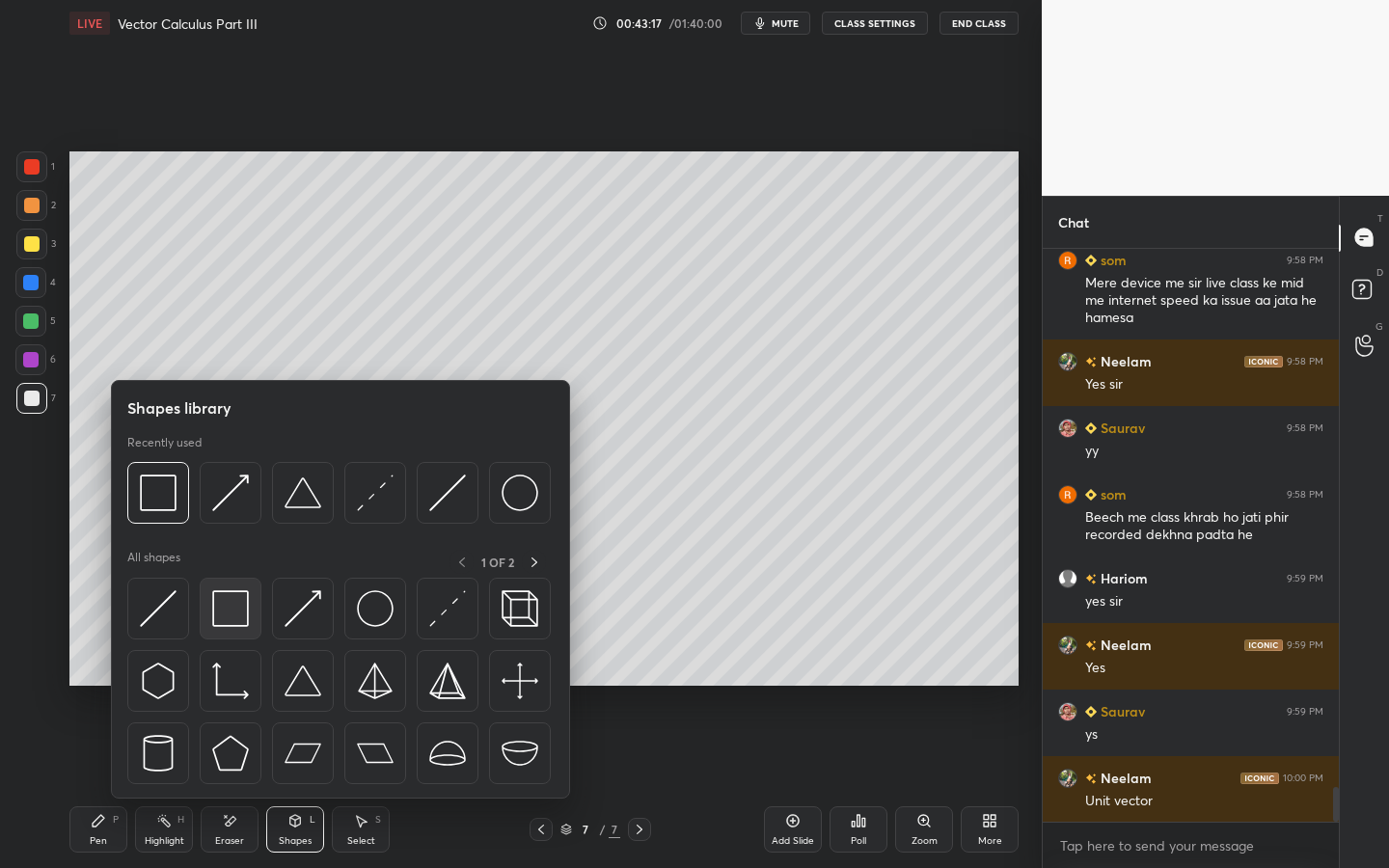 click at bounding box center (231, 609) 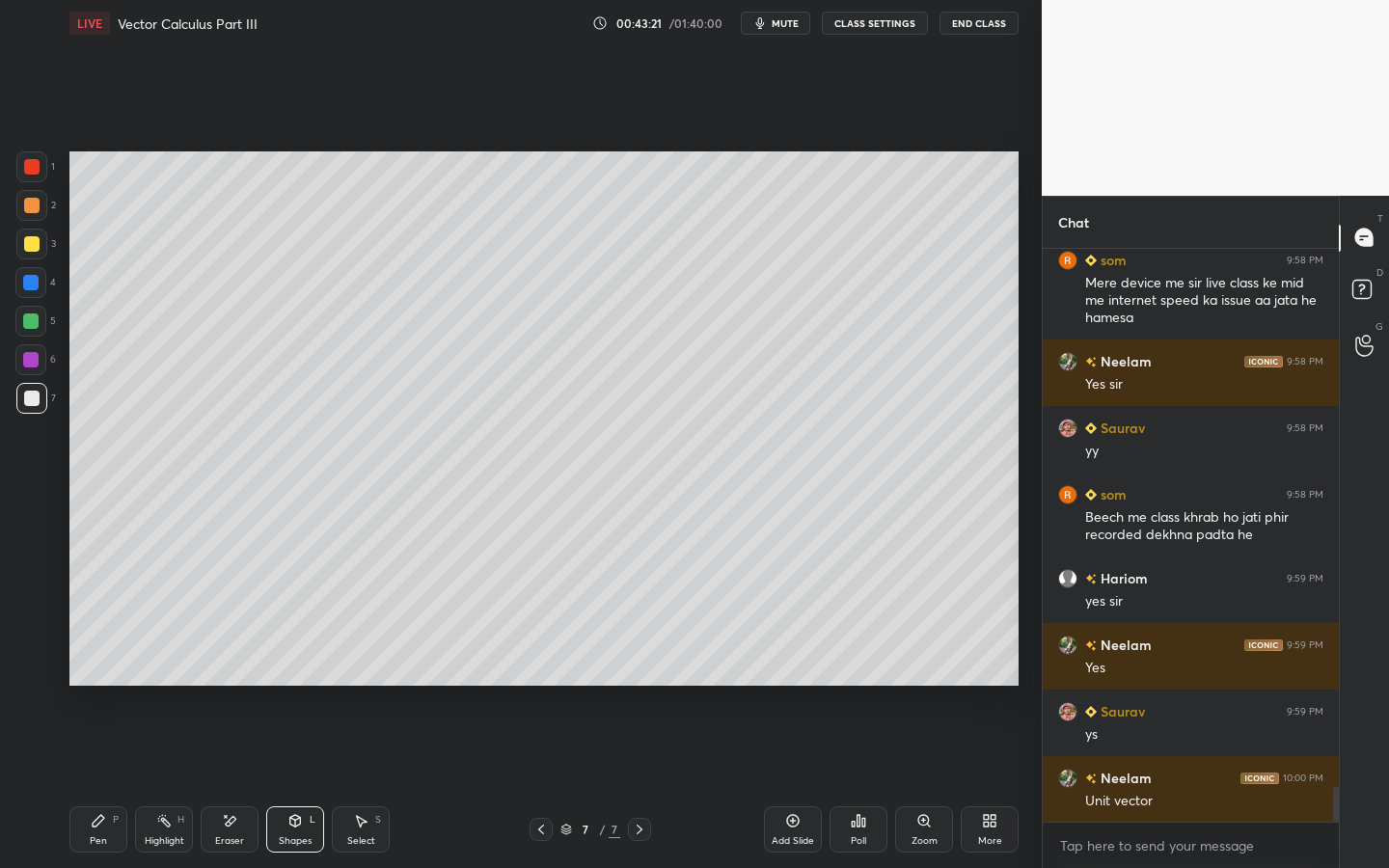 click on "LIVE Vector Calculus Part III 00:43:21 /  01:40:00 mute CLASS SETTINGS End Class Setting up your live class Poll for   secs No correct answer Start poll Back Vector Calculus Part III • L8 of Engg. Maths PRACTICE (SMART) COURSE for GATE 2026 (R.I.) [NAME] [NAME] Pen P Highlight H Eraser Shapes L Select S 7 / 7 Add Slide Poll Zoom More" at bounding box center [544, 434] 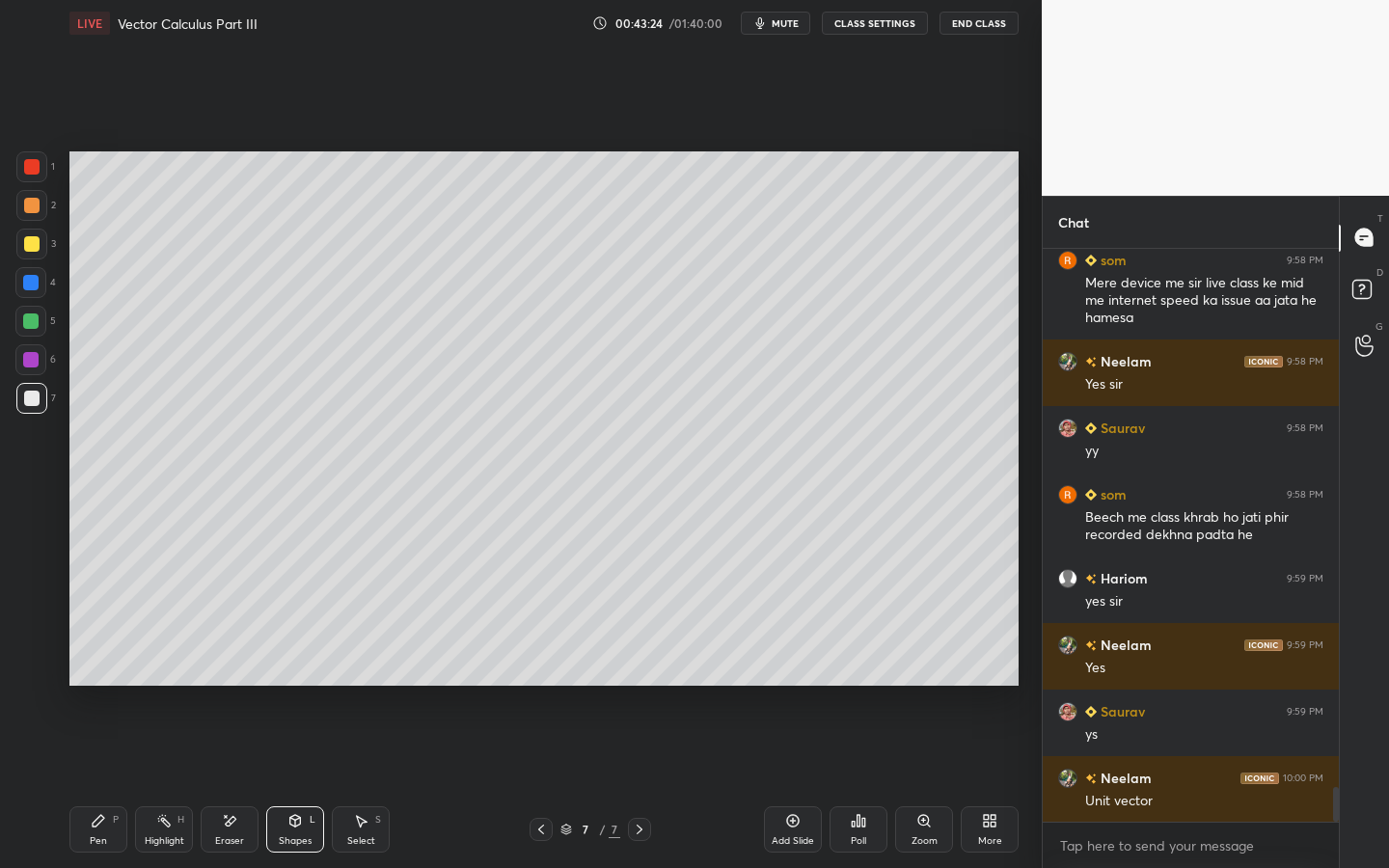 click on "LIVE Vector Calculus Part III 00:43:24 /  01:40:00 mute CLASS SETTINGS End Class Setting up your live class Poll for   secs No correct answer Start poll Back Vector Calculus Part III • L8 of Engg. Maths PRACTICE (SMART) COURSE for GATE 2026 (R.I.) [NAME] [NAME] Pen P Highlight H Eraser Shapes L Select S 7 / 7 Add Slide Poll Zoom More" at bounding box center [544, 434] 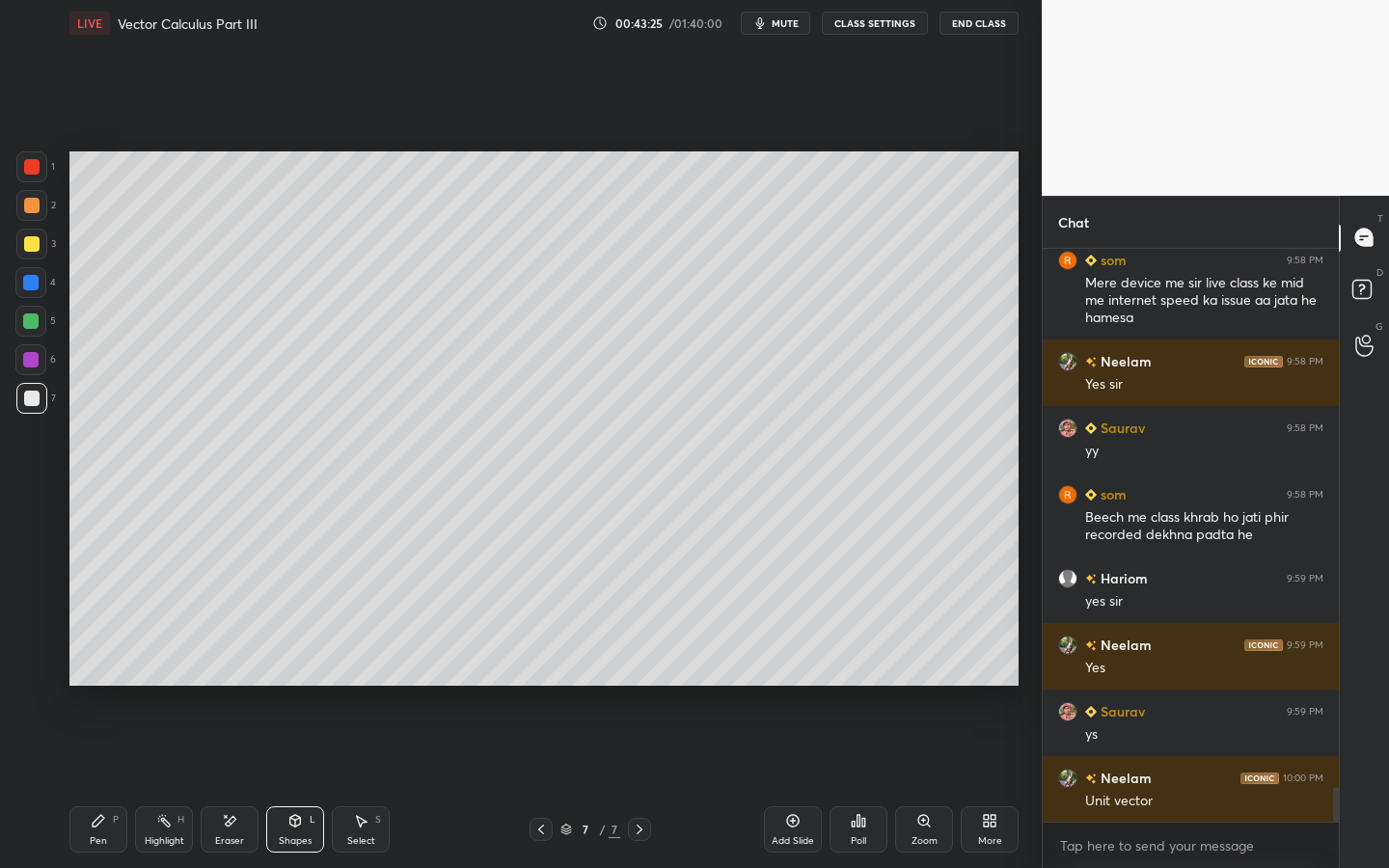 drag, startPoint x: 104, startPoint y: 836, endPoint x: 157, endPoint y: 777, distance: 79.30952 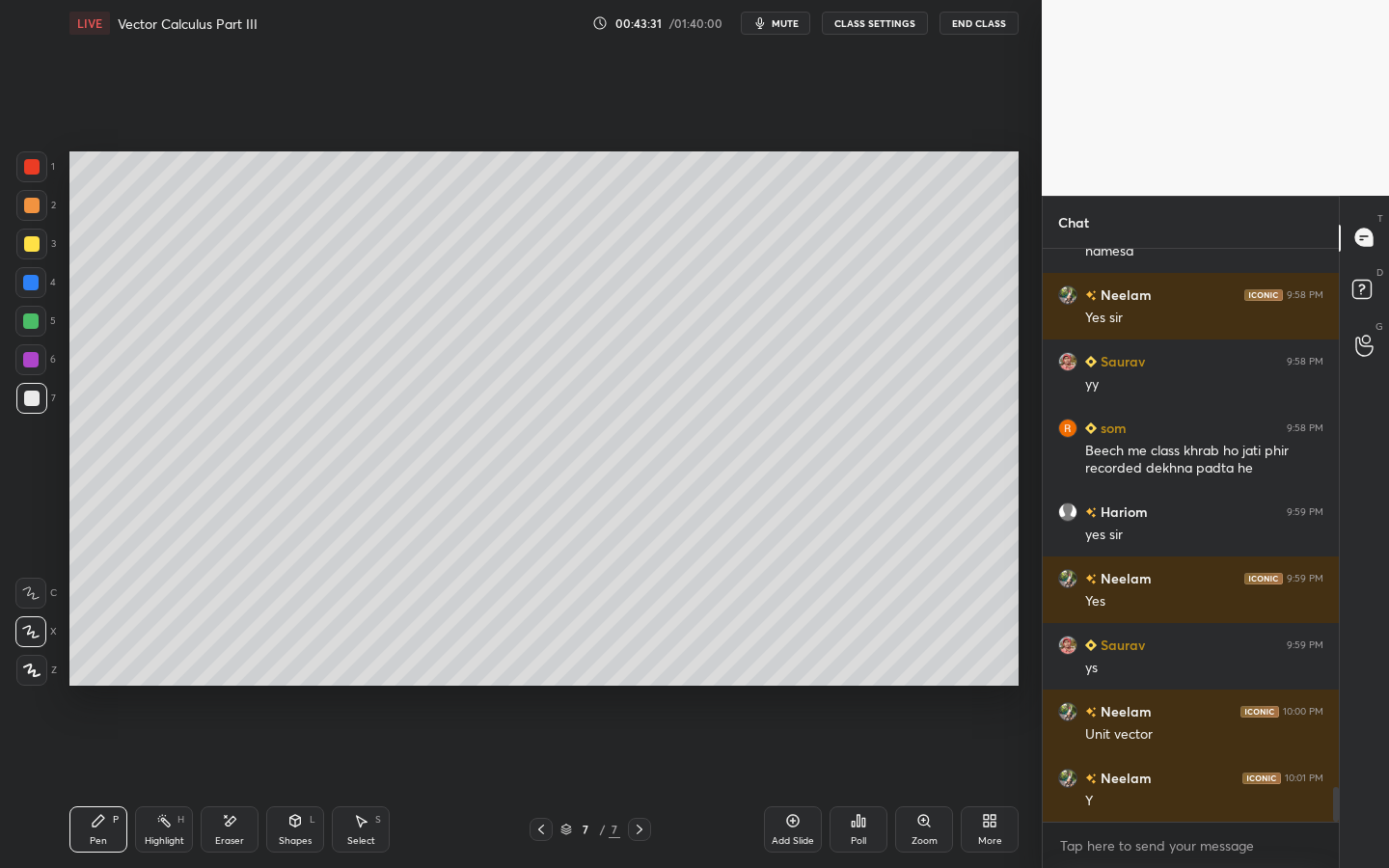 scroll, scrollTop: 8938, scrollLeft: 0, axis: vertical 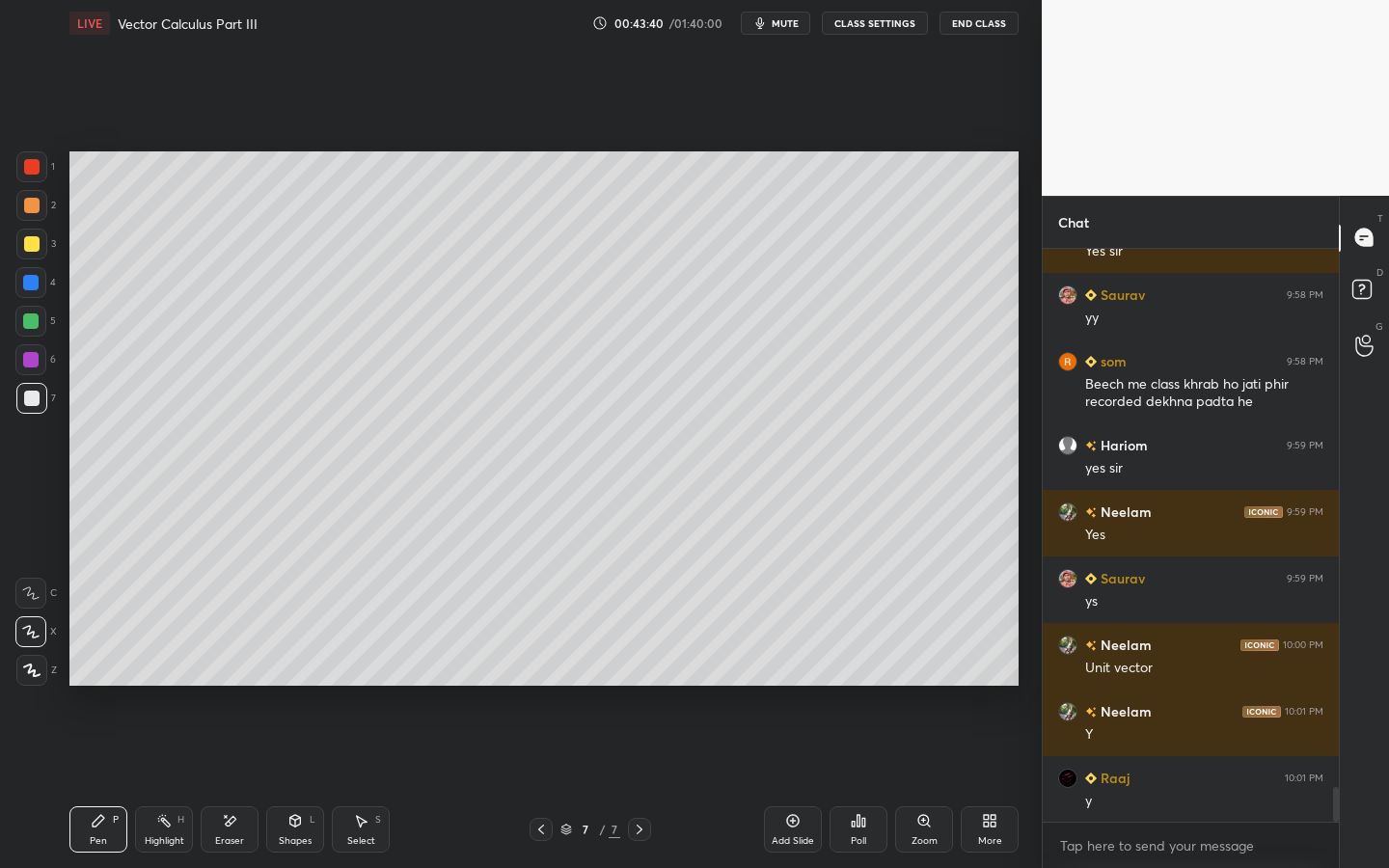 click on "mute" at bounding box center (785, 23) 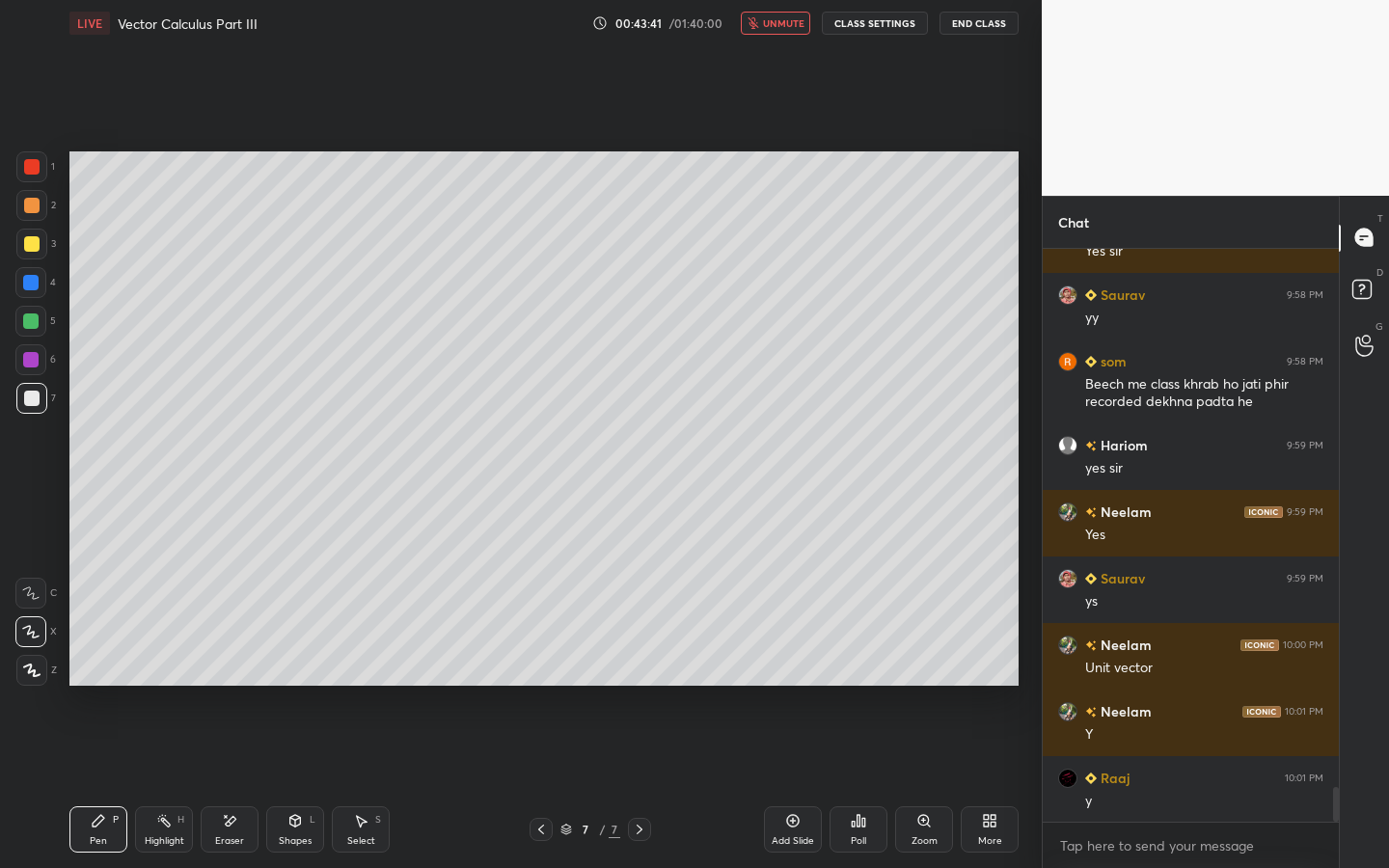 scroll, scrollTop: 9004, scrollLeft: 0, axis: vertical 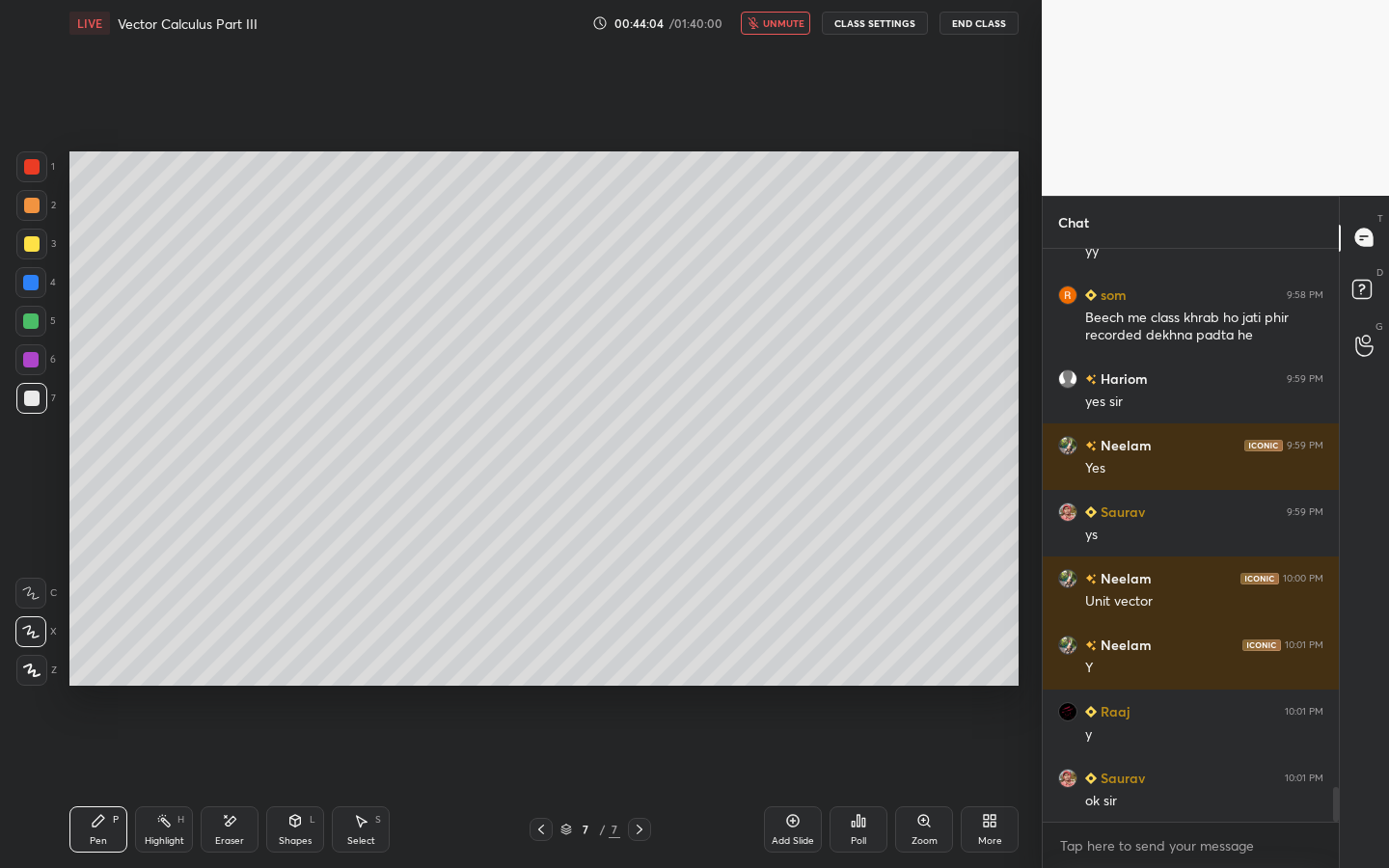 click on "unmute" at bounding box center [783, 23] 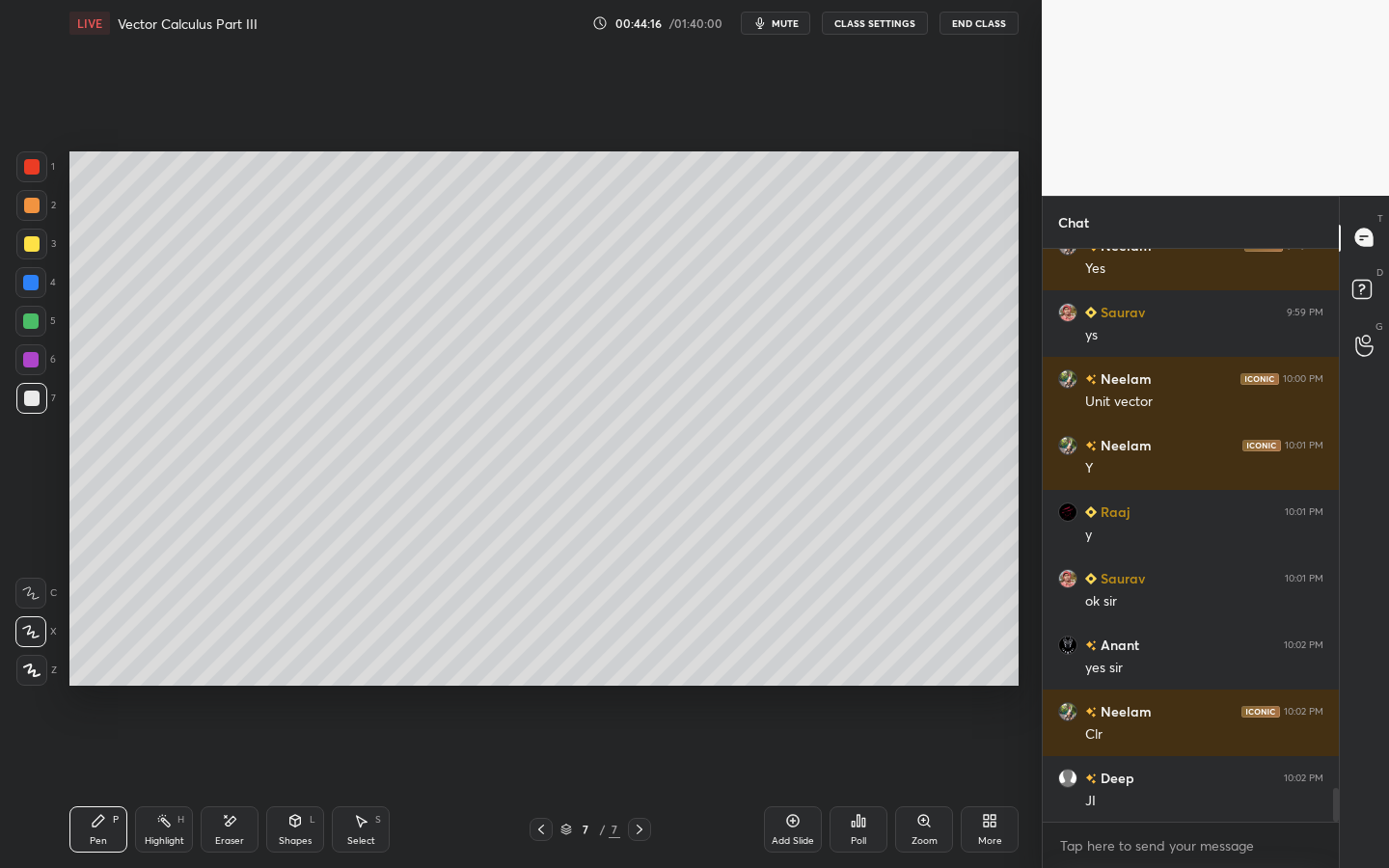 scroll, scrollTop: 9270, scrollLeft: 0, axis: vertical 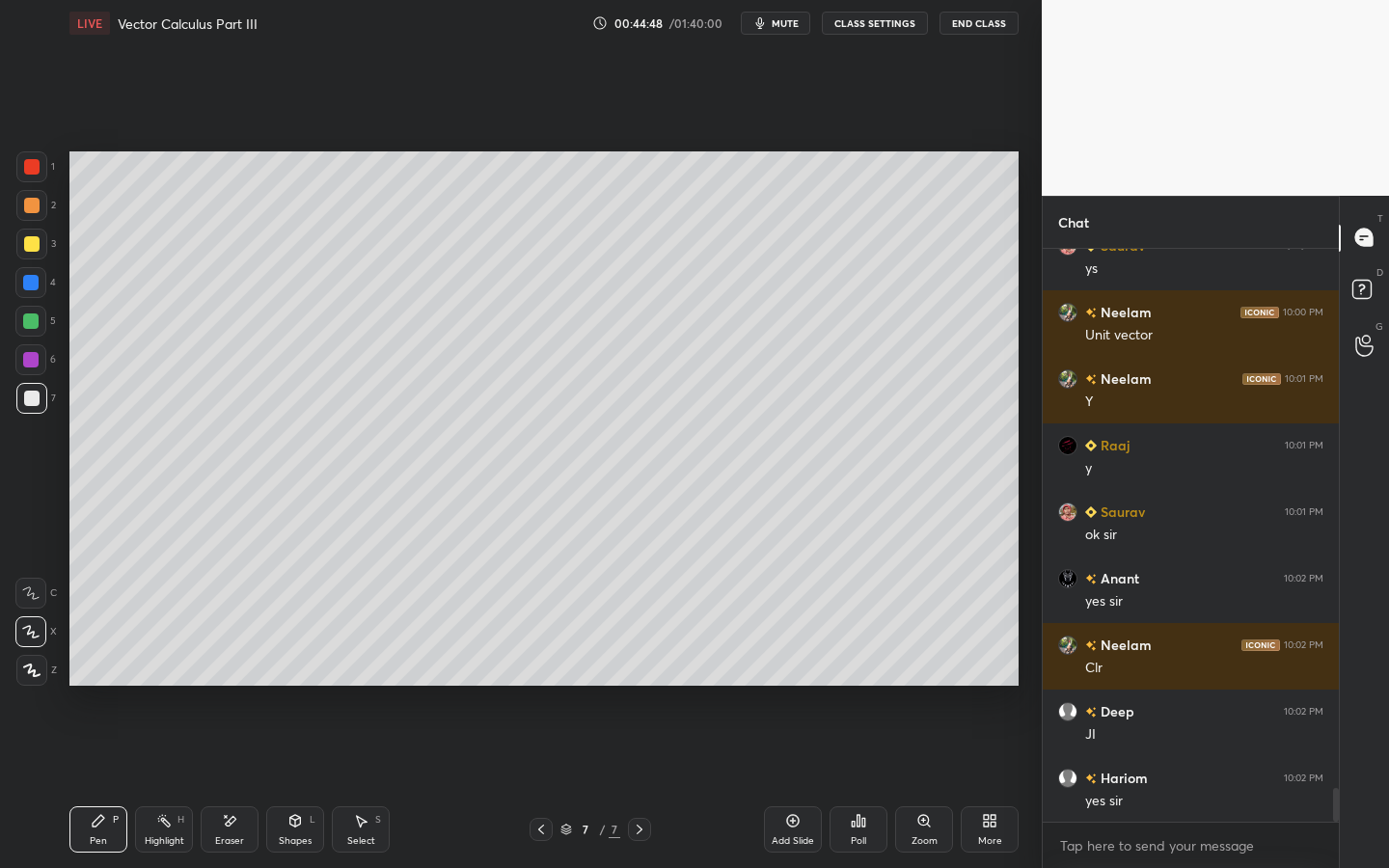 click at bounding box center (541, 829) 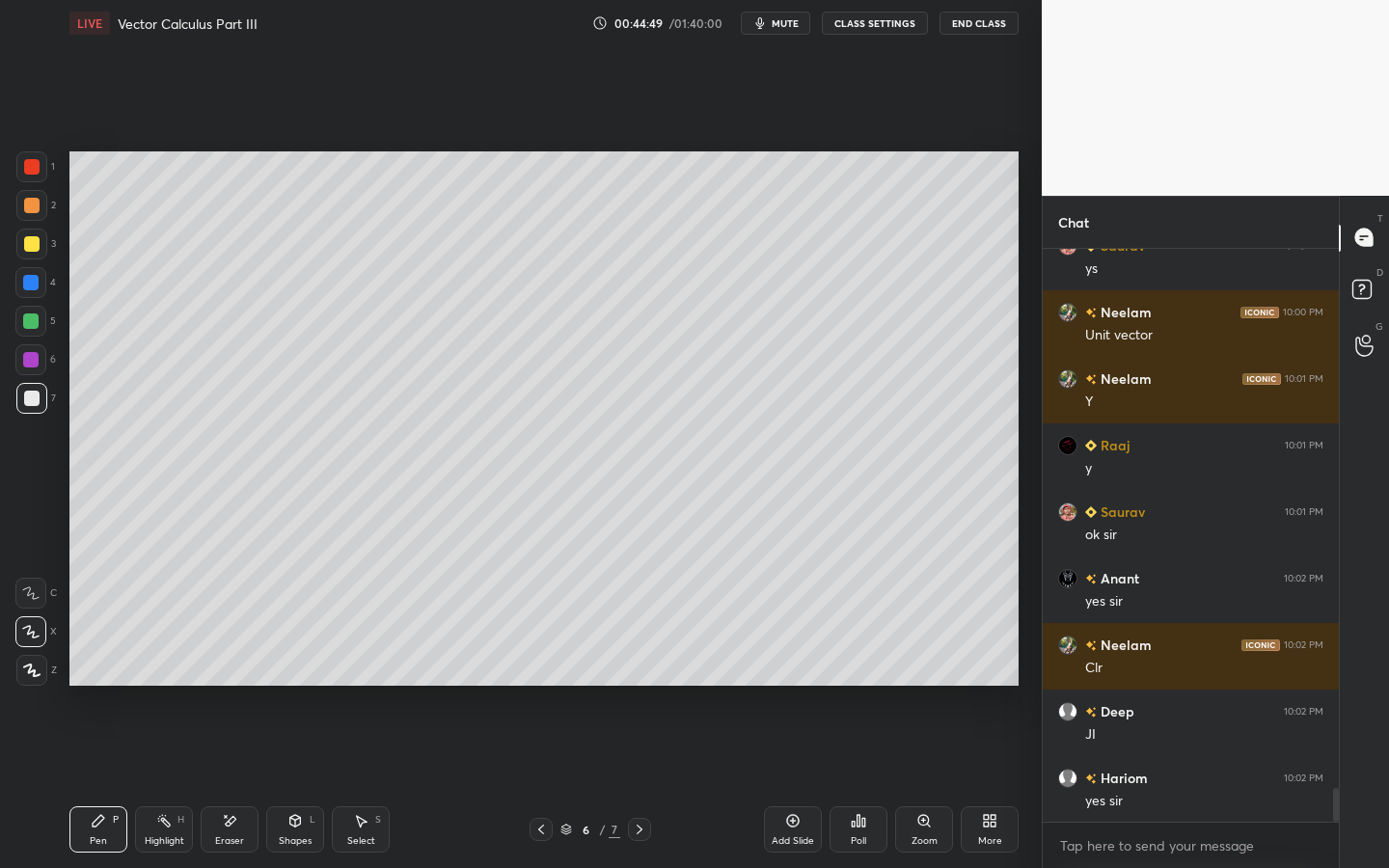 click 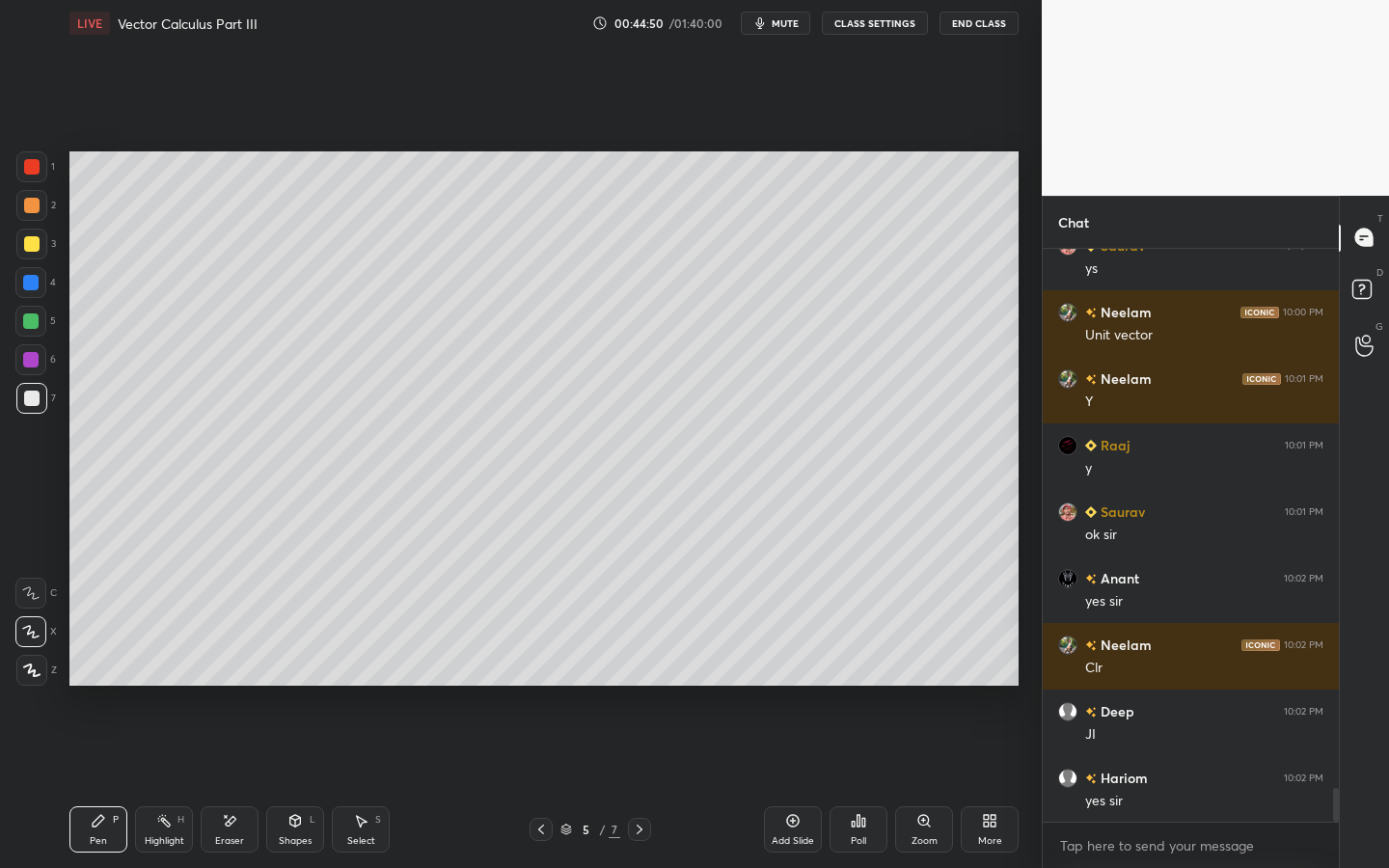 click 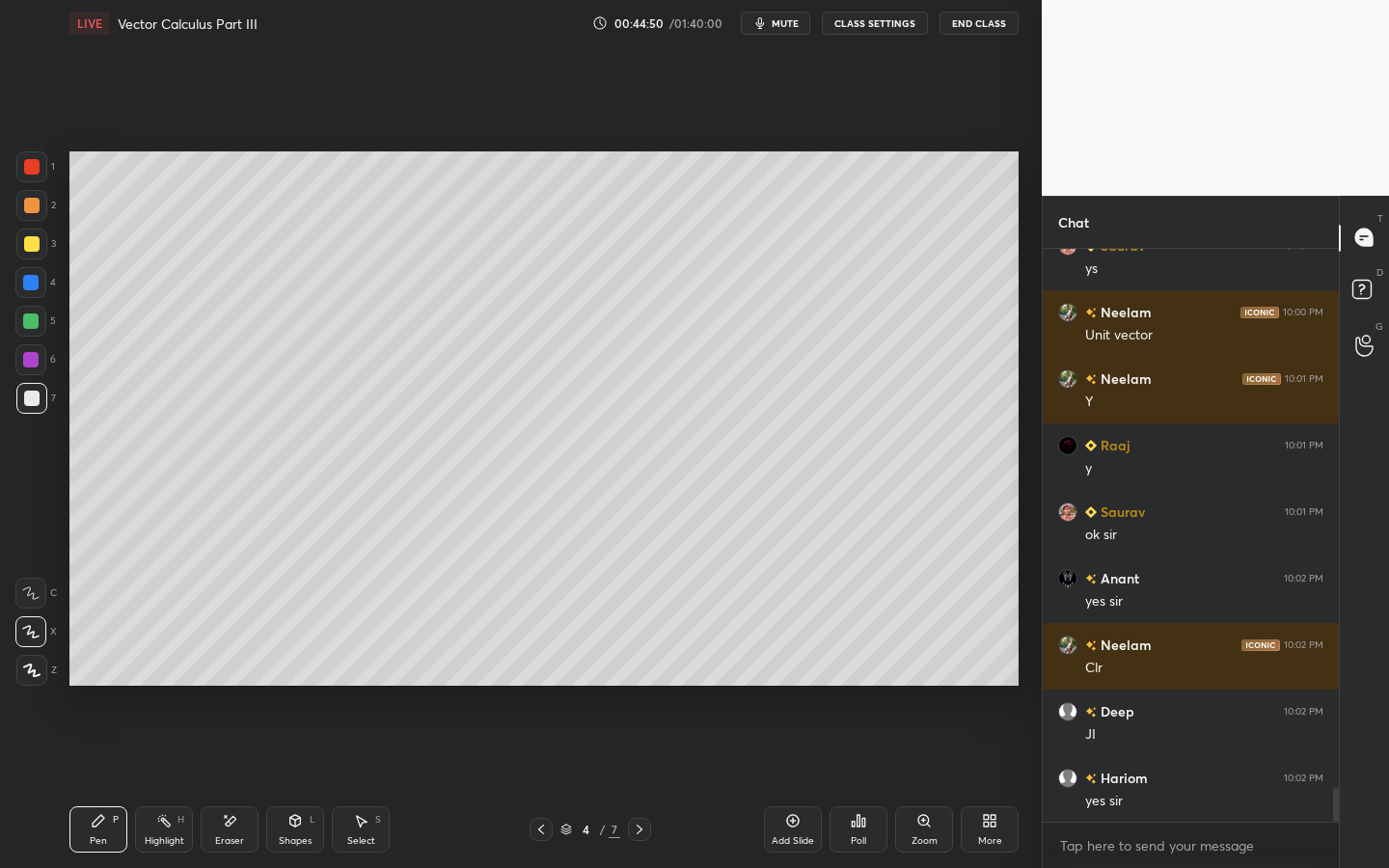 click 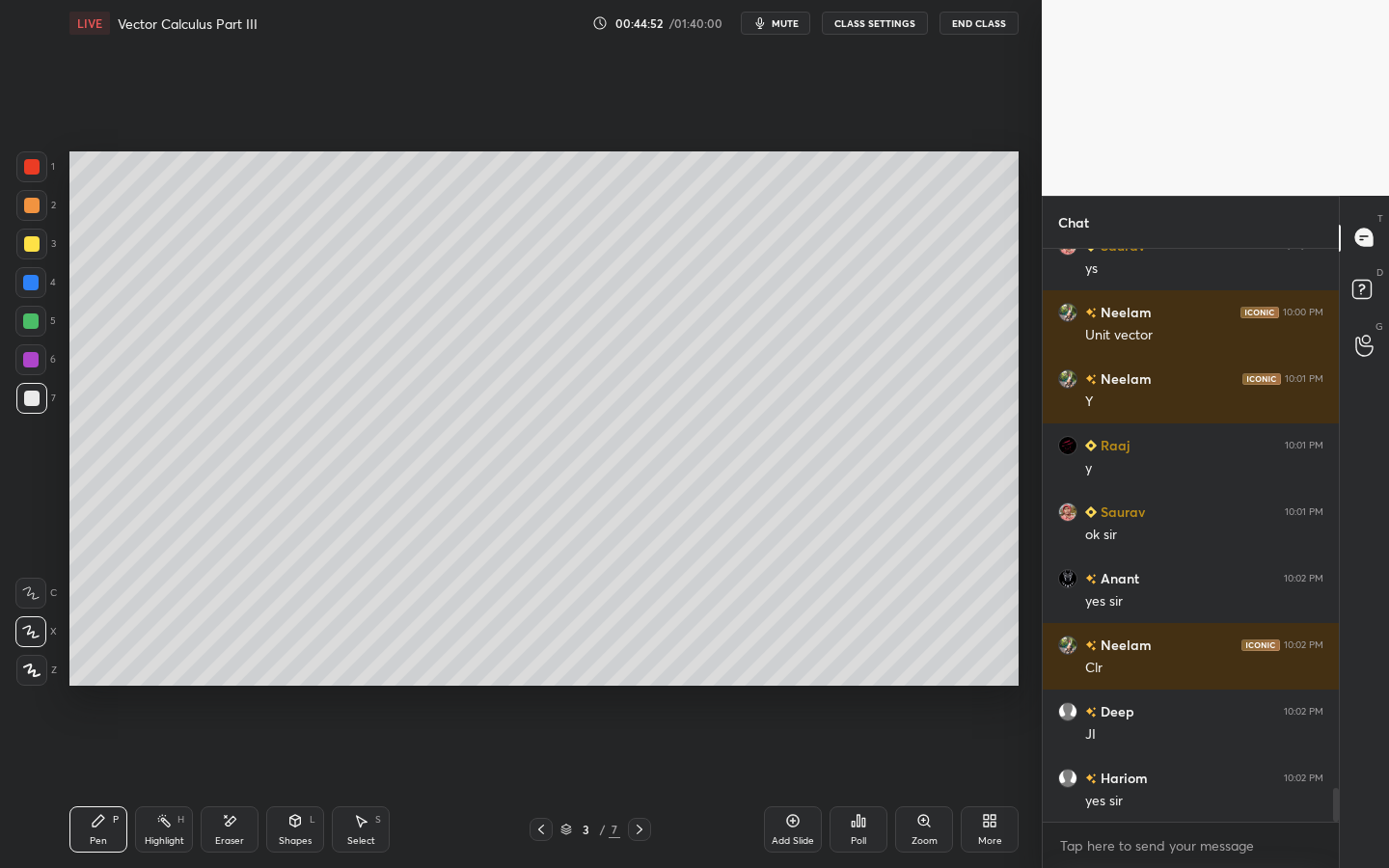 click on "3 / 7" at bounding box center [590, 829] 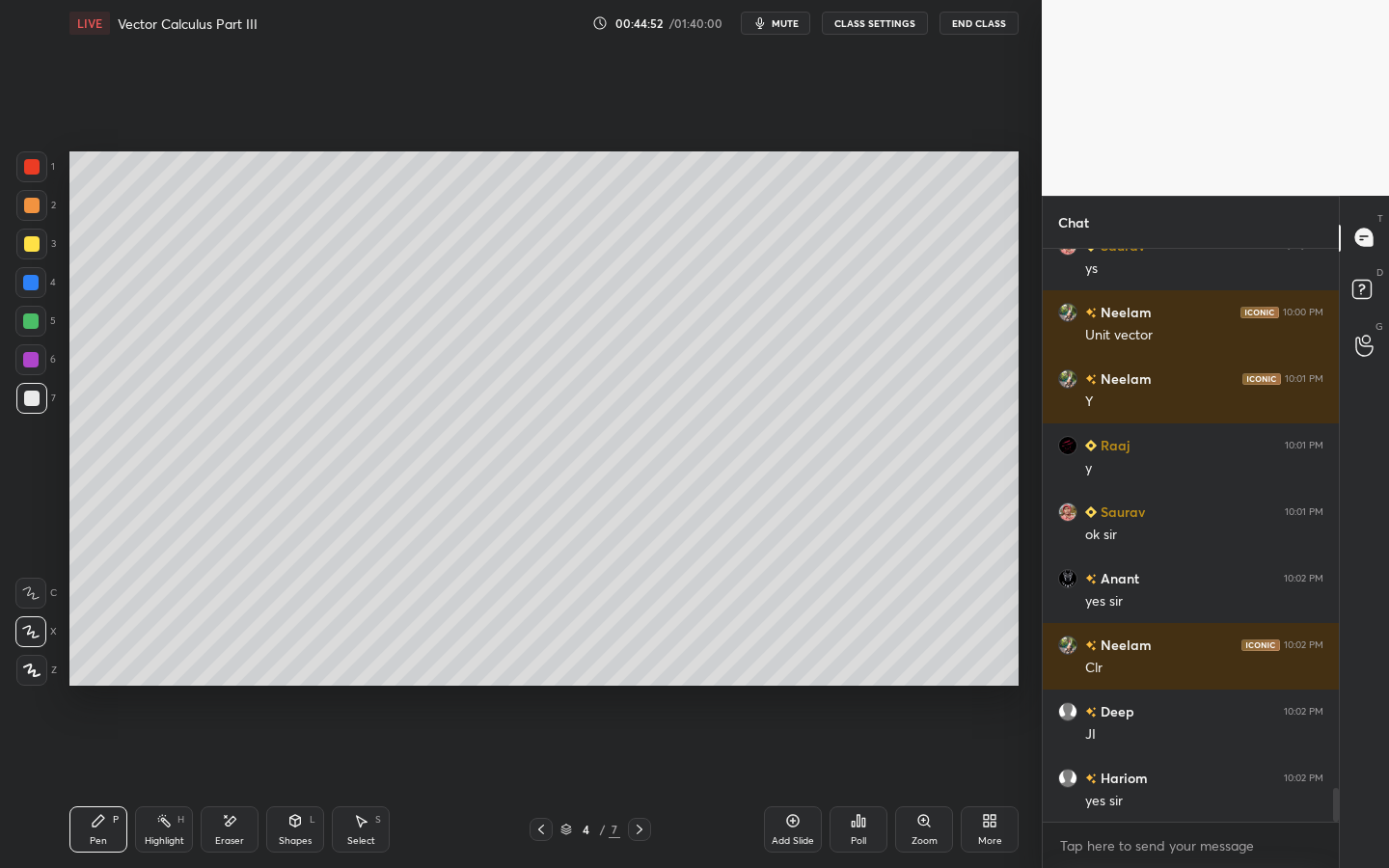 click 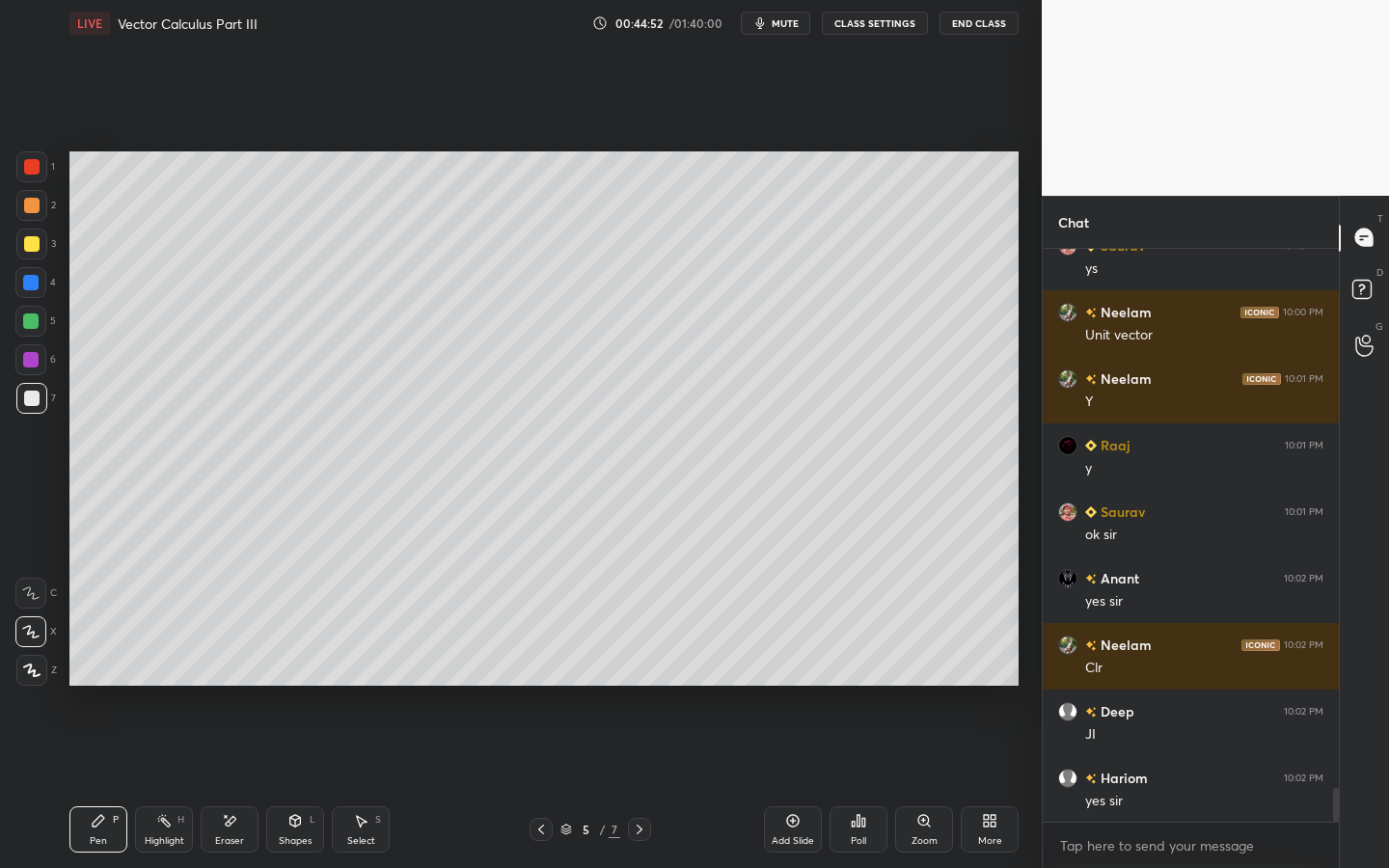 click 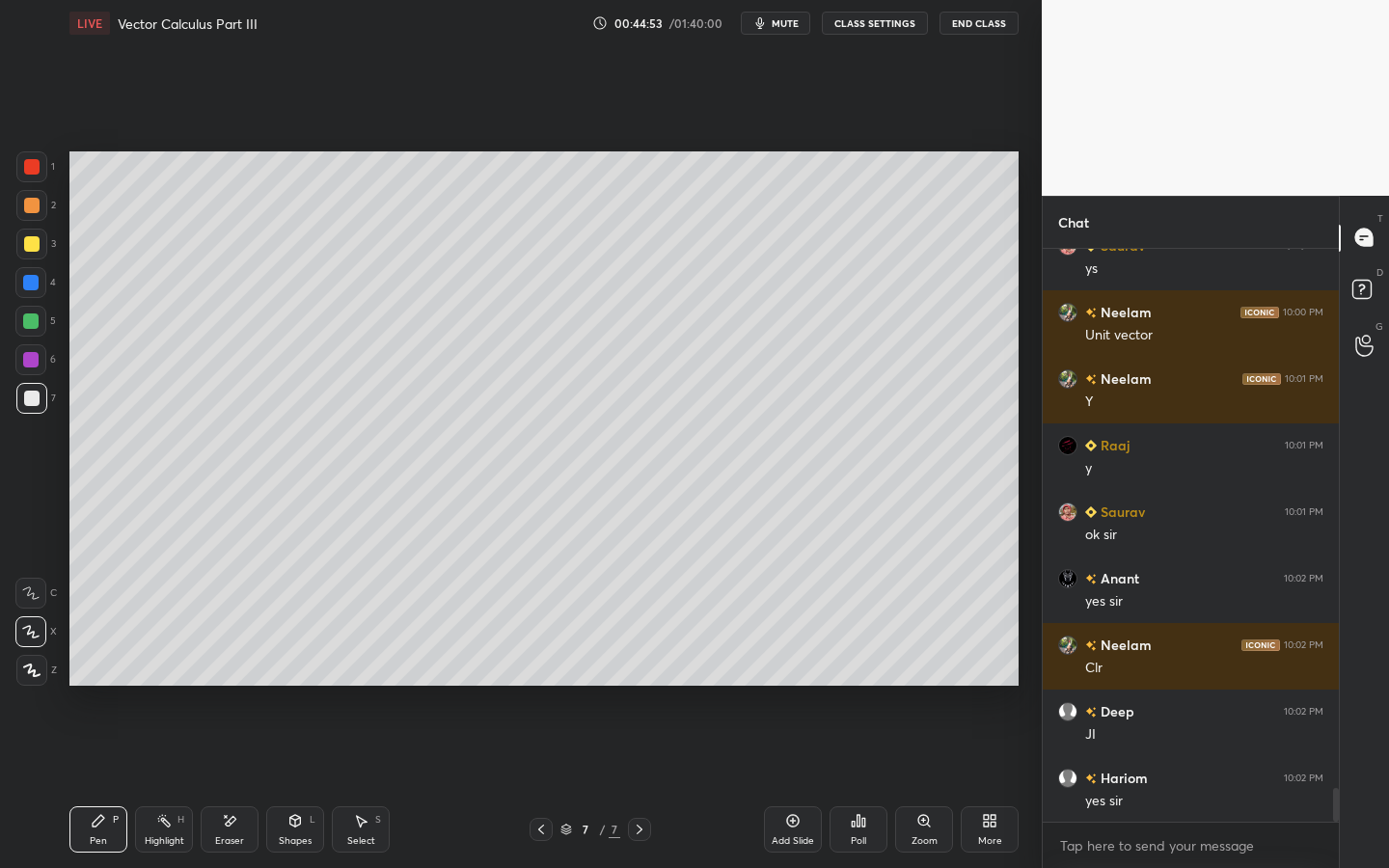 click 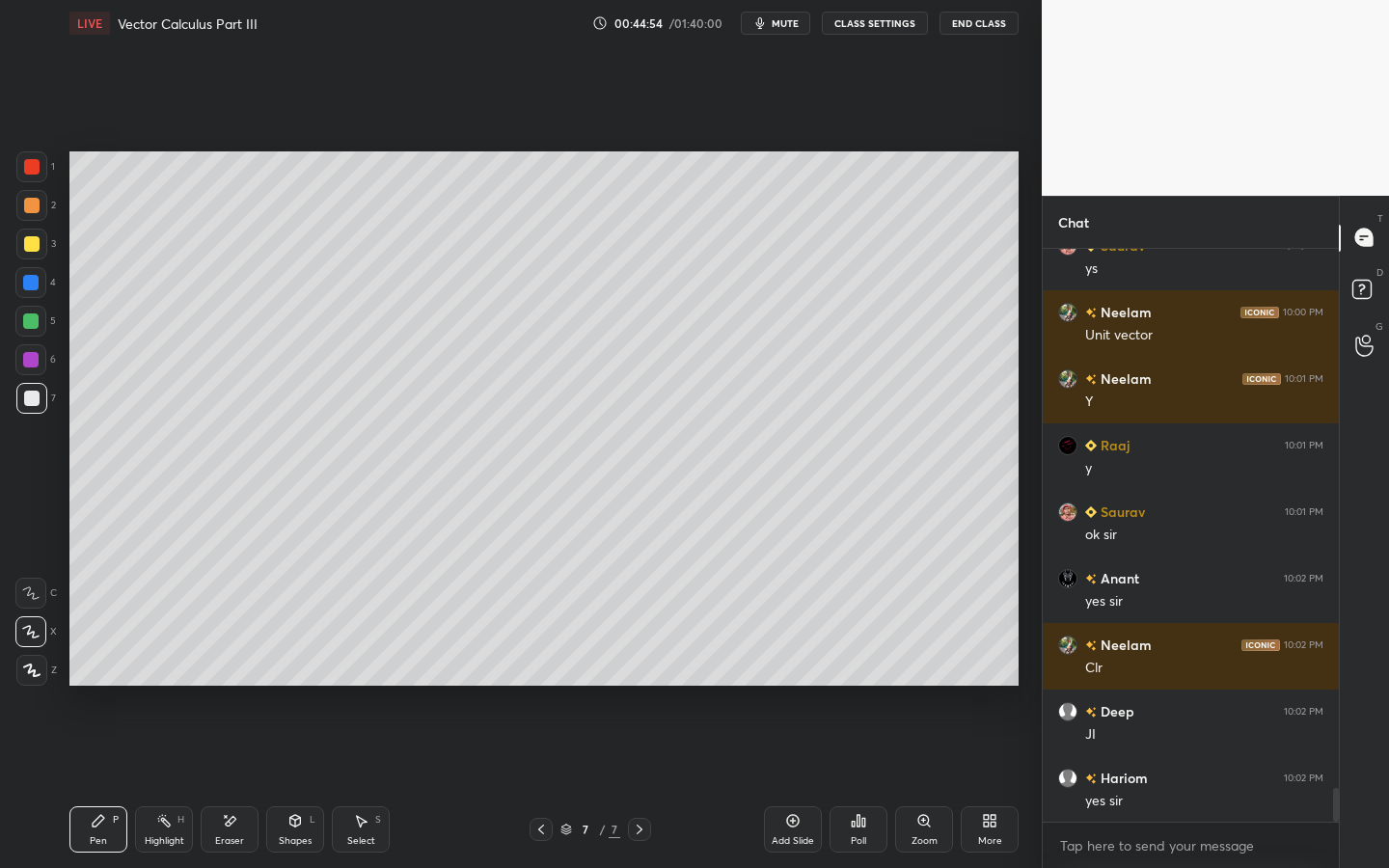 click 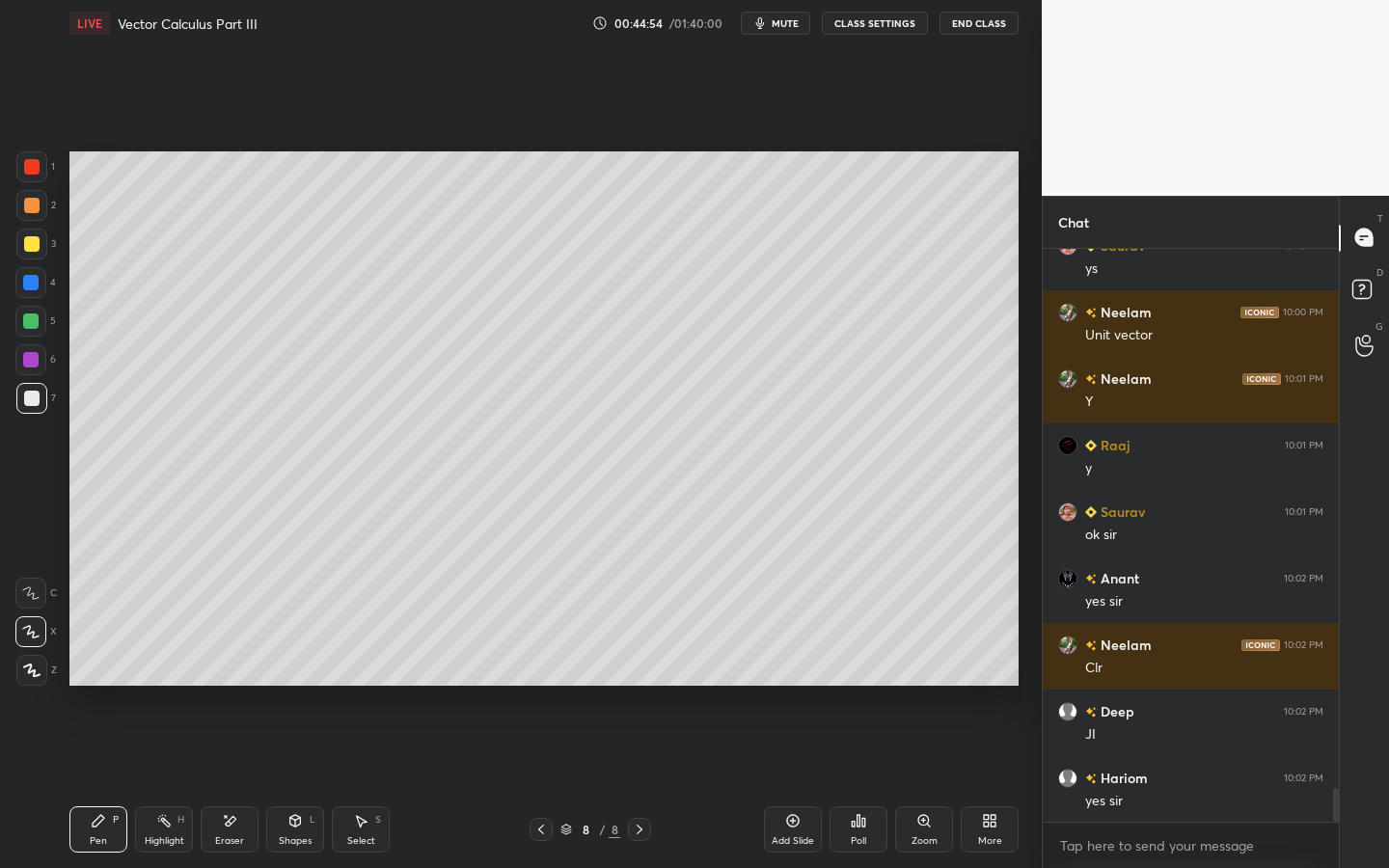 click at bounding box center [31, 321] 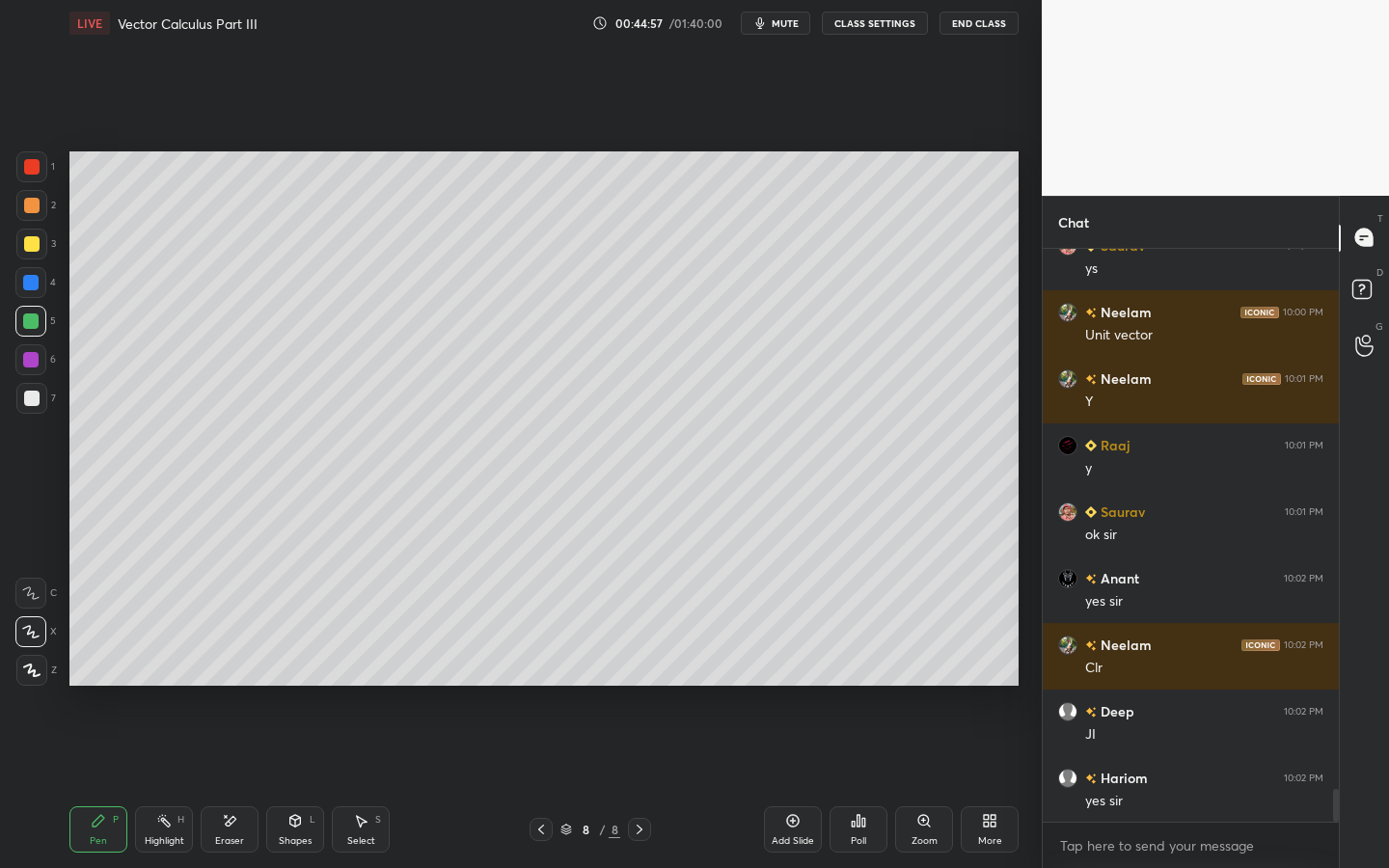 scroll, scrollTop: 9337, scrollLeft: 0, axis: vertical 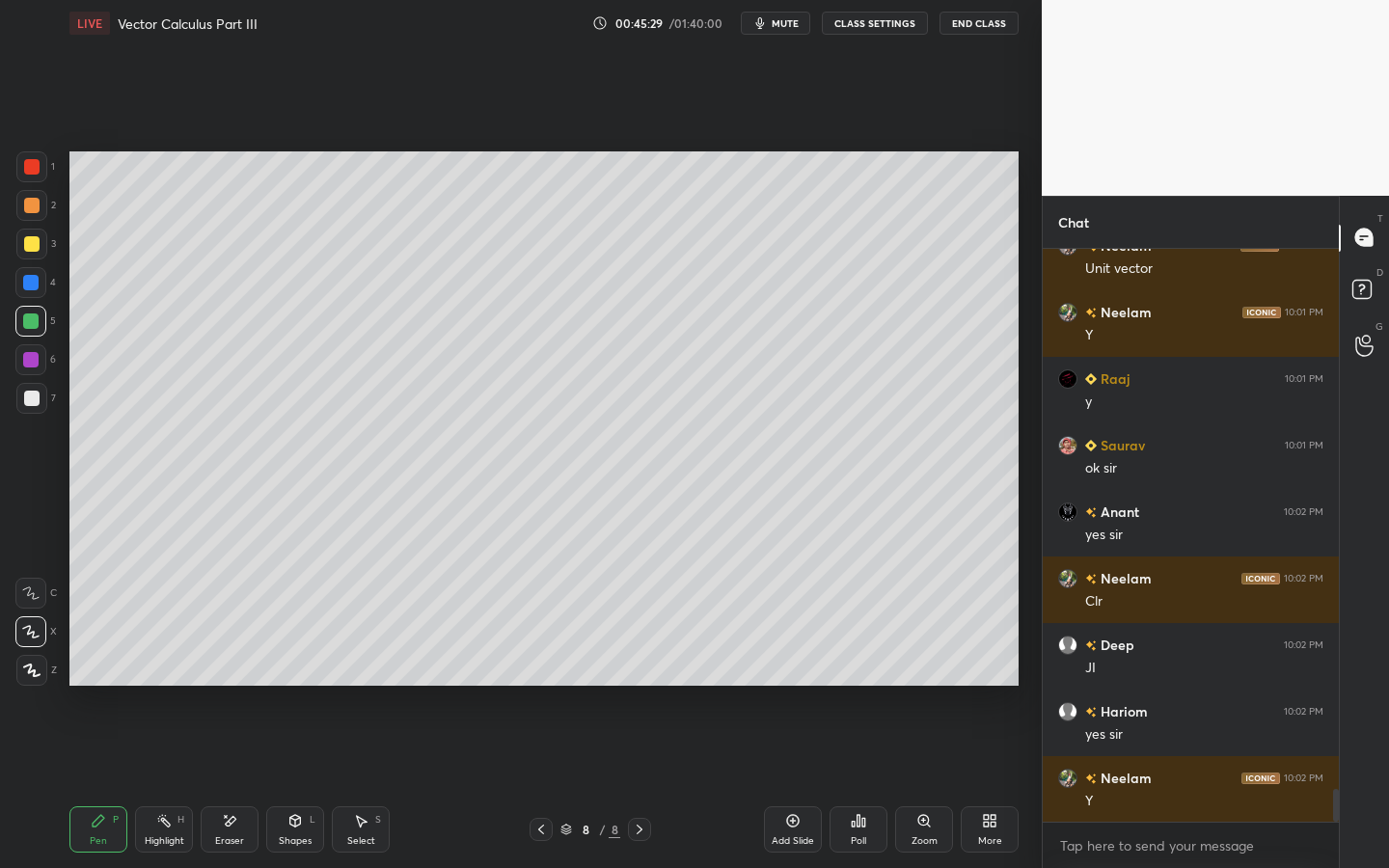 click at bounding box center [32, 205] 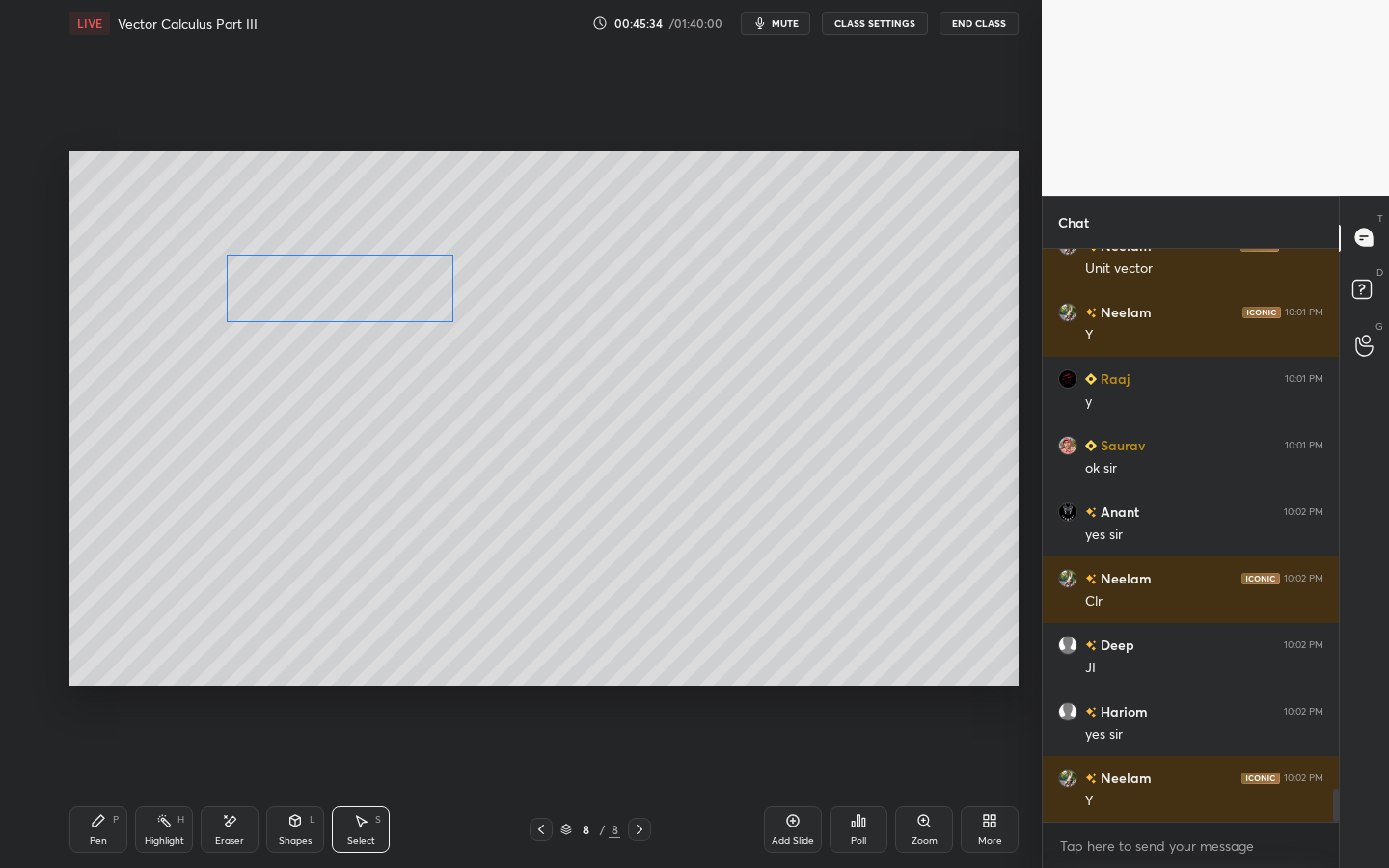 drag, startPoint x: 471, startPoint y: 569, endPoint x: 325, endPoint y: 279, distance: 324.6783 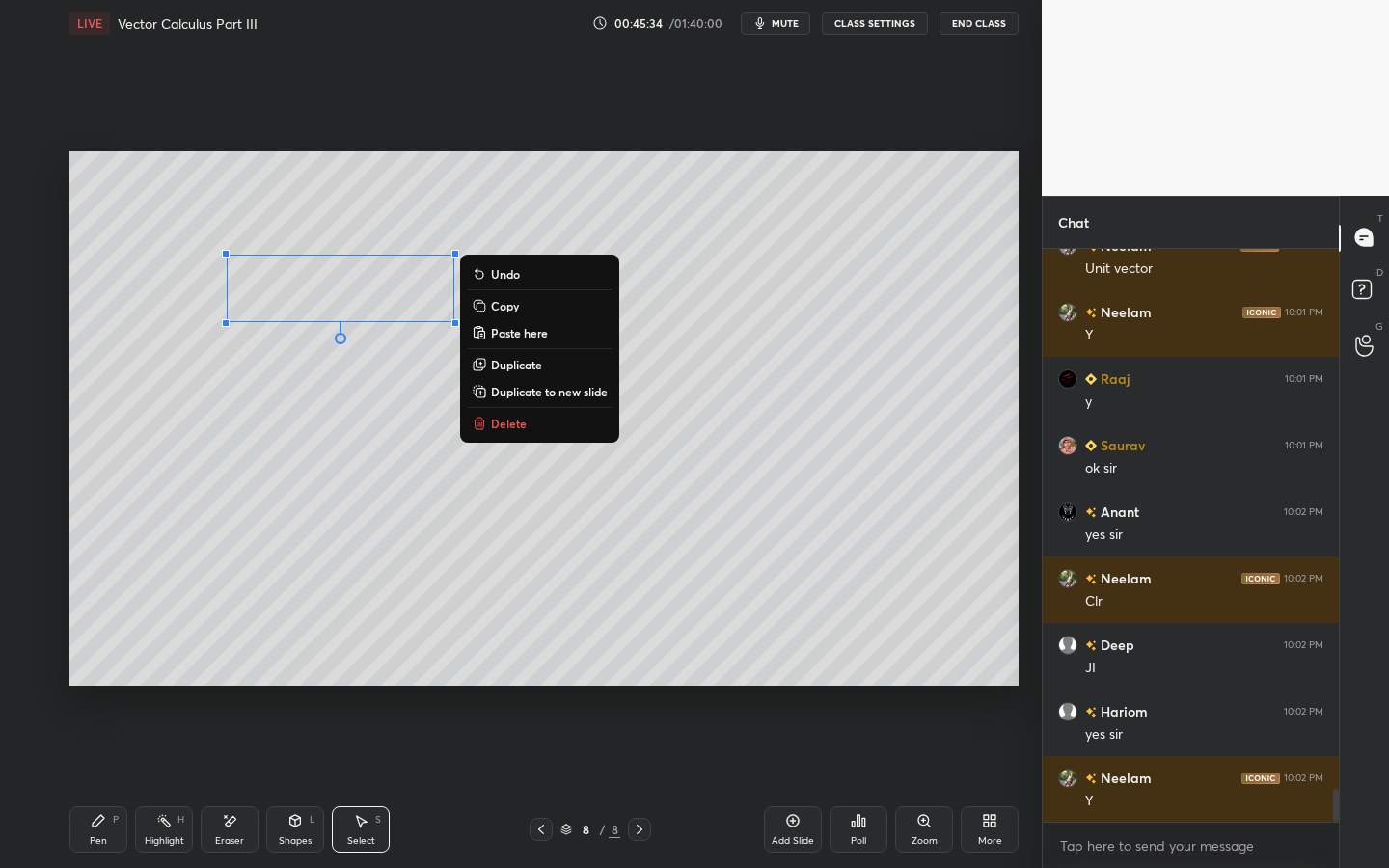drag, startPoint x: 90, startPoint y: 827, endPoint x: 135, endPoint y: 736, distance: 101.51847 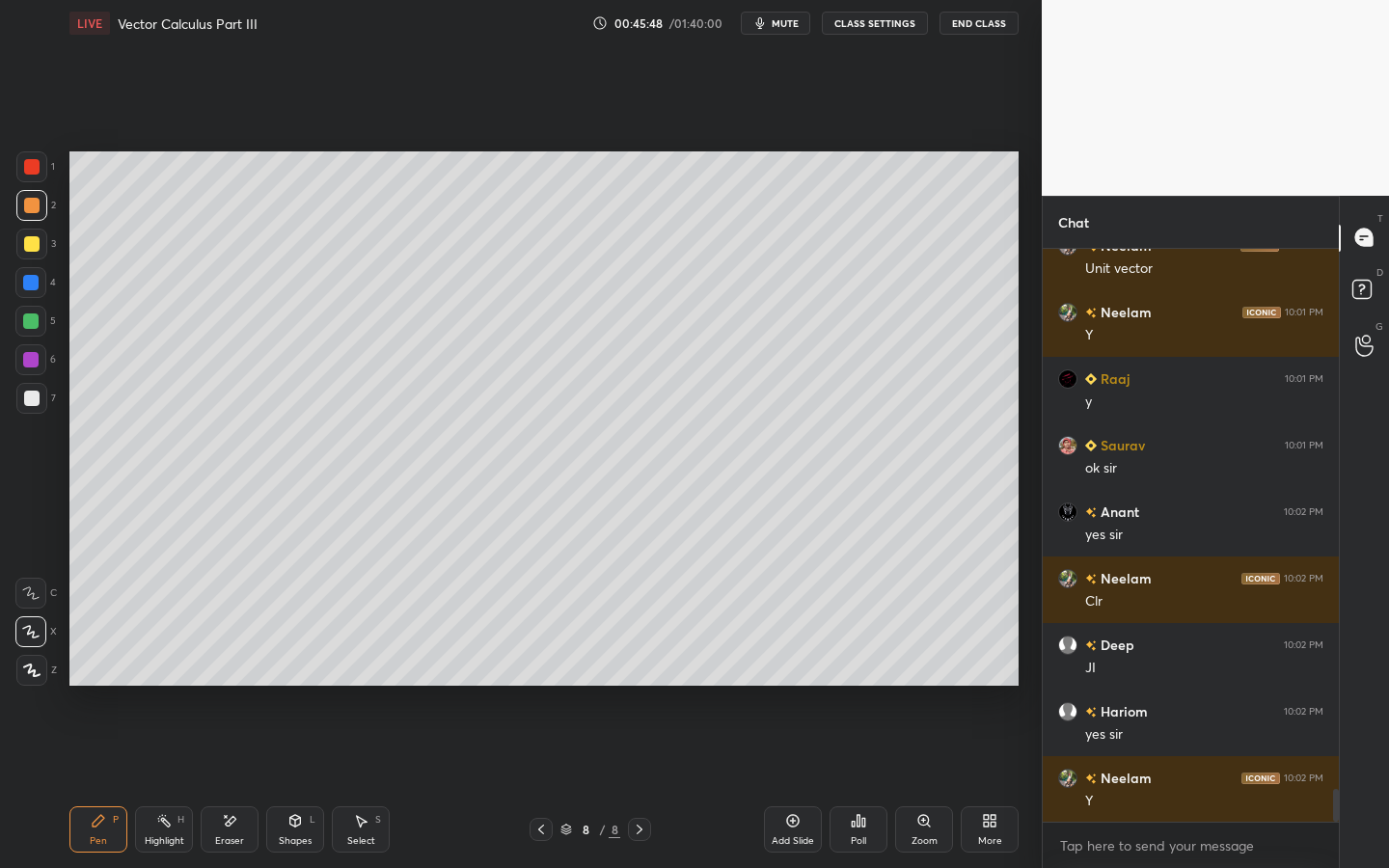 drag, startPoint x: 228, startPoint y: 810, endPoint x: 238, endPoint y: 743, distance: 67.74216 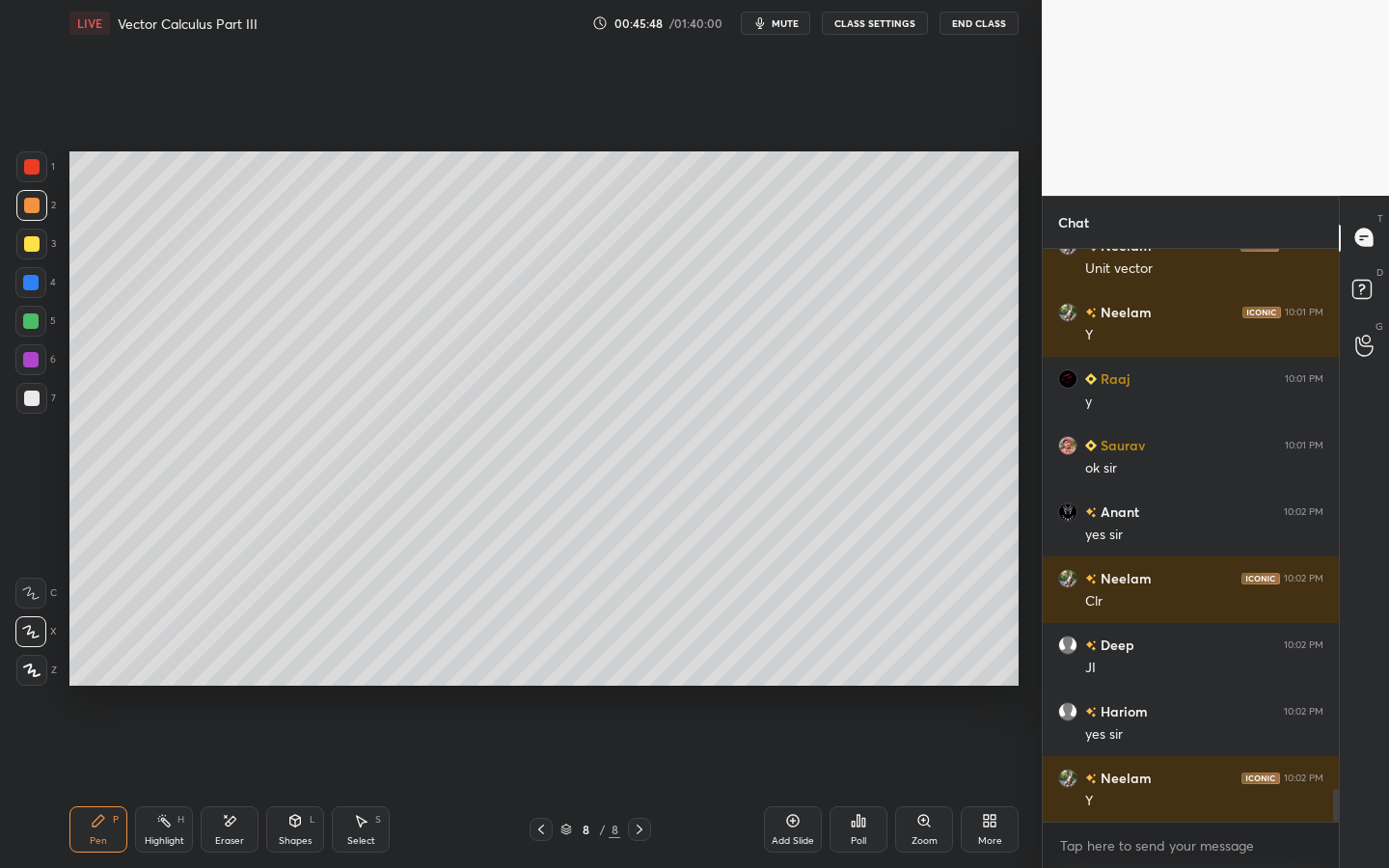 click on "Eraser" at bounding box center (230, 829) 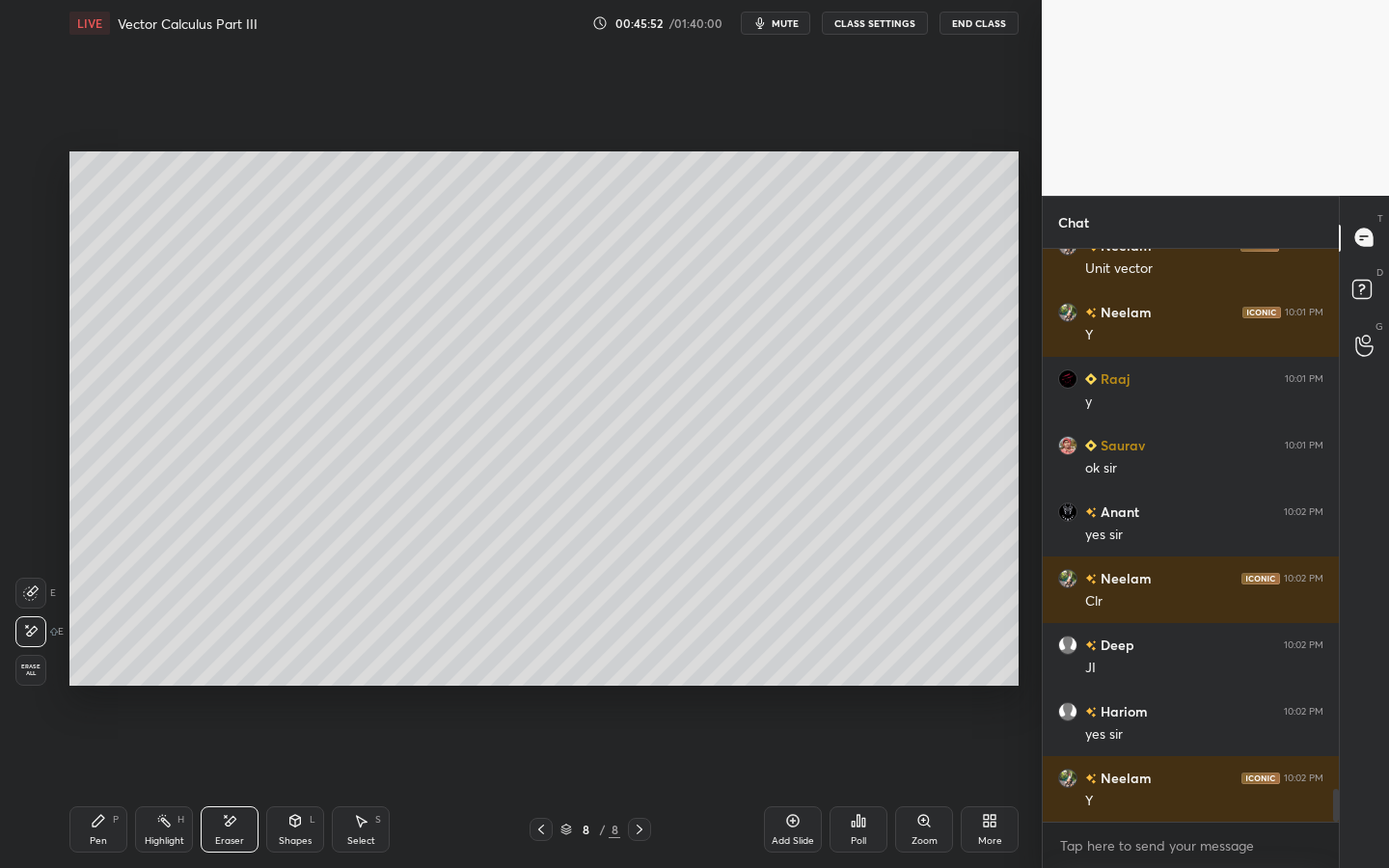 click 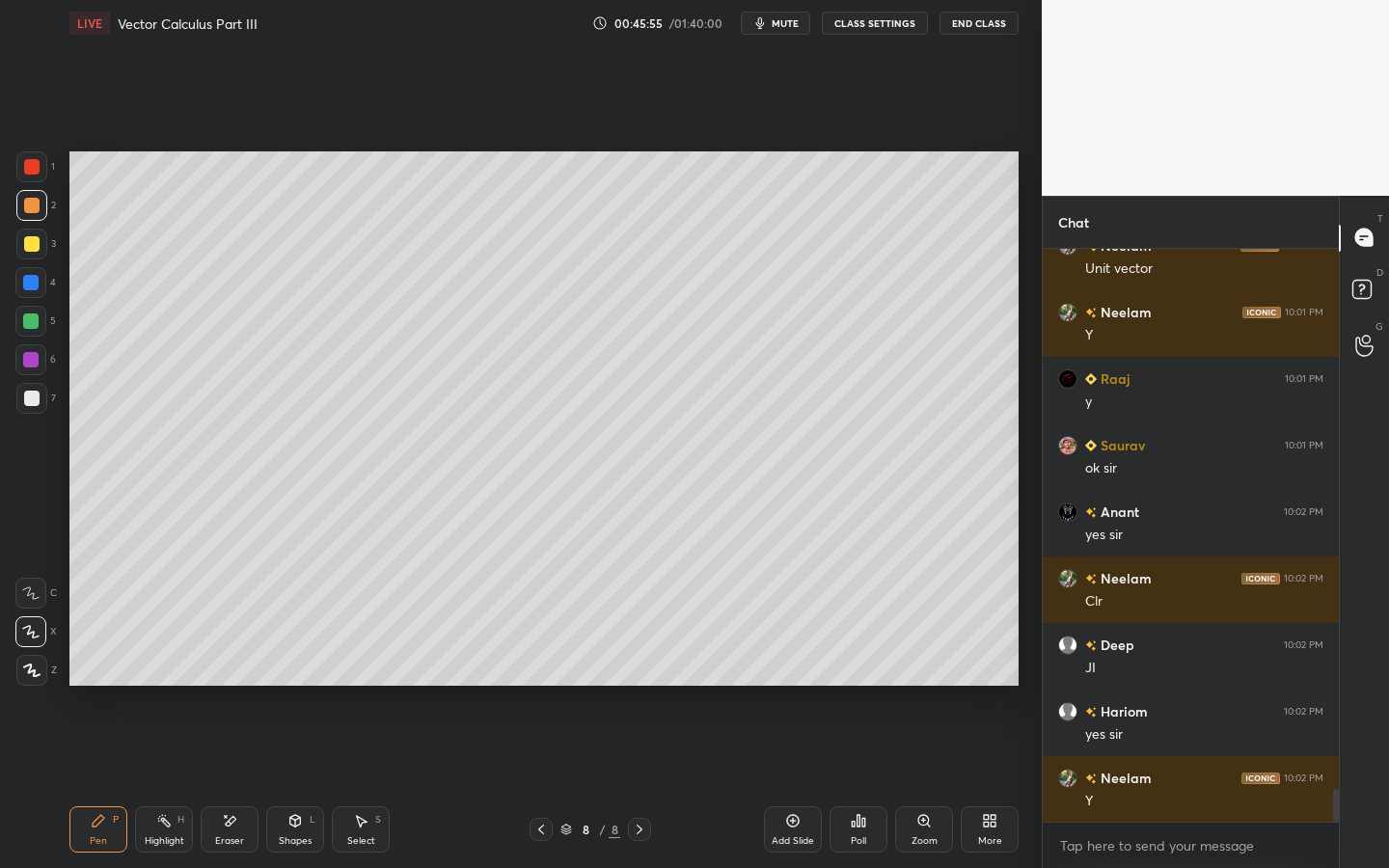 drag, startPoint x: 26, startPoint y: 424, endPoint x: 40, endPoint y: 409, distance: 20.518285 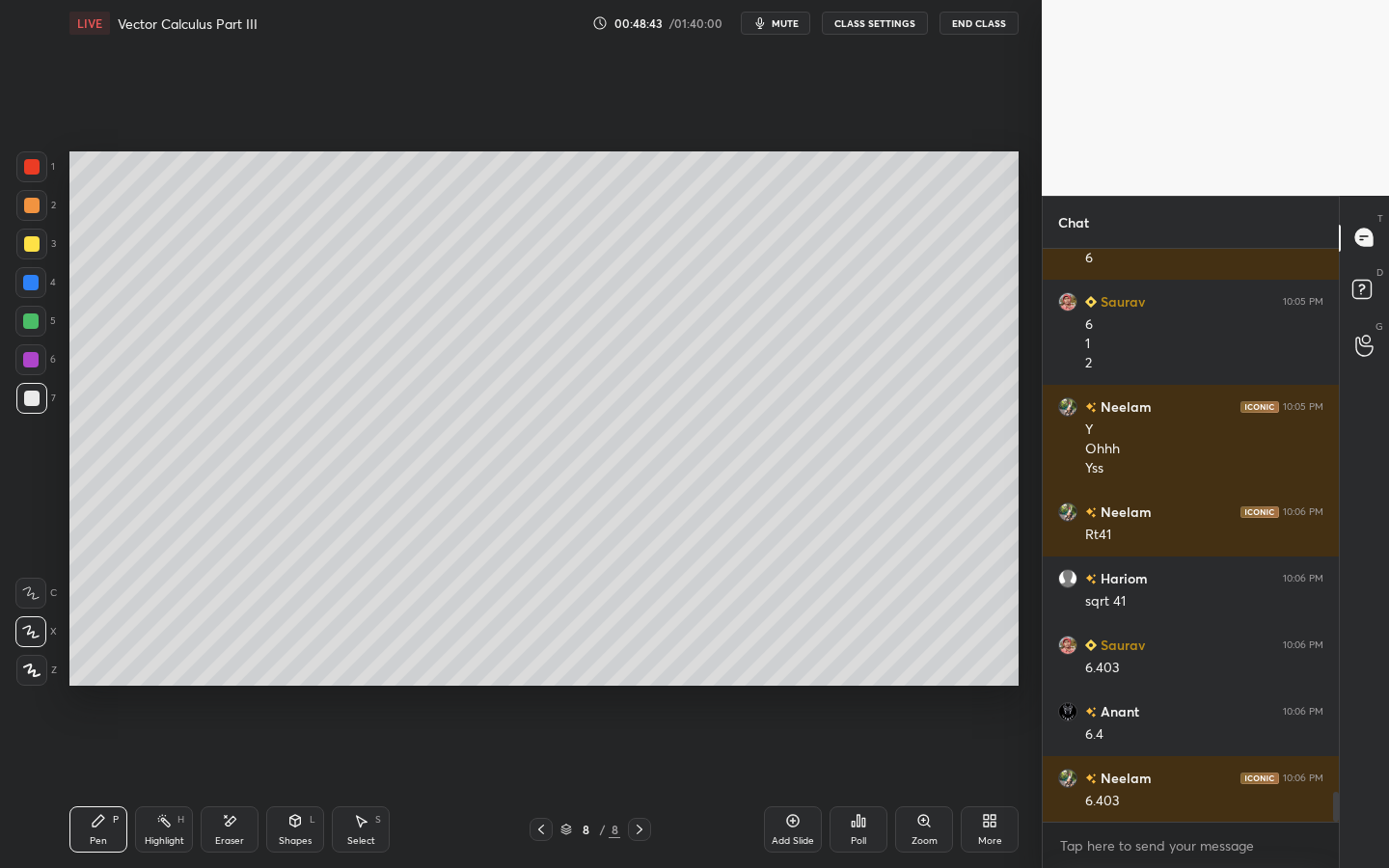 scroll, scrollTop: 10479, scrollLeft: 0, axis: vertical 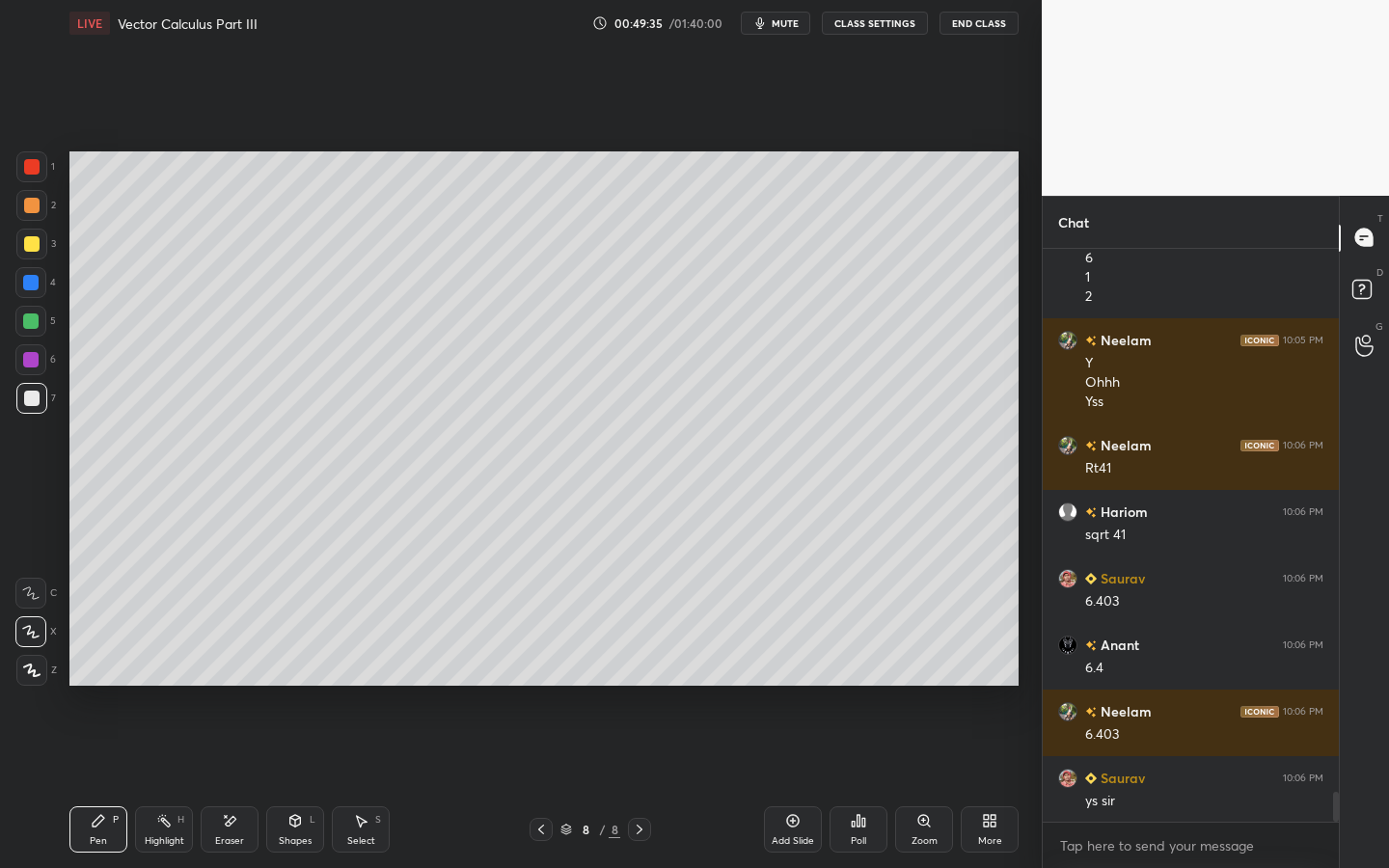 click at bounding box center (31, 321) 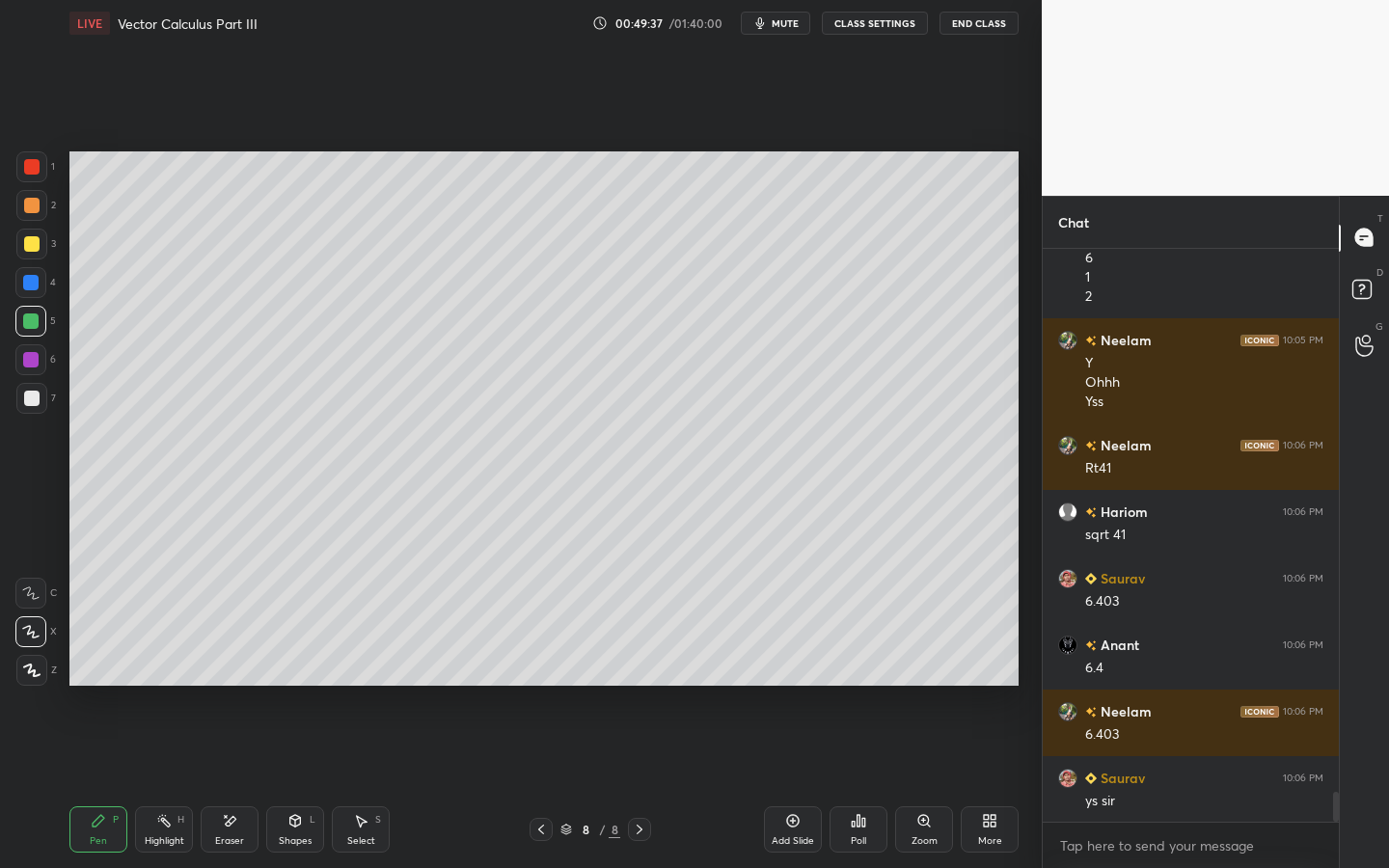 click on "Add Slide" at bounding box center (793, 829) 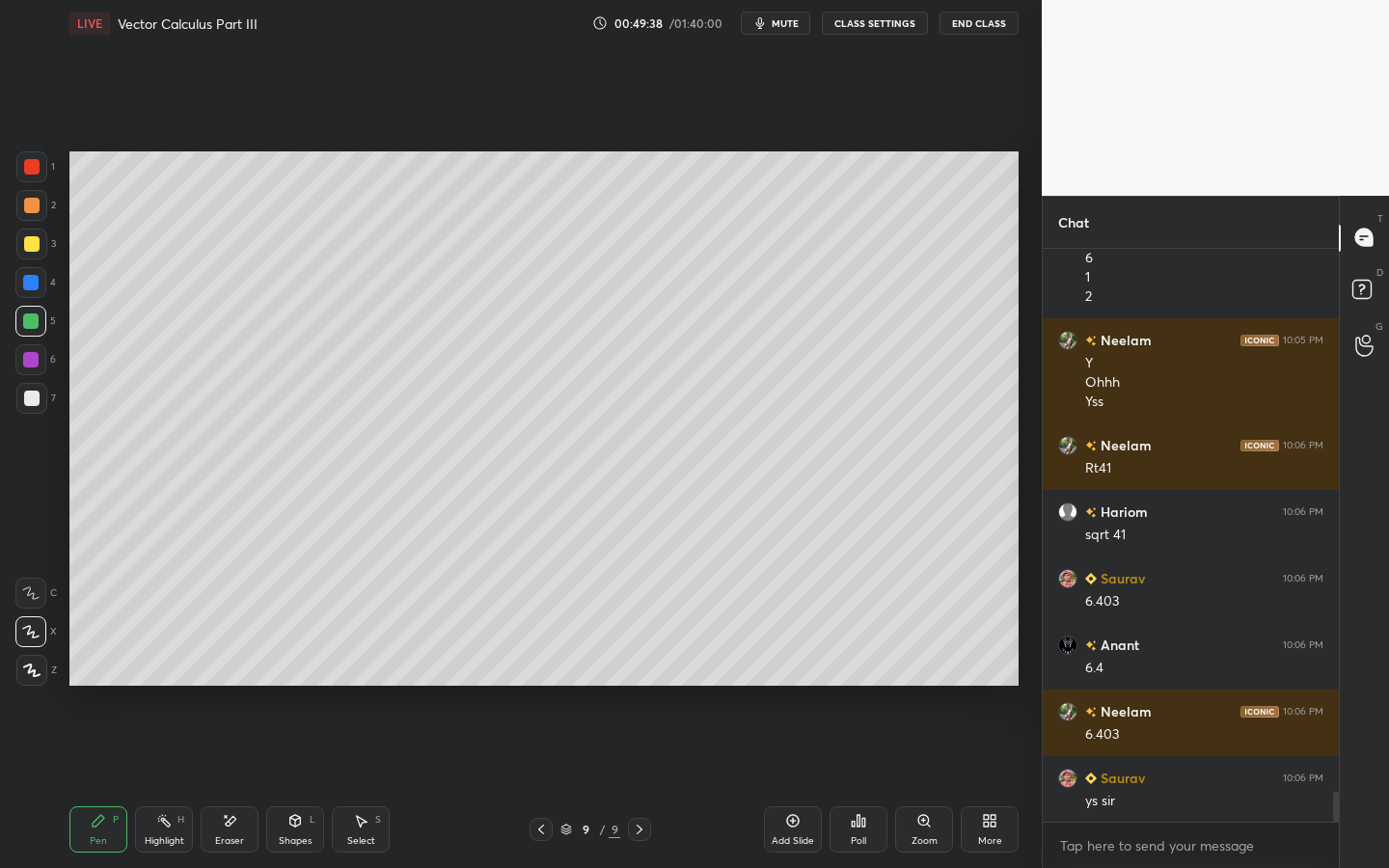 drag, startPoint x: 35, startPoint y: 200, endPoint x: 59, endPoint y: 196, distance: 24.33105 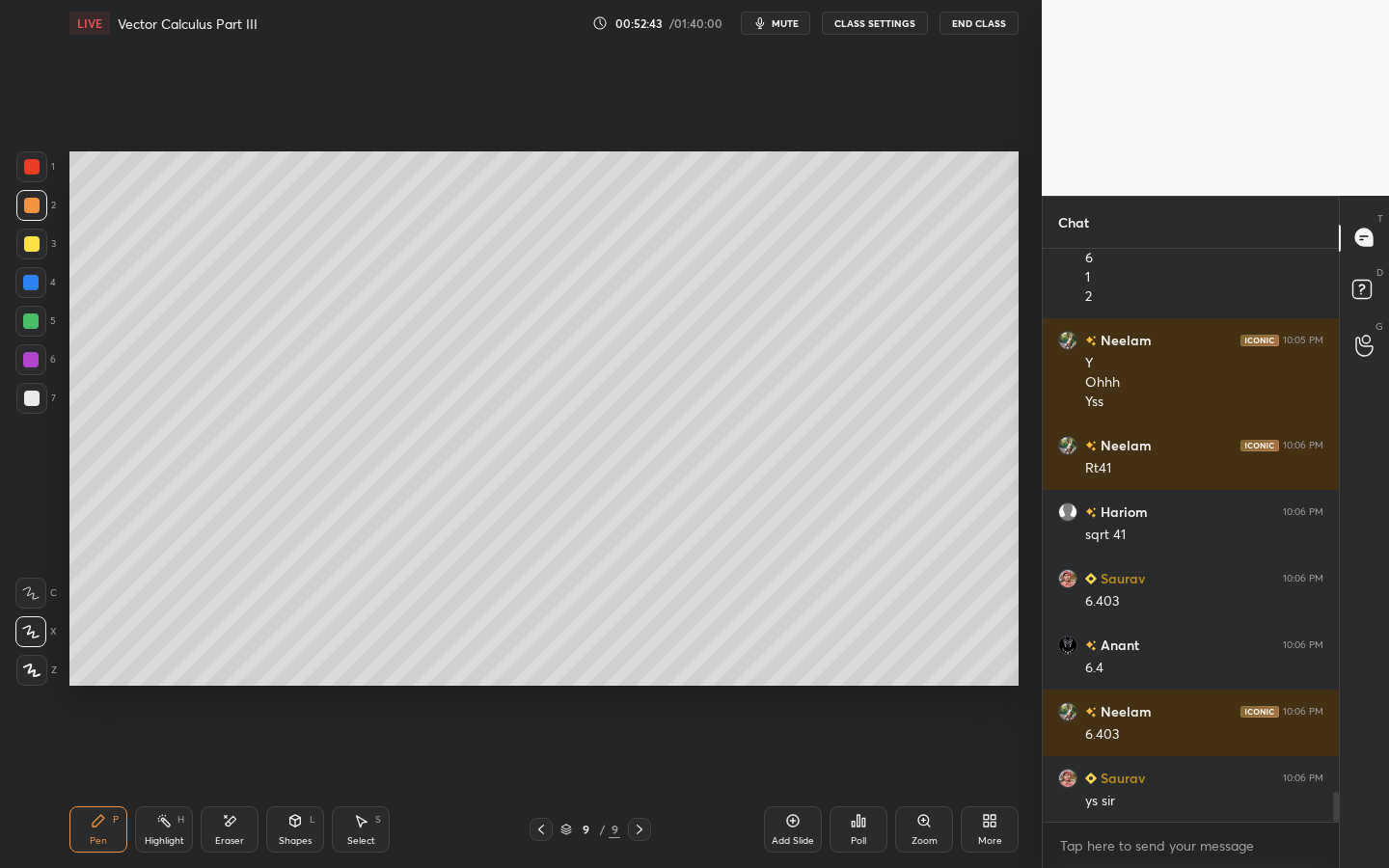 scroll, scrollTop: 10525, scrollLeft: 0, axis: vertical 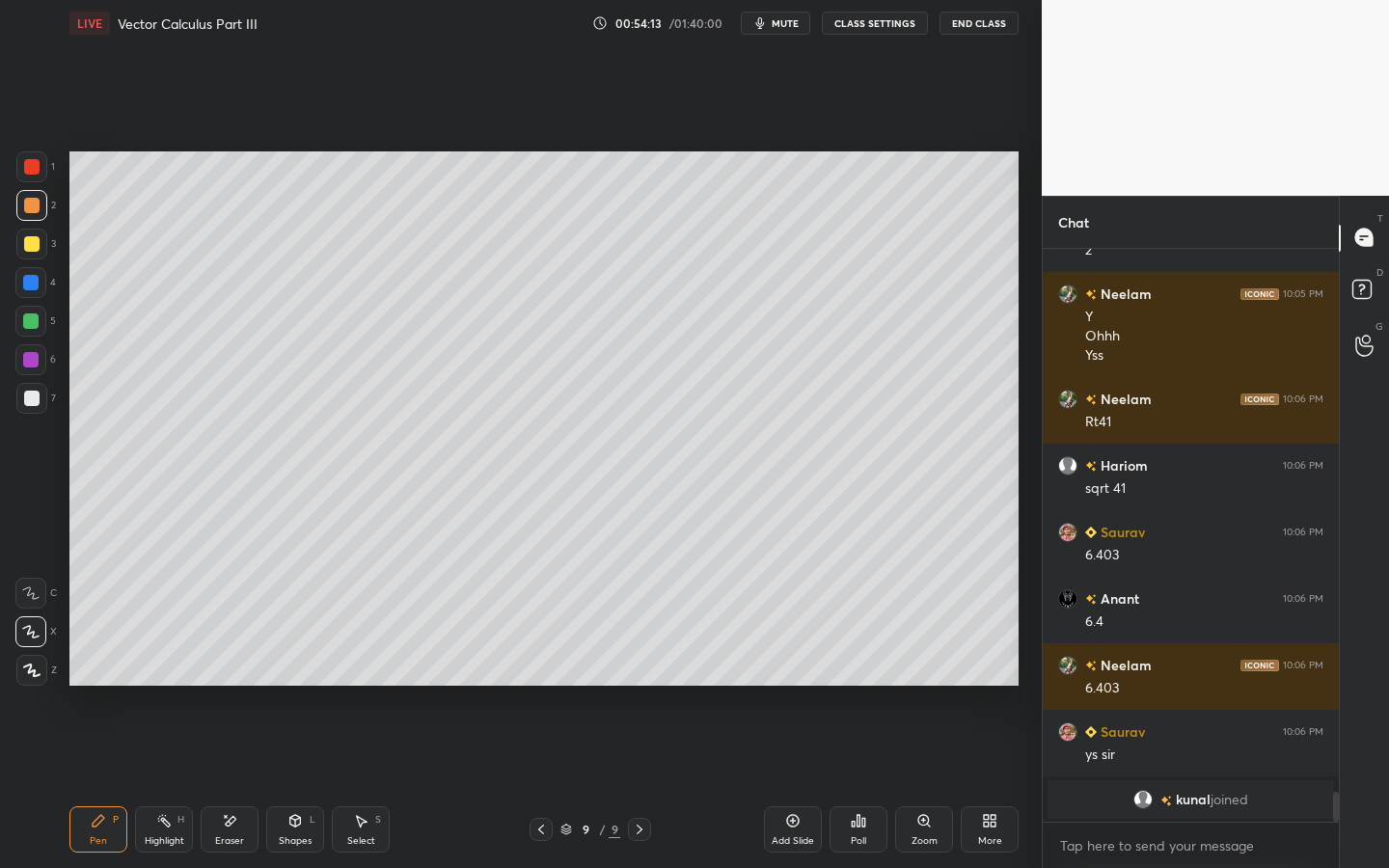 drag, startPoint x: 33, startPoint y: 404, endPoint x: 55, endPoint y: 399, distance: 22.561028 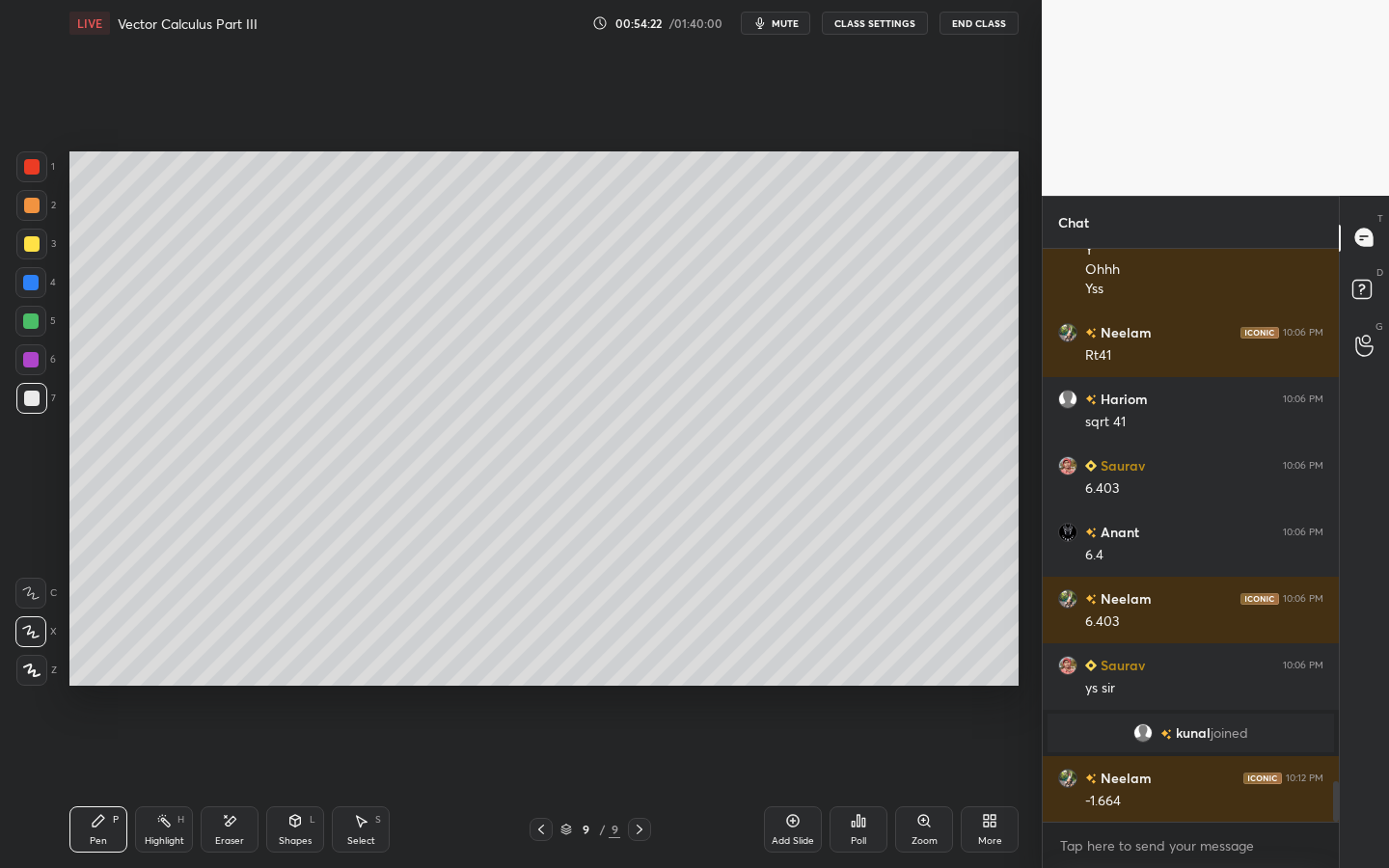 scroll, scrollTop: 7583, scrollLeft: 0, axis: vertical 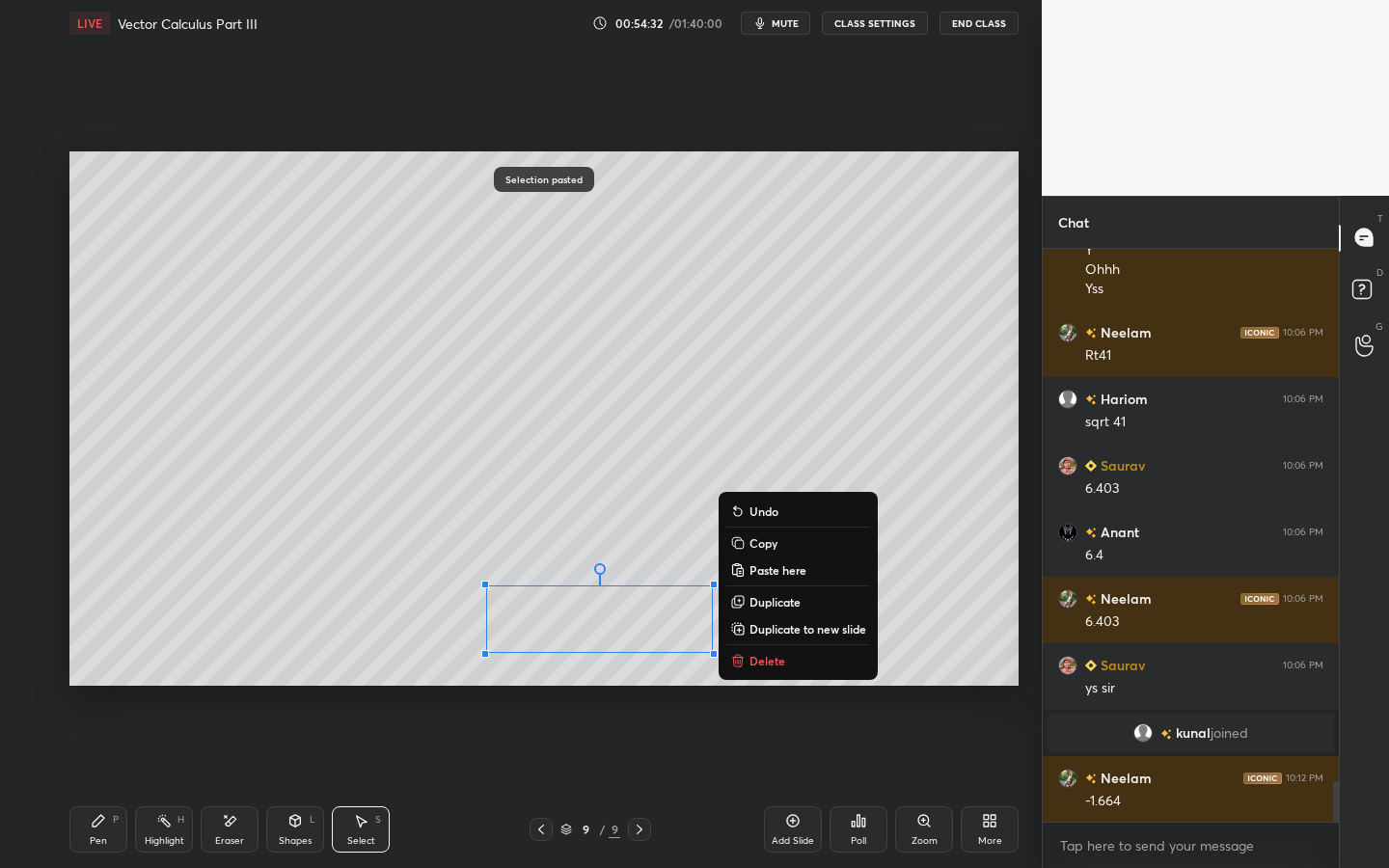 drag, startPoint x: 213, startPoint y: 826, endPoint x: 218, endPoint y: 805, distance: 21.587033 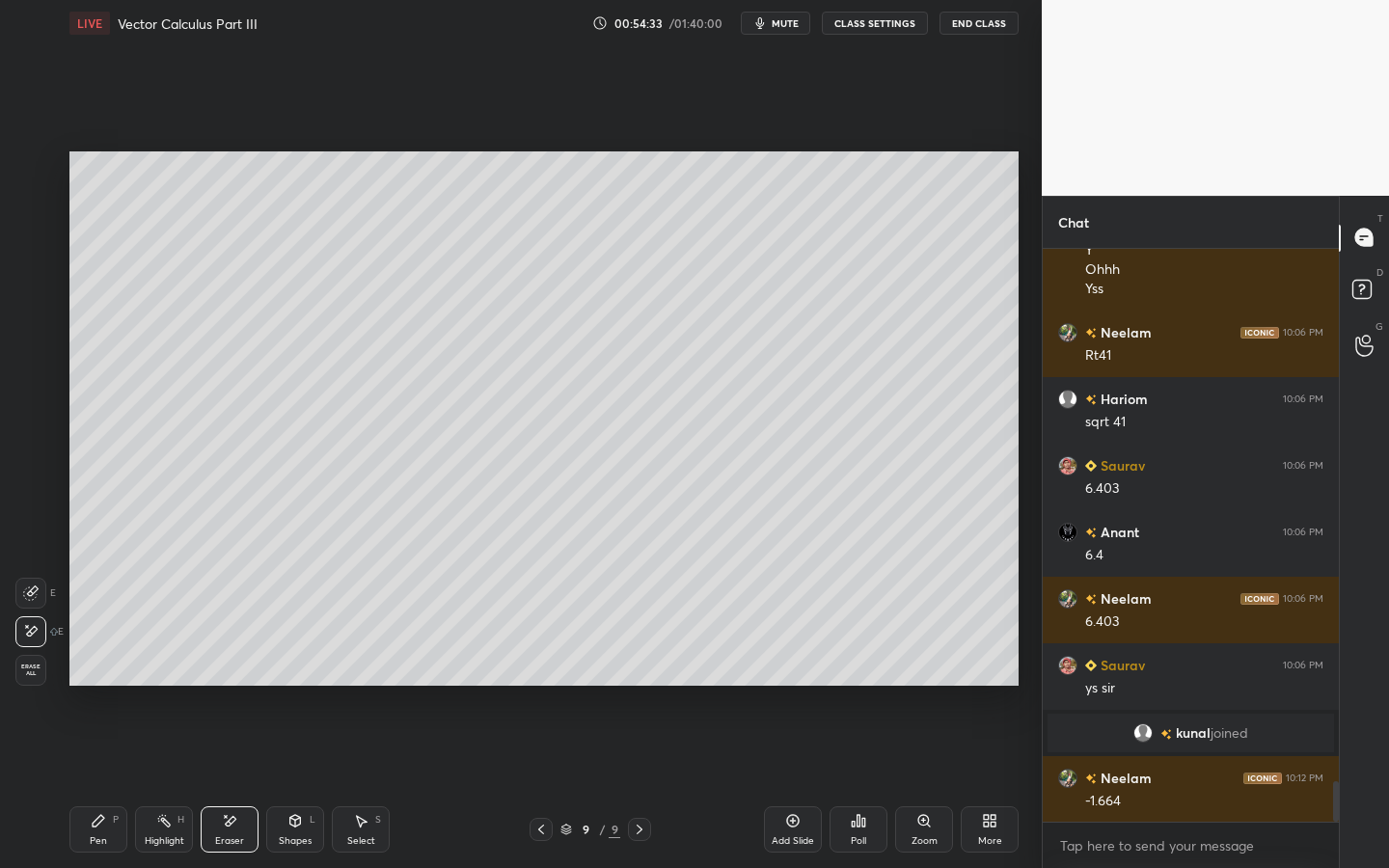click 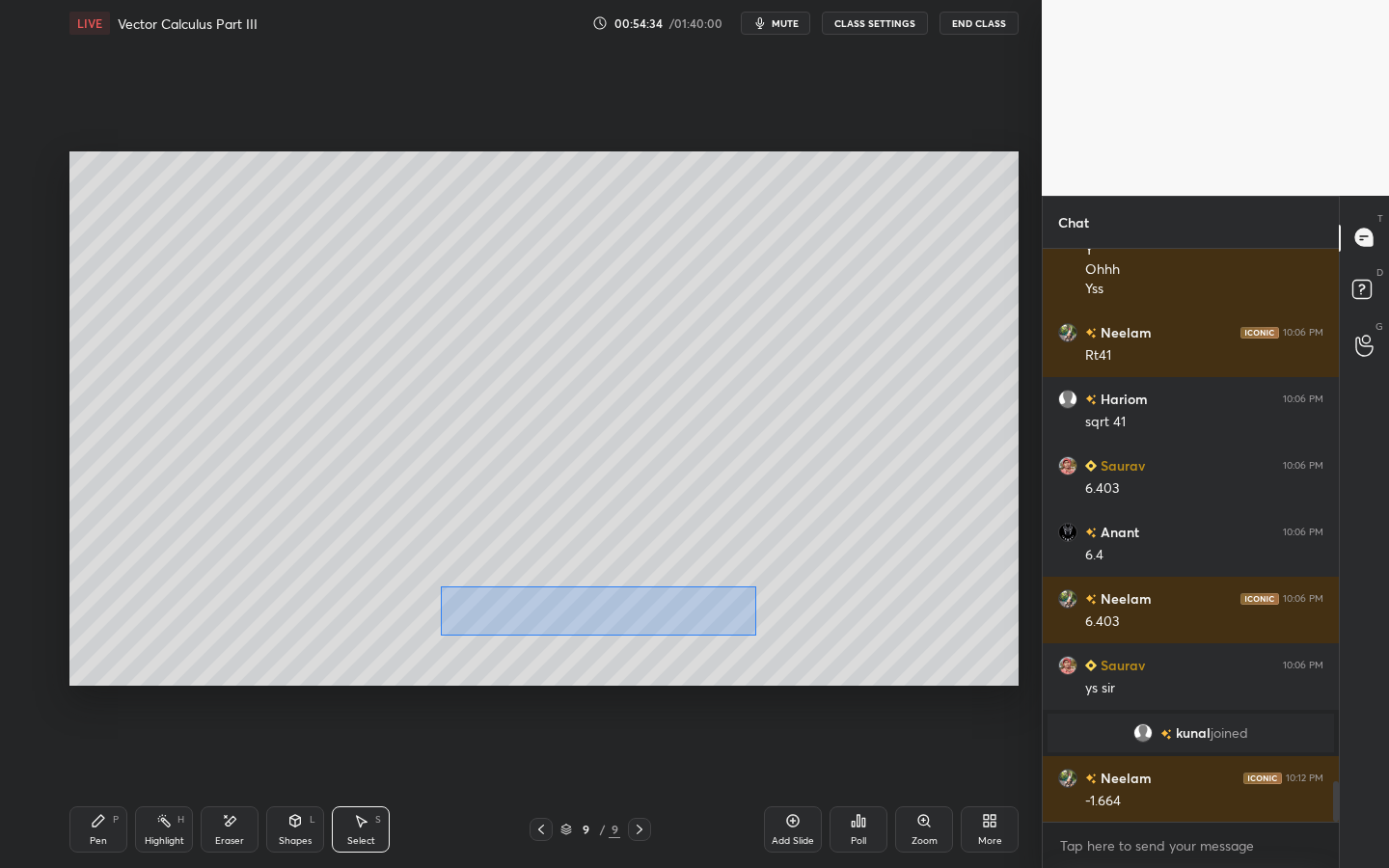 drag, startPoint x: 620, startPoint y: 617, endPoint x: 758, endPoint y: 640, distance: 140 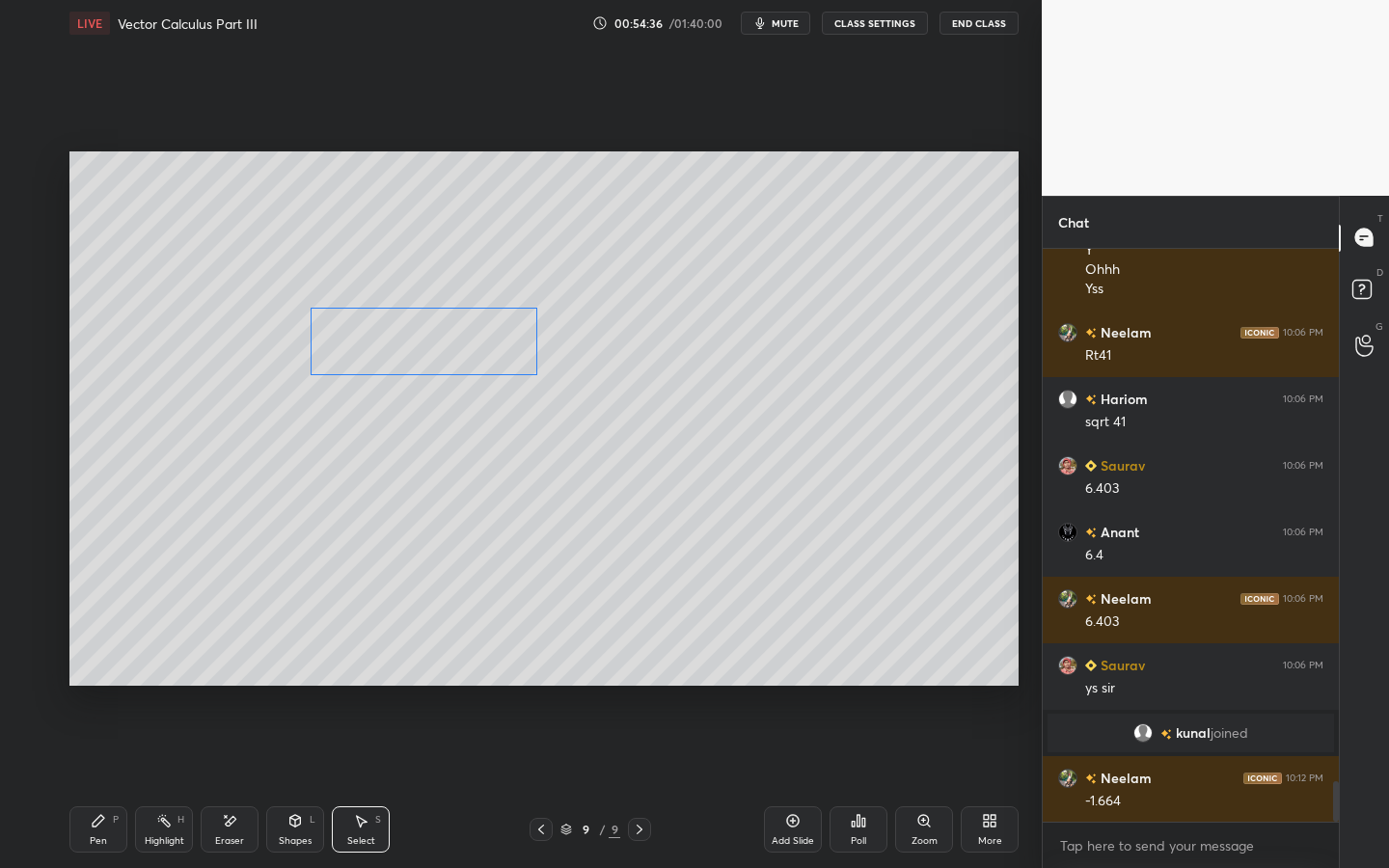 drag, startPoint x: 560, startPoint y: 555, endPoint x: 453, endPoint y: 372, distance: 211.98585 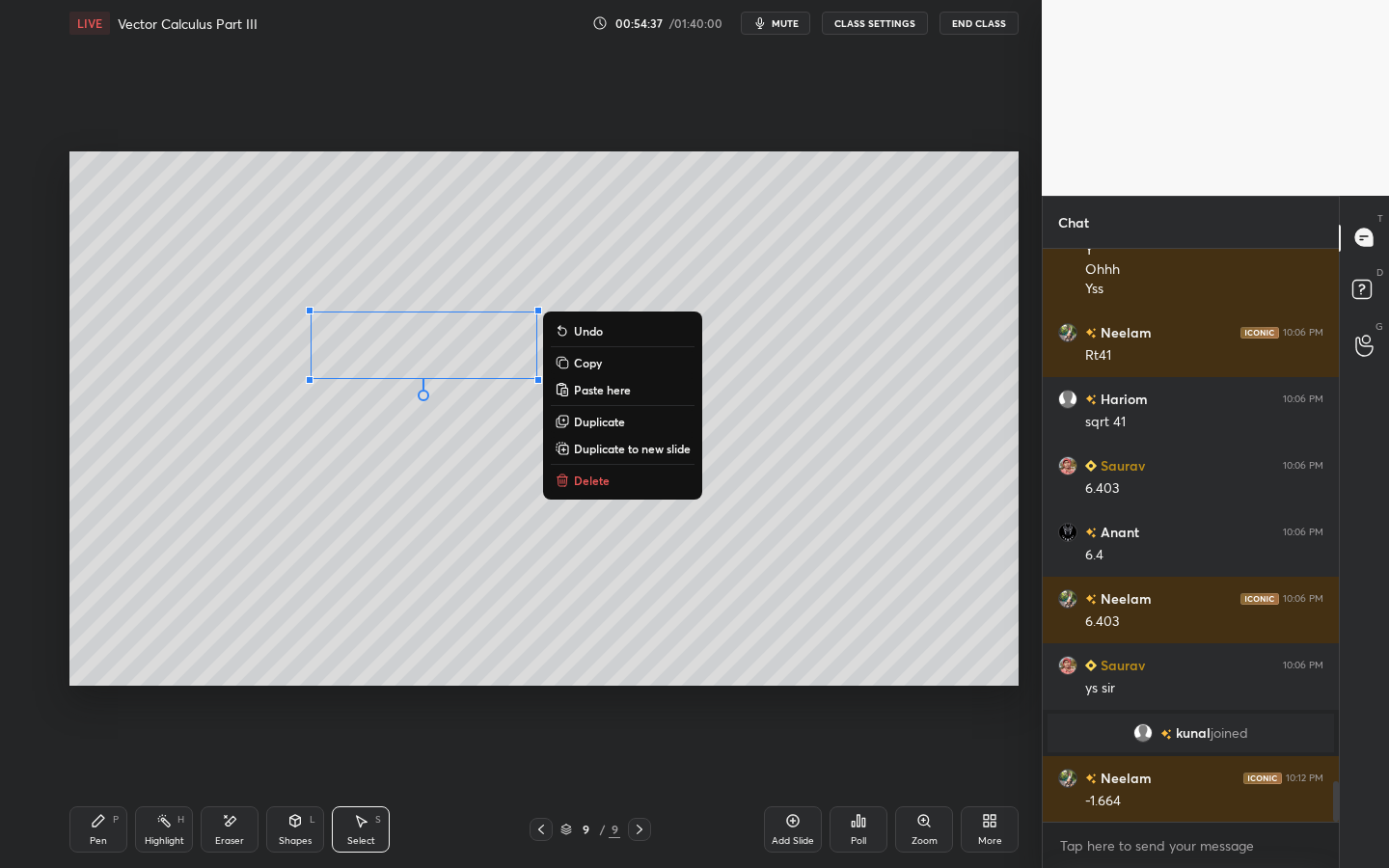 drag, startPoint x: 229, startPoint y: 815, endPoint x: 251, endPoint y: 719, distance: 98.488578 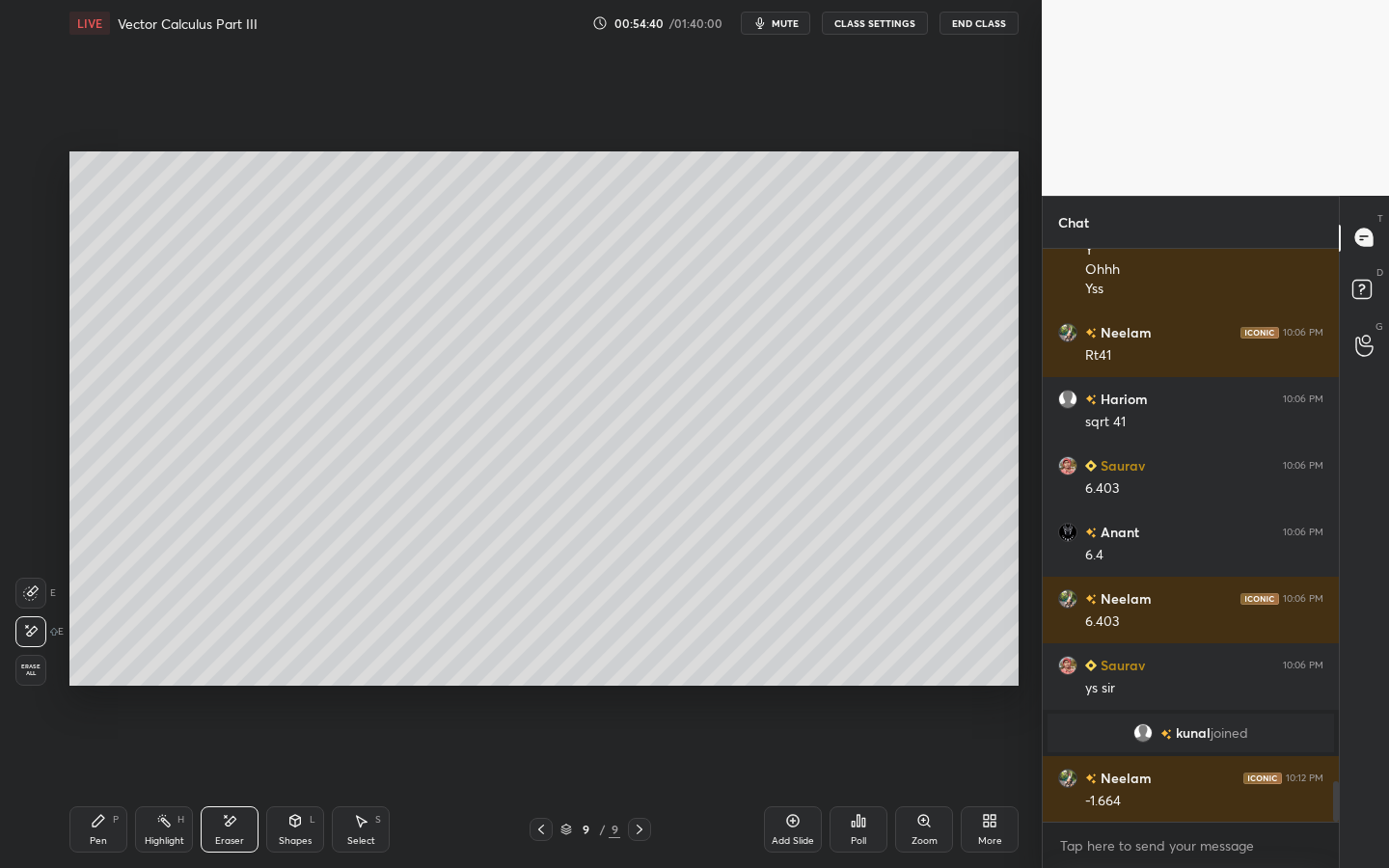 click on "Pen P" at bounding box center [98, 829] 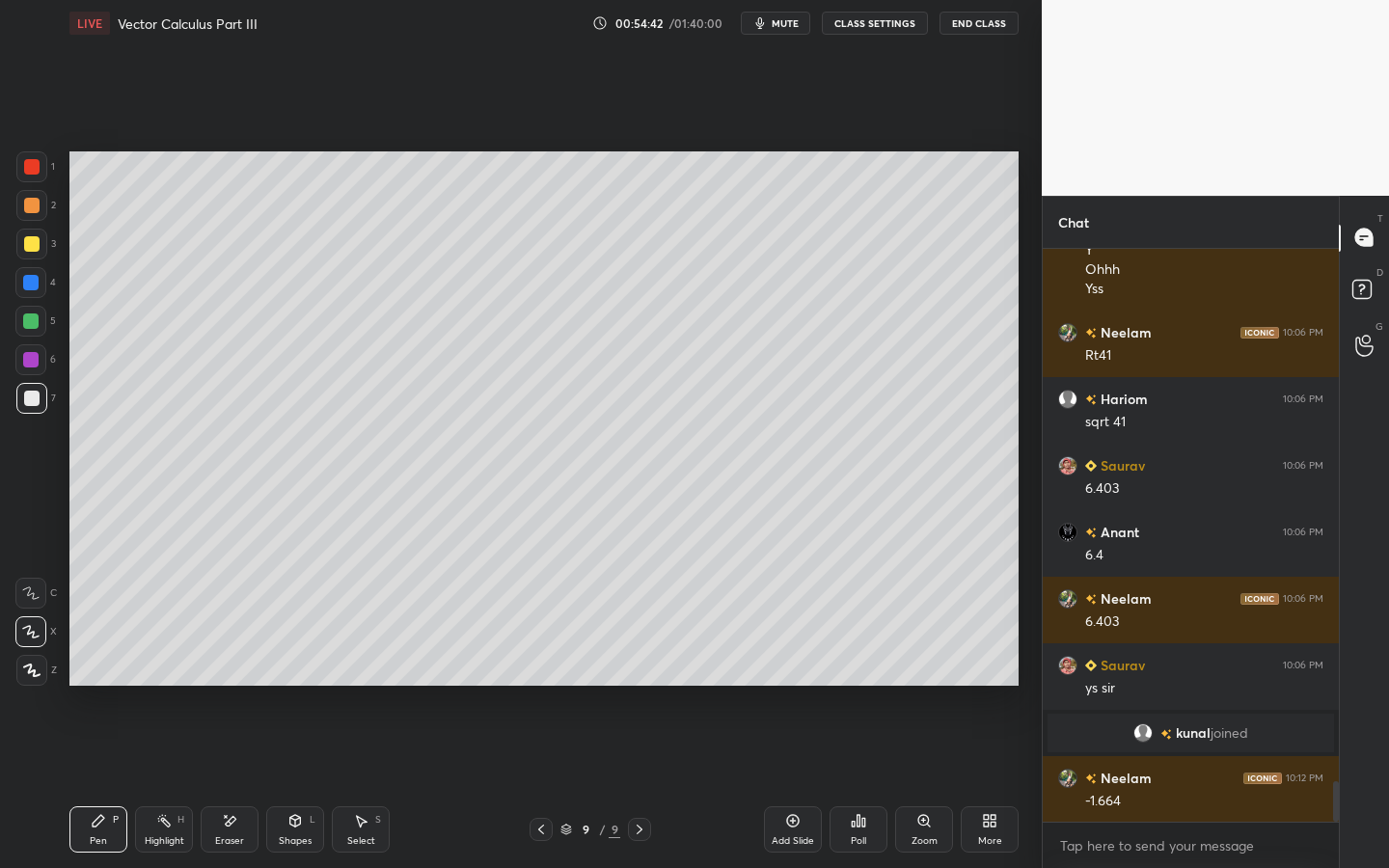 drag, startPoint x: 23, startPoint y: 322, endPoint x: 60, endPoint y: 312, distance: 38.327536 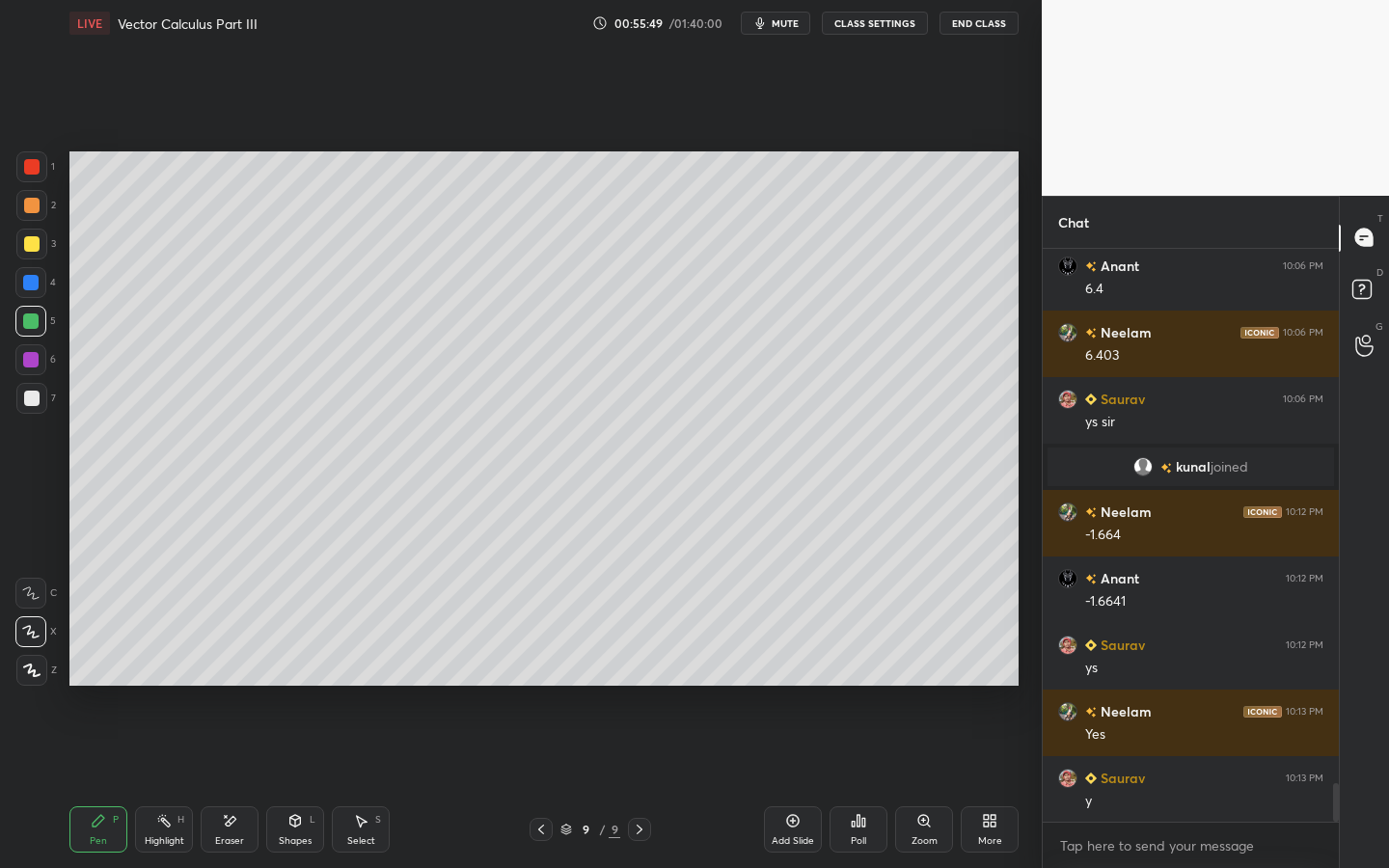 scroll, scrollTop: 7916, scrollLeft: 0, axis: vertical 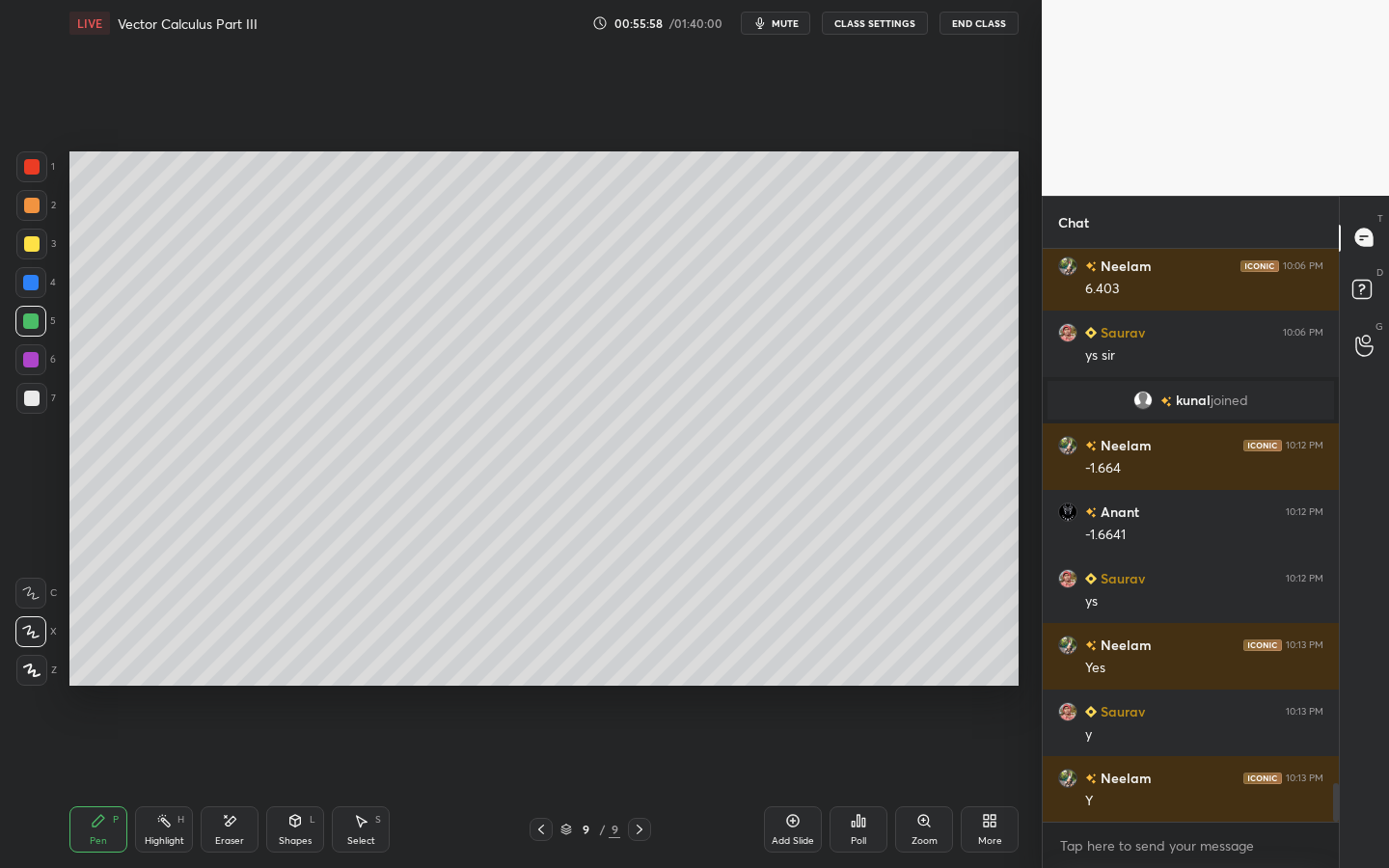 click at bounding box center (32, 398) 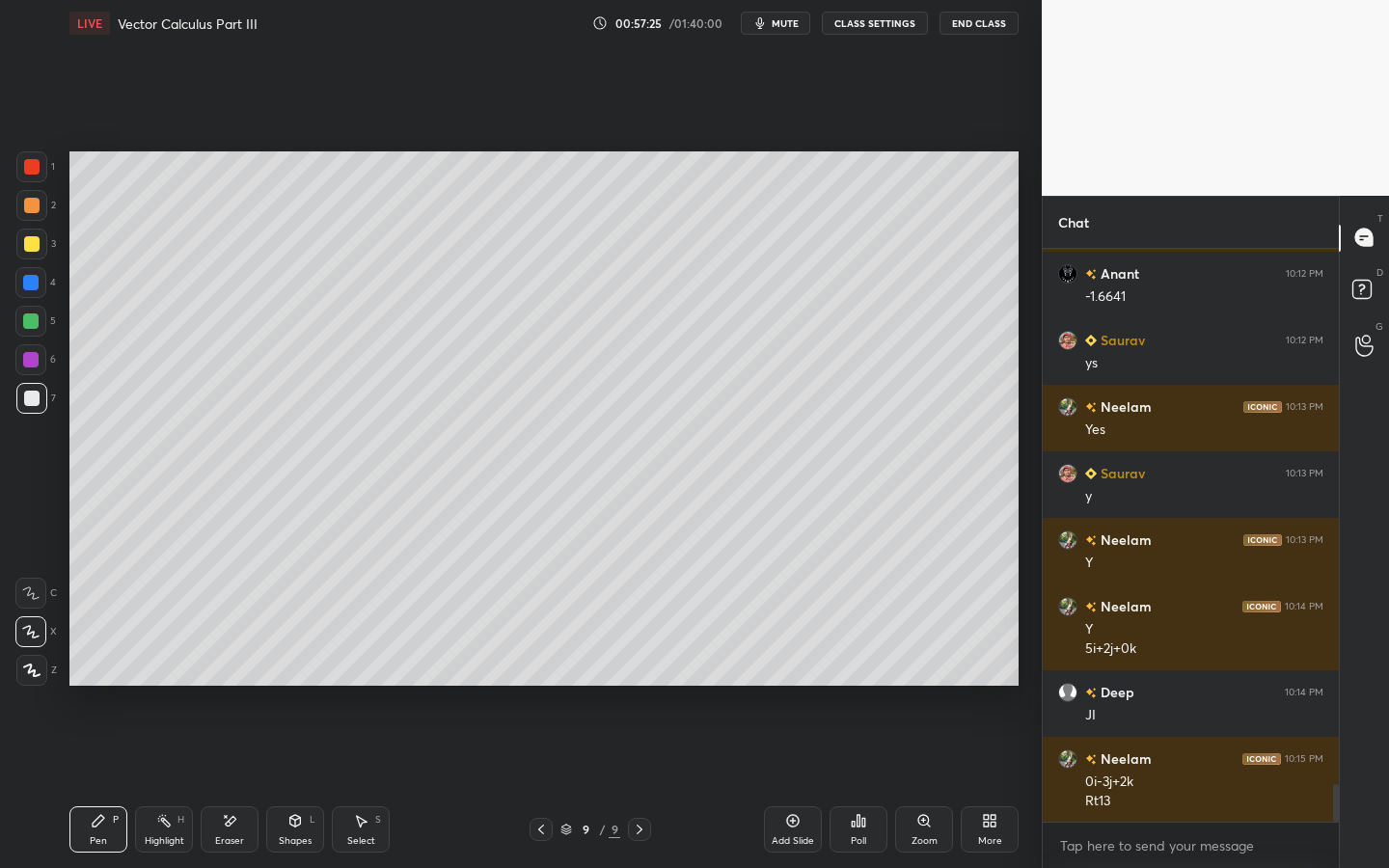 scroll, scrollTop: 8221, scrollLeft: 0, axis: vertical 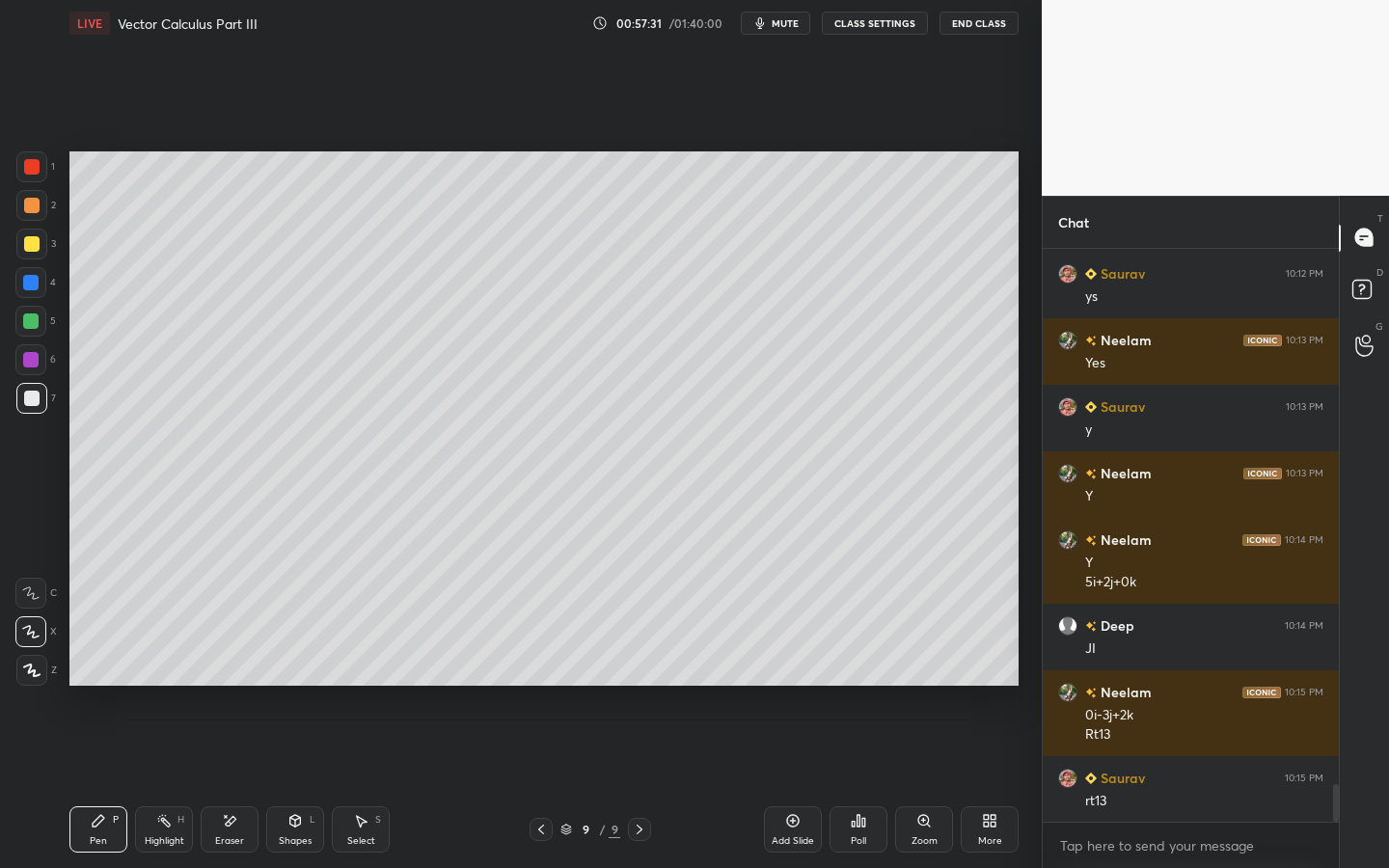 click at bounding box center [31, 360] 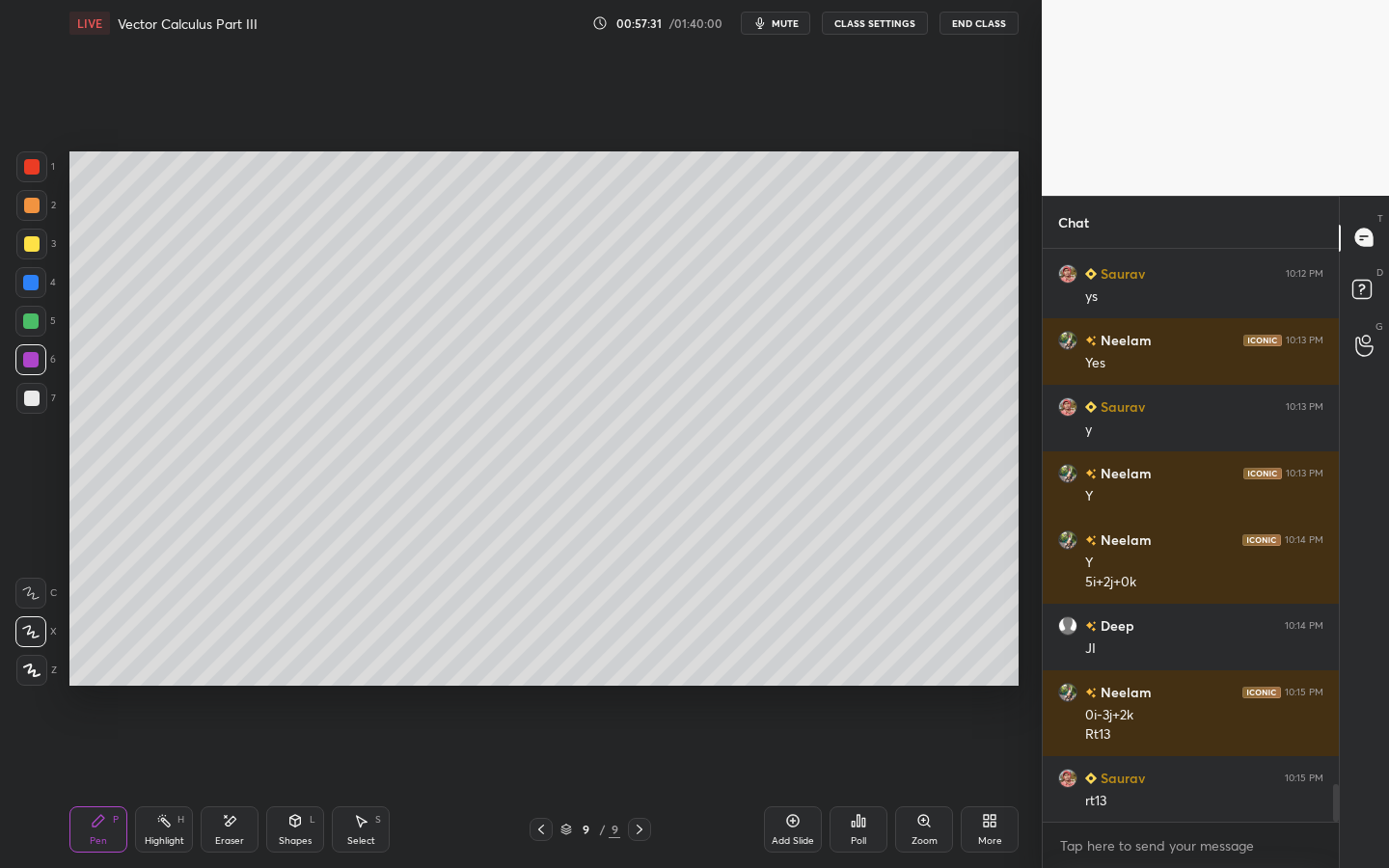 click 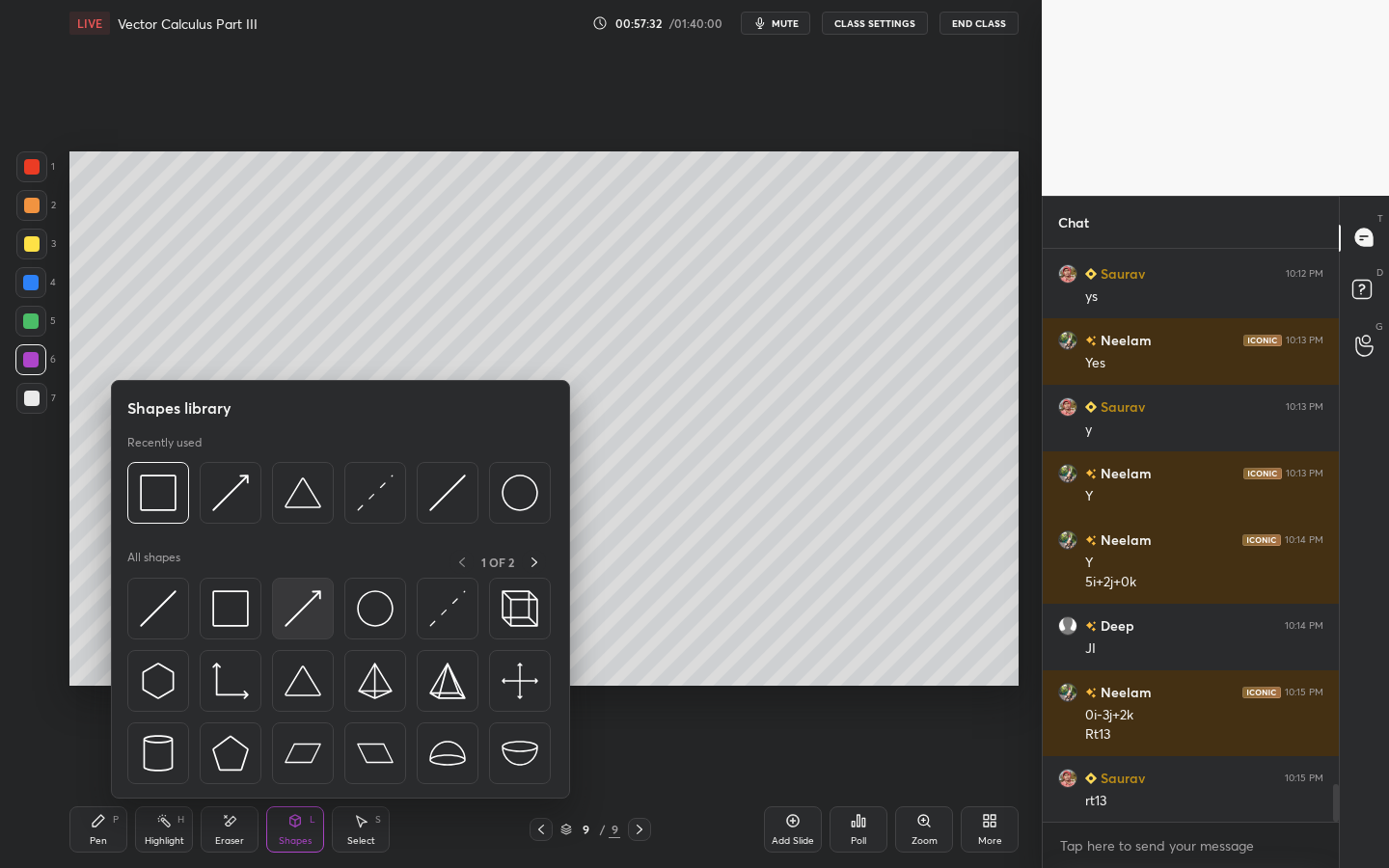 click at bounding box center (303, 609) 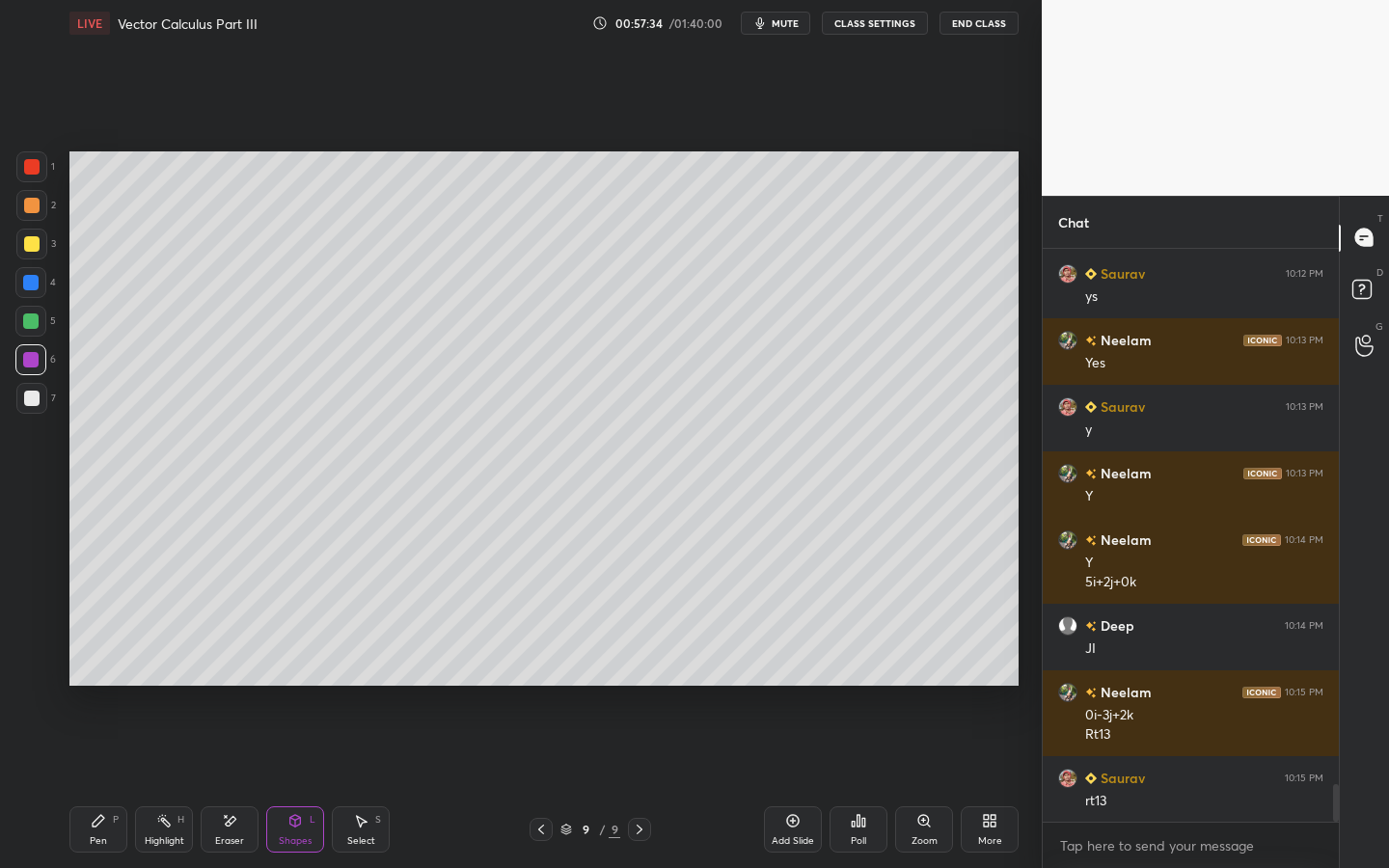 drag, startPoint x: 102, startPoint y: 822, endPoint x: 175, endPoint y: 758, distance: 97.08244 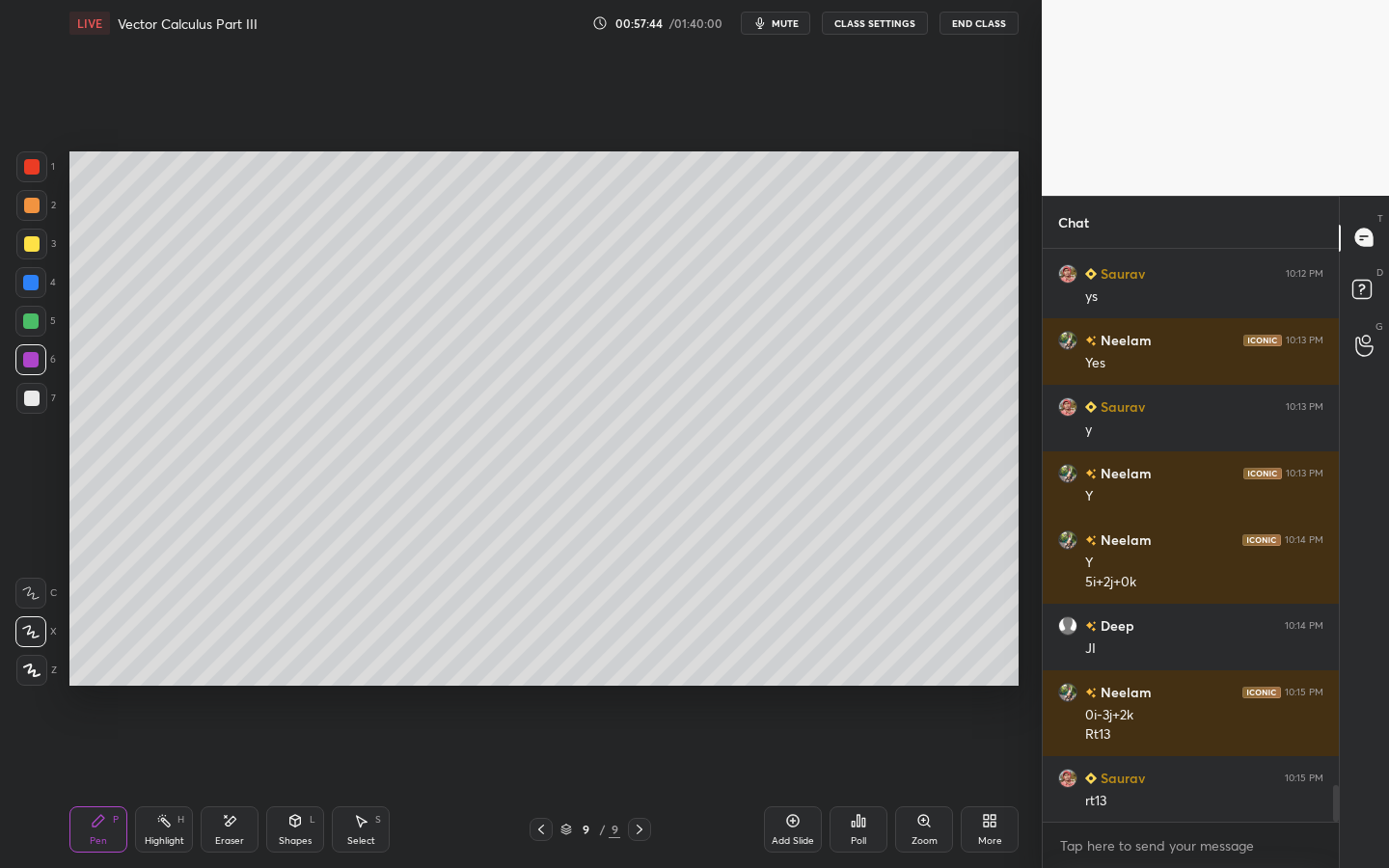 scroll, scrollTop: 8287, scrollLeft: 0, axis: vertical 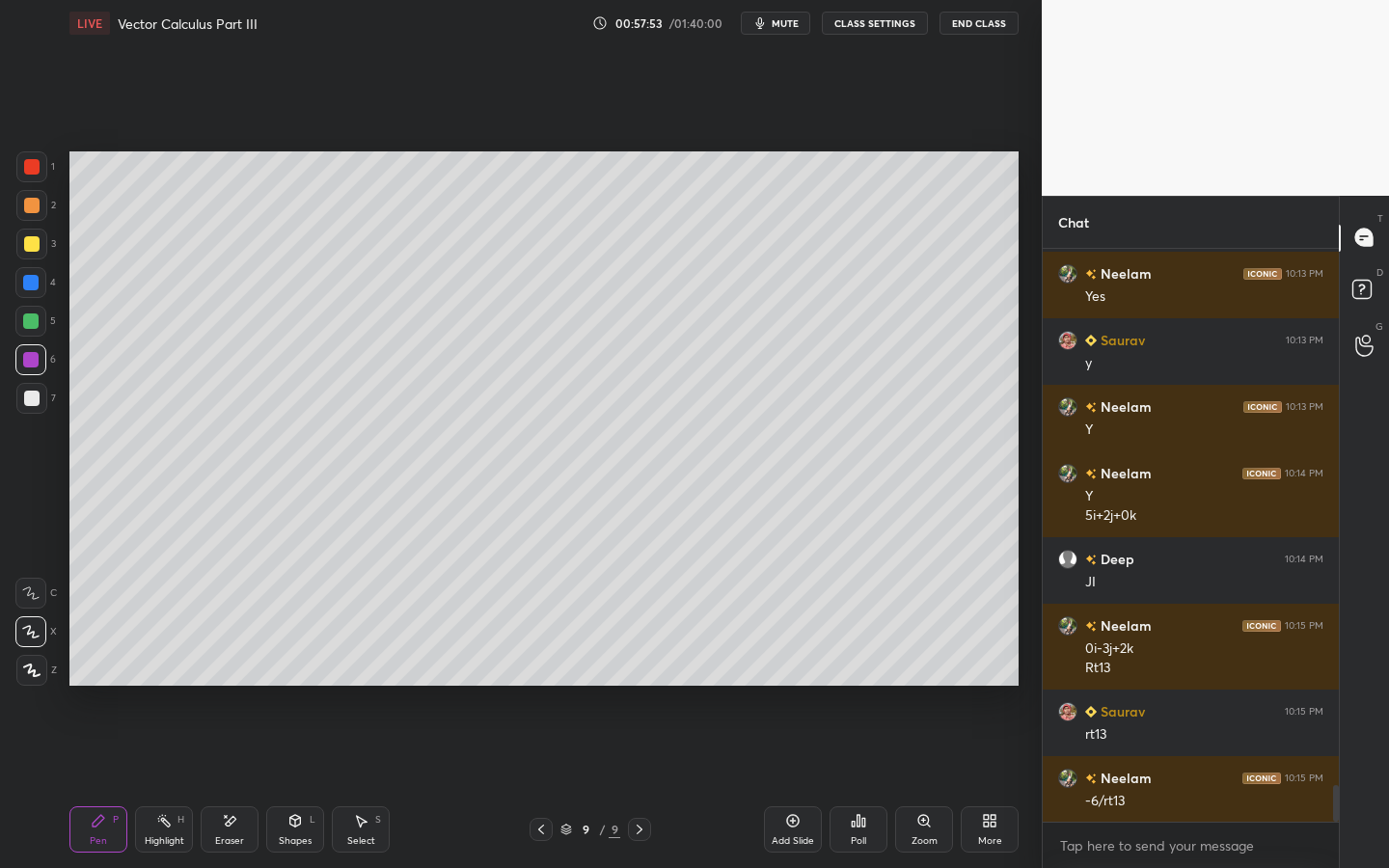 drag, startPoint x: 292, startPoint y: 833, endPoint x: 312, endPoint y: 804, distance: 35.22783 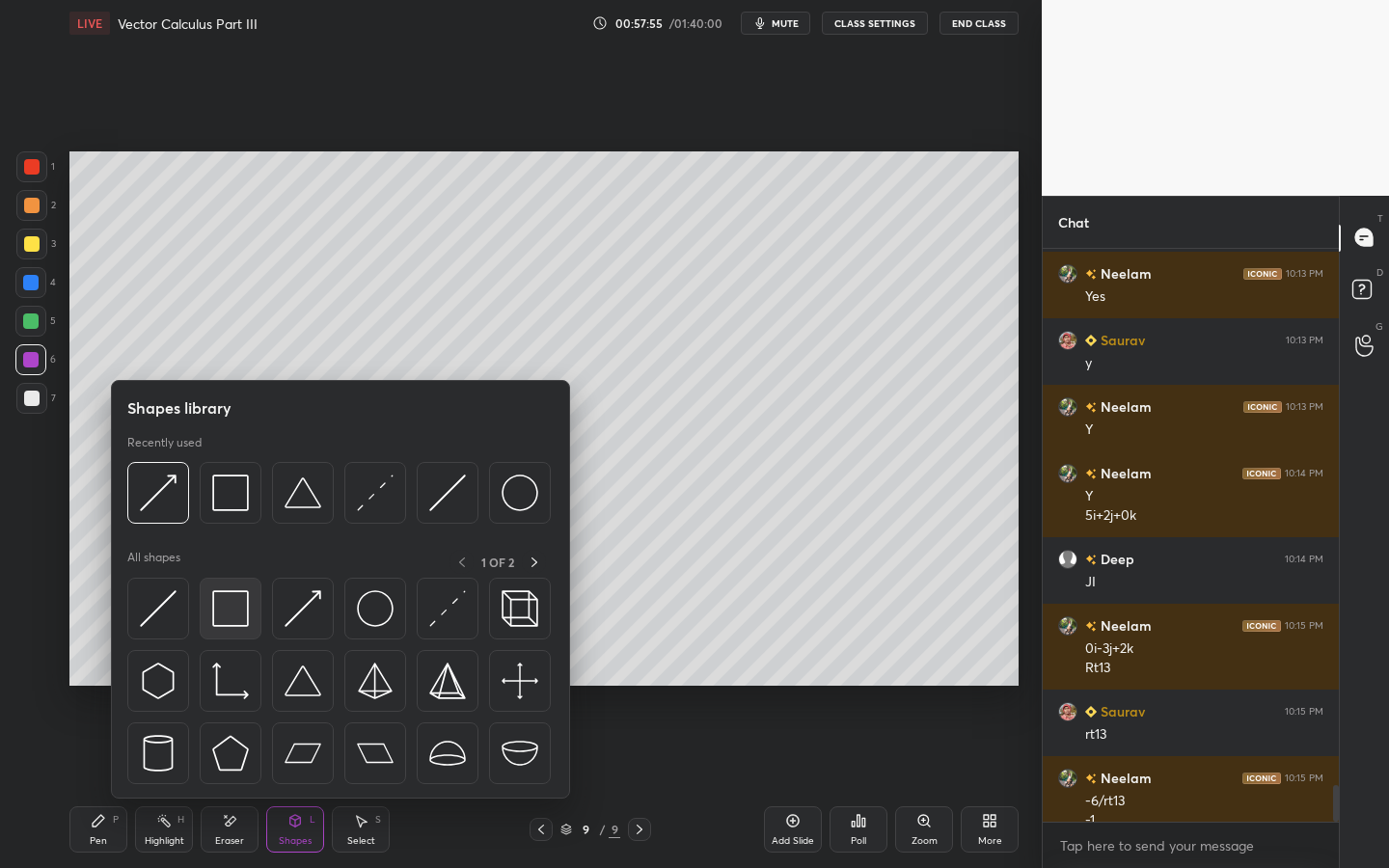 scroll, scrollTop: 8324, scrollLeft: 0, axis: vertical 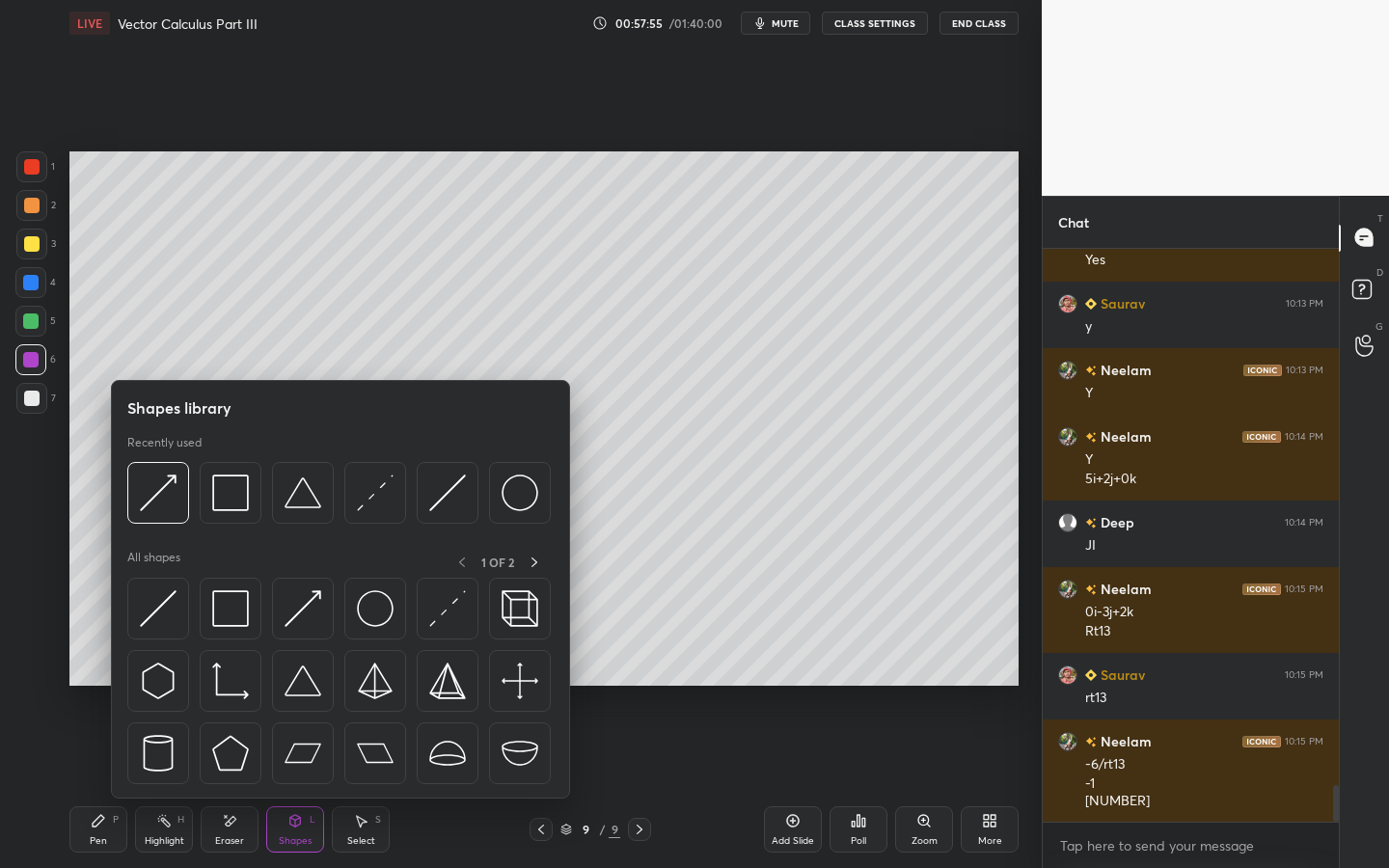 click on "All shapes 1 OF 2" at bounding box center [340, 672] 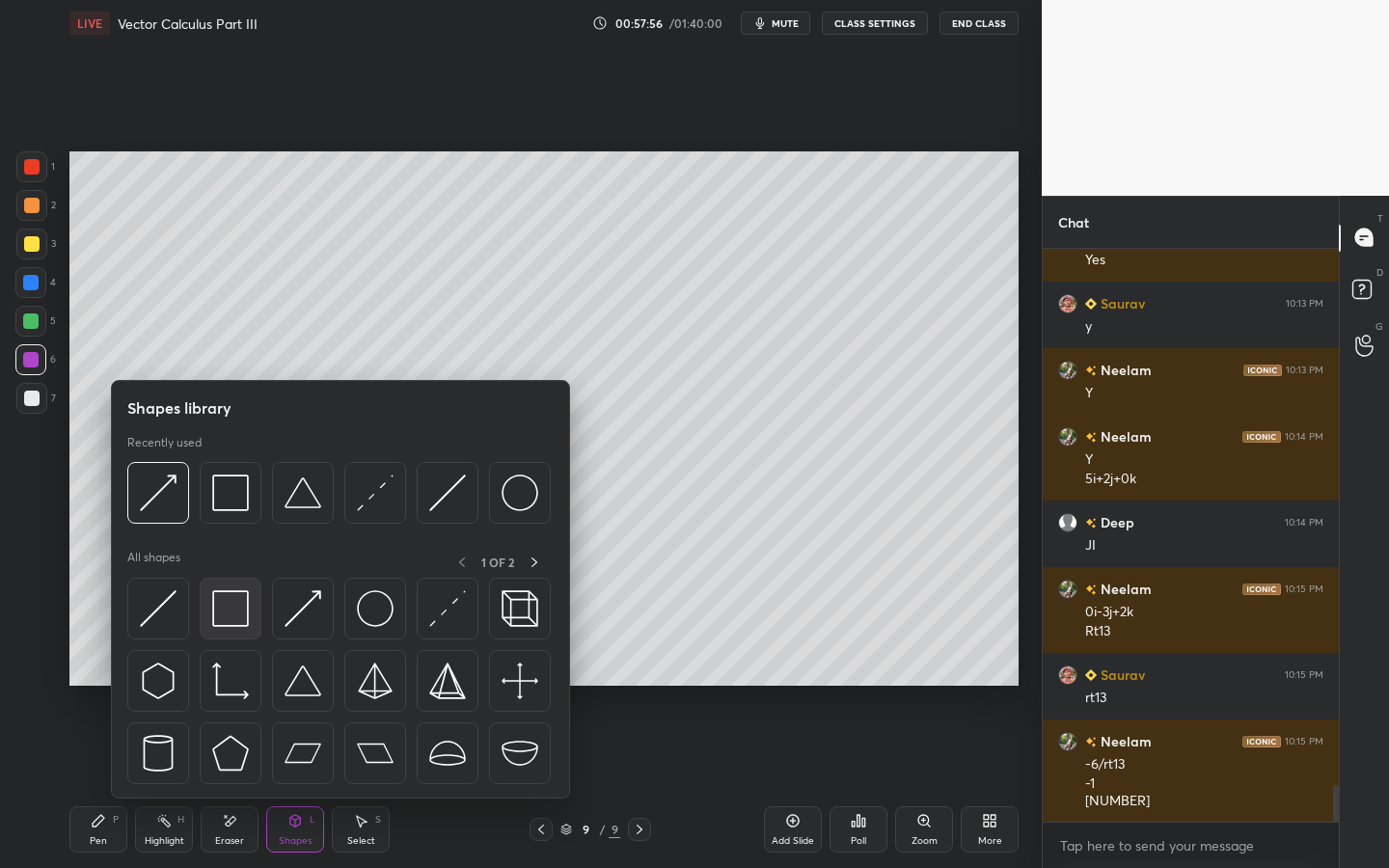 click at bounding box center [231, 609] 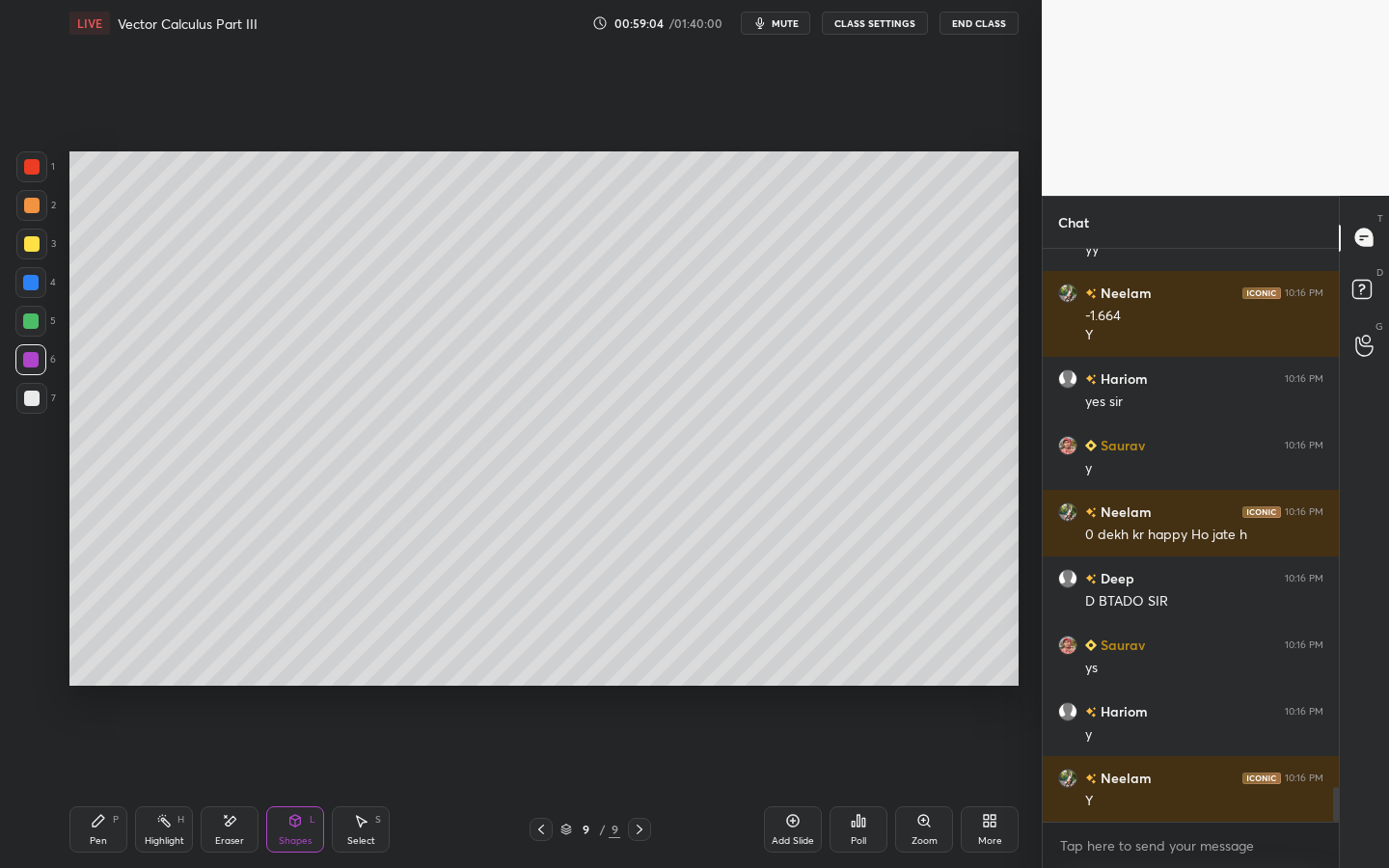scroll, scrollTop: 9009, scrollLeft: 0, axis: vertical 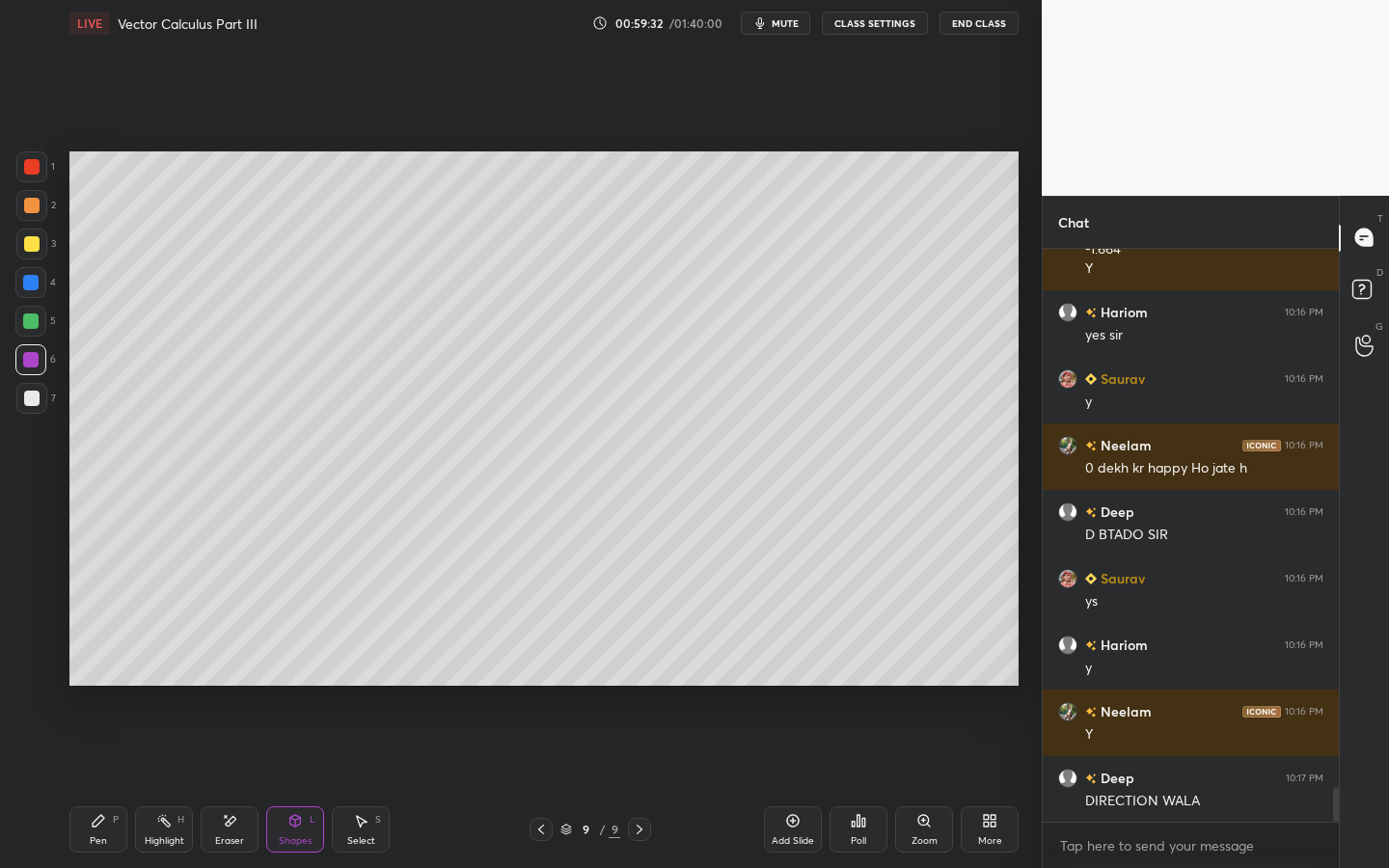 drag, startPoint x: 90, startPoint y: 829, endPoint x: 117, endPoint y: 832, distance: 27.166155 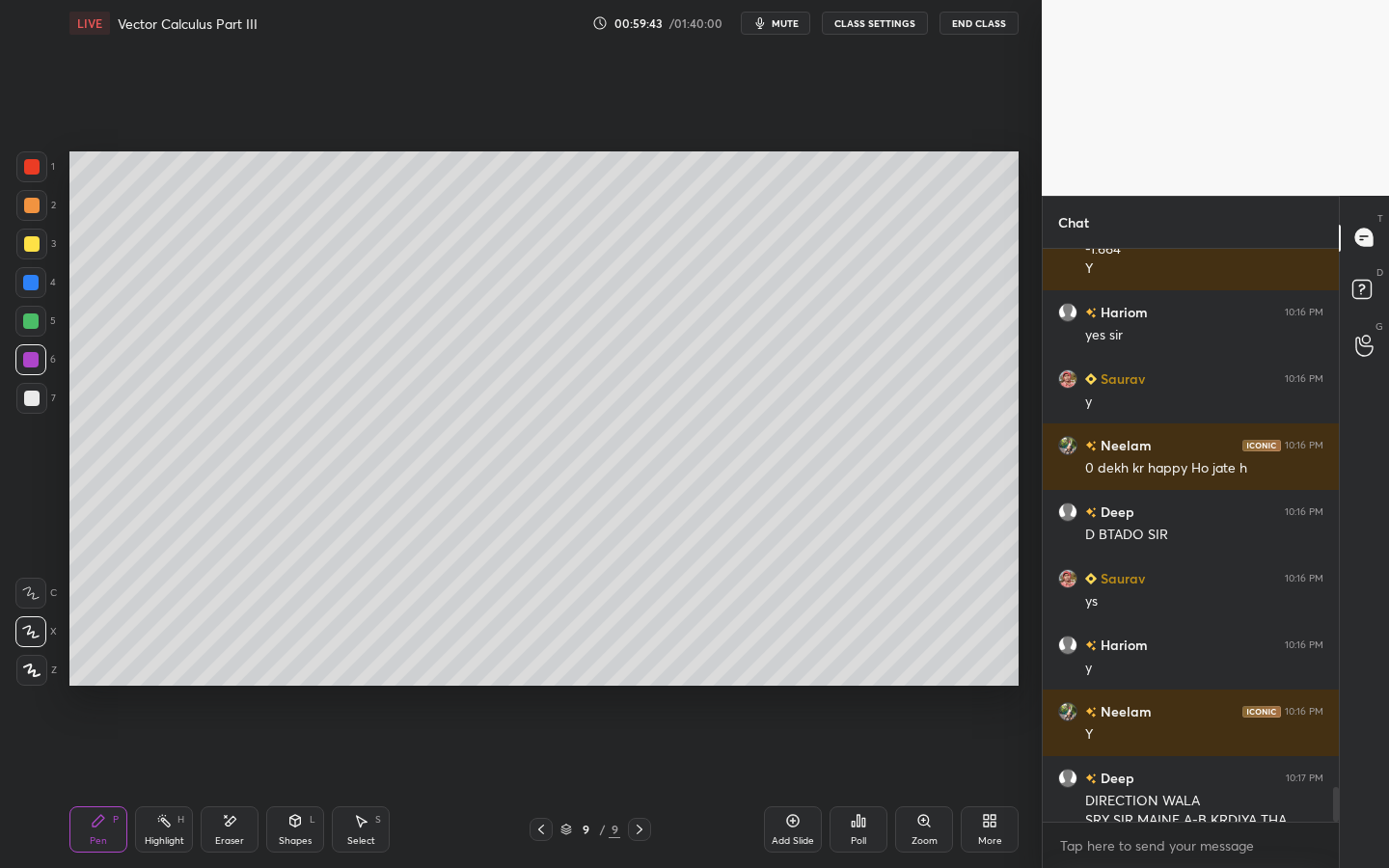 scroll, scrollTop: 9028, scrollLeft: 0, axis: vertical 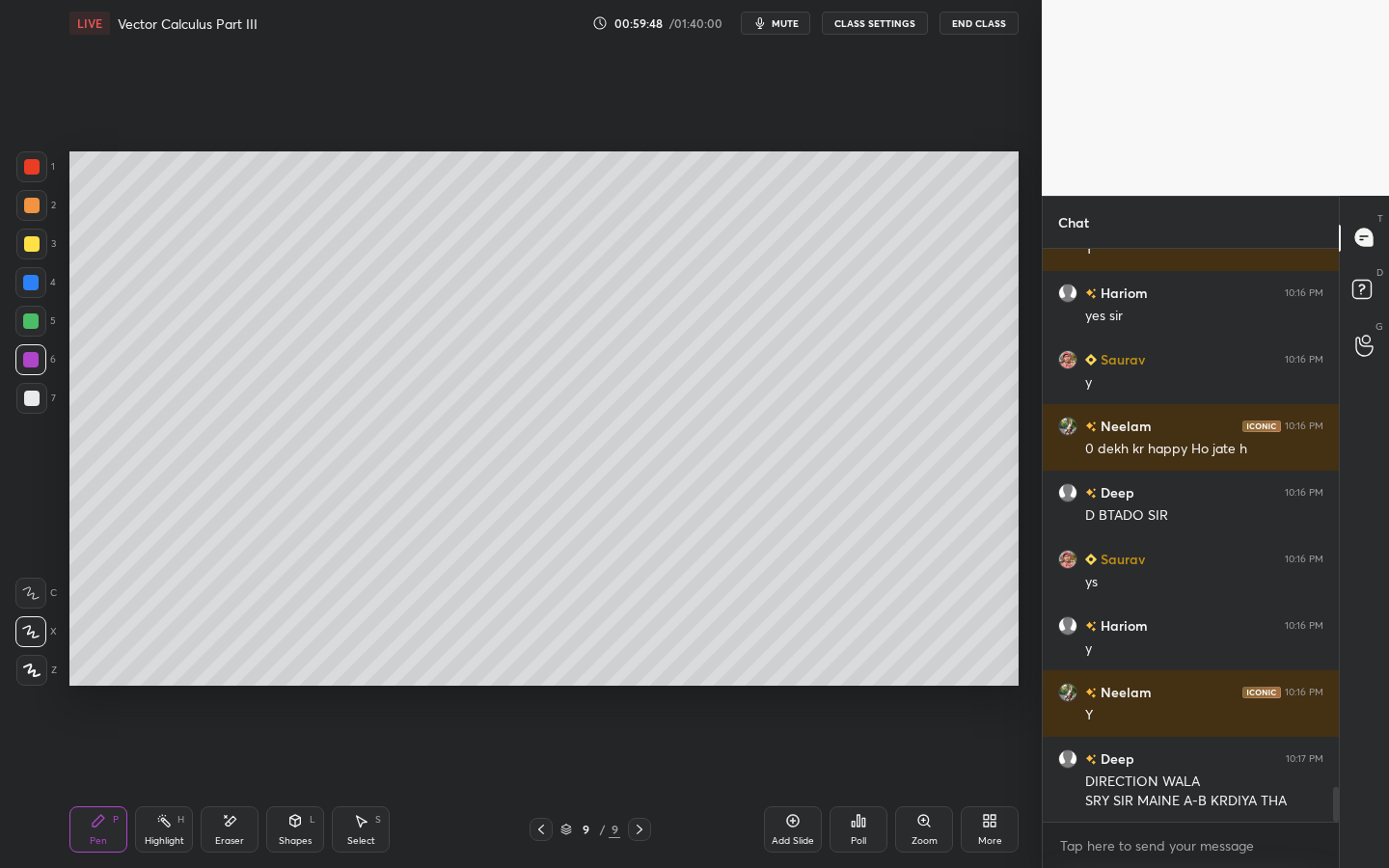 drag, startPoint x: 789, startPoint y: 816, endPoint x: 802, endPoint y: 803, distance: 18.384776 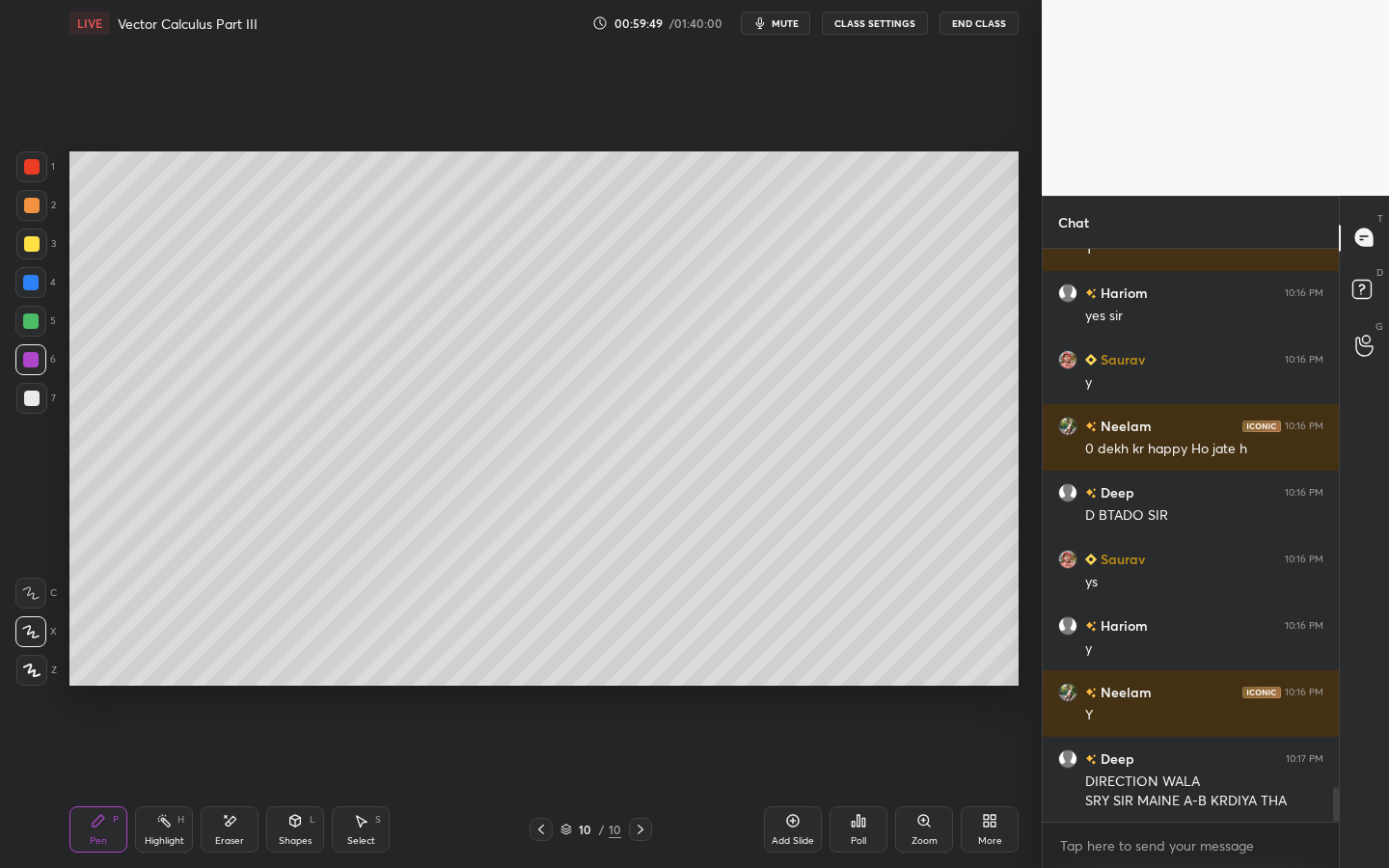 click at bounding box center [31, 283] 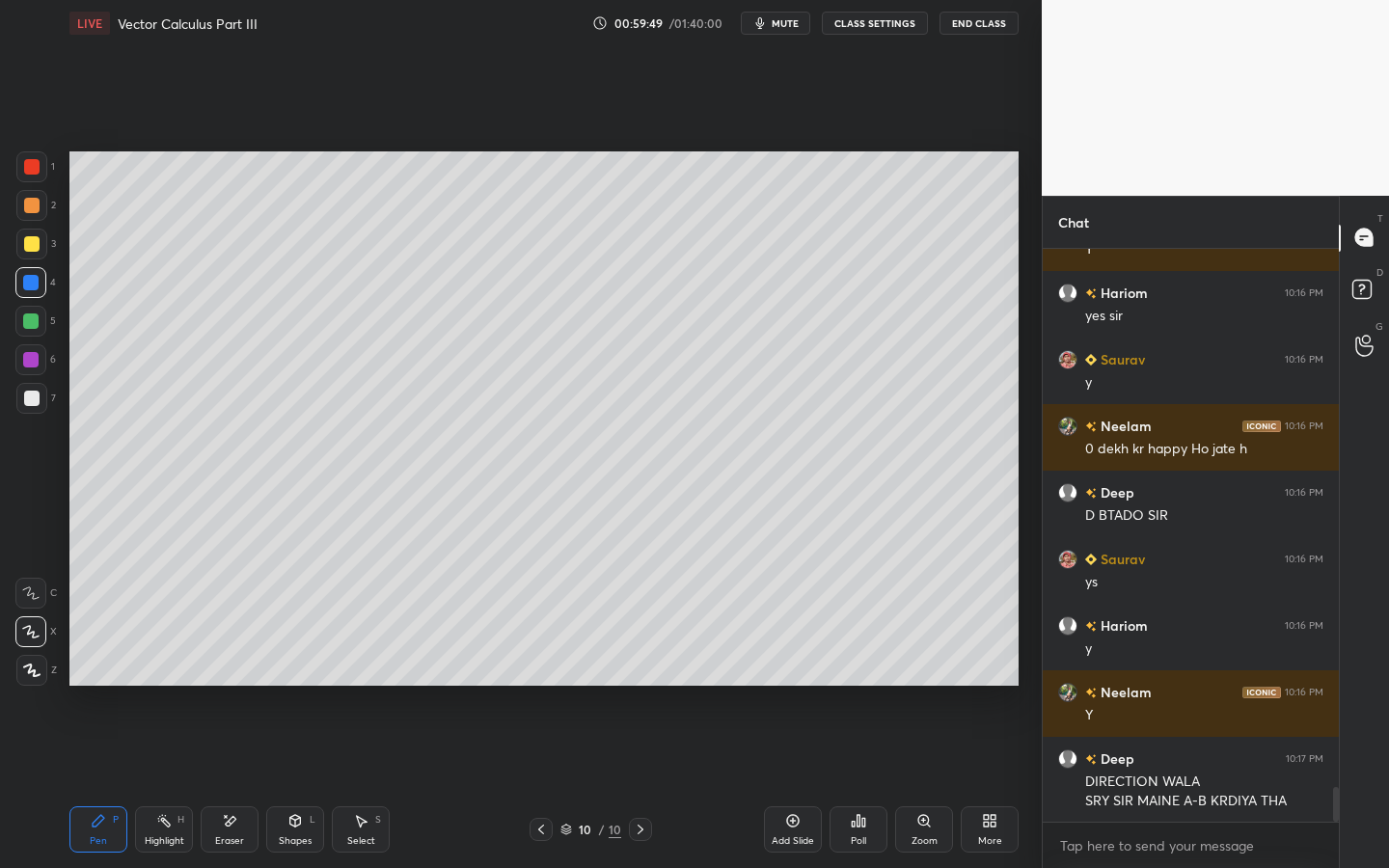 click at bounding box center (31, 283) 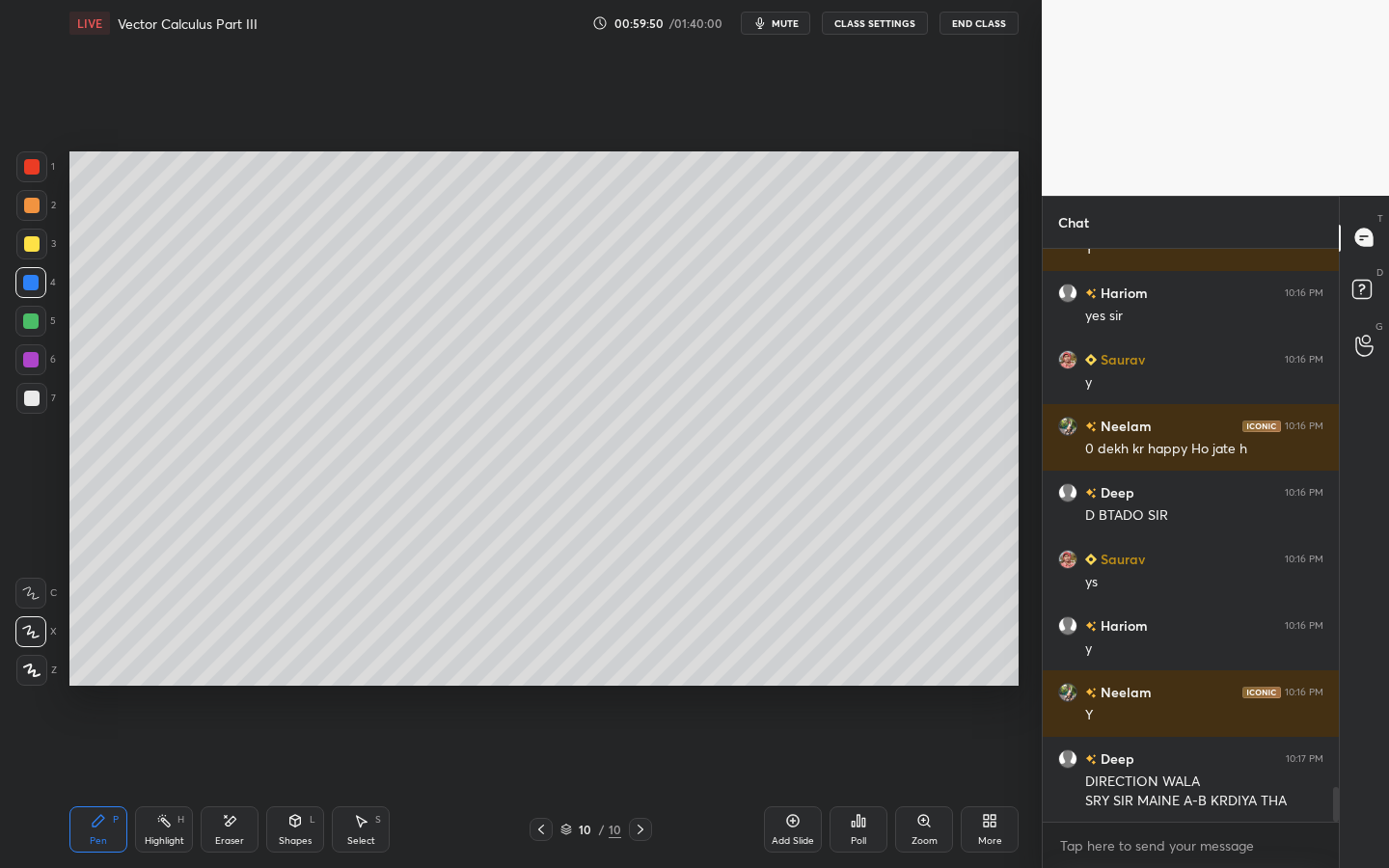 click at bounding box center [32, 244] 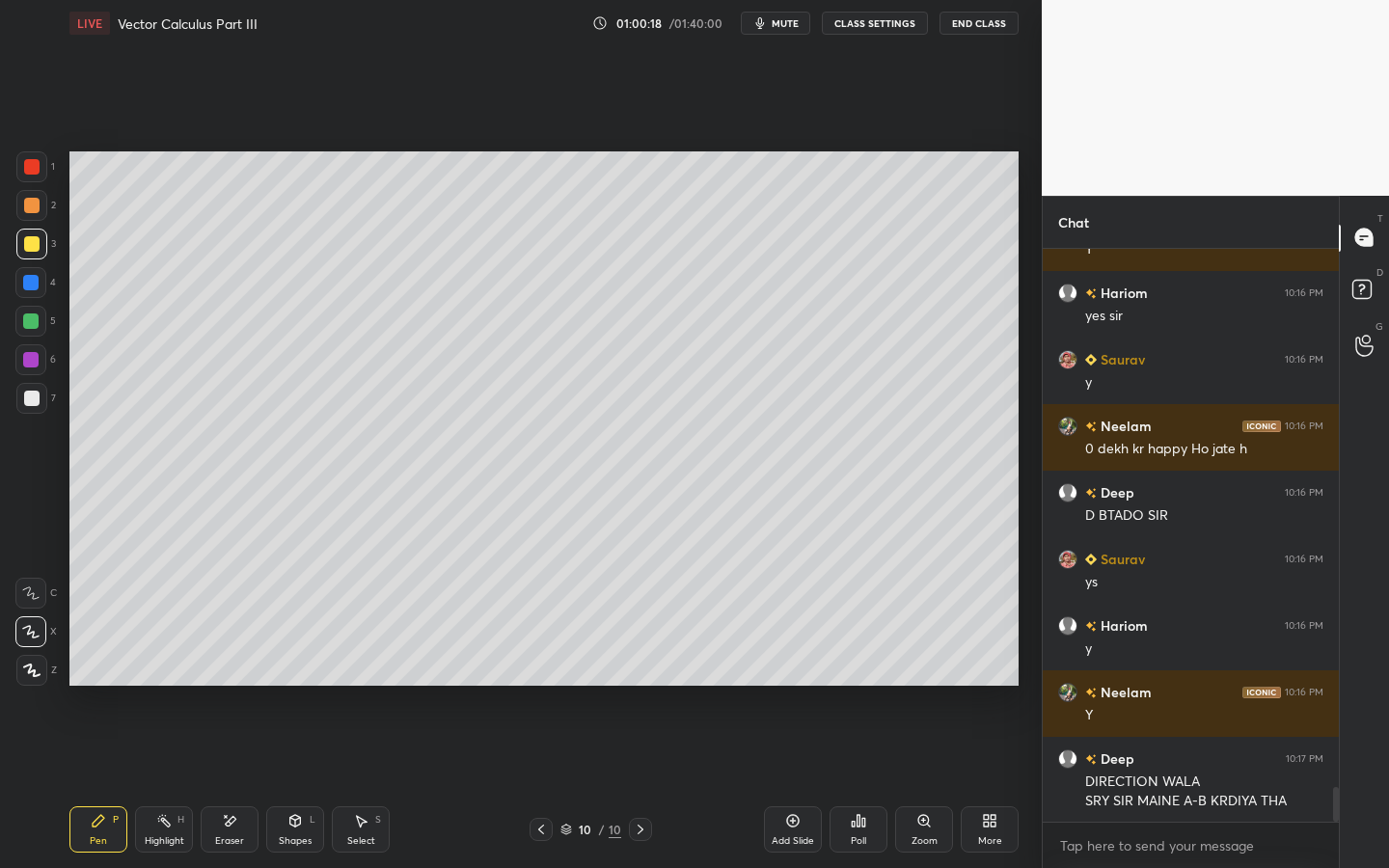 click on "Shapes L" at bounding box center (295, 829) 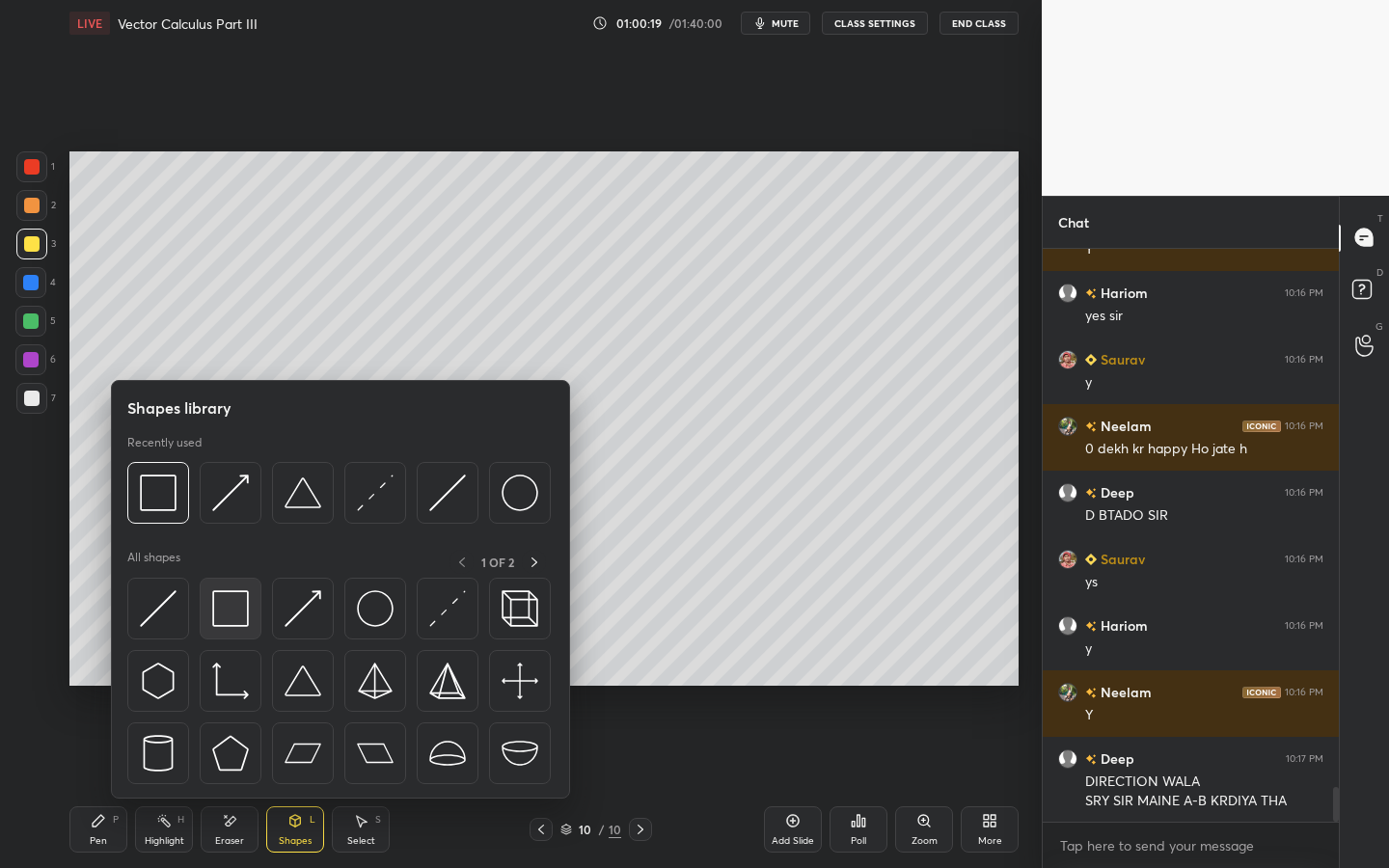 click at bounding box center [231, 609] 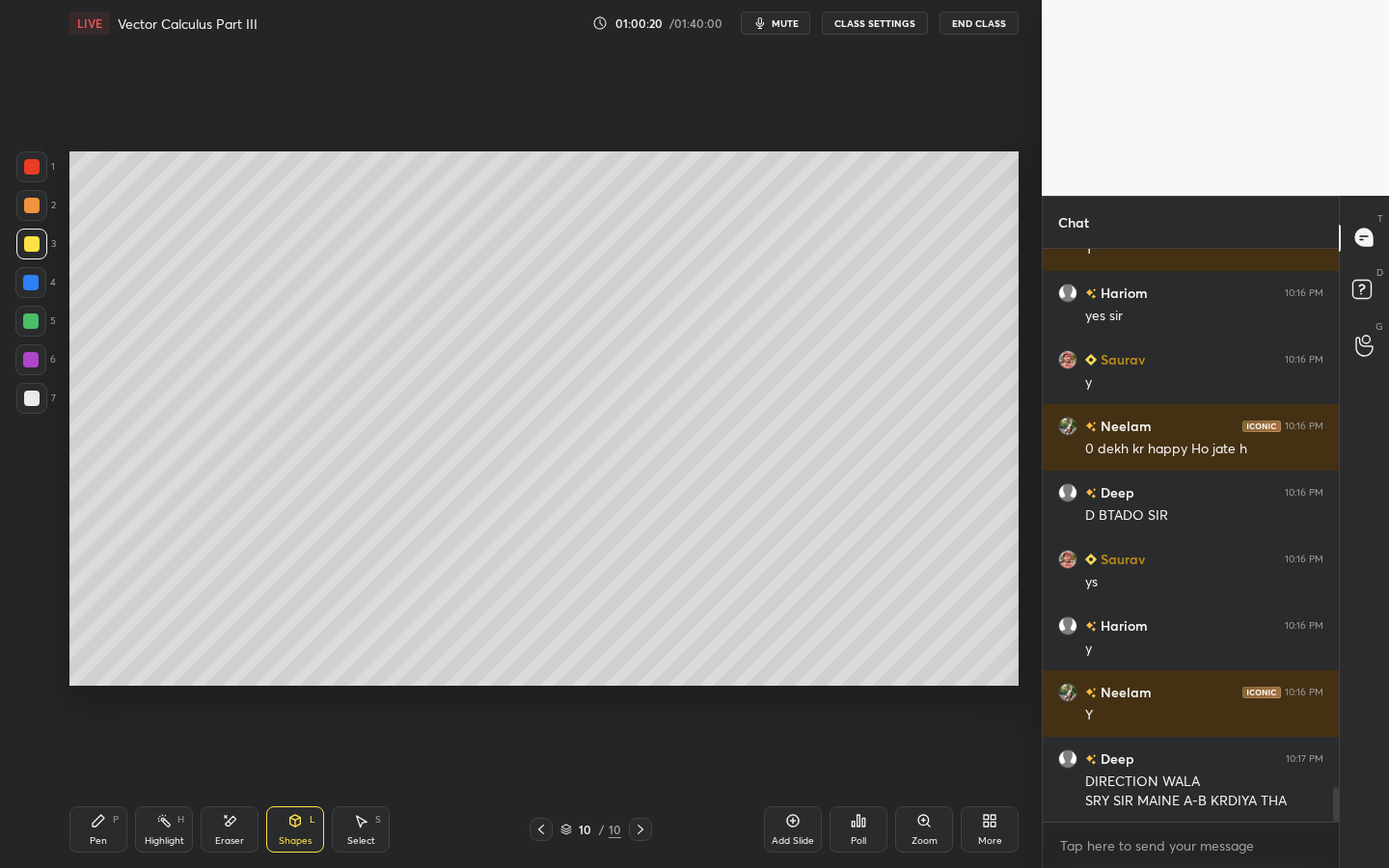 click at bounding box center [32, 398] 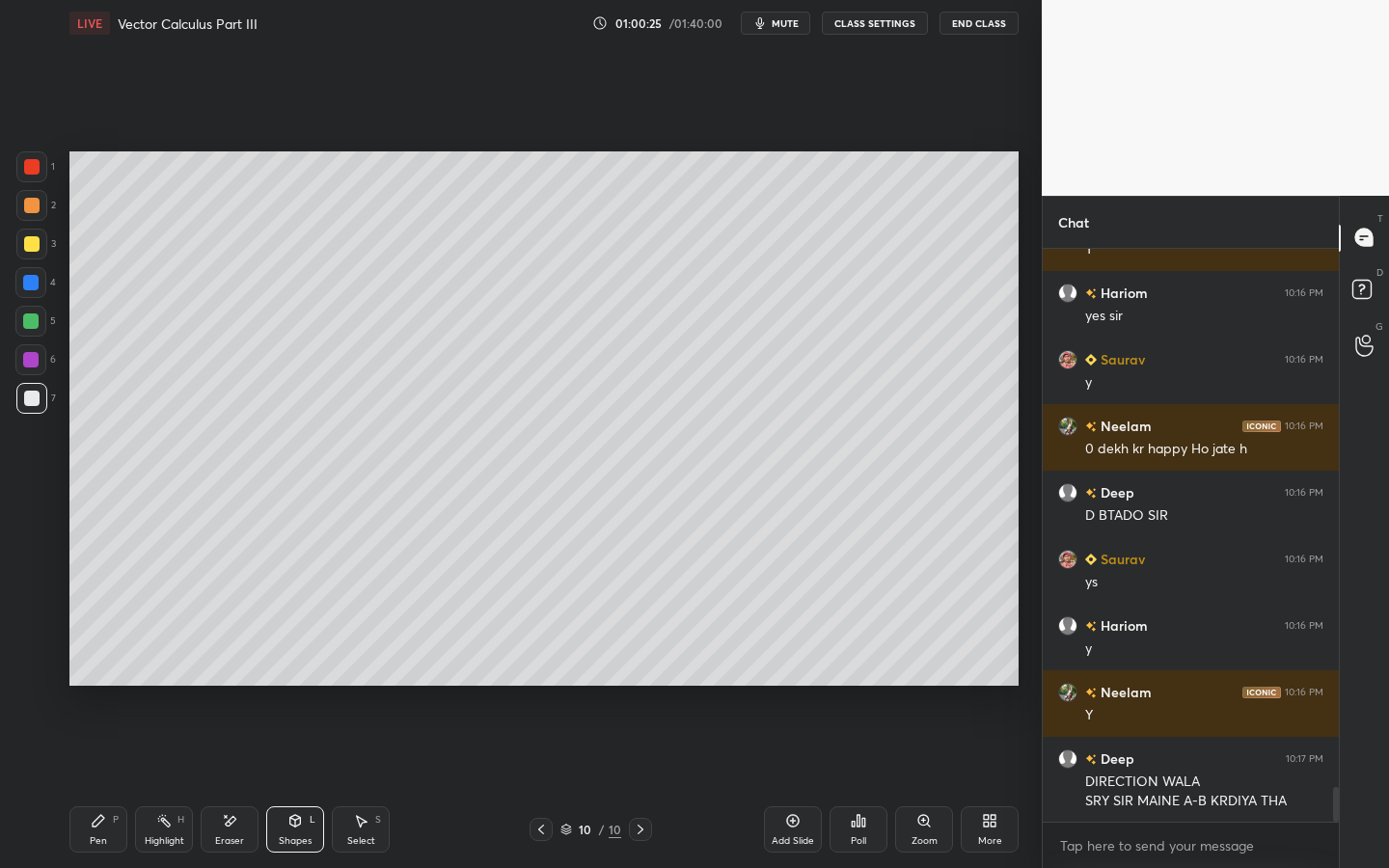 click on "Pen P" at bounding box center [98, 829] 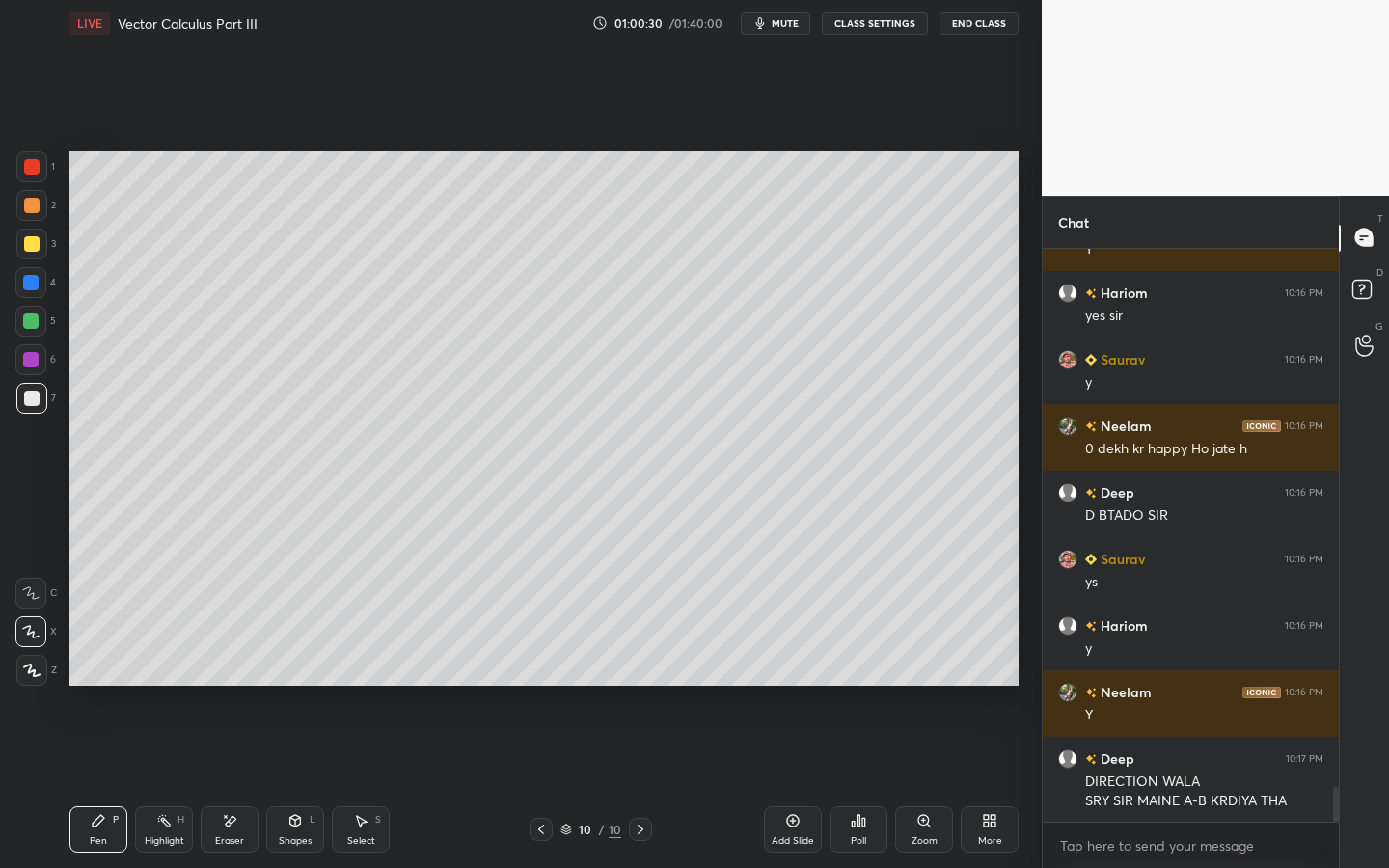 click at bounding box center [31, 321] 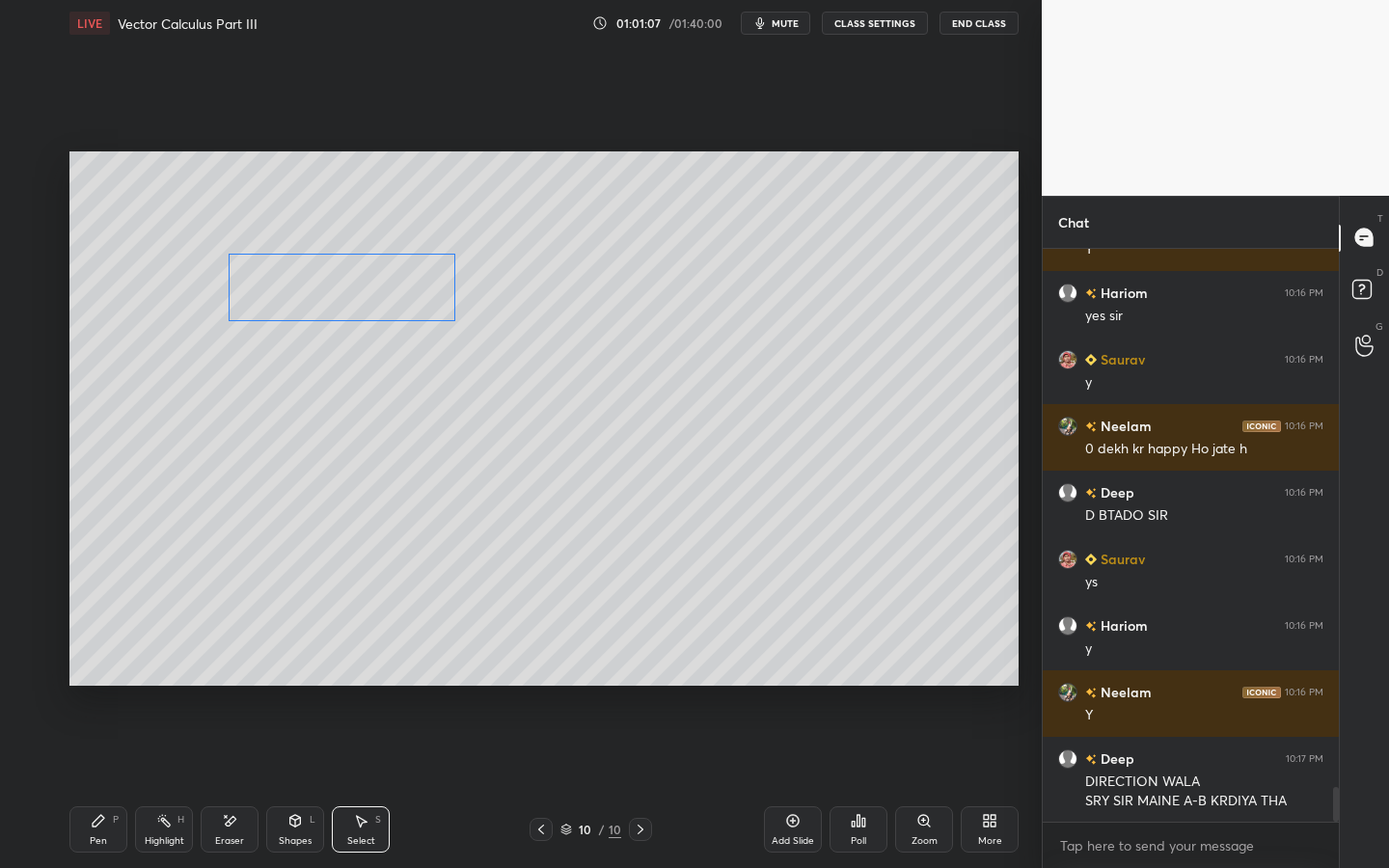 drag, startPoint x: 424, startPoint y: 487, endPoint x: 321, endPoint y: 290, distance: 222.3016 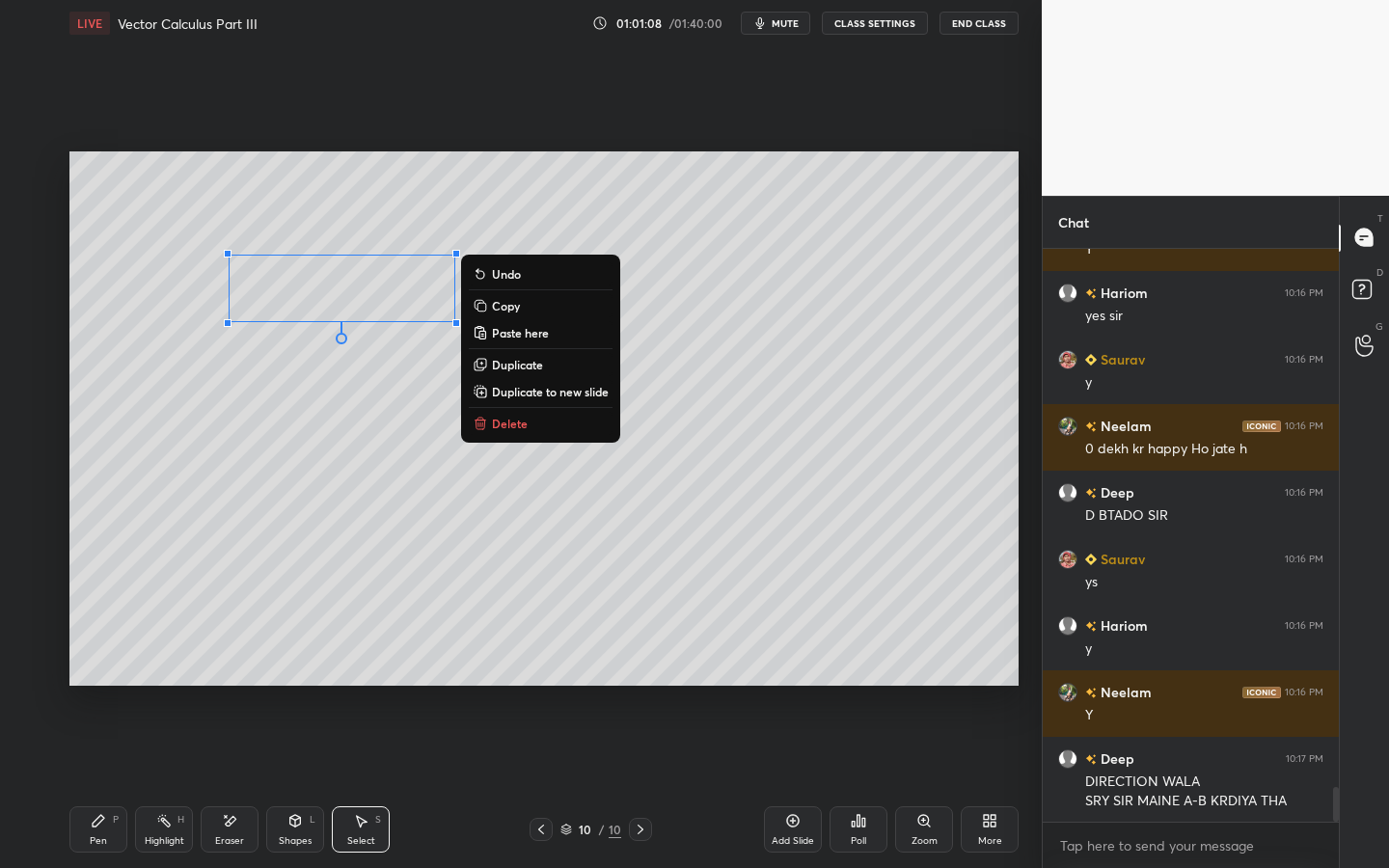 drag, startPoint x: 82, startPoint y: 825, endPoint x: 133, endPoint y: 766, distance: 77.98718 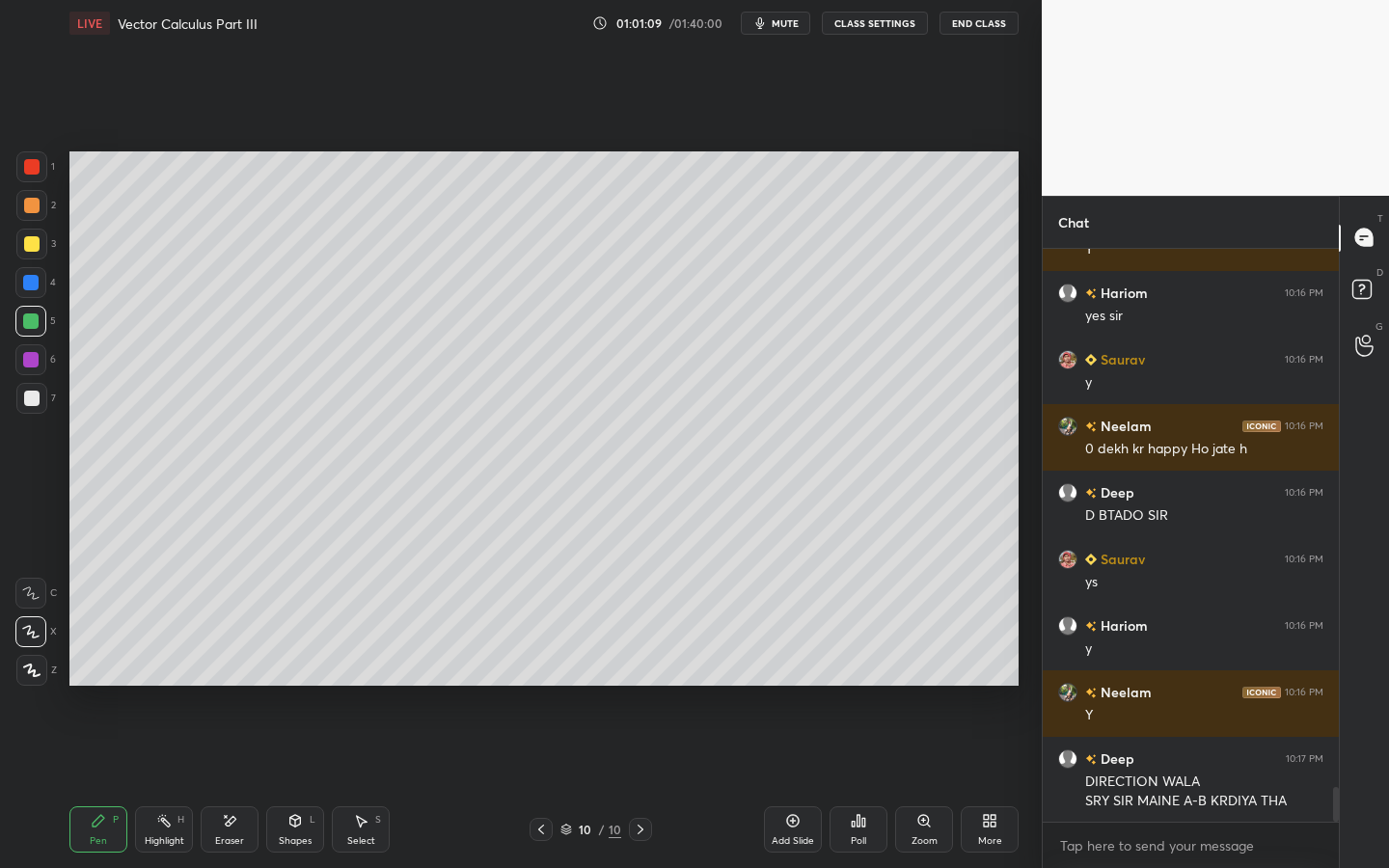 drag, startPoint x: 33, startPoint y: 288, endPoint x: 54, endPoint y: 287, distance: 21.023796 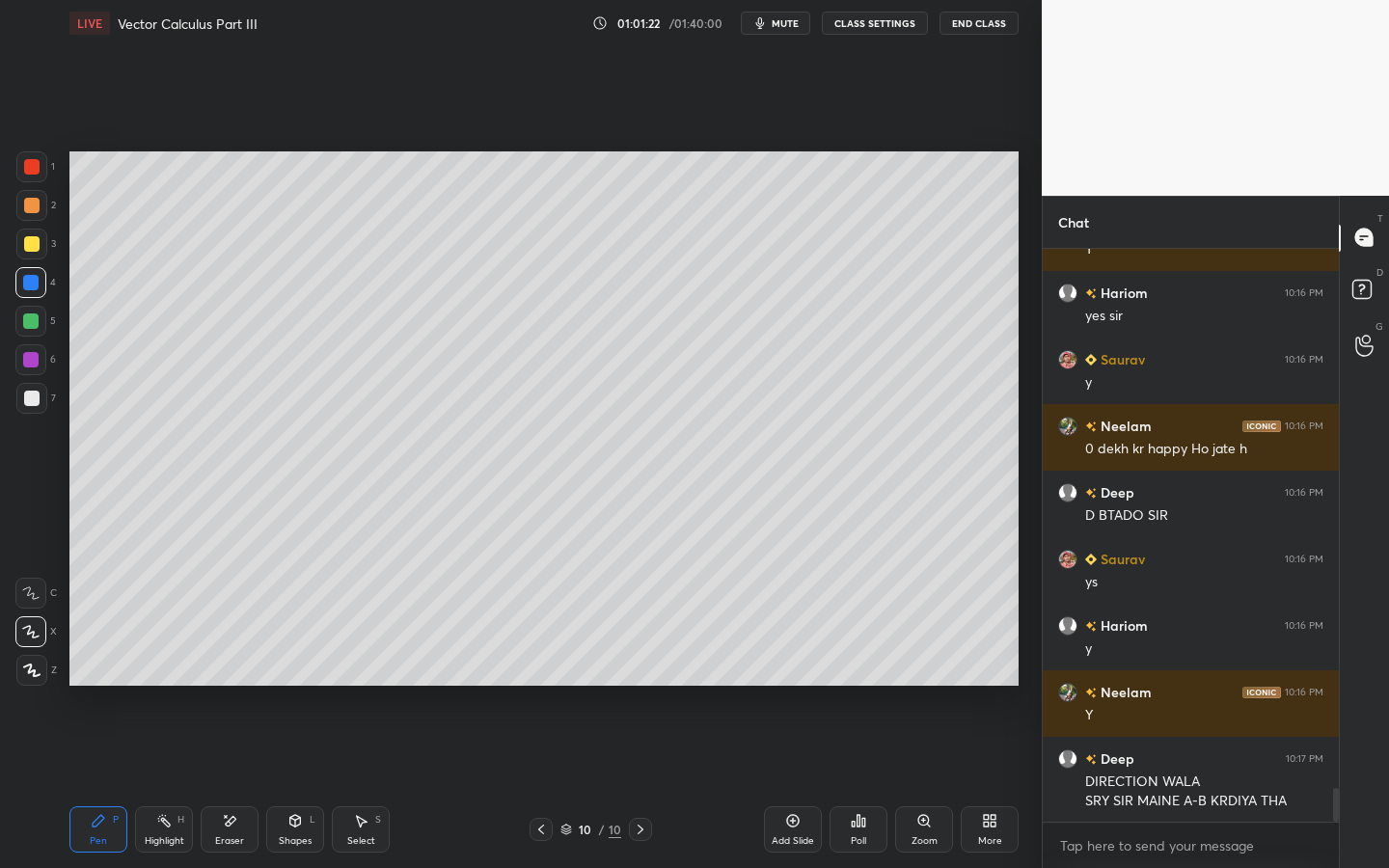 scroll, scrollTop: 9095, scrollLeft: 0, axis: vertical 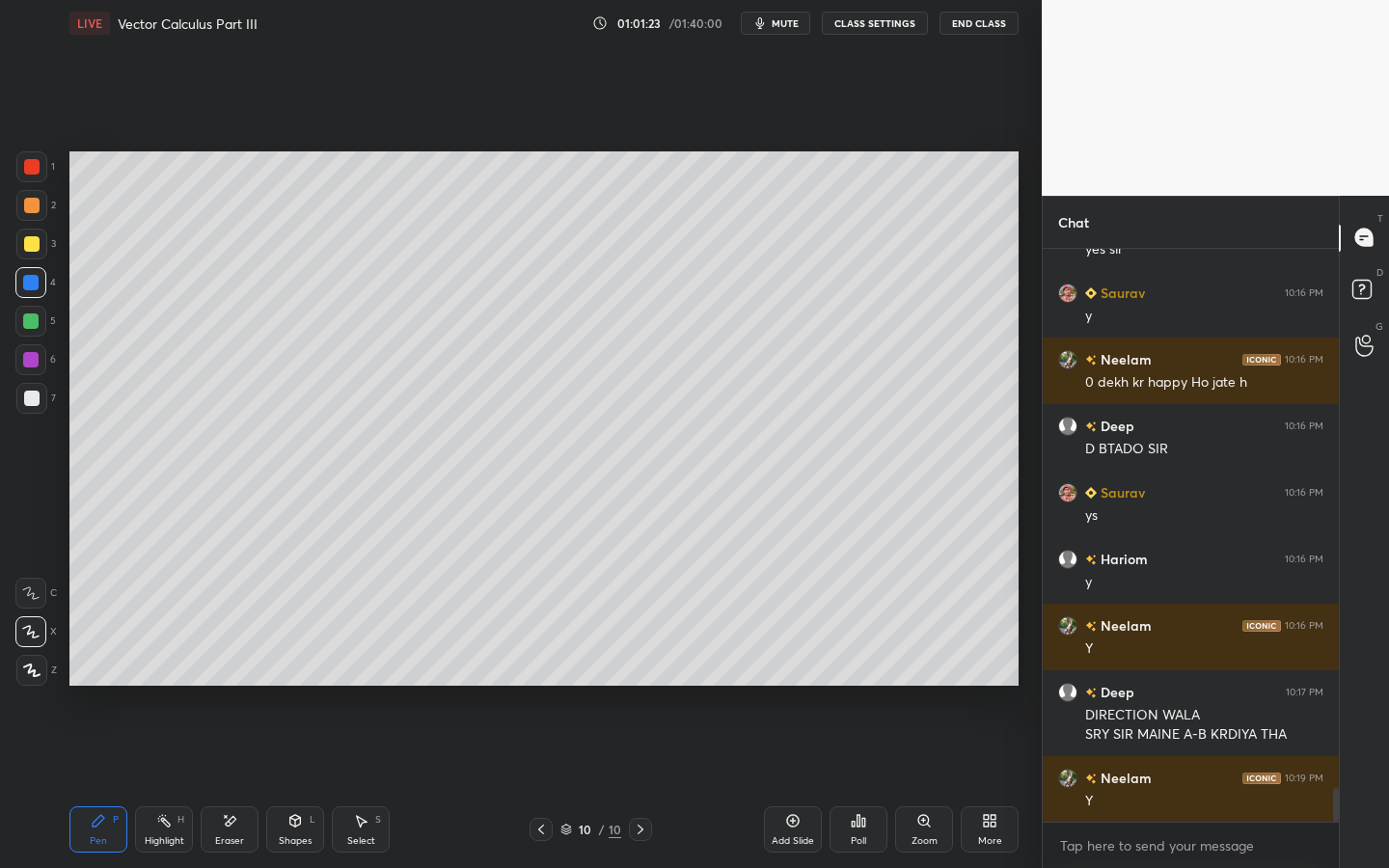 click 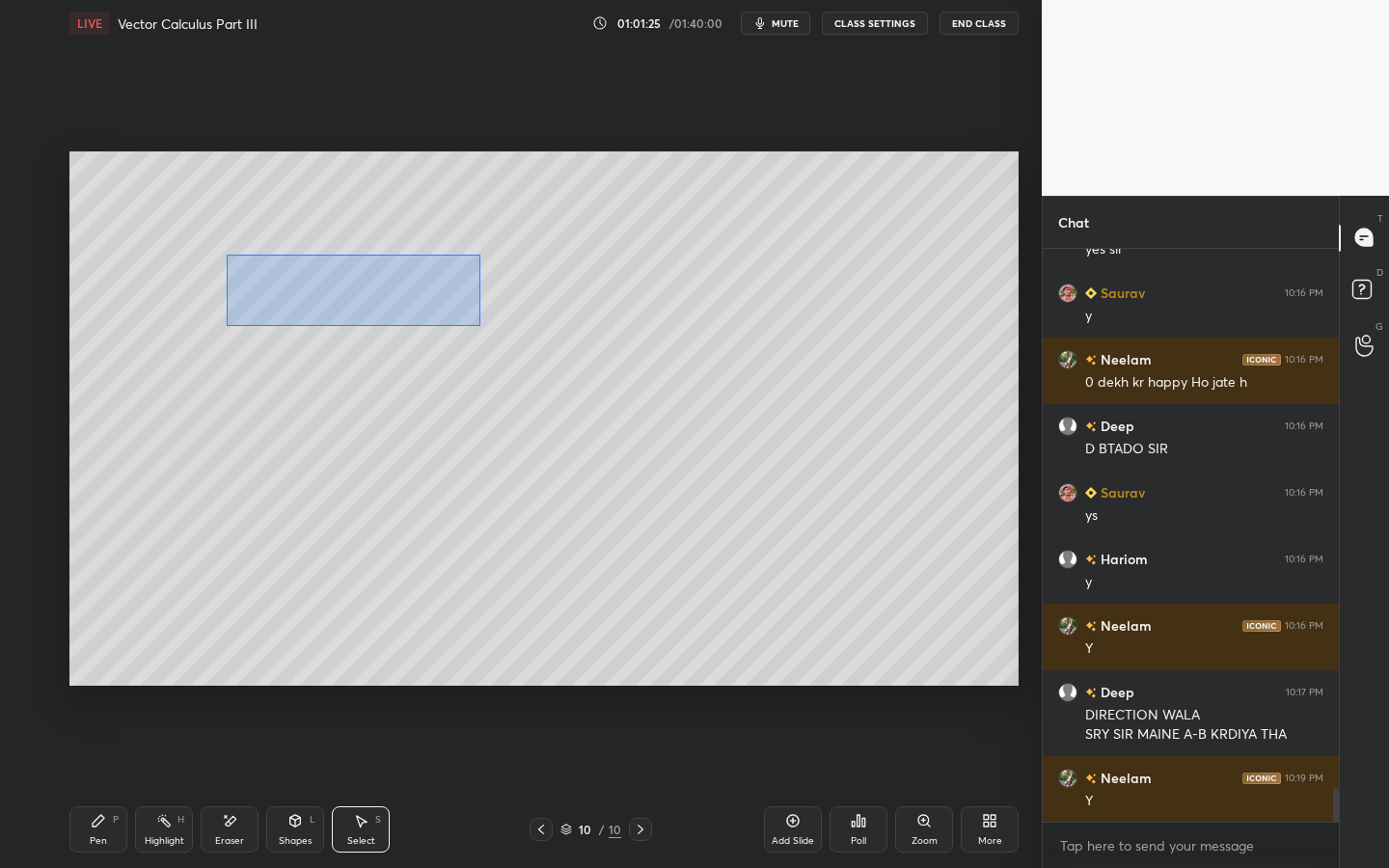 drag, startPoint x: 227, startPoint y: 255, endPoint x: 443, endPoint y: 307, distance: 222.171 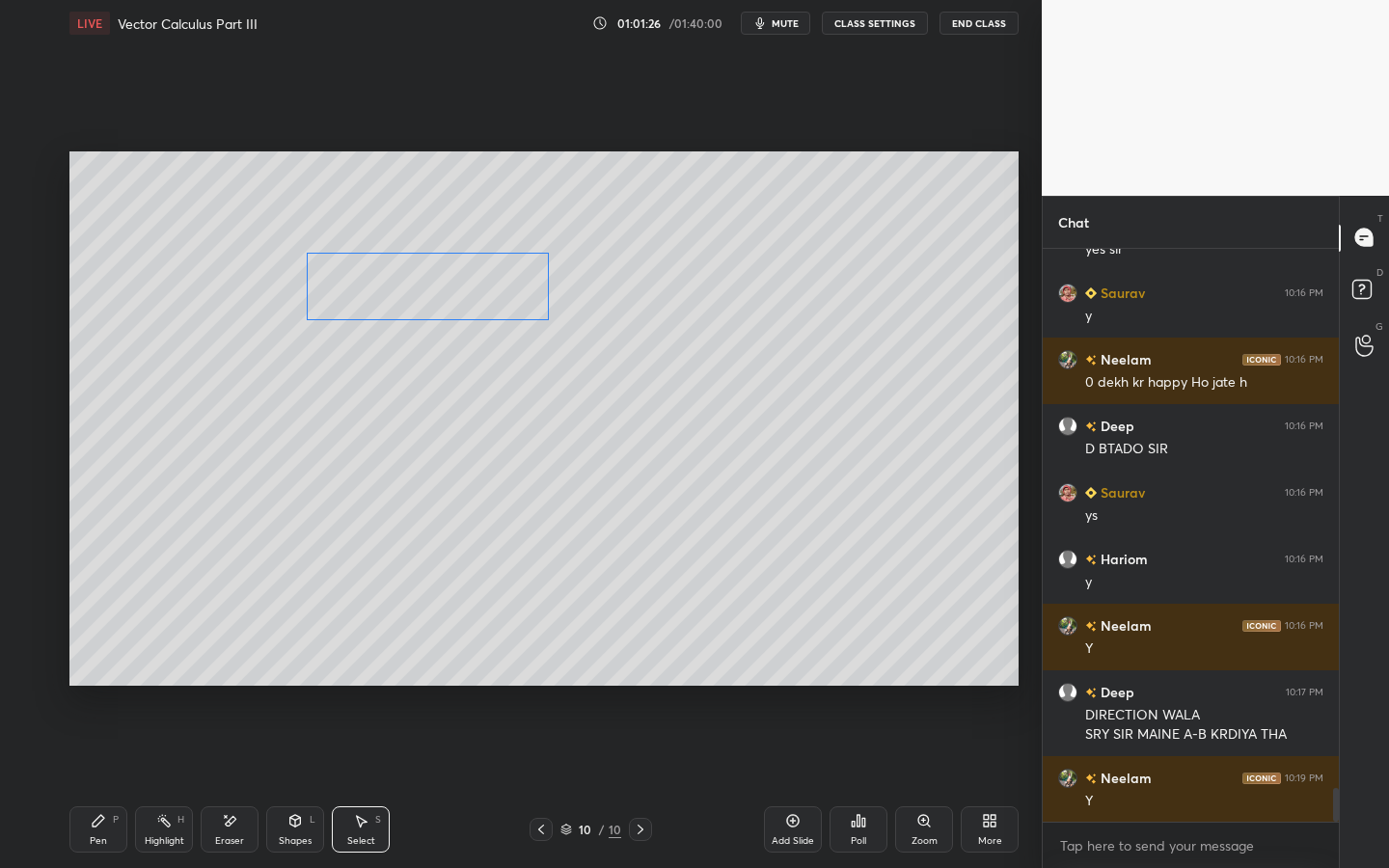 drag, startPoint x: 398, startPoint y: 294, endPoint x: 472, endPoint y: 311, distance: 75.9276 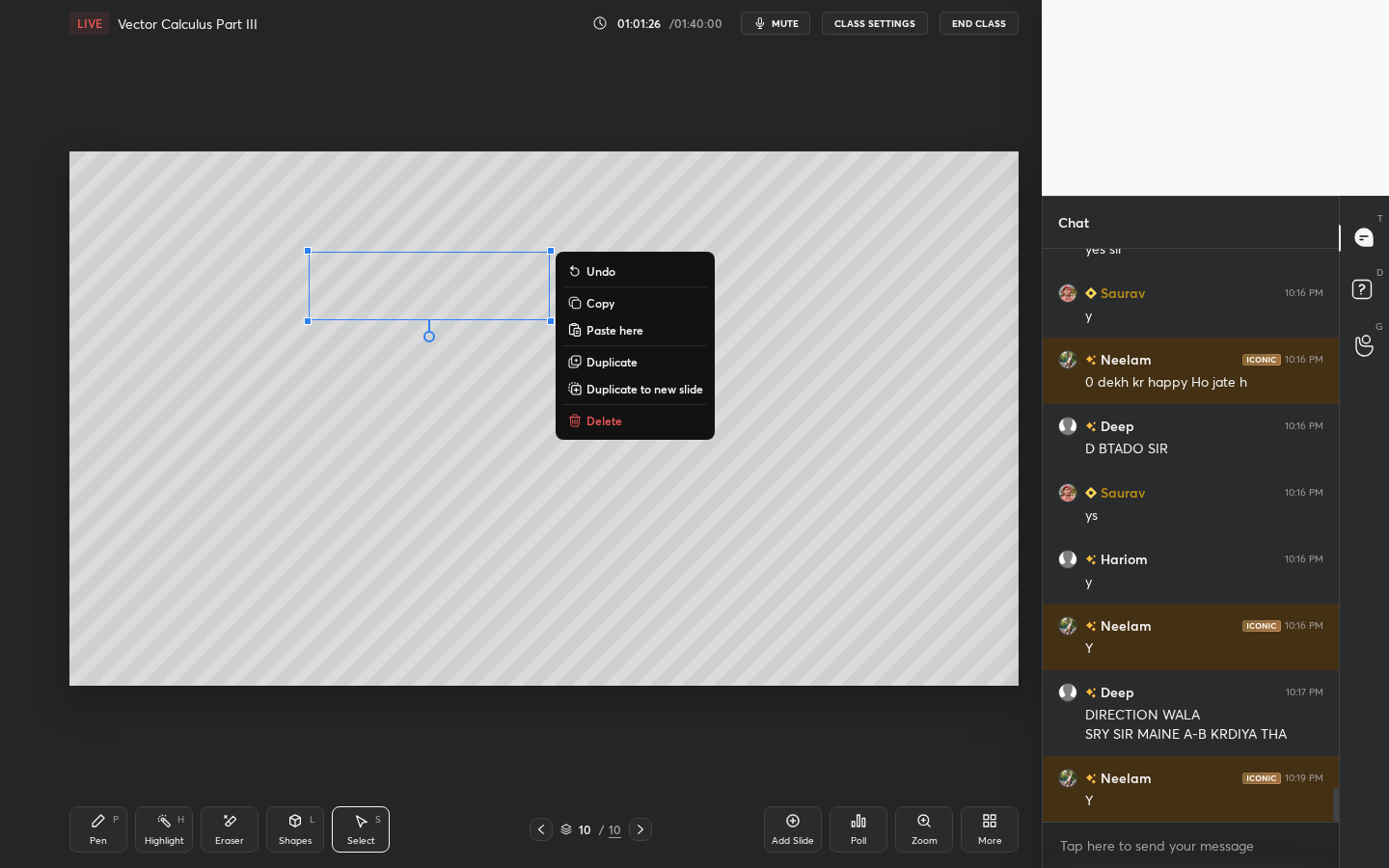 click on "Pen P" at bounding box center (98, 829) 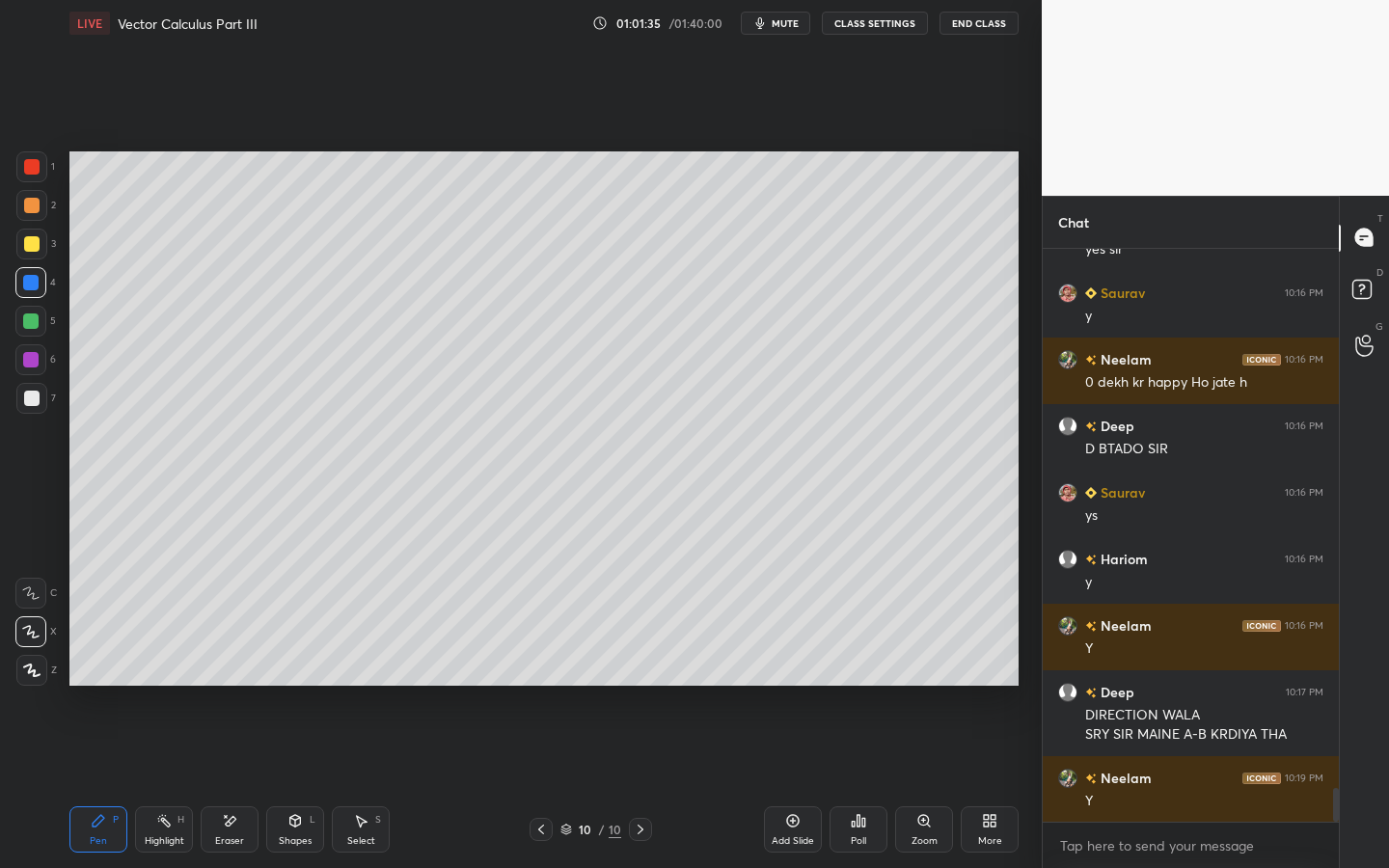 click on "Select S" at bounding box center (361, 829) 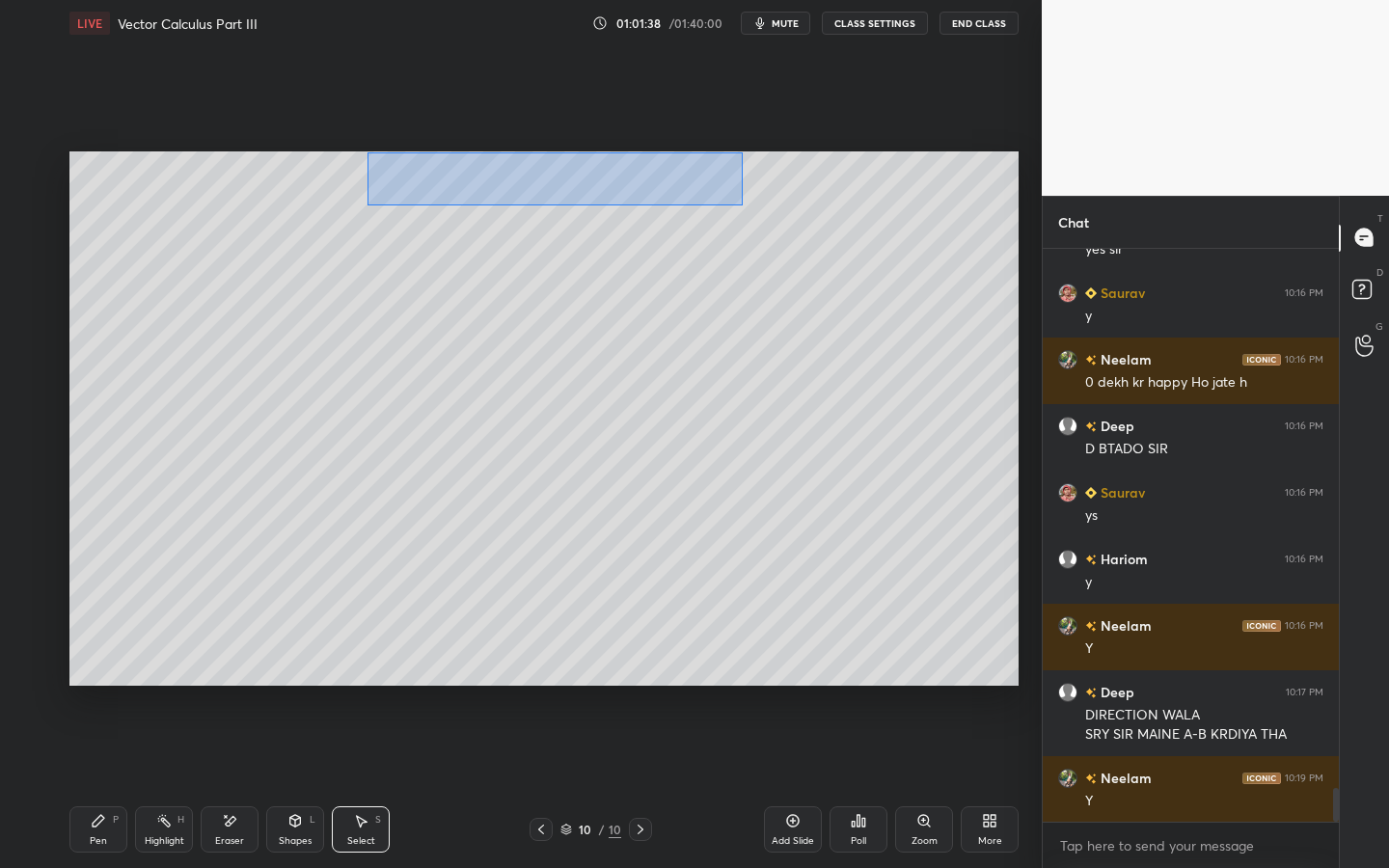 drag, startPoint x: 368, startPoint y: 153, endPoint x: 796, endPoint y: 219, distance: 433.05889 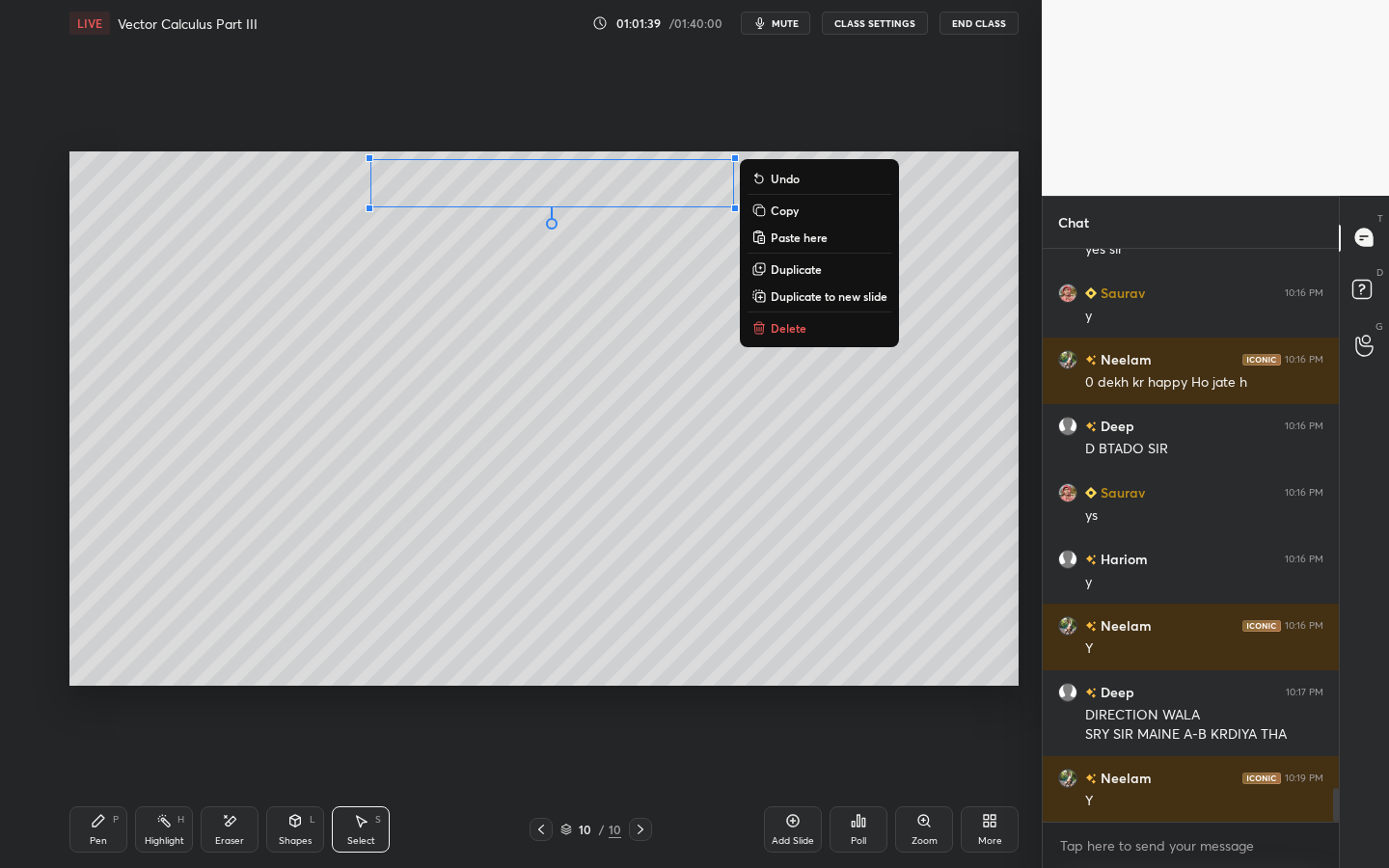 click on "Duplicate" at bounding box center (796, 269) 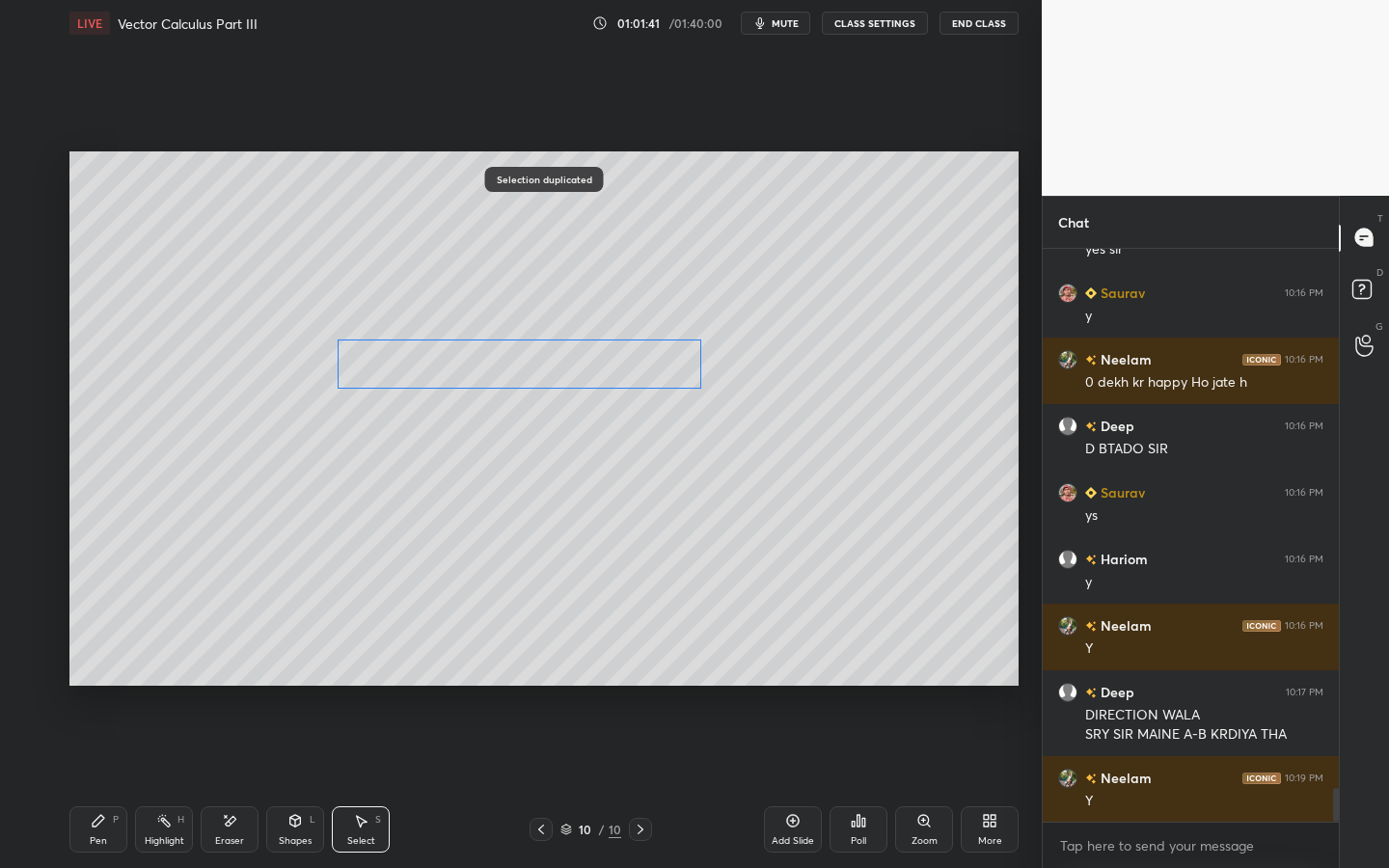drag, startPoint x: 552, startPoint y: 289, endPoint x: 380, endPoint y: 353, distance: 183.52112 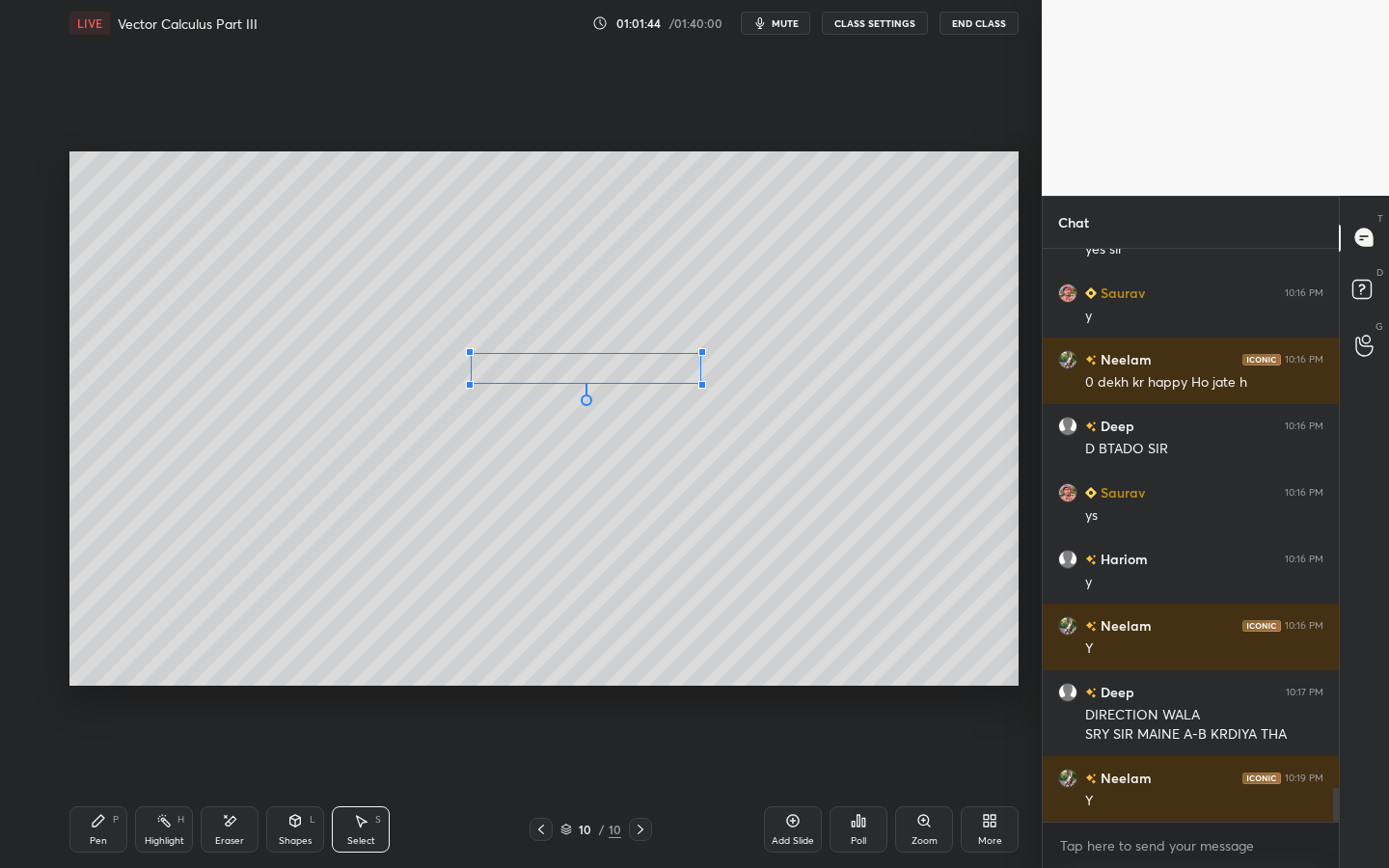 drag, startPoint x: 397, startPoint y: 344, endPoint x: 482, endPoint y: 353, distance: 85.47514 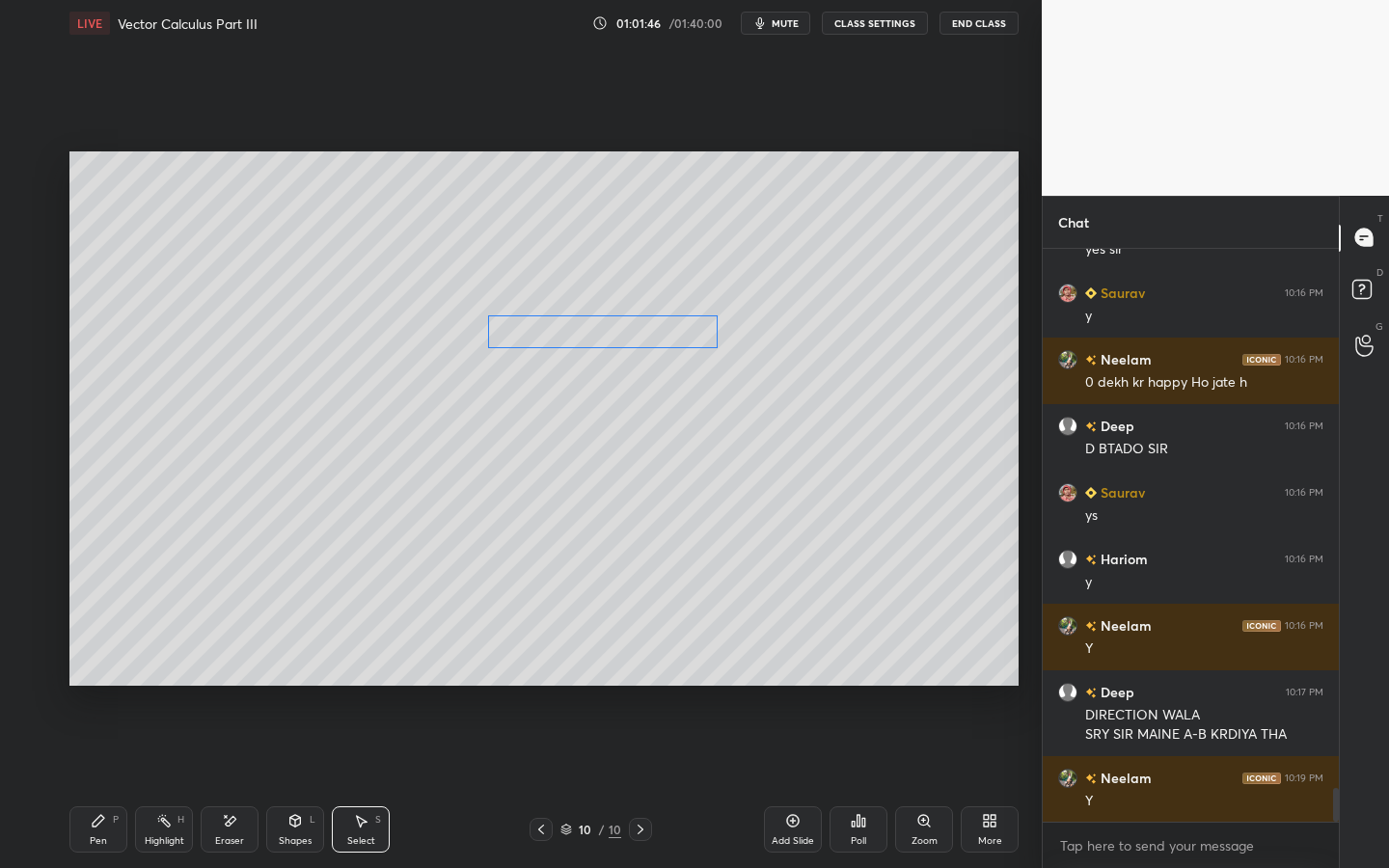 drag, startPoint x: 562, startPoint y: 339, endPoint x: 564, endPoint y: 327, distance: 12.165525 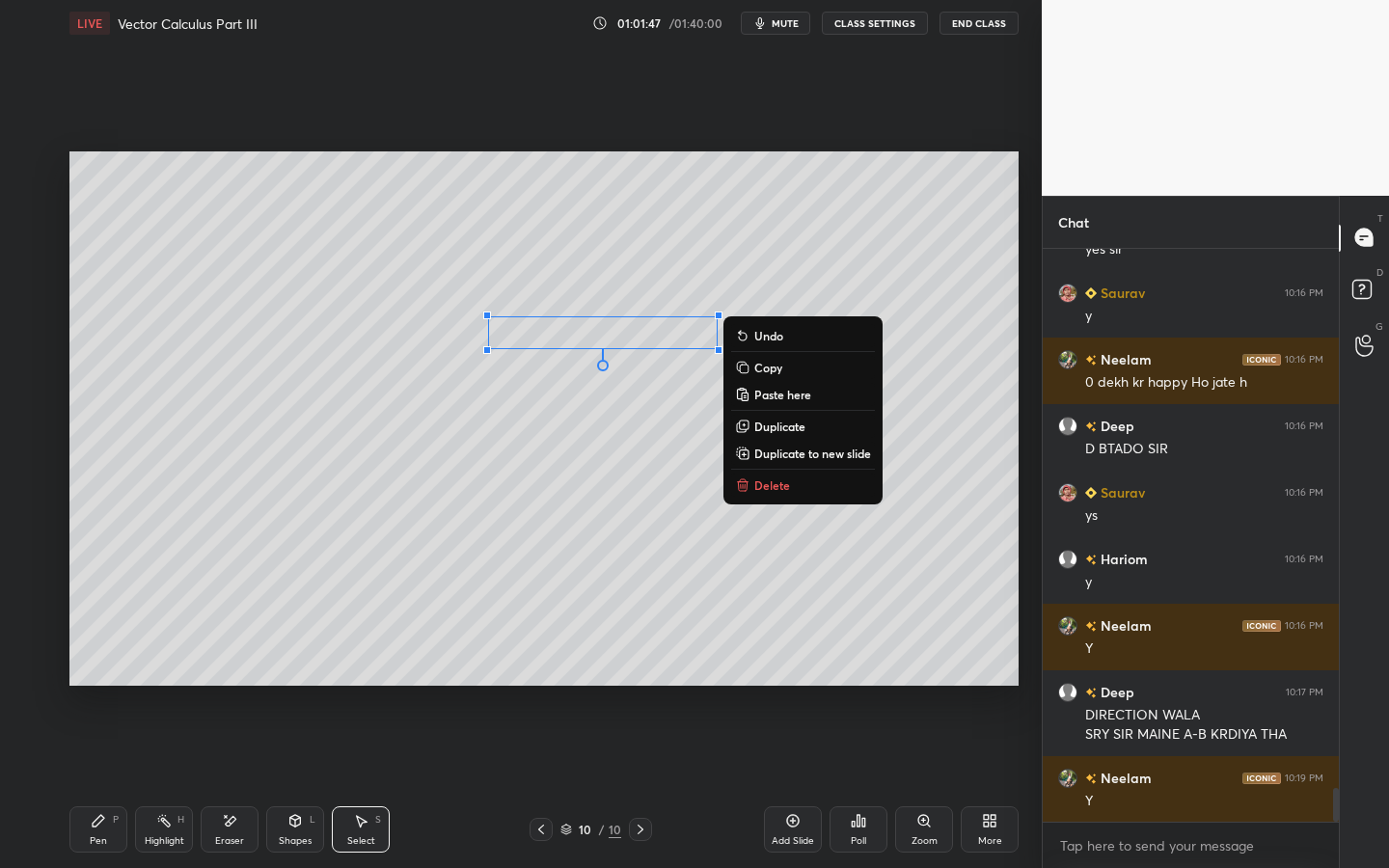 click on "Pen P" at bounding box center (98, 829) 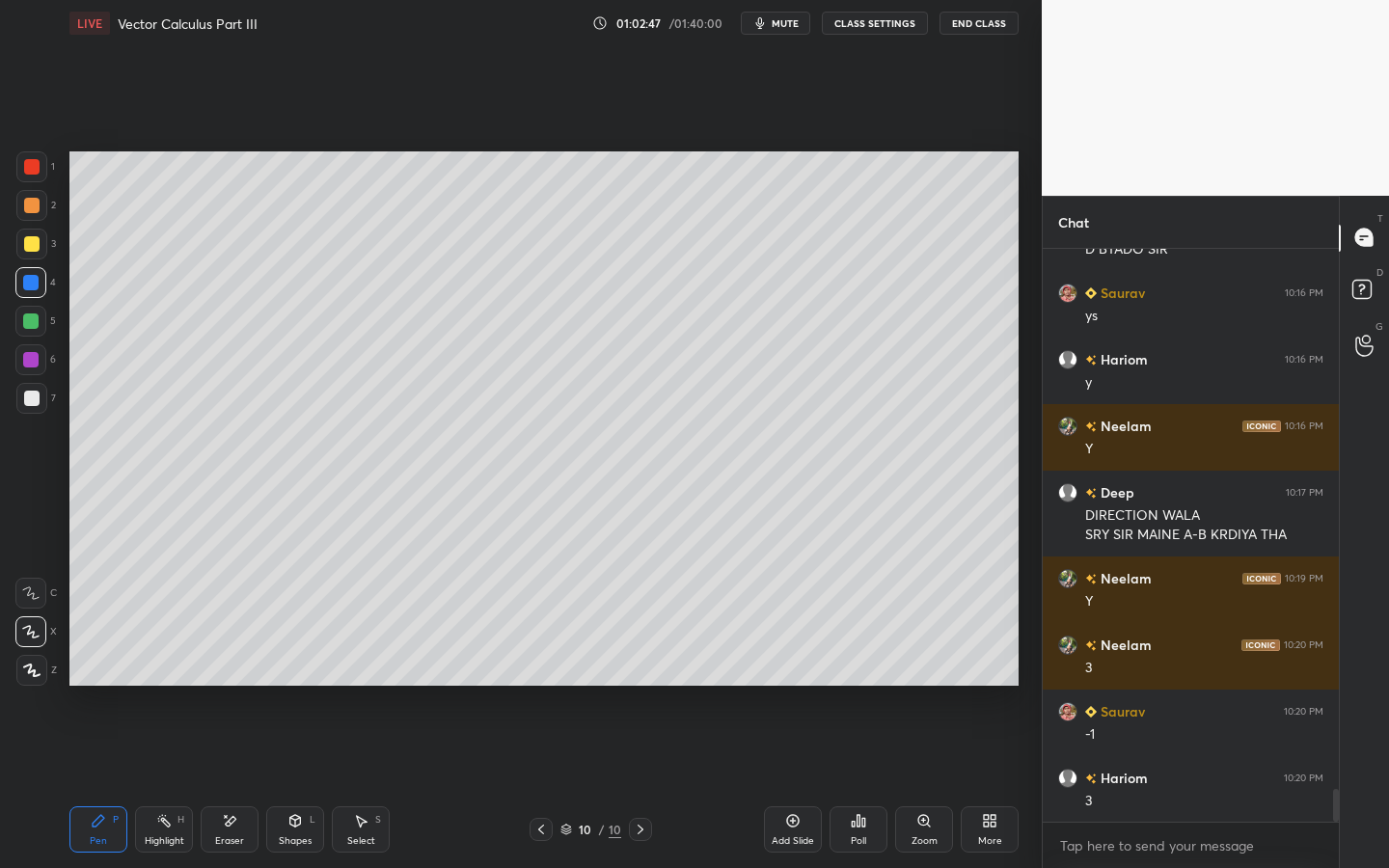 scroll, scrollTop: 9361, scrollLeft: 0, axis: vertical 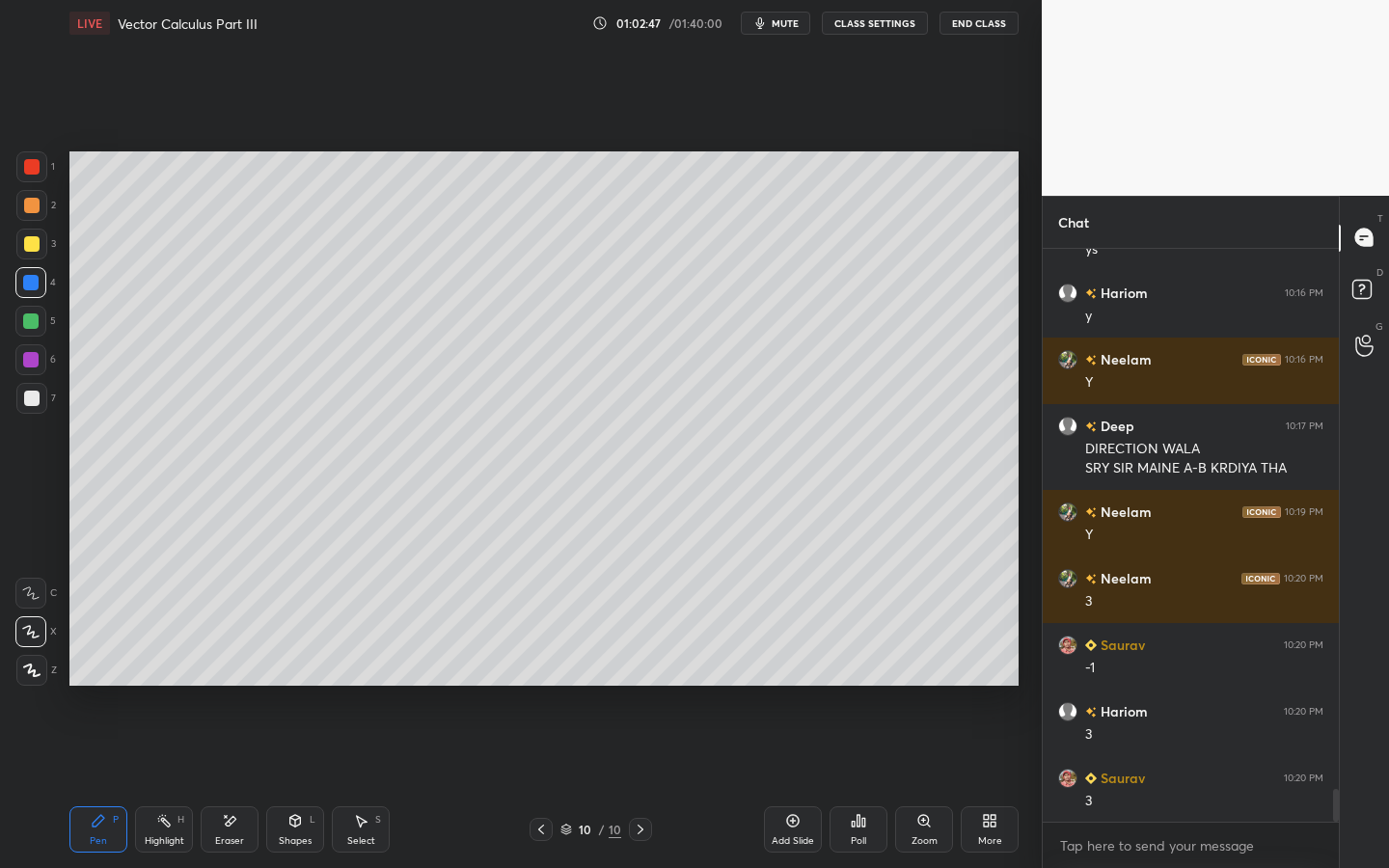 click at bounding box center [32, 398] 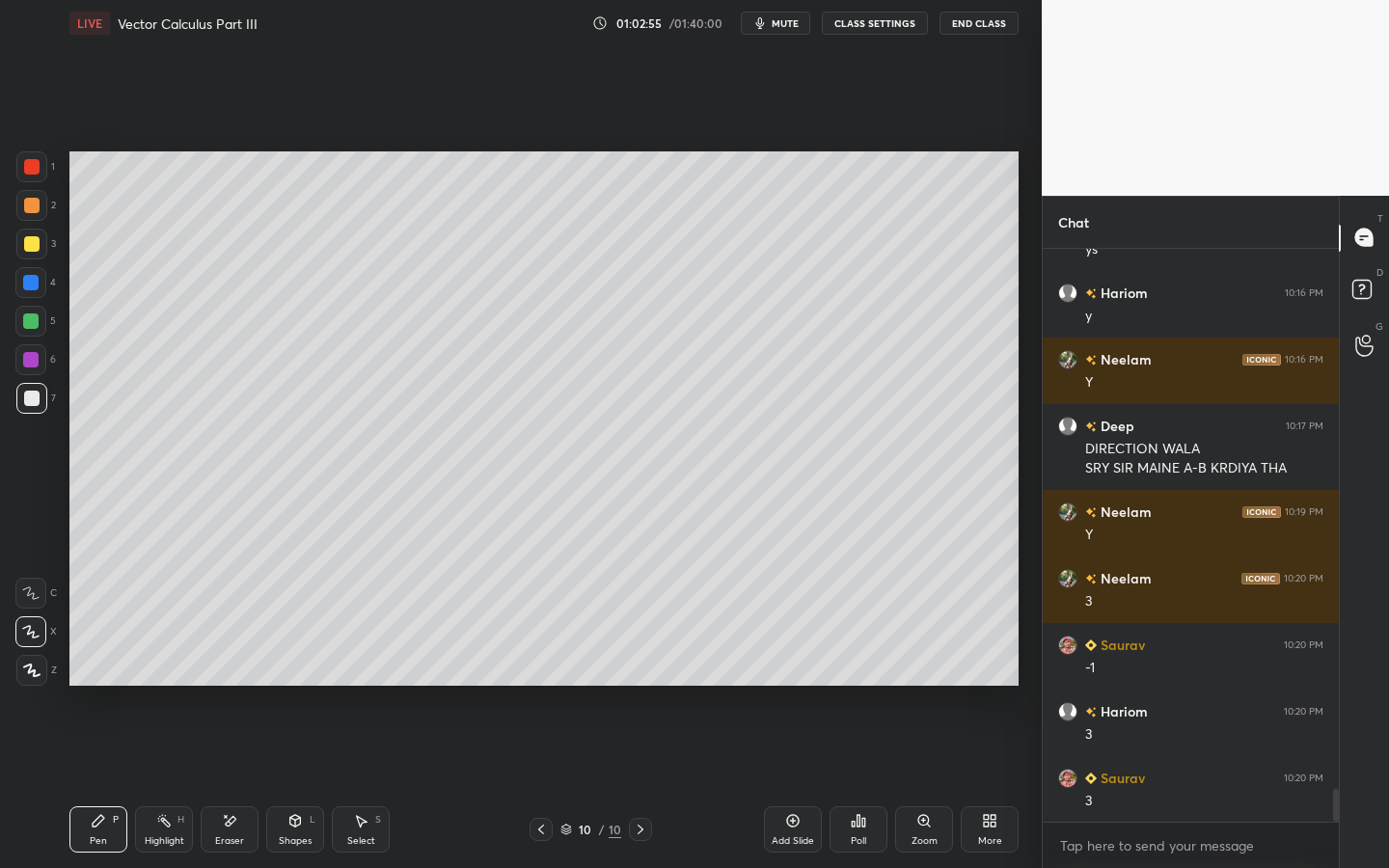 drag, startPoint x: 289, startPoint y: 827, endPoint x: 295, endPoint y: 809, distance: 18.973666 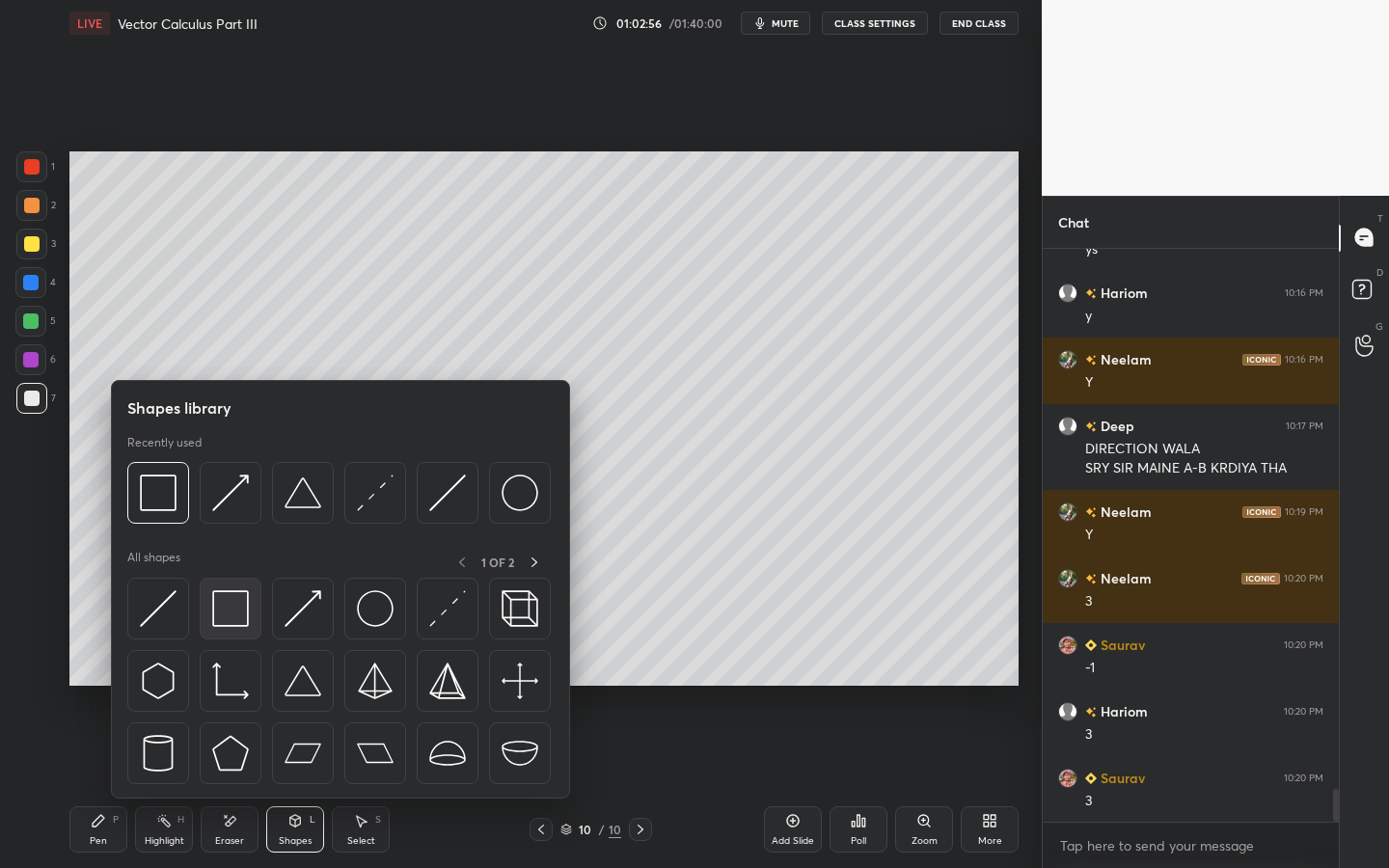 click at bounding box center (231, 609) 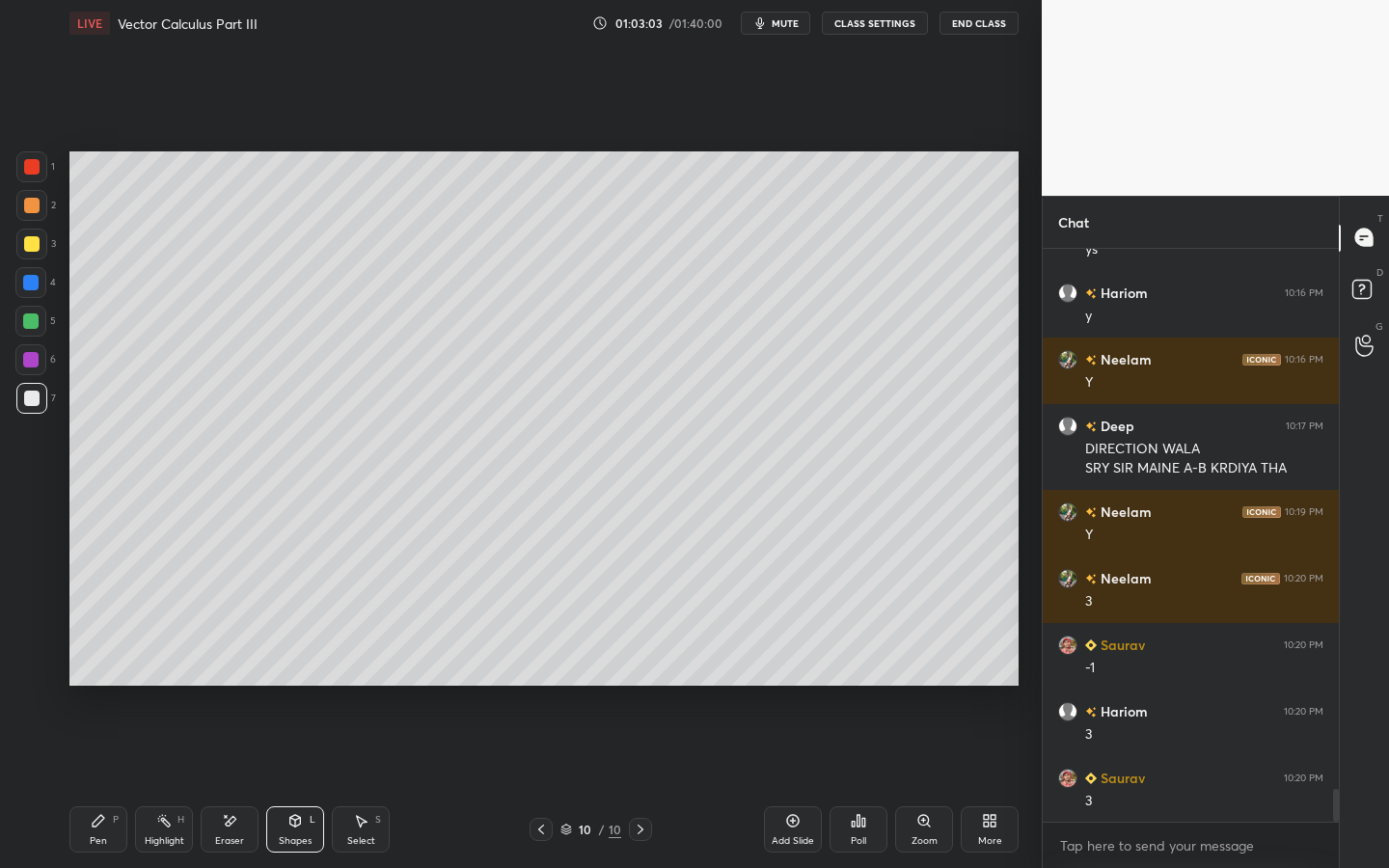 drag, startPoint x: 94, startPoint y: 828, endPoint x: 160, endPoint y: 768, distance: 89.19641 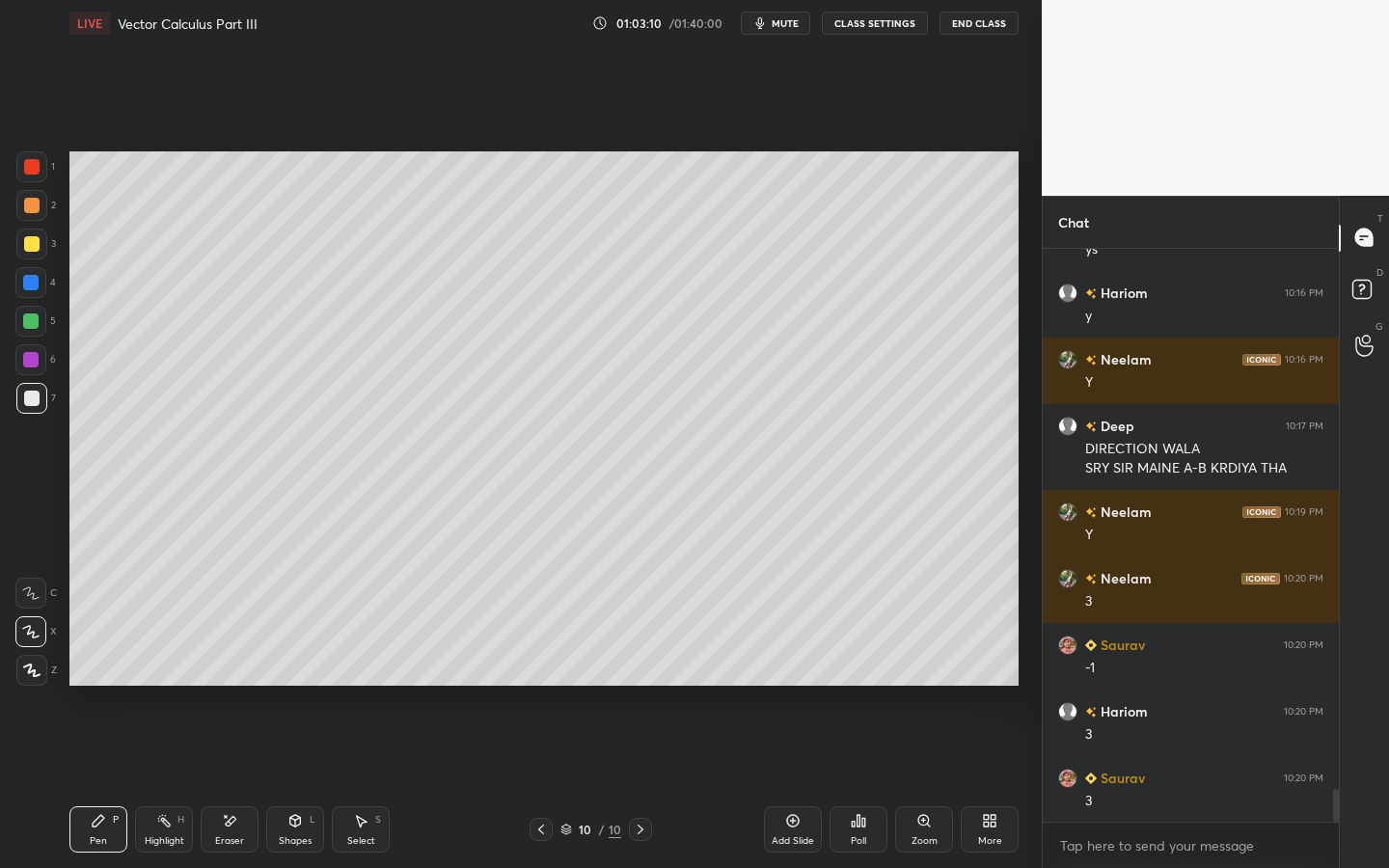 drag, startPoint x: 216, startPoint y: 825, endPoint x: 247, endPoint y: 791, distance: 46.010868 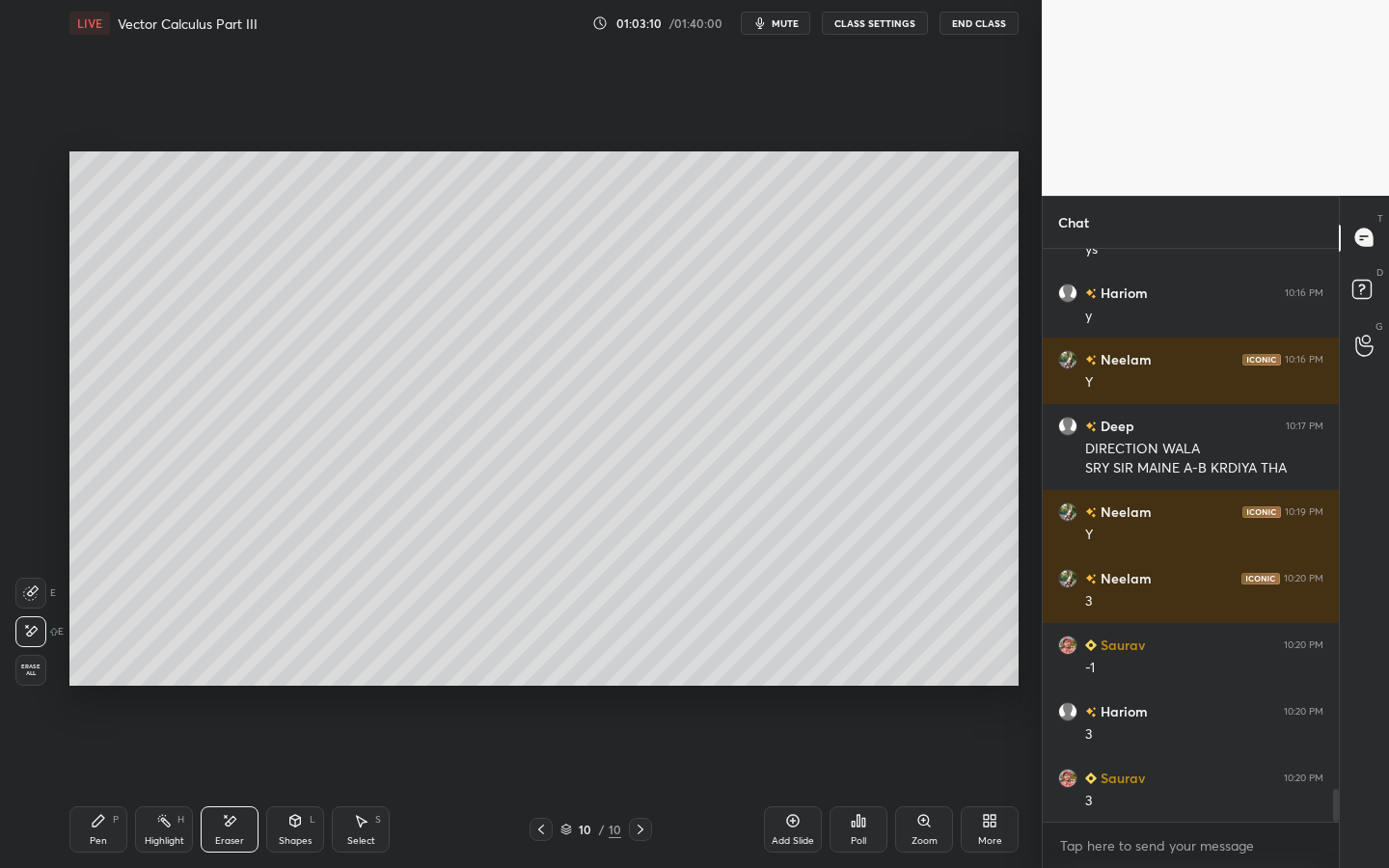 click at bounding box center [31, 593] 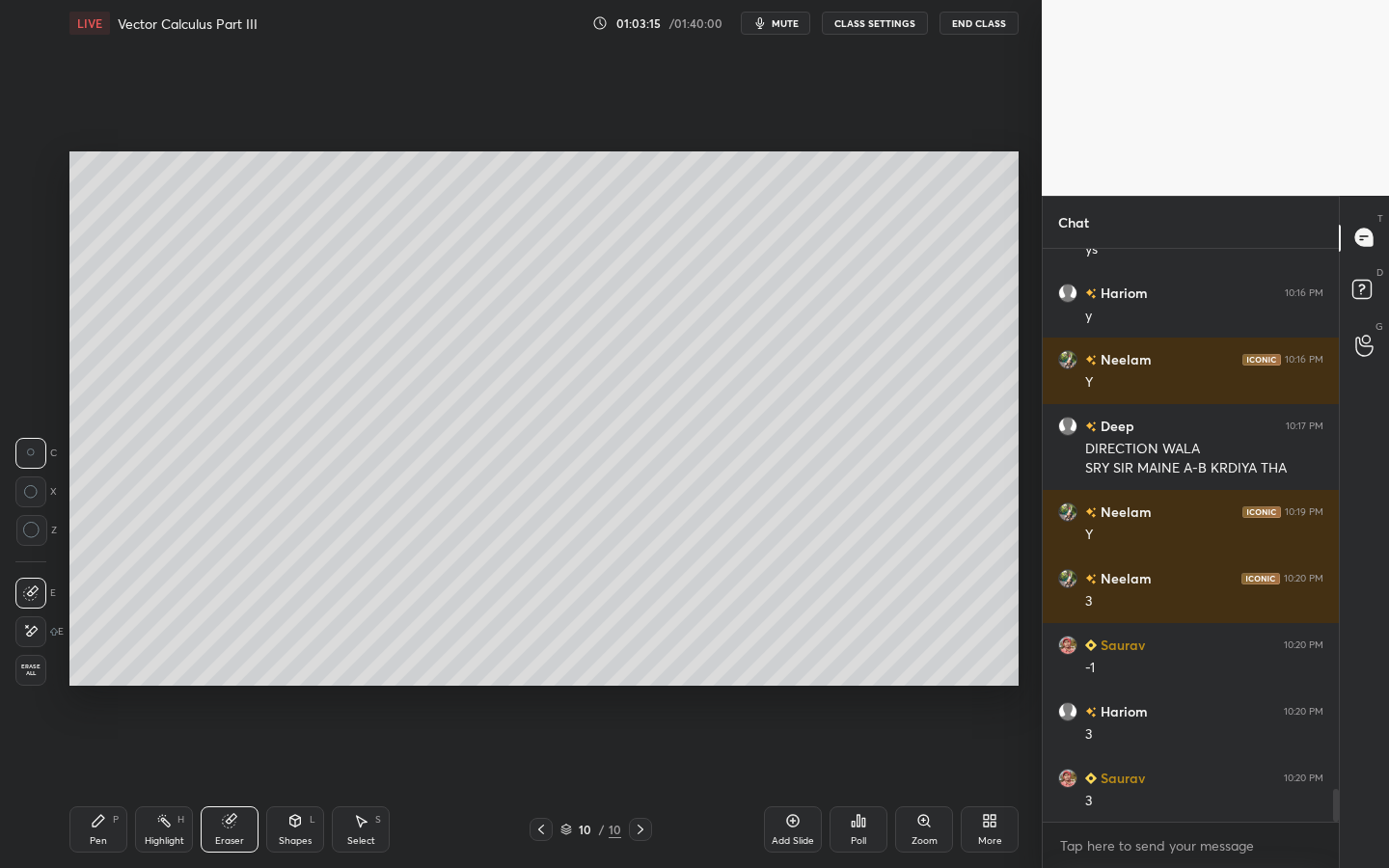drag, startPoint x: 84, startPoint y: 822, endPoint x: 75, endPoint y: 830, distance: 12.041595 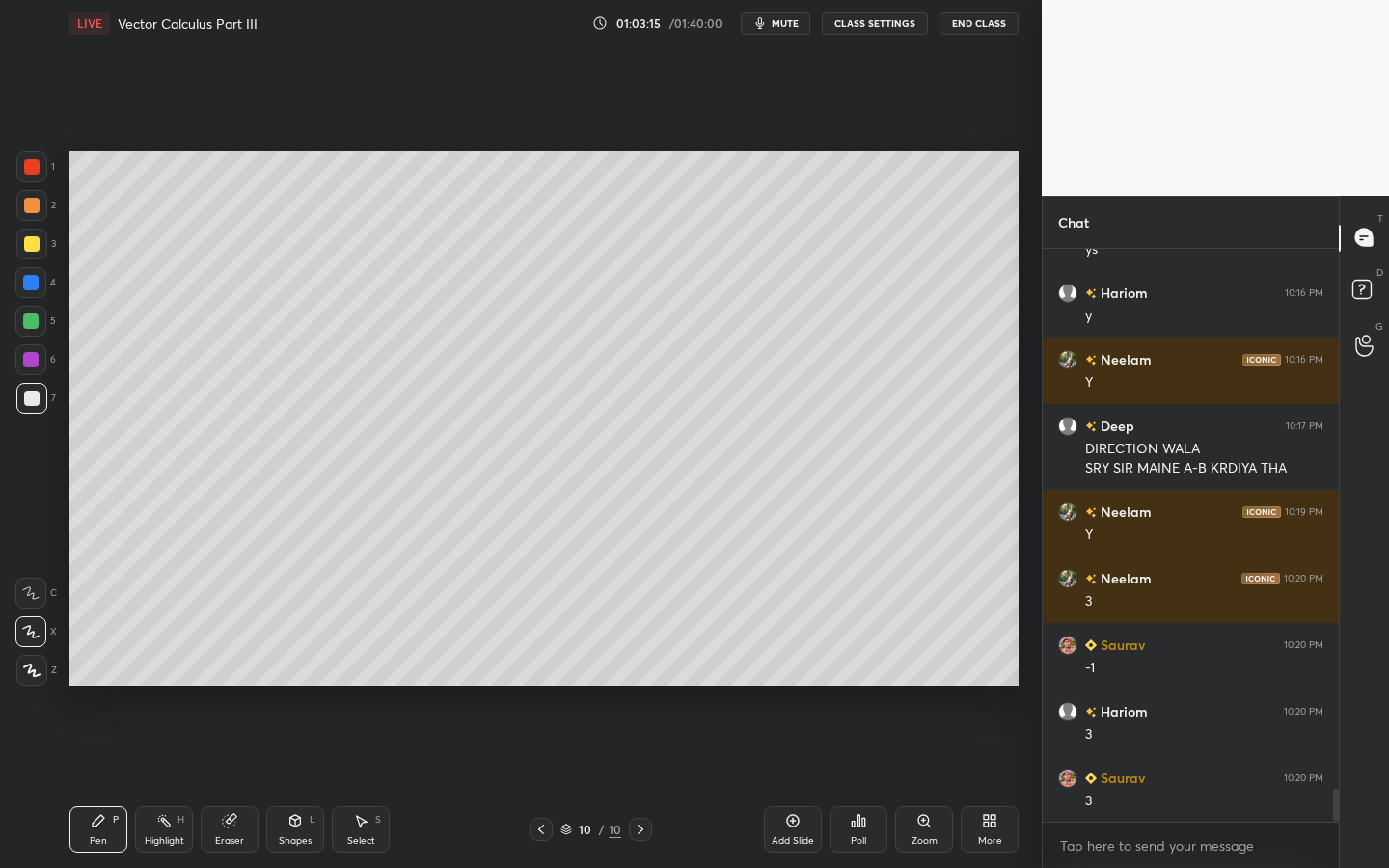 click on "Pen P" at bounding box center [98, 829] 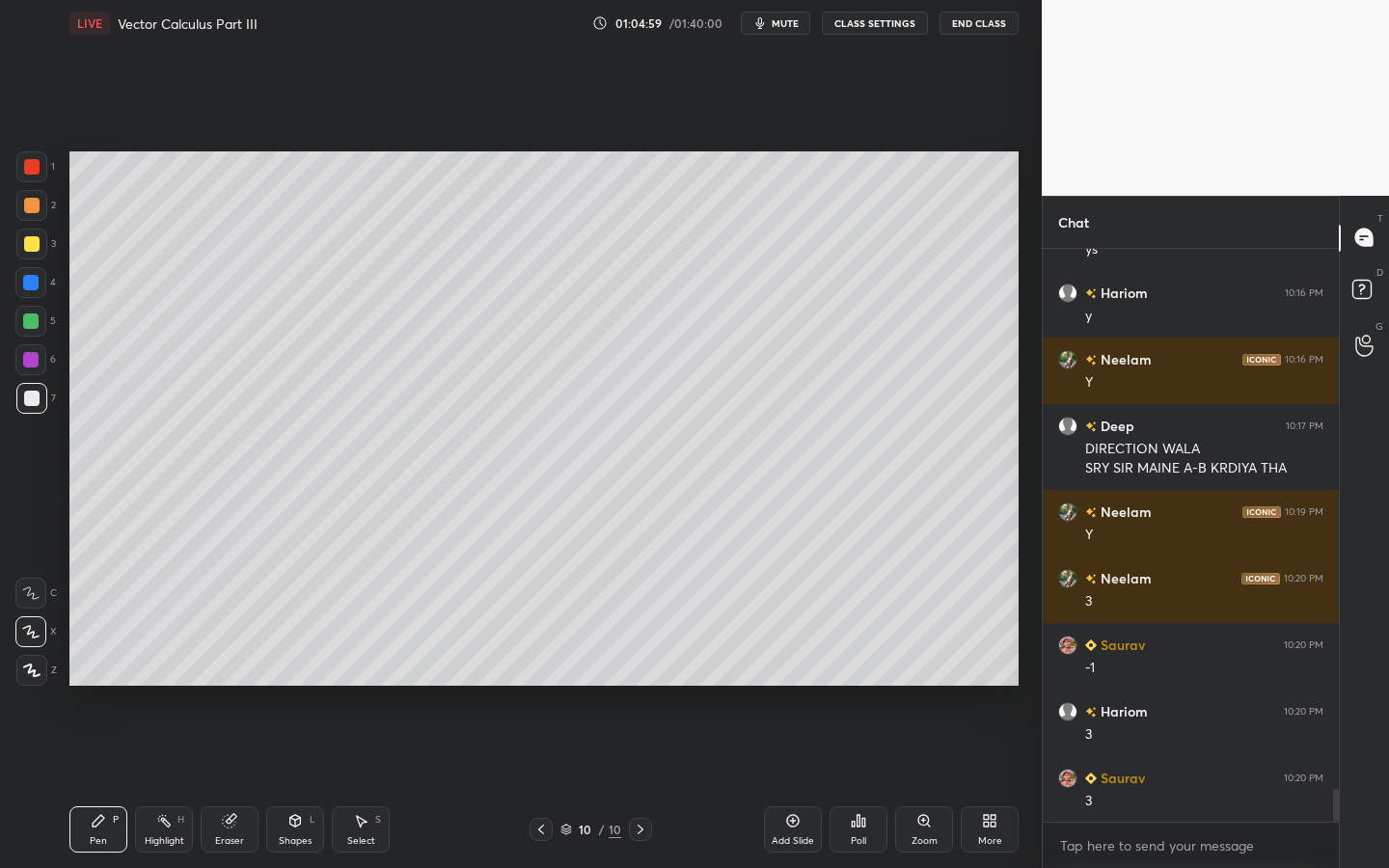 click at bounding box center (31, 360) 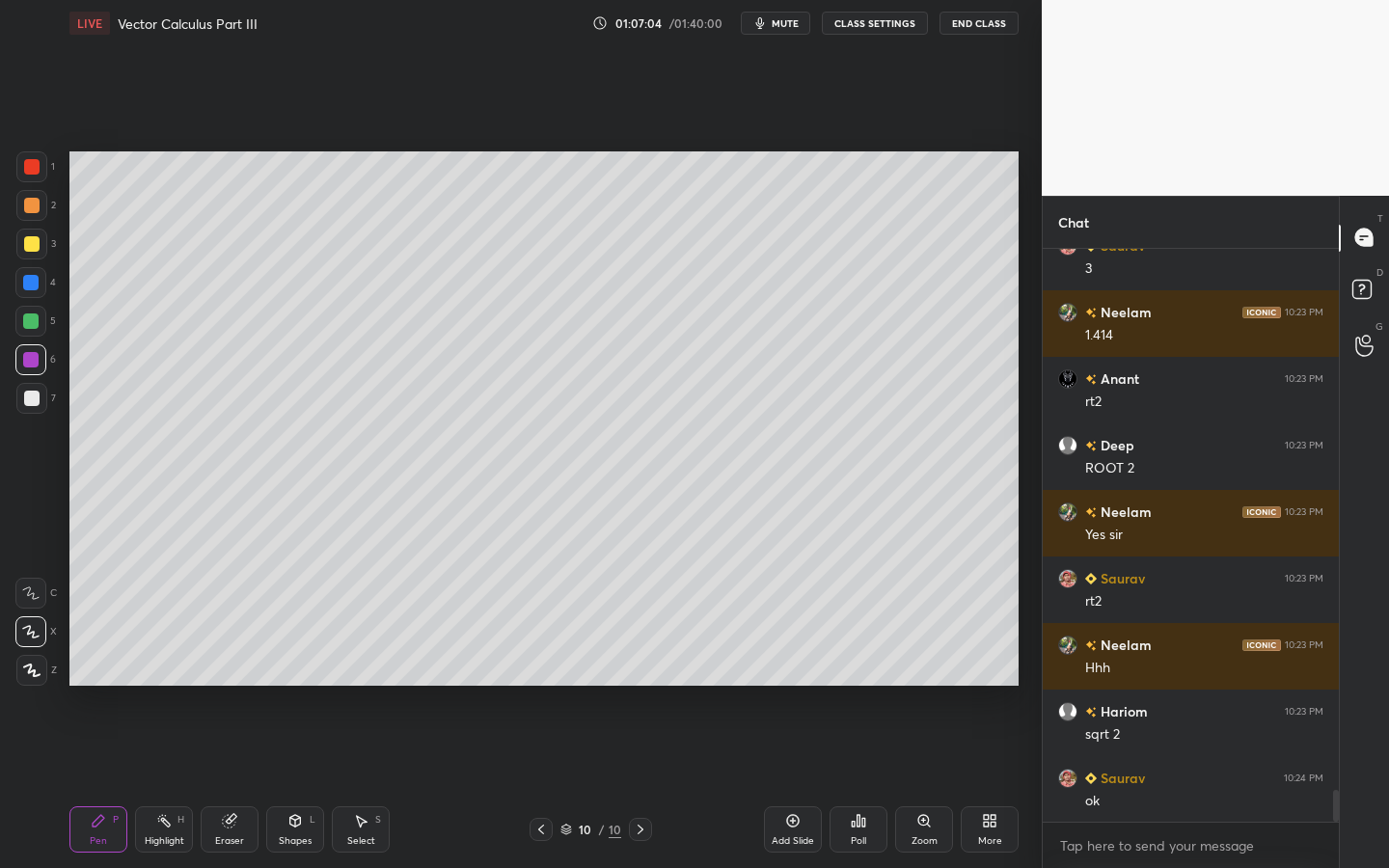 scroll, scrollTop: 9940, scrollLeft: 0, axis: vertical 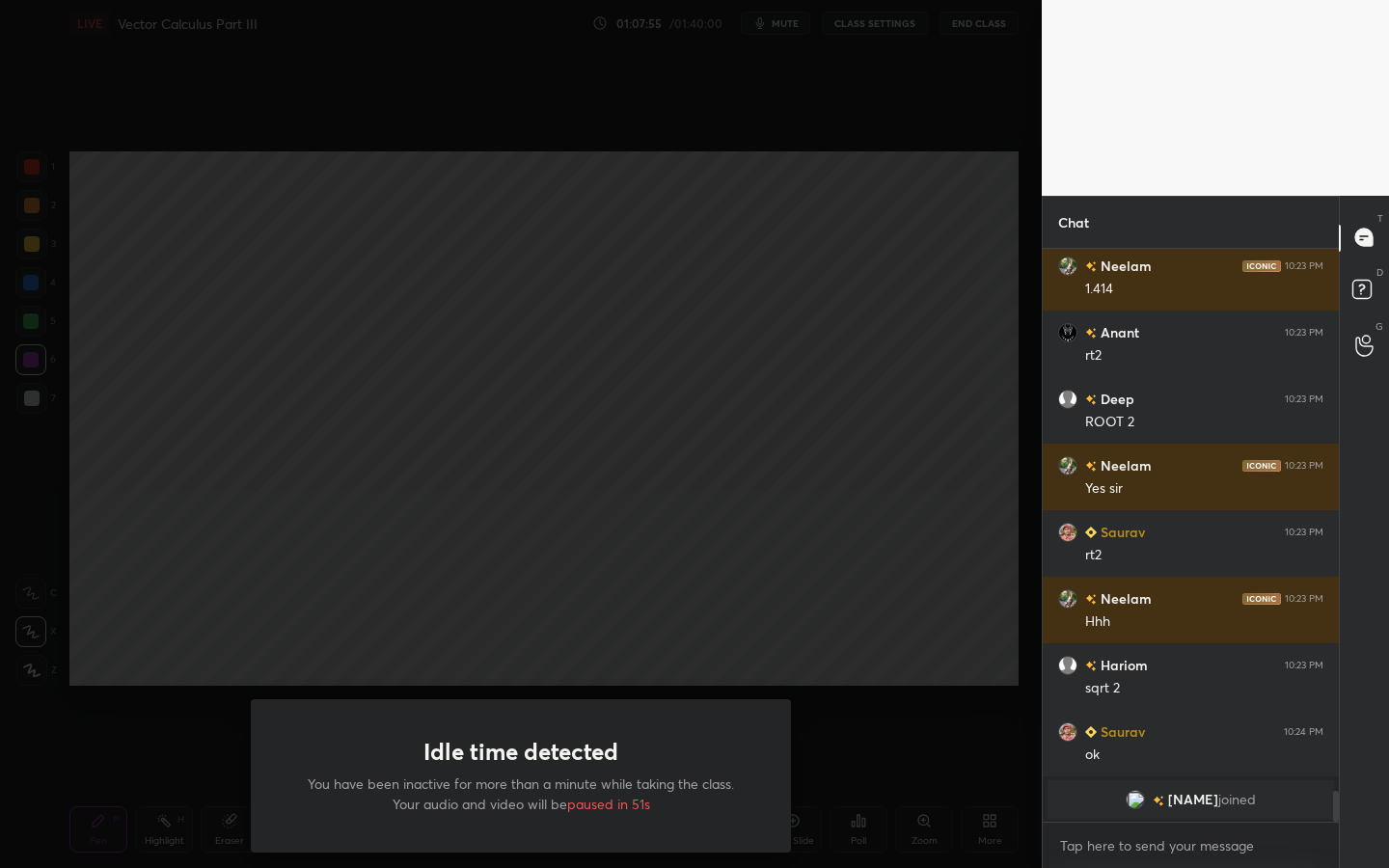 drag, startPoint x: 66, startPoint y: 80, endPoint x: 57, endPoint y: 56, distance: 25.63201 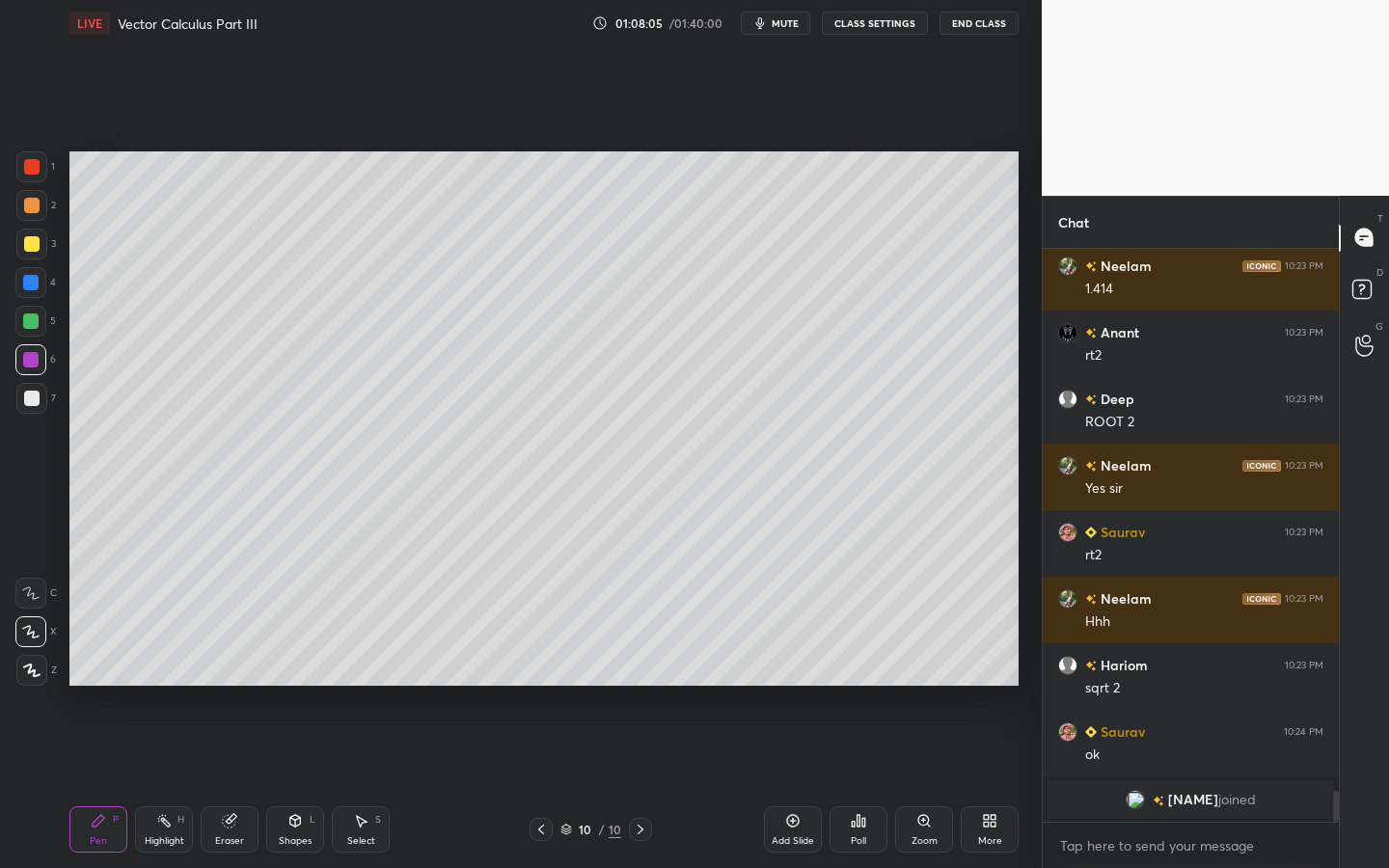click 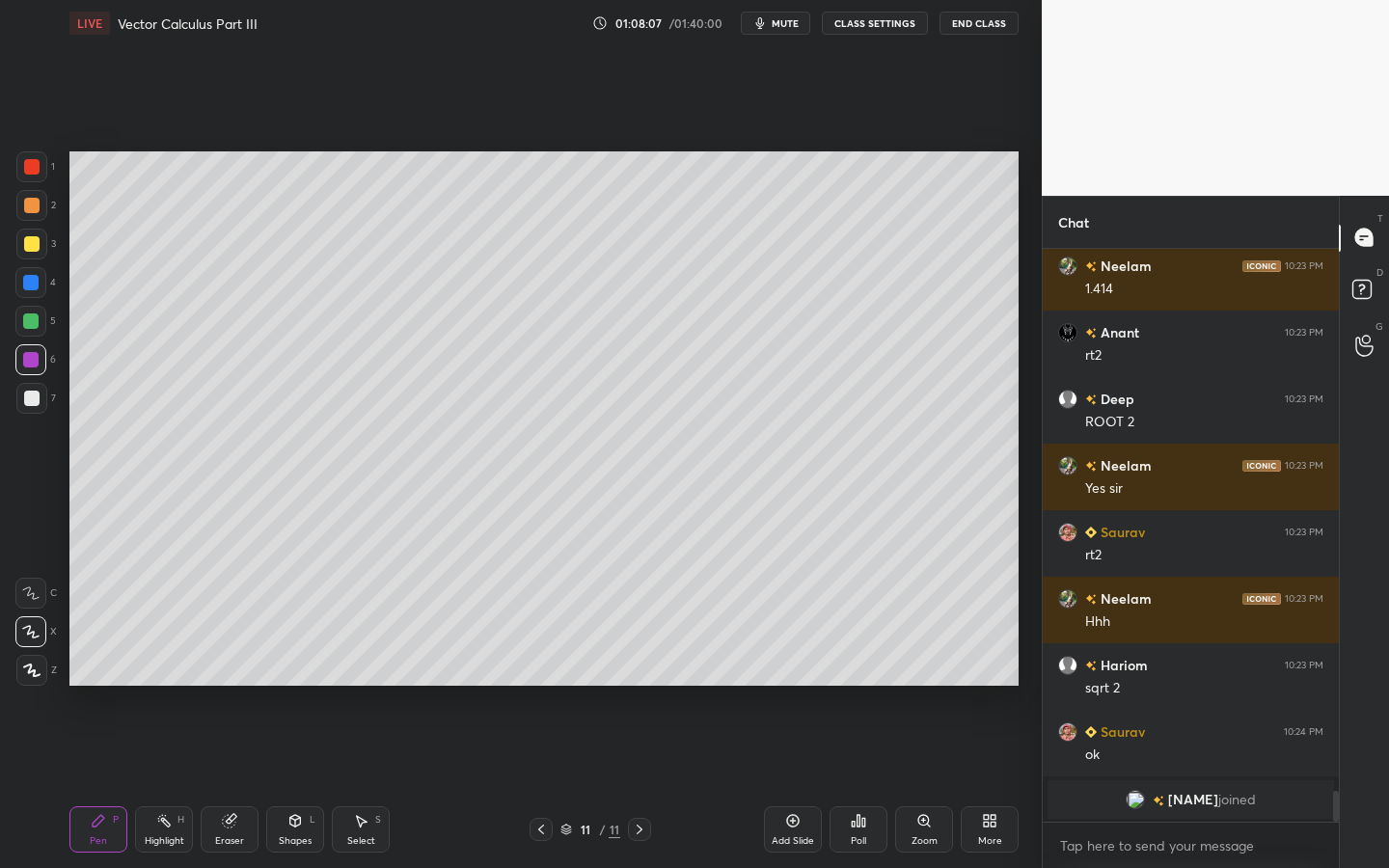 click at bounding box center [32, 398] 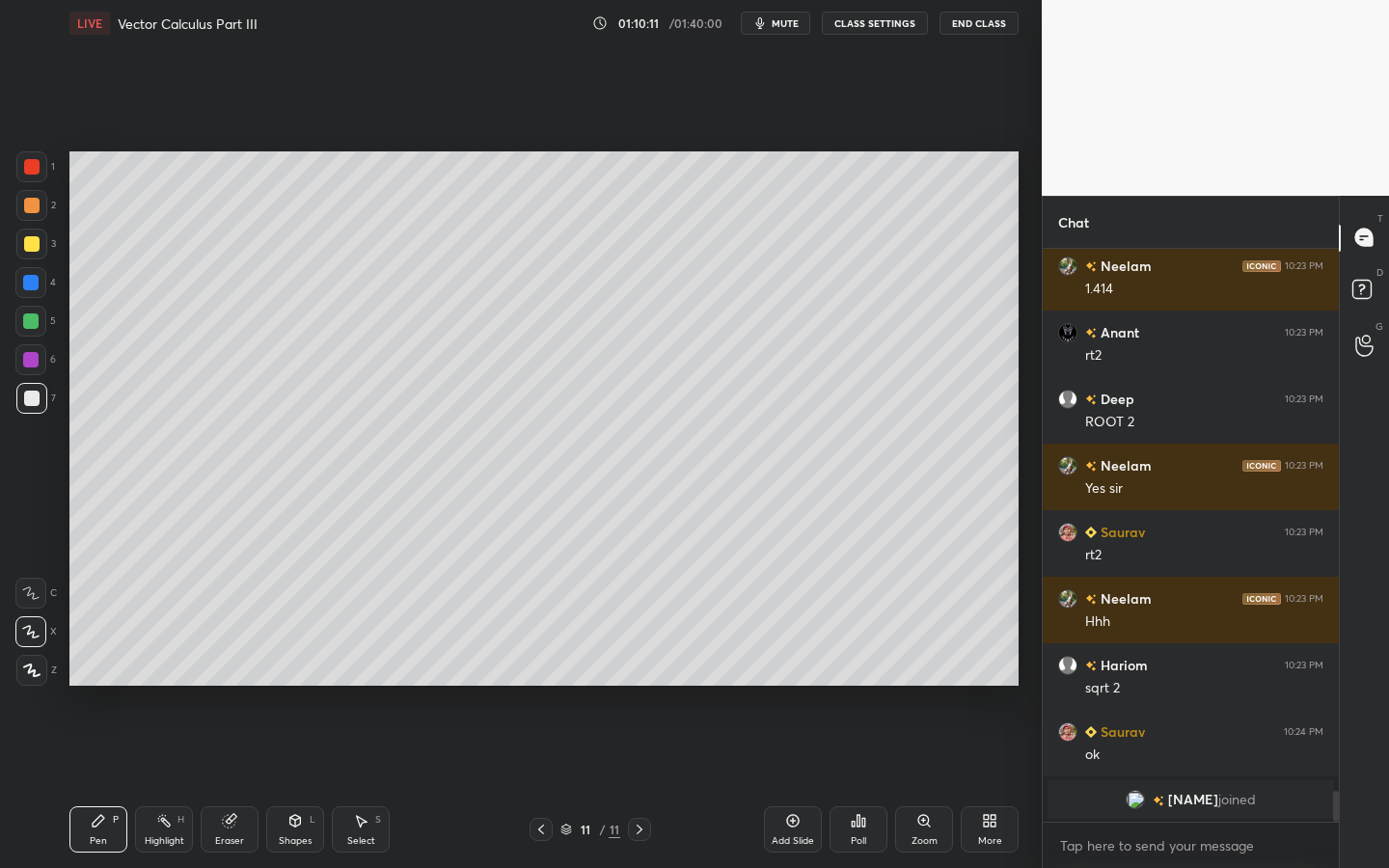 click 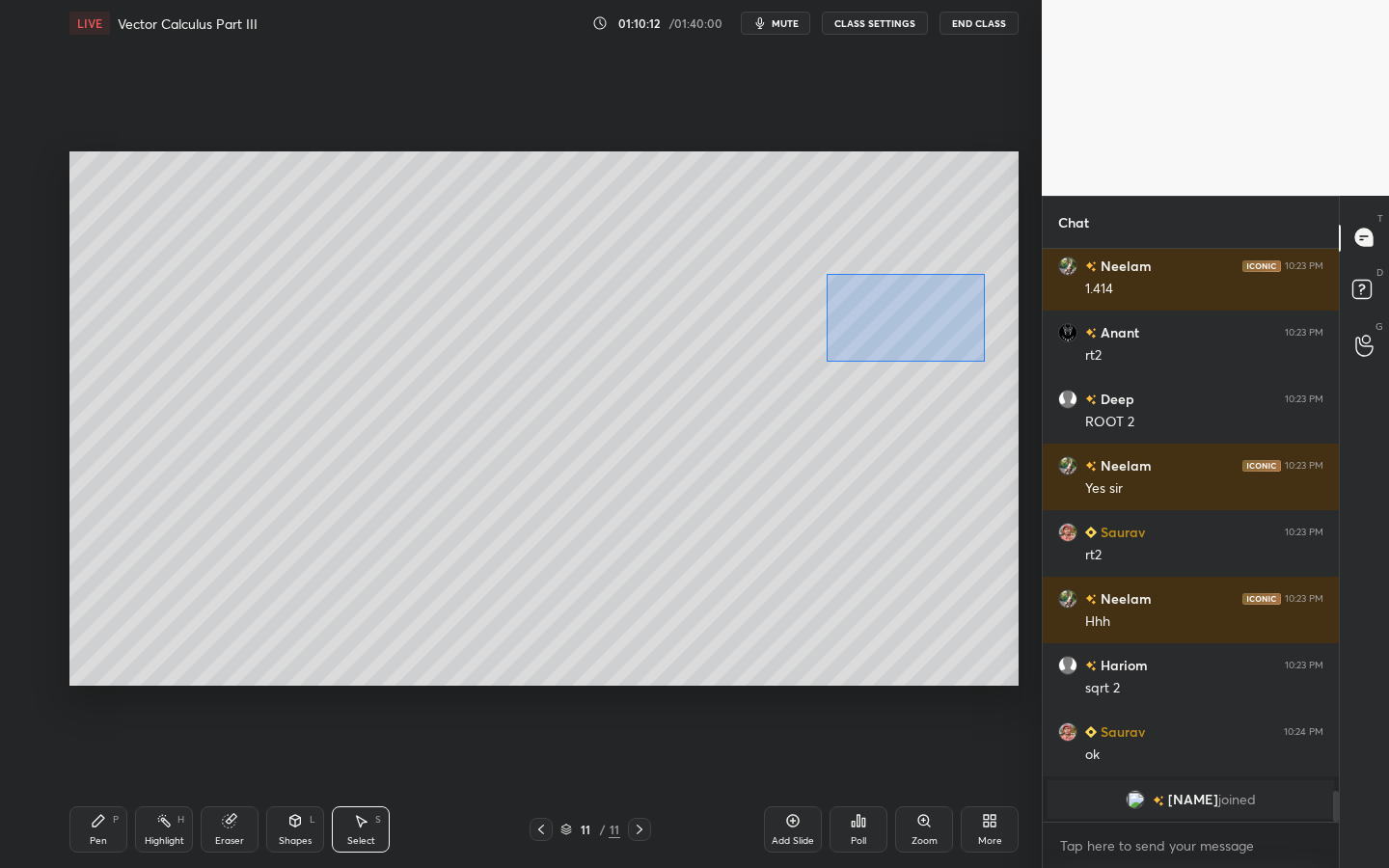 drag, startPoint x: 826, startPoint y: 273, endPoint x: 919, endPoint y: 326, distance: 107.04205 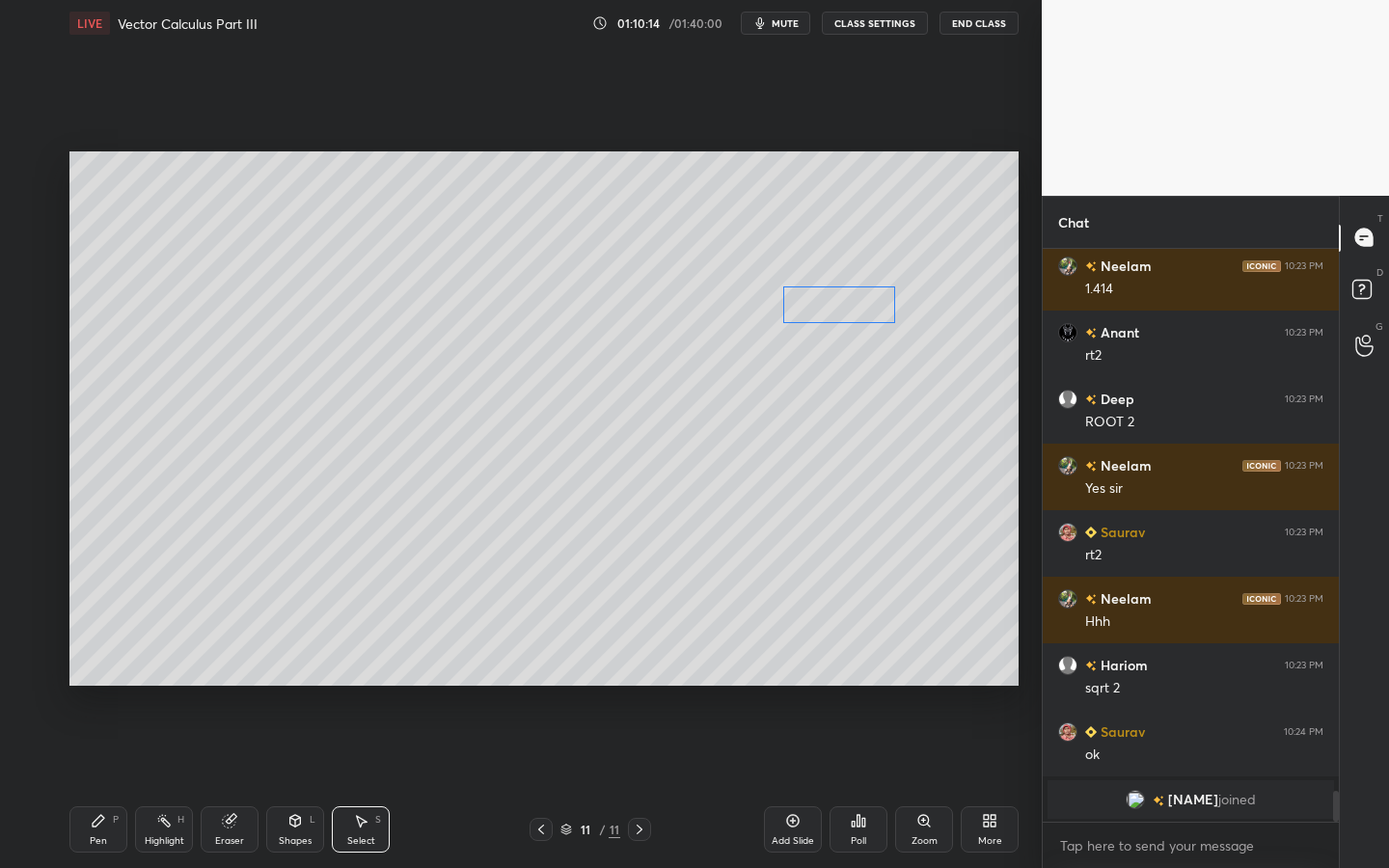 drag, startPoint x: 881, startPoint y: 312, endPoint x: 816, endPoint y: 326, distance: 66.4906 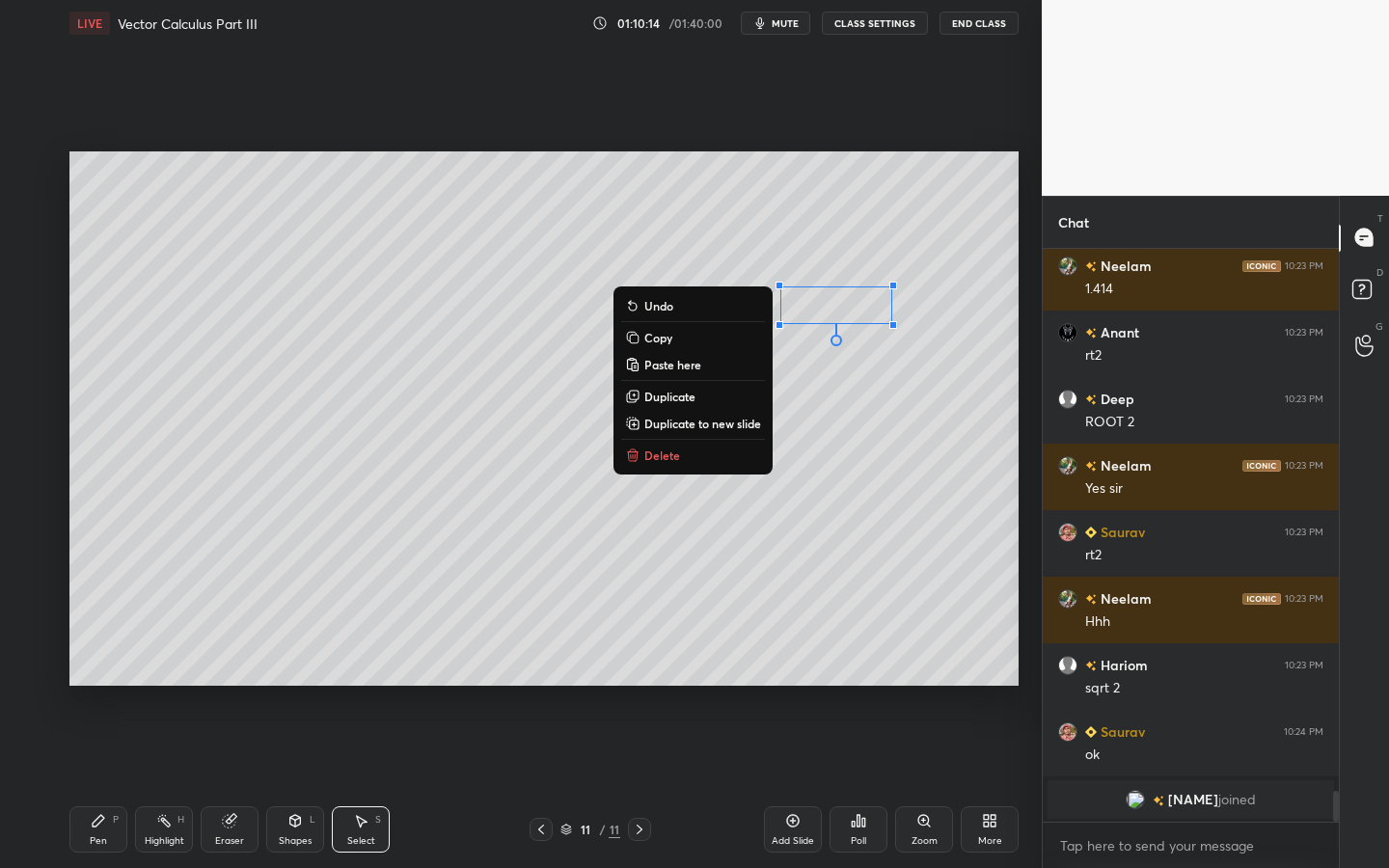click on "Pen P" at bounding box center [98, 829] 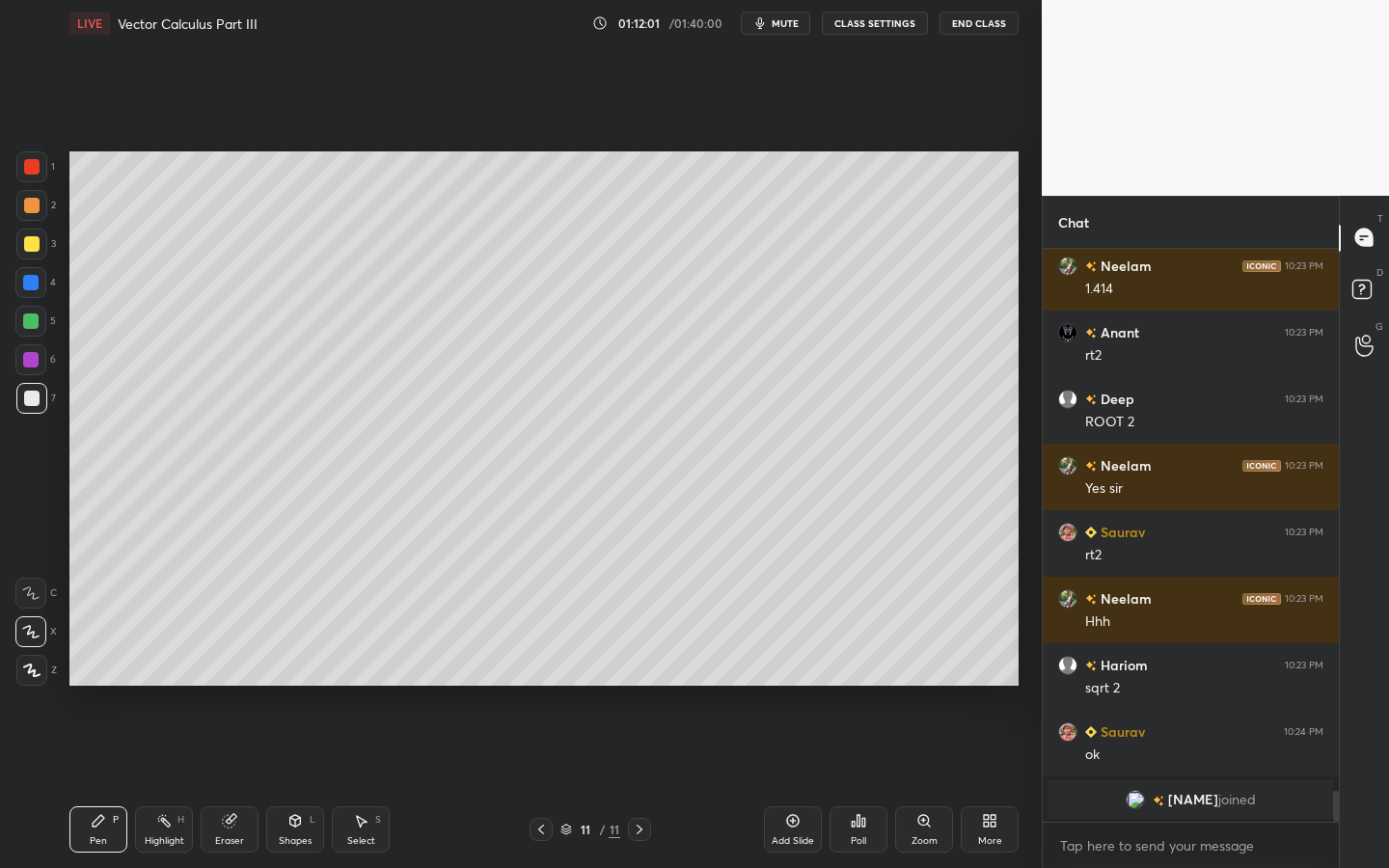 click 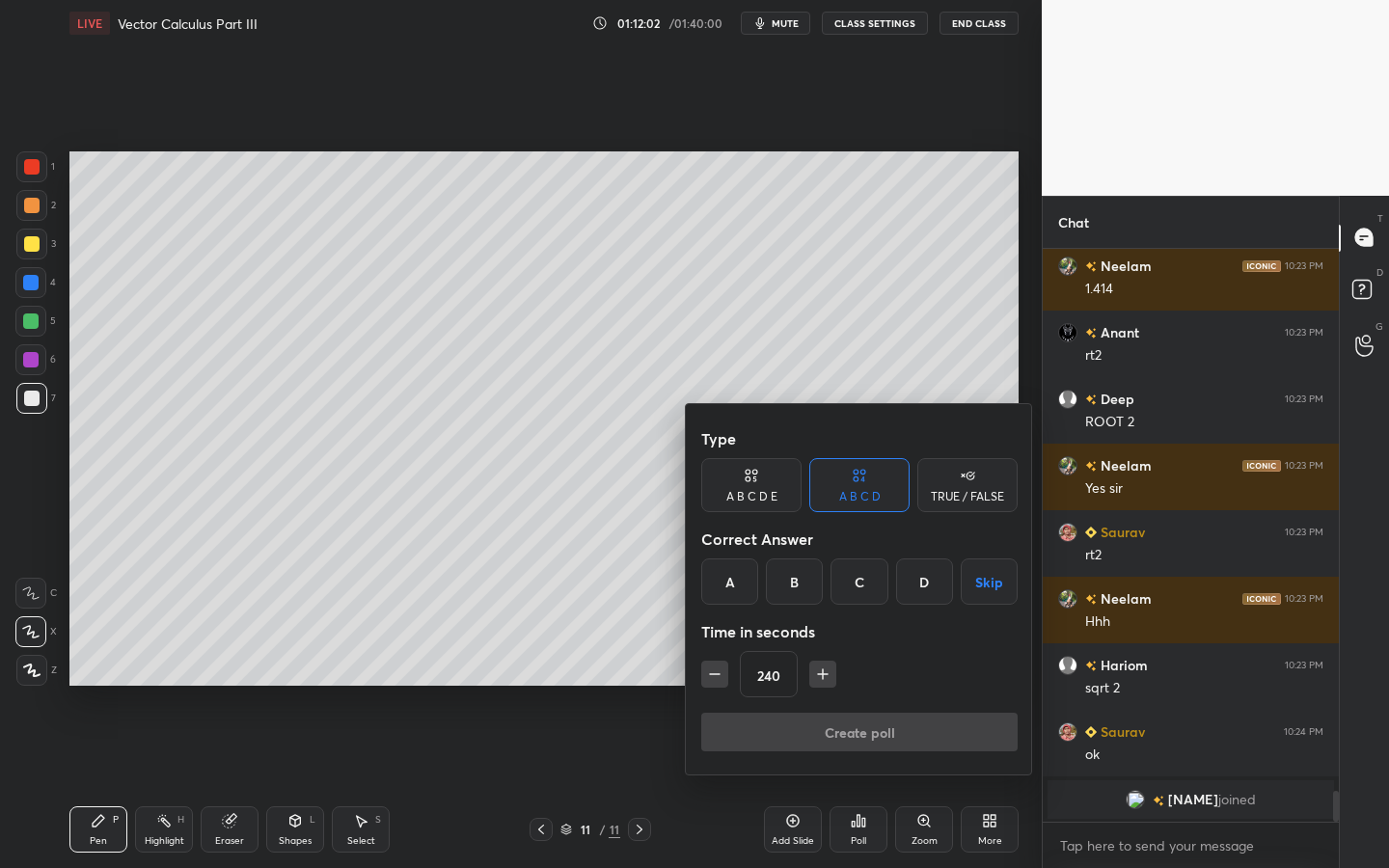 click on "Skip" at bounding box center (989, 582) 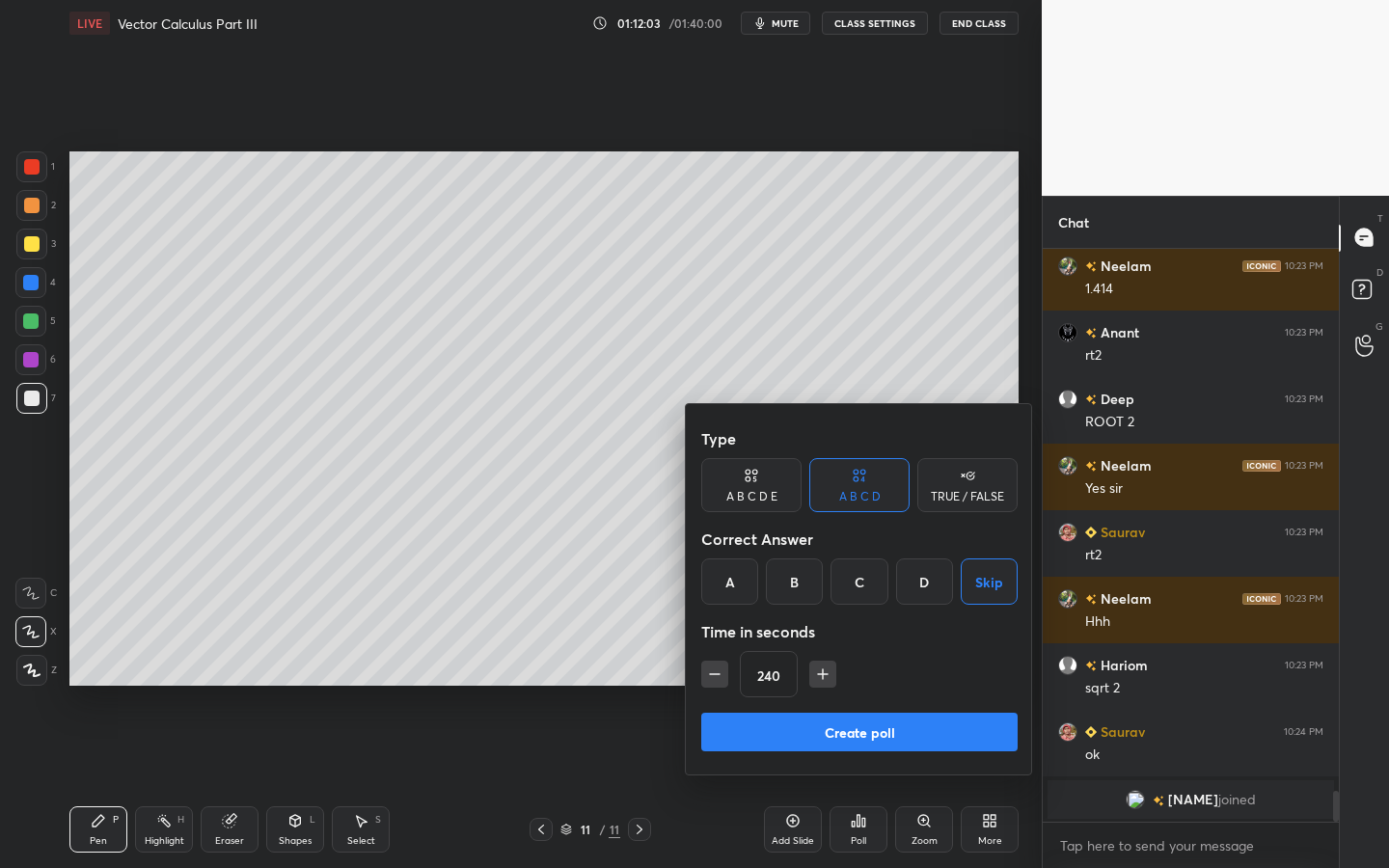 click on "Create poll" at bounding box center (859, 732) 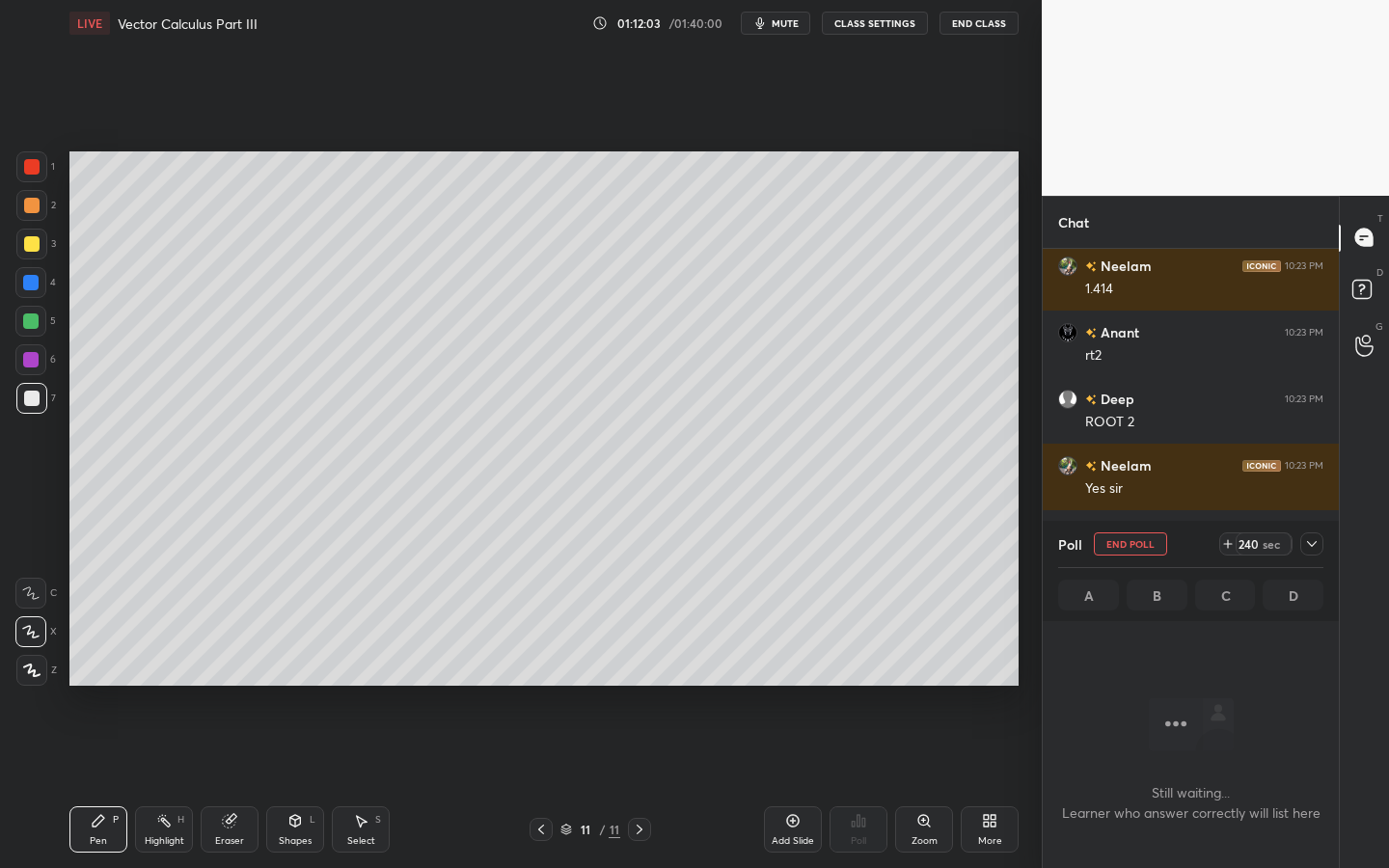 scroll, scrollTop: 470, scrollLeft: 290, axis: both 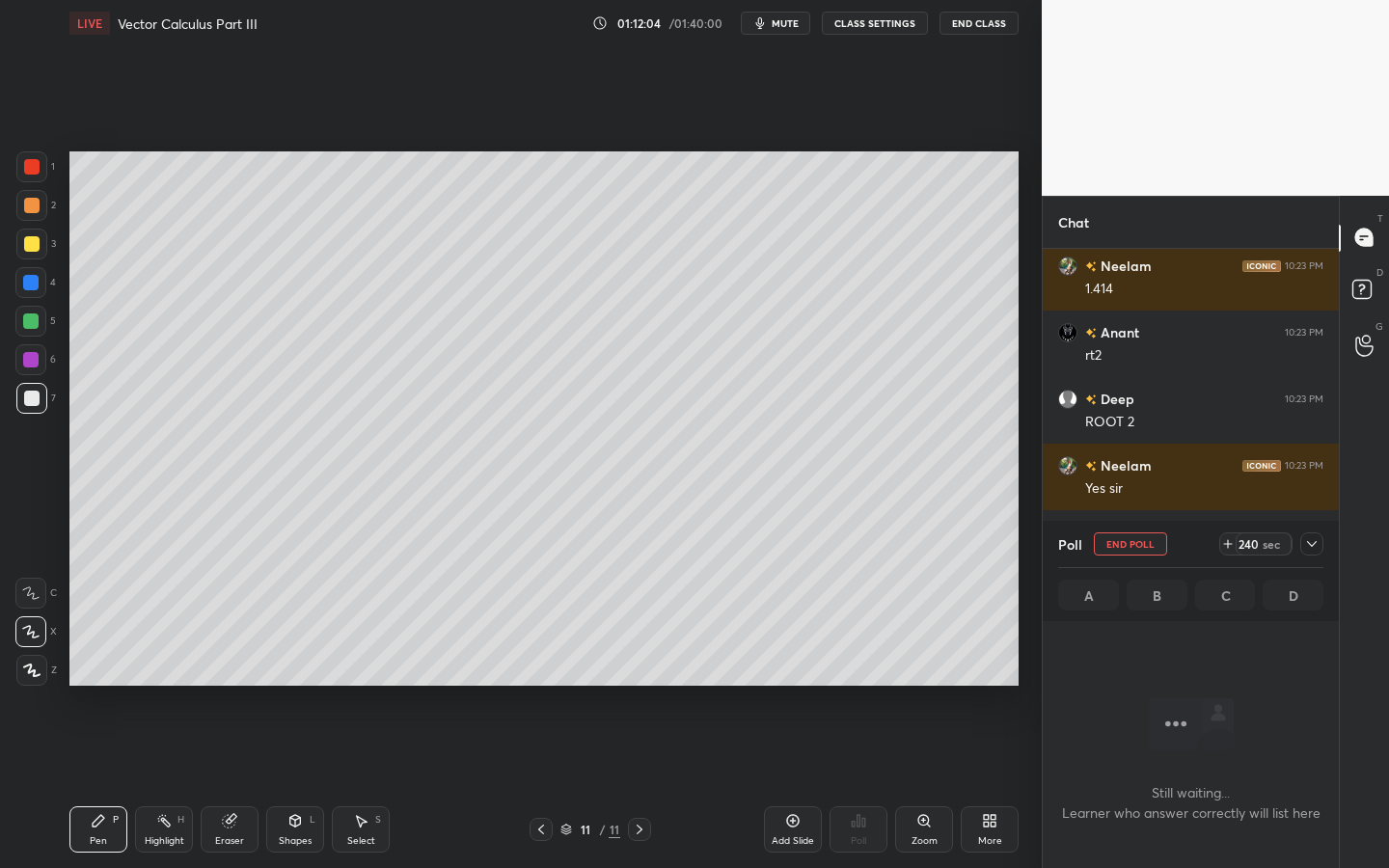 drag, startPoint x: 796, startPoint y: 23, endPoint x: 815, endPoint y: 23, distance: 19 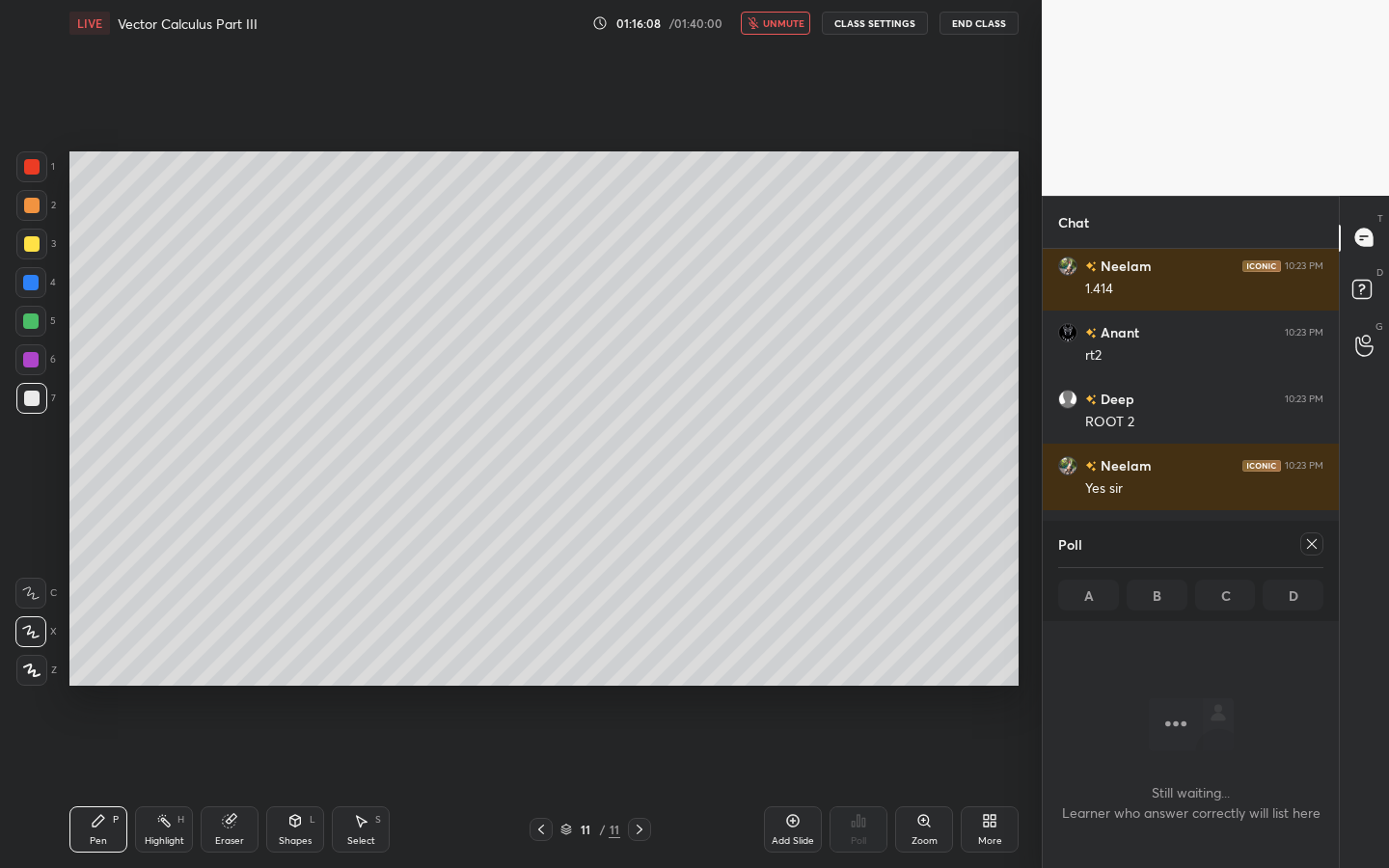 click 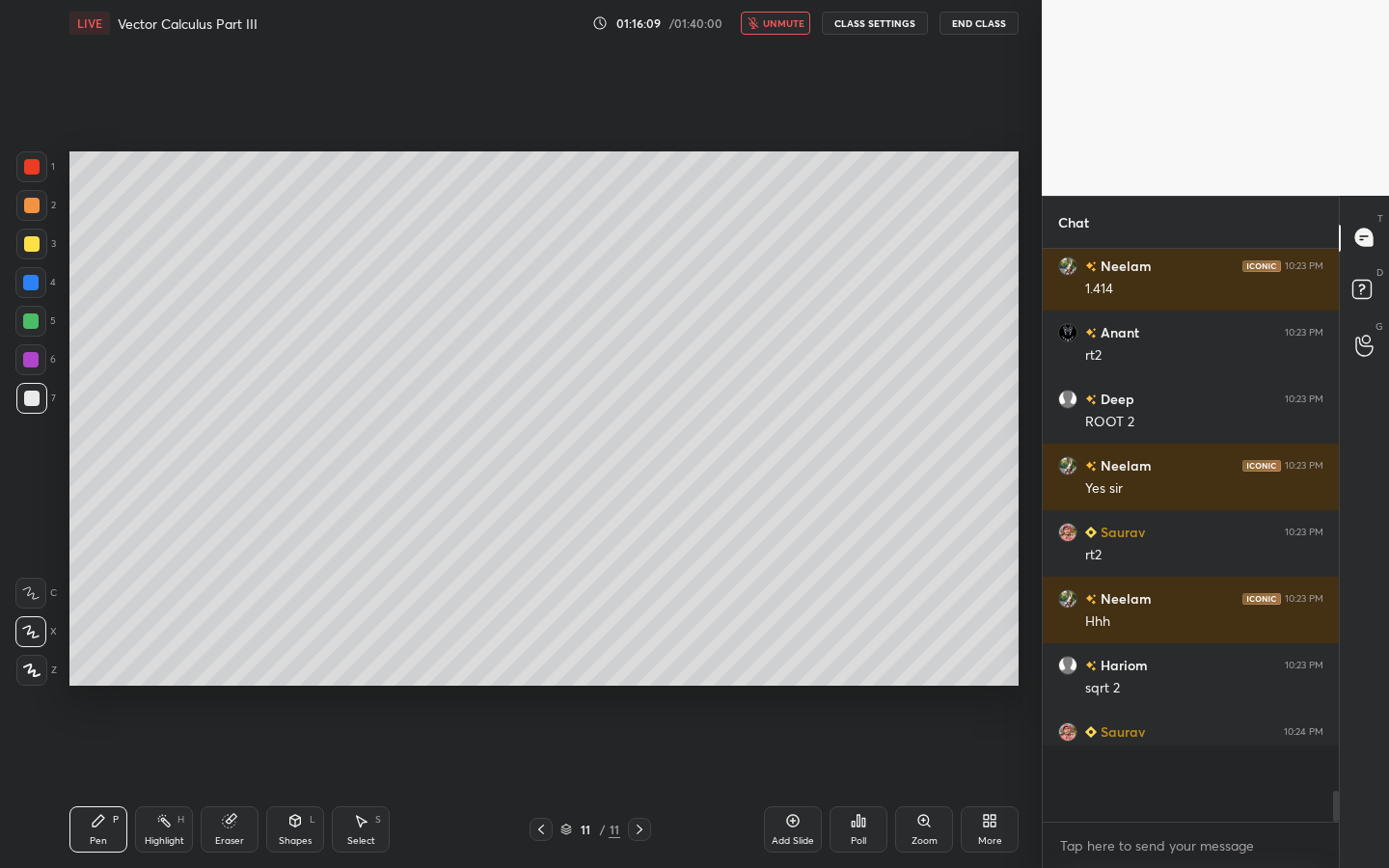 scroll, scrollTop: 544, scrollLeft: 290, axis: both 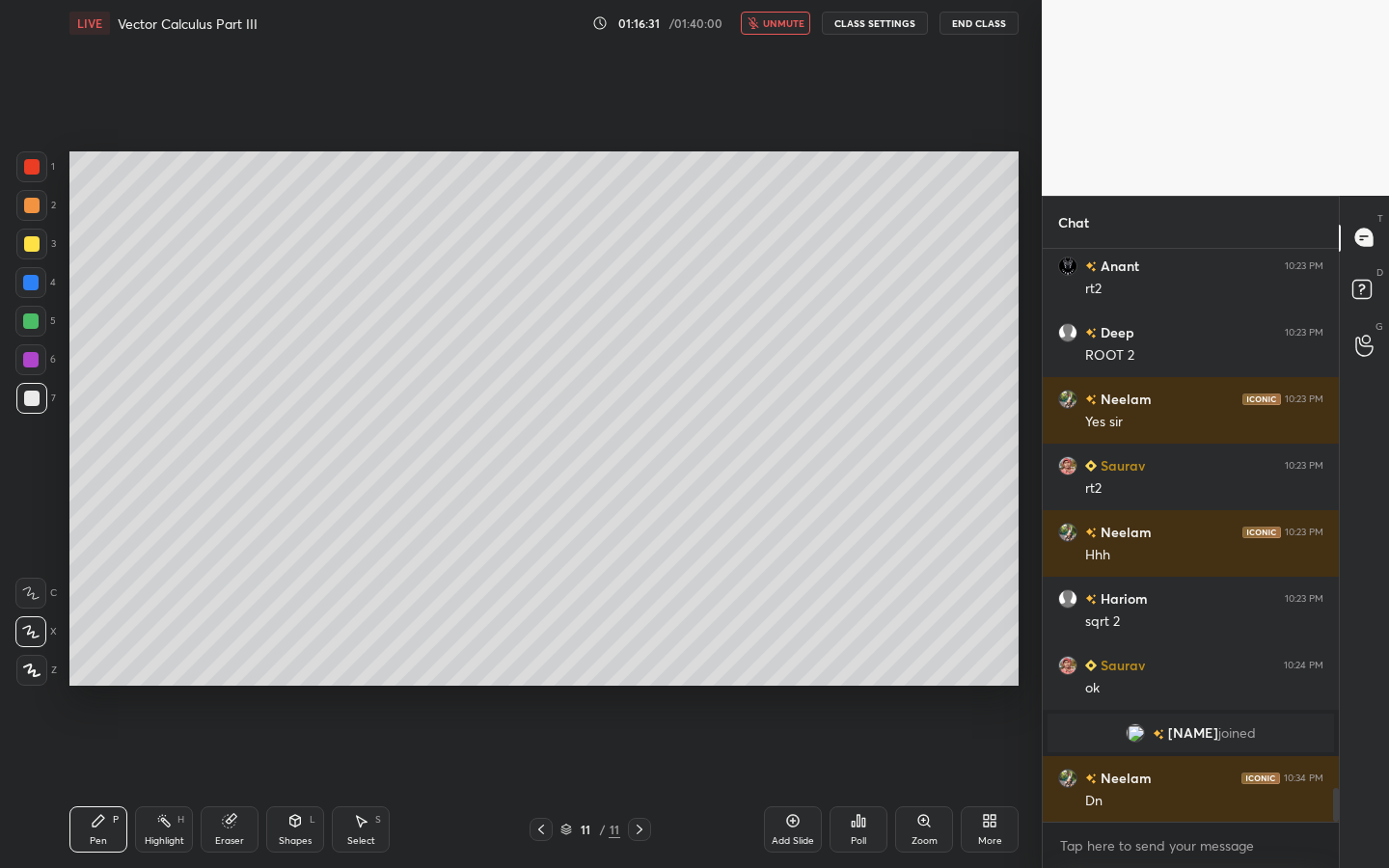 click at bounding box center [31, 360] 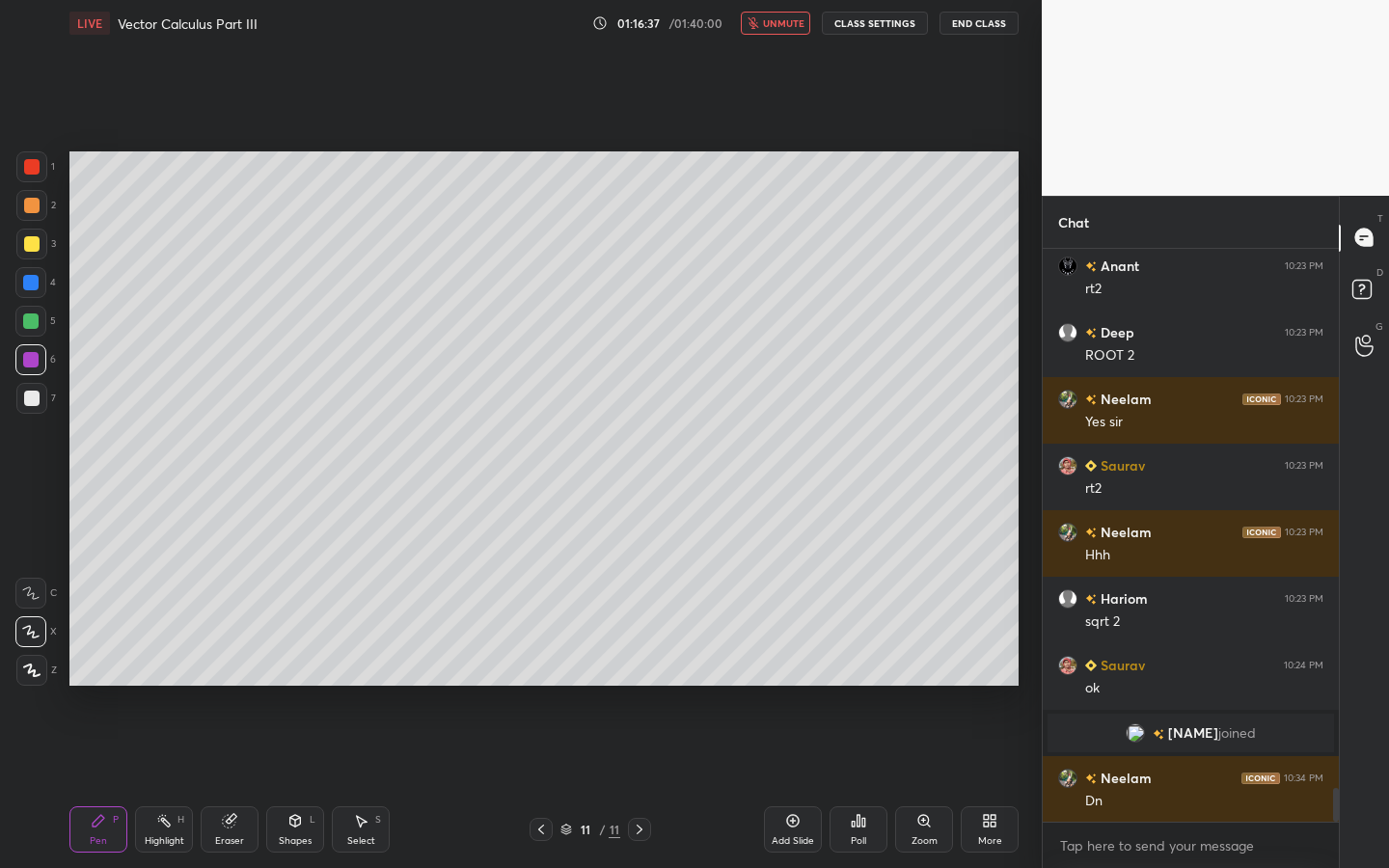scroll, scrollTop: 9251, scrollLeft: 0, axis: vertical 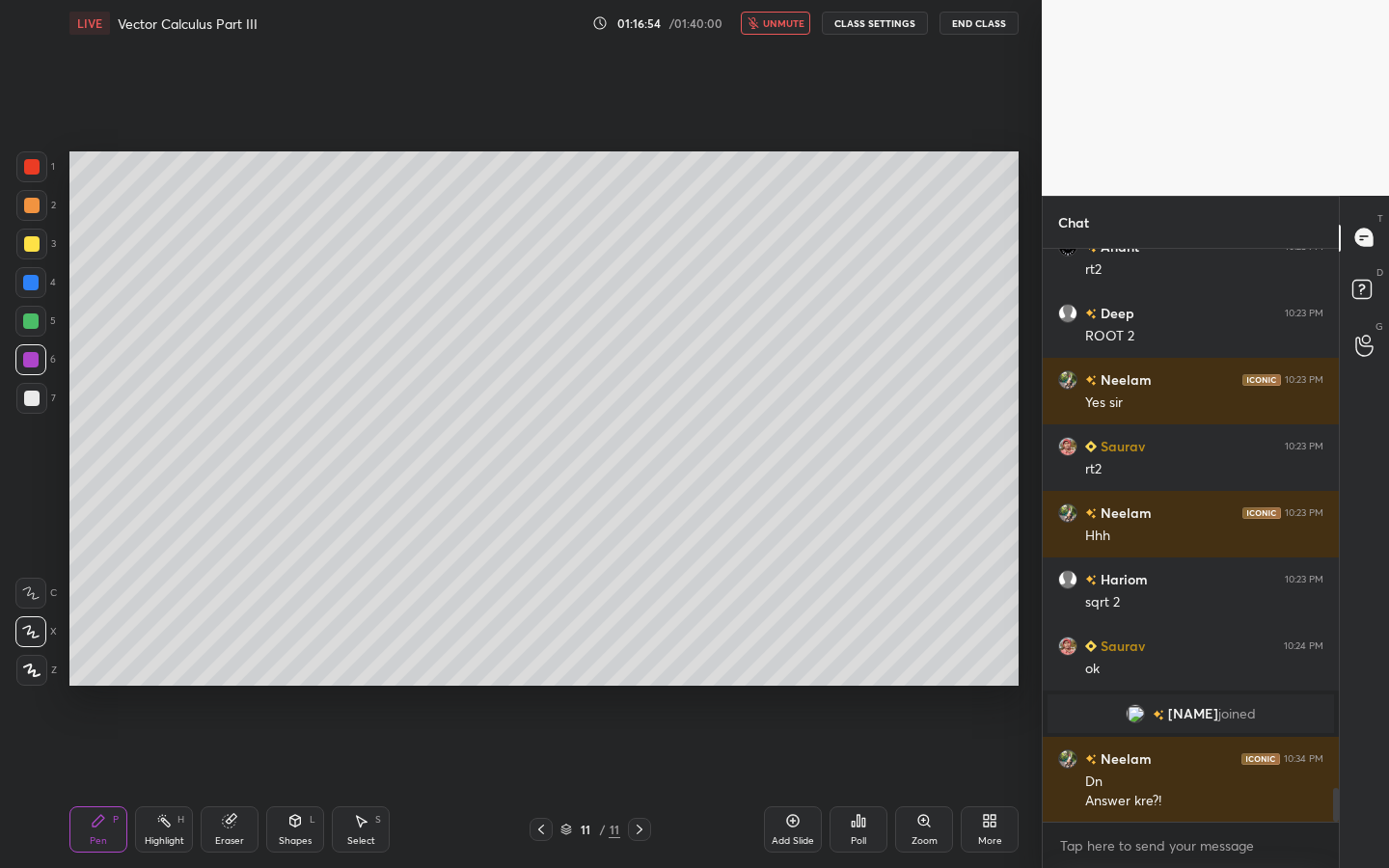 drag, startPoint x: 30, startPoint y: 170, endPoint x: 68, endPoint y: 170, distance: 38 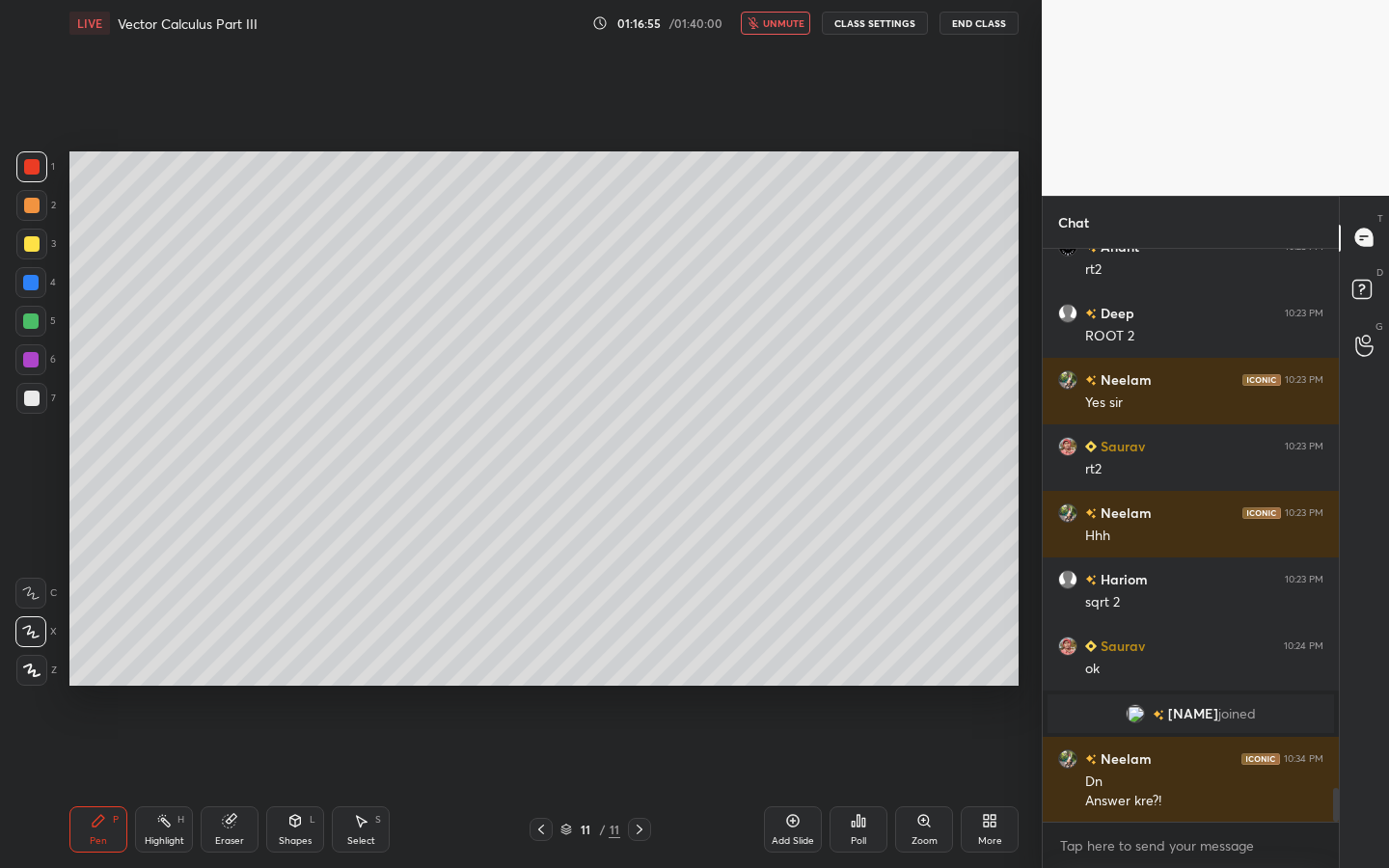 click at bounding box center [31, 283] 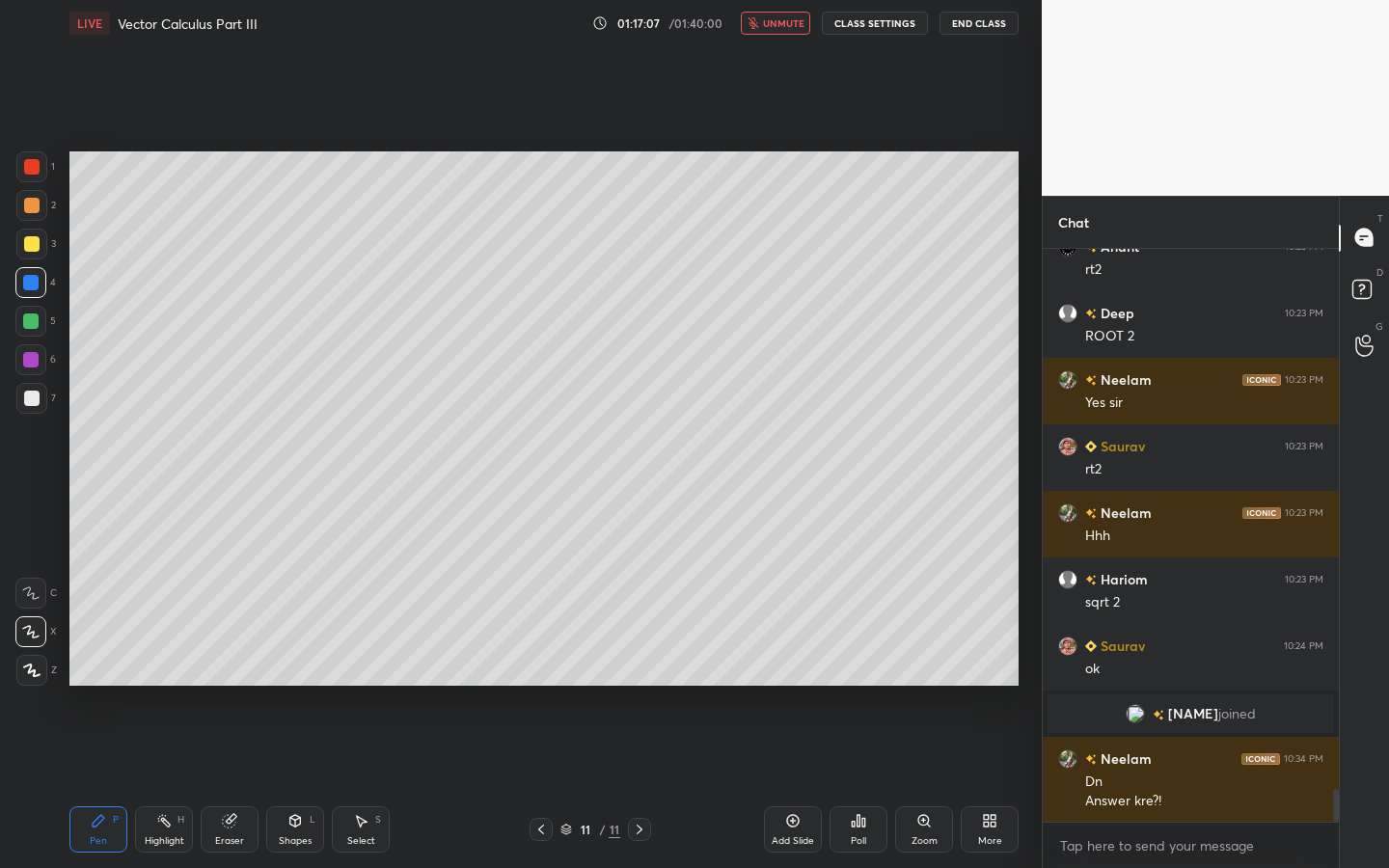 scroll, scrollTop: 9317, scrollLeft: 0, axis: vertical 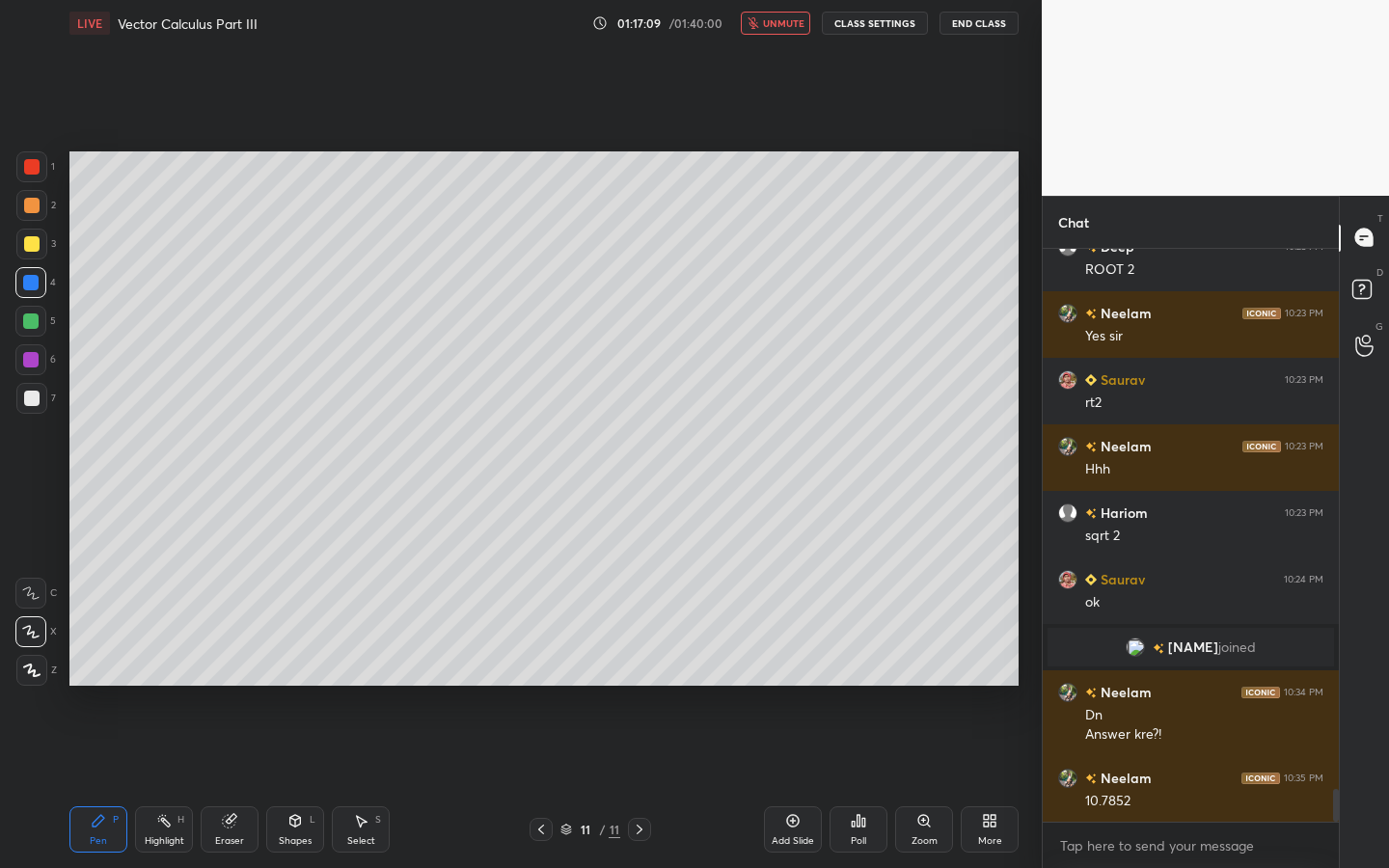 click on "unmute" at bounding box center (783, 23) 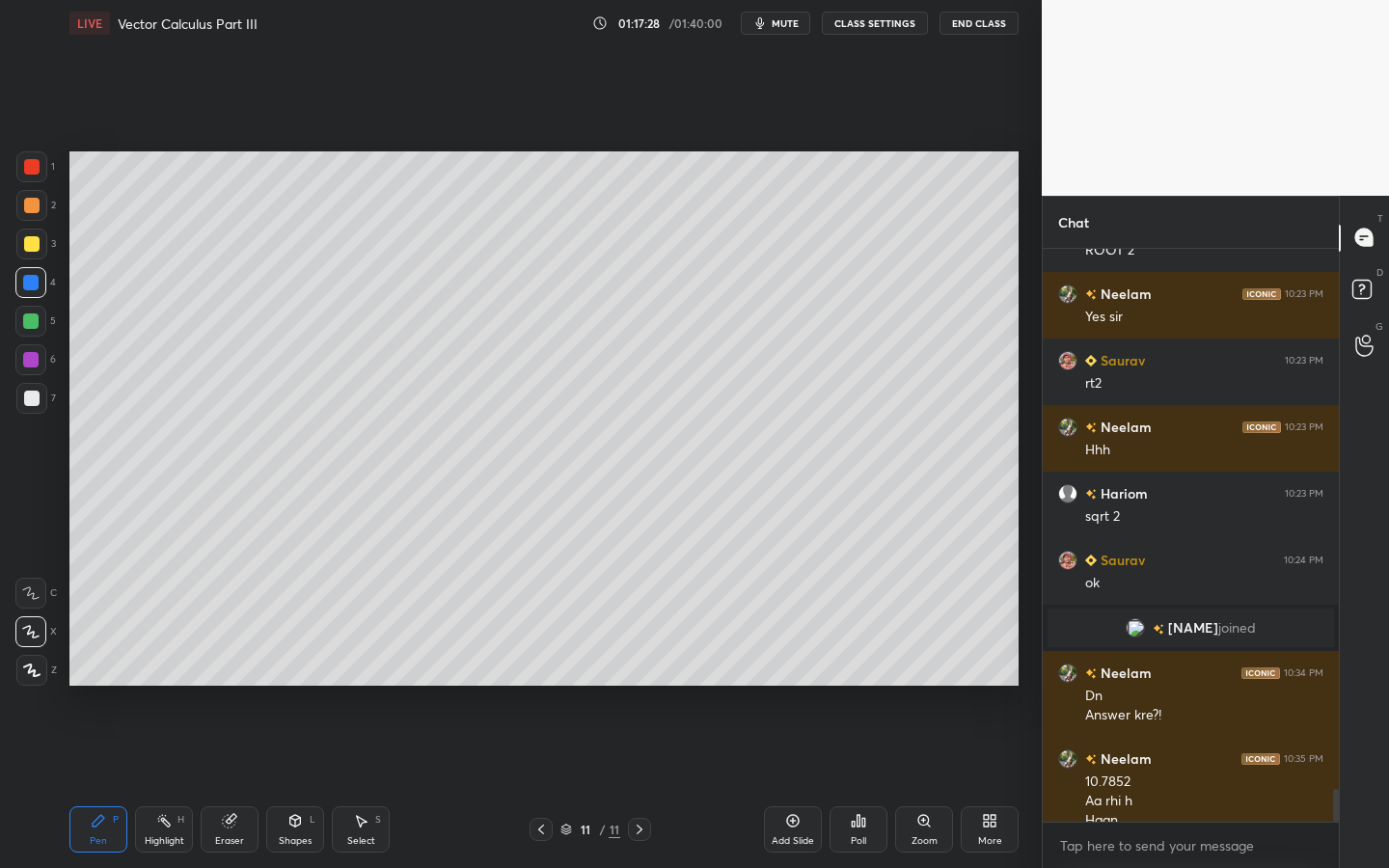 scroll, scrollTop: 9356, scrollLeft: 0, axis: vertical 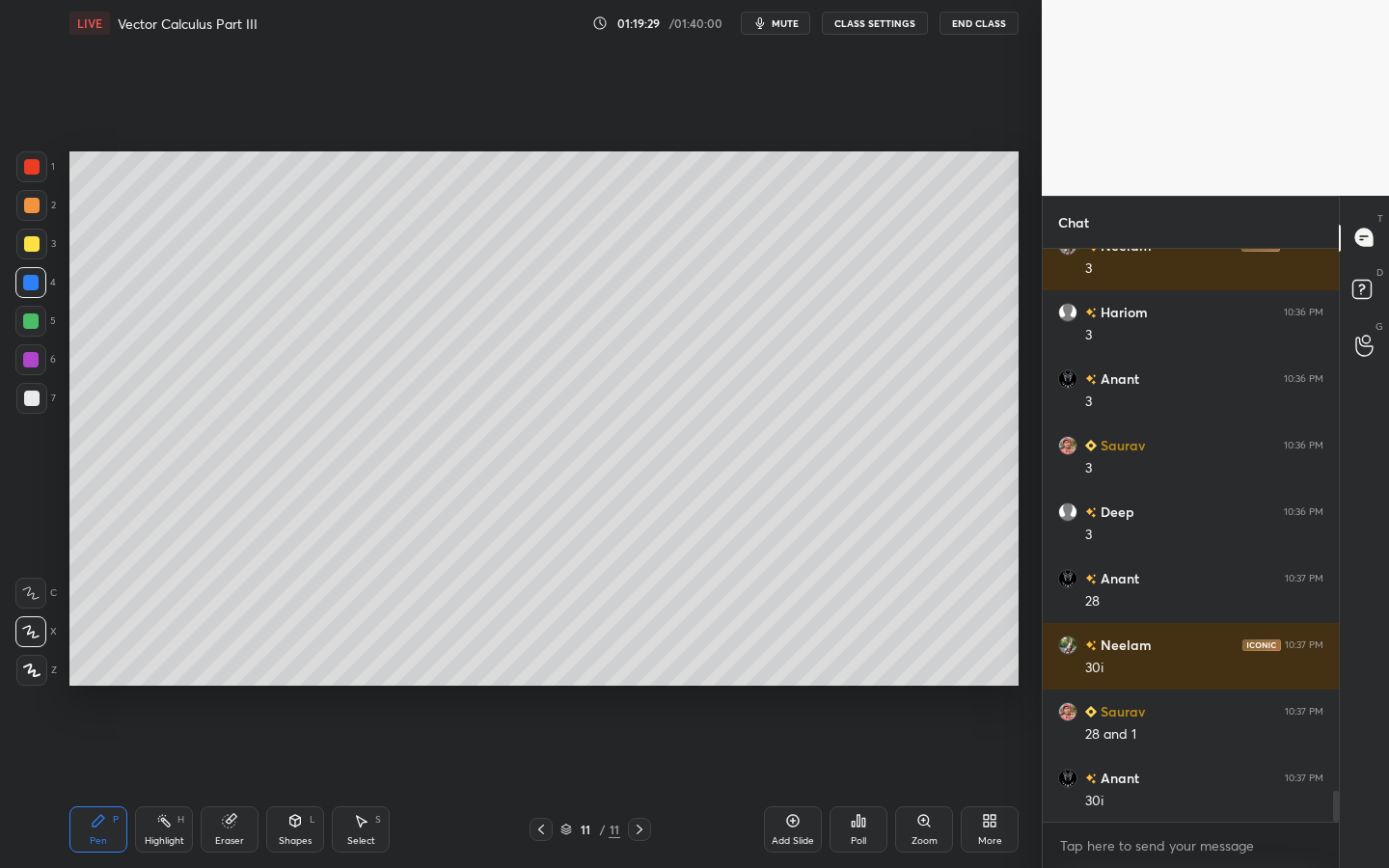 click at bounding box center (32, 398) 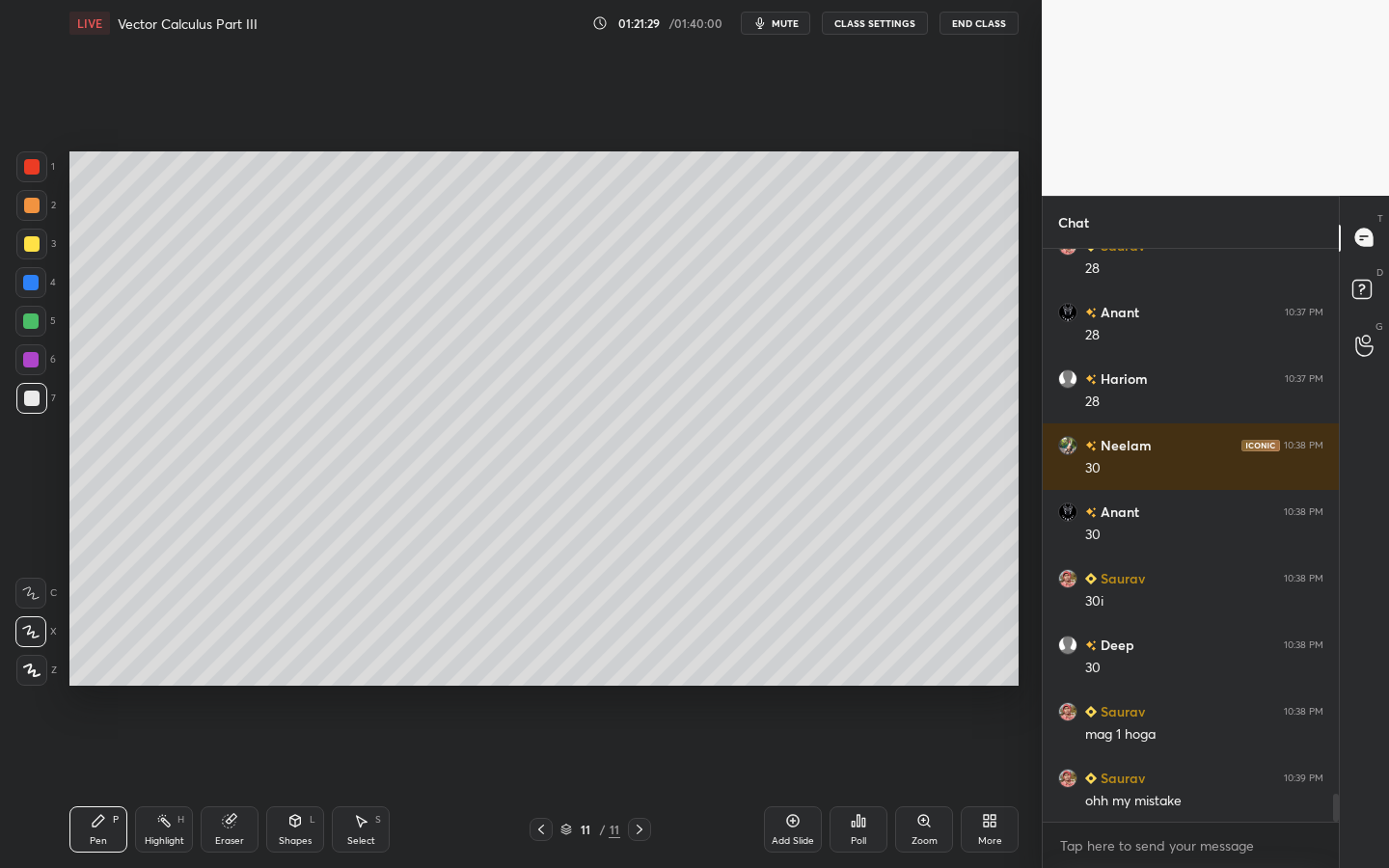 scroll, scrollTop: 11020, scrollLeft: 0, axis: vertical 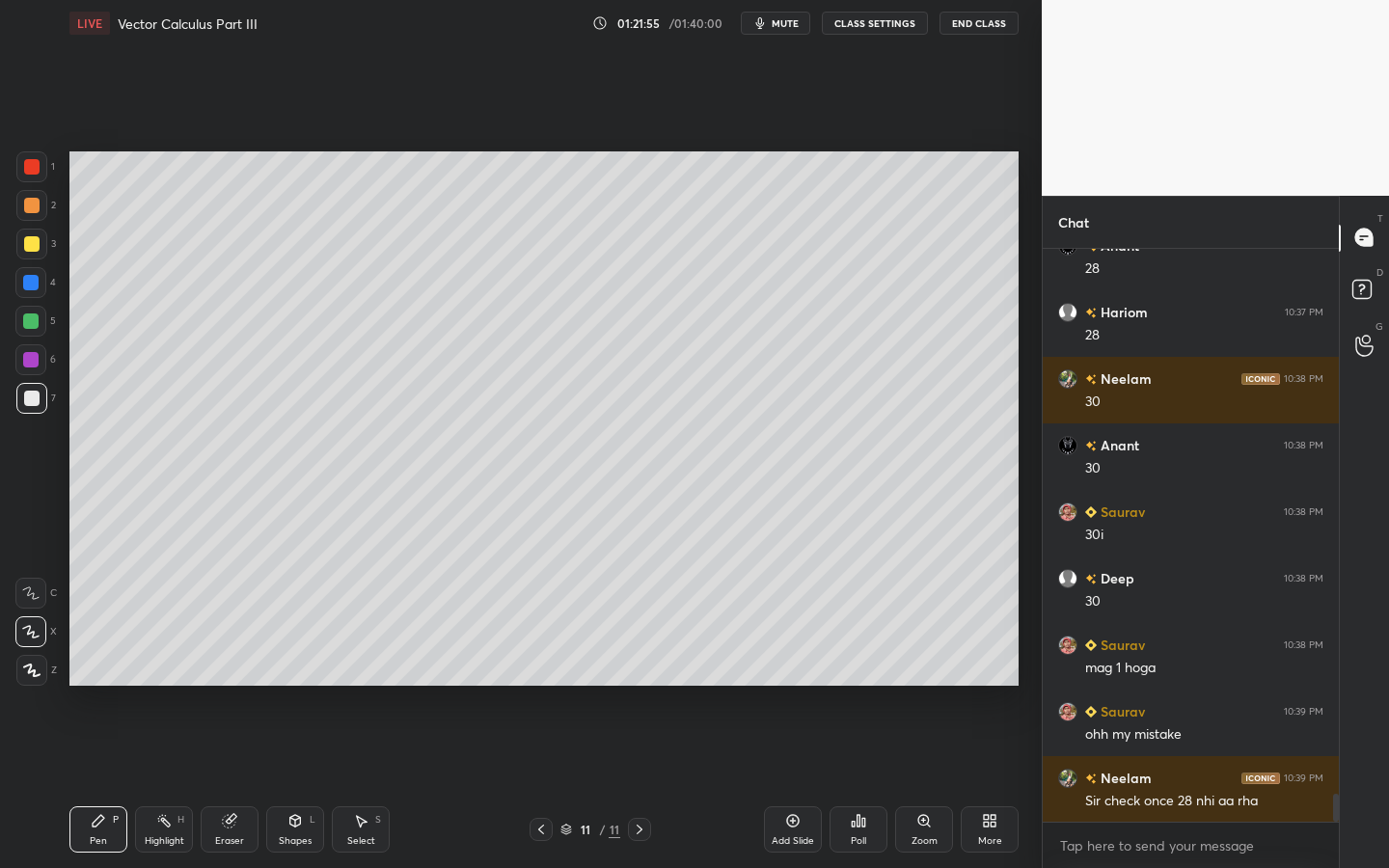 drag, startPoint x: 31, startPoint y: 356, endPoint x: 67, endPoint y: 360, distance: 36.221541 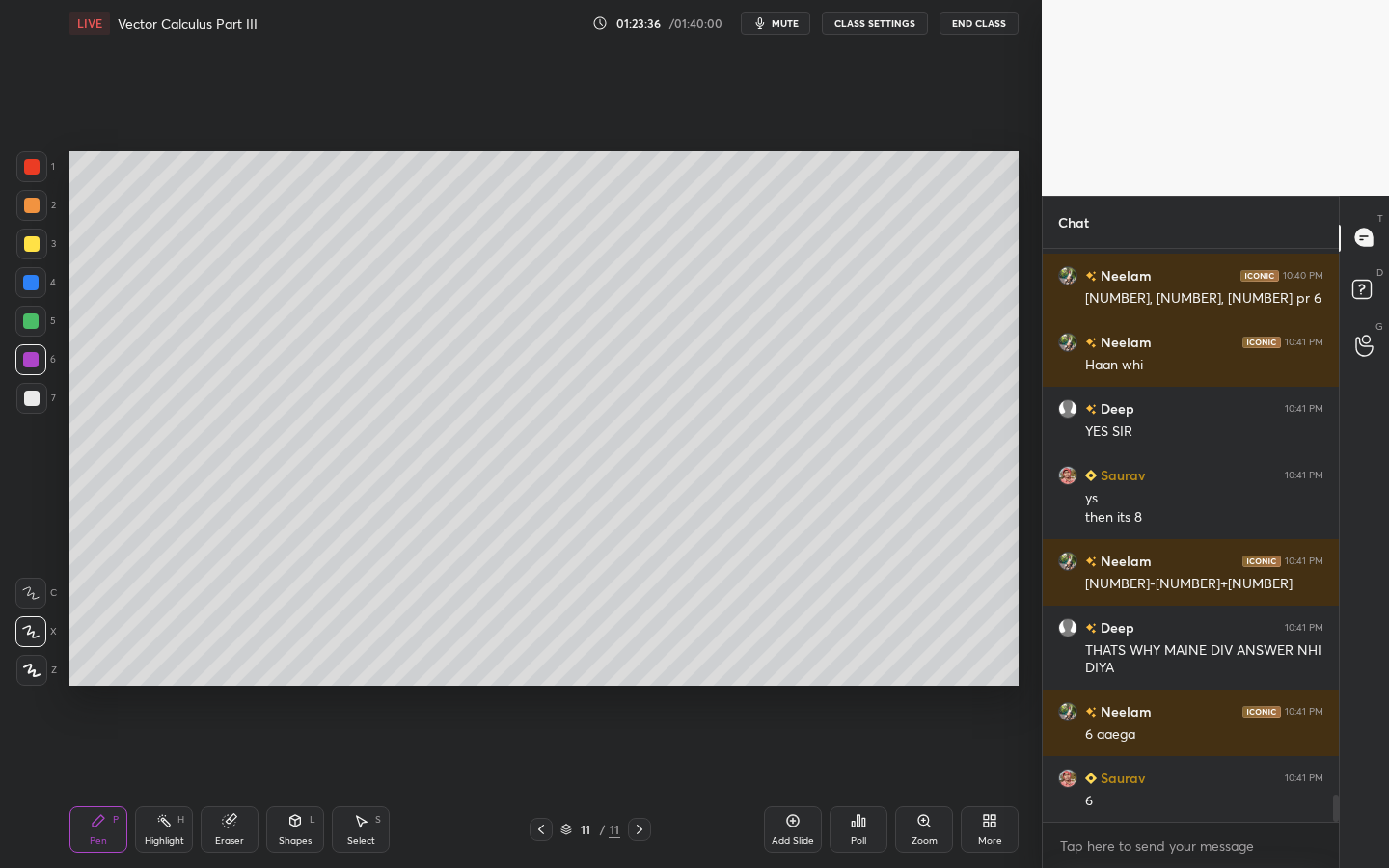 scroll, scrollTop: 11855, scrollLeft: 0, axis: vertical 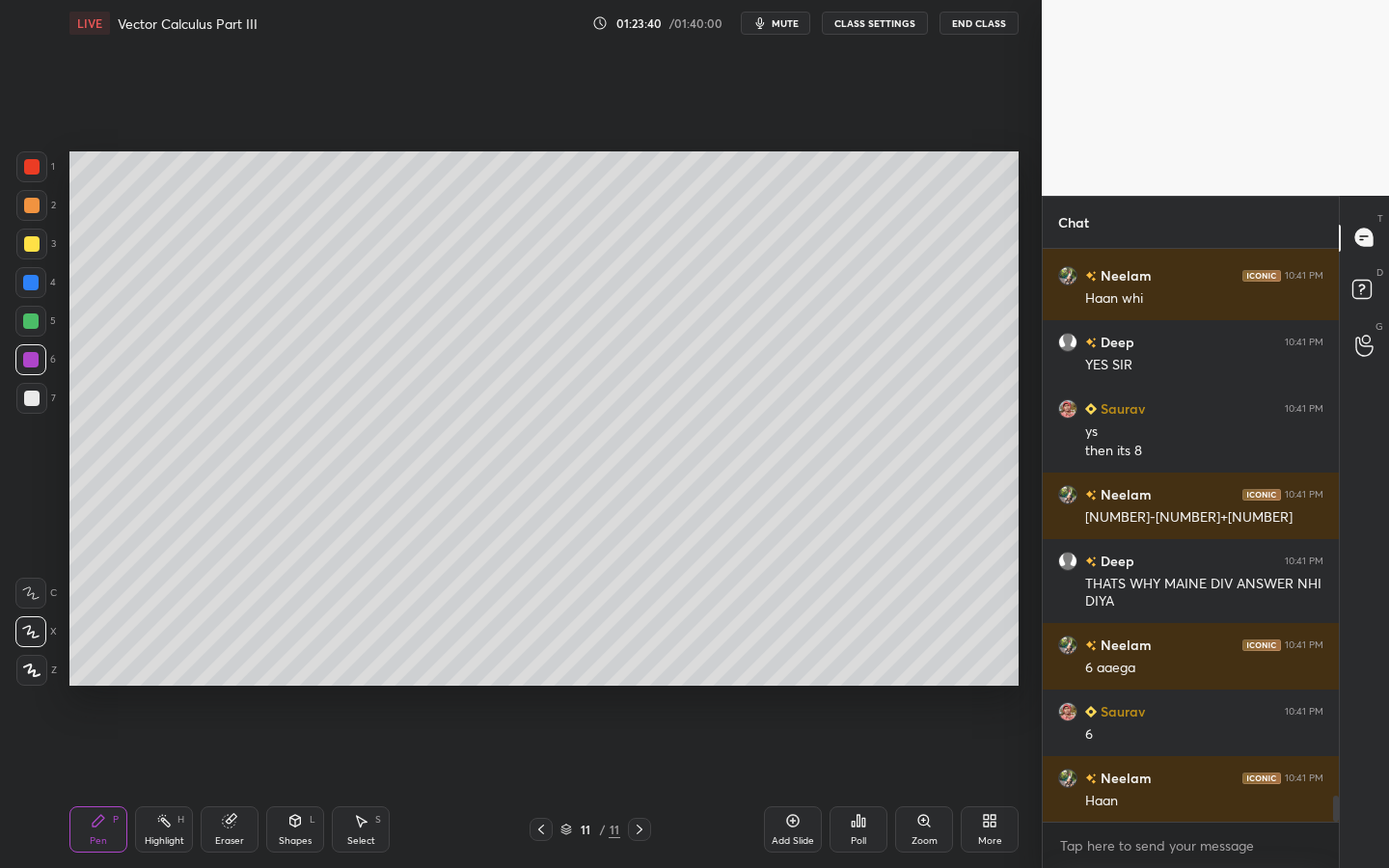 click on "Eraser" at bounding box center [230, 829] 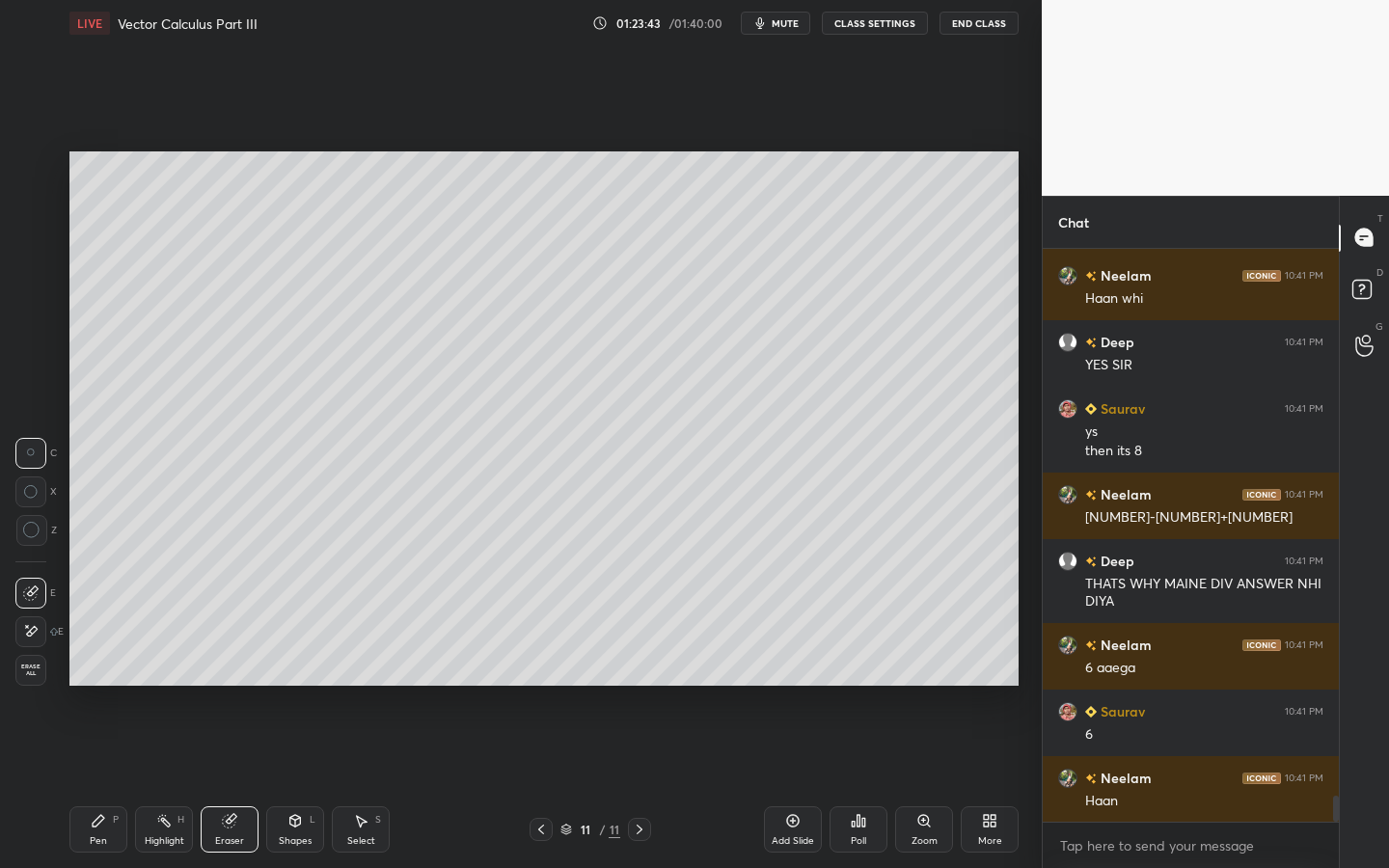 drag, startPoint x: 107, startPoint y: 820, endPoint x: 234, endPoint y: 690, distance: 181.73882 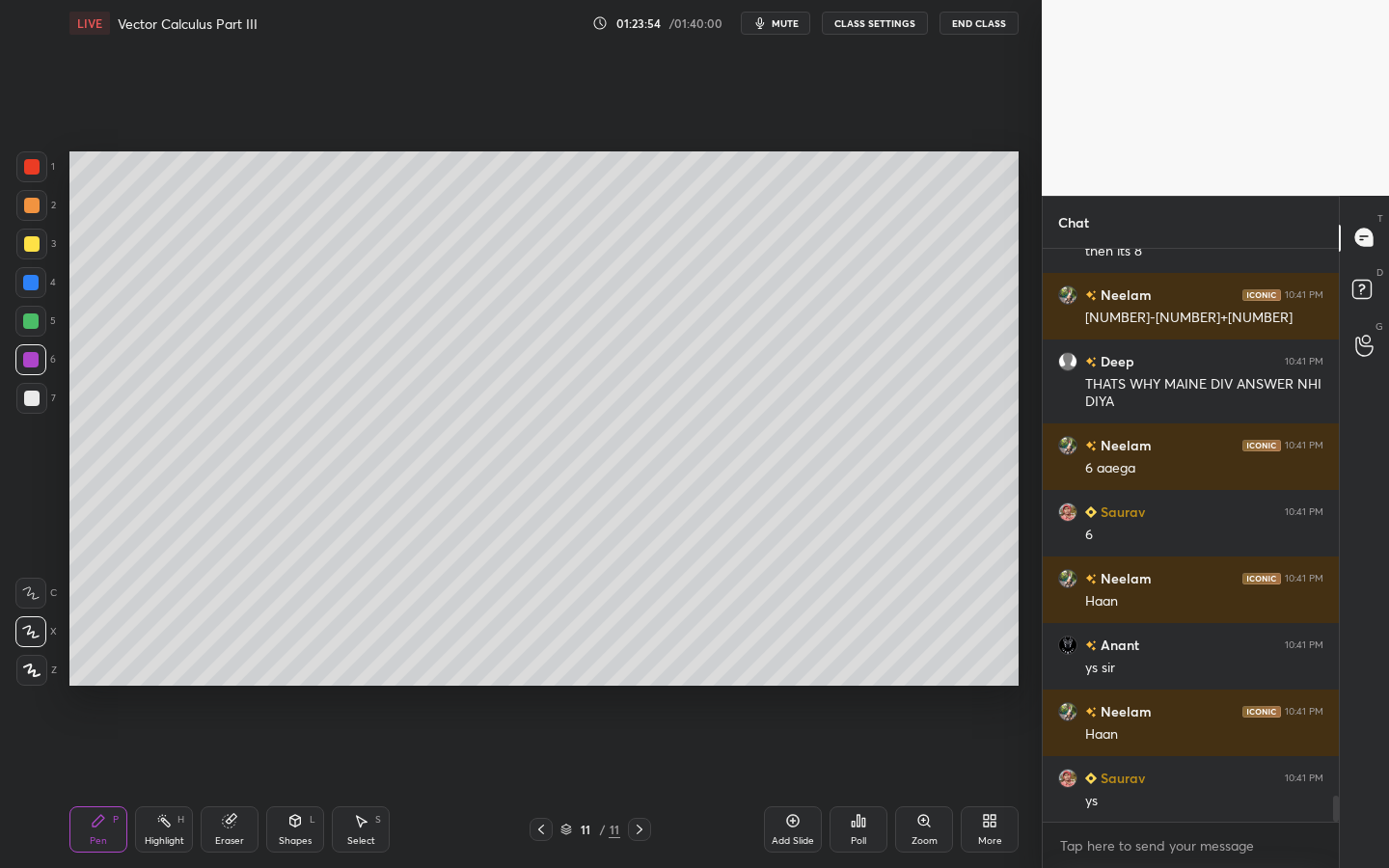 scroll, scrollTop: 12121, scrollLeft: 0, axis: vertical 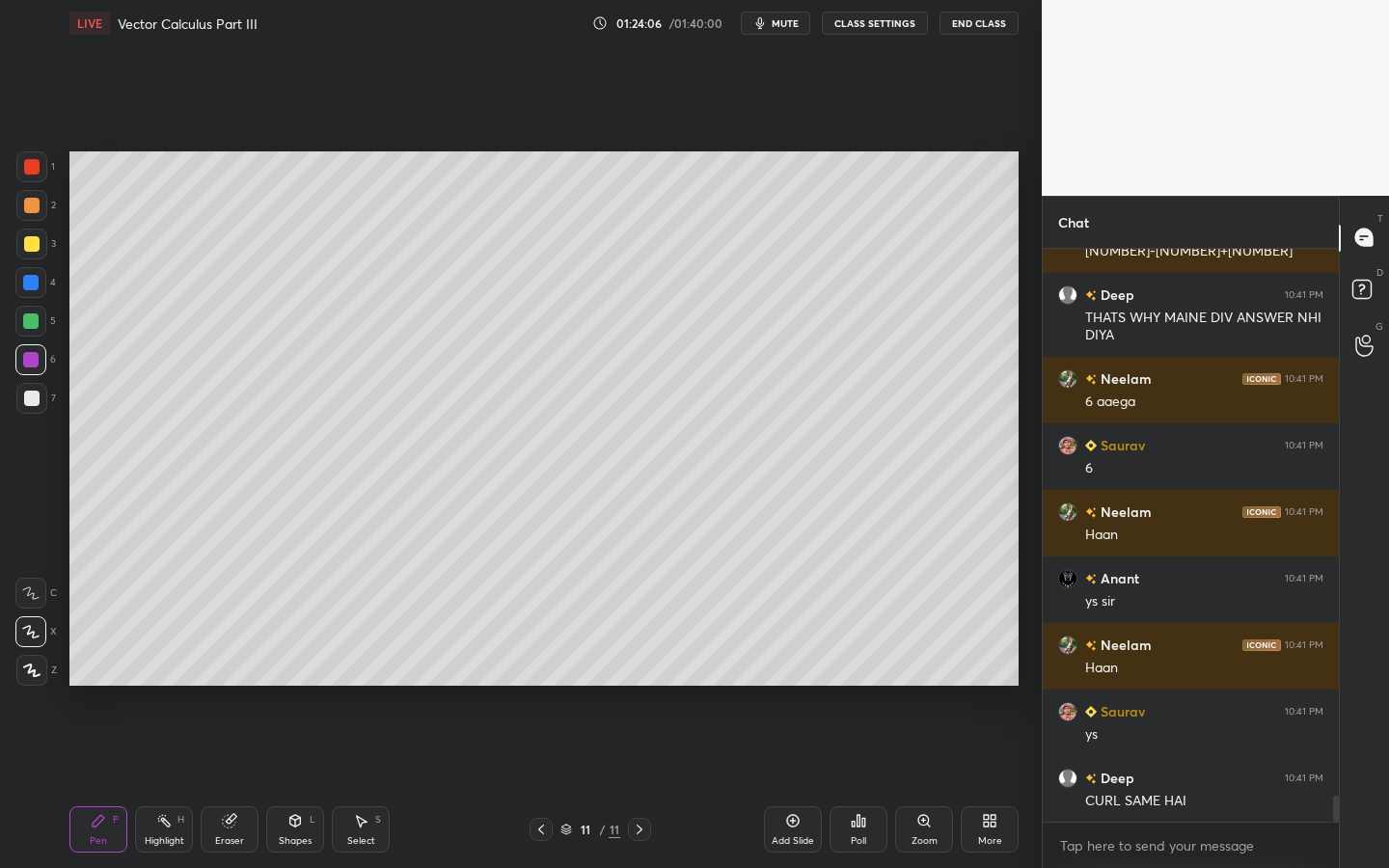 click at bounding box center [31, 283] 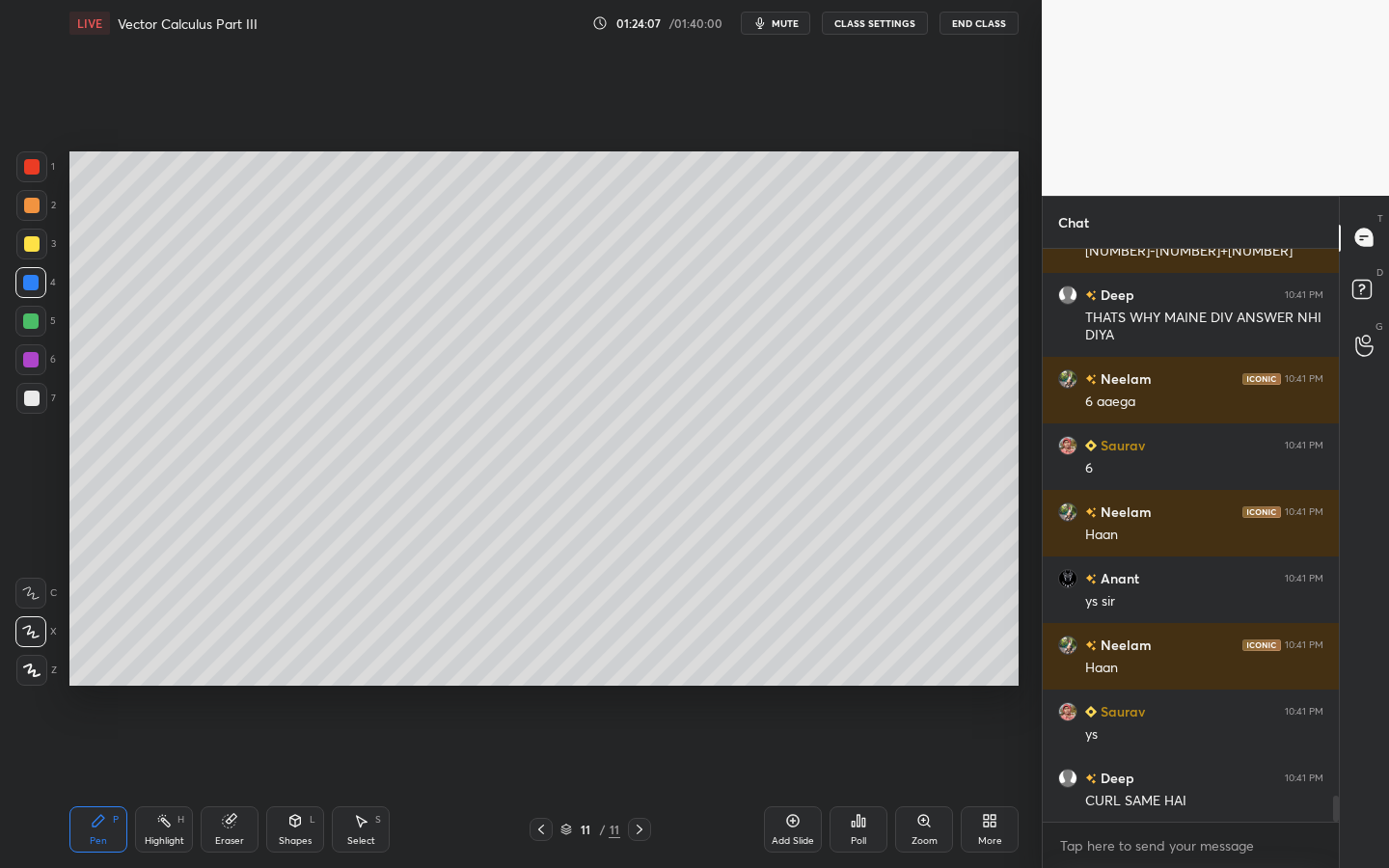 scroll, scrollTop: 12205, scrollLeft: 0, axis: vertical 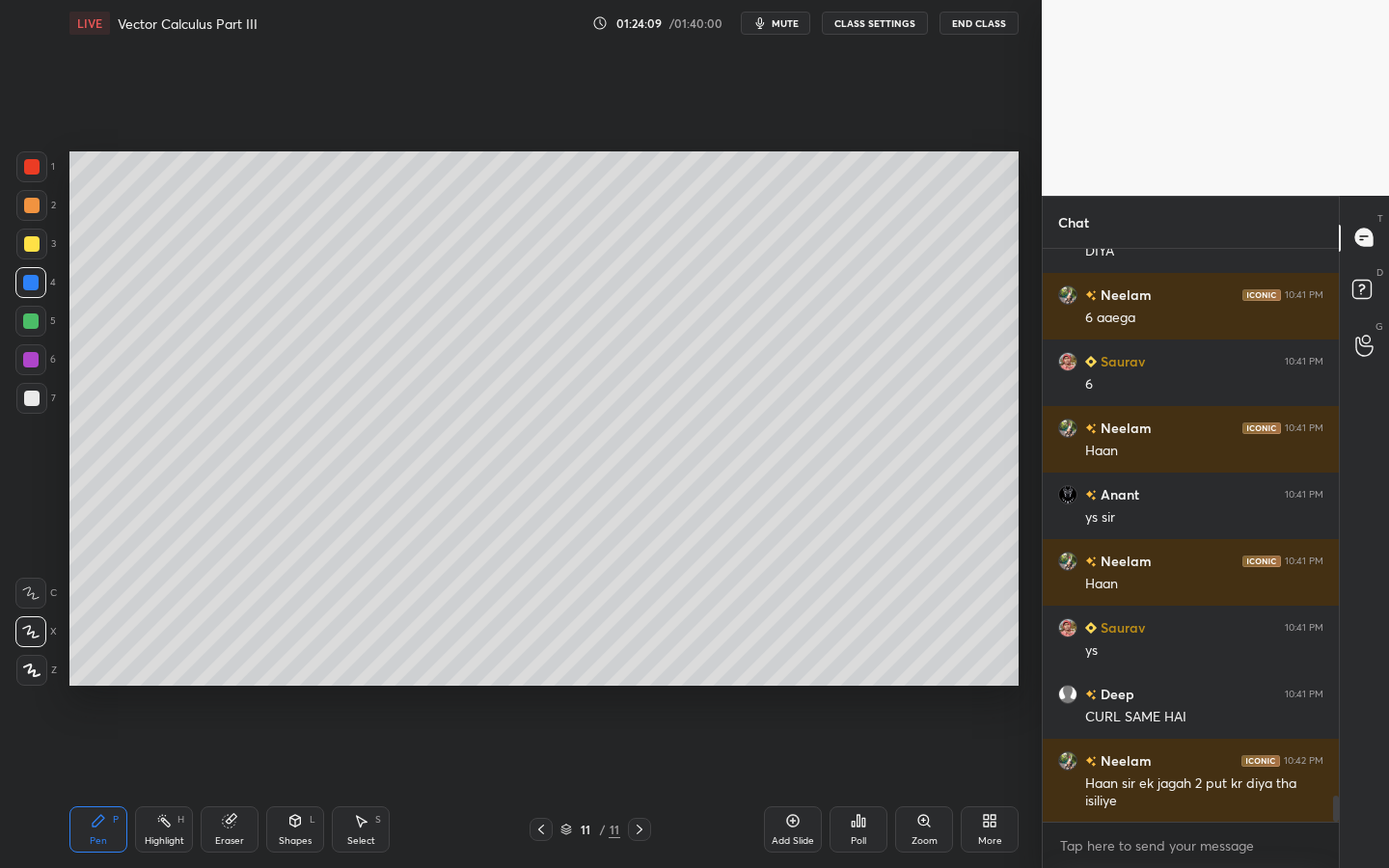 click on "Shapes" at bounding box center [295, 841] 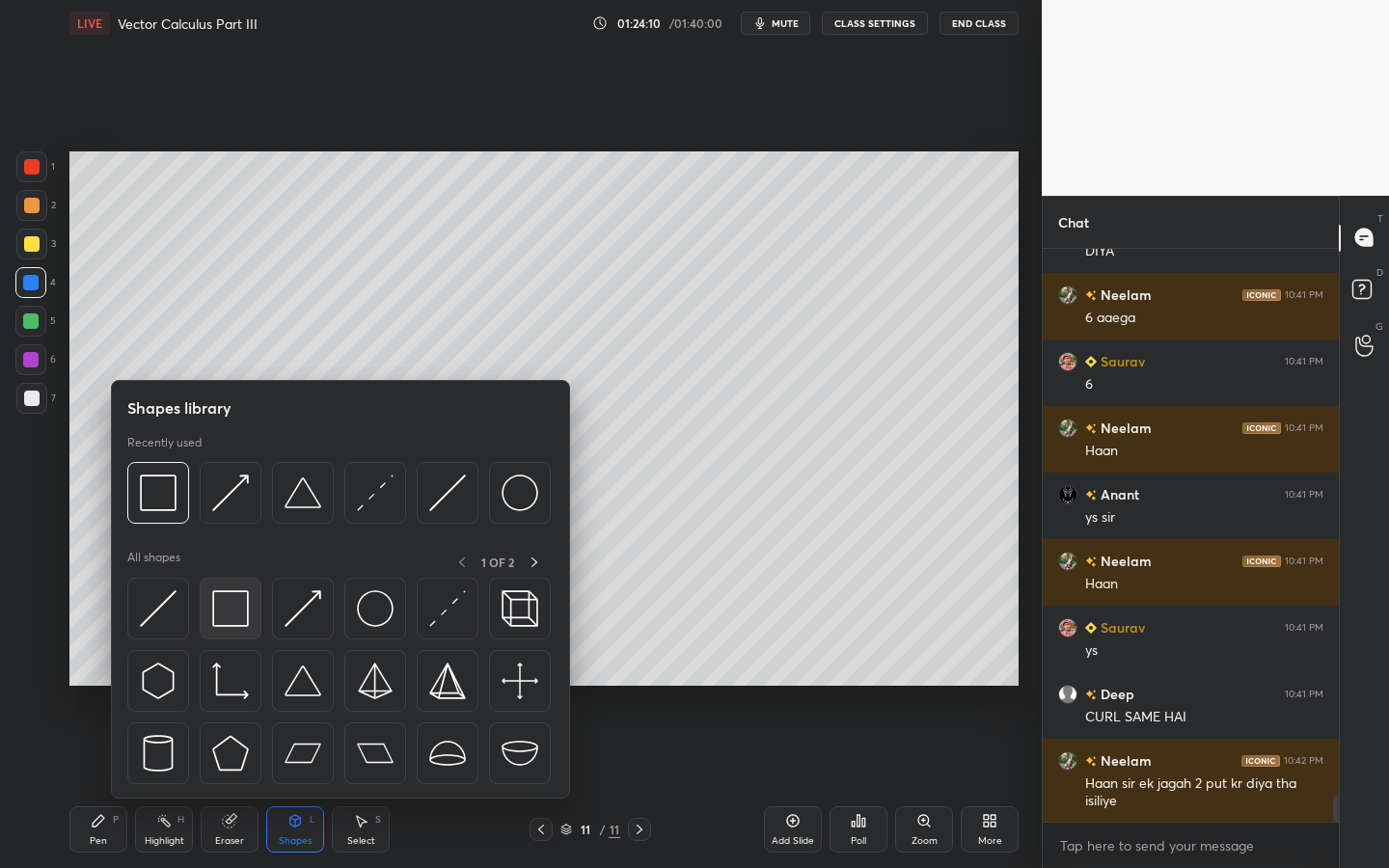 click at bounding box center (231, 609) 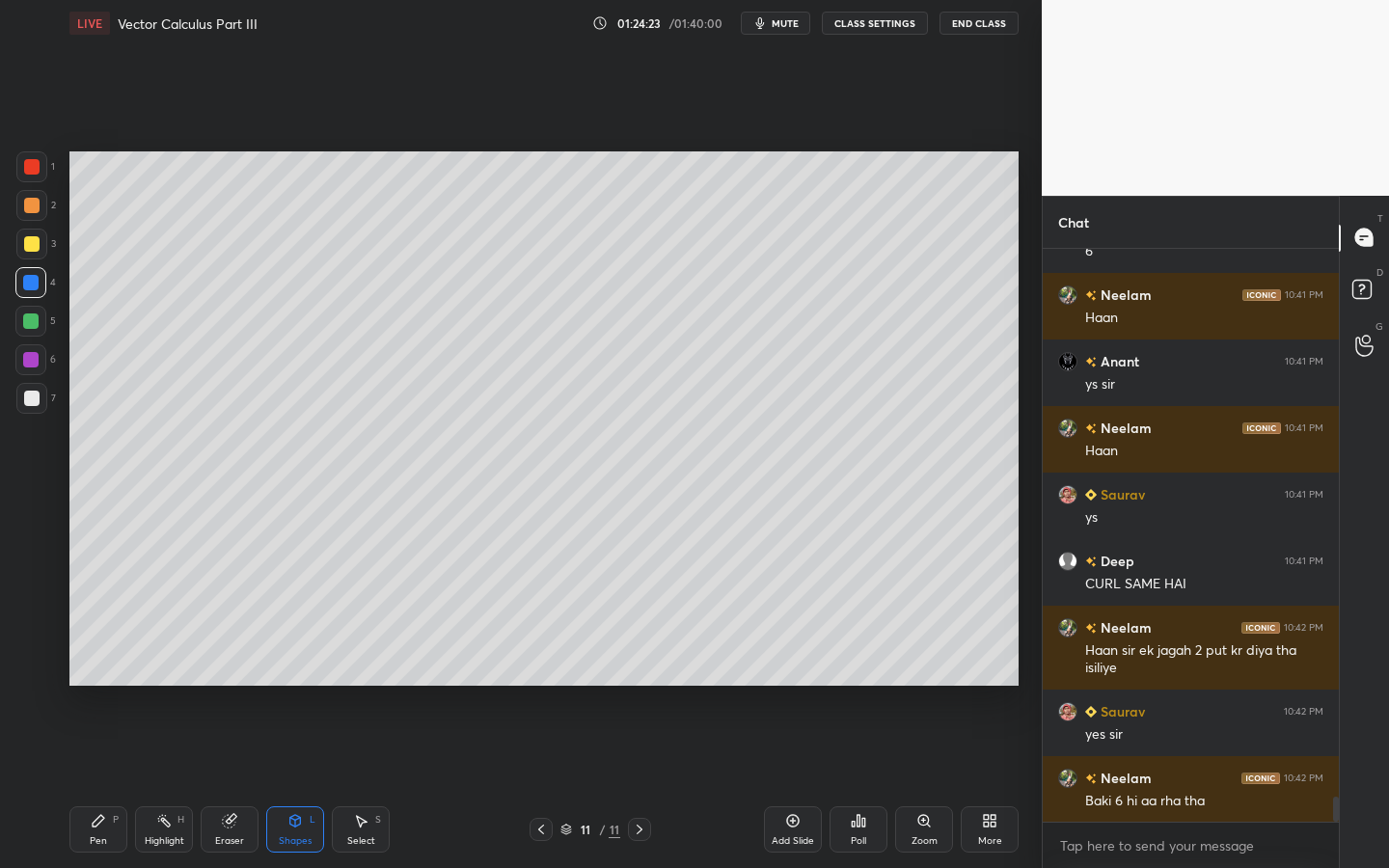 scroll, scrollTop: 12422, scrollLeft: 0, axis: vertical 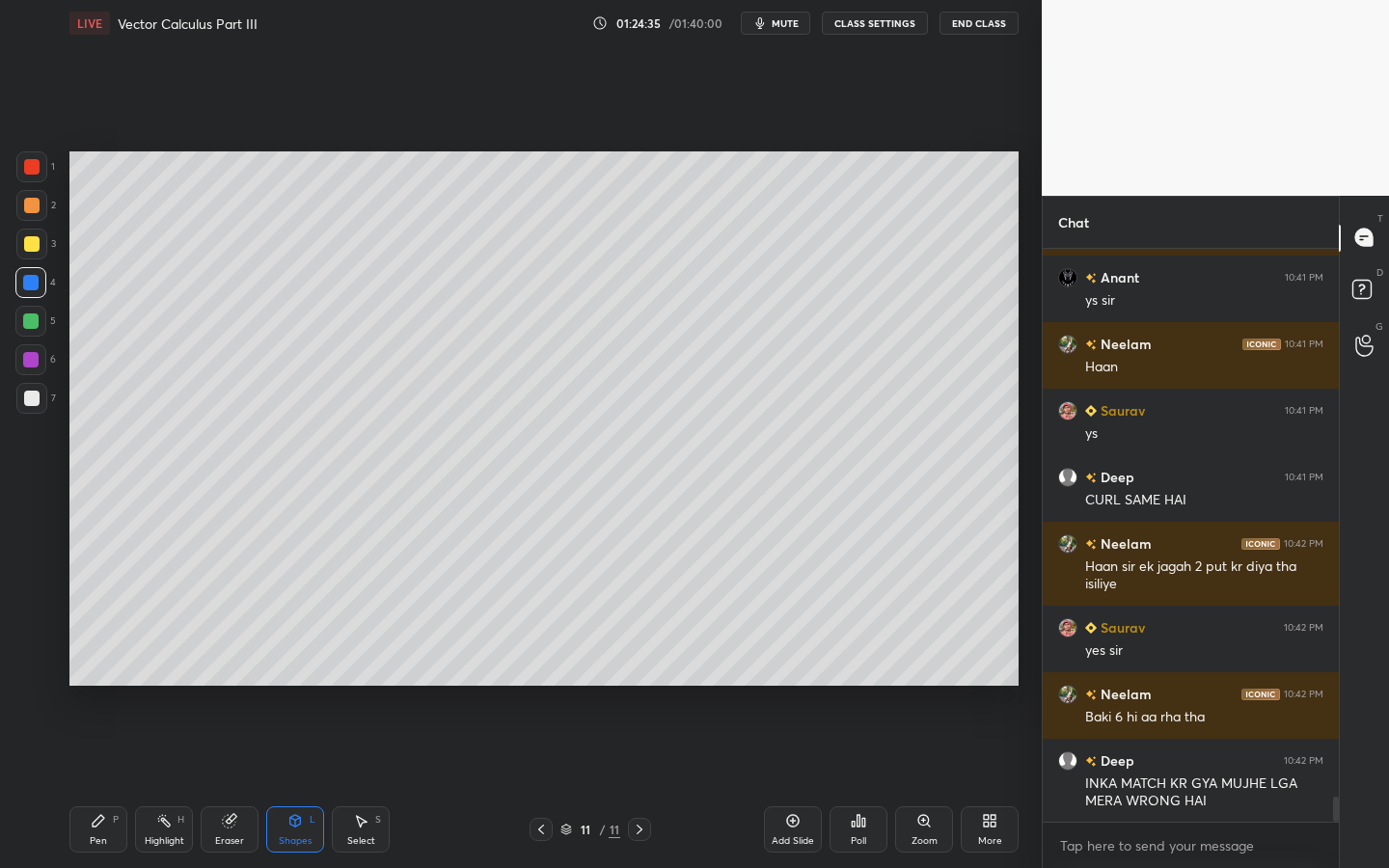 click 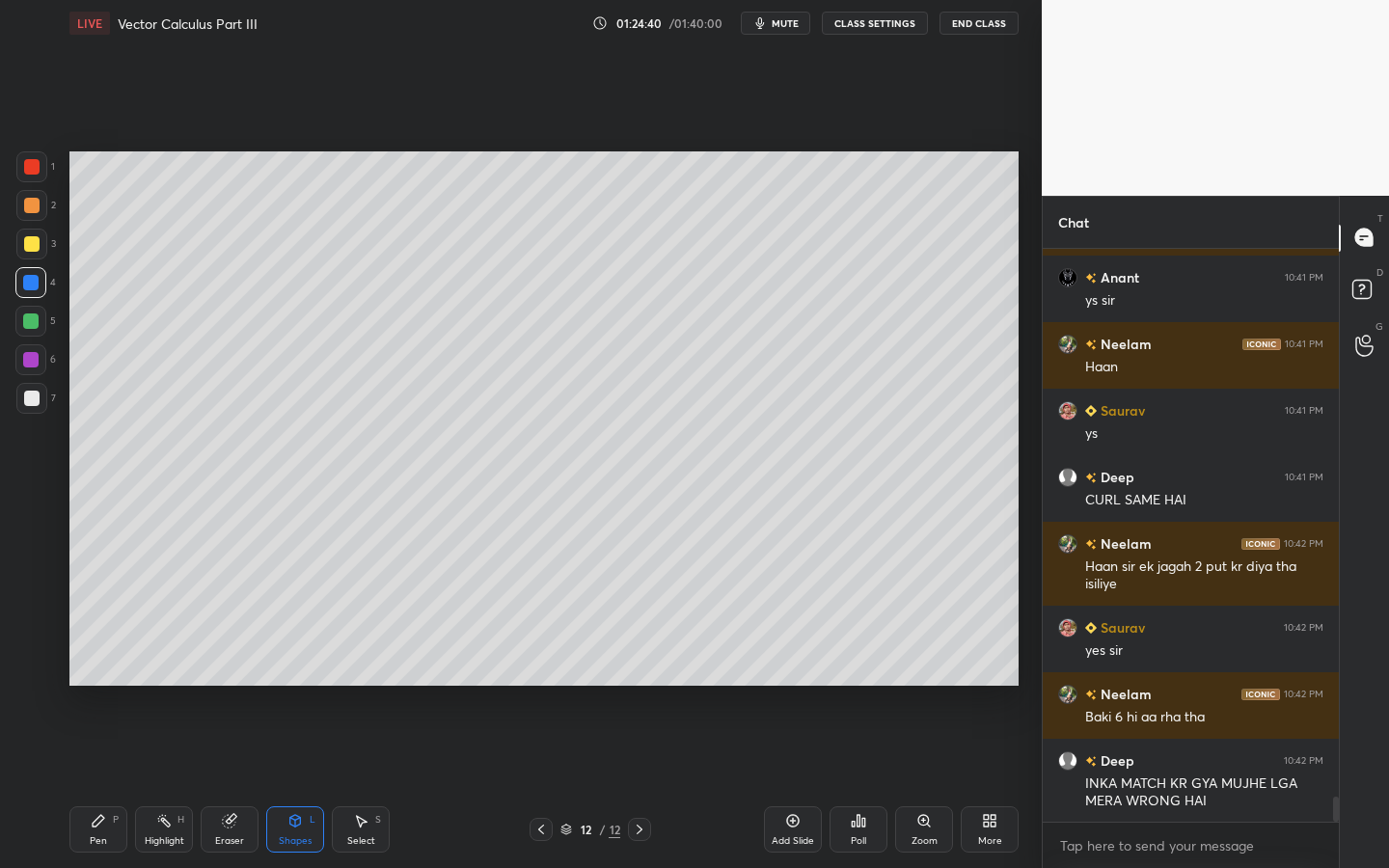scroll, scrollTop: 12489, scrollLeft: 0, axis: vertical 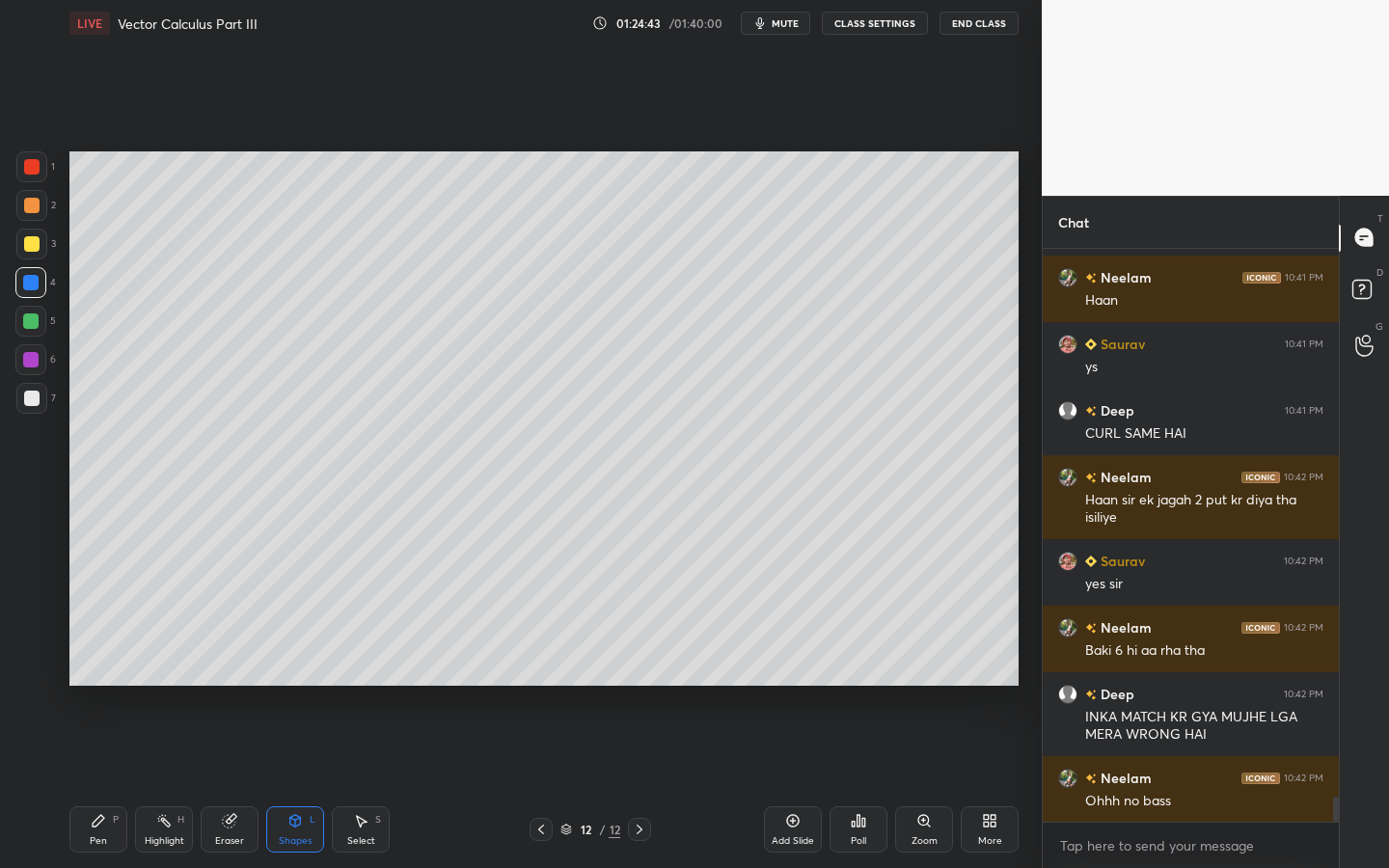 click on "Pen" at bounding box center (98, 841) 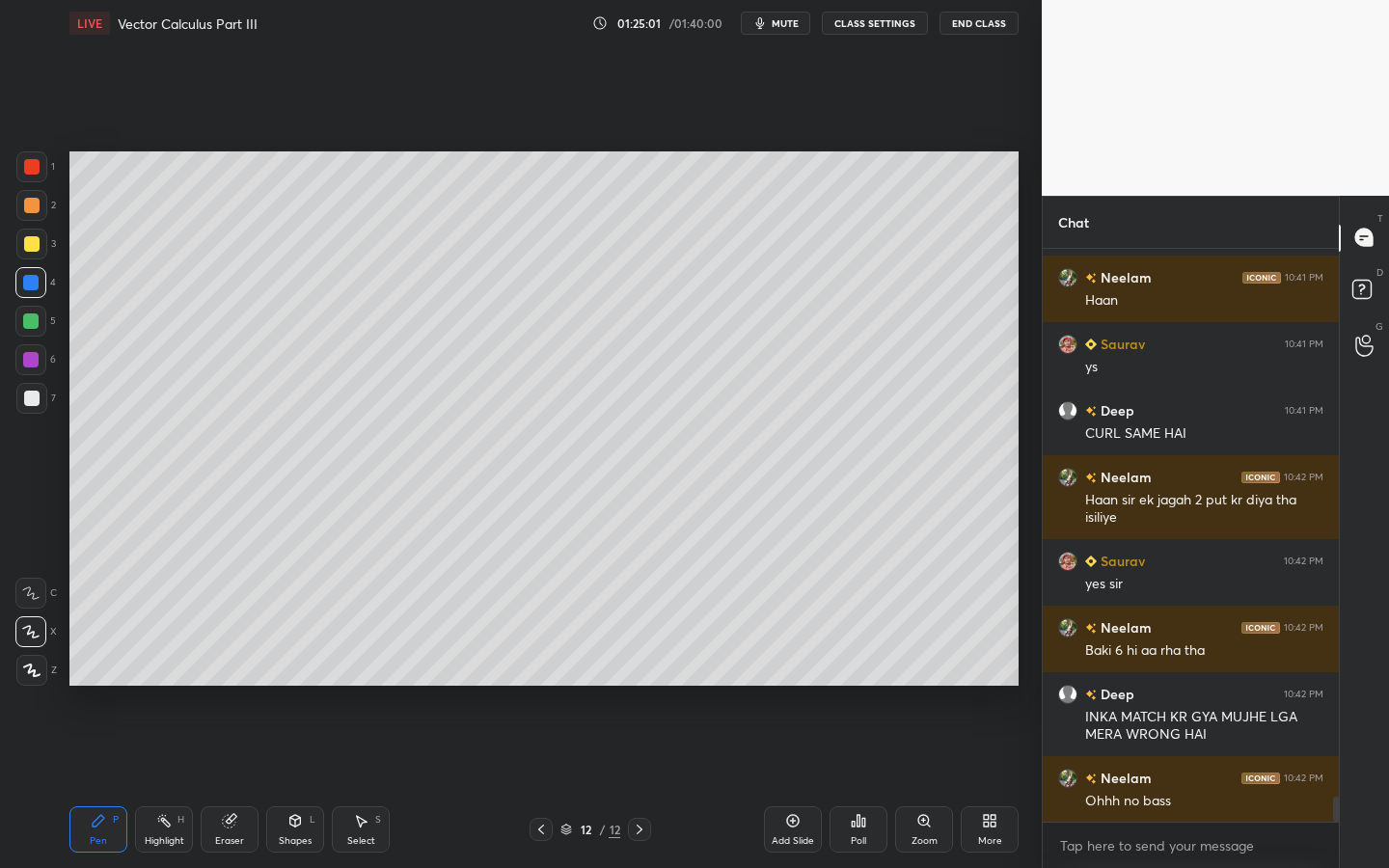 scroll, scrollTop: 12555, scrollLeft: 0, axis: vertical 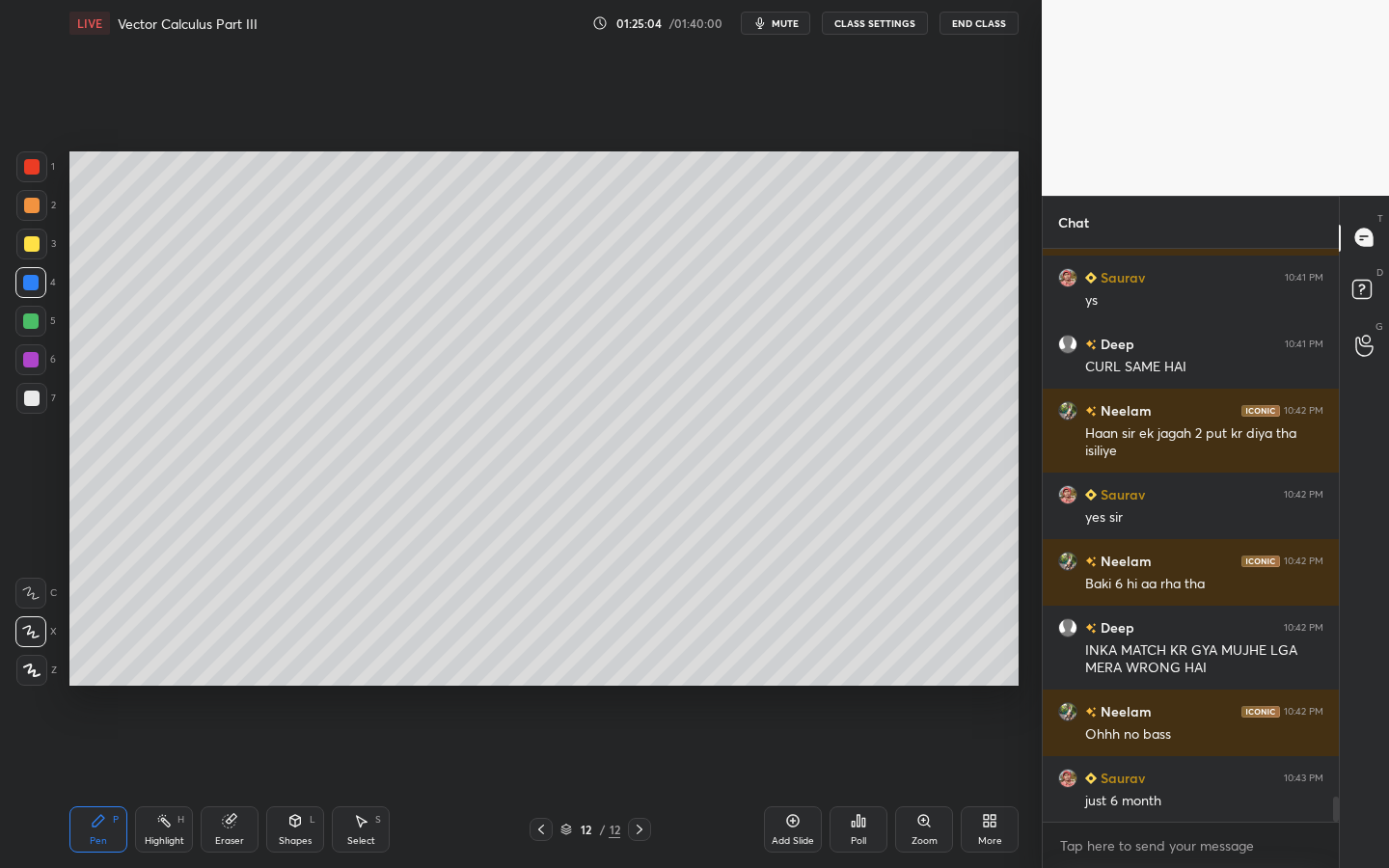 click at bounding box center (32, 670) 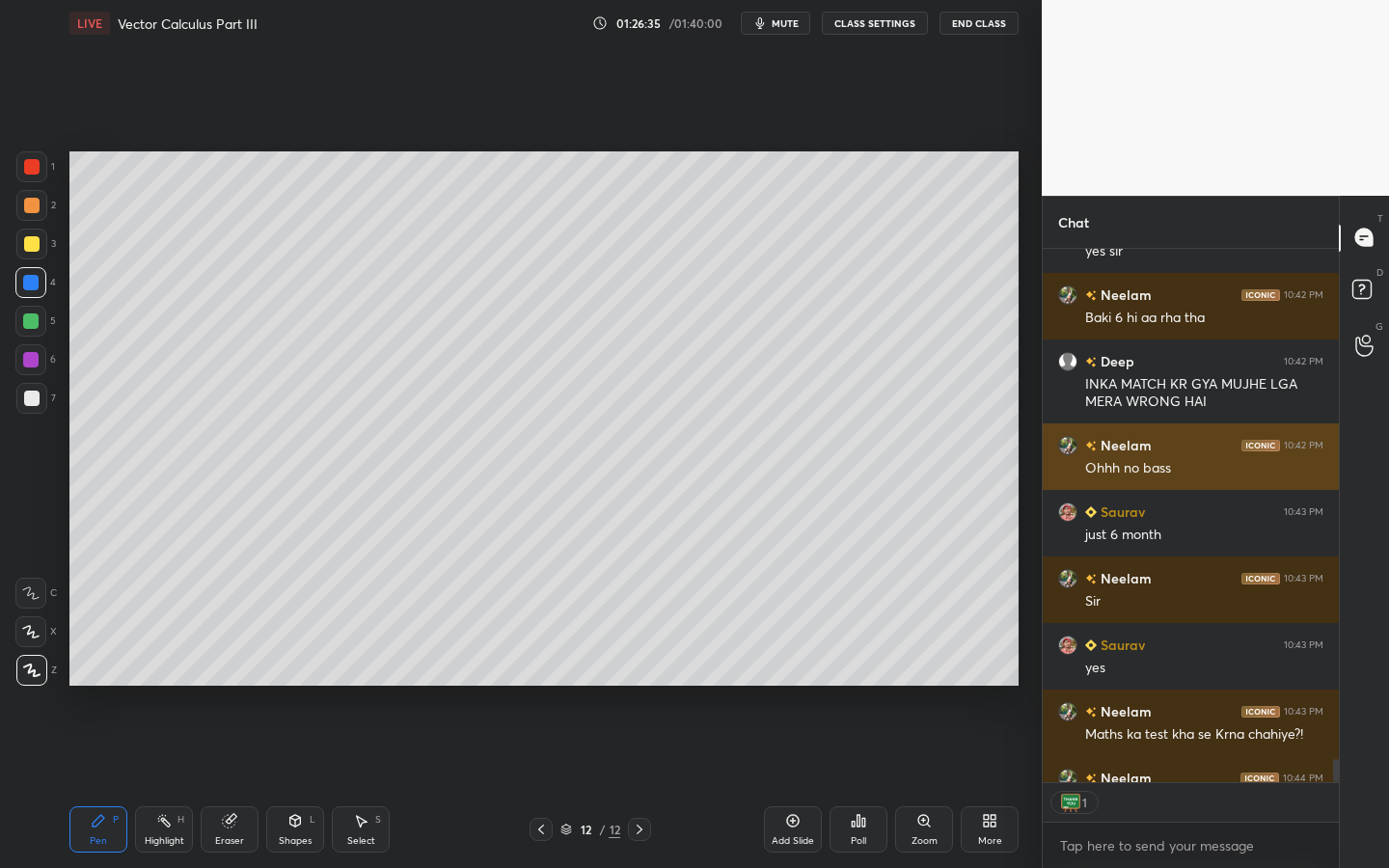 scroll, scrollTop: 12841, scrollLeft: 0, axis: vertical 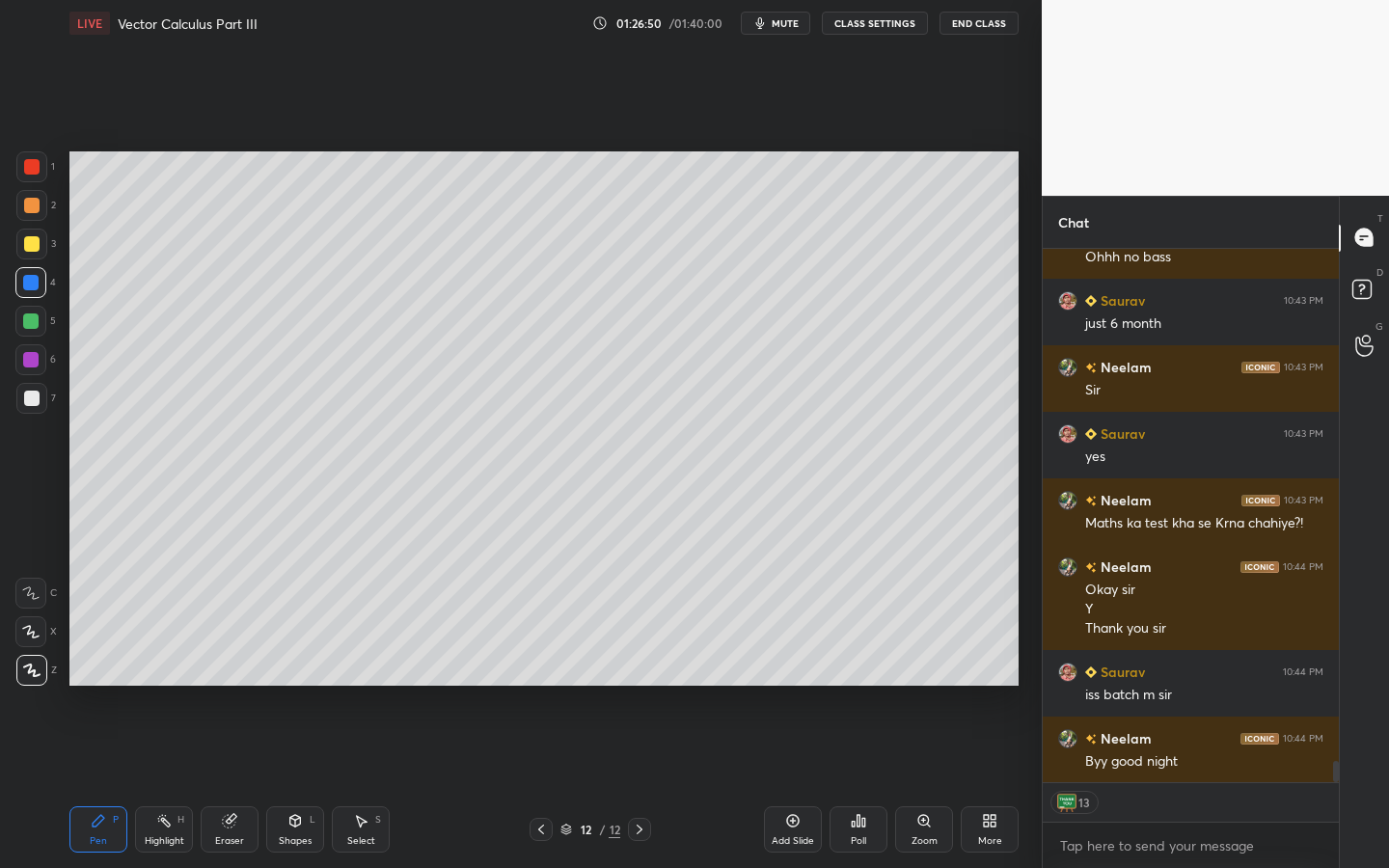 click on "End Class" at bounding box center [979, 23] 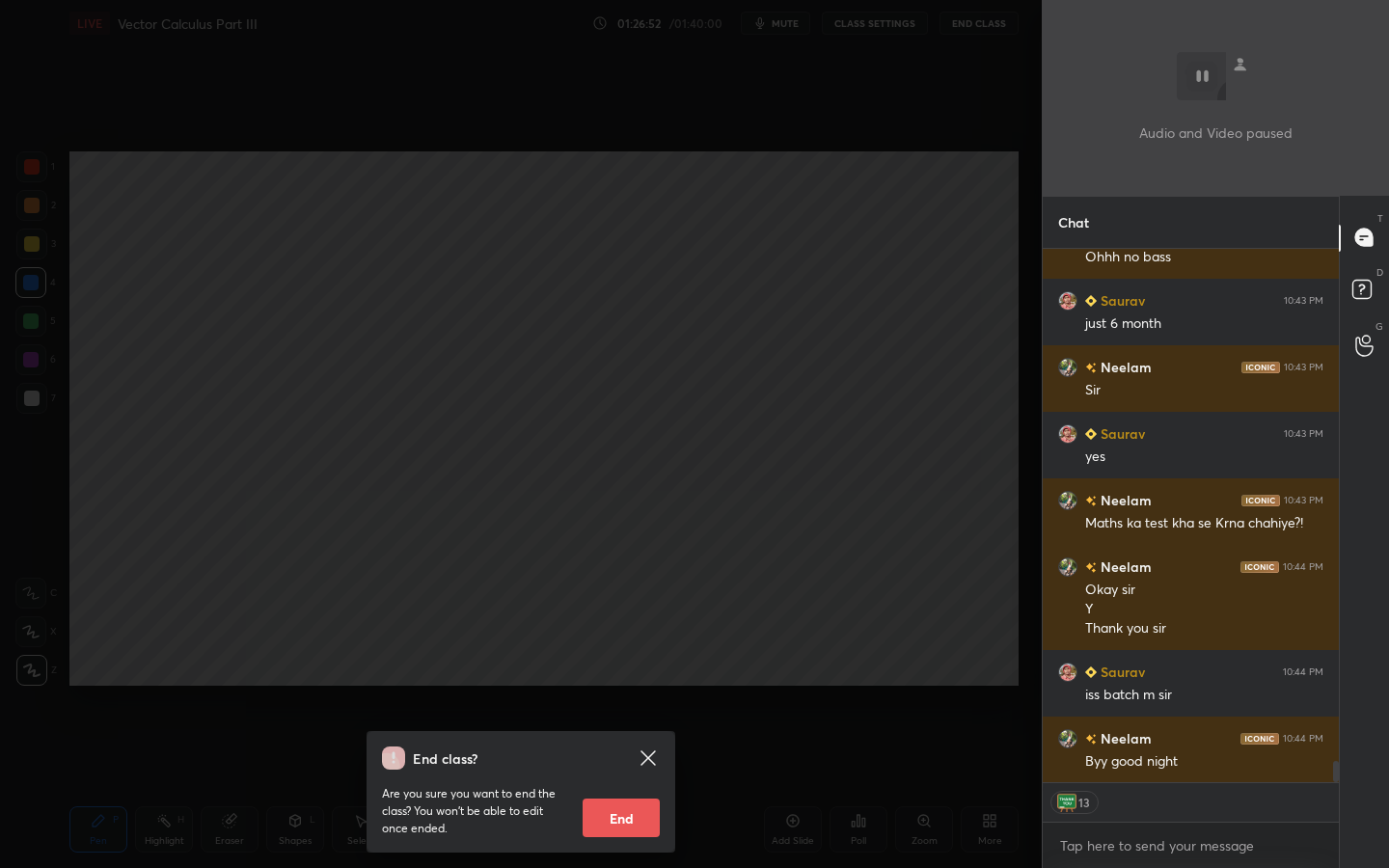 click on "End" at bounding box center [621, 818] 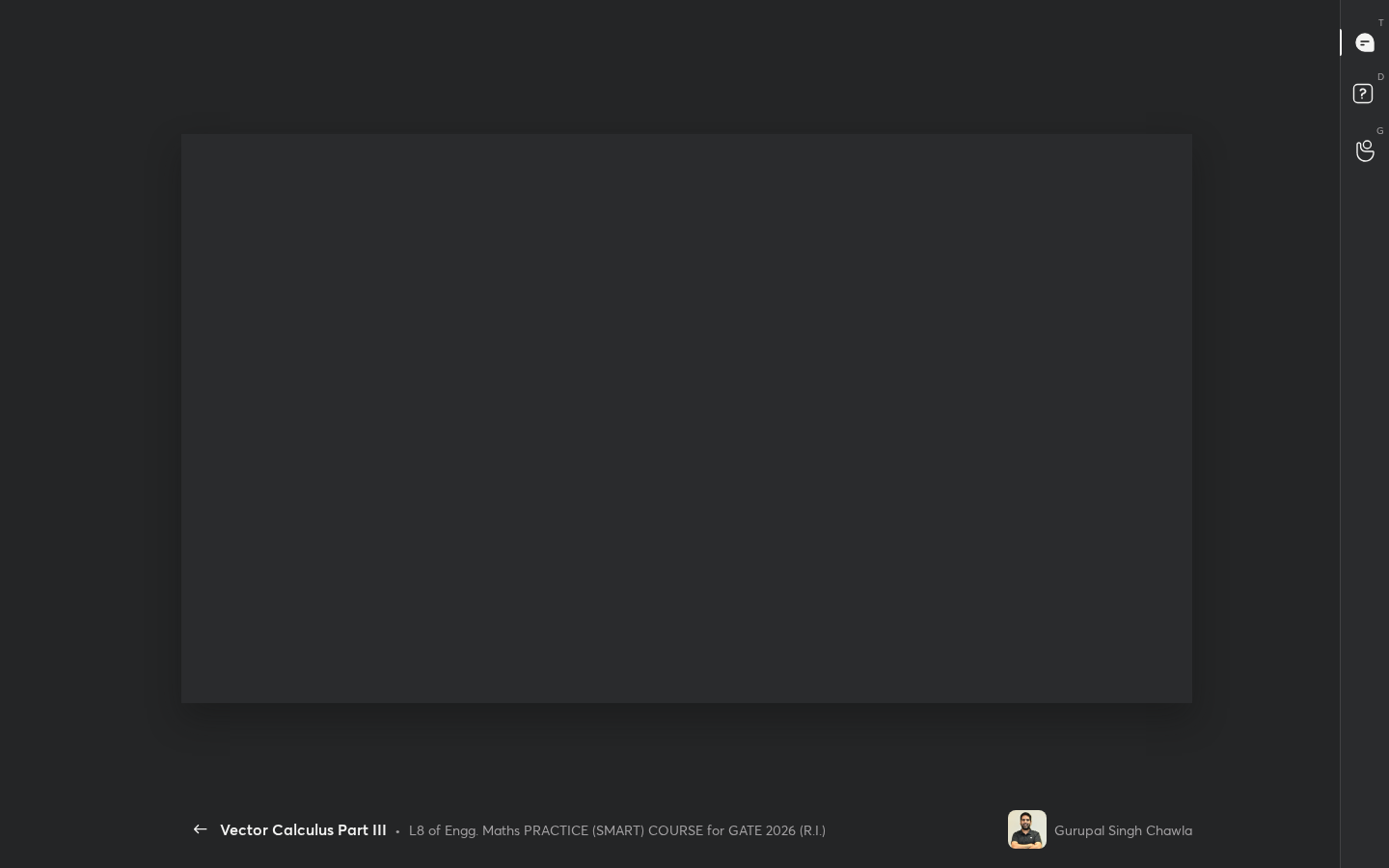 scroll, scrollTop: 95700, scrollLeft: 95114, axis: both 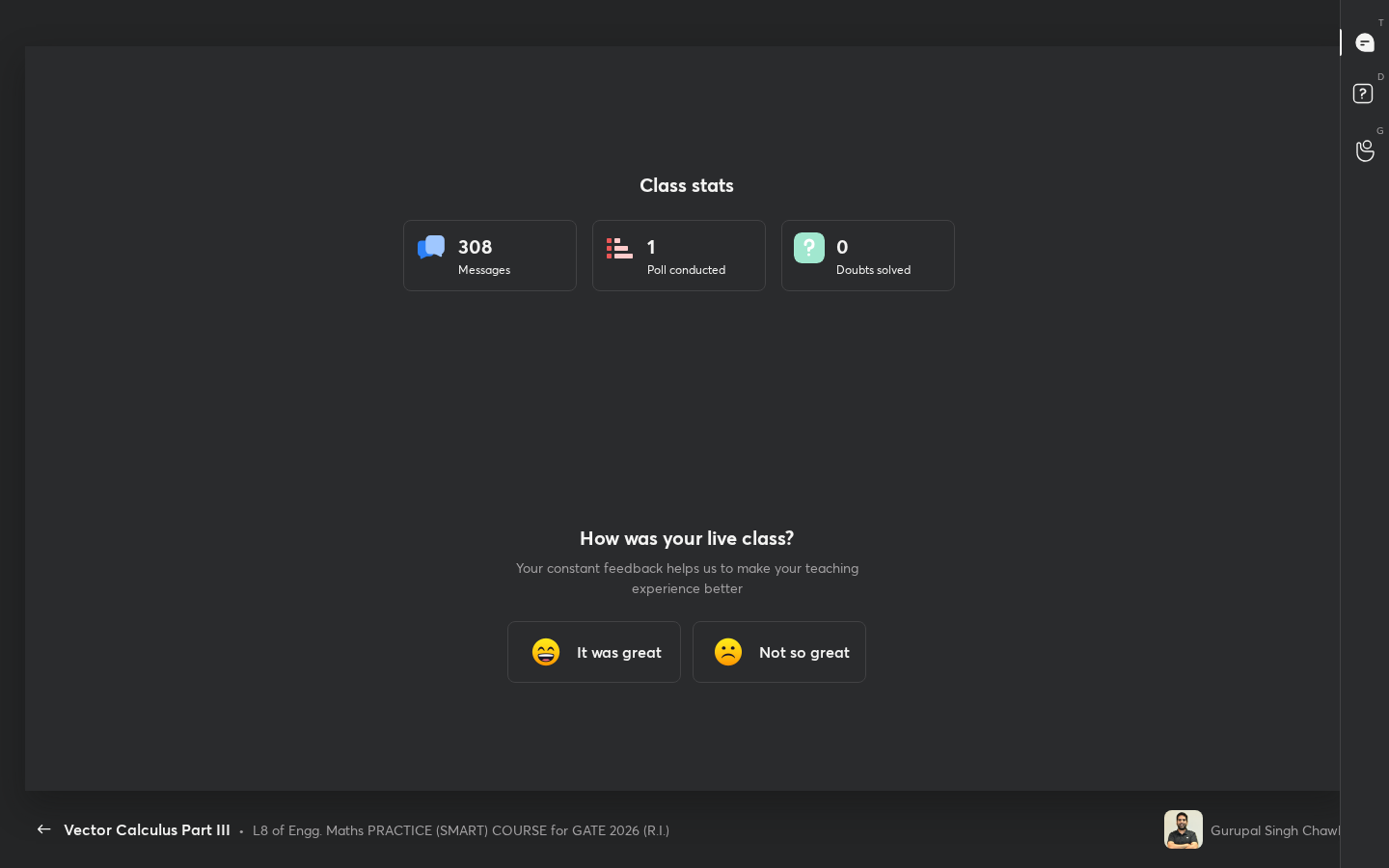 type on "x" 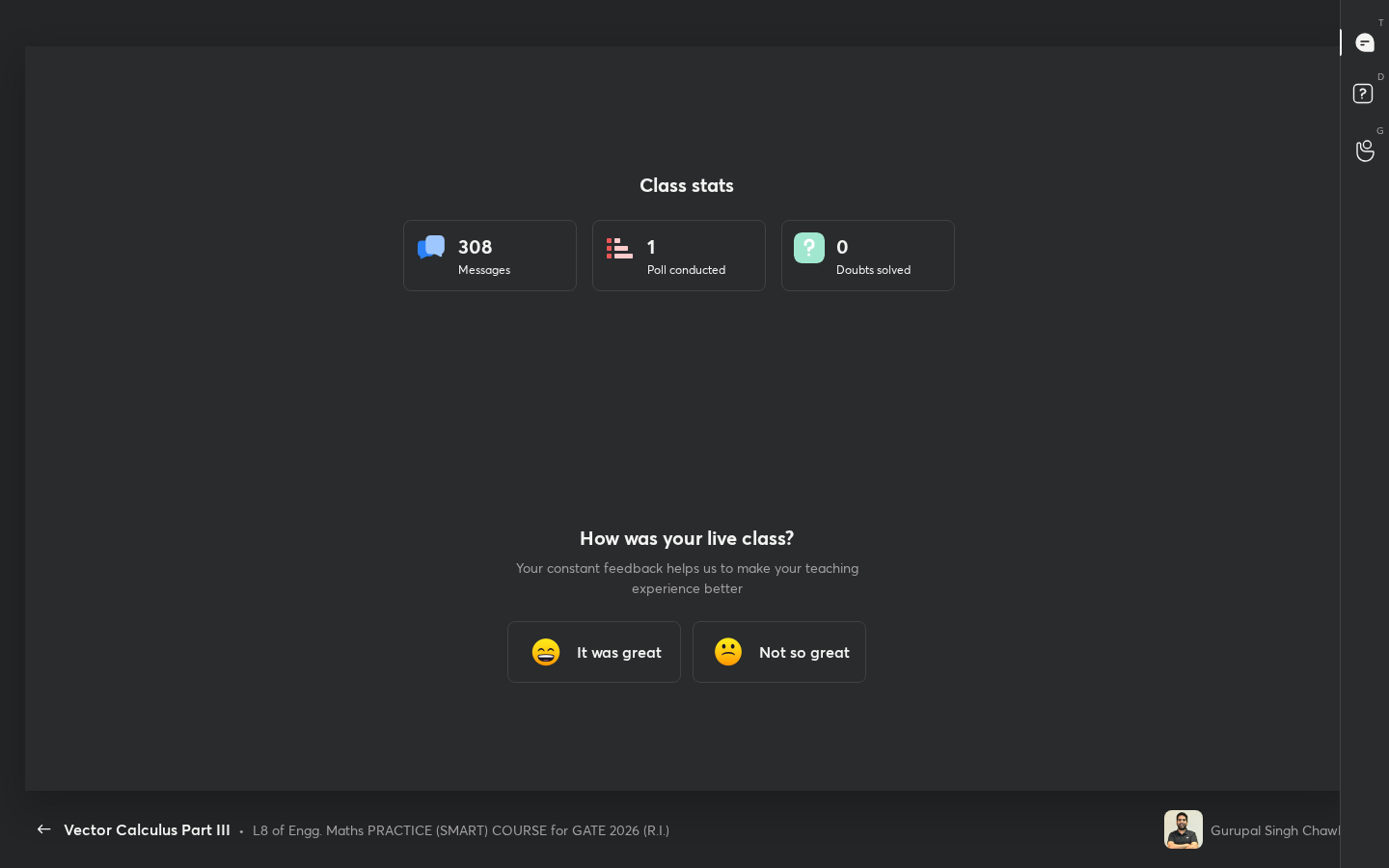 click on "It was great" at bounding box center (594, 652) 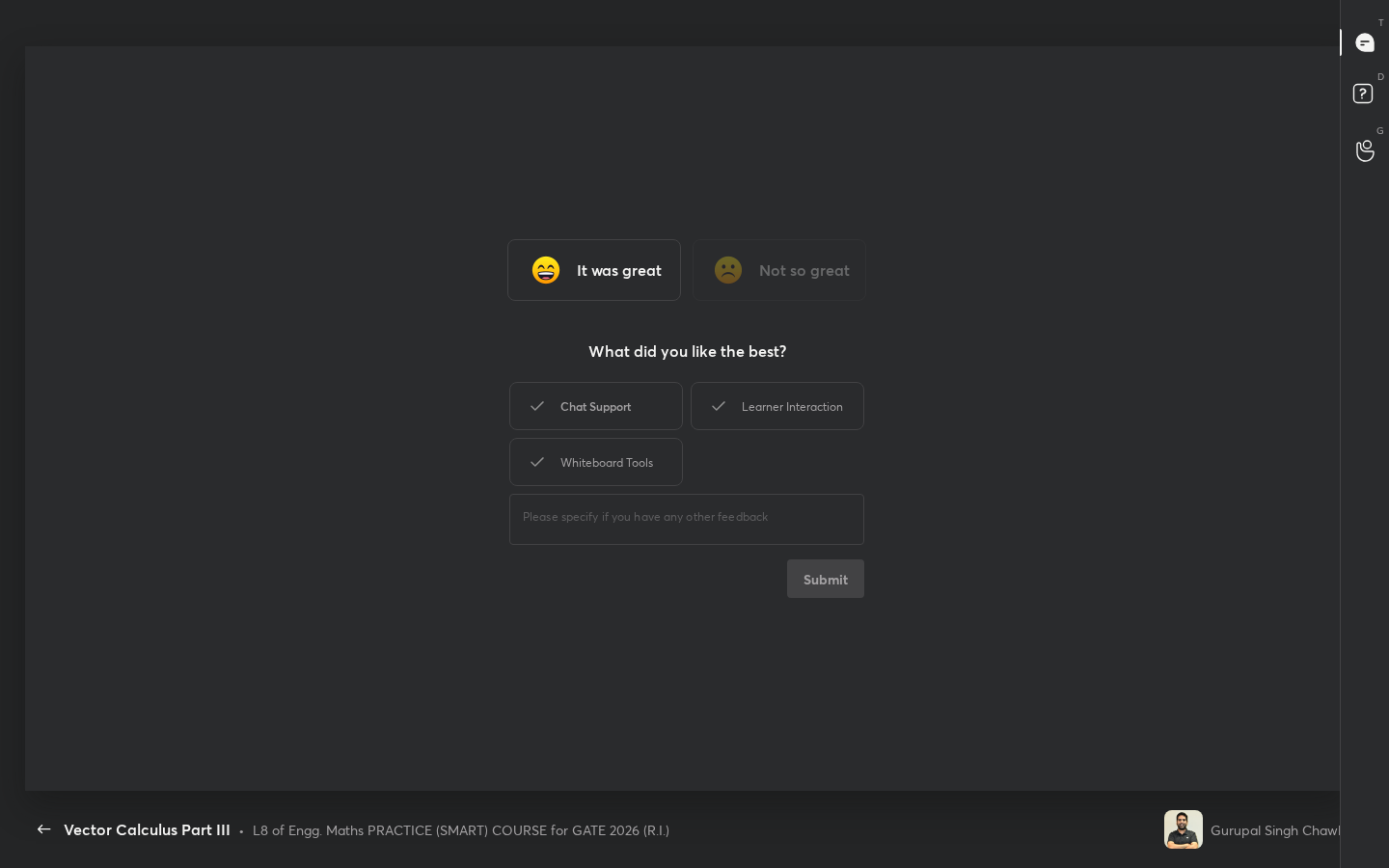 click on "Chat Support" at bounding box center [596, 406] 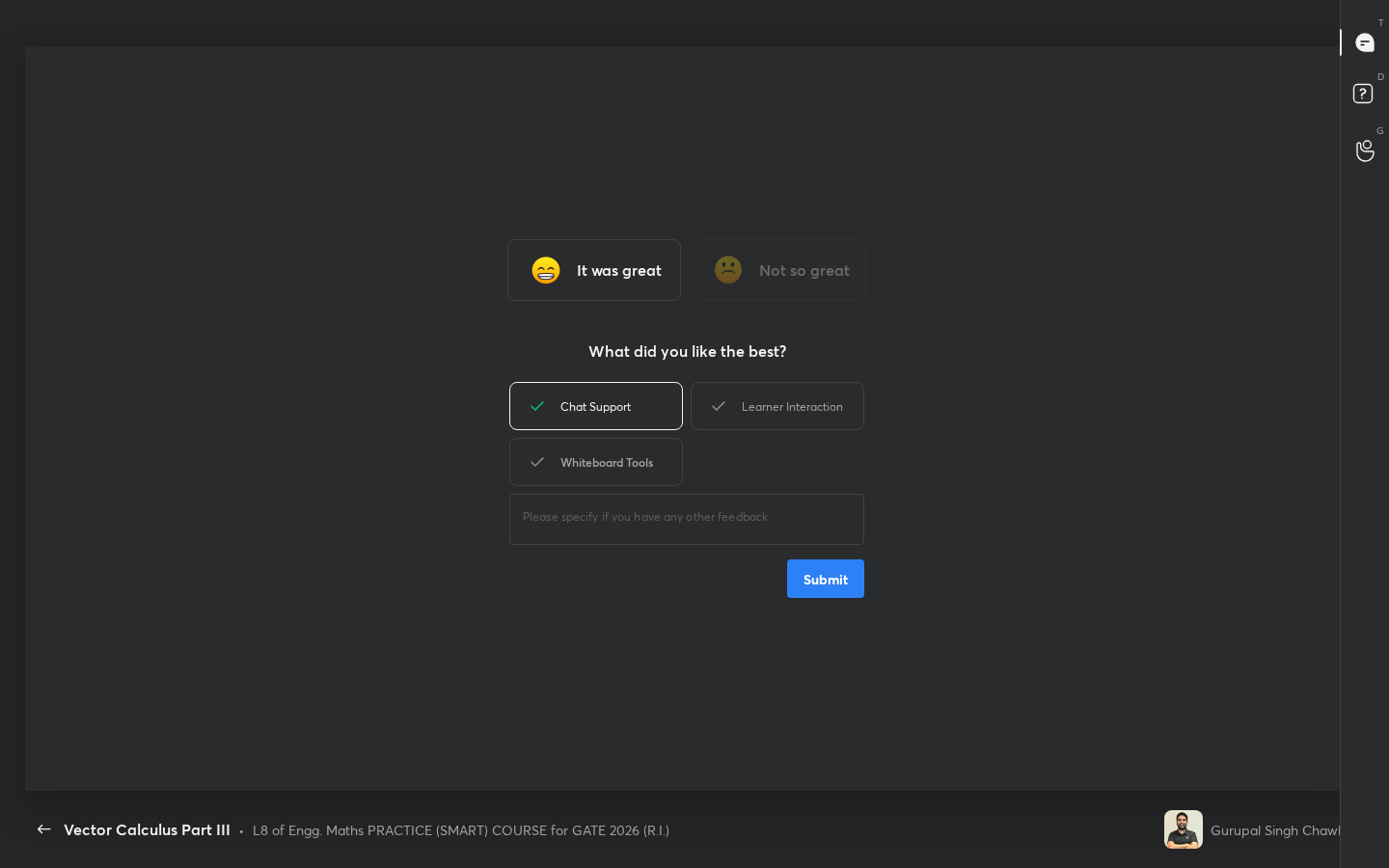 click on "Whiteboard Tools" at bounding box center (596, 462) 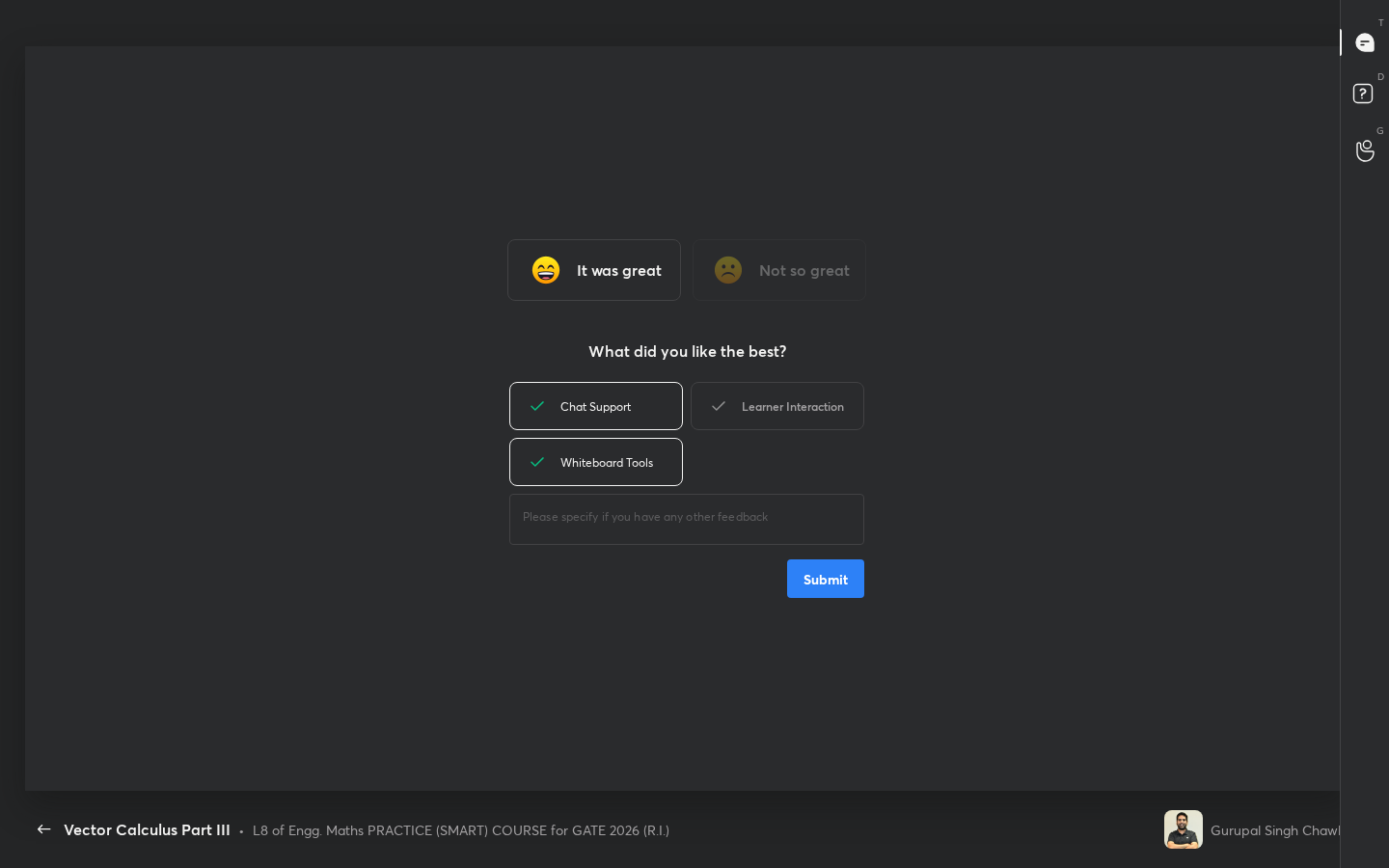 click on "Learner Interaction" at bounding box center (777, 406) 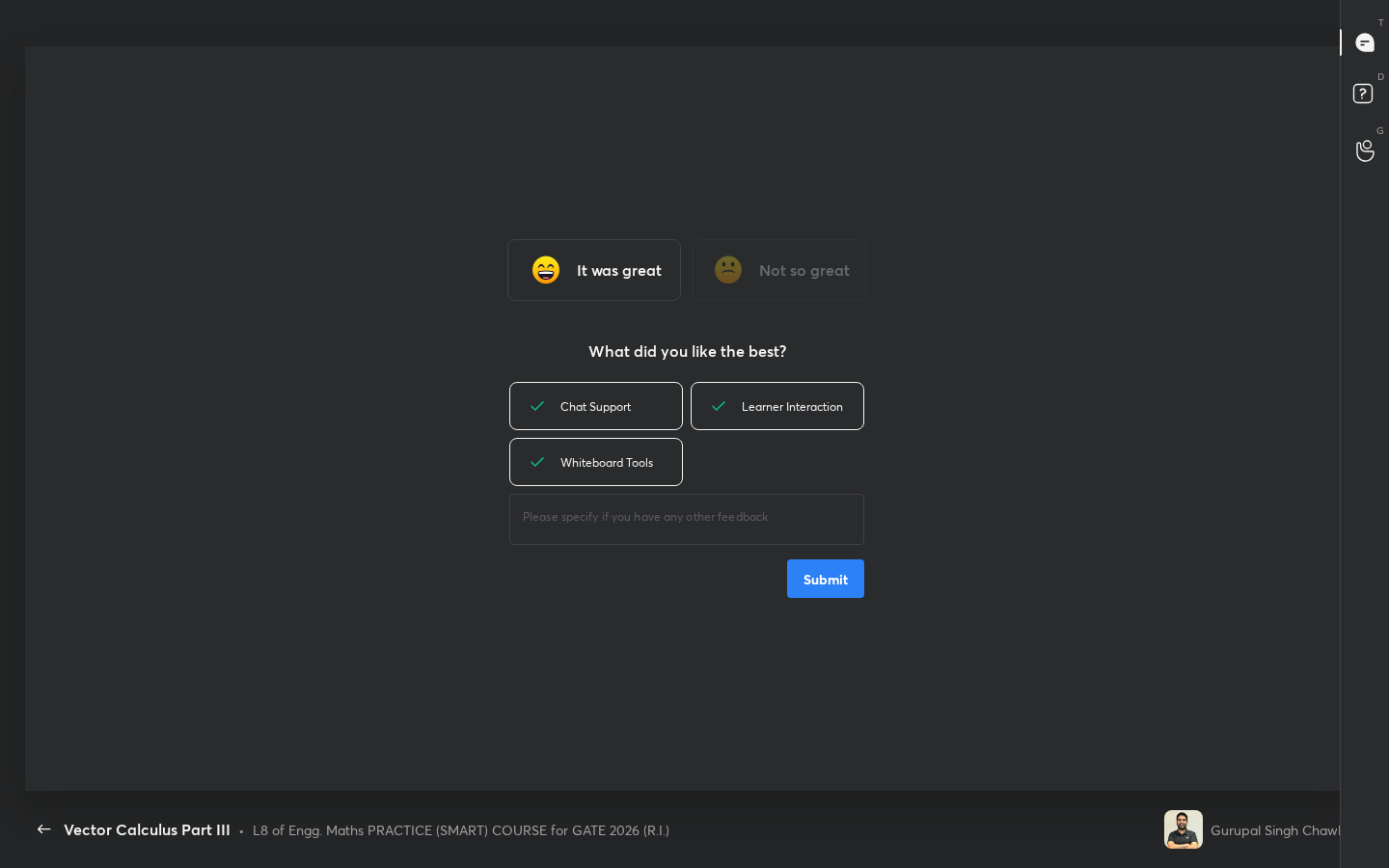 click on "Submit" at bounding box center [826, 579] 